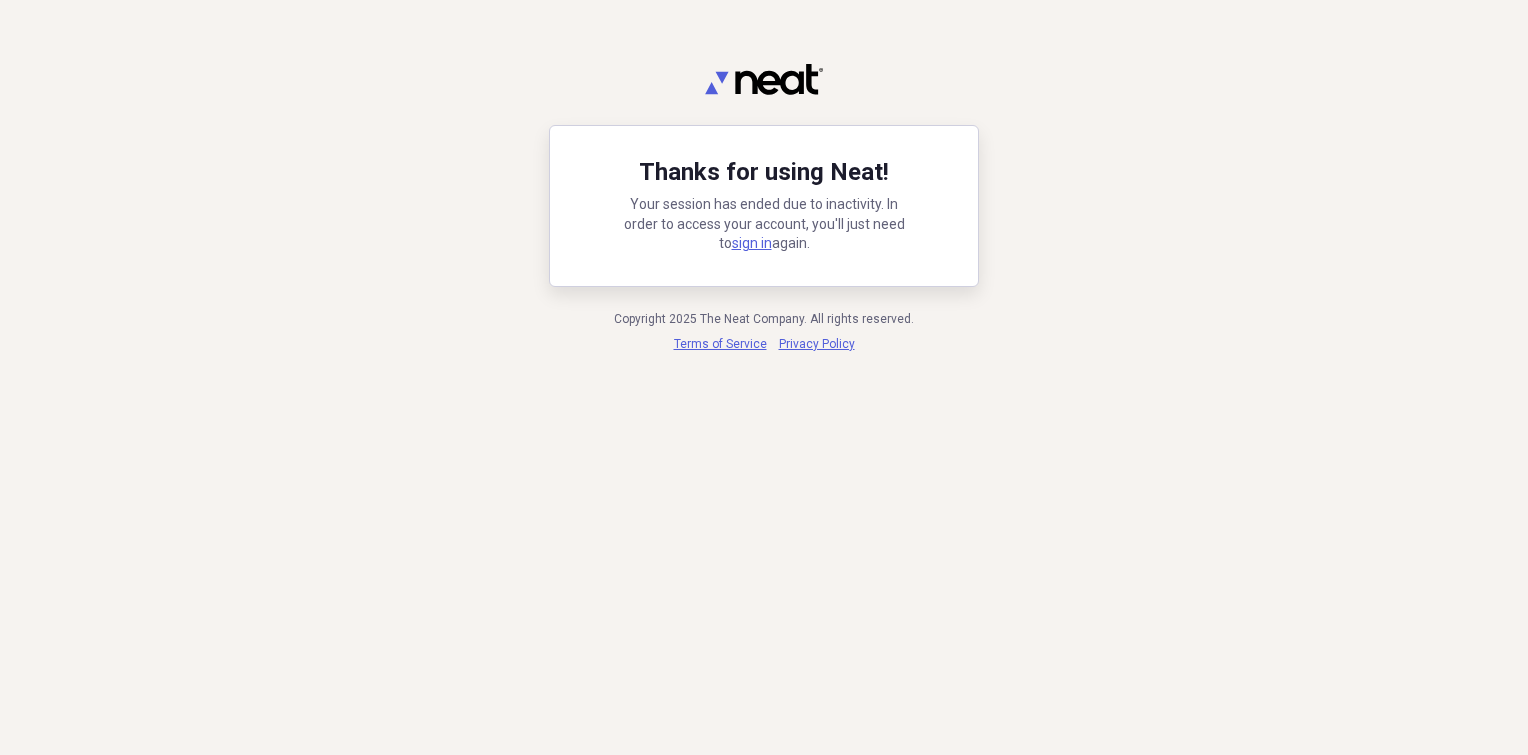 scroll, scrollTop: 0, scrollLeft: 0, axis: both 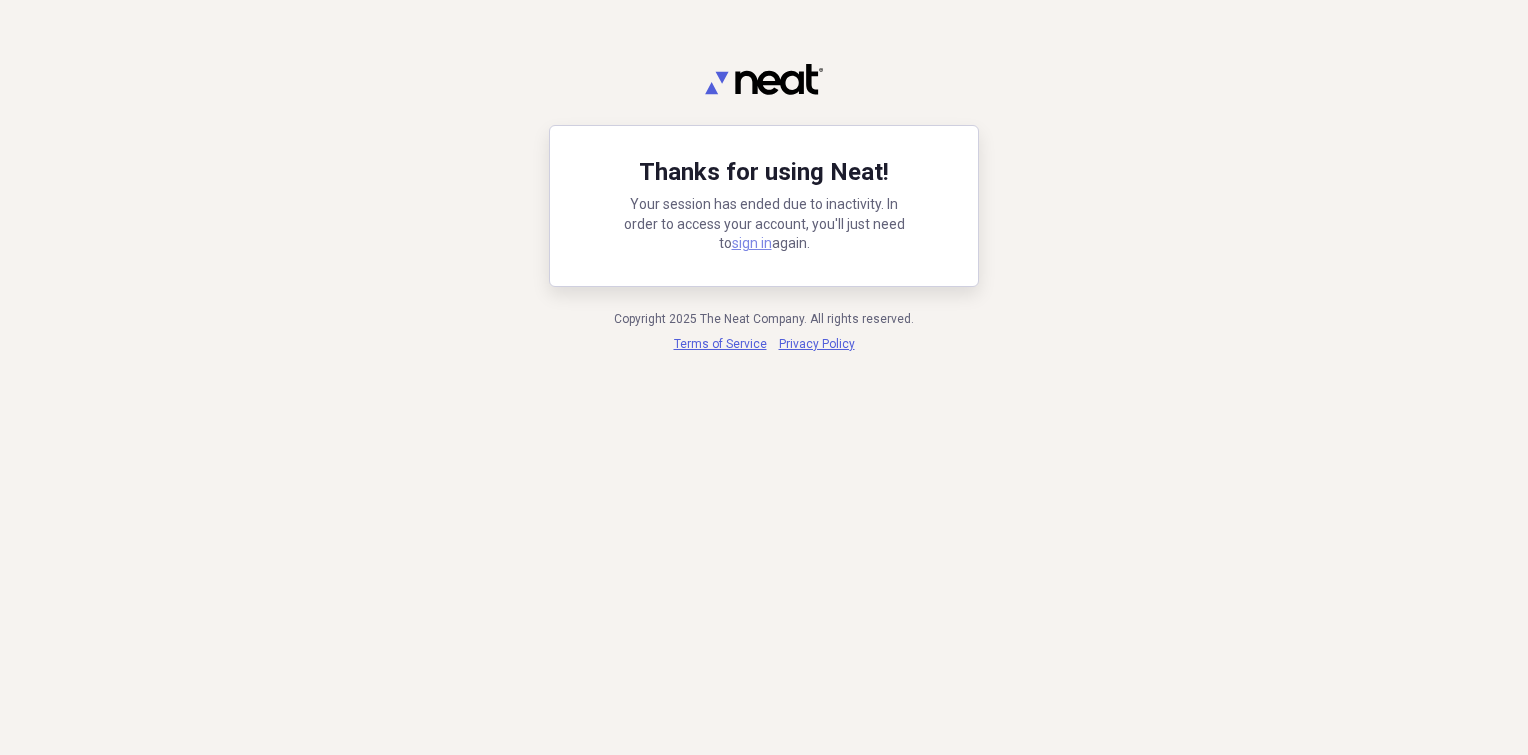 click on "sign in" at bounding box center (752, 243) 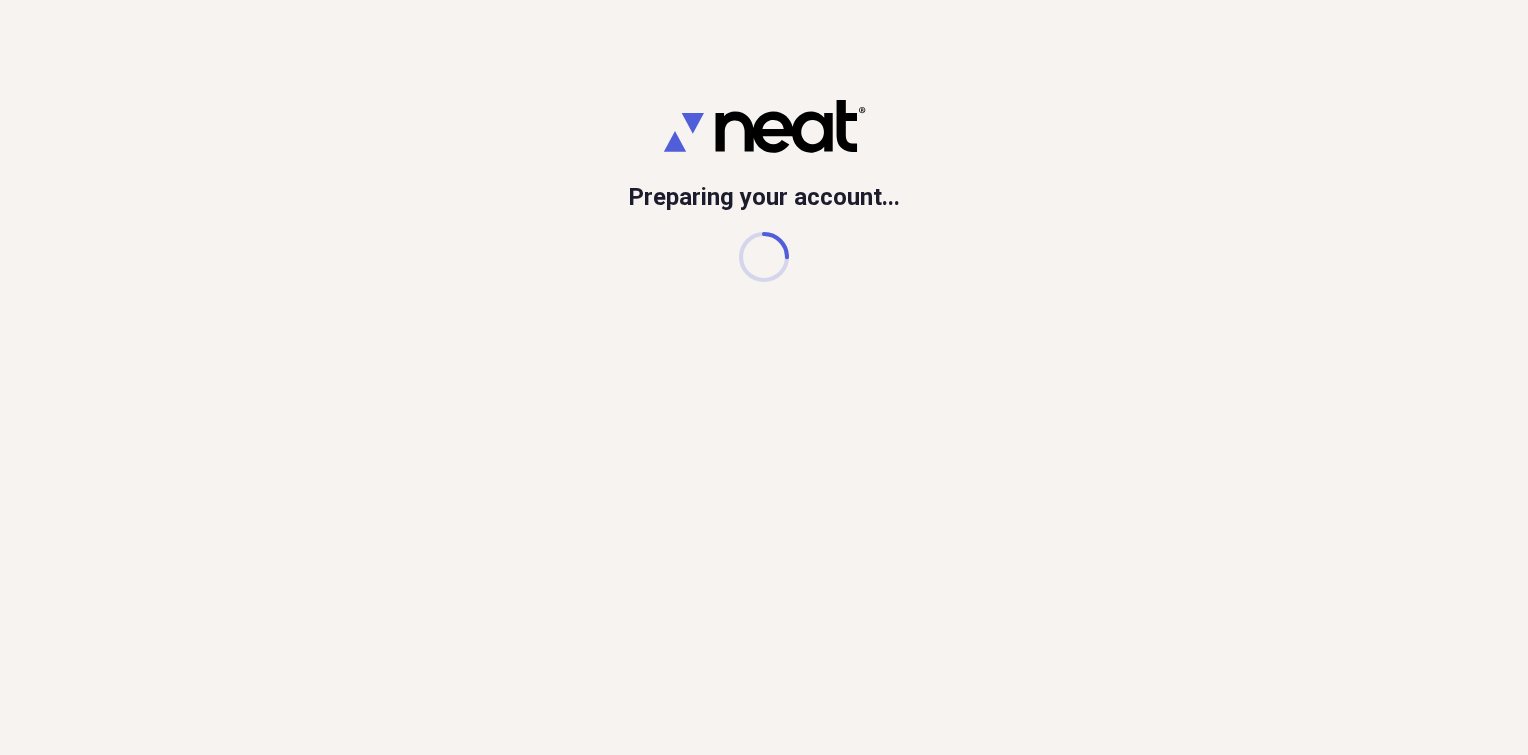 scroll, scrollTop: 0, scrollLeft: 0, axis: both 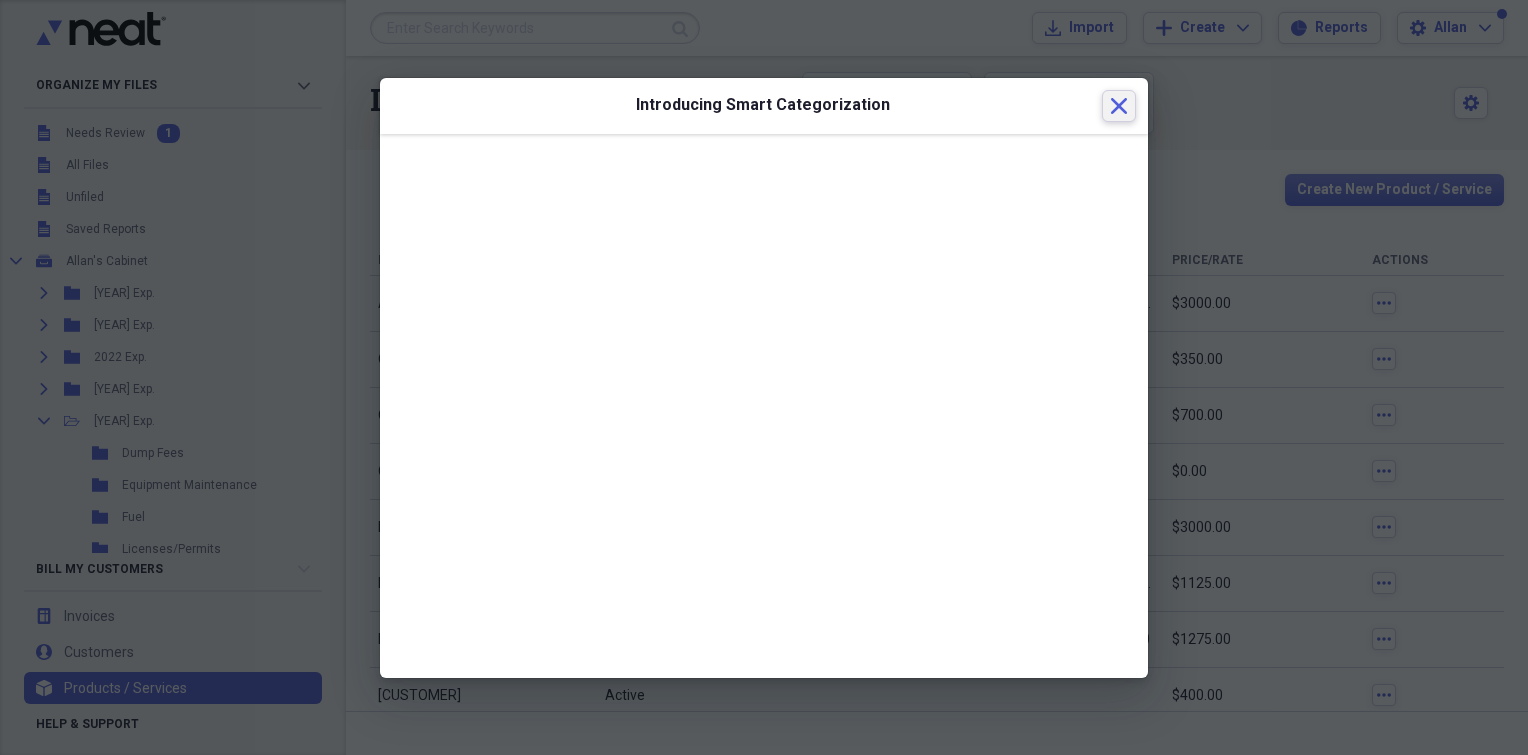 click on "Close" at bounding box center [1119, 106] 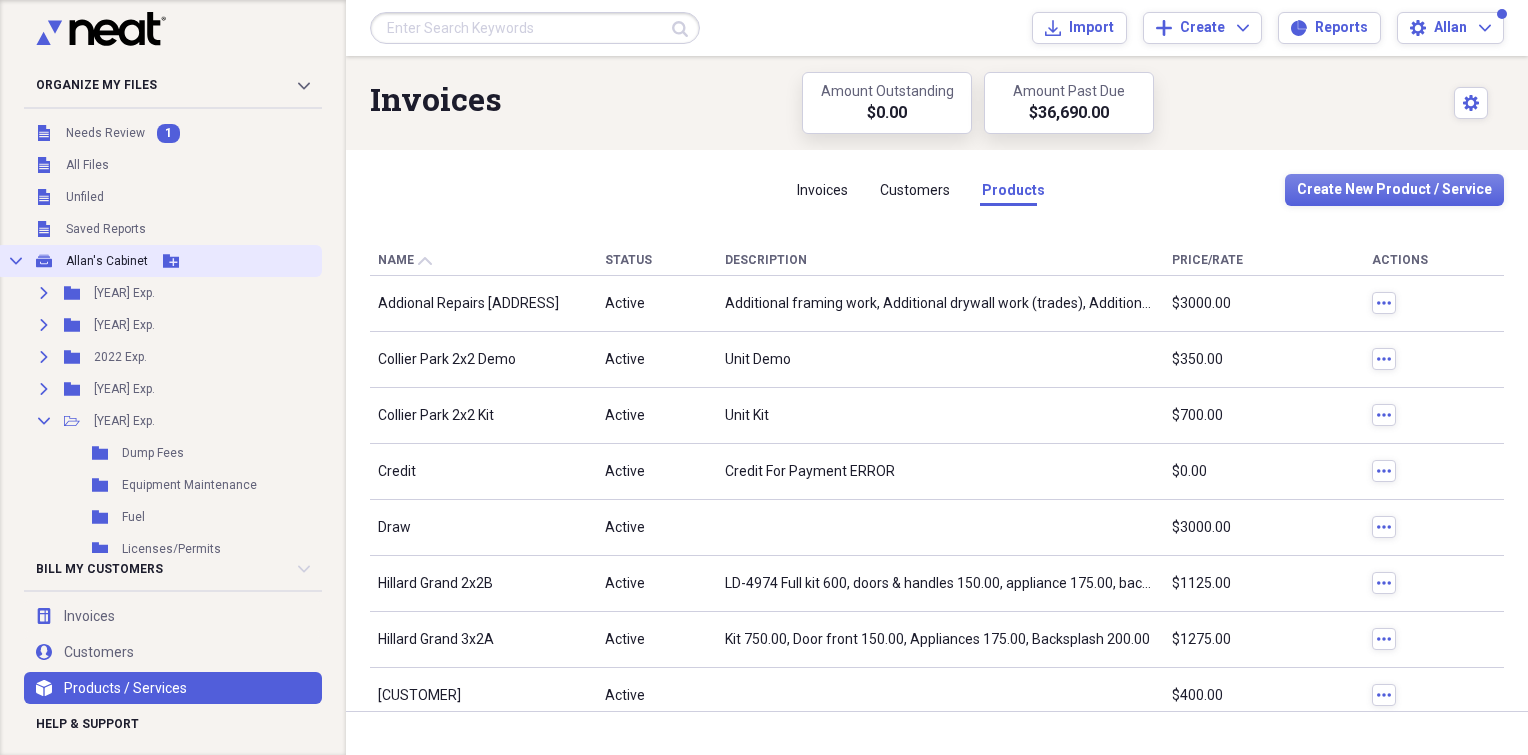 click 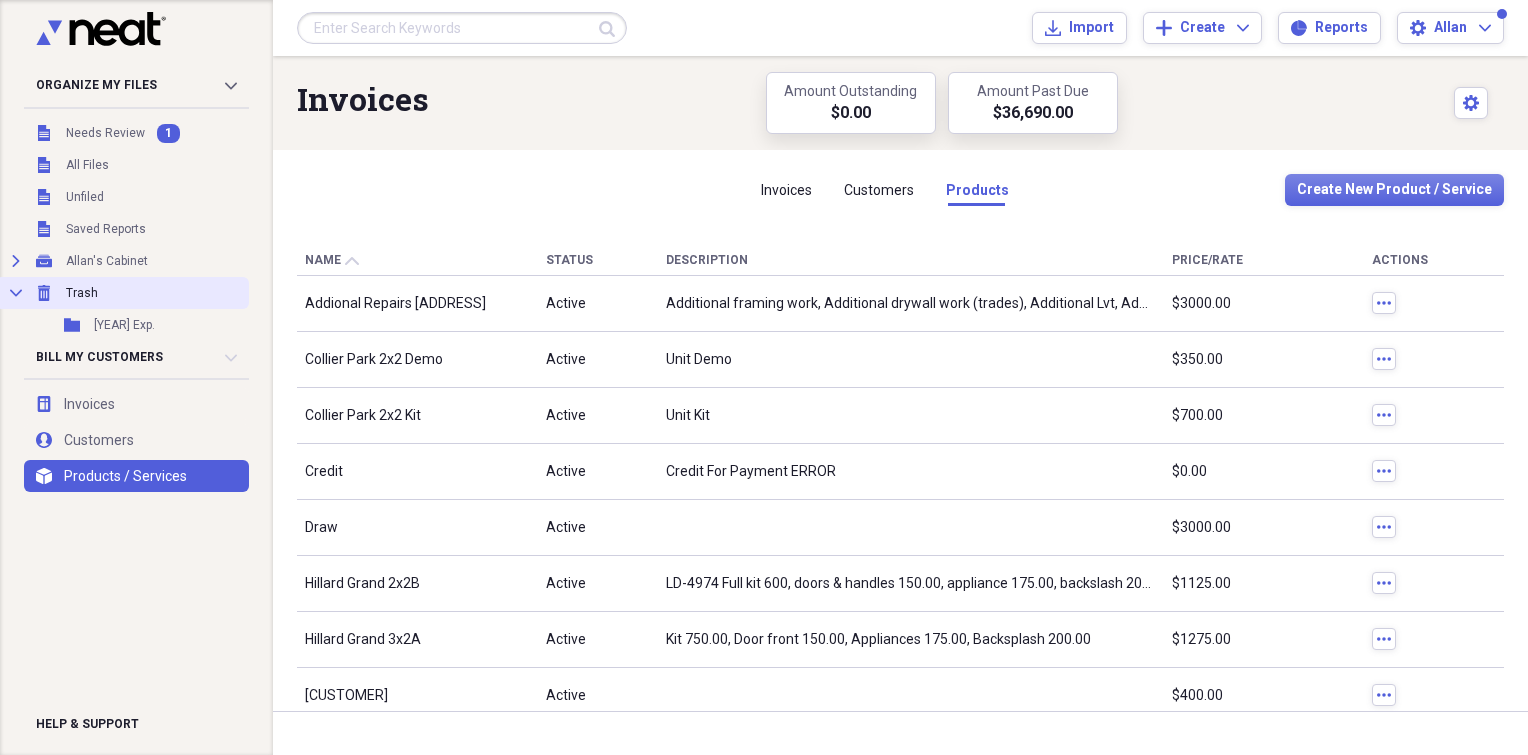click on "Collapse" 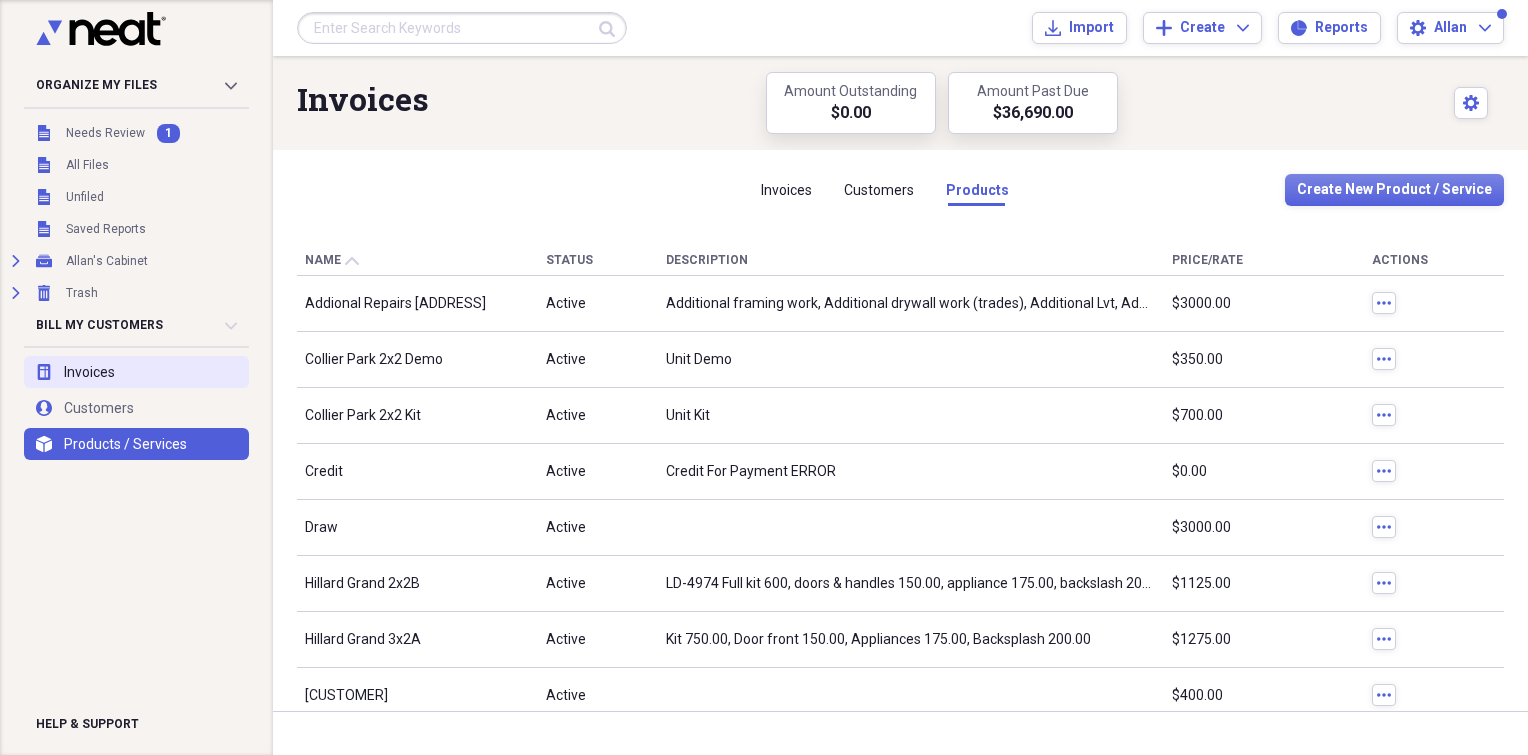 click on "invoices Invoices" at bounding box center (136, 372) 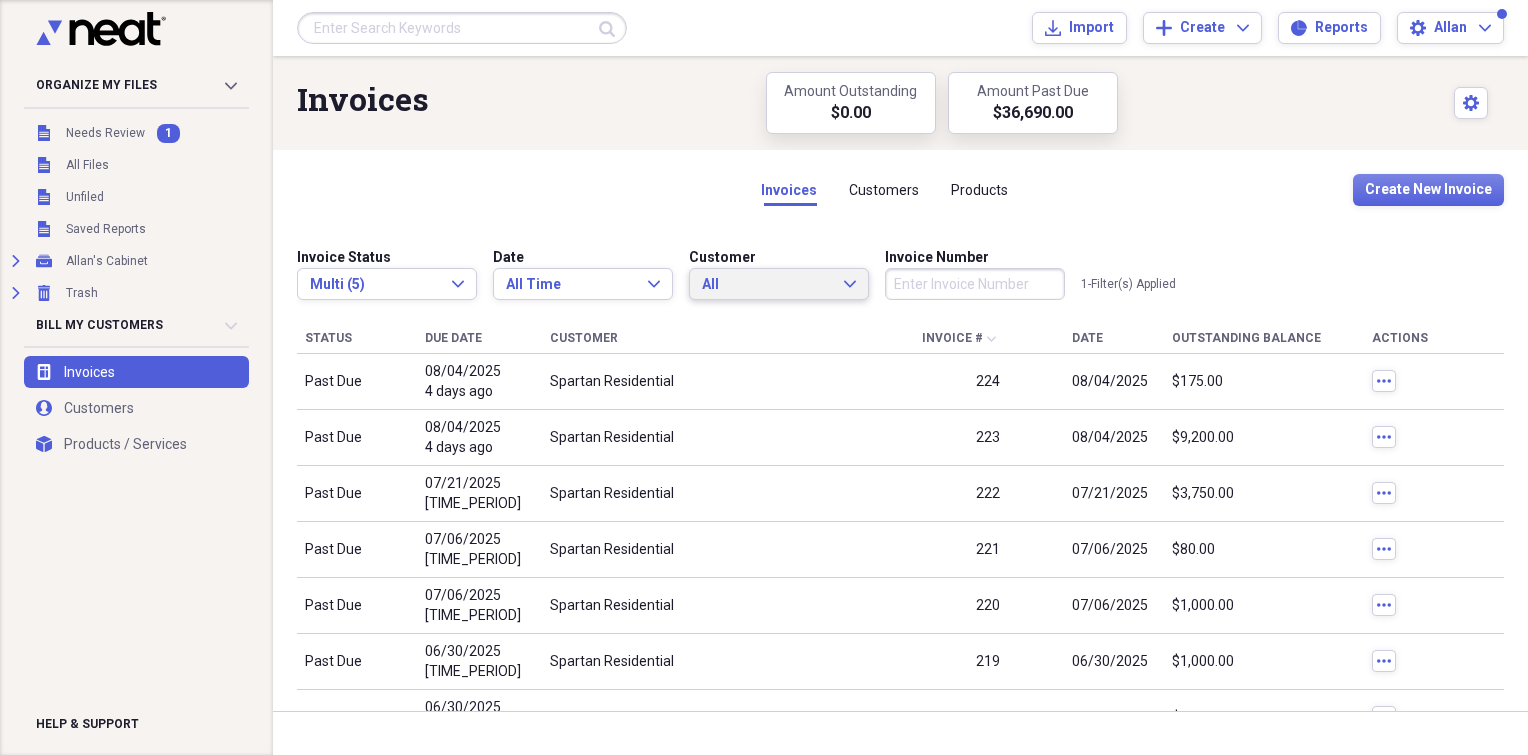 click on "All Expand" at bounding box center (779, 284) 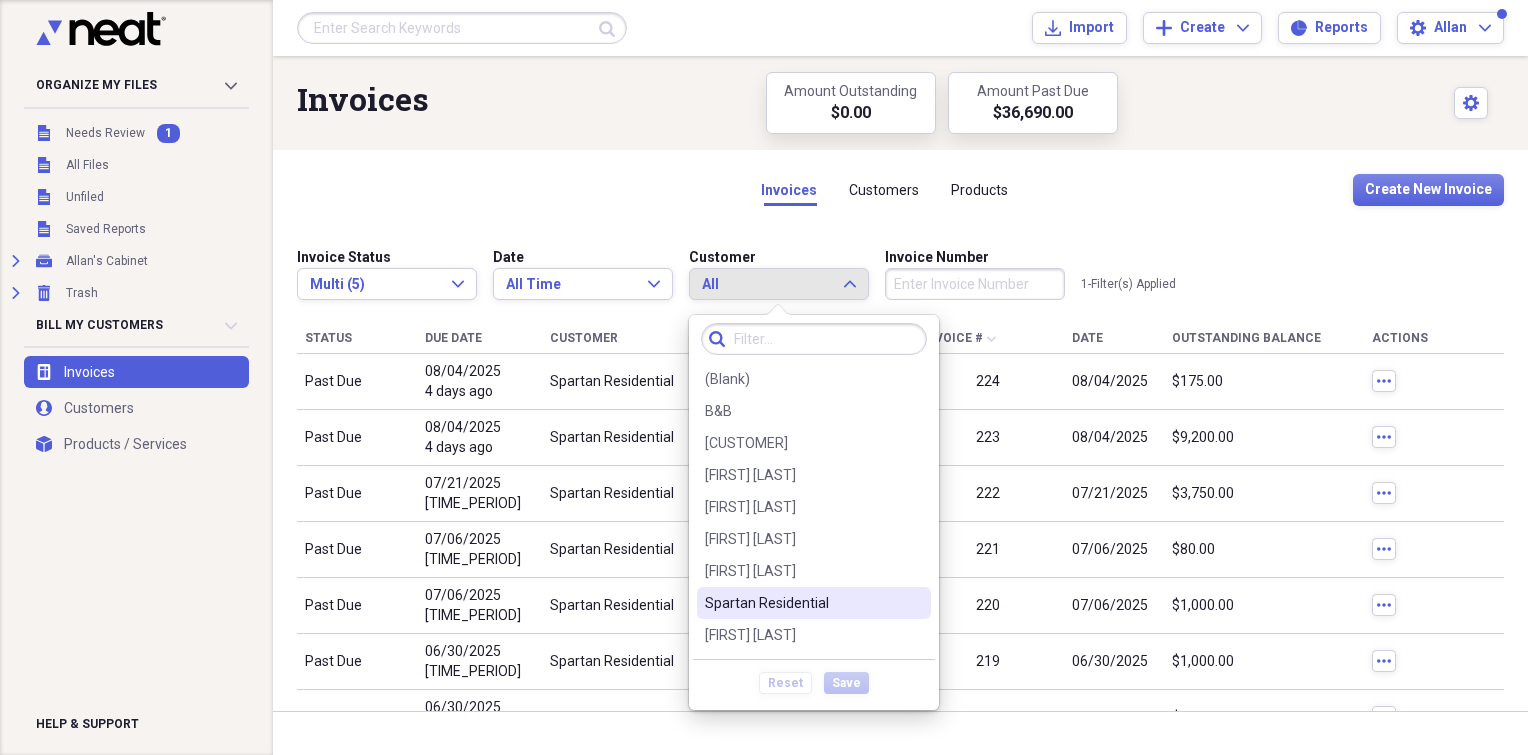 click on "Spartan Residential" at bounding box center [814, 603] 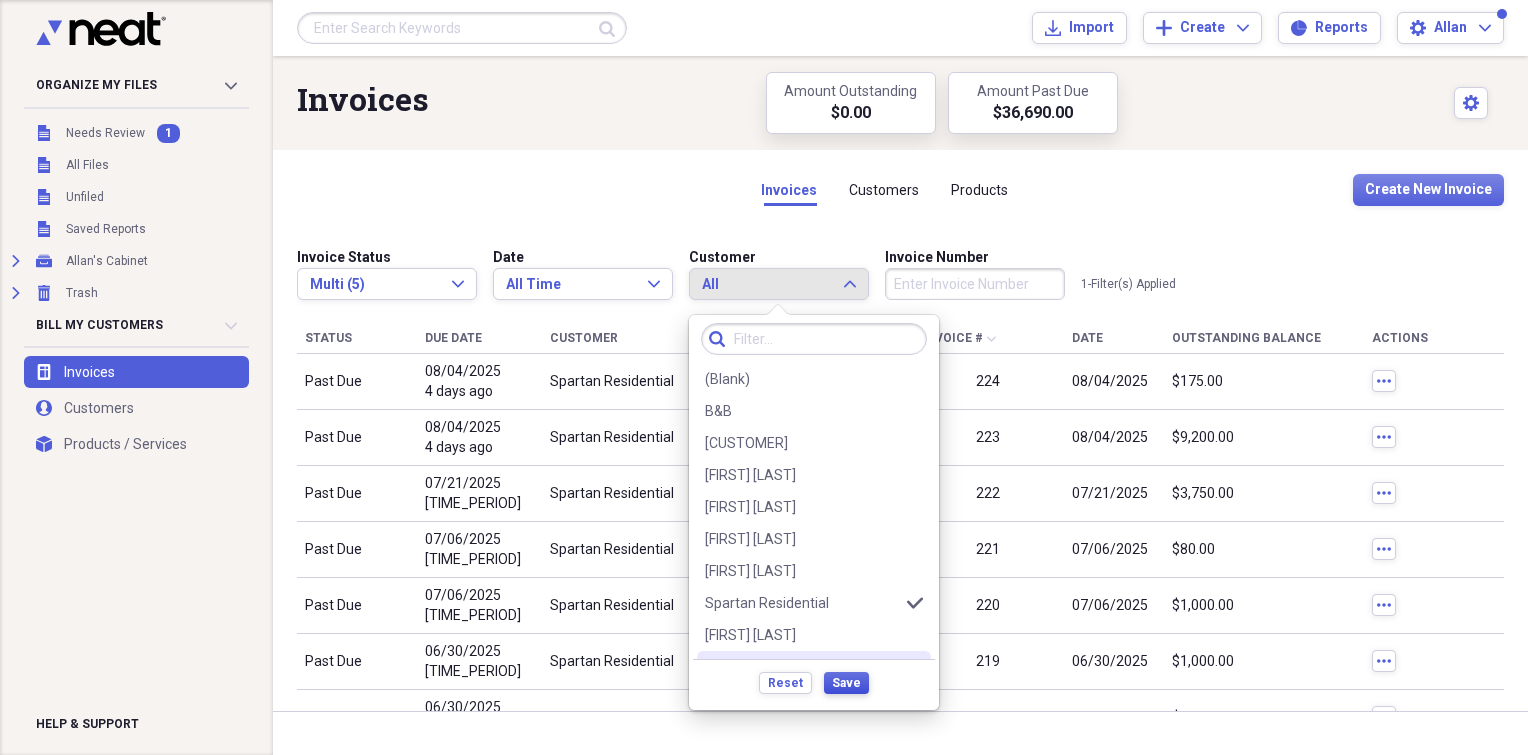 click on "Save" at bounding box center (846, 683) 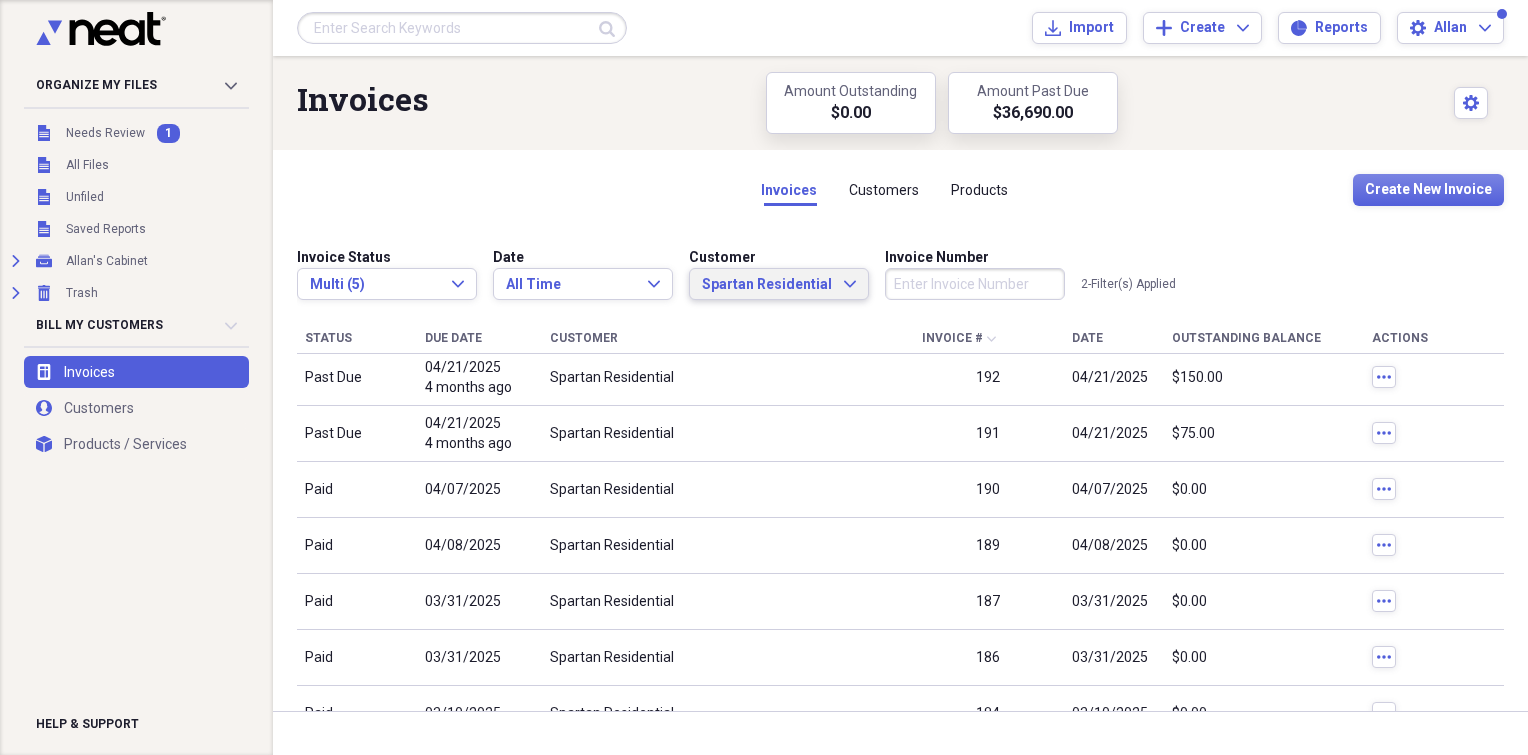 scroll, scrollTop: 1593, scrollLeft: 0, axis: vertical 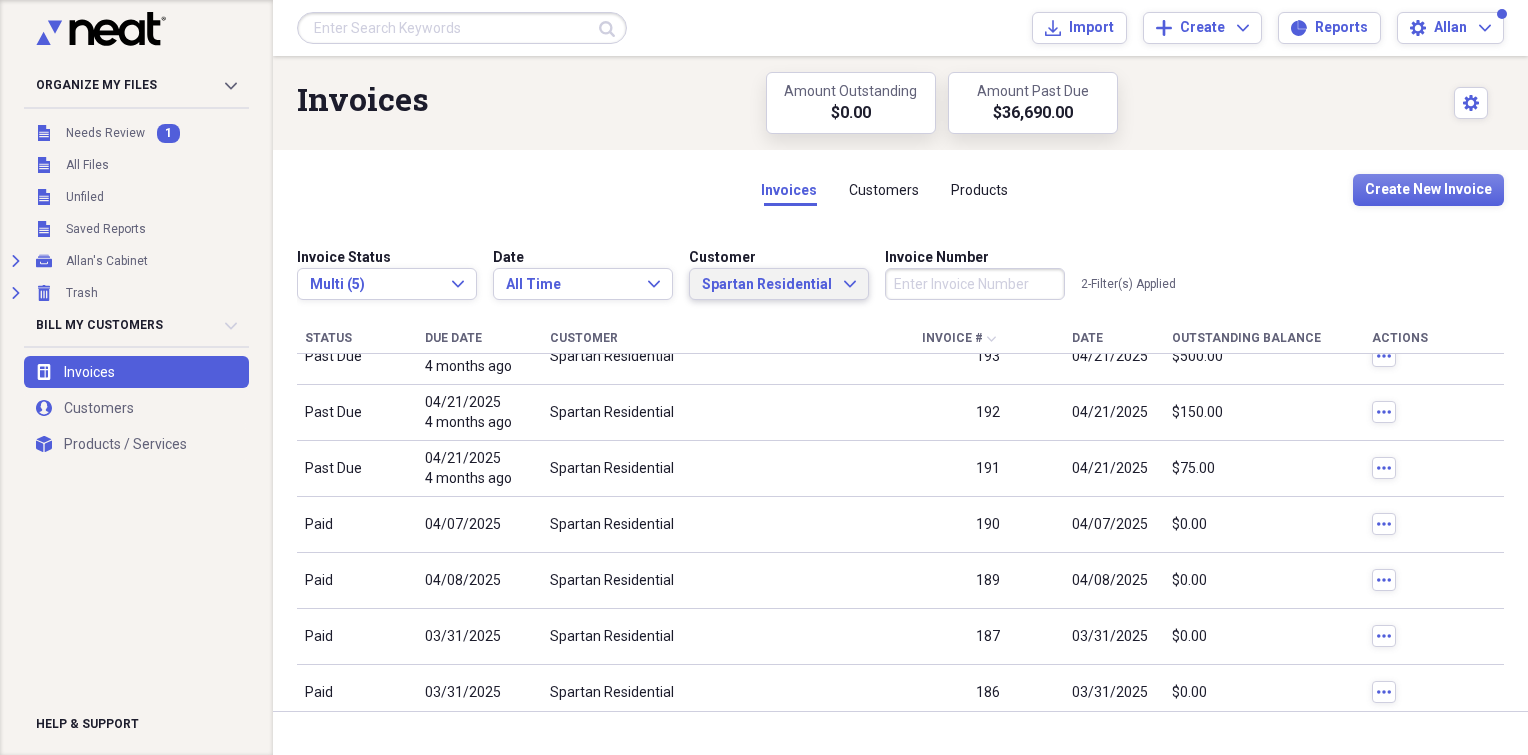 type 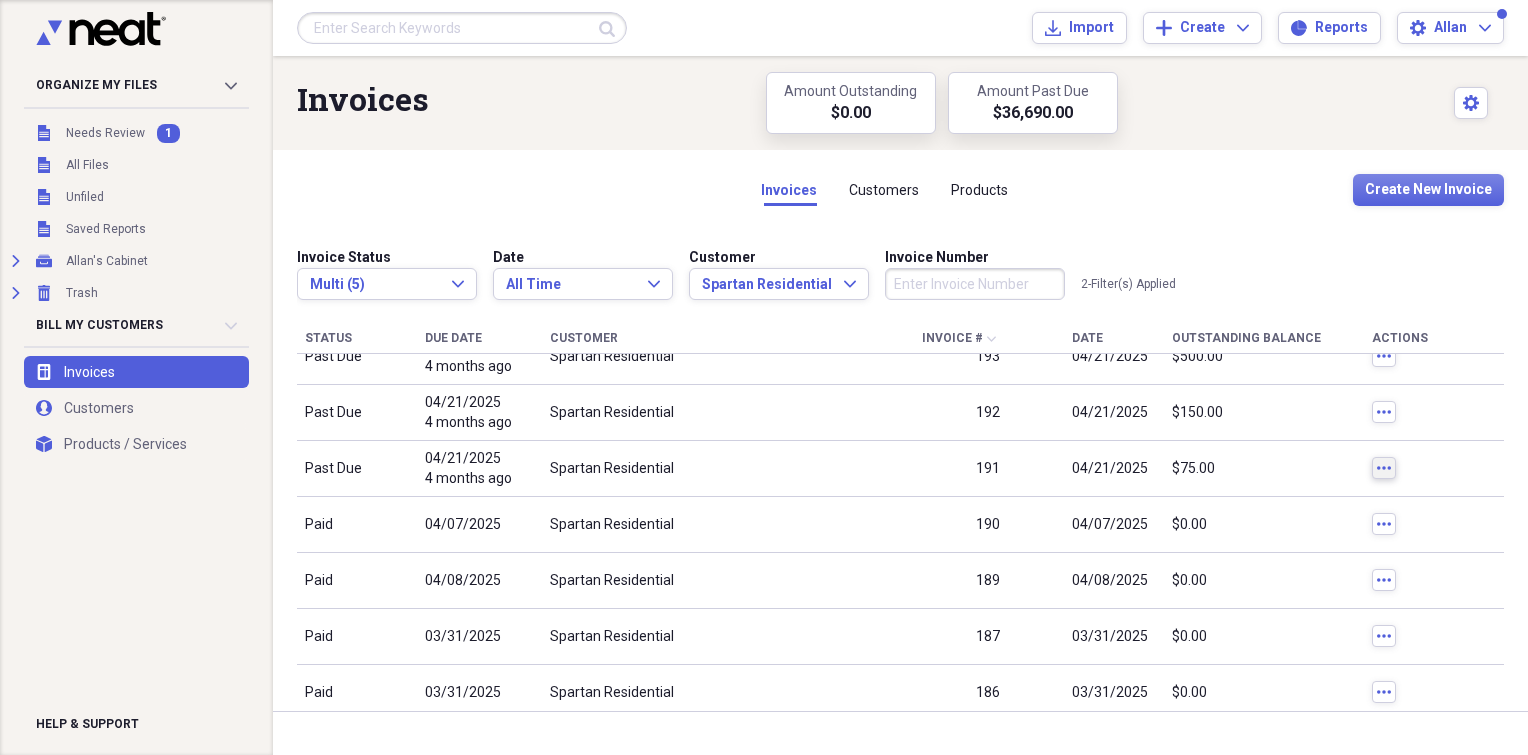click on "more" 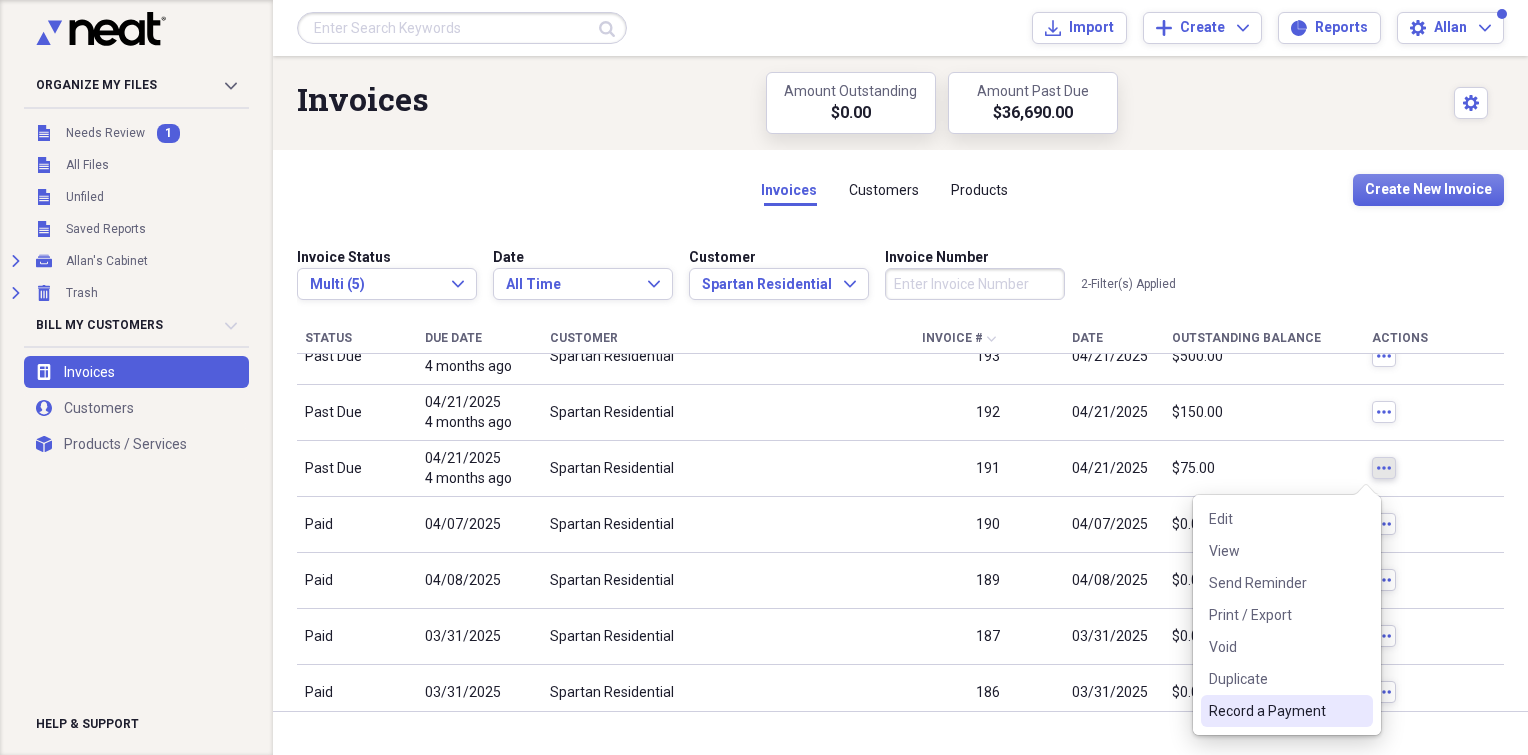 click on "Record a Payment" at bounding box center [1275, 711] 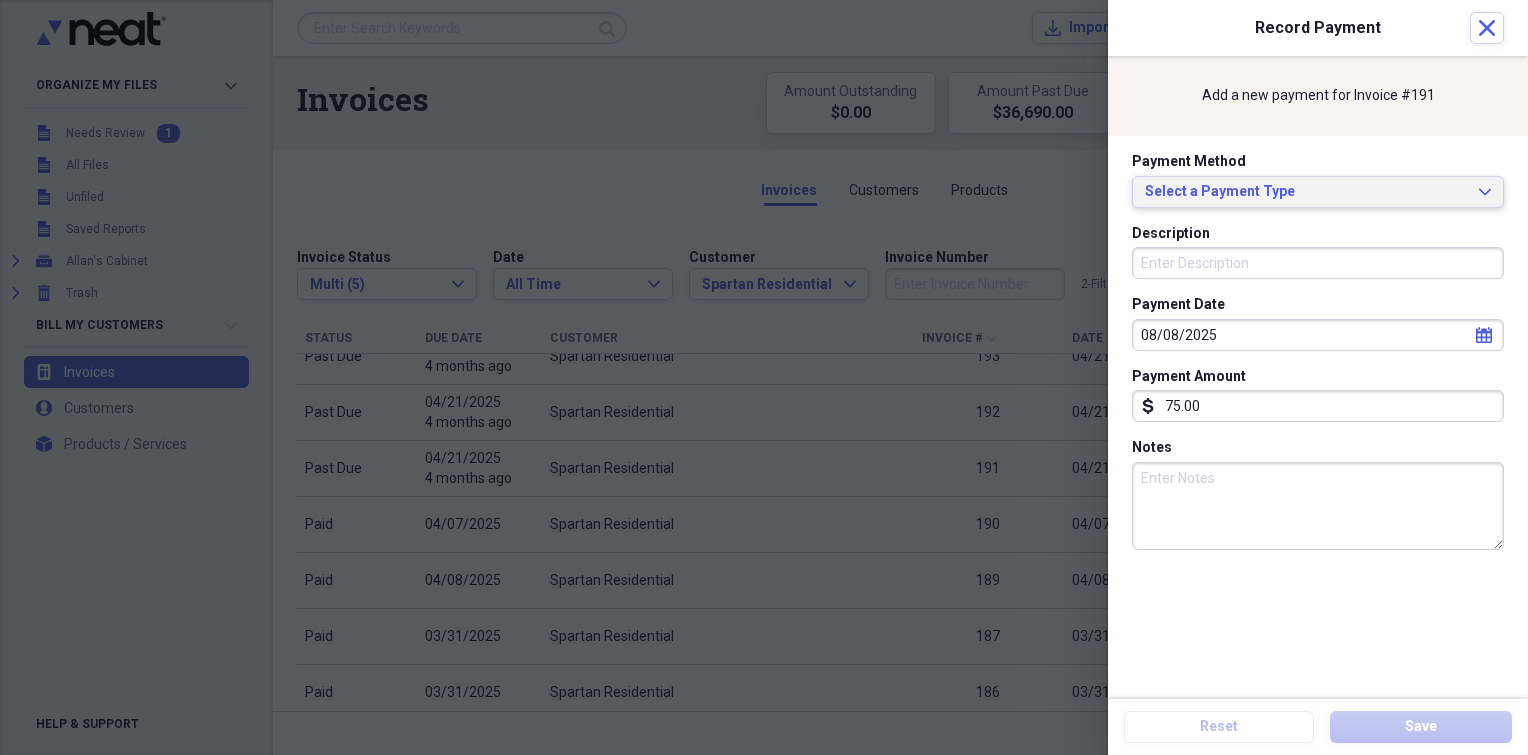 click on "Select a Payment Type" at bounding box center (1306, 192) 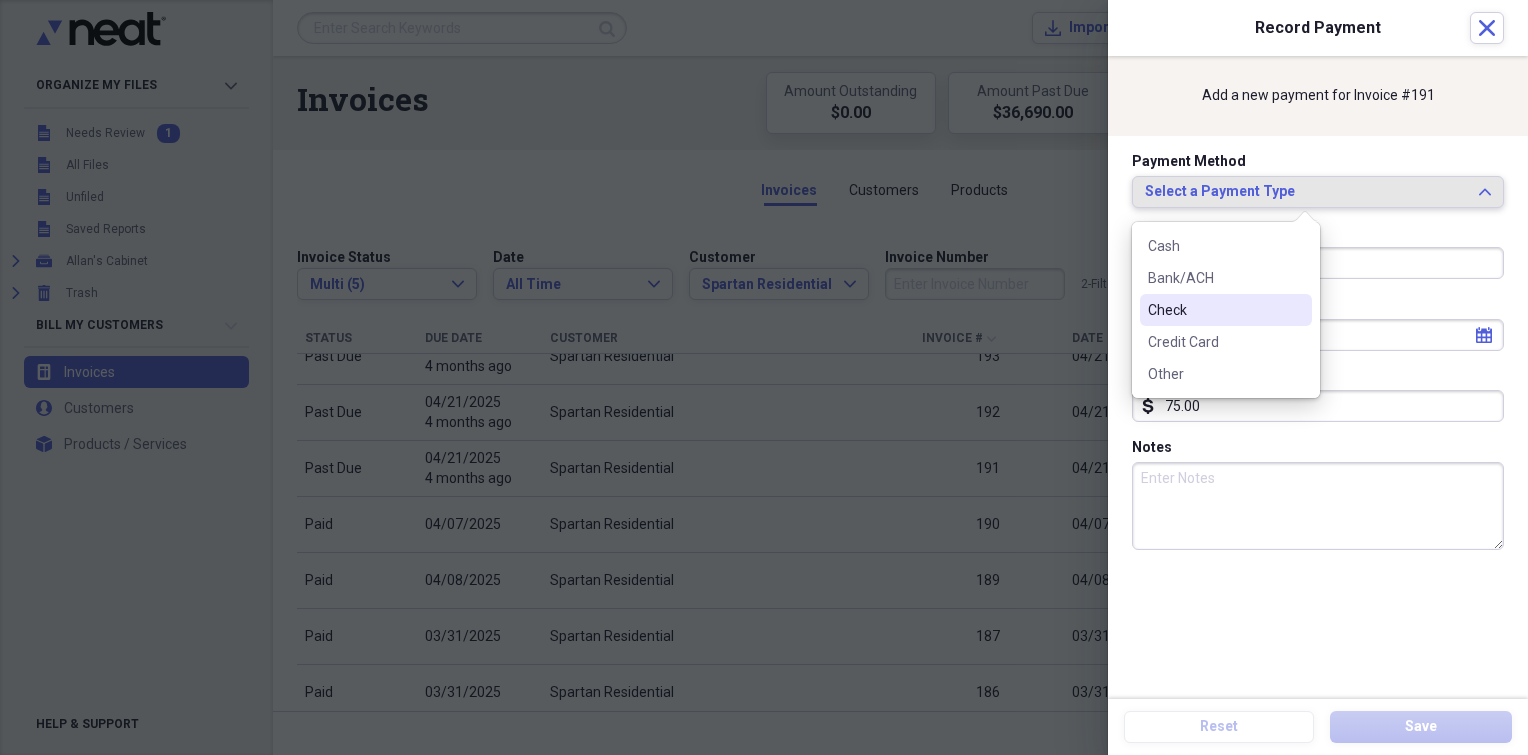 click on "Check" at bounding box center (1214, 310) 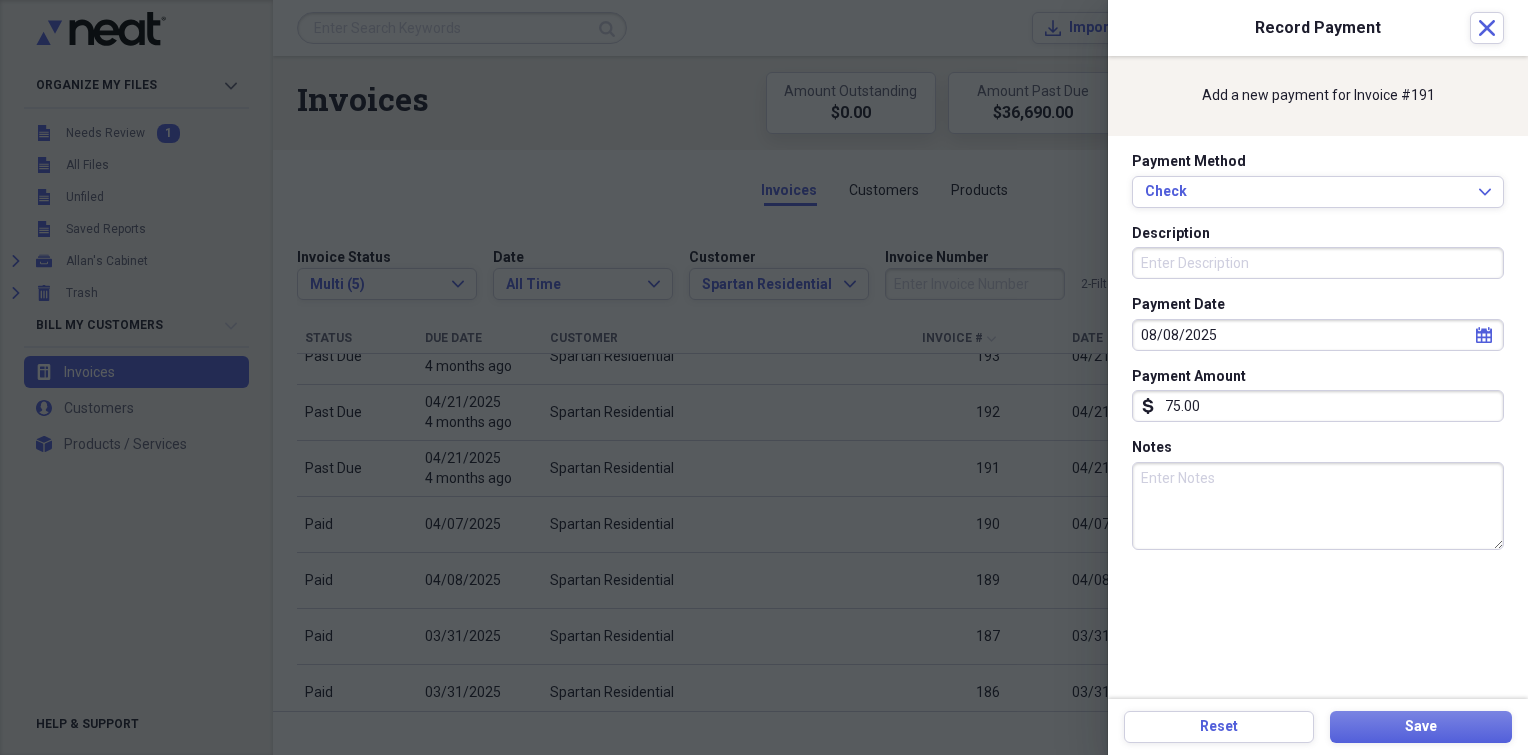 click on "Description" at bounding box center (1318, 263) 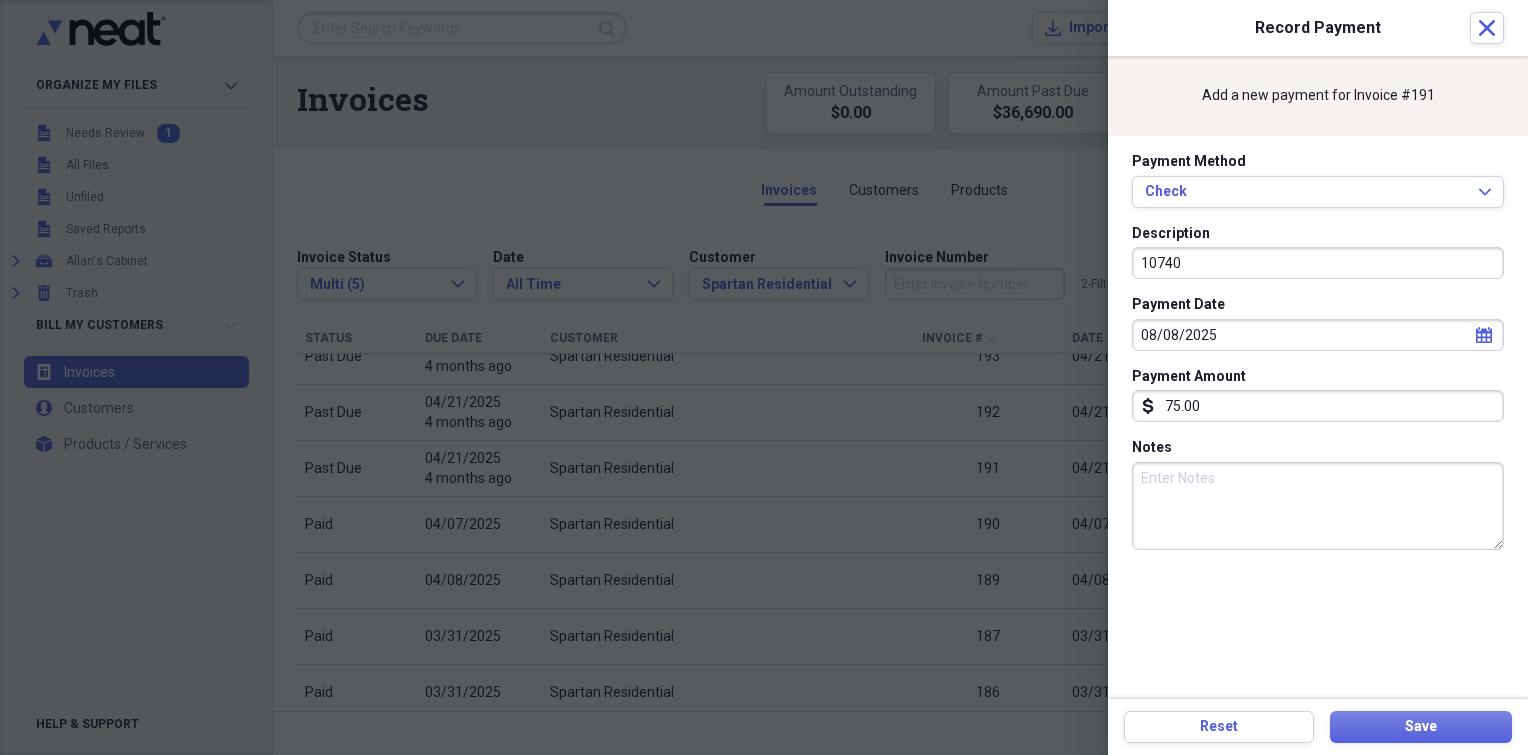 type on "10740" 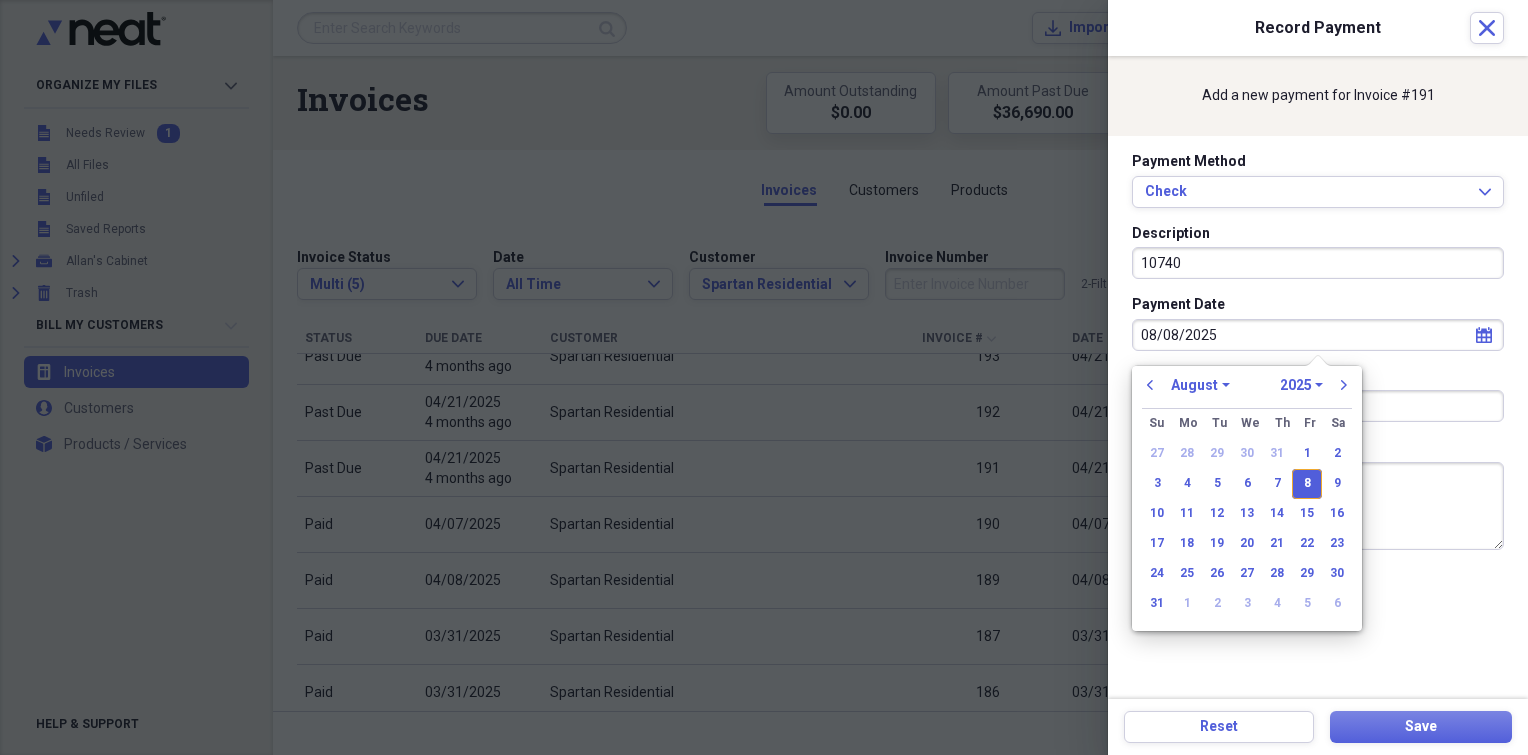 drag, startPoint x: 1284, startPoint y: 340, endPoint x: 1040, endPoint y: 341, distance: 244.00204 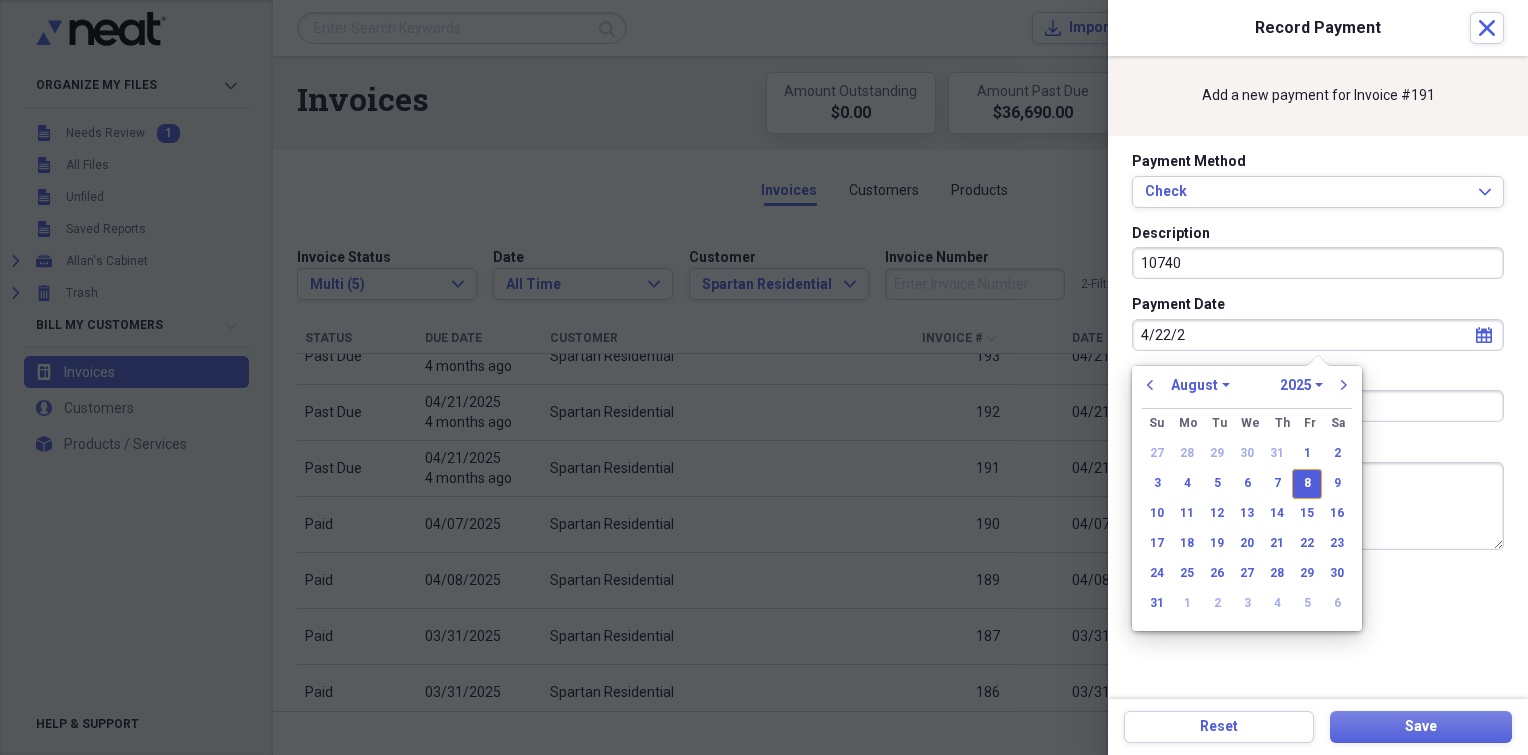 type on "[DATE]" 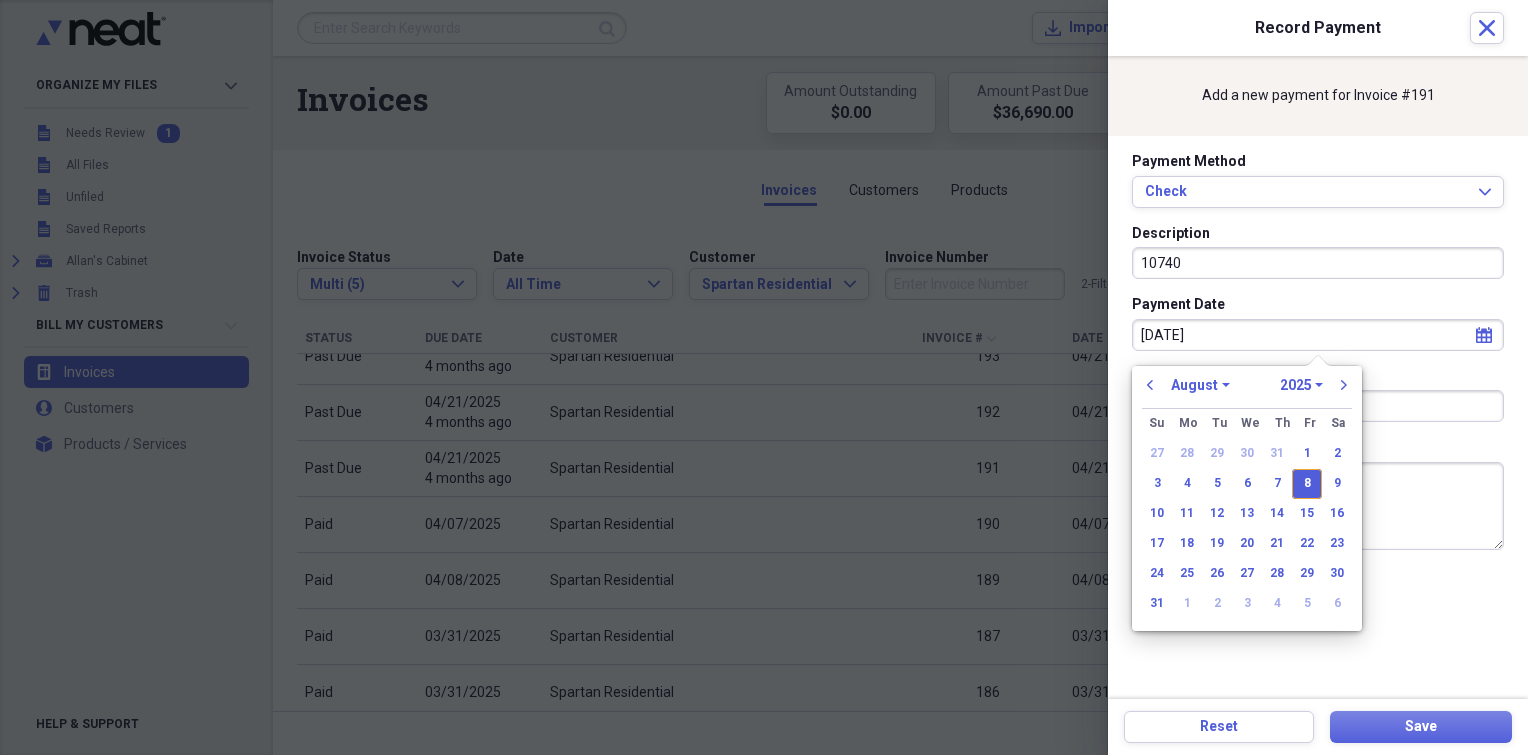 select on "3" 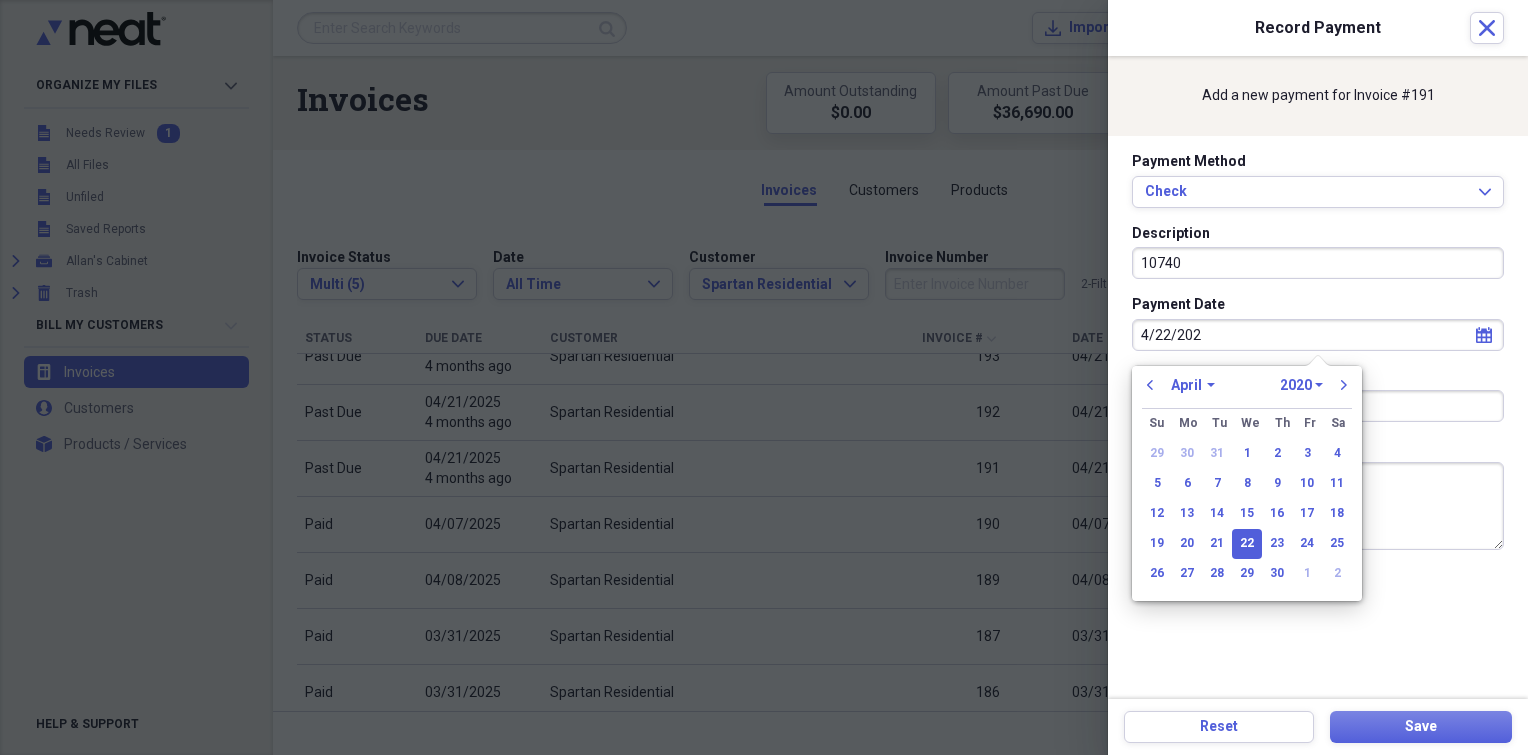type on "[DATE]" 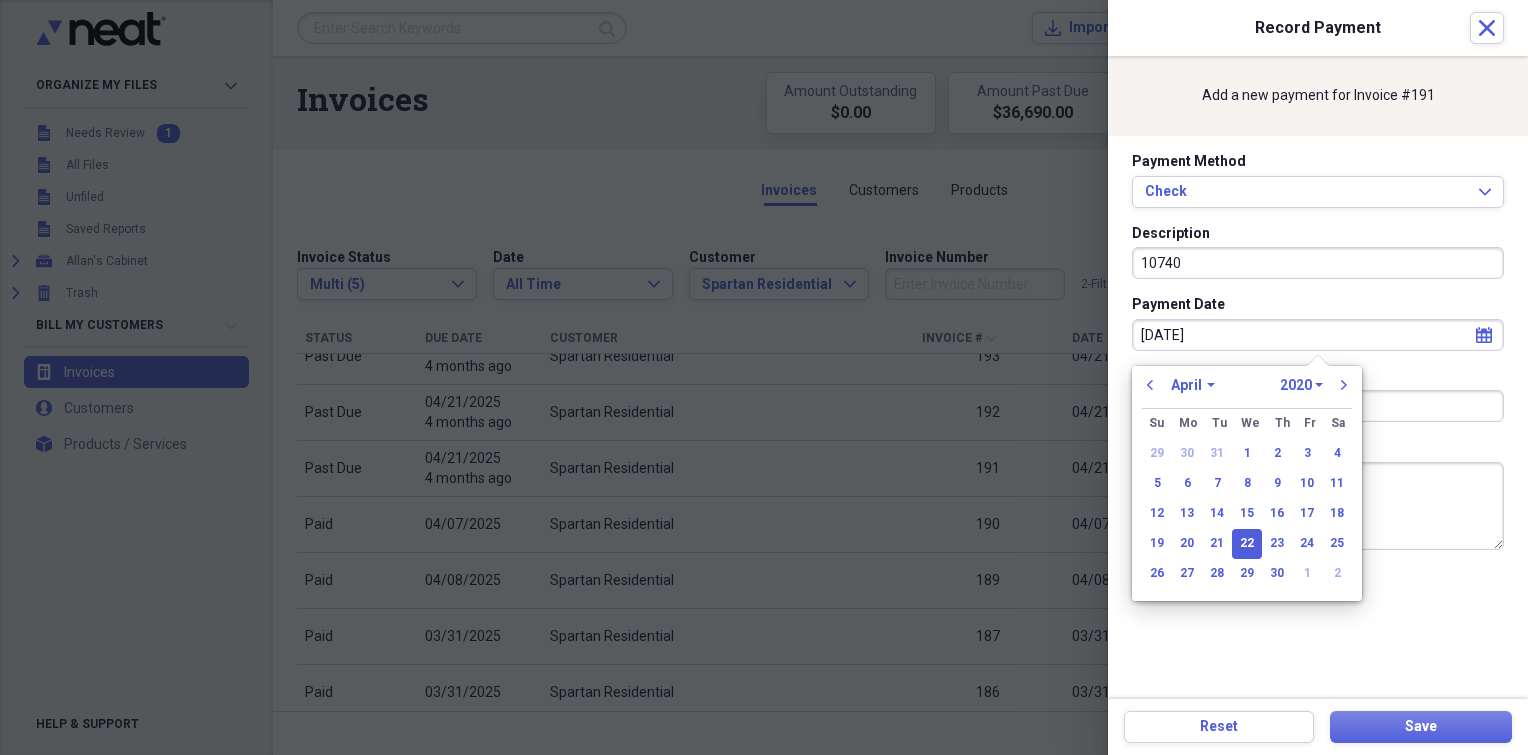 select on "2025" 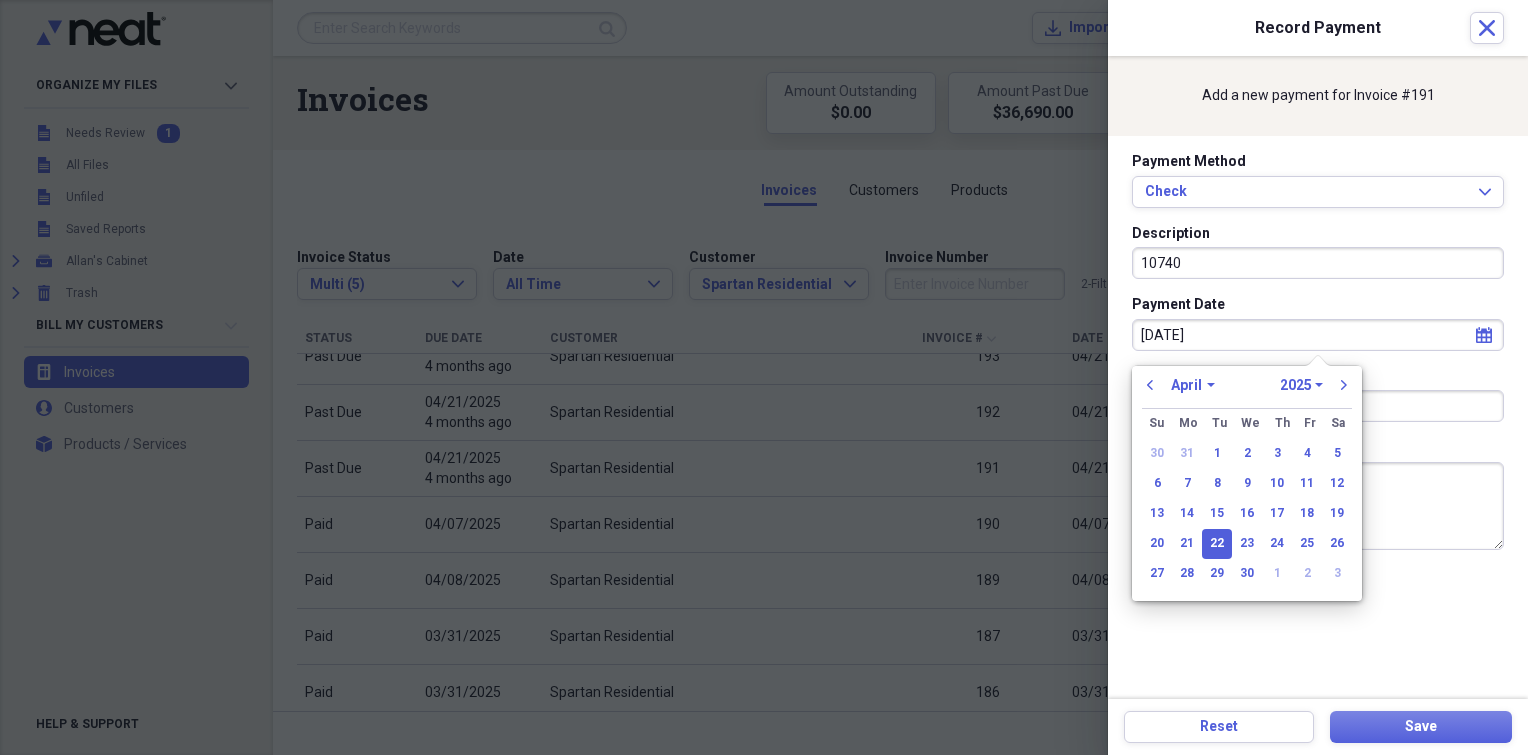 type on "04/22/2025" 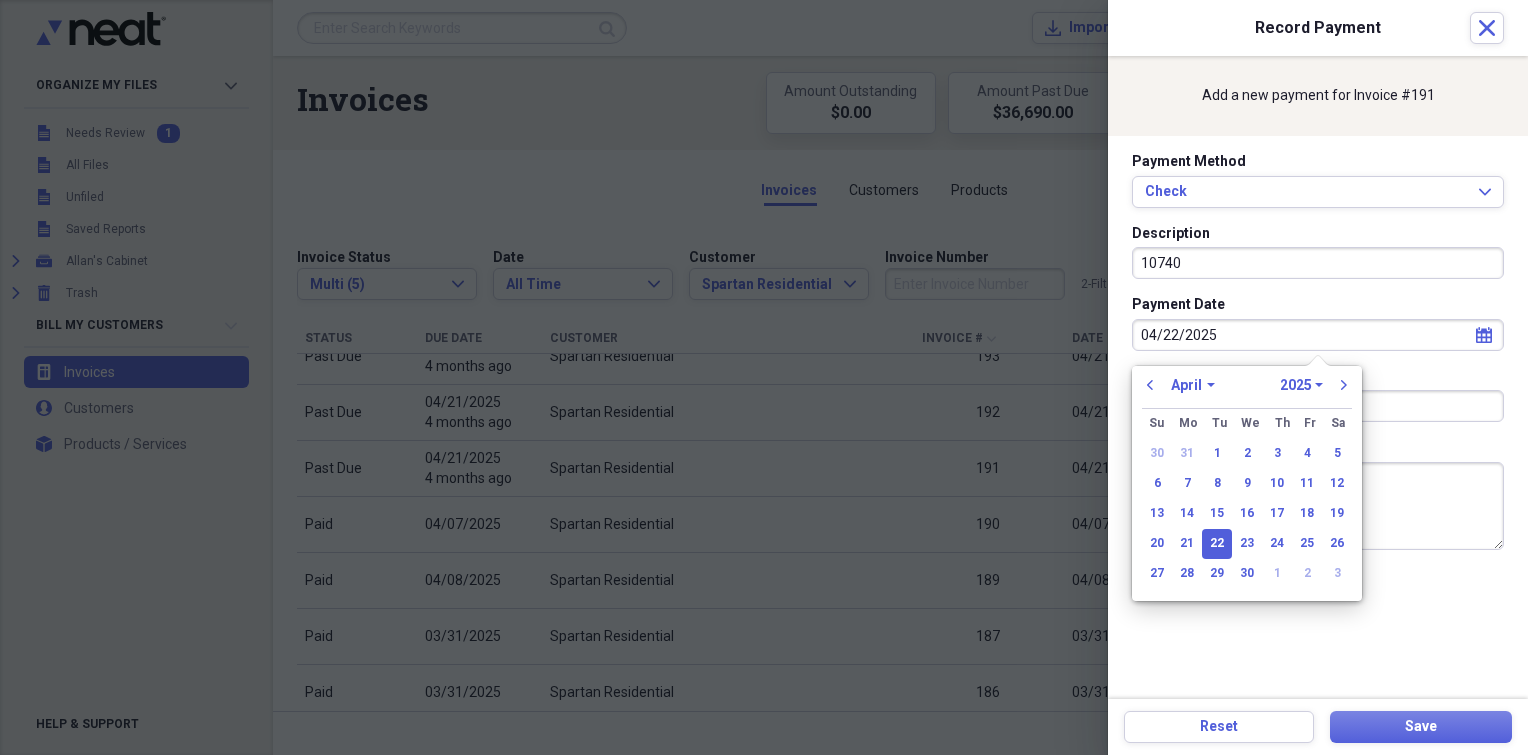 click on "22" at bounding box center (1217, 544) 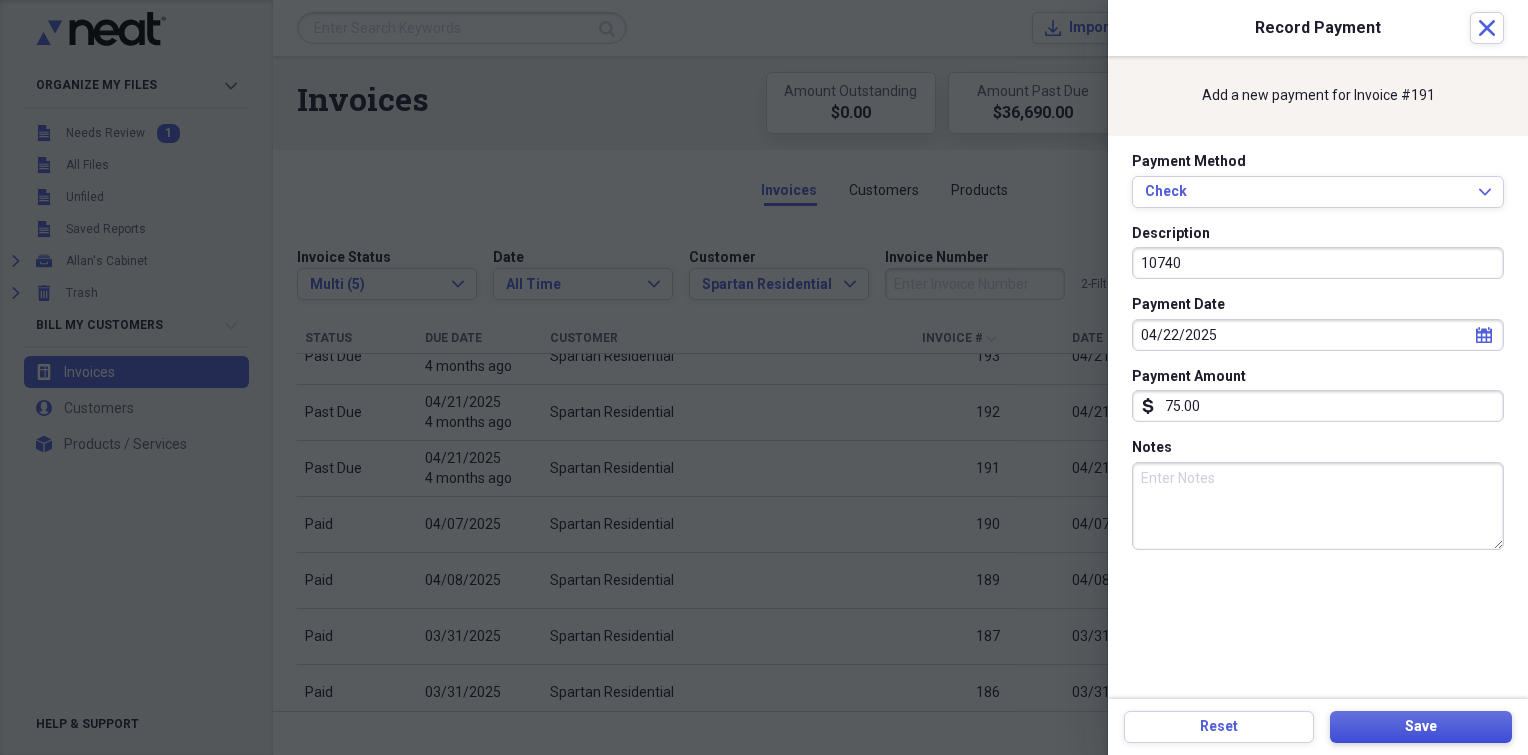 drag, startPoint x: 1404, startPoint y: 731, endPoint x: 1385, endPoint y: 730, distance: 19.026299 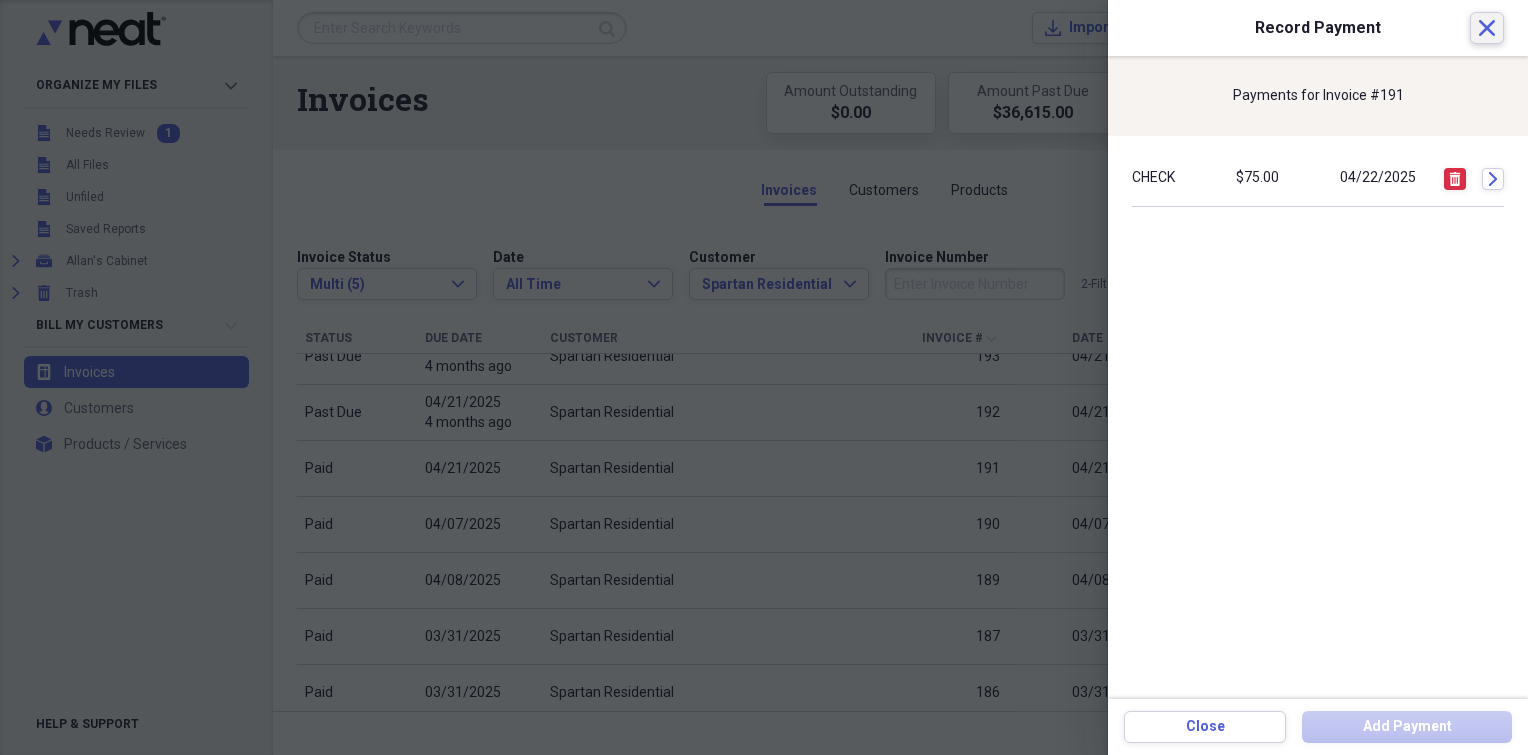 click on "Close" 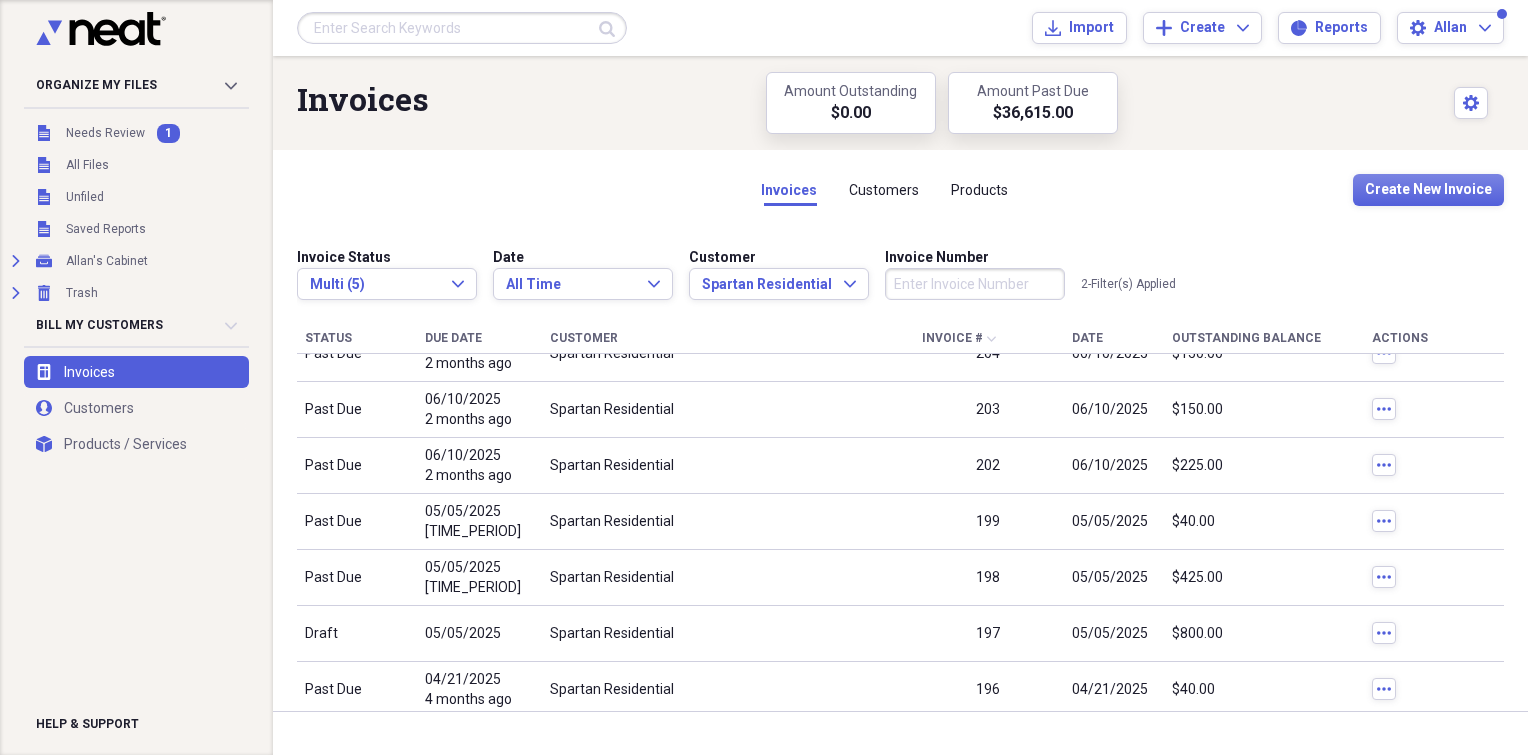 scroll, scrollTop: 1593, scrollLeft: 0, axis: vertical 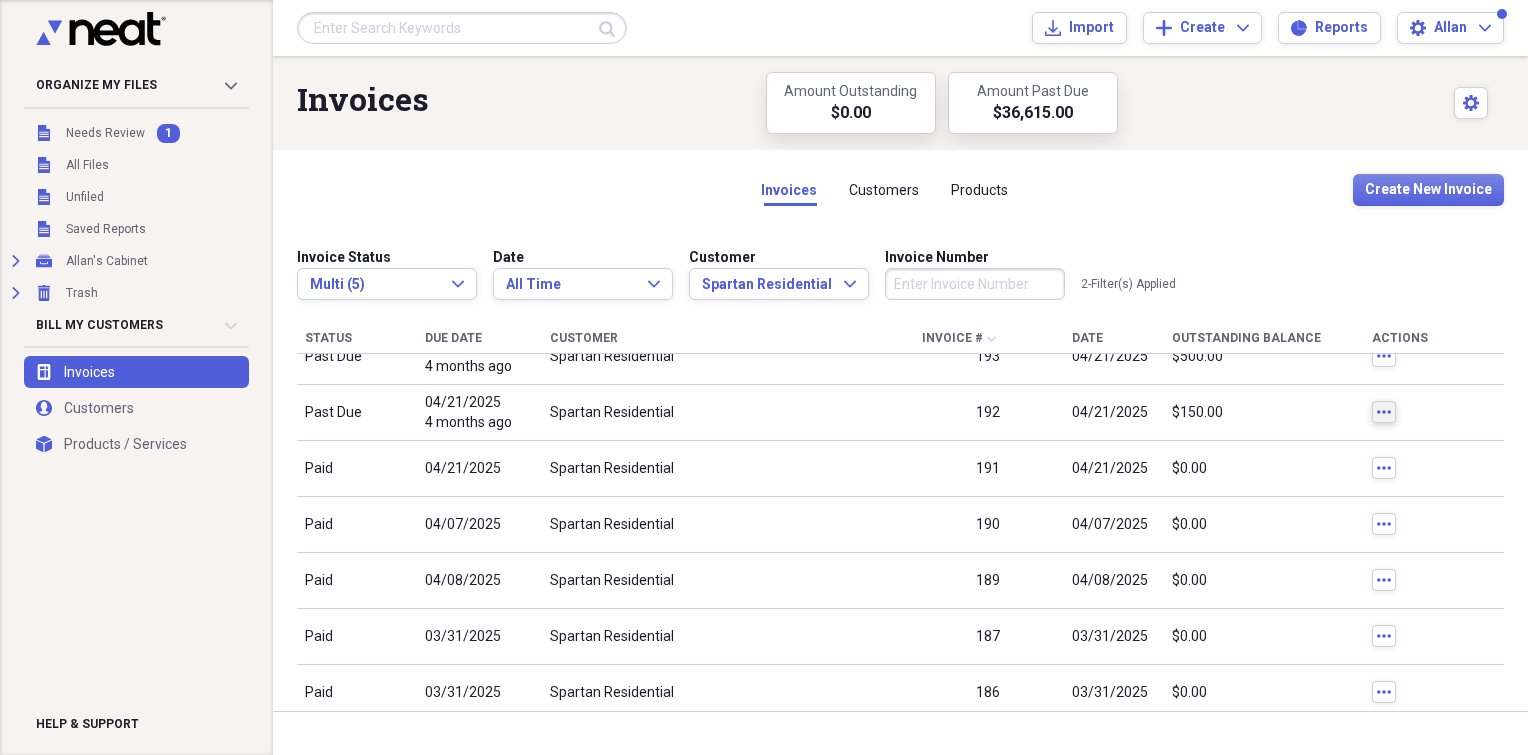 click on "more" 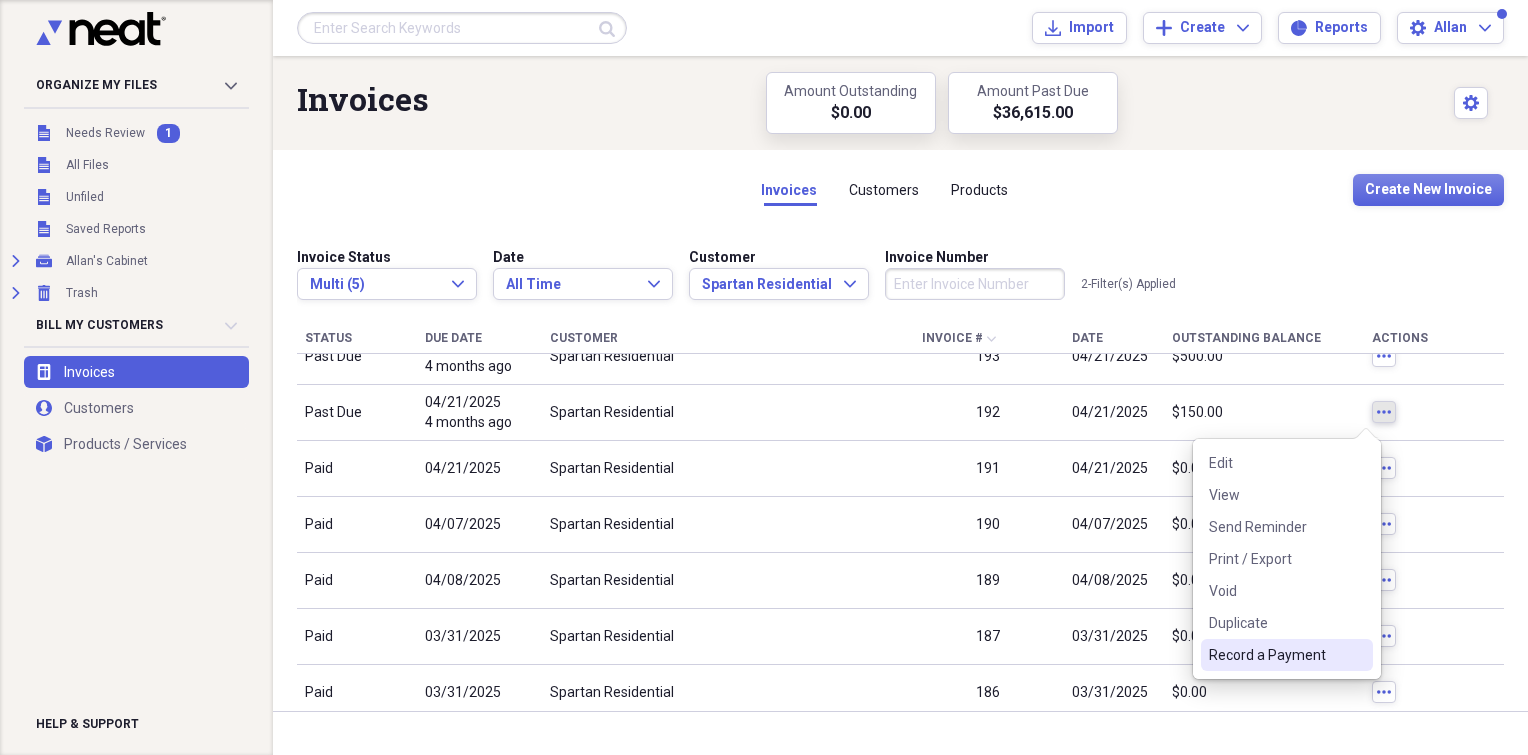 click on "Record a Payment" at bounding box center [1275, 655] 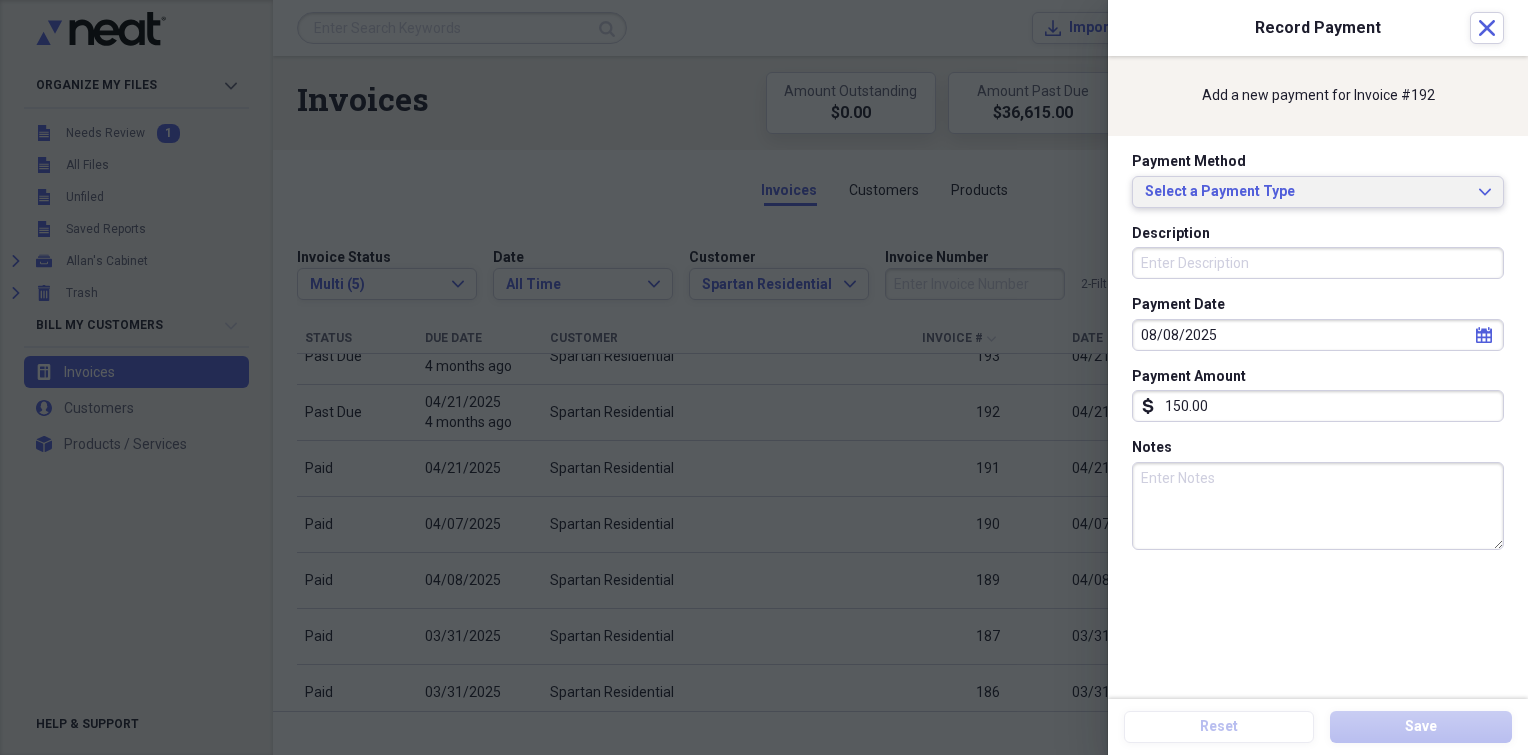 click on "Select a Payment Type" at bounding box center [1306, 192] 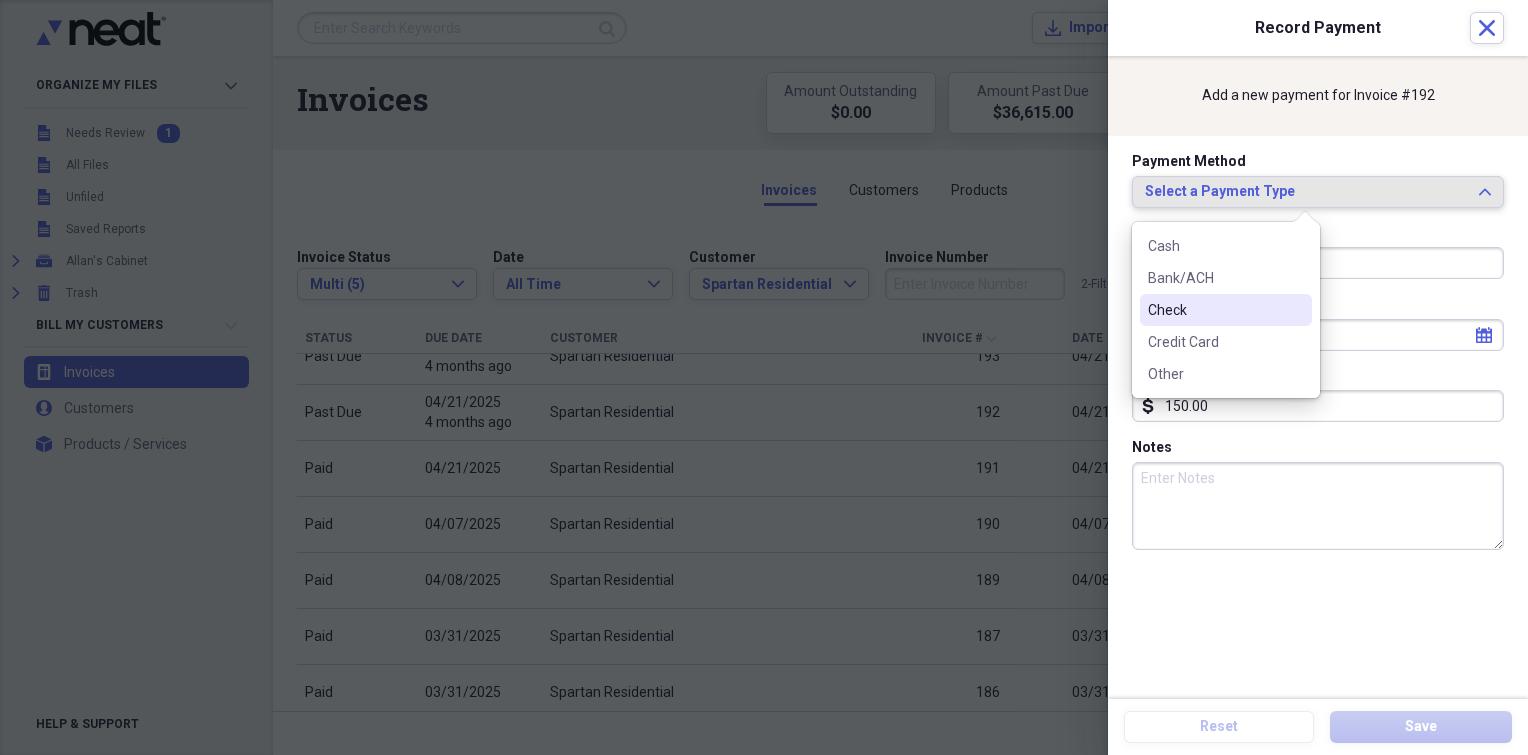 click on "Check" at bounding box center (1214, 310) 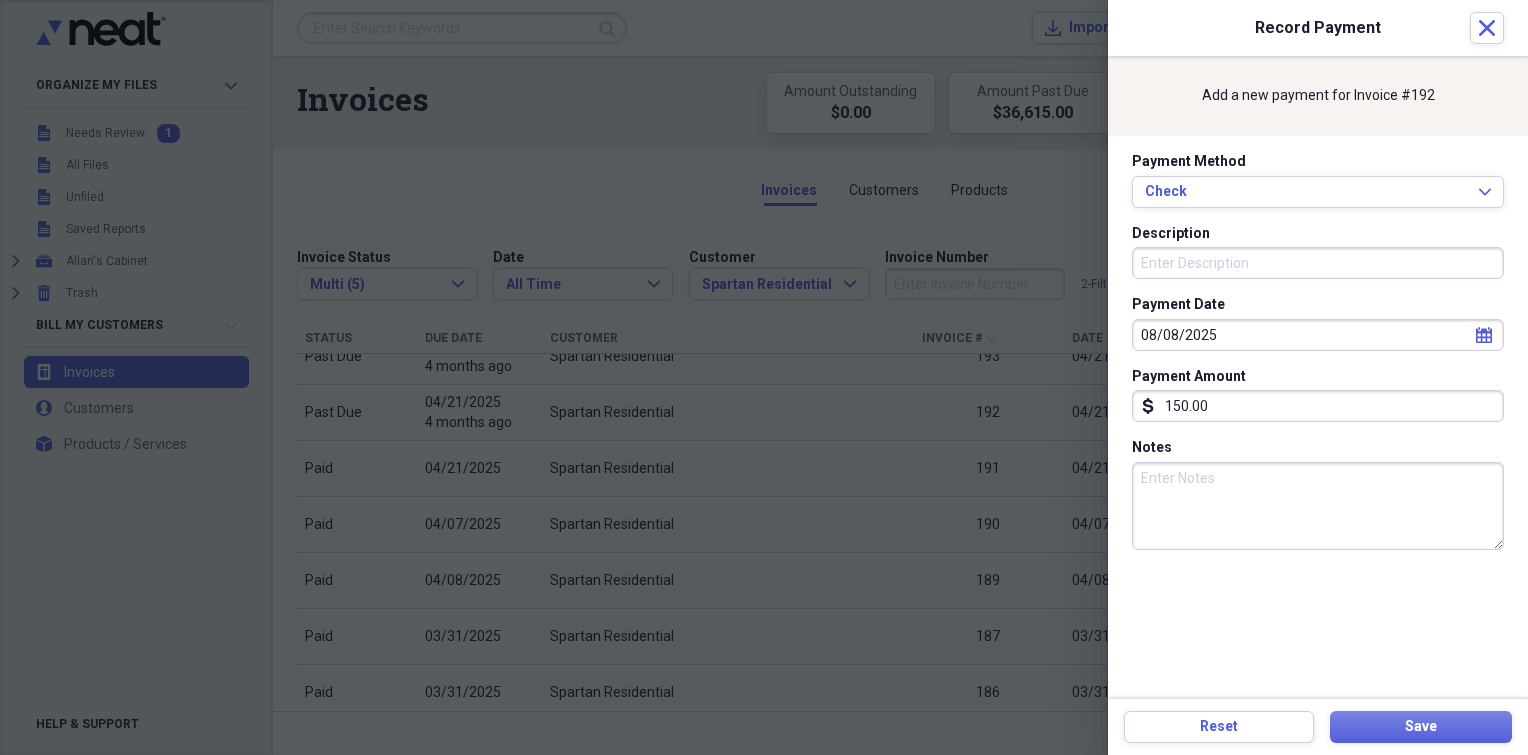 drag, startPoint x: 1190, startPoint y: 266, endPoint x: 1188, endPoint y: 254, distance: 12.165525 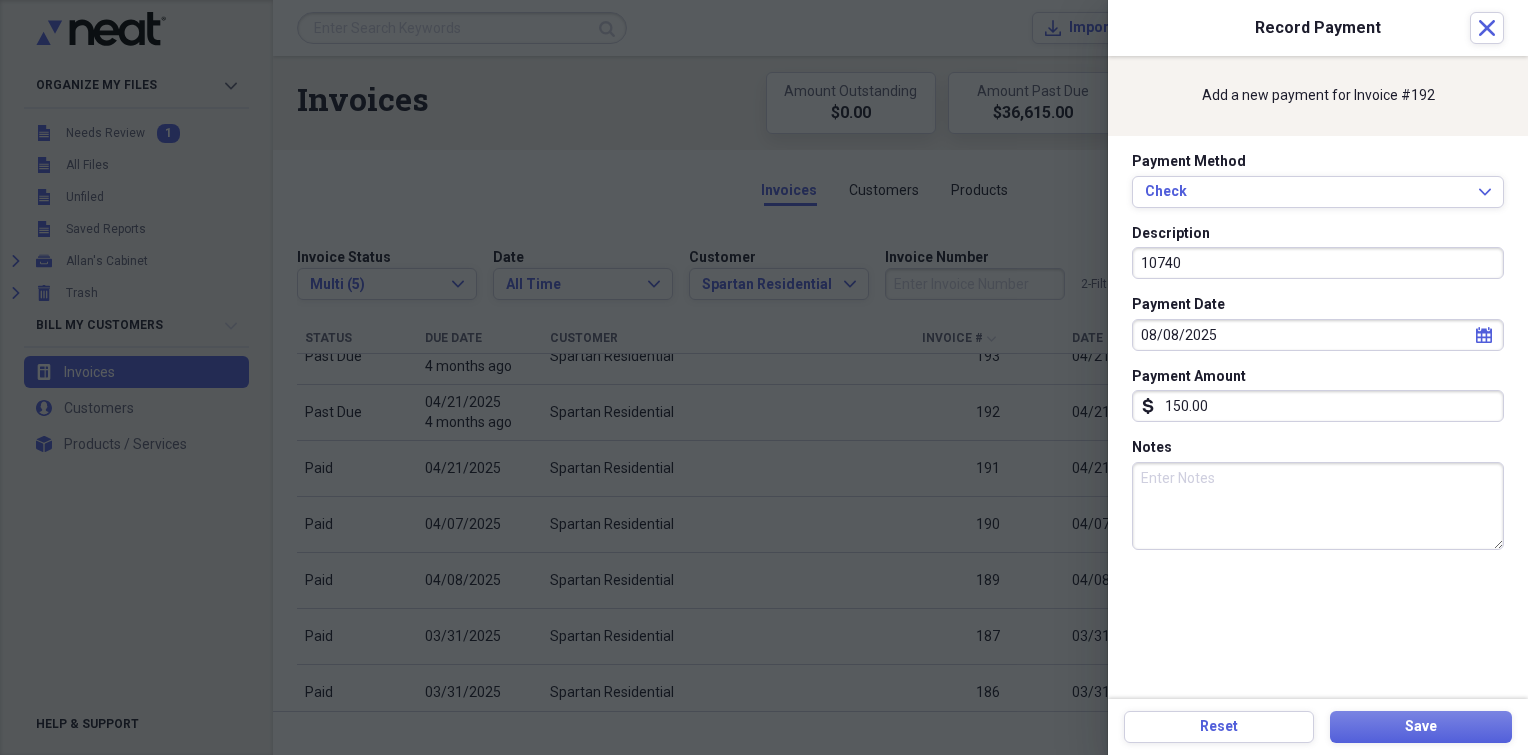 type on "10740" 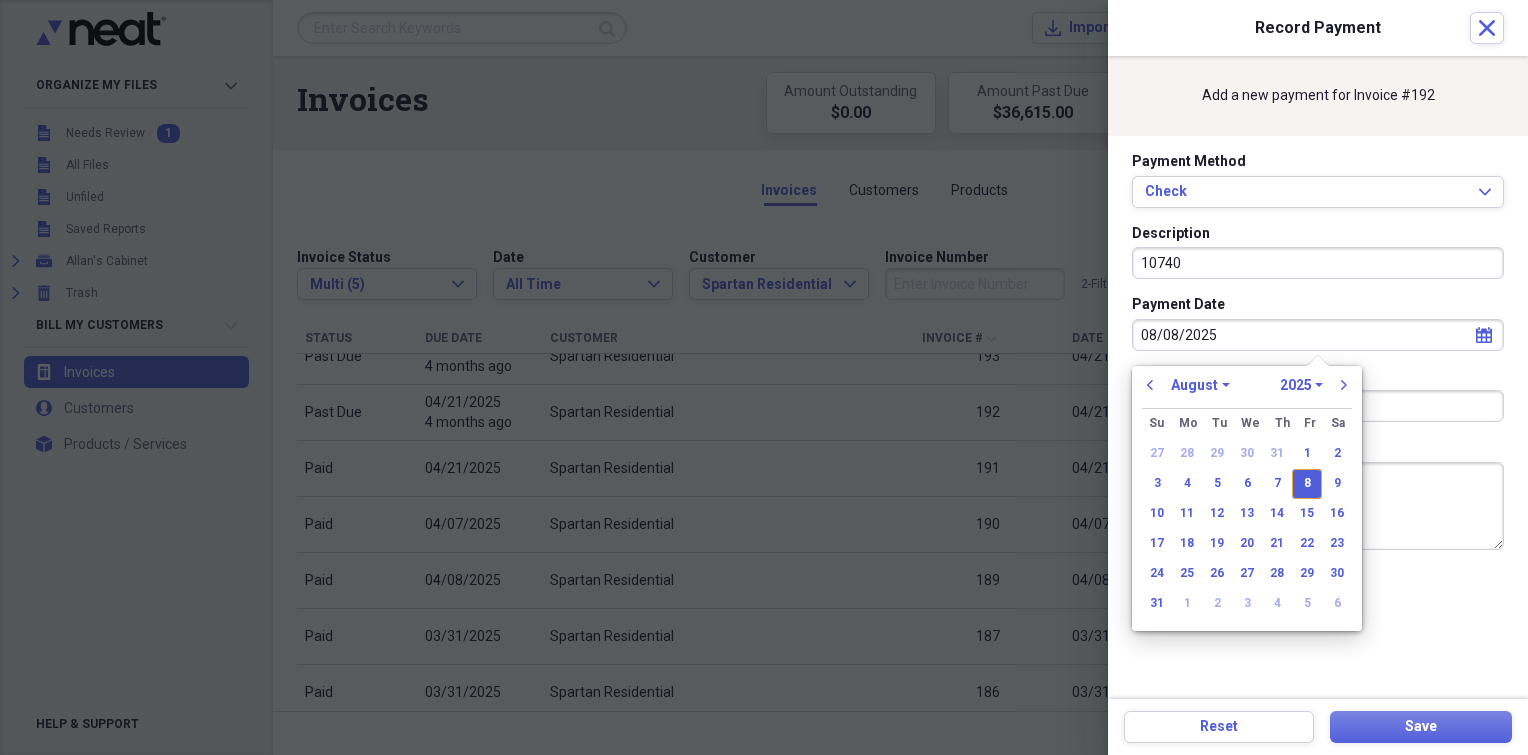 drag, startPoint x: 1198, startPoint y: 335, endPoint x: 951, endPoint y: 330, distance: 247.0506 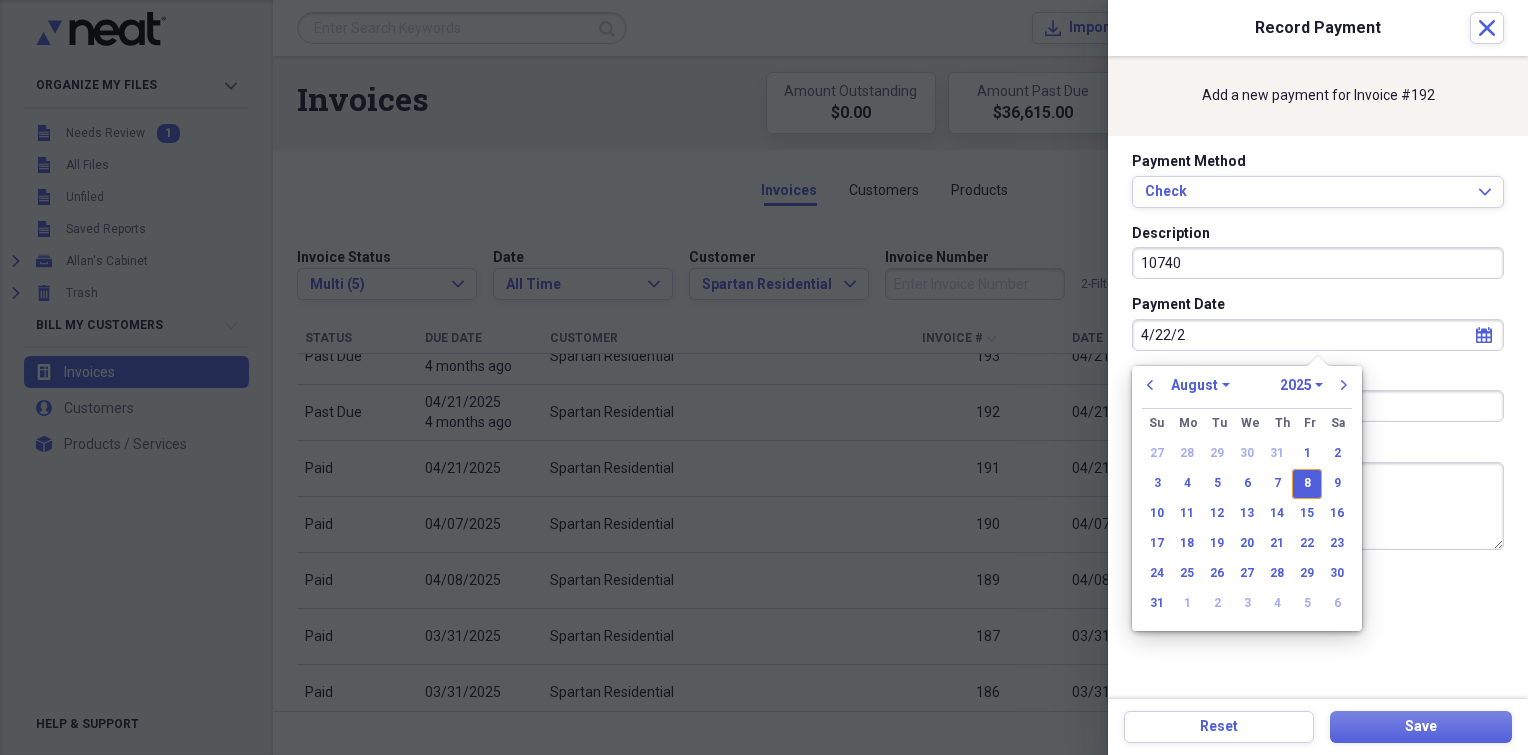 type on "[DATE]" 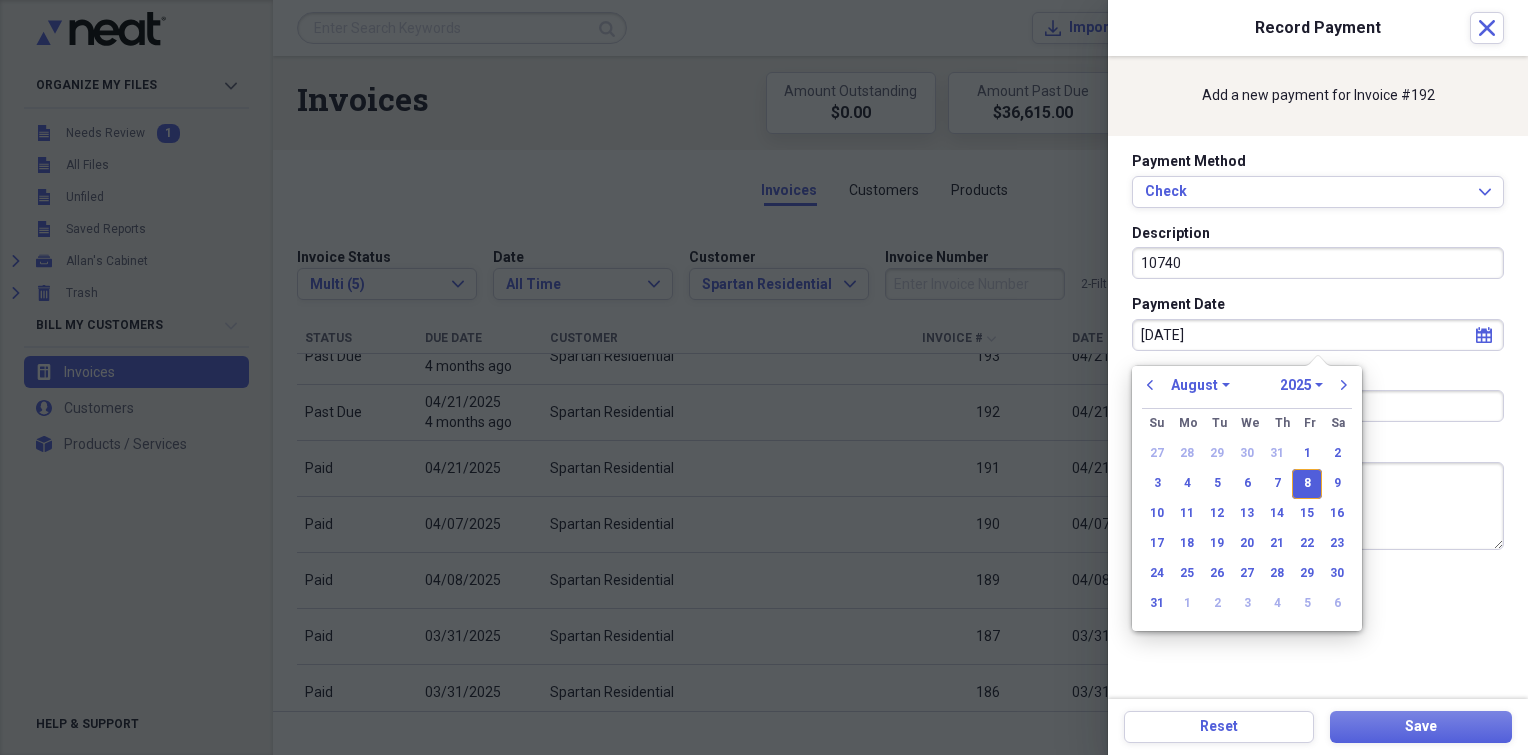 select on "3" 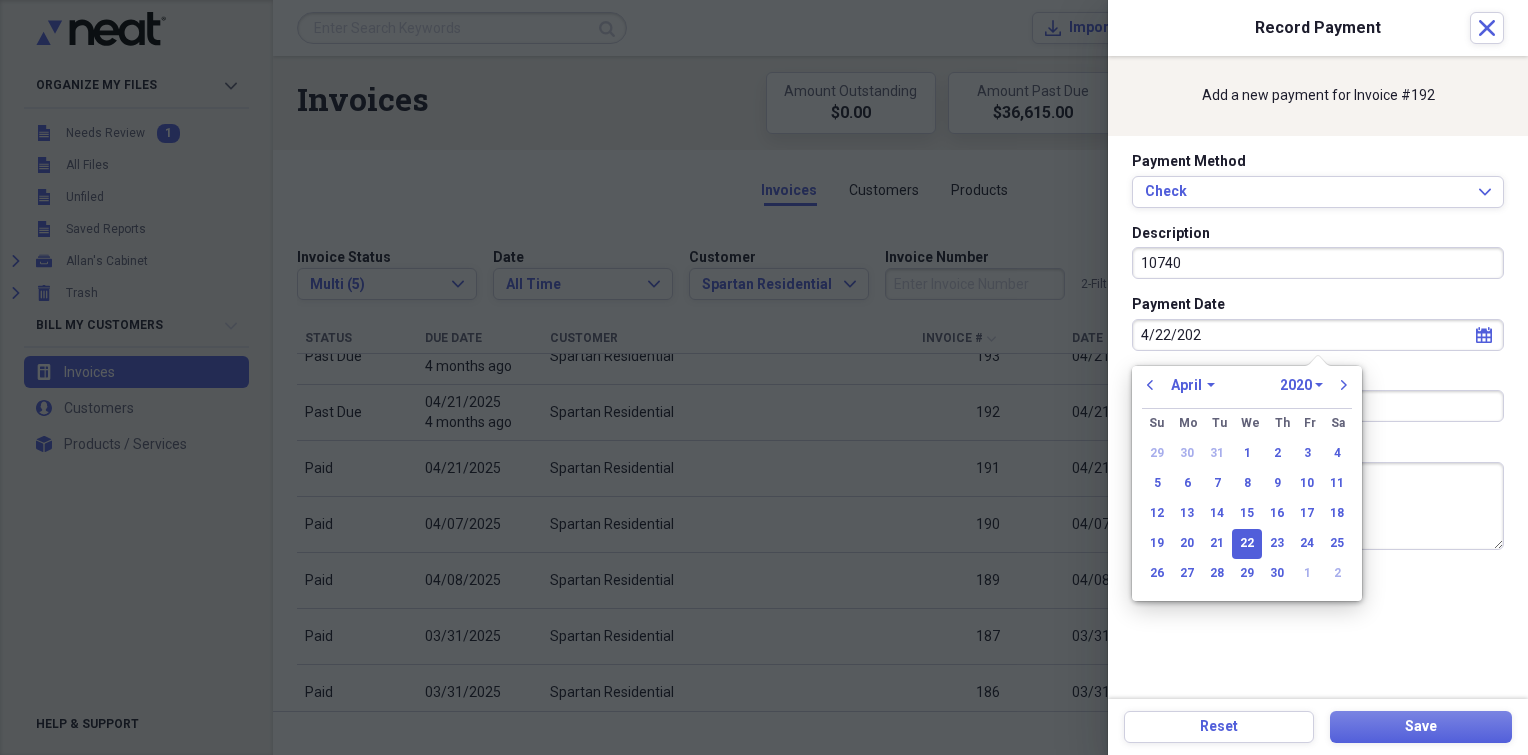 type on "[DATE]" 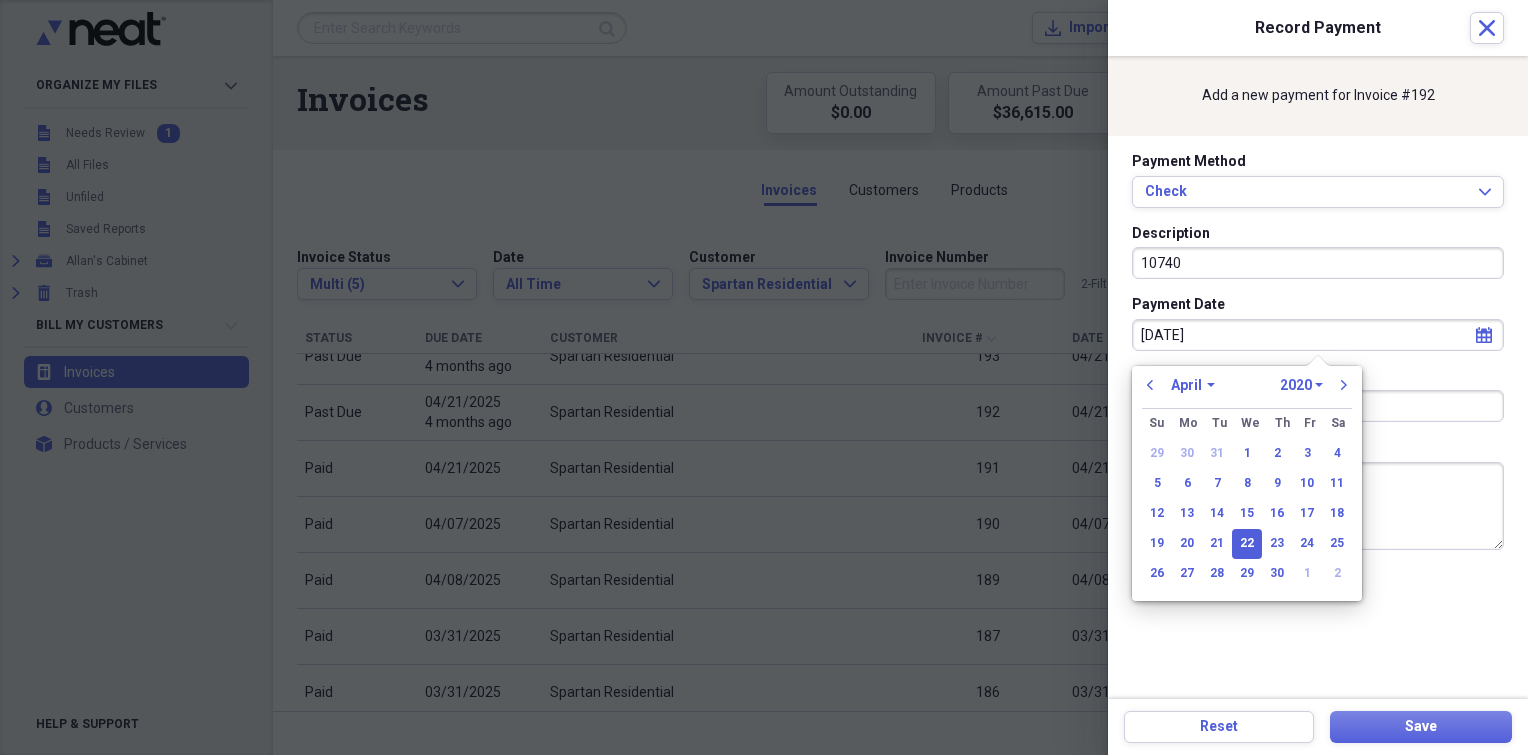 select on "2025" 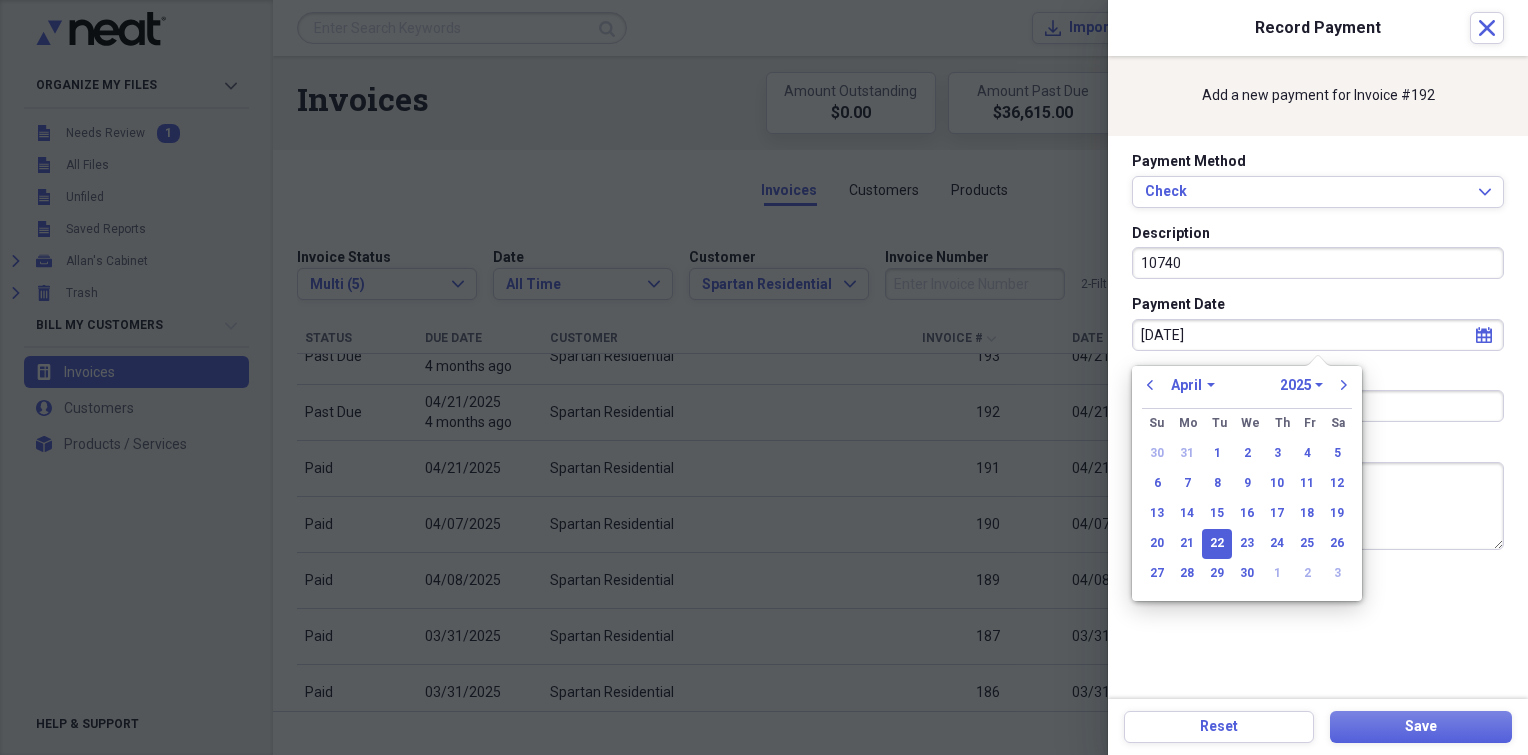 type on "04/22/2025" 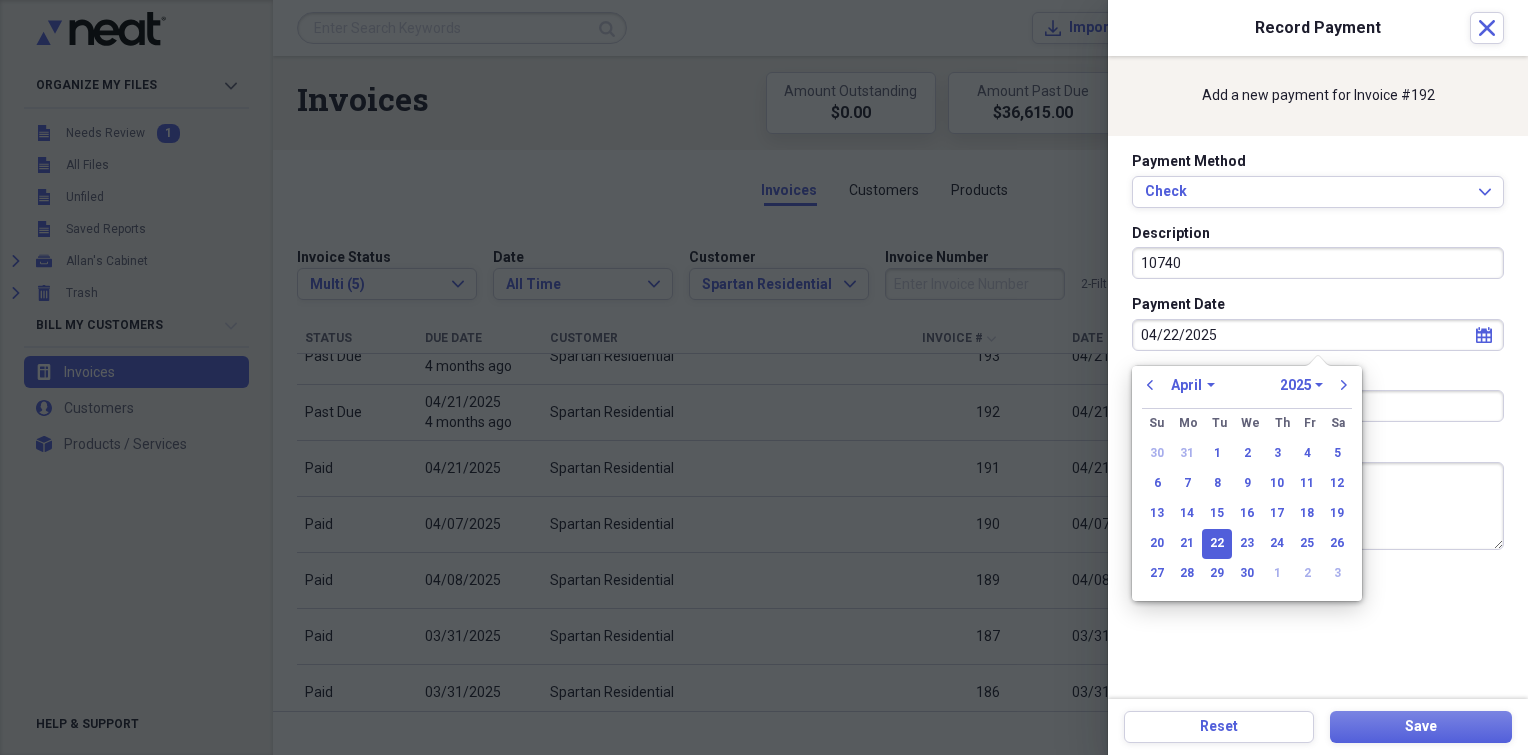 click on "22" at bounding box center [1217, 544] 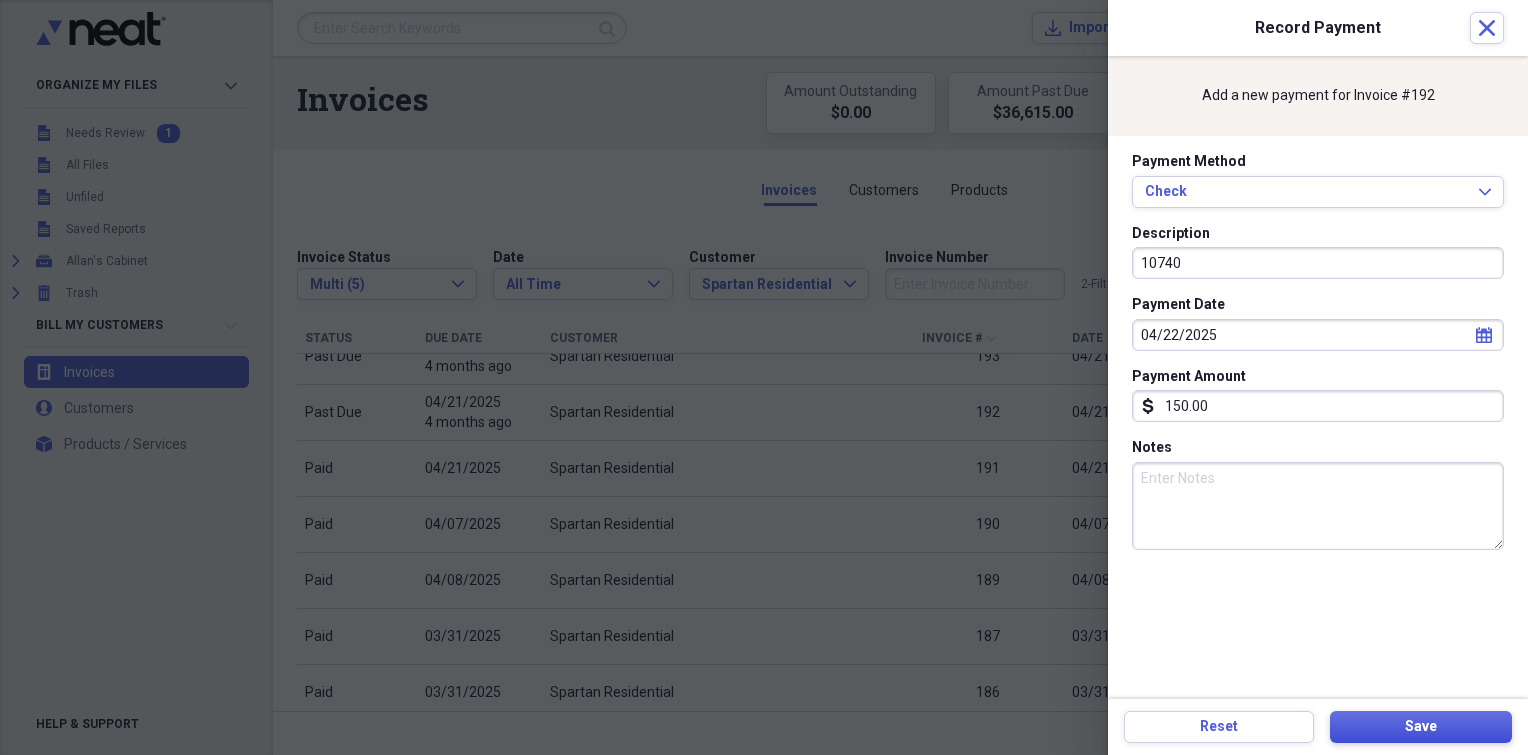 click on "Save" at bounding box center (1421, 727) 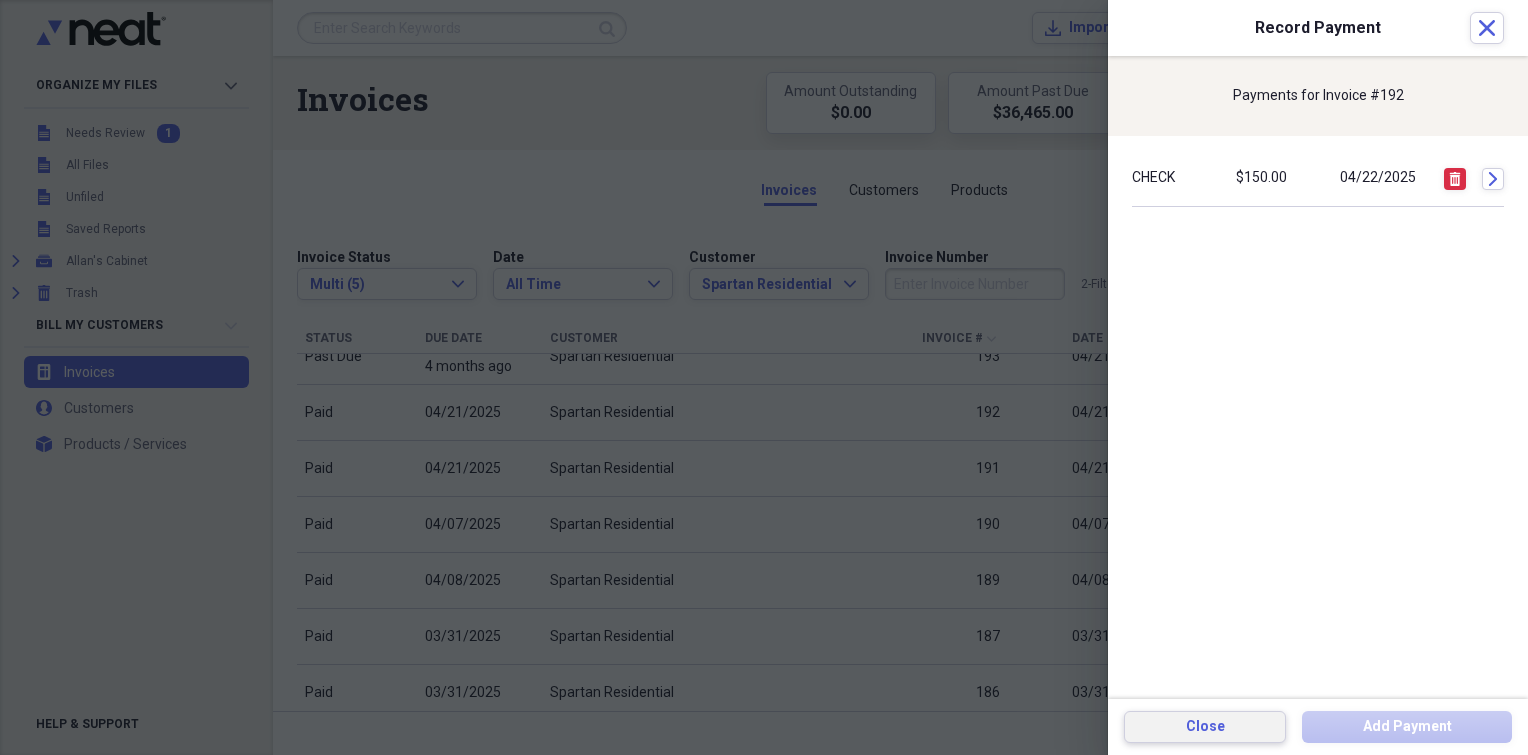 click on "Close" at bounding box center (1205, 727) 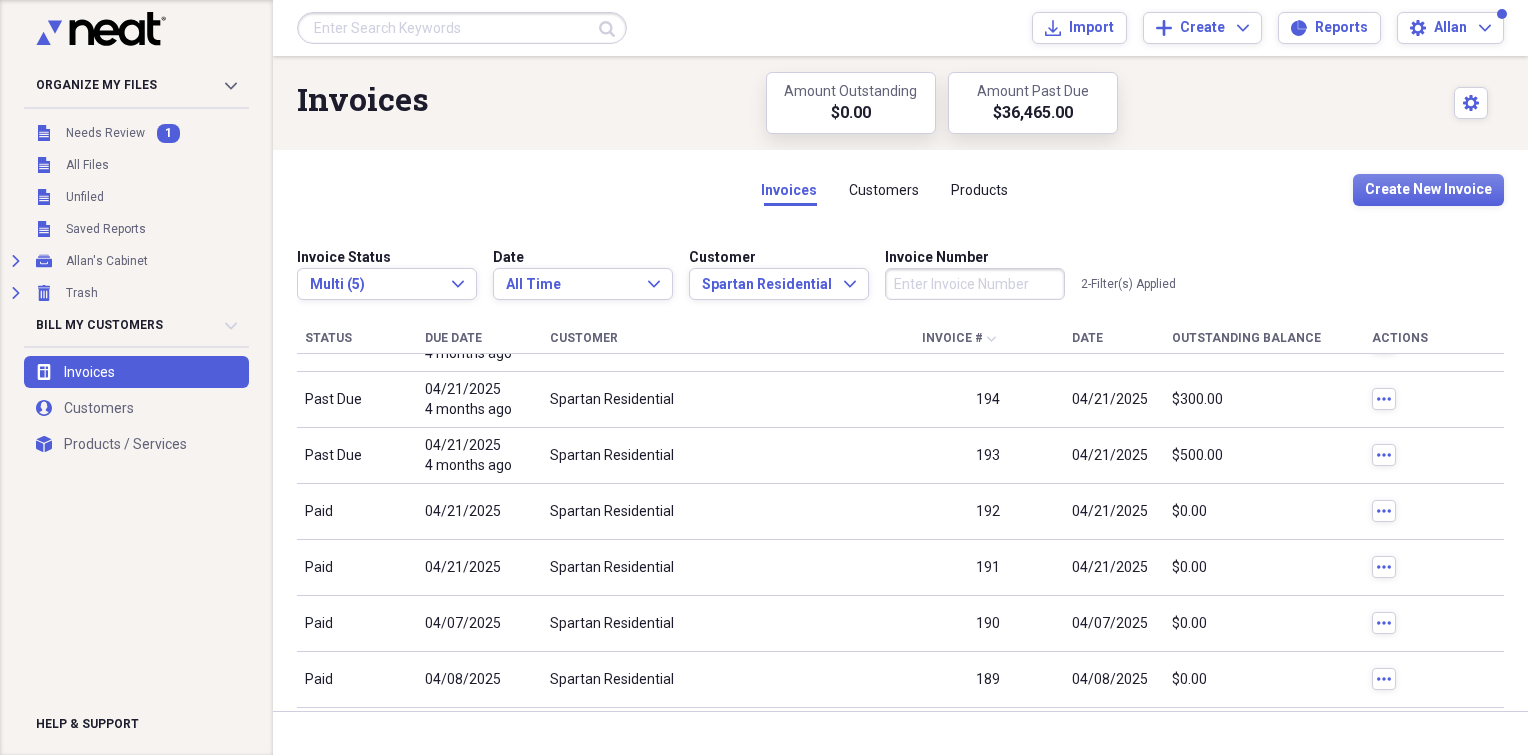 scroll, scrollTop: 1493, scrollLeft: 0, axis: vertical 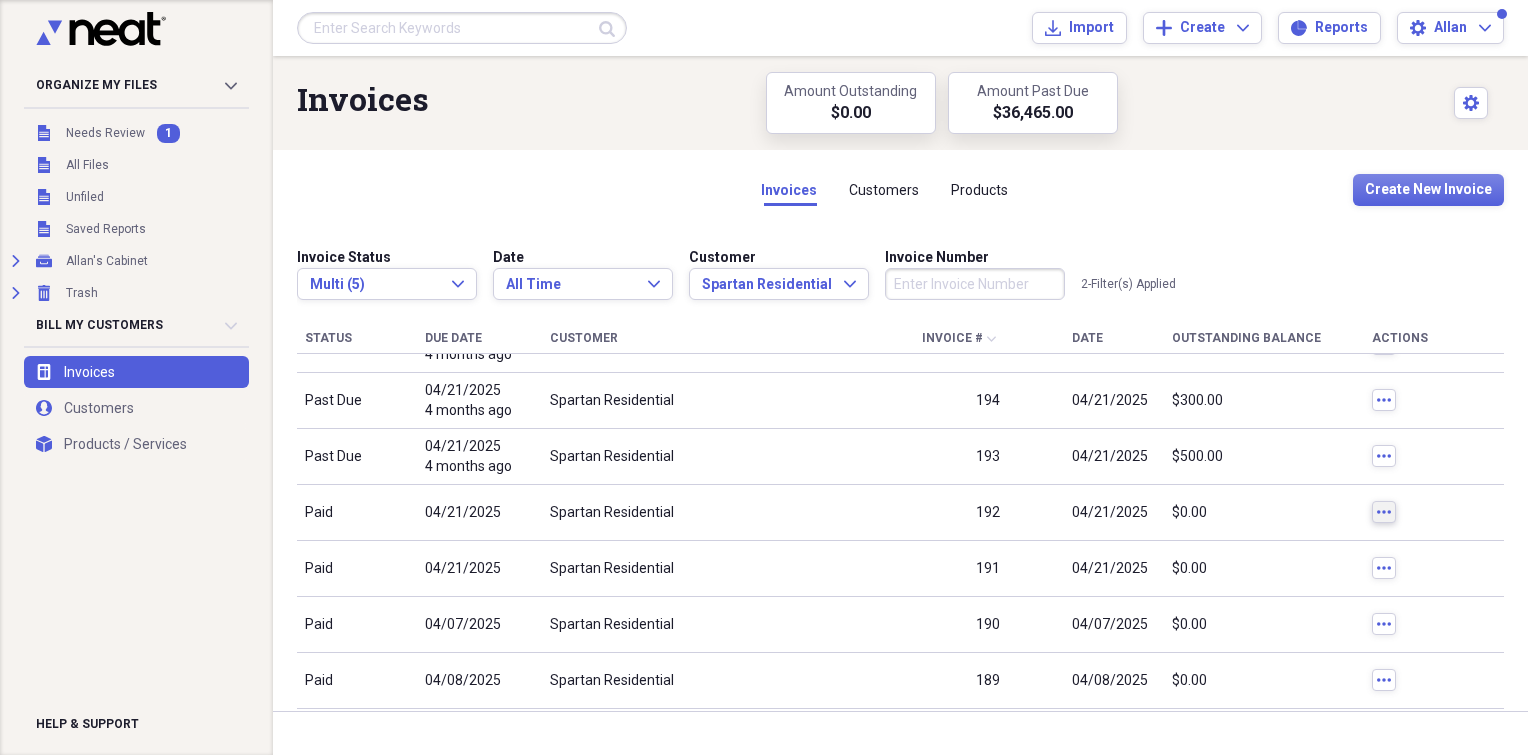 click on "more" 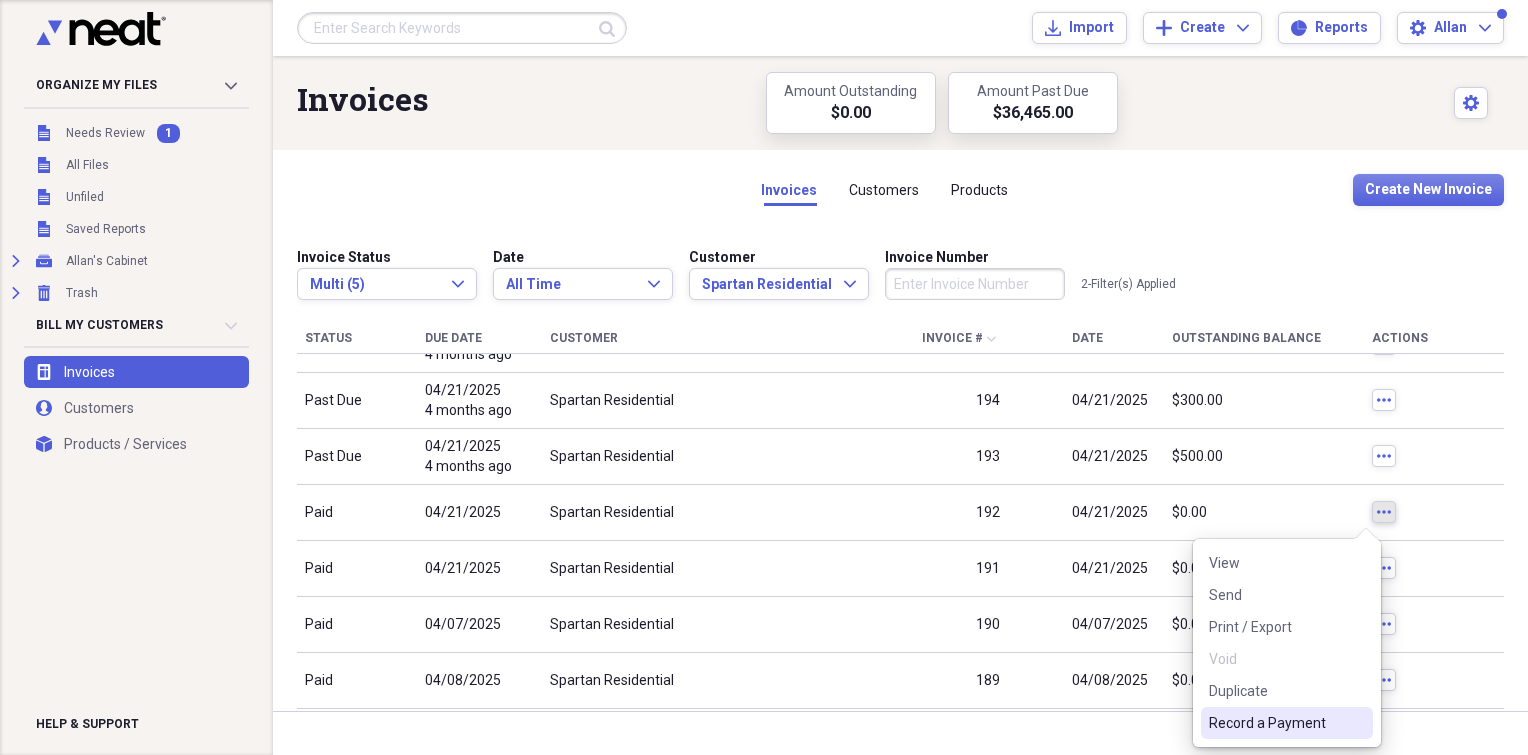 click on "Record a Payment" at bounding box center (1275, 723) 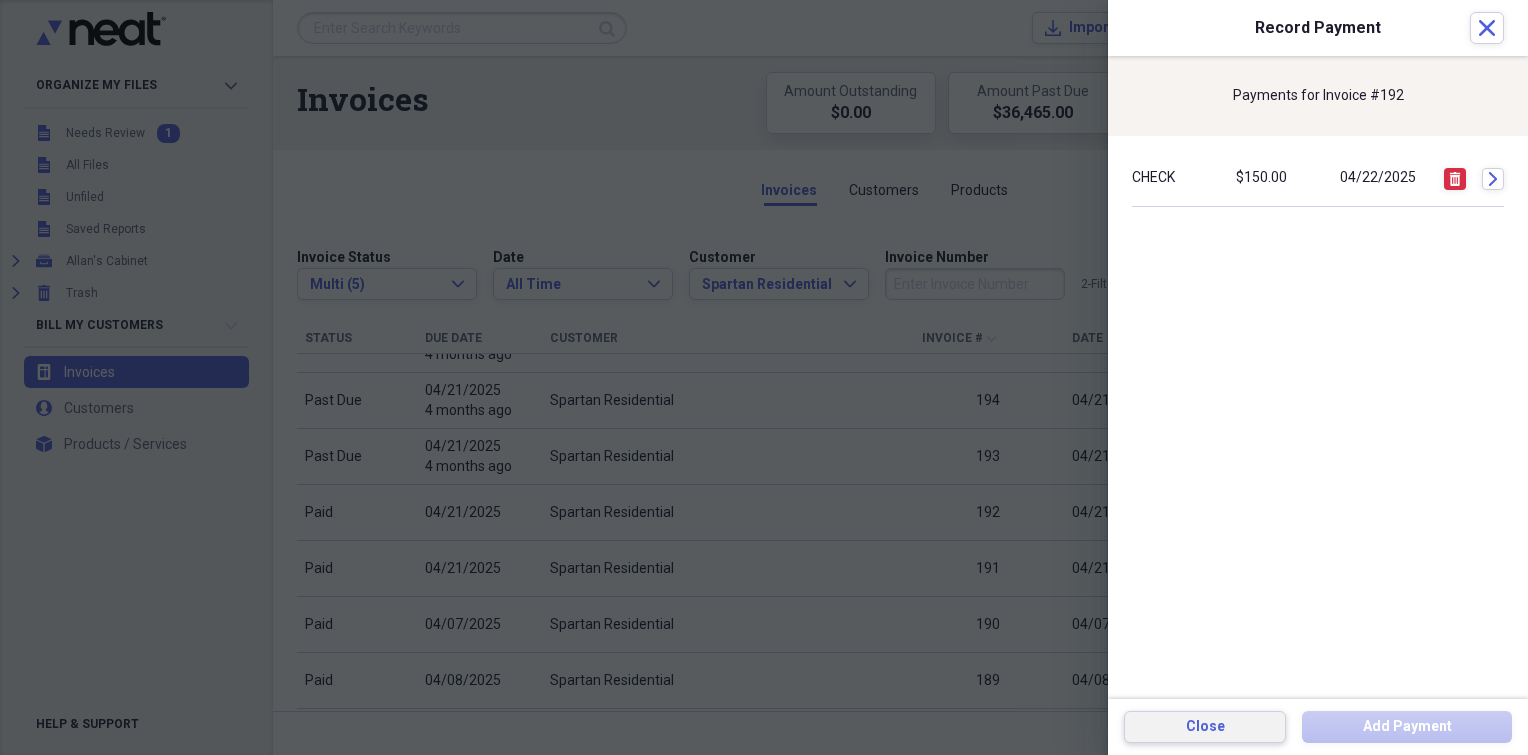 click on "Close" at bounding box center (1205, 727) 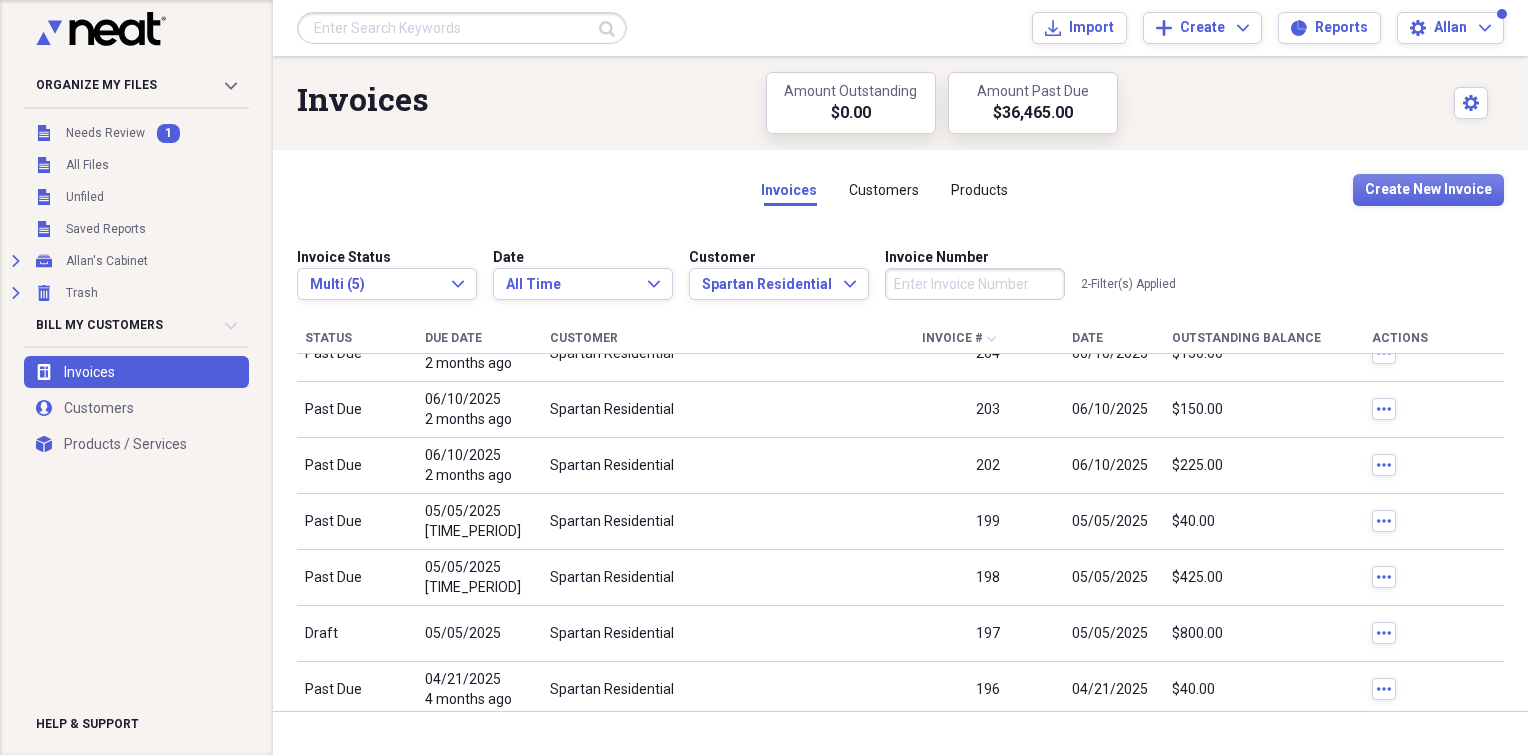 scroll, scrollTop: 1493, scrollLeft: 0, axis: vertical 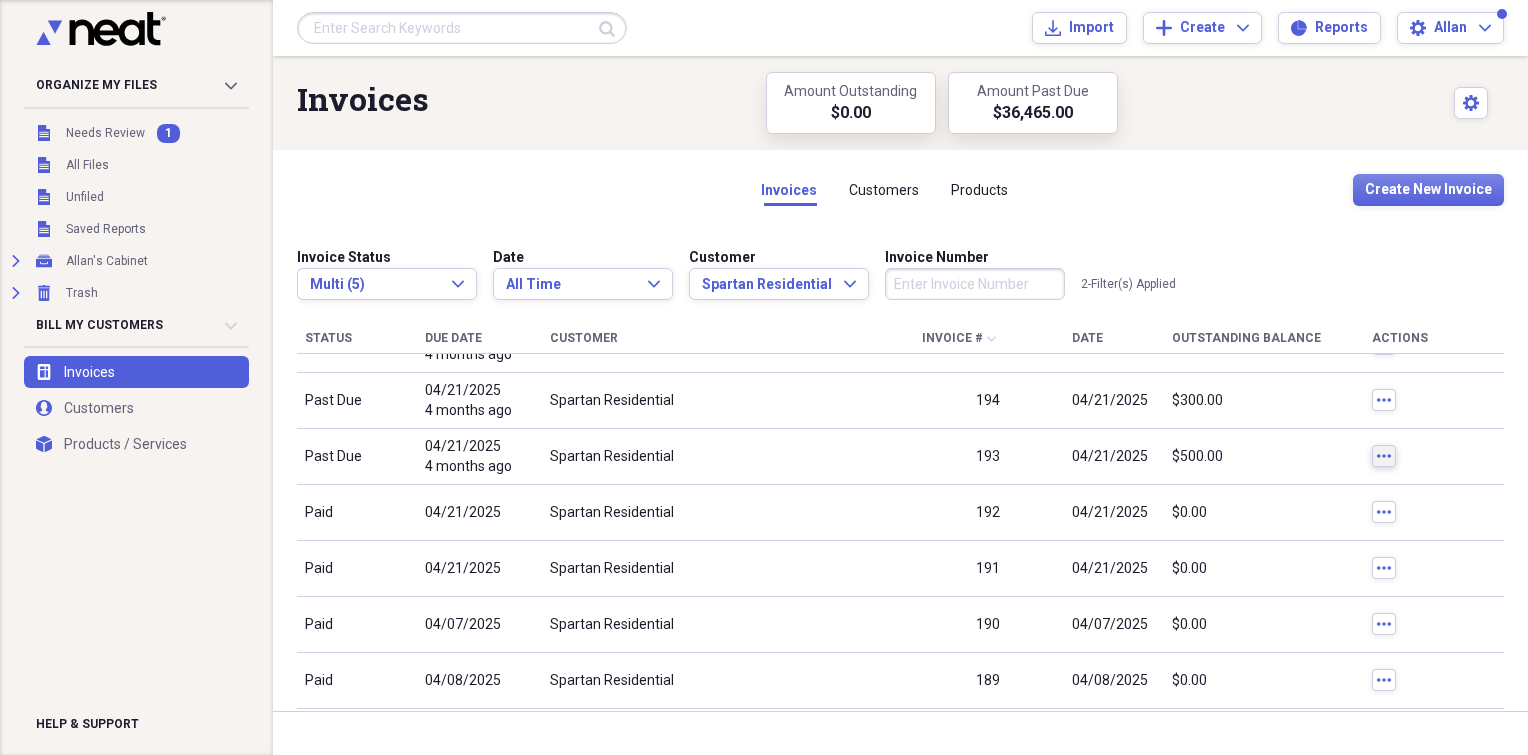click on "more" at bounding box center (1384, 456) 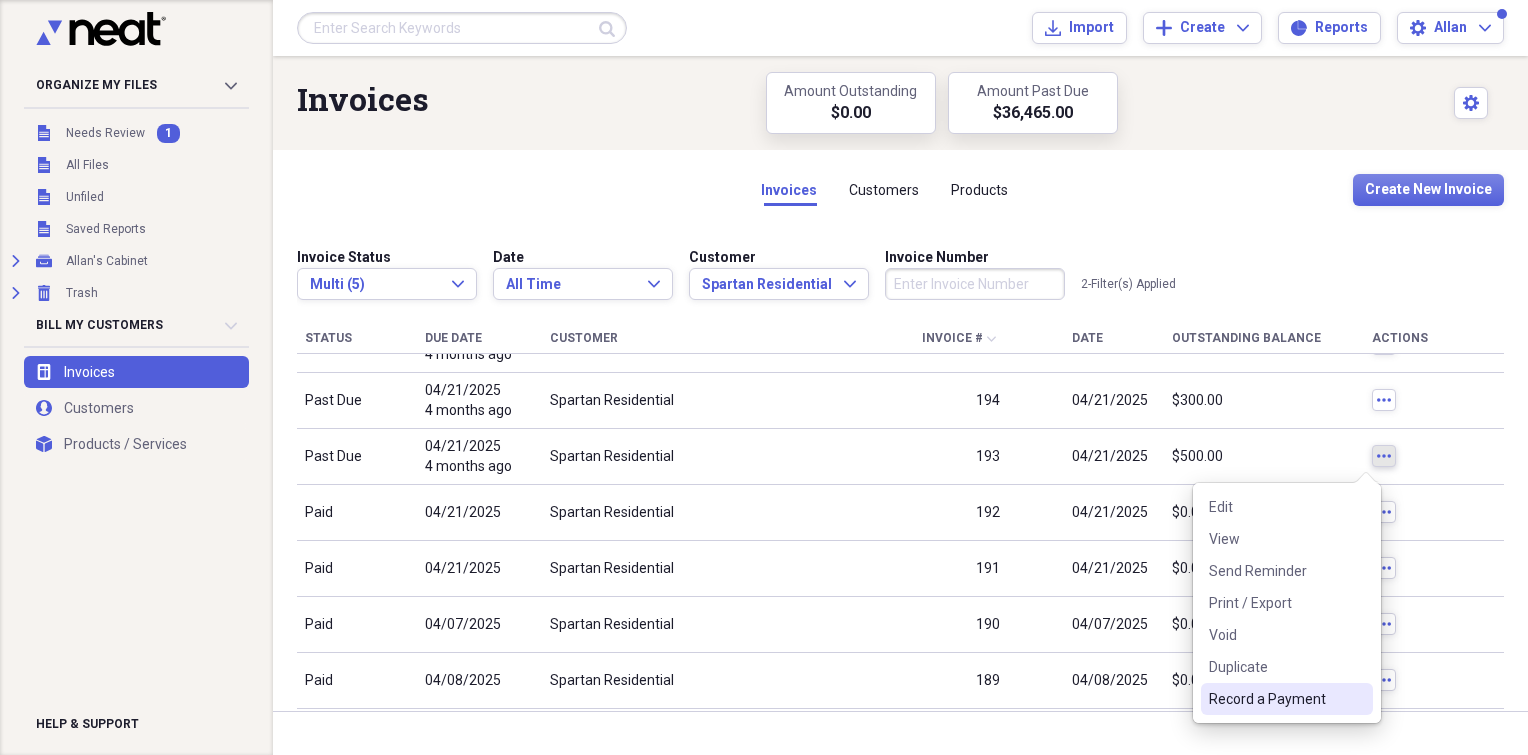 click on "Record a Payment" at bounding box center [1275, 699] 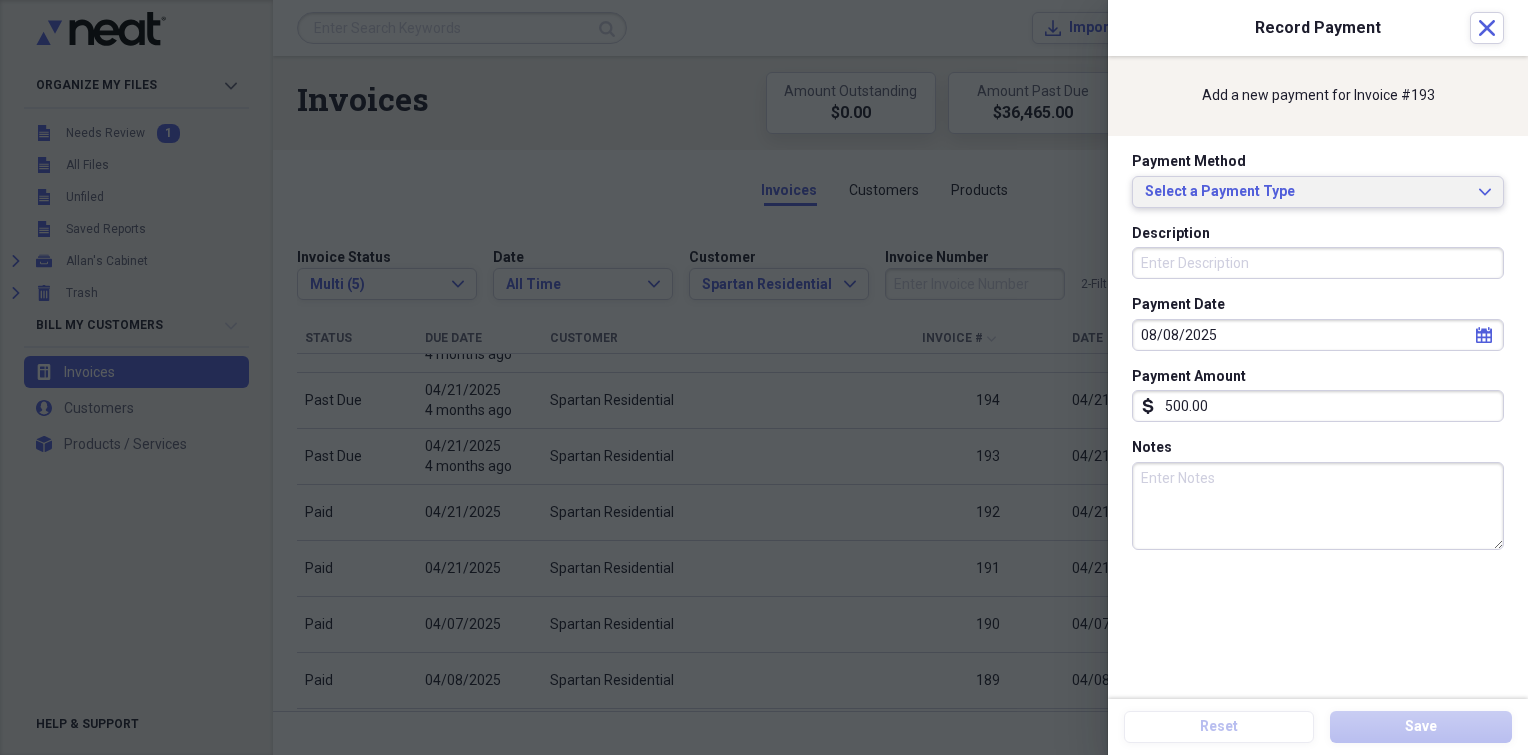 click on "Select a Payment Type" at bounding box center [1306, 192] 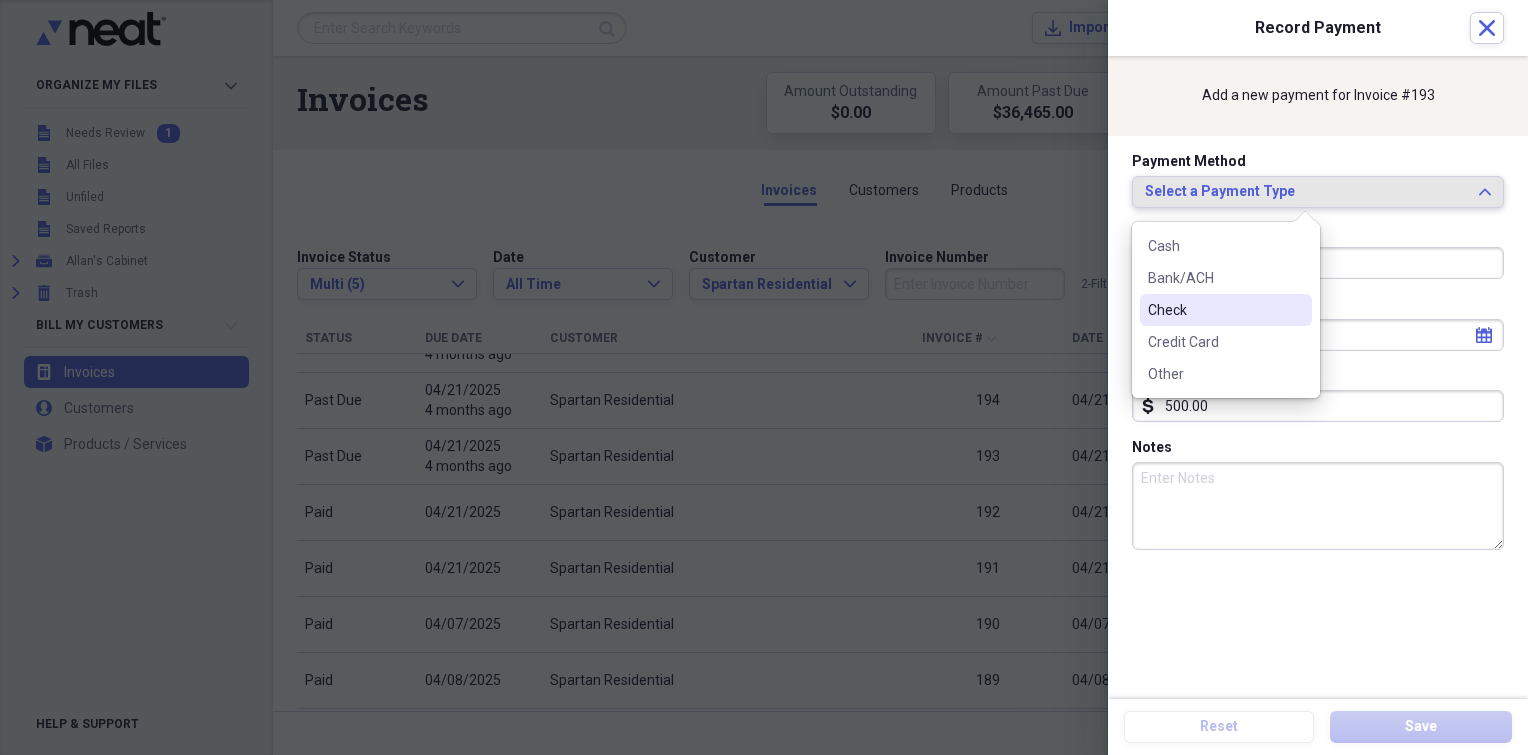 click on "Check" at bounding box center [1226, 310] 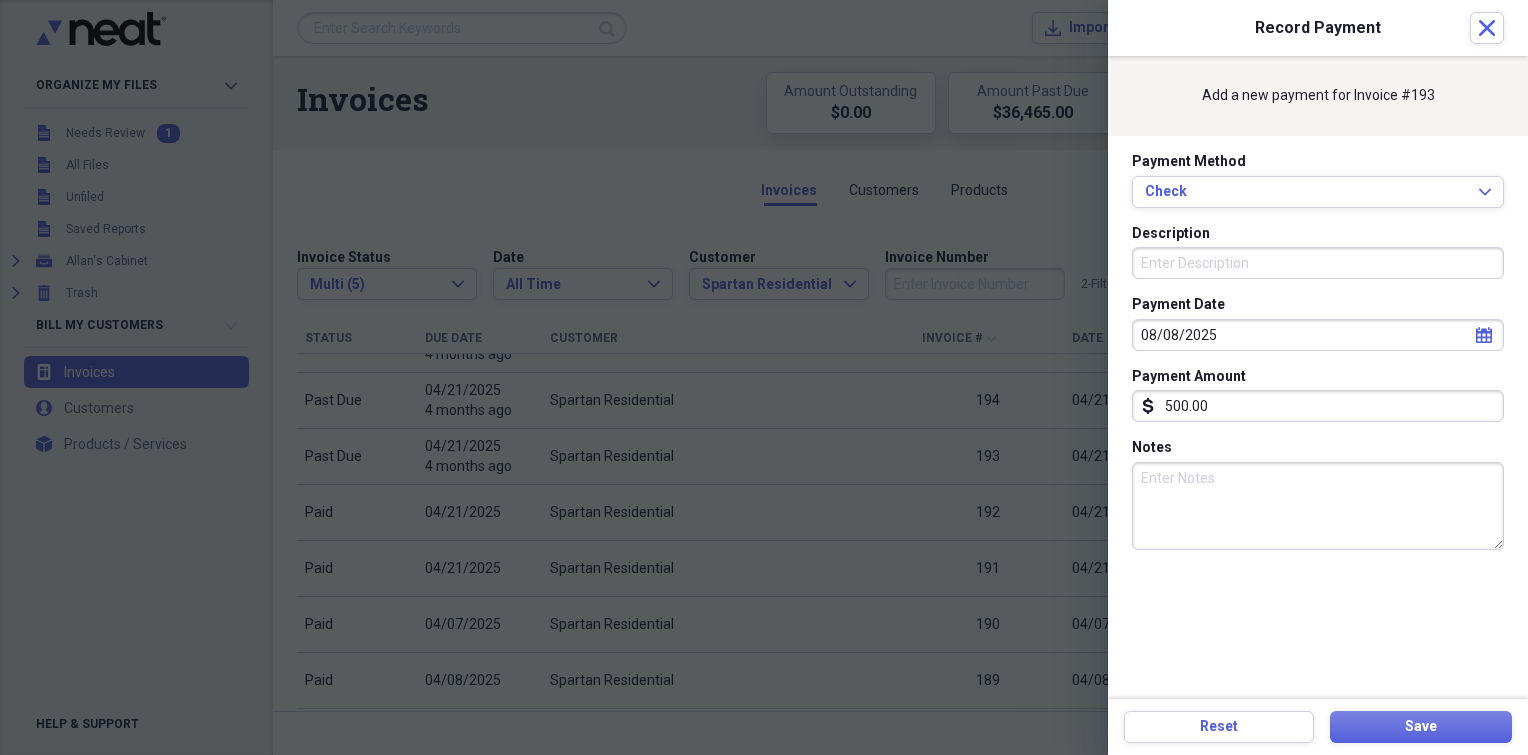 click on "Description" at bounding box center (1318, 263) 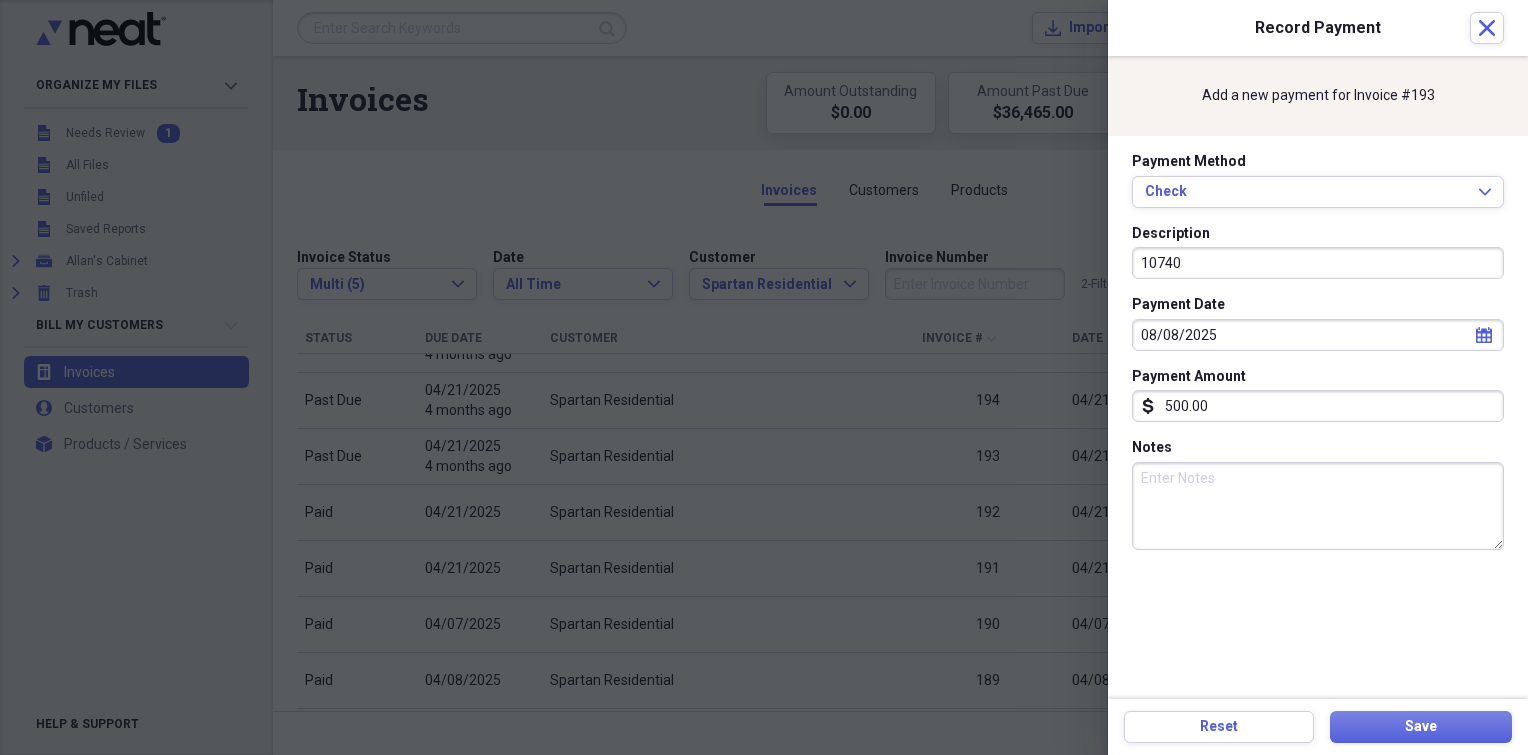 type on "10740" 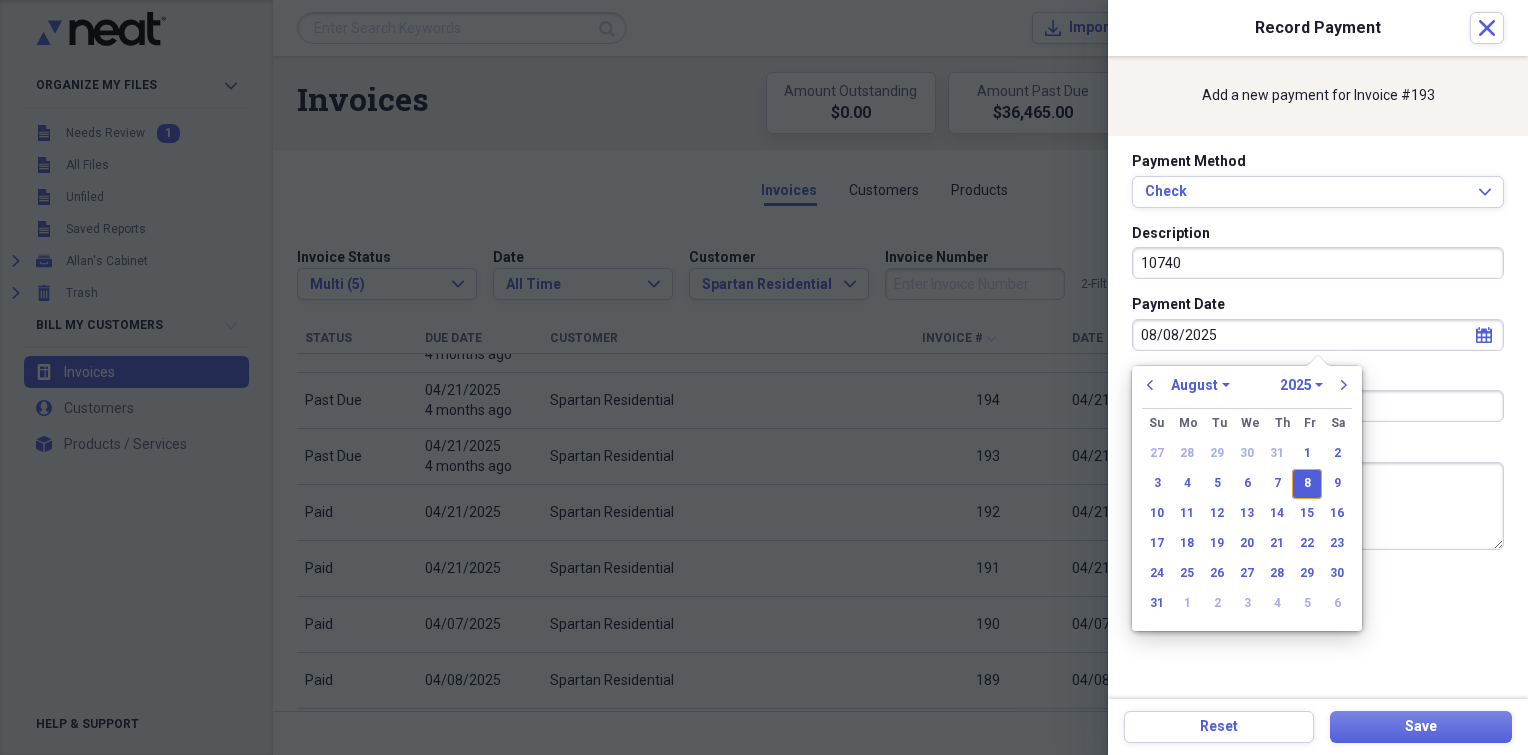 click on "08/08/2025" at bounding box center (1318, 335) 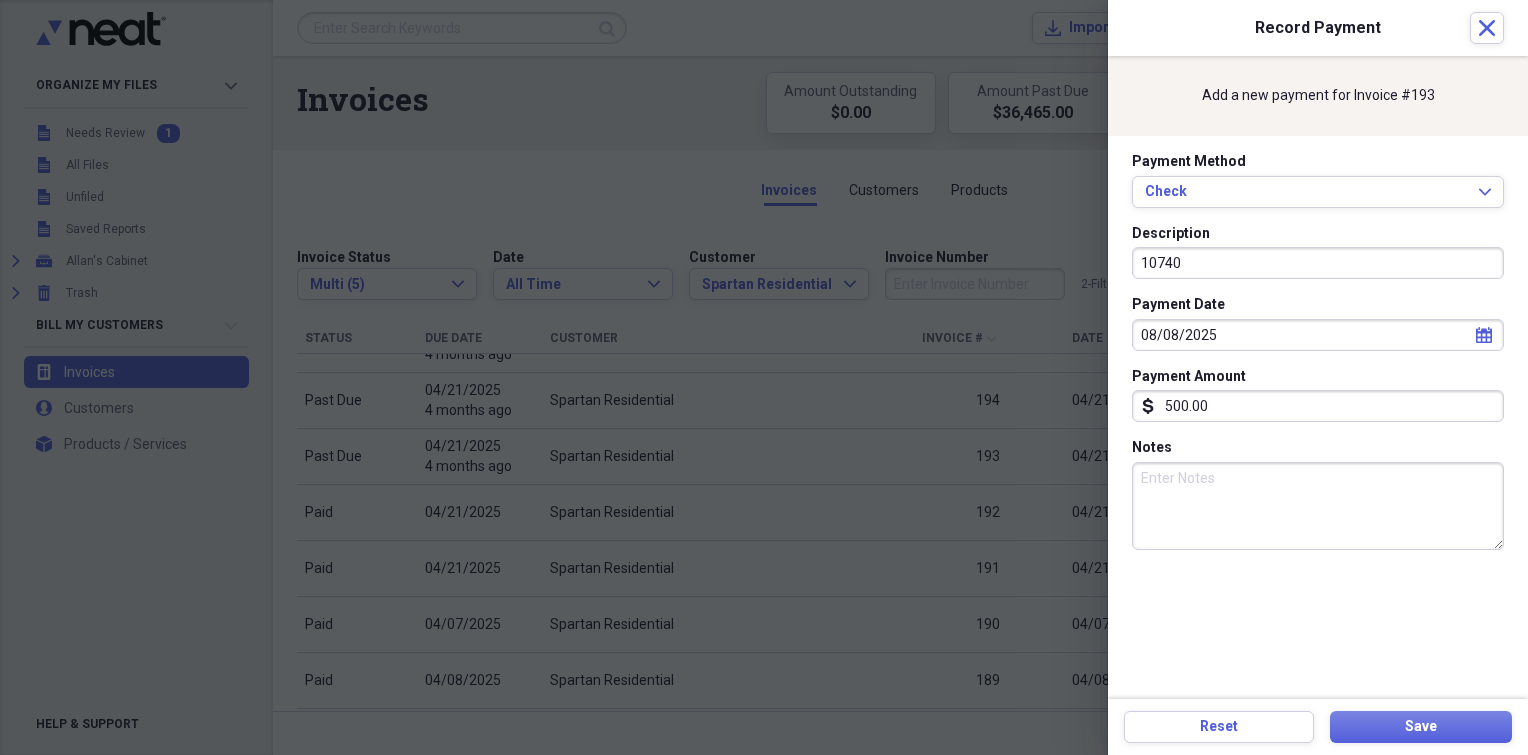 select on "7" 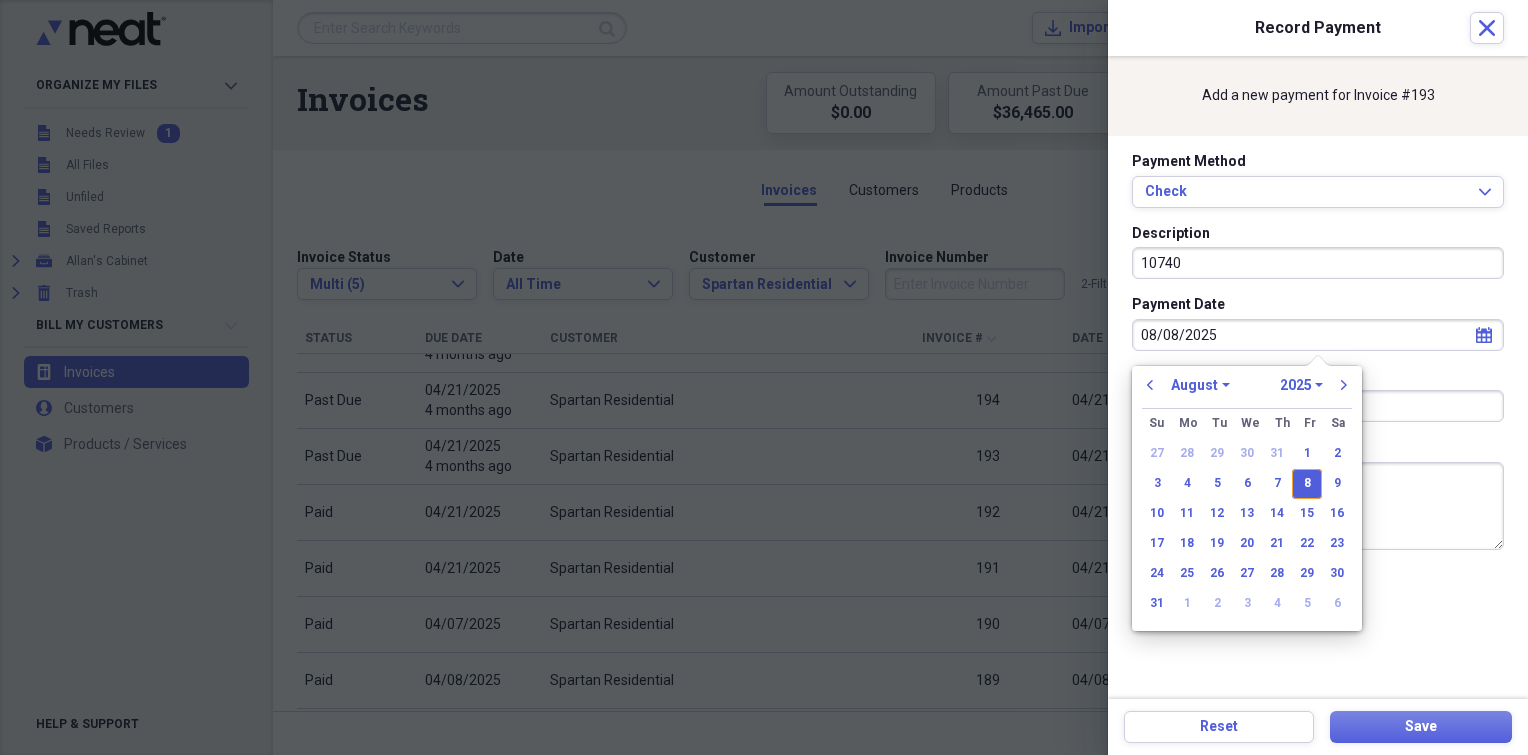 drag, startPoint x: 1204, startPoint y: 335, endPoint x: 1085, endPoint y: 328, distance: 119.2057 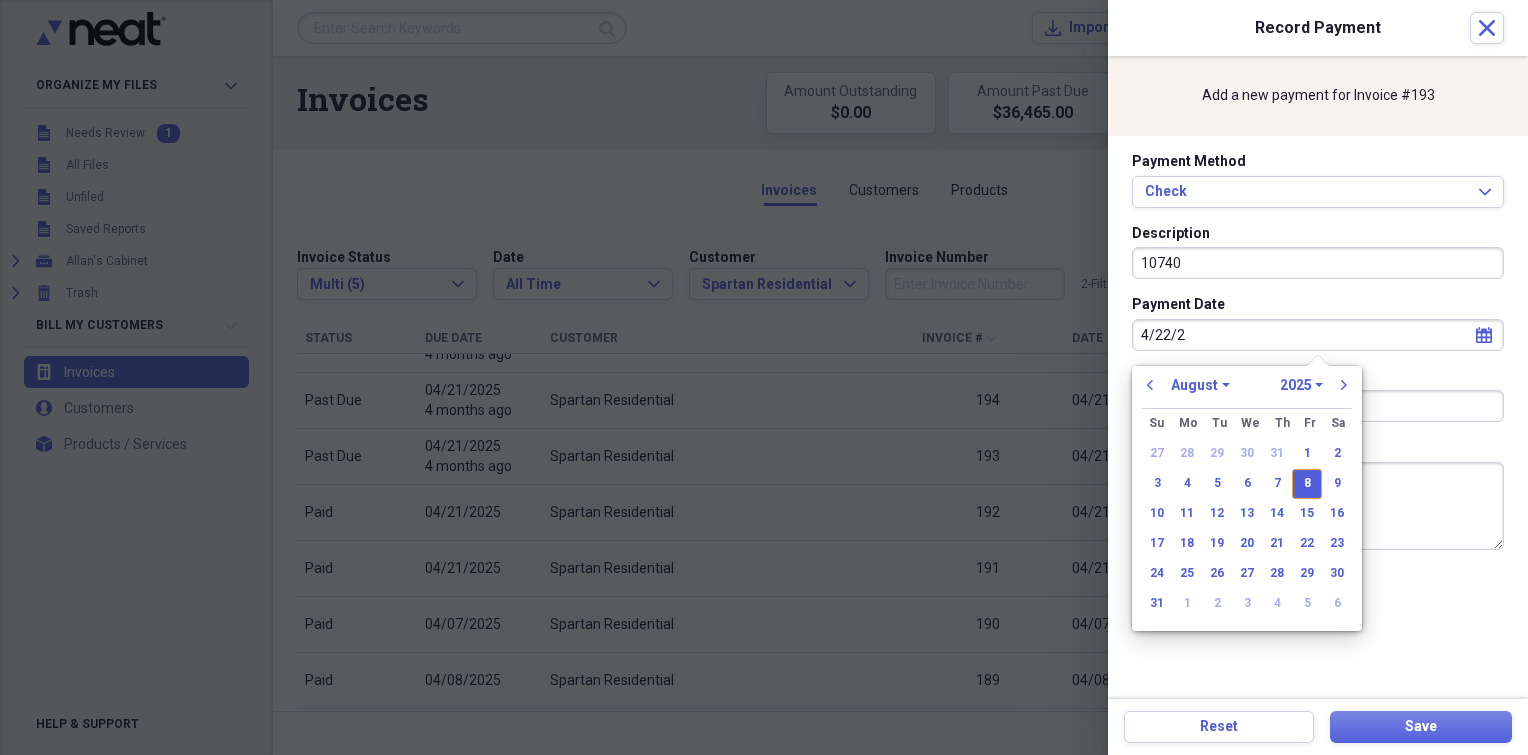 type on "[DATE]" 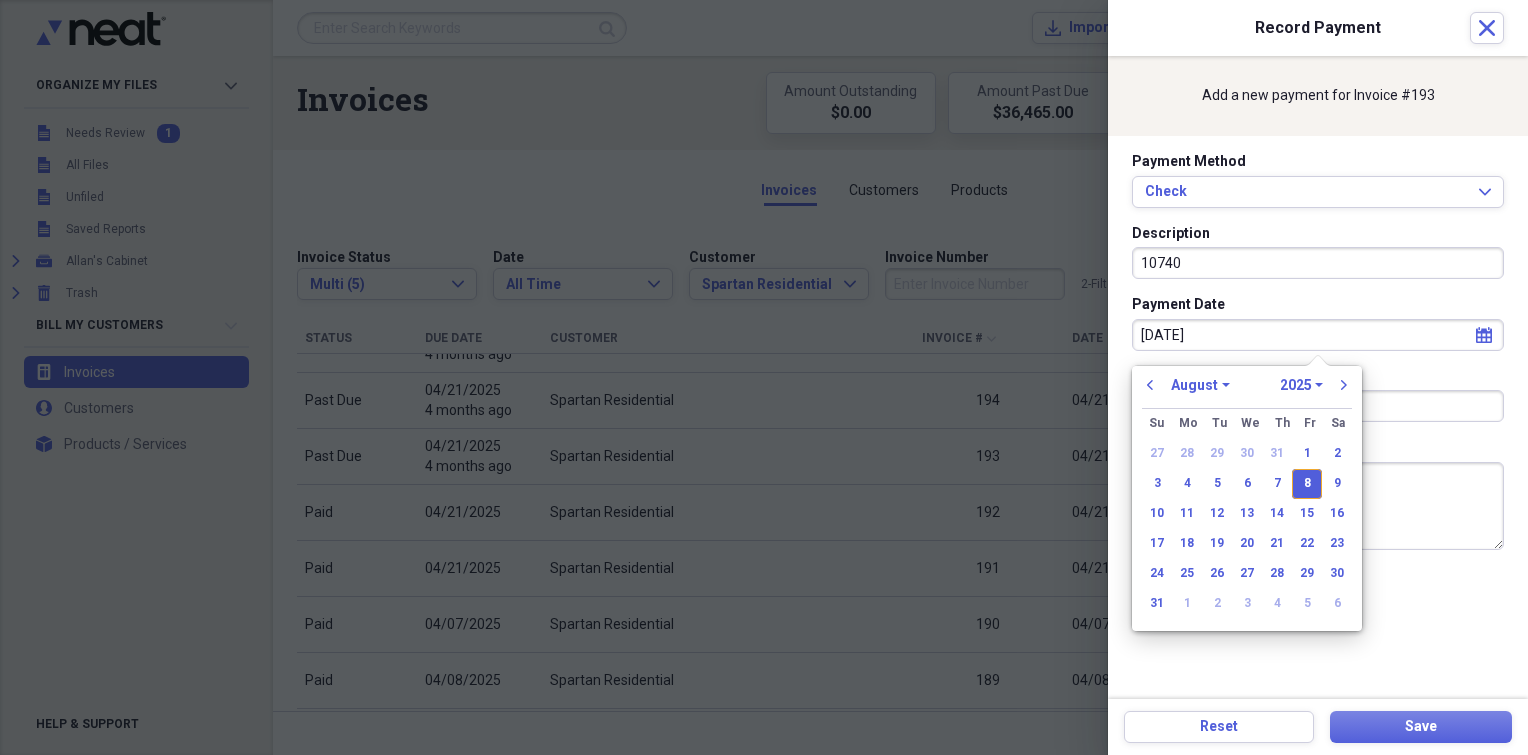 select on "3" 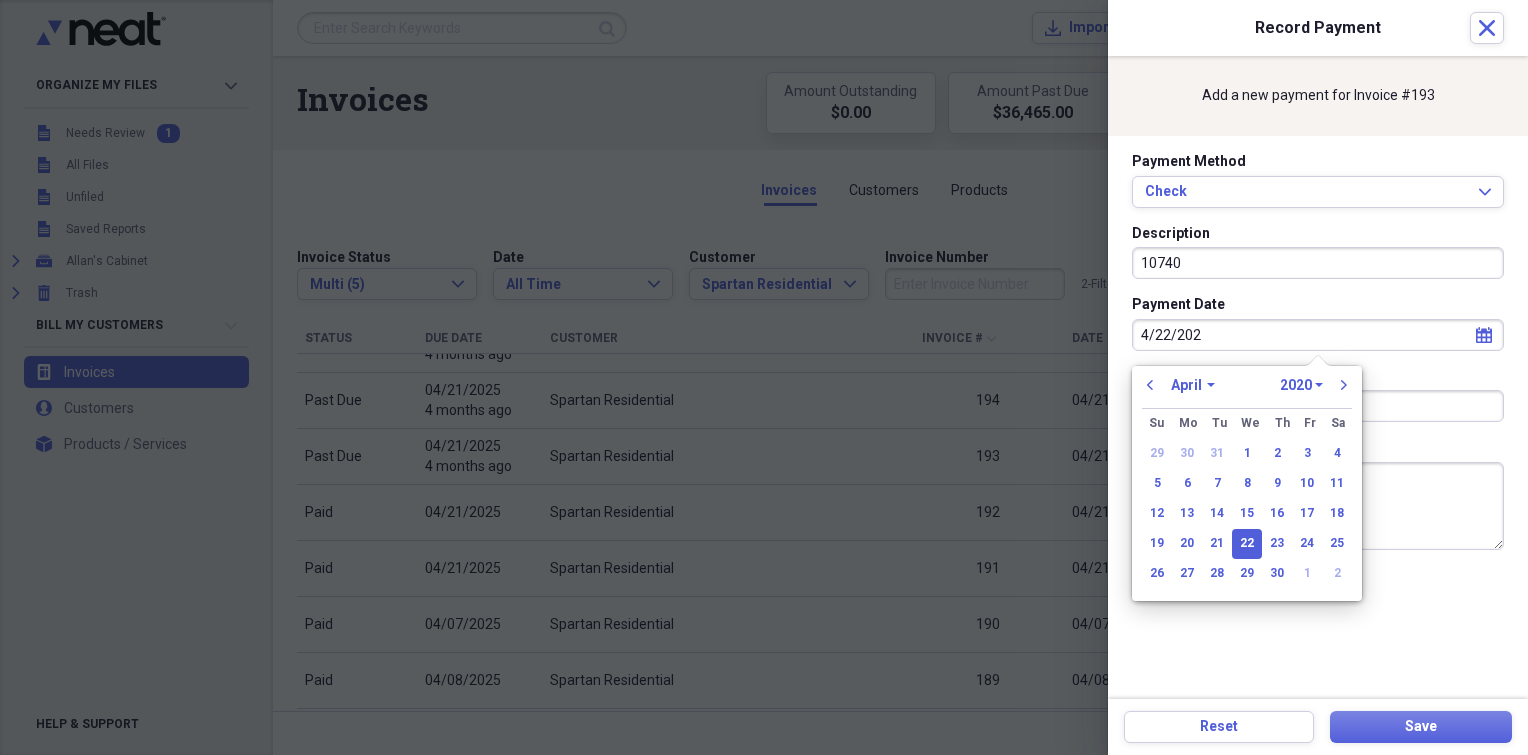 type on "[DATE]" 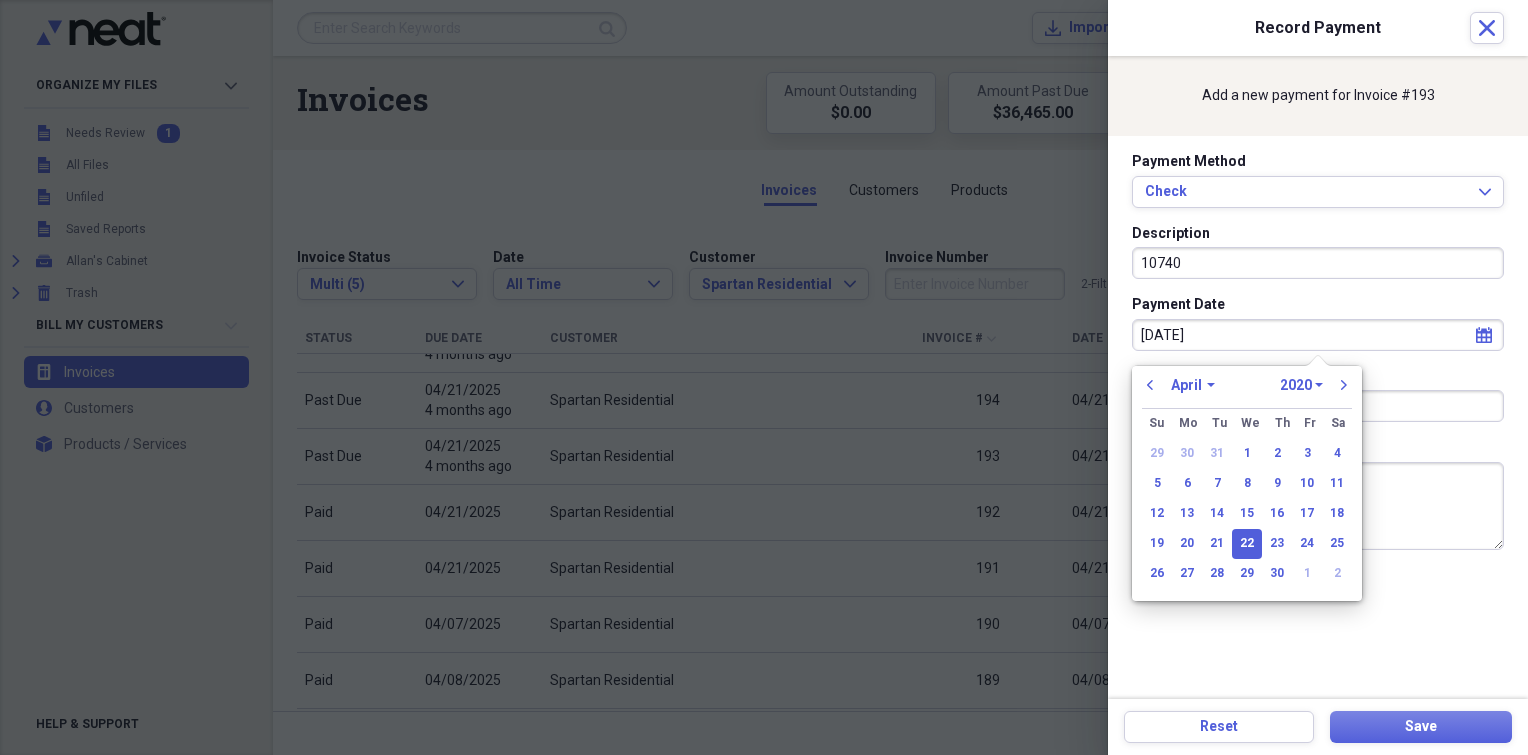 select on "2025" 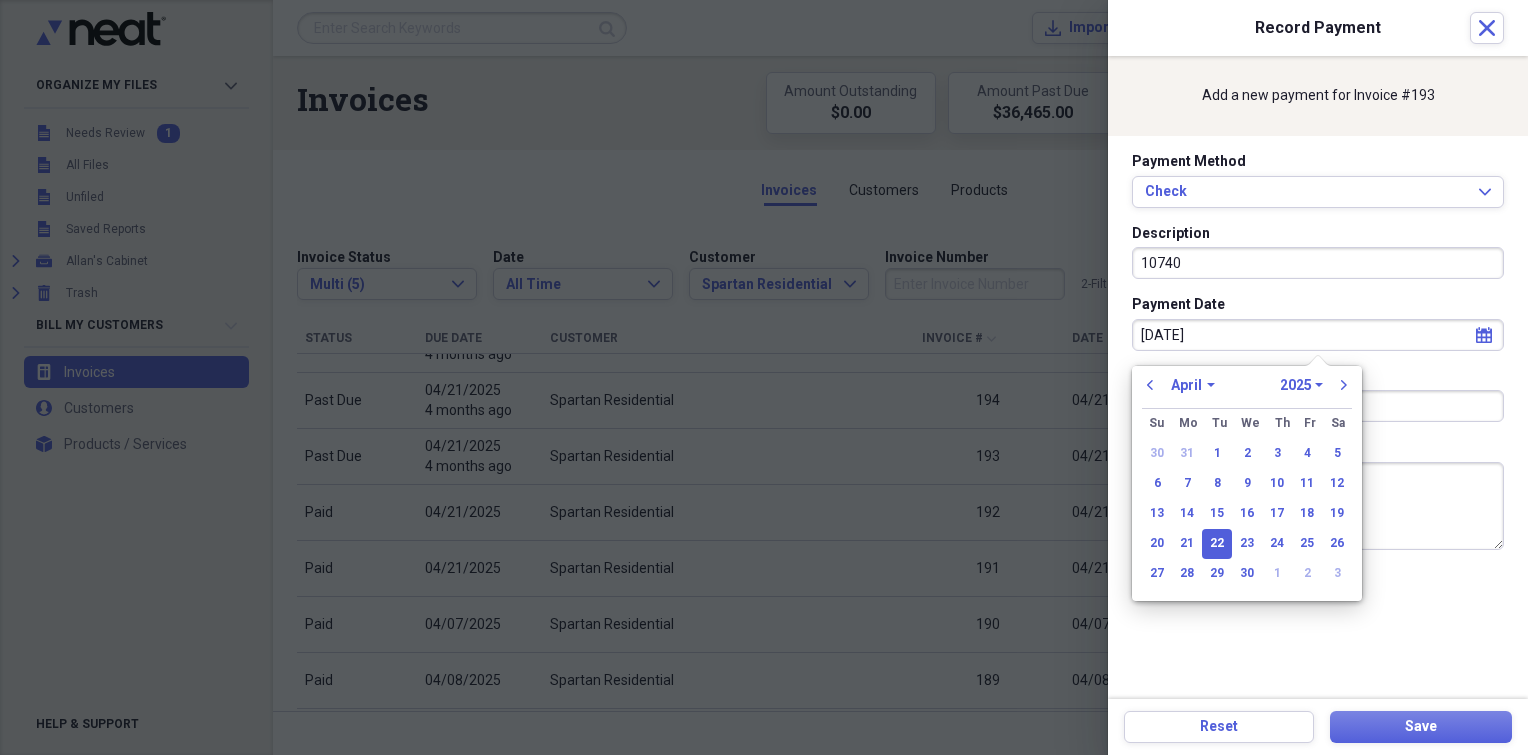 type on "04/22/2025" 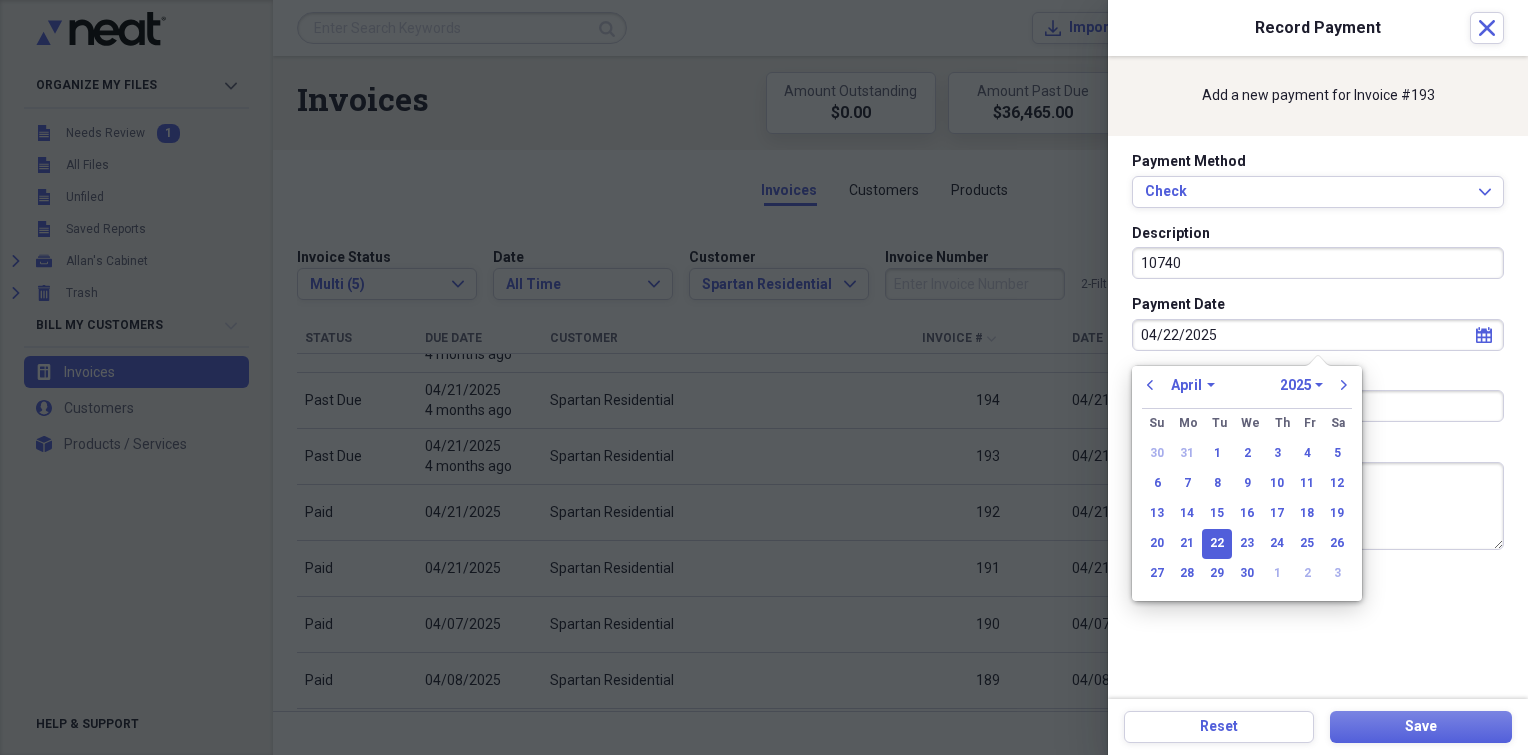 click on "22" at bounding box center (1217, 544) 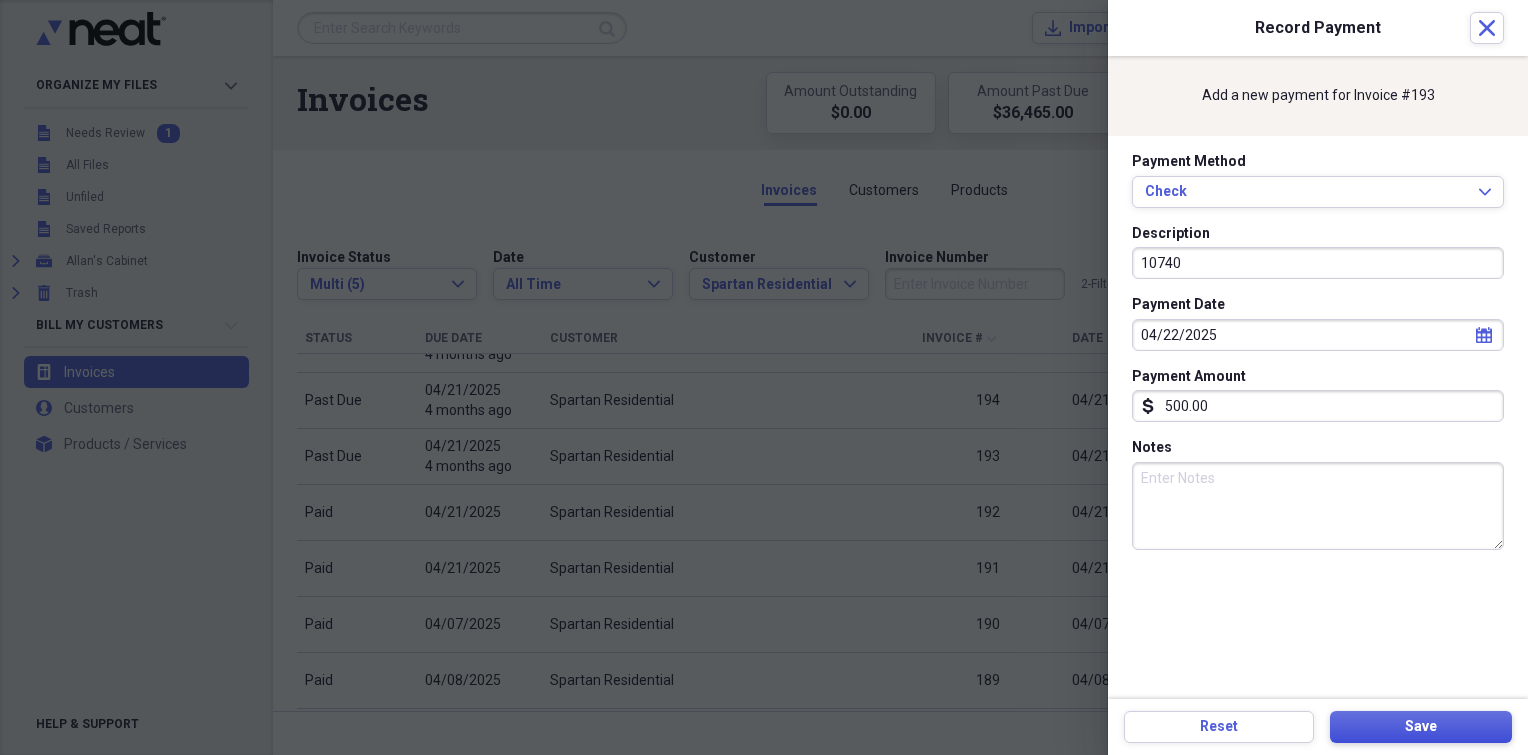 click on "Save" at bounding box center [1421, 727] 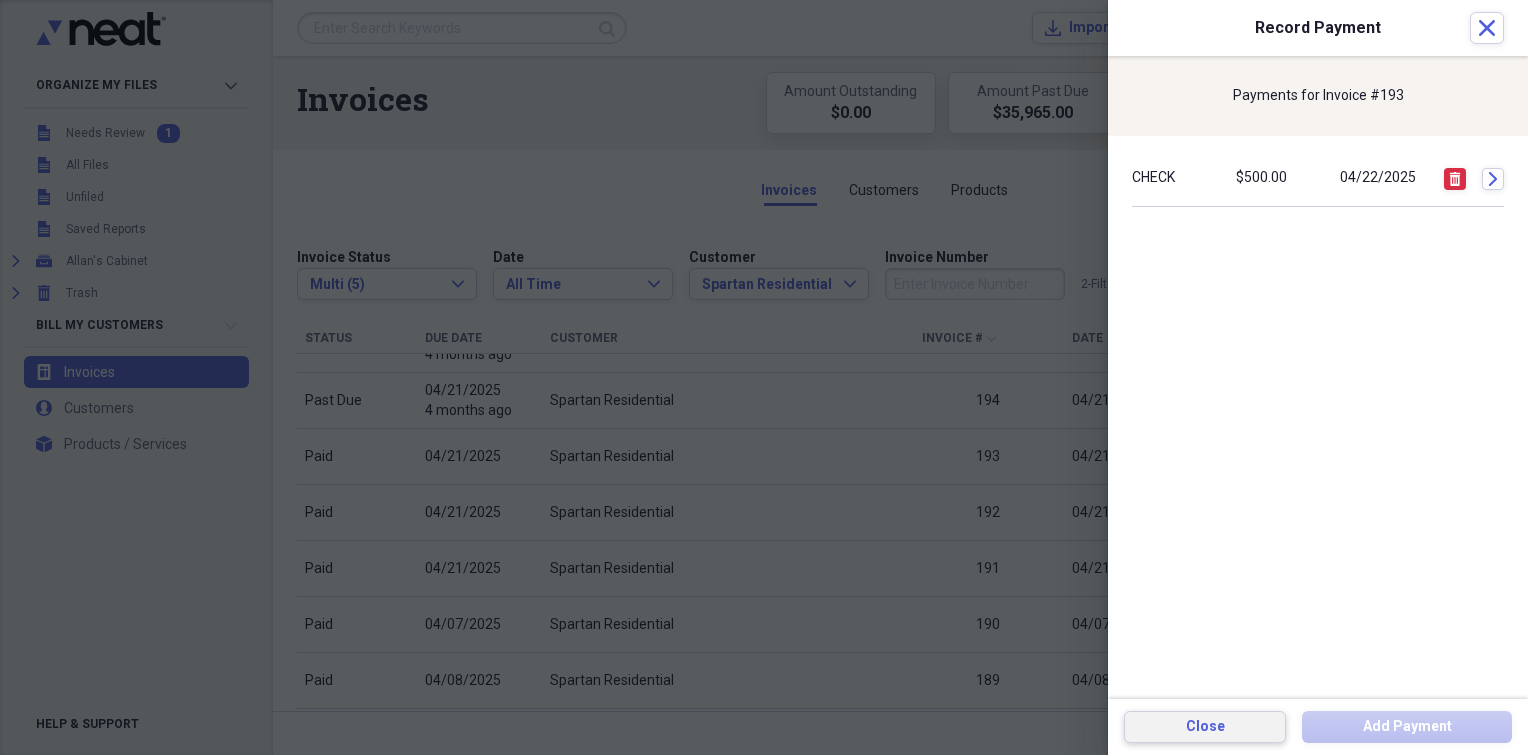 click on "Close" at bounding box center [1205, 727] 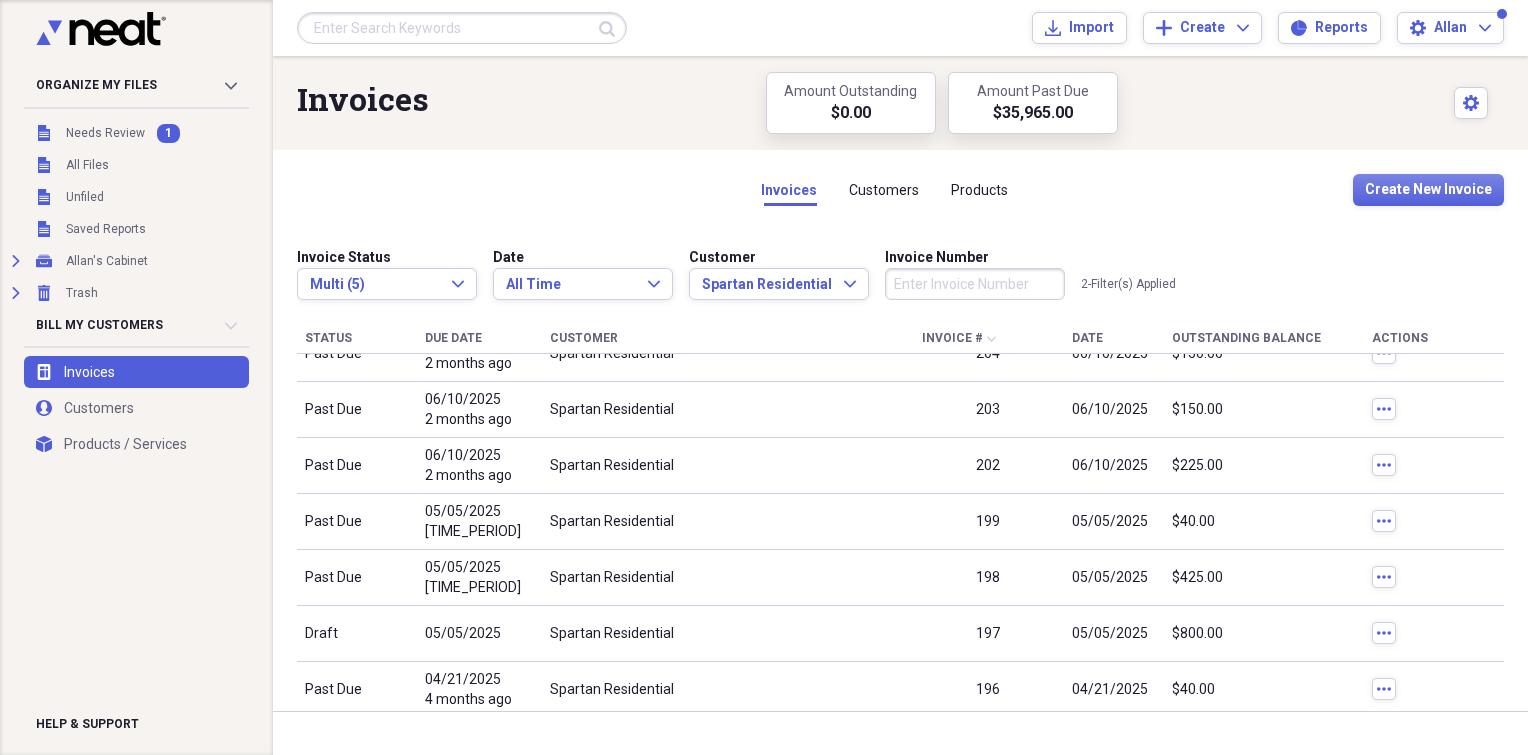 scroll, scrollTop: 1493, scrollLeft: 0, axis: vertical 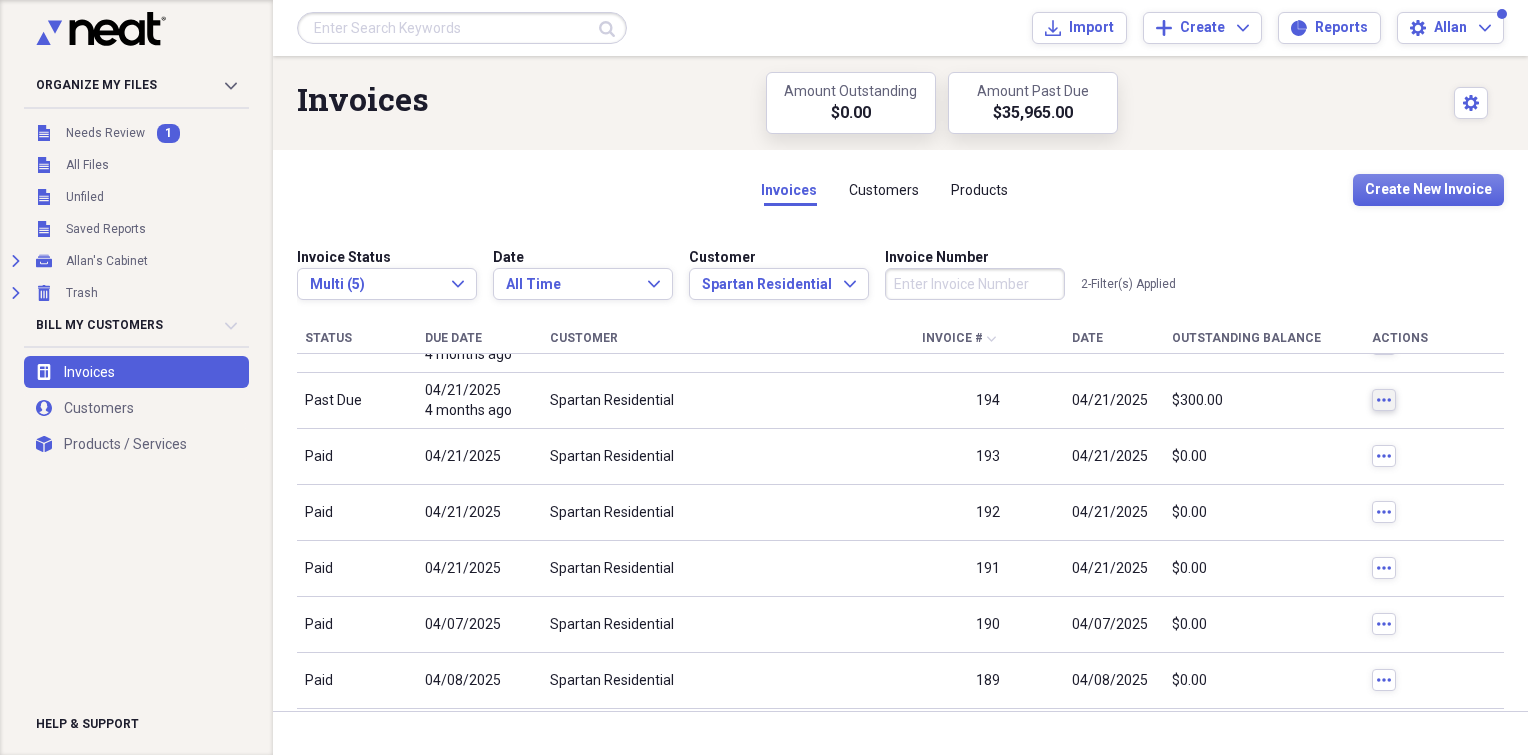 click on "more" 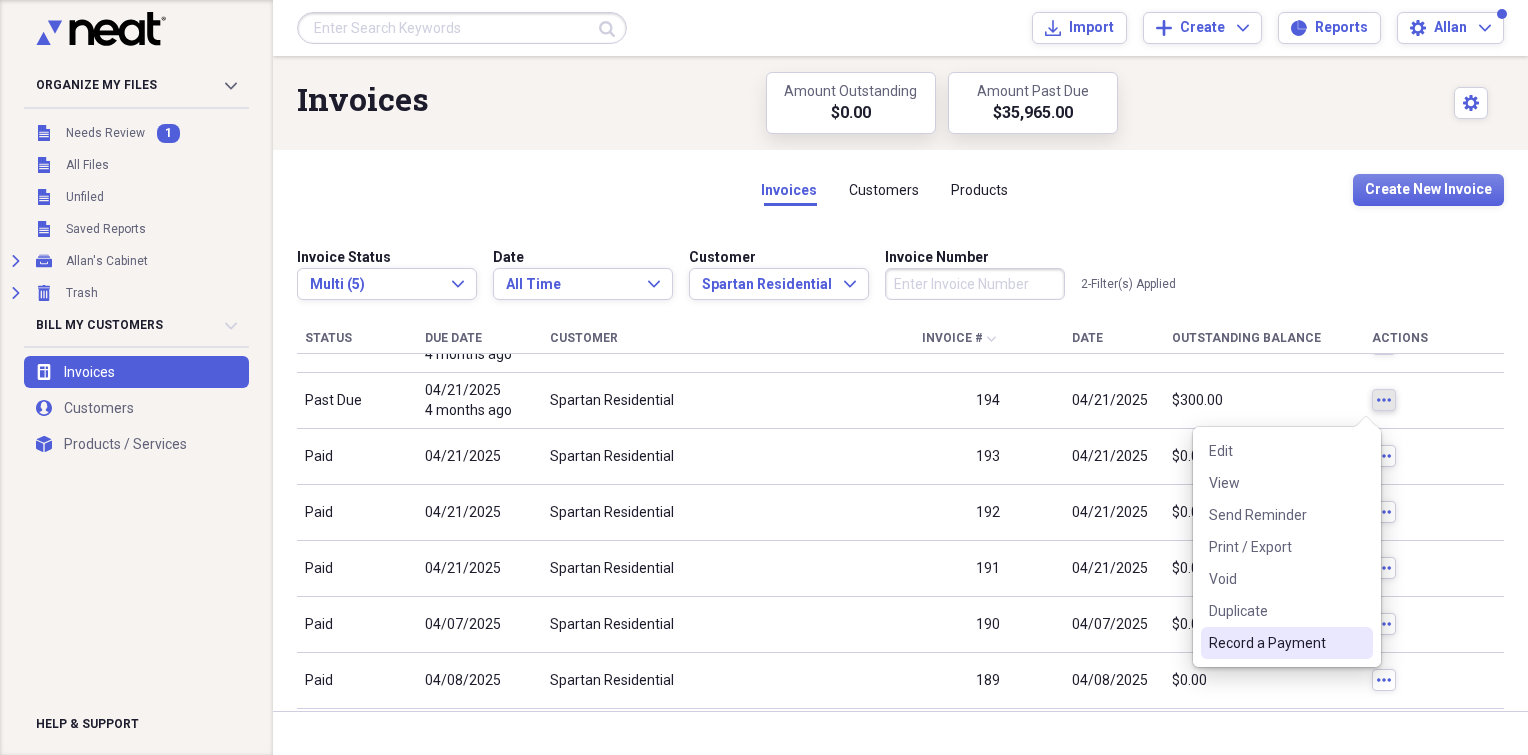 click on "Record a Payment" at bounding box center [1275, 643] 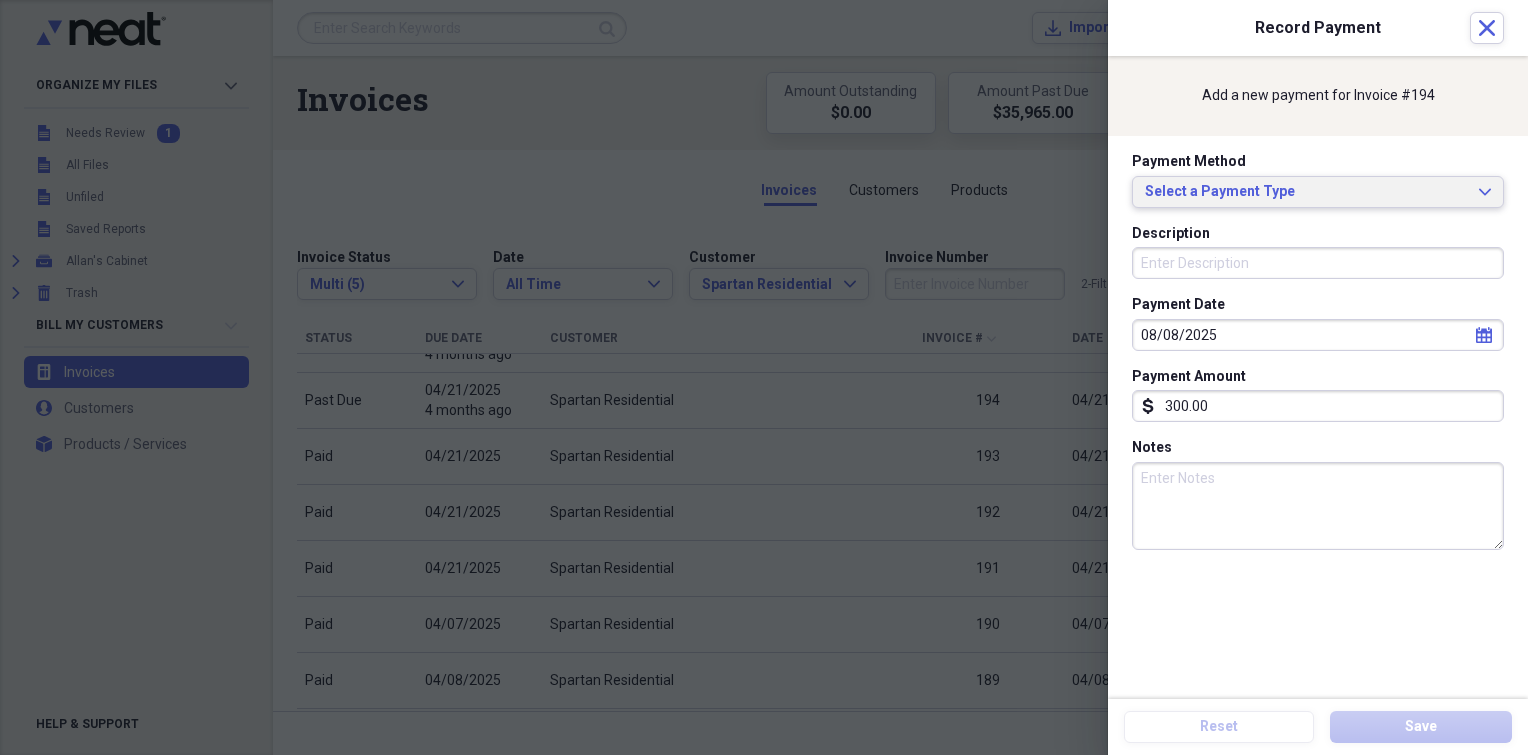 click on "Select a Payment Type" at bounding box center (1306, 192) 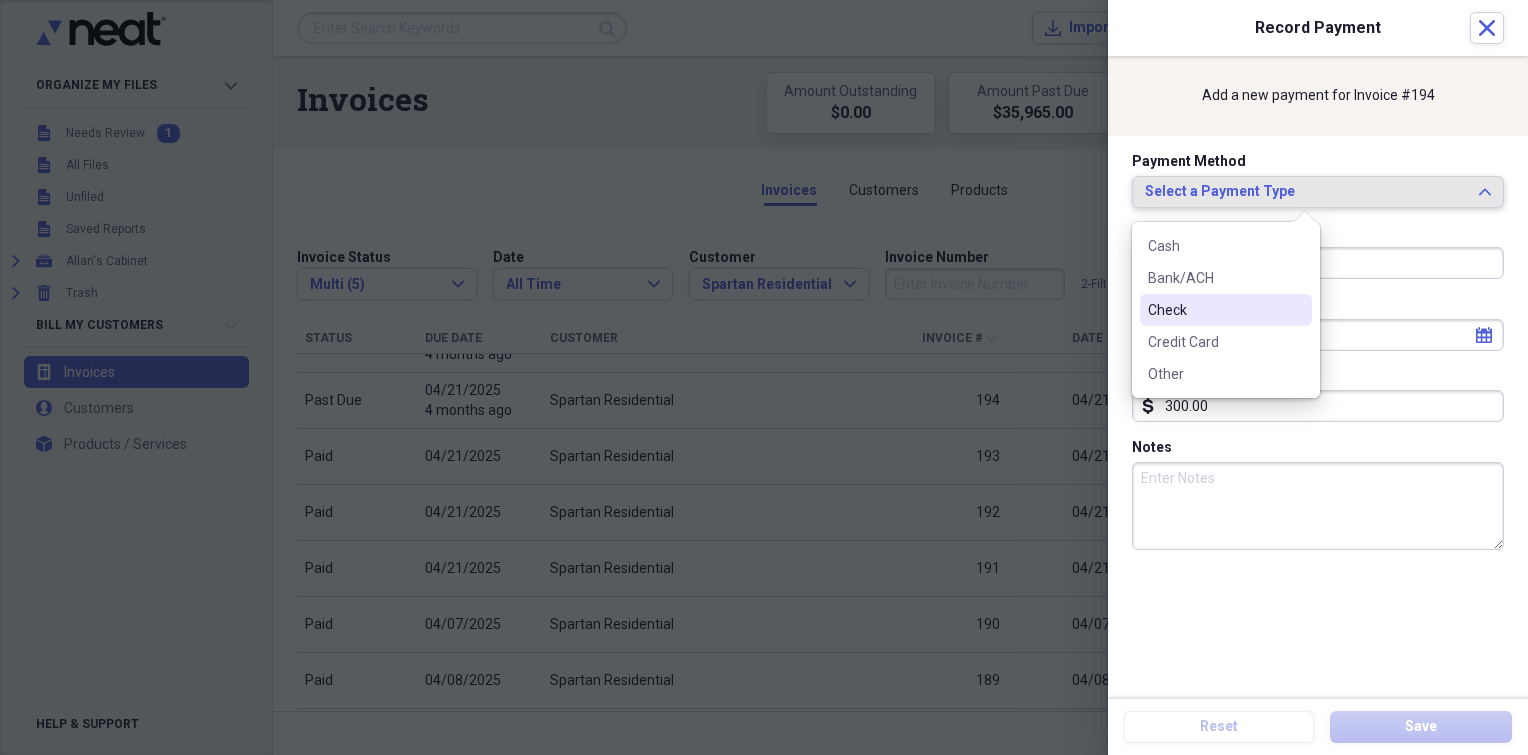 click on "Check" at bounding box center (1226, 310) 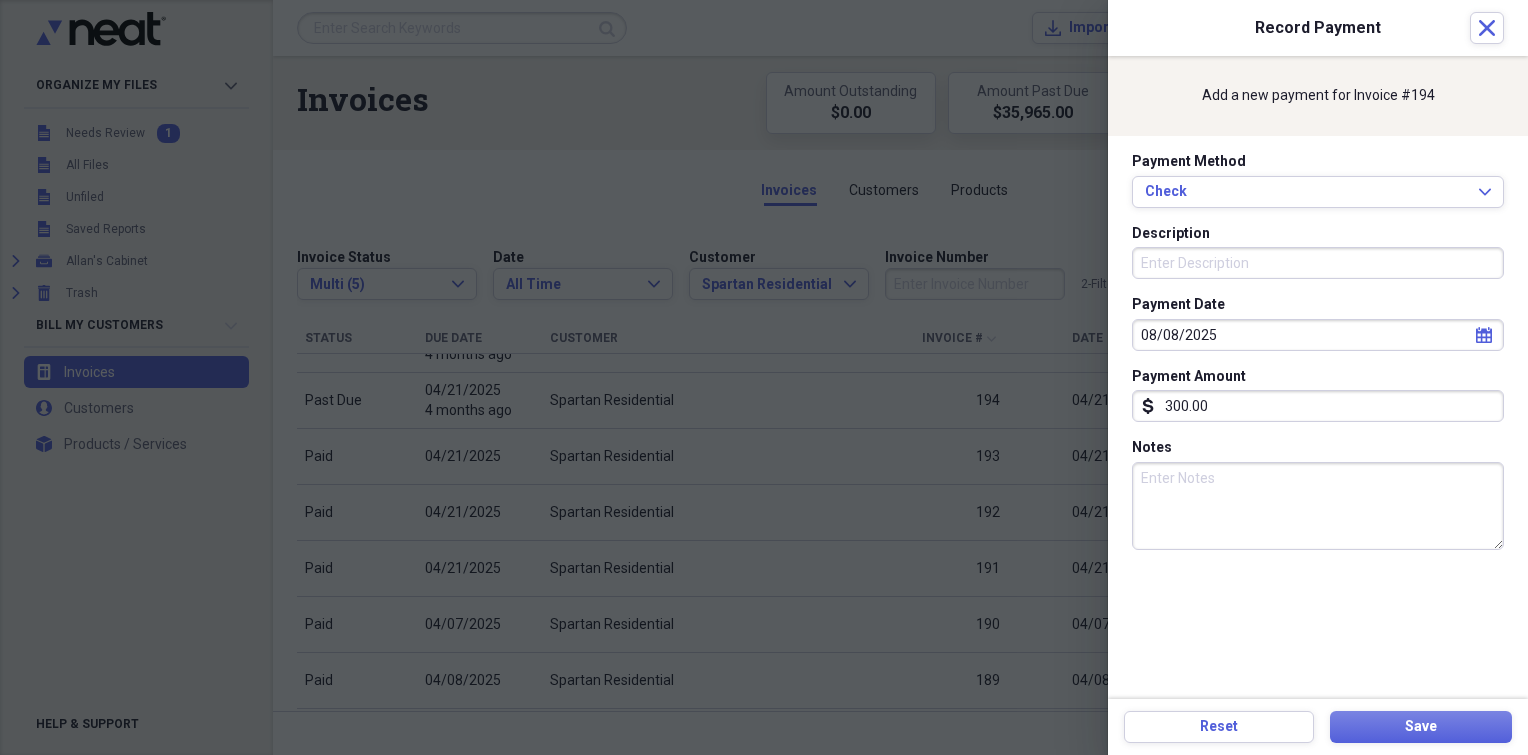 click on "Description" at bounding box center [1318, 263] 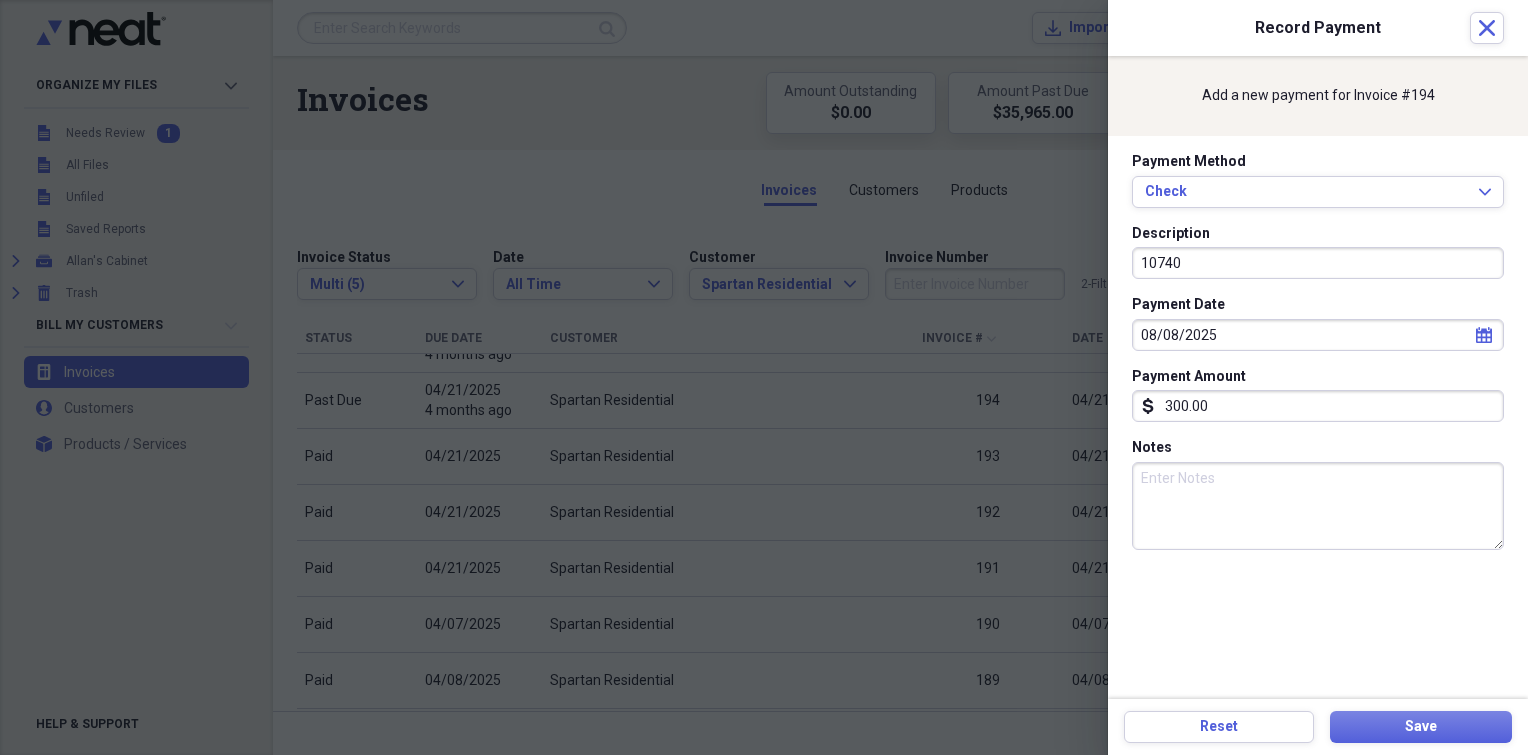 type on "10740" 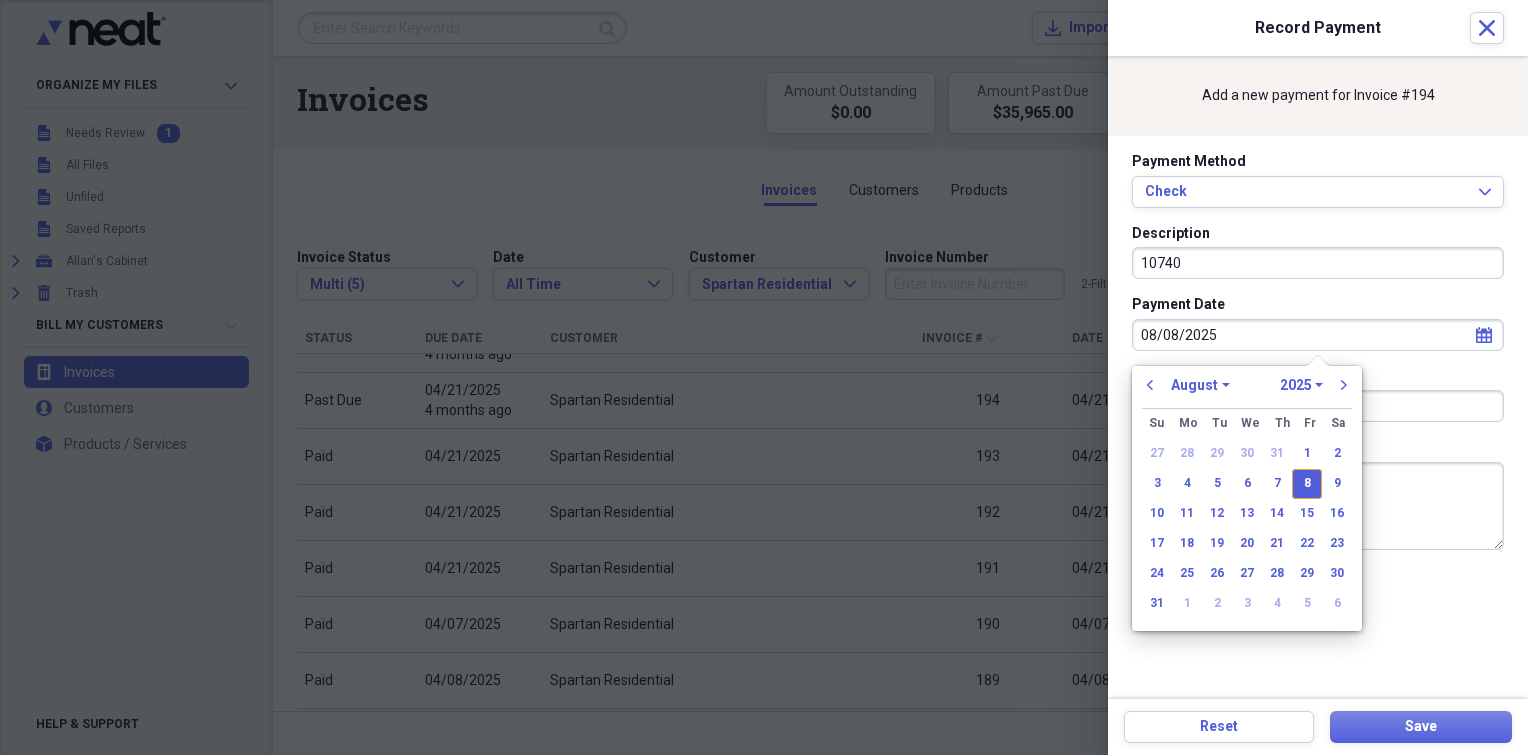 click on "08/08/2025" at bounding box center (1318, 335) 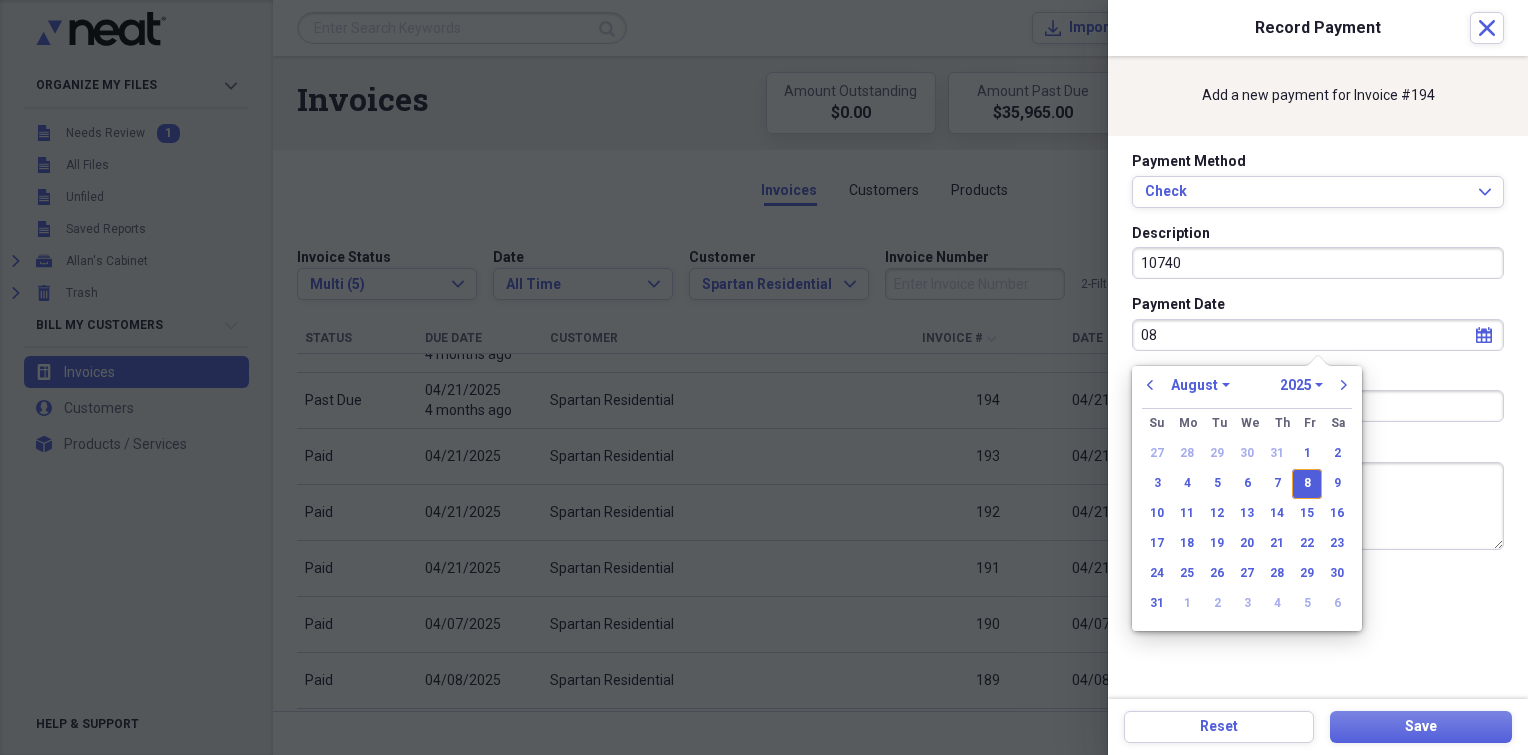 type on "0" 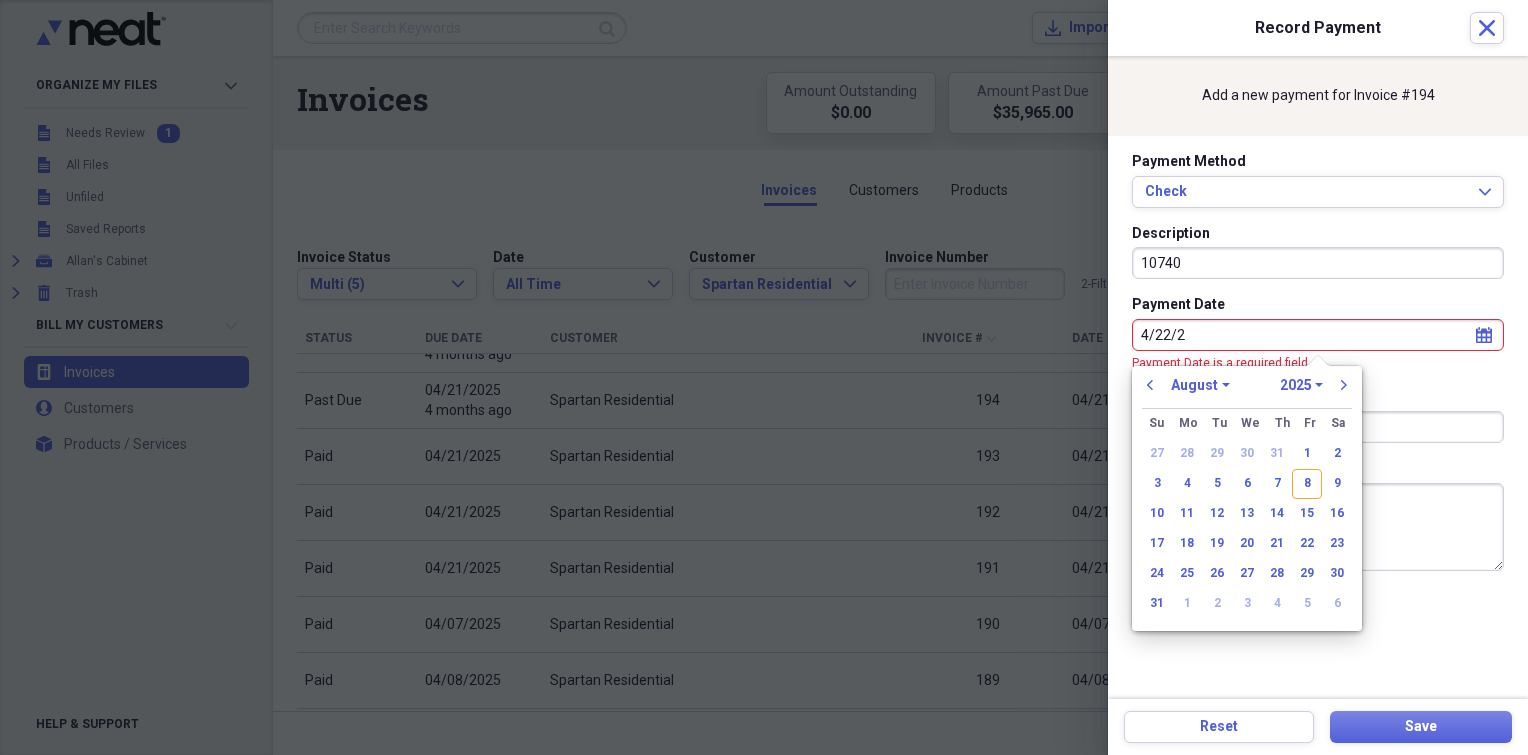 type on "[DATE]" 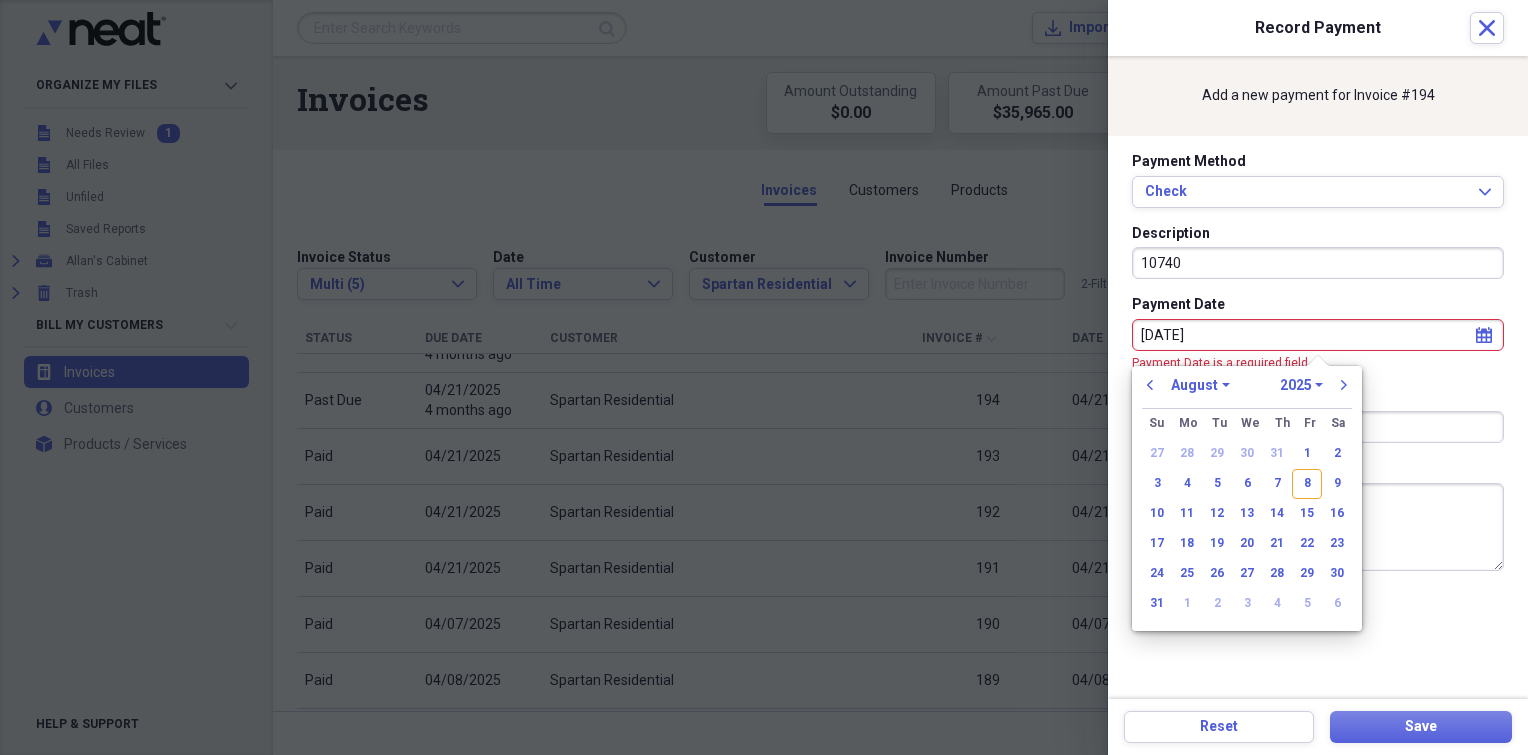 select on "3" 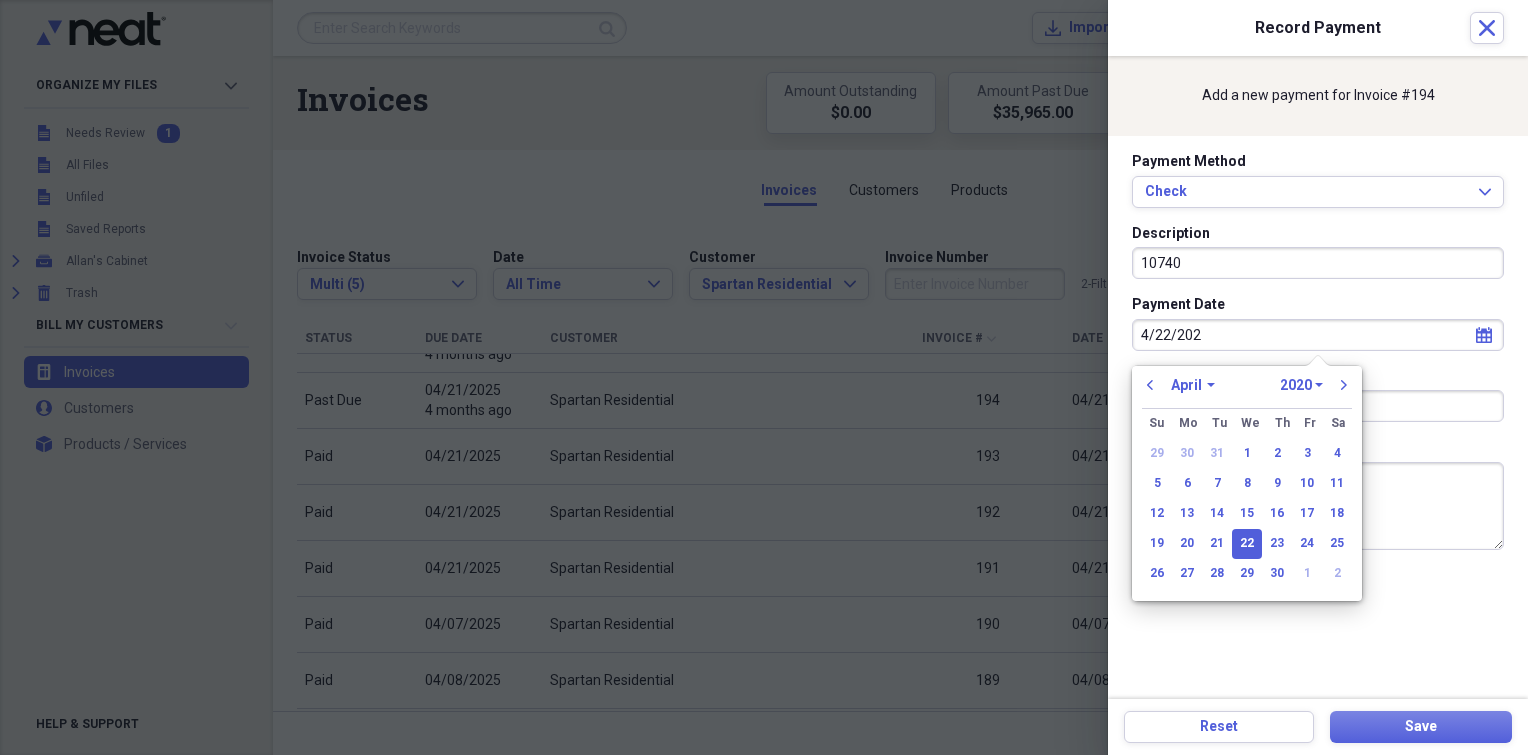 type on "[DATE]" 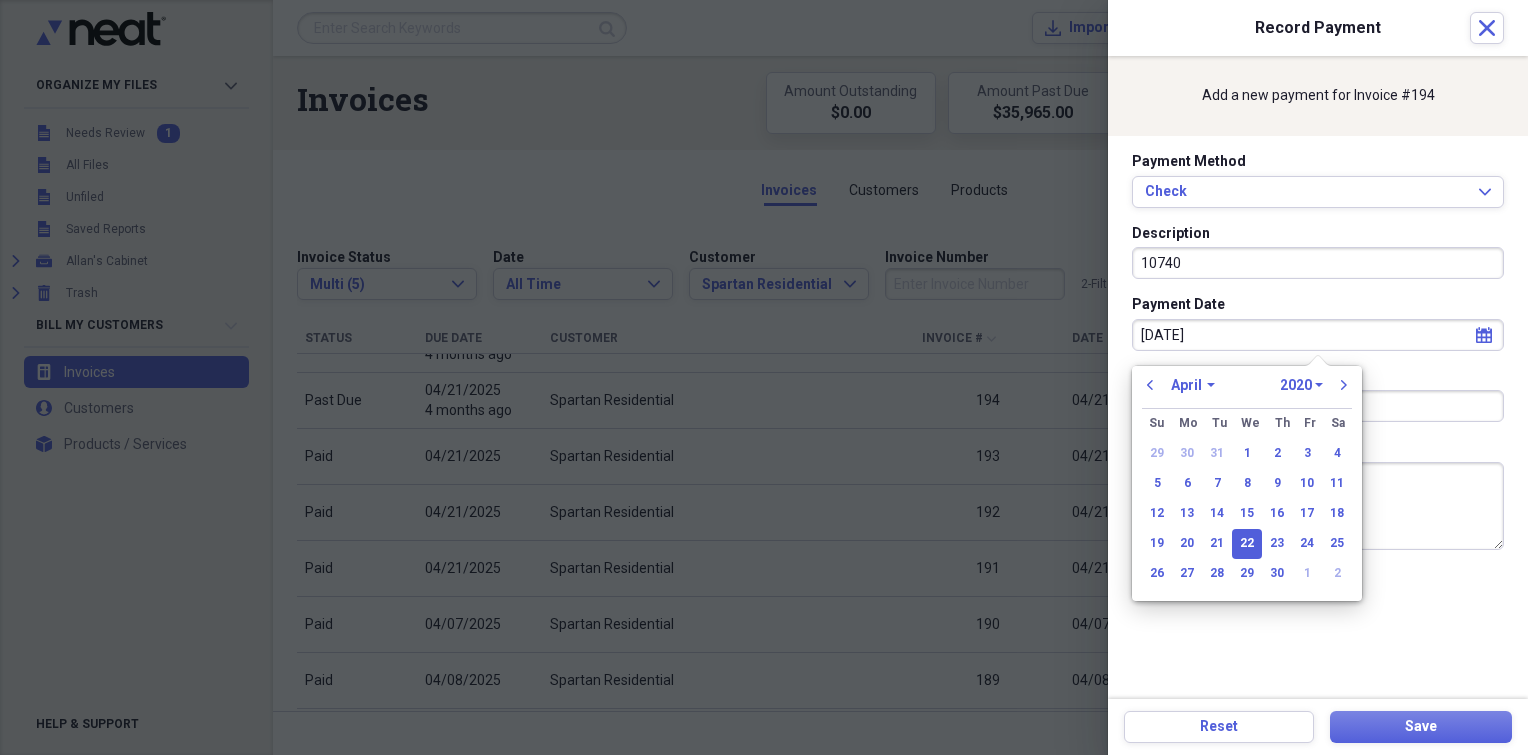 select on "2025" 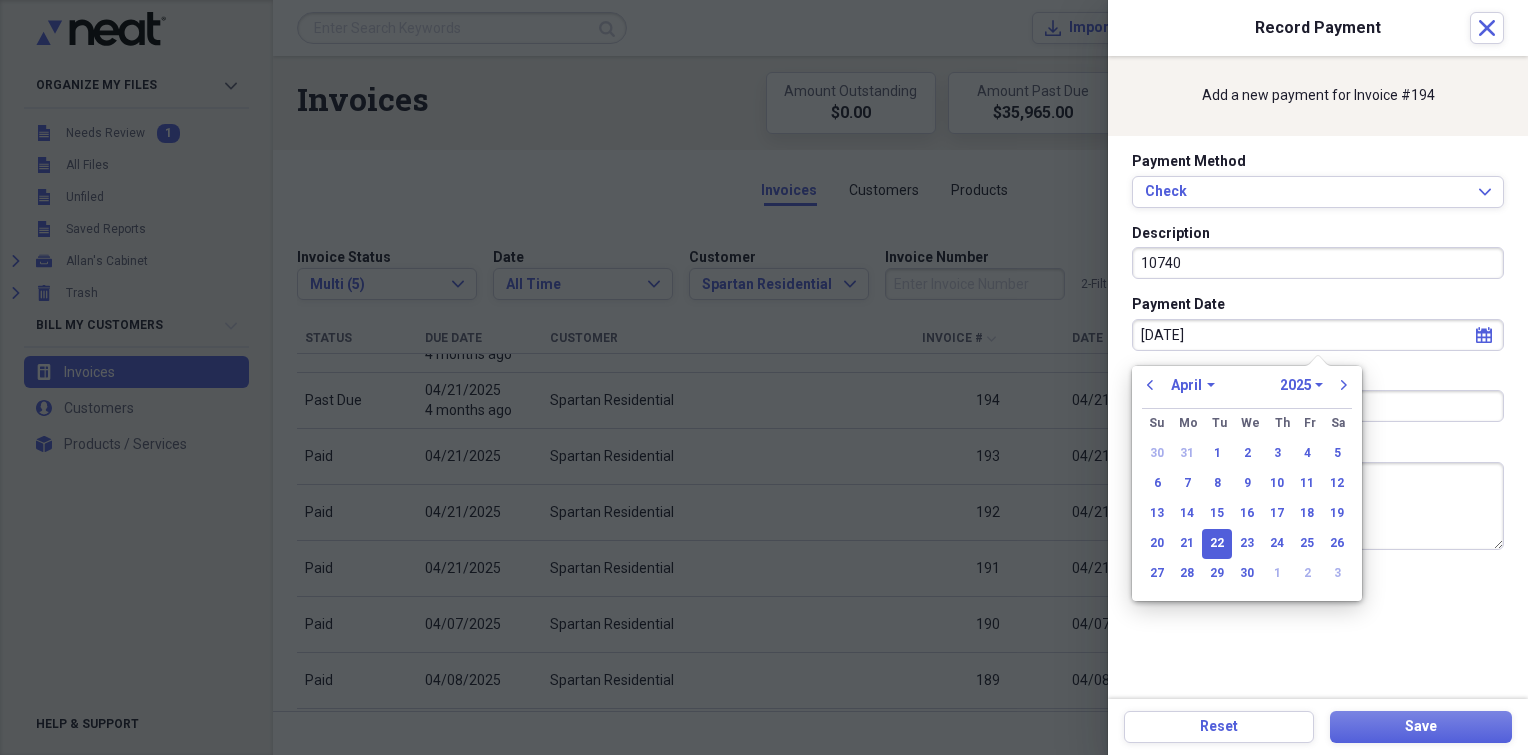 type on "04/22/2025" 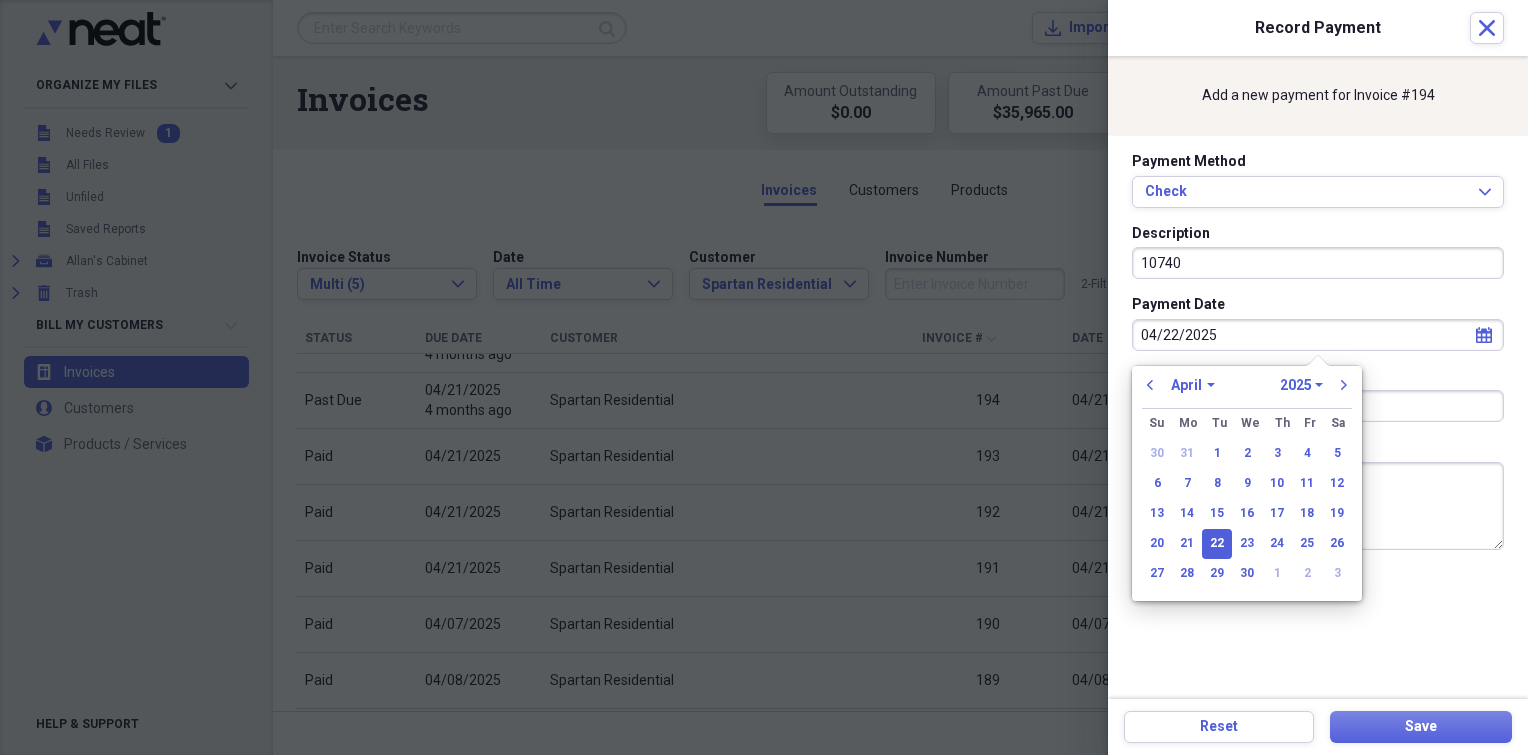 click on "22" at bounding box center [1217, 544] 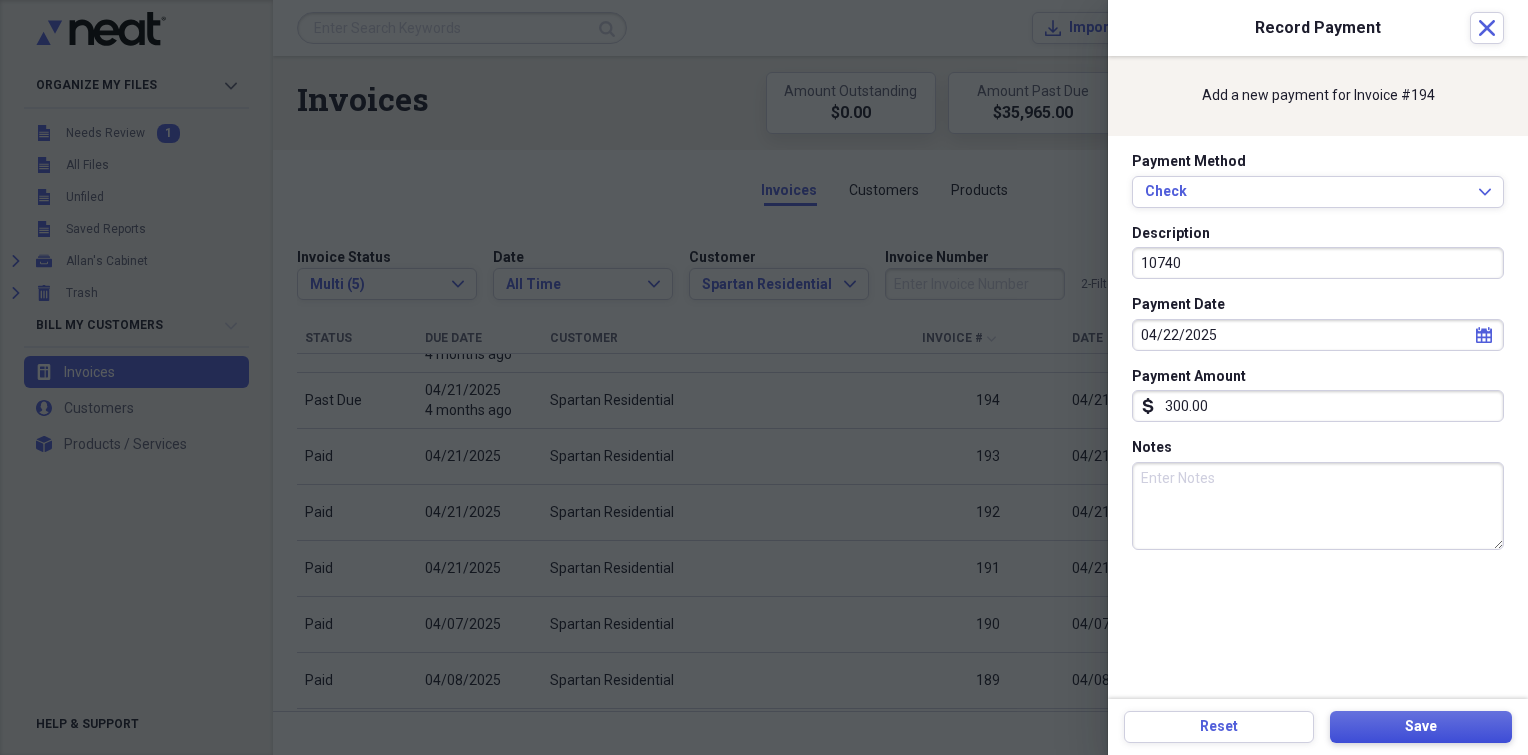drag, startPoint x: 1434, startPoint y: 720, endPoint x: 1436, endPoint y: 708, distance: 12.165525 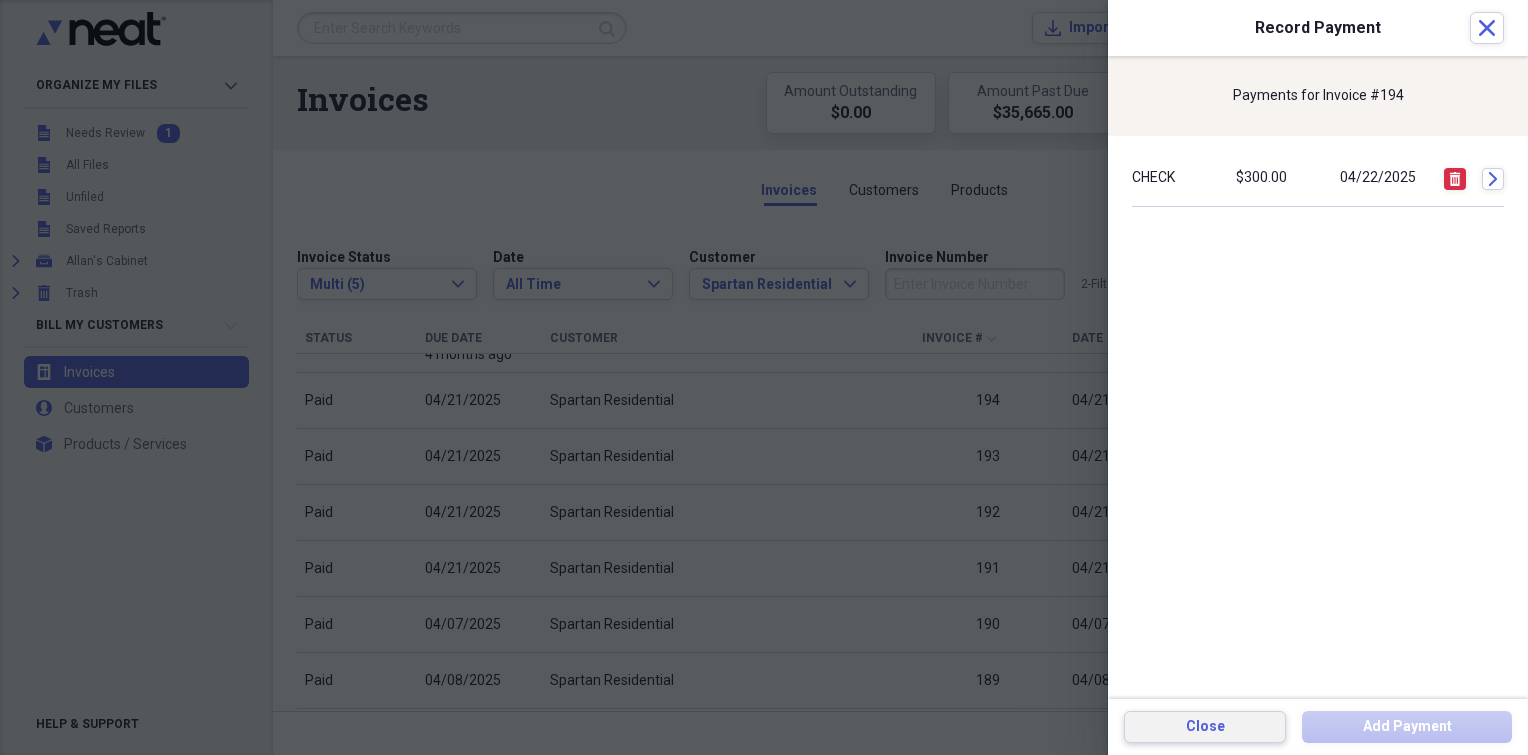 click on "Close" at bounding box center (1205, 727) 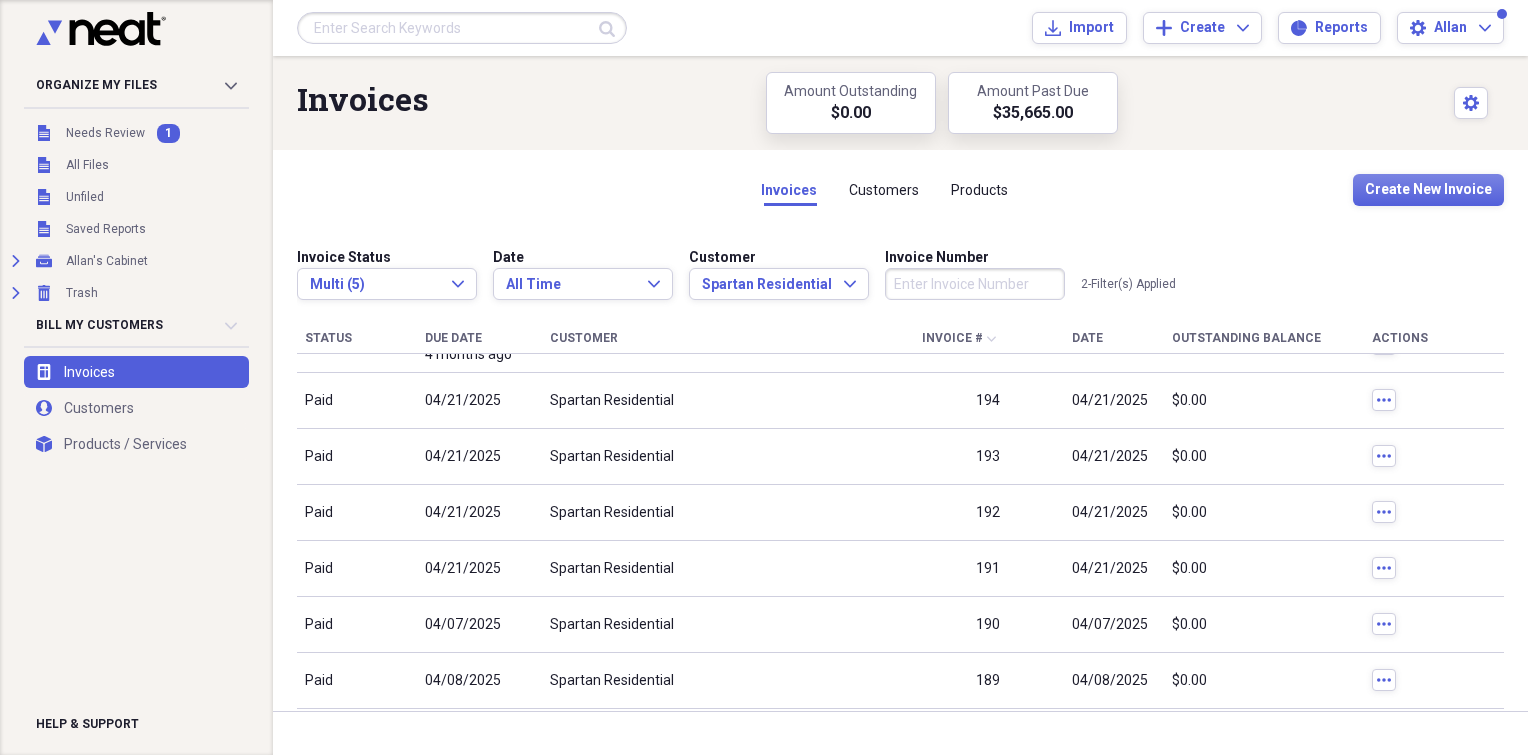 scroll, scrollTop: 1393, scrollLeft: 0, axis: vertical 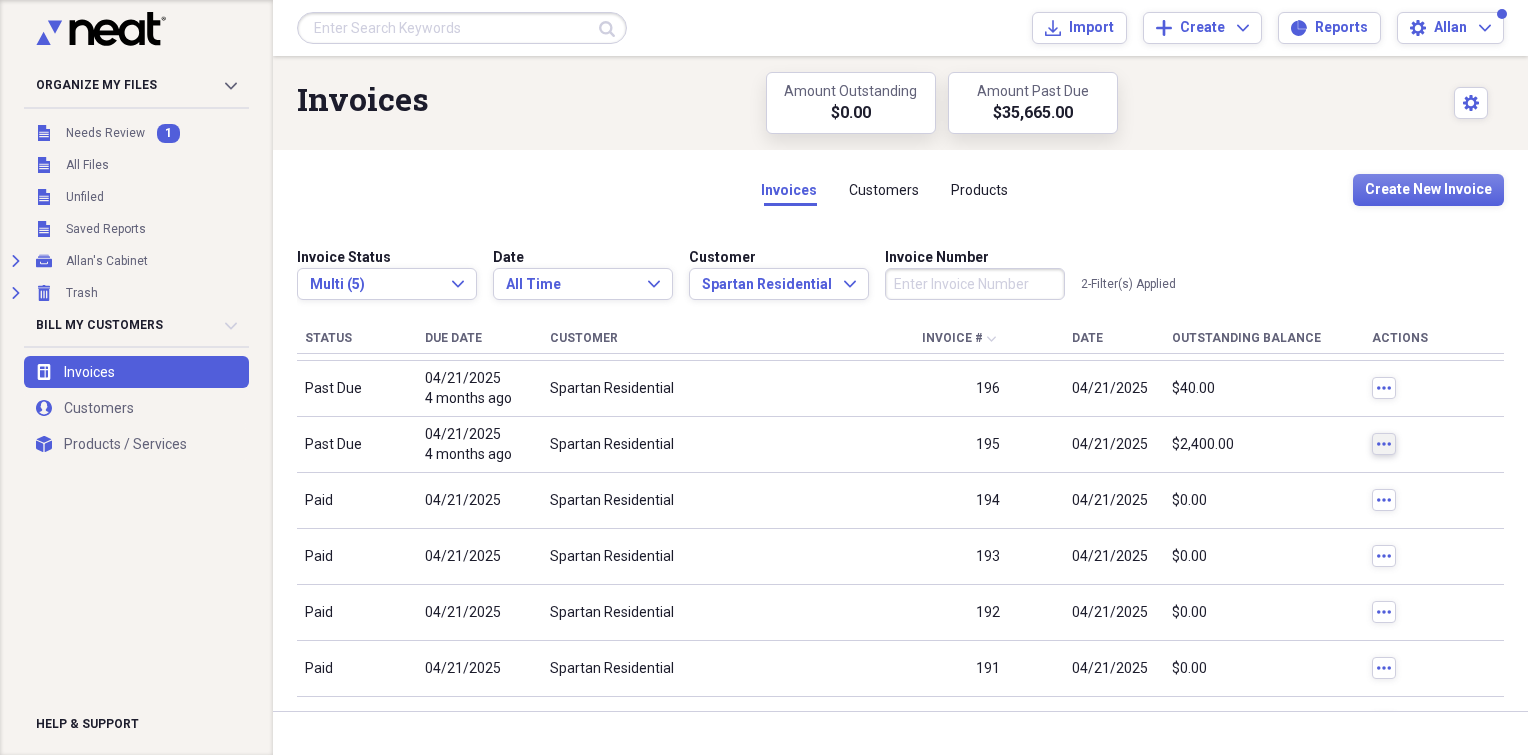 click on "more" 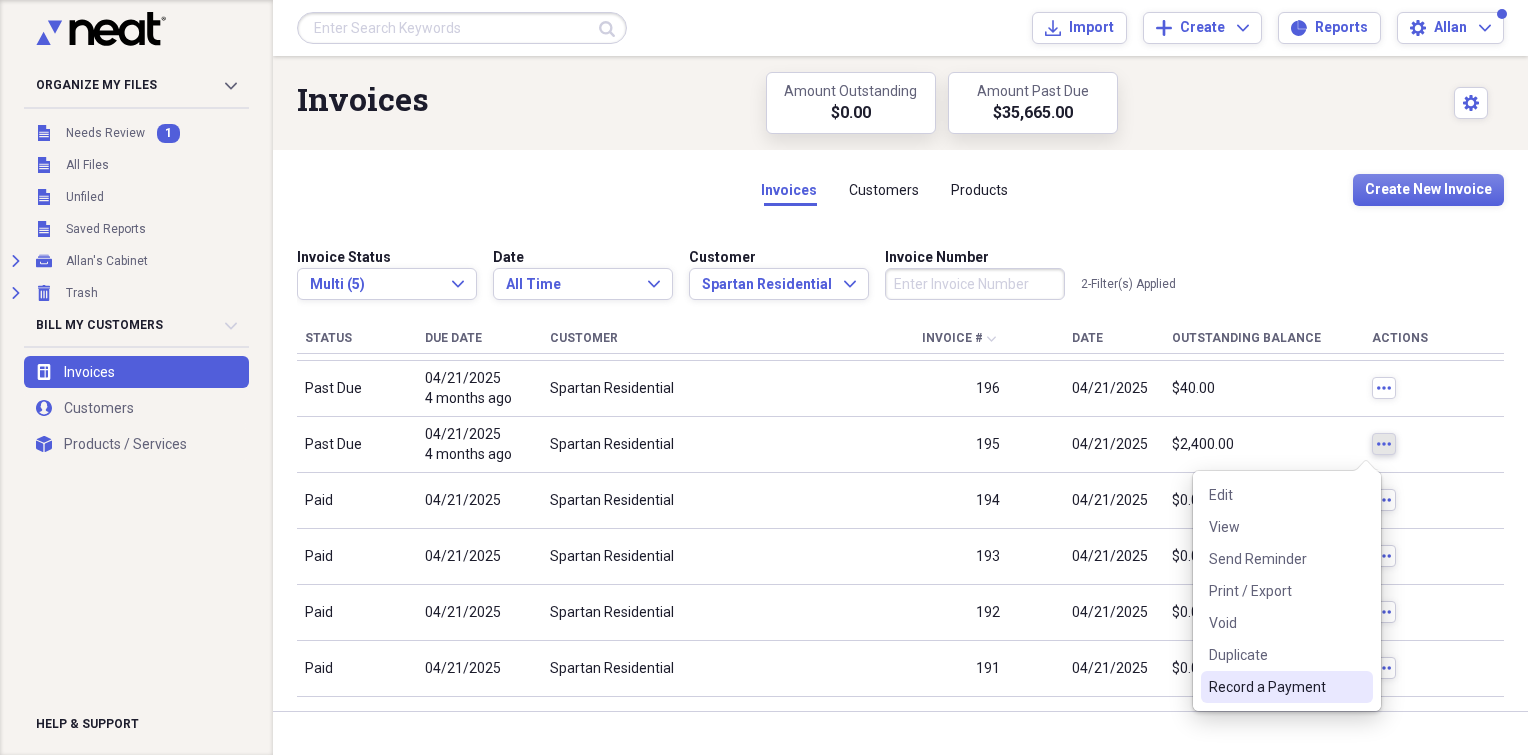click on "Record a Payment" at bounding box center [1275, 687] 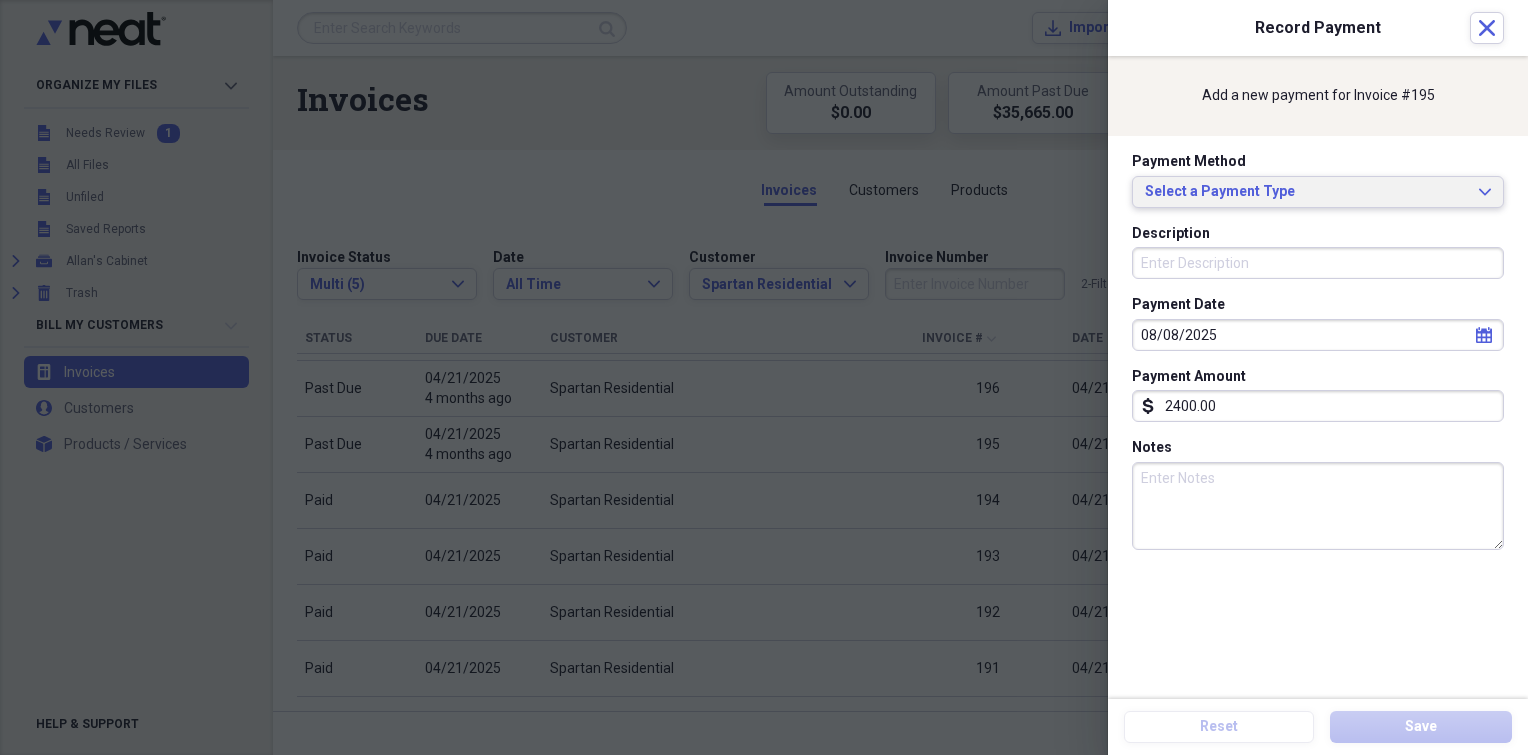 click on "Select a Payment Type" at bounding box center (1306, 192) 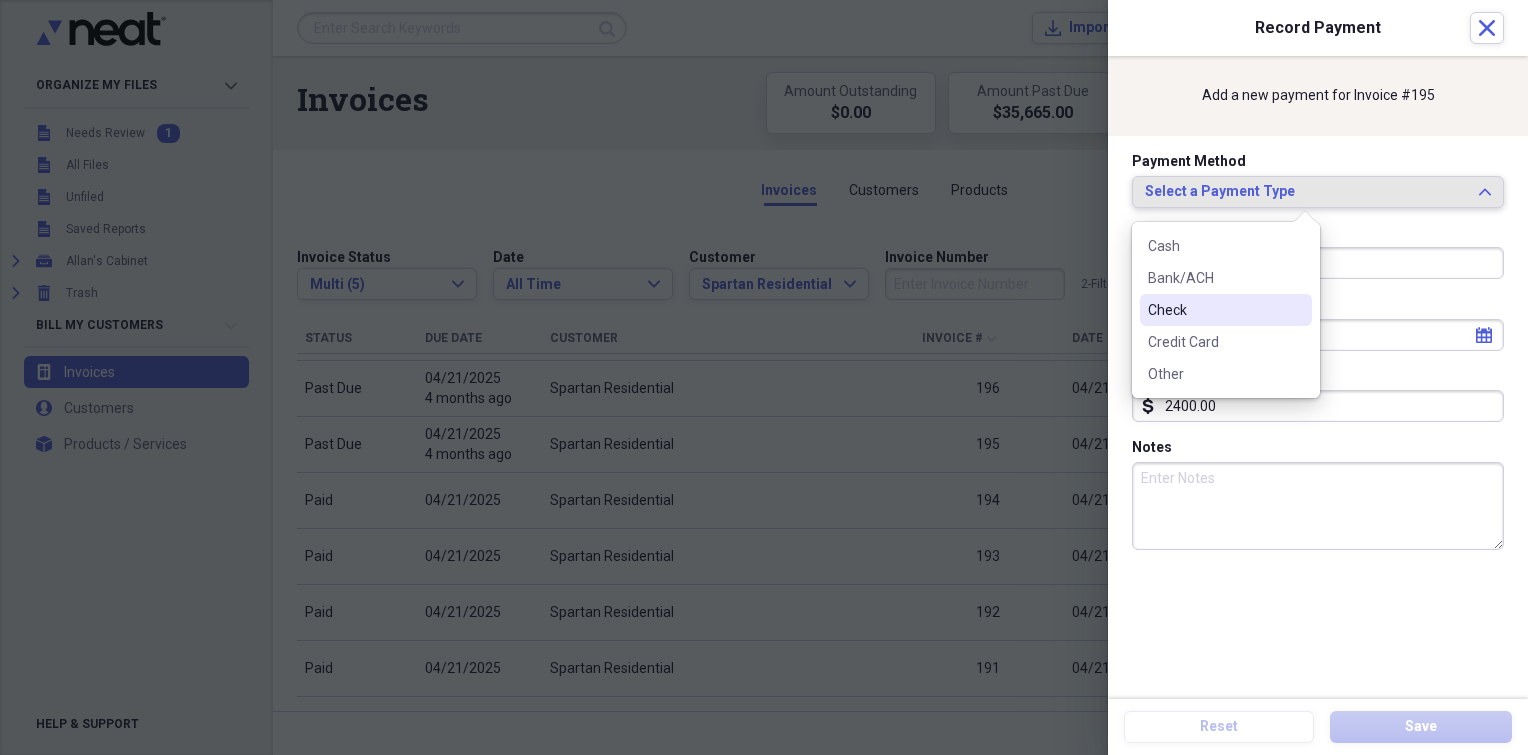 click on "Check" at bounding box center [1214, 310] 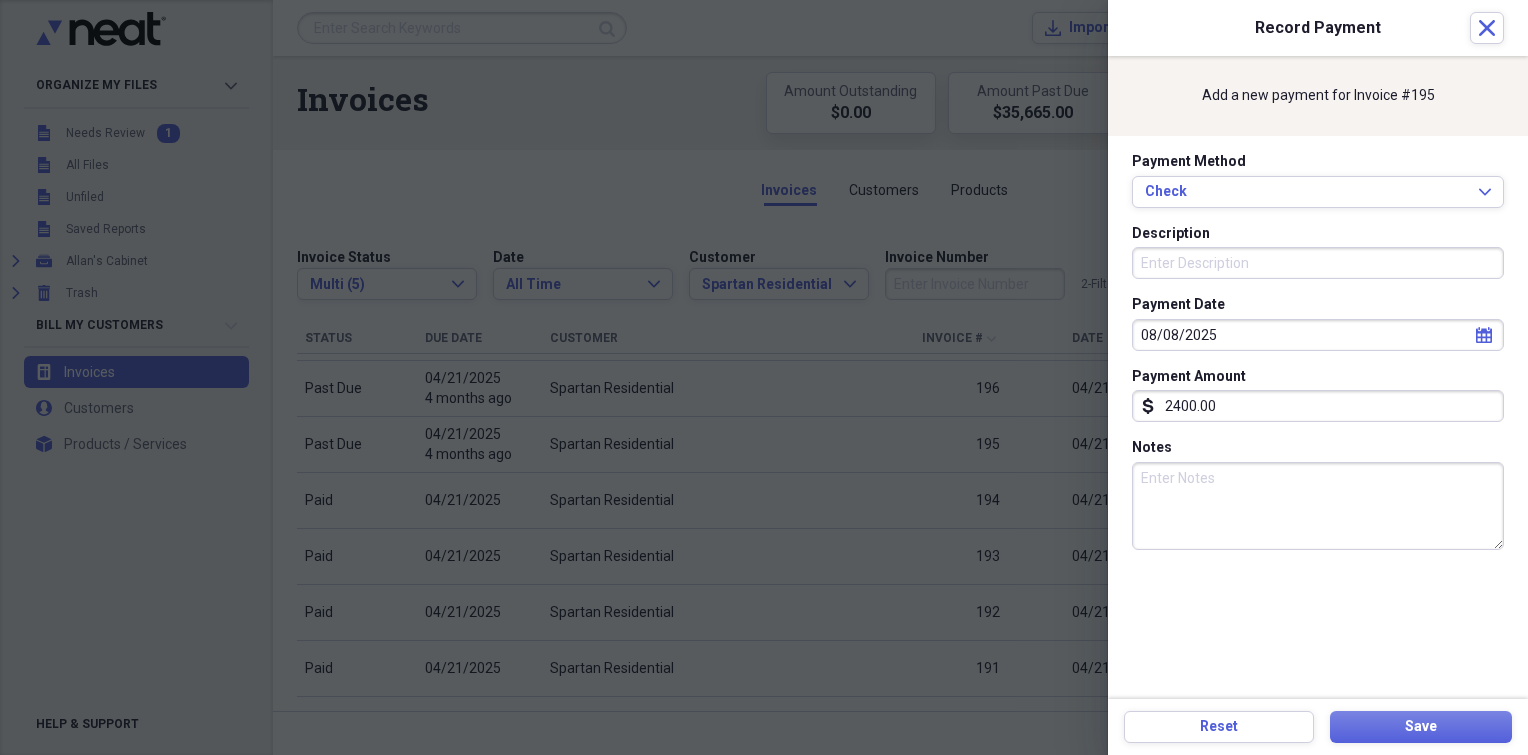 drag, startPoint x: 1213, startPoint y: 265, endPoint x: 1223, endPoint y: 245, distance: 22.36068 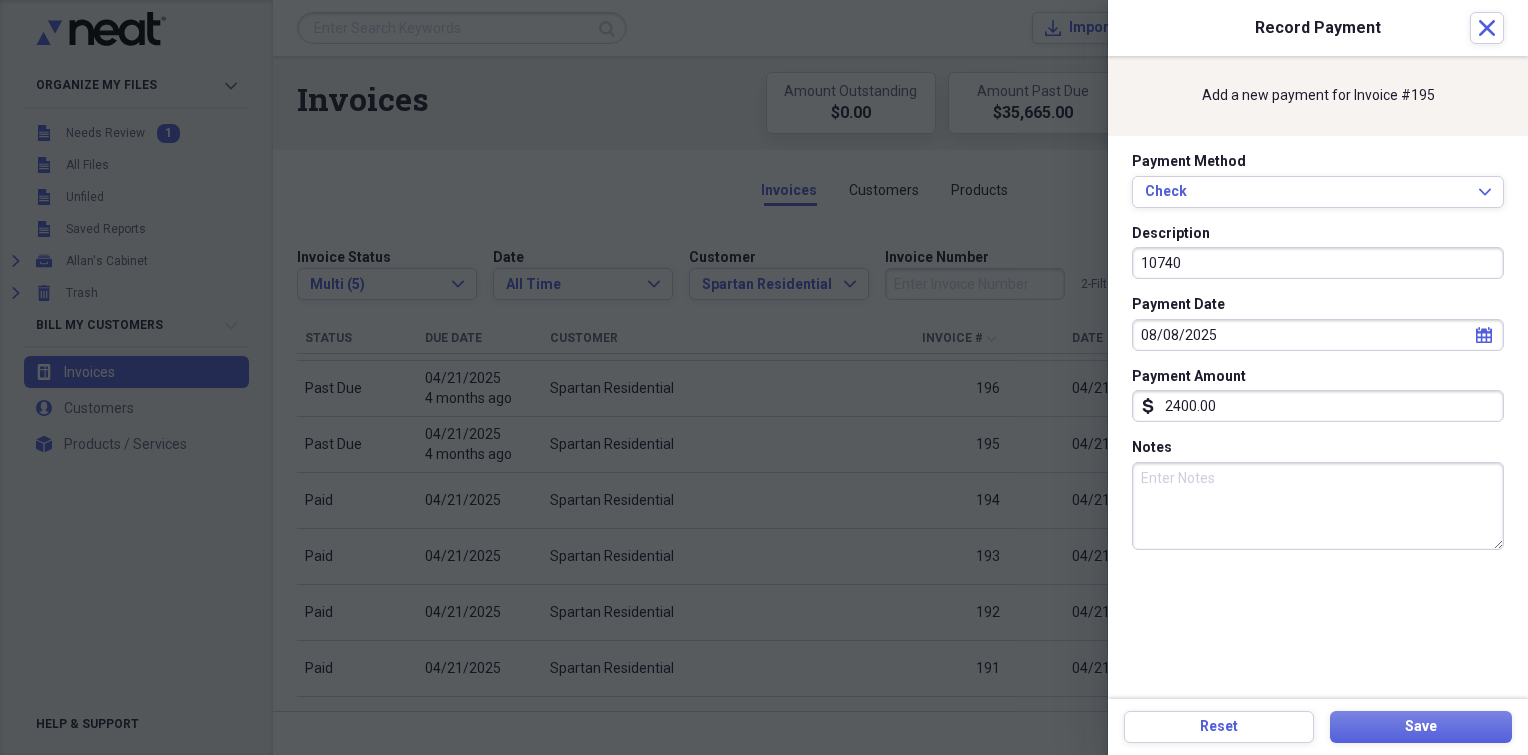 type on "10740" 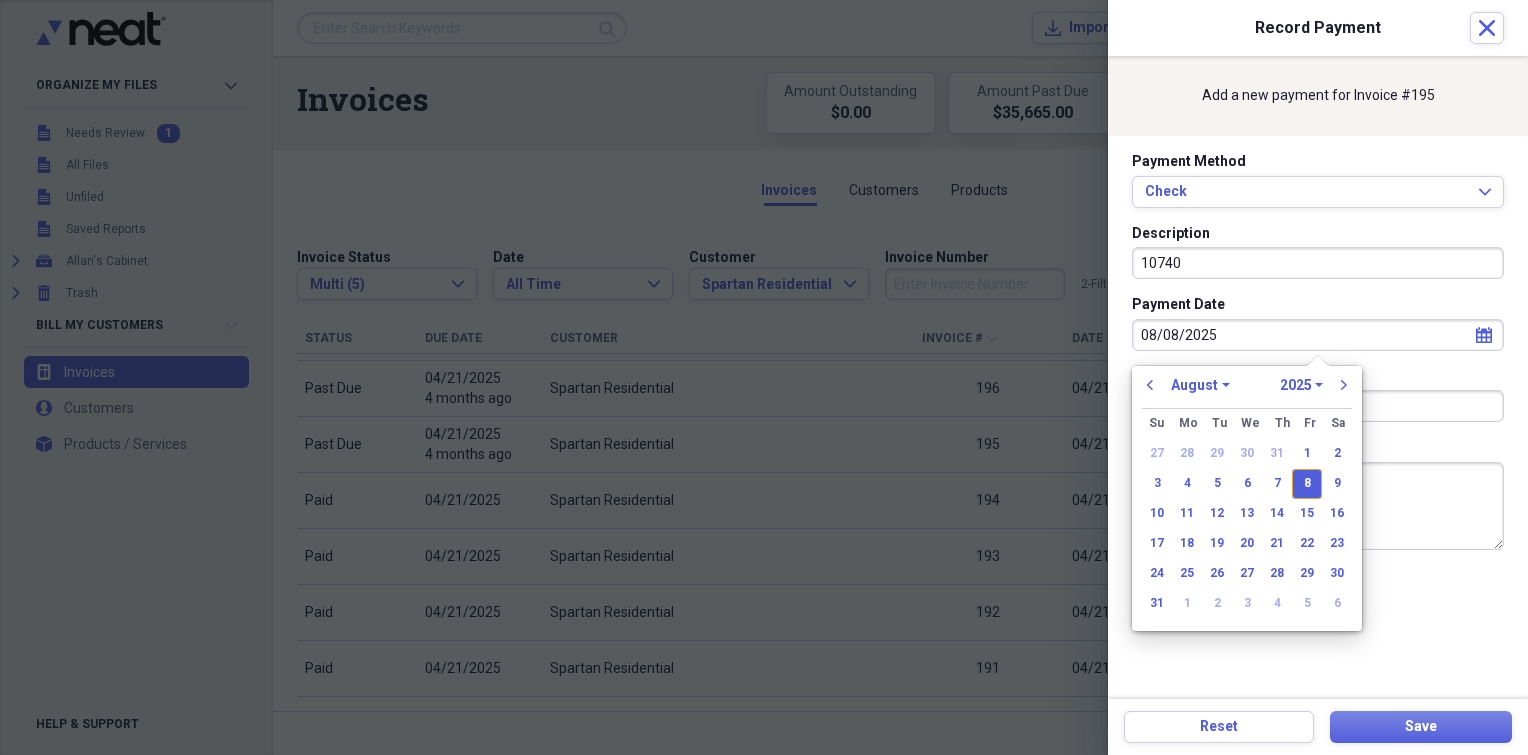 click on "08/08/2025" at bounding box center (1318, 335) 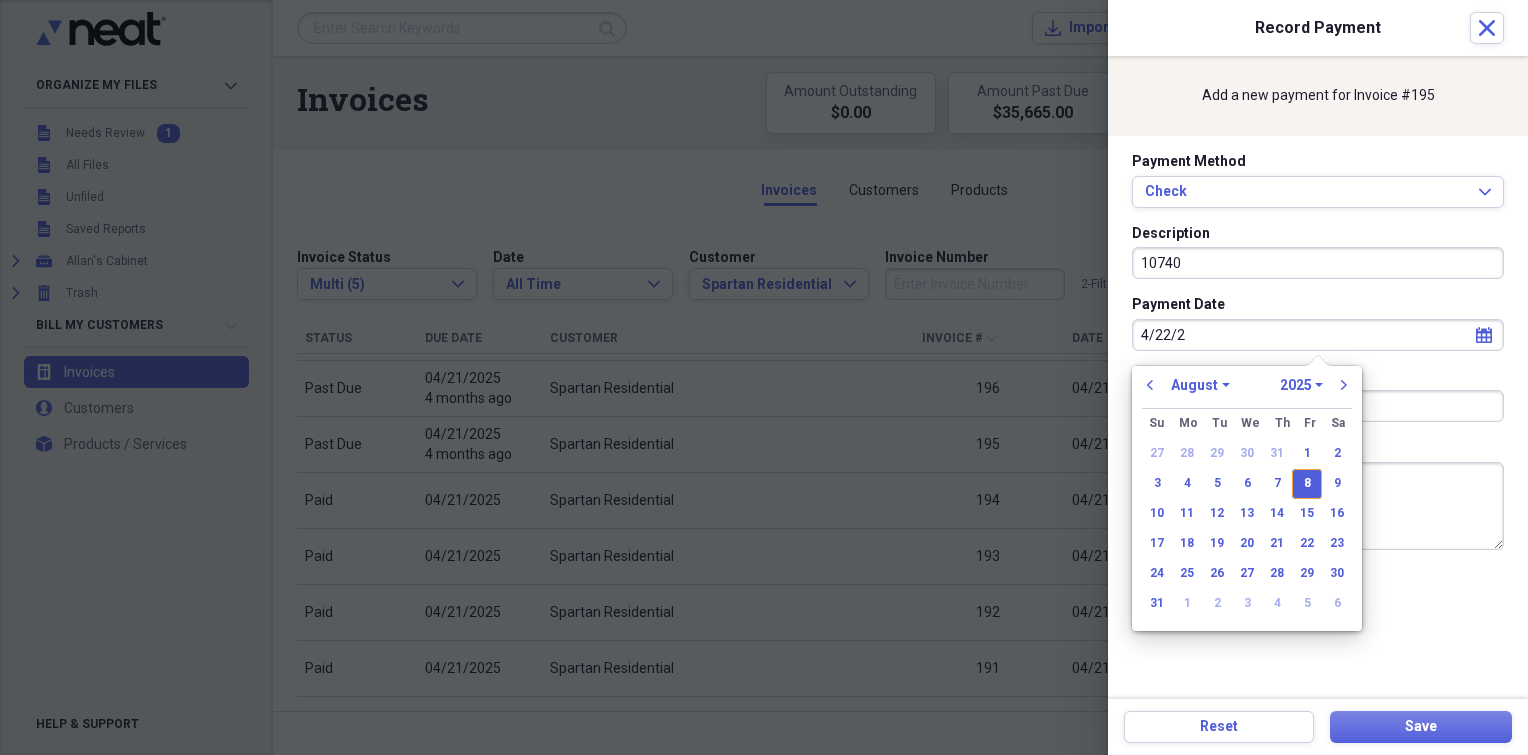 type on "[DATE]" 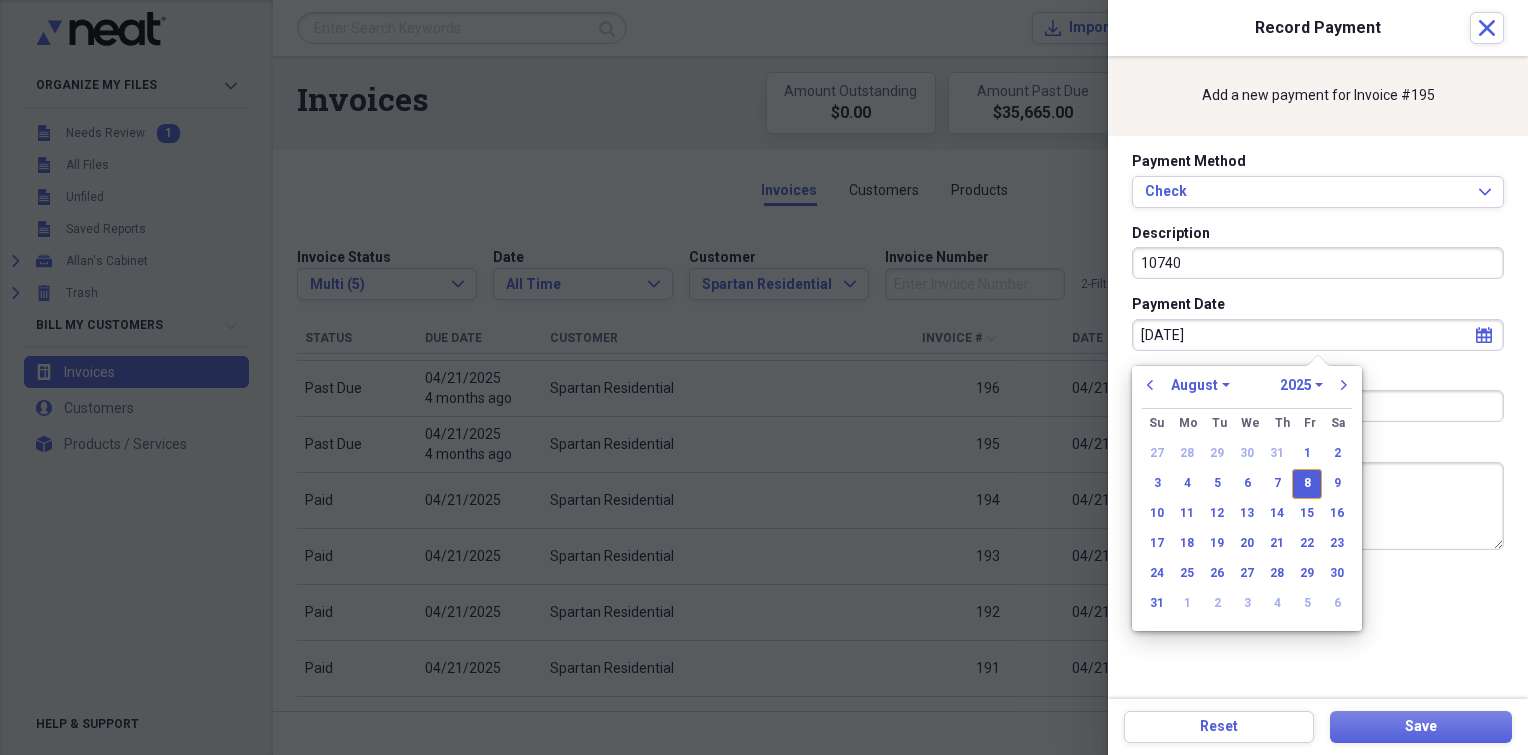 select on "3" 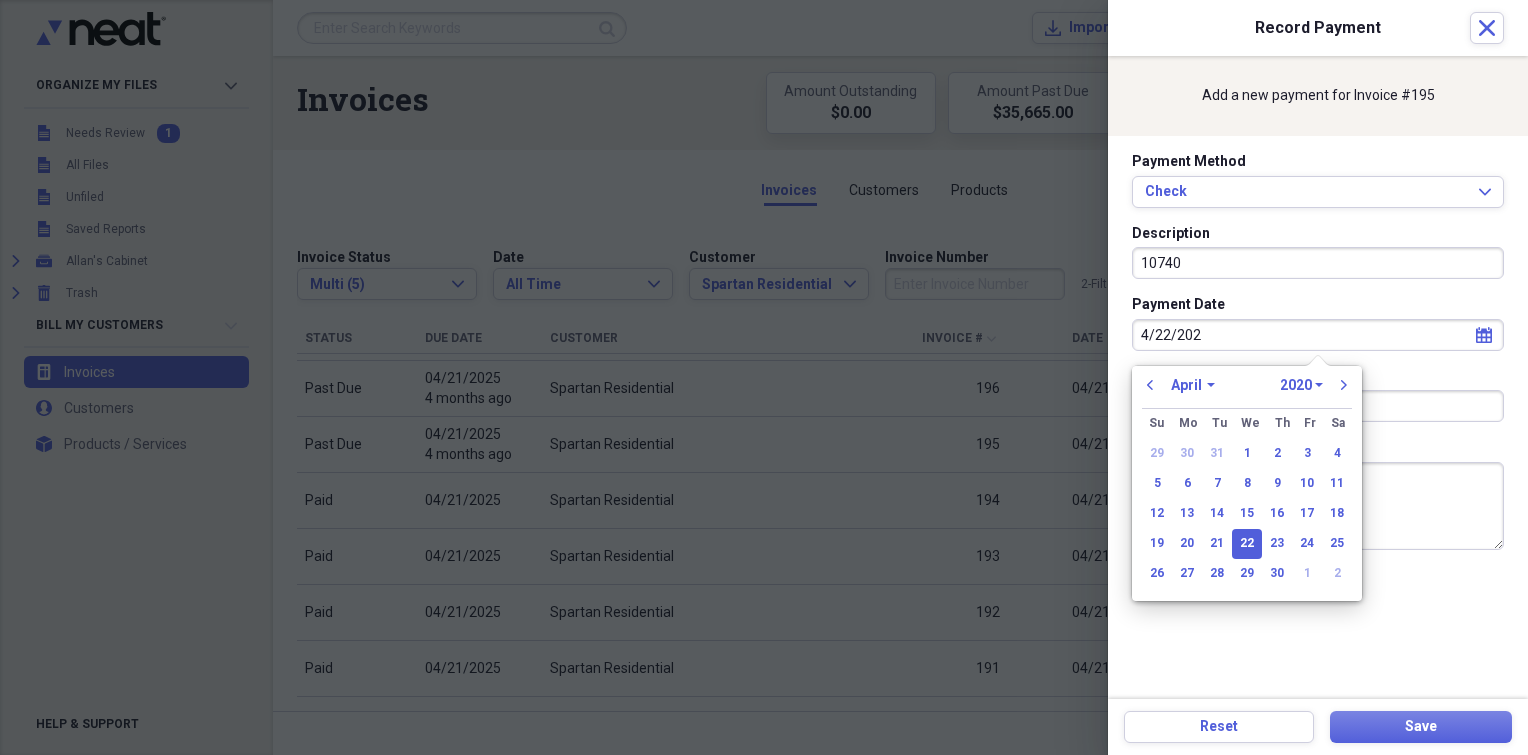 type on "[DATE]" 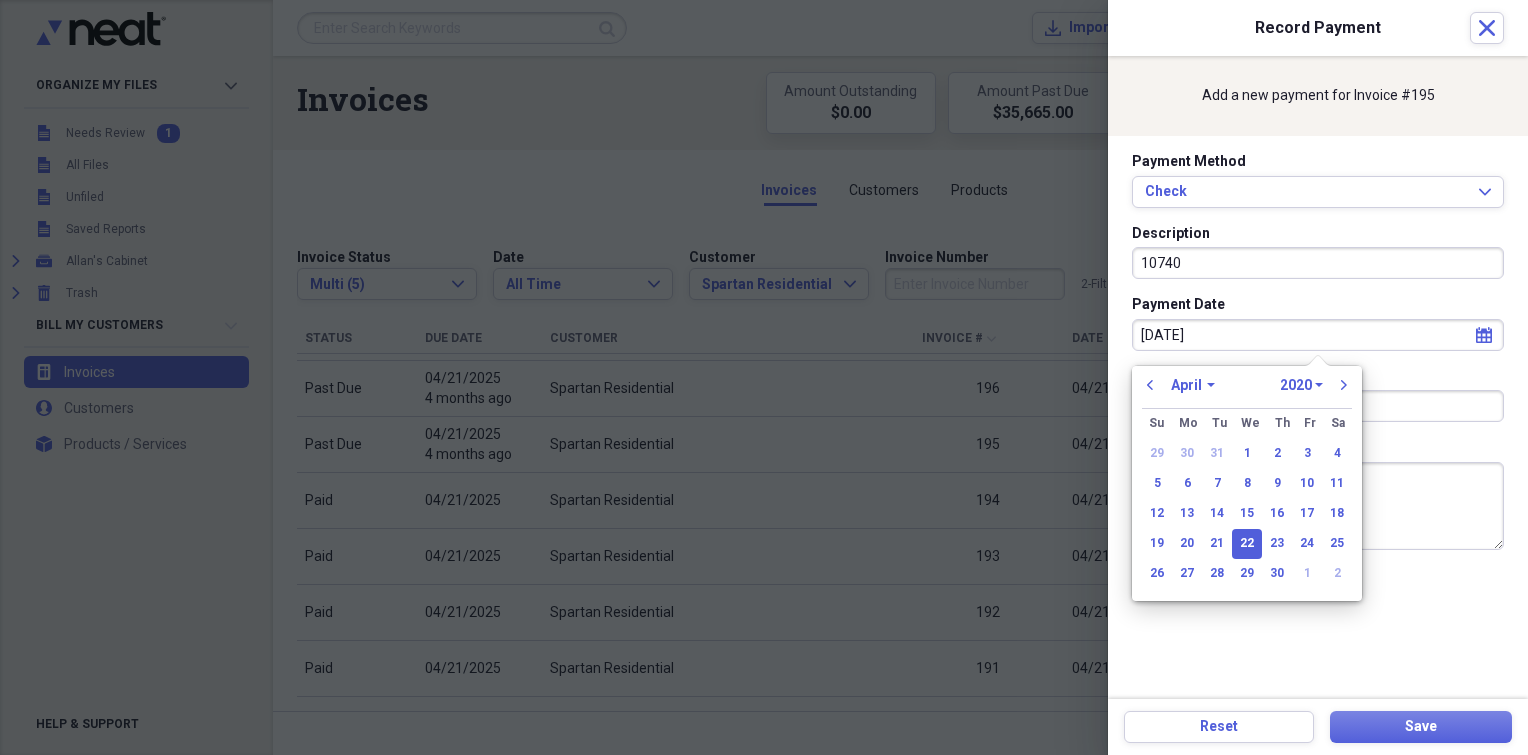 select on "2025" 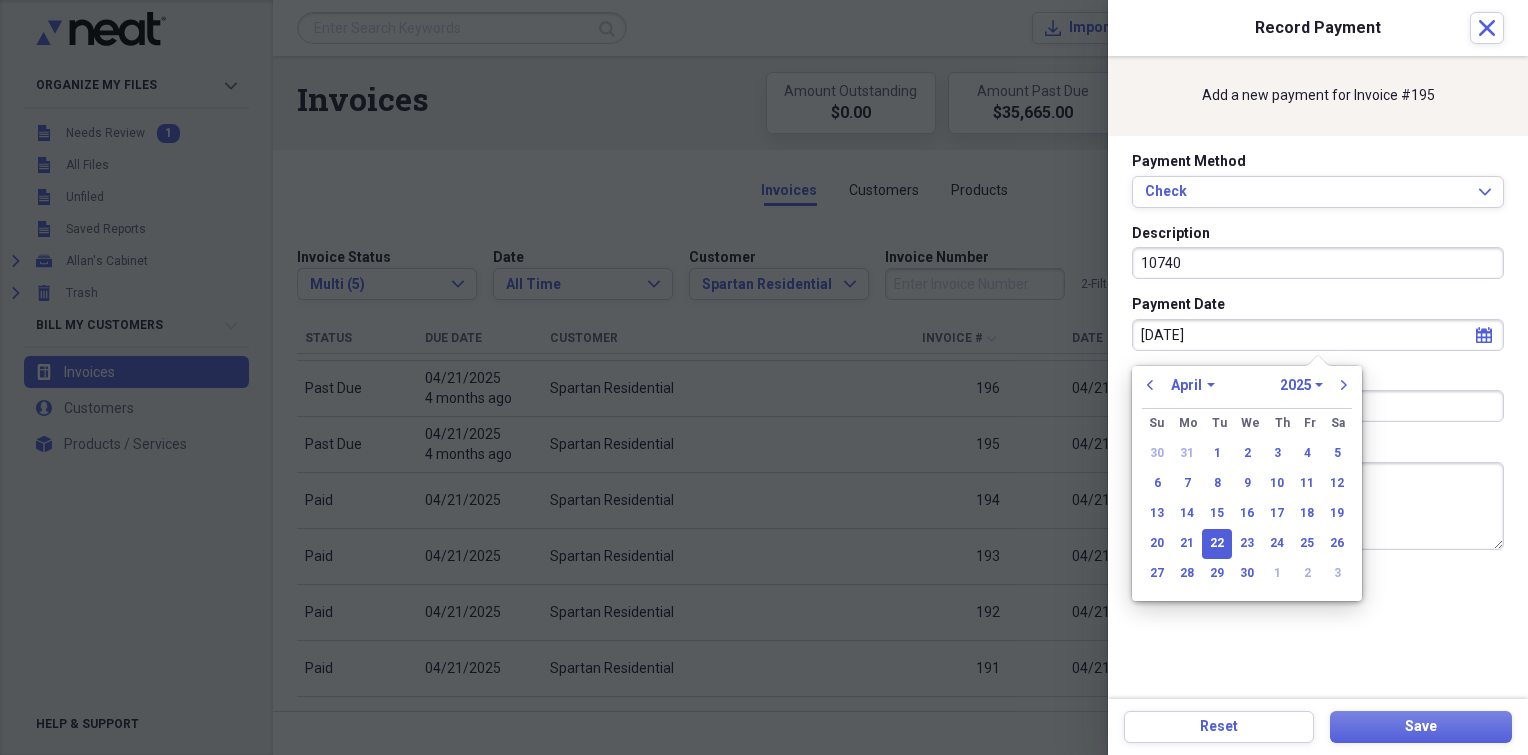 type on "04/22/2025" 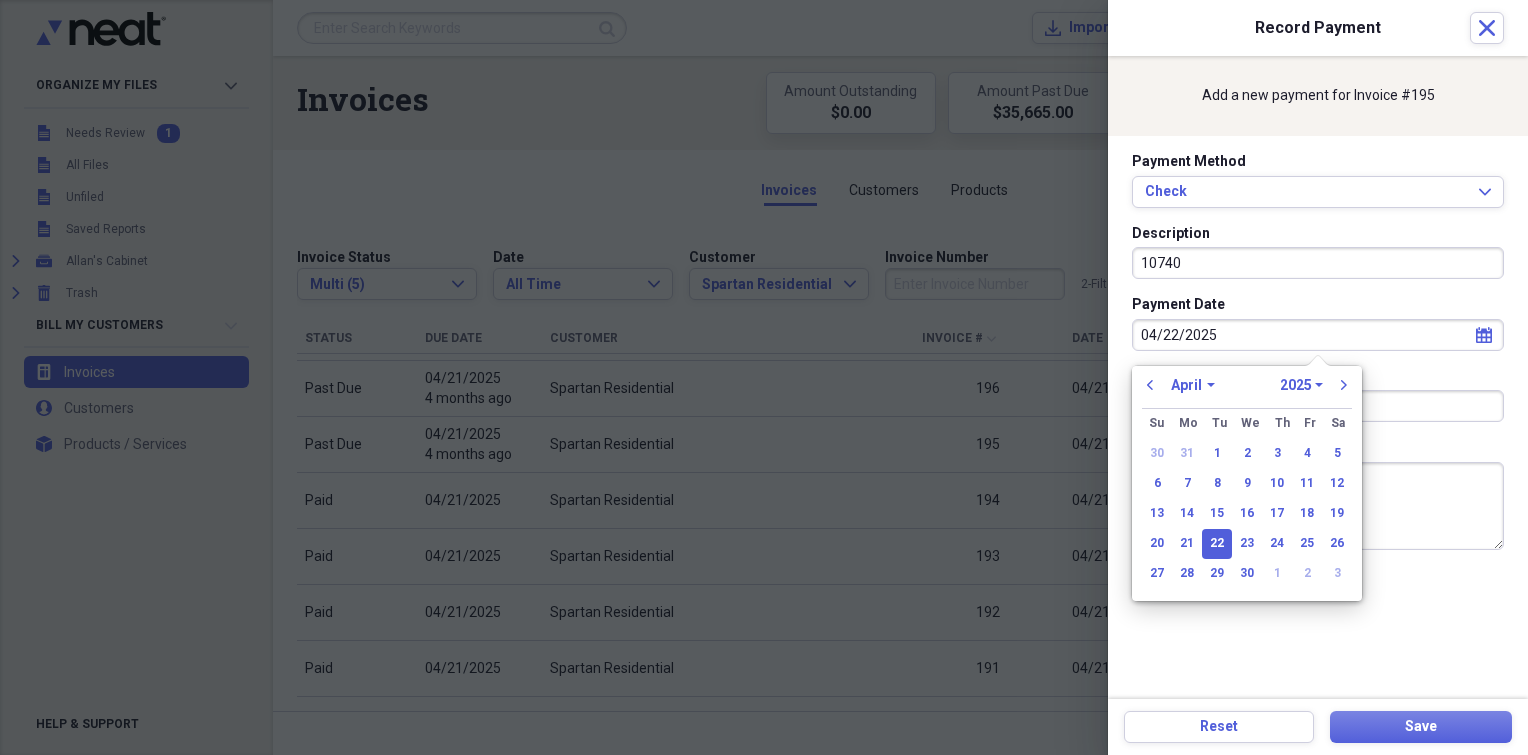 click on "22" at bounding box center (1217, 544) 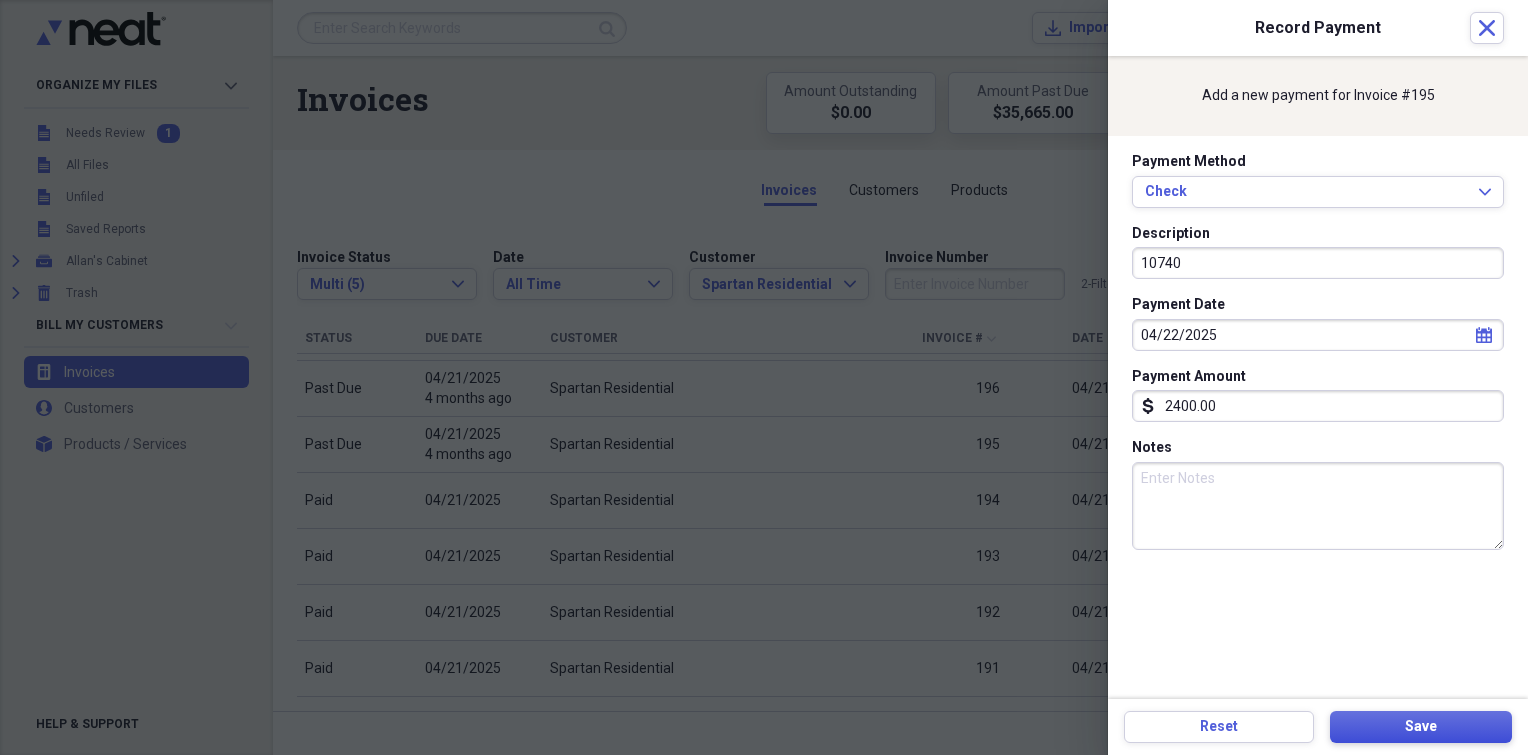 click on "Save" at bounding box center (1421, 727) 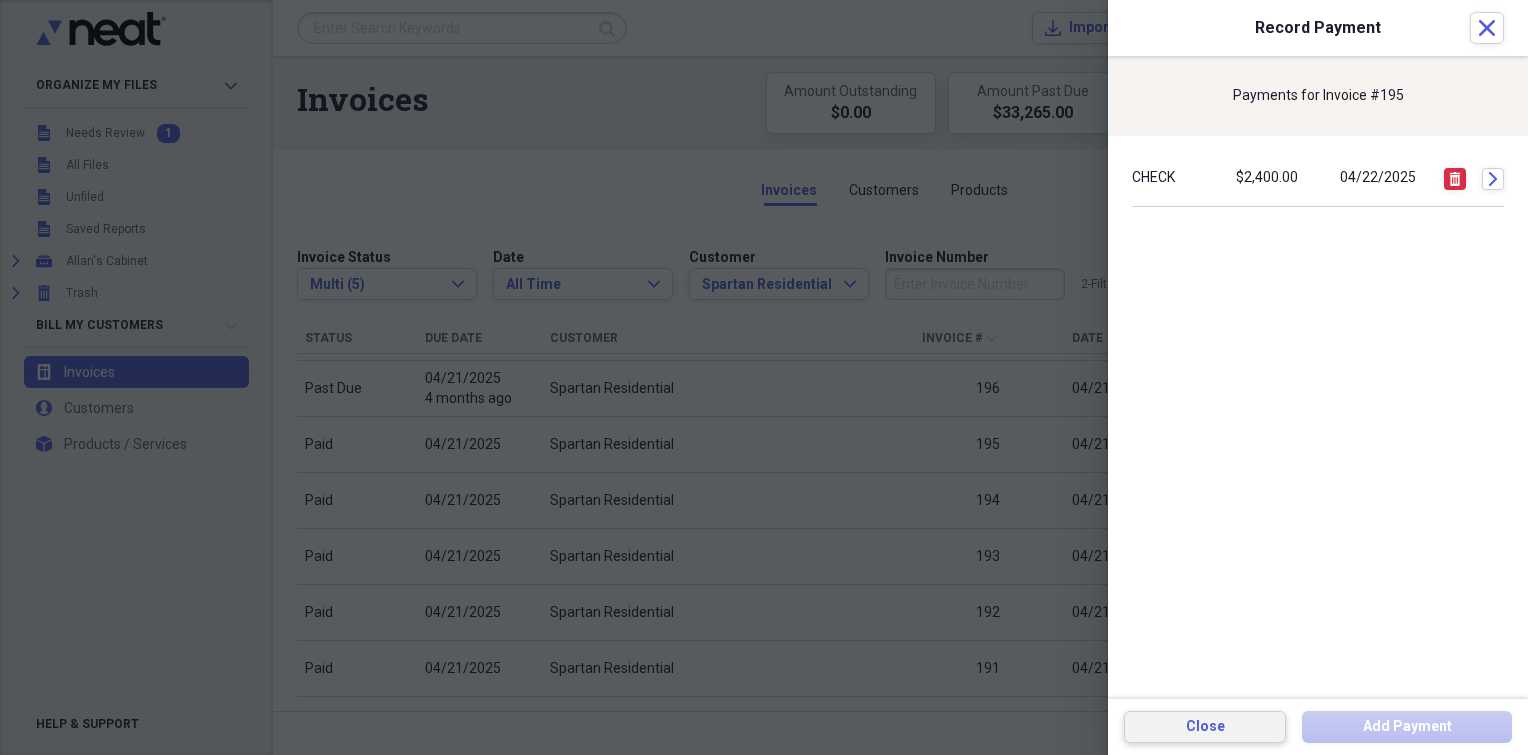 click on "Close" at bounding box center [1205, 727] 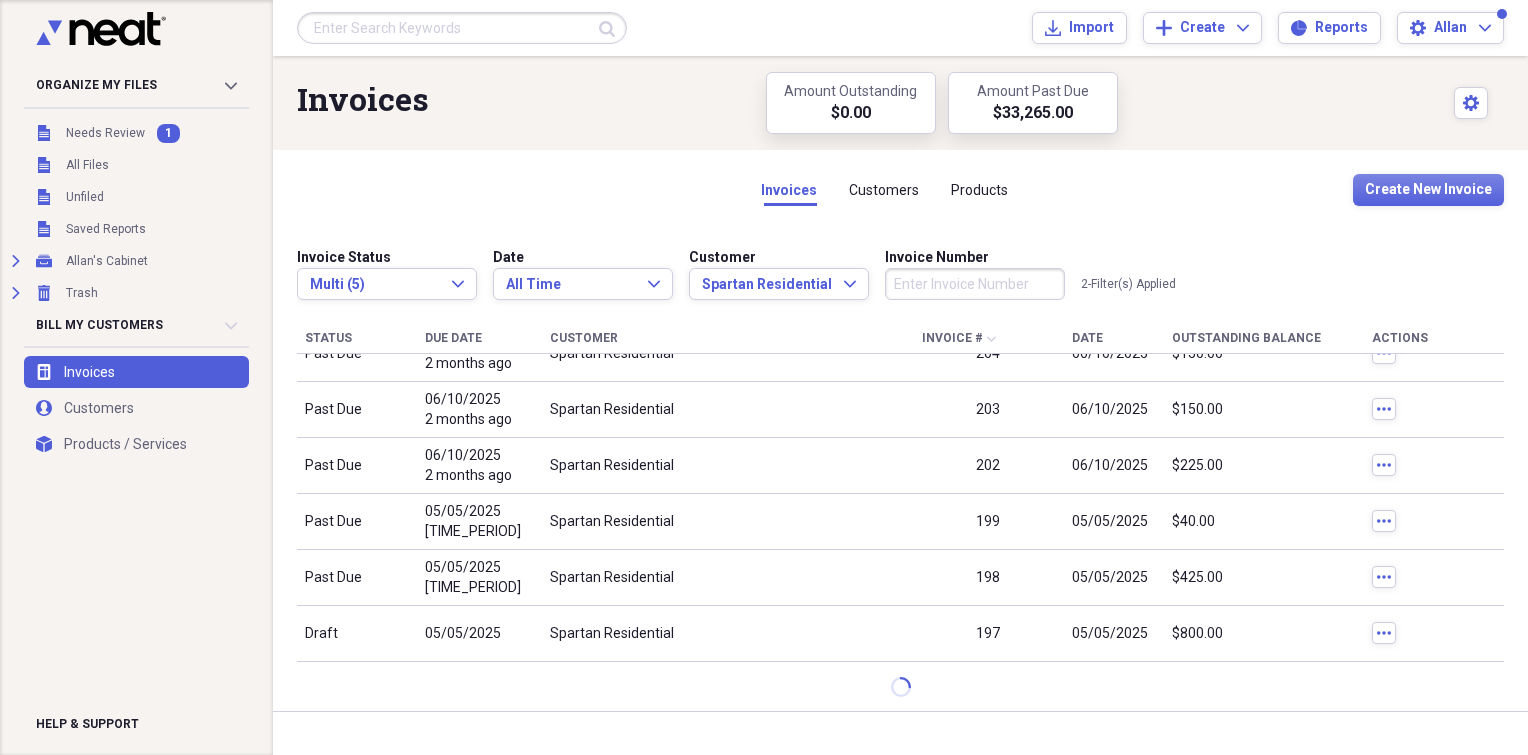 scroll, scrollTop: 1393, scrollLeft: 0, axis: vertical 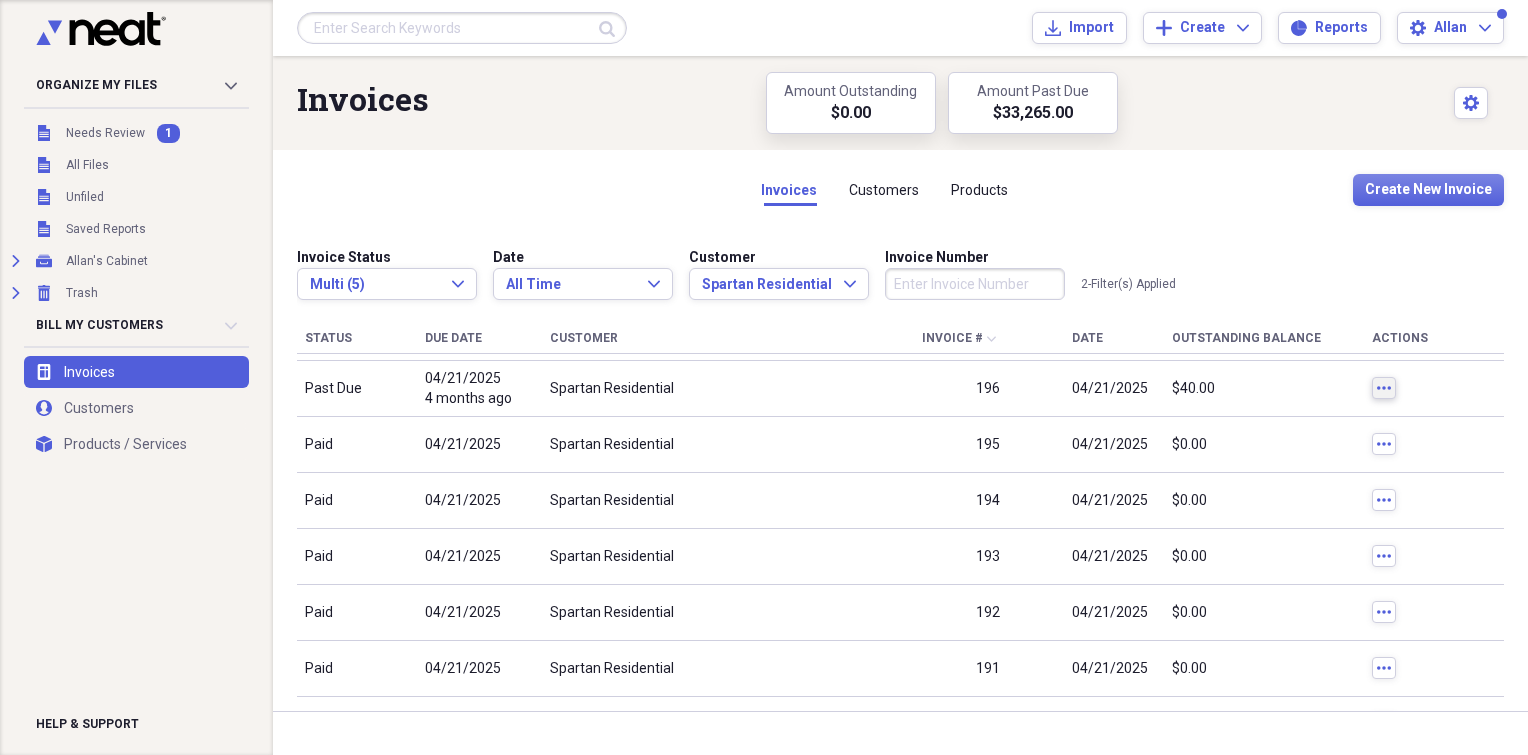 click on "more" 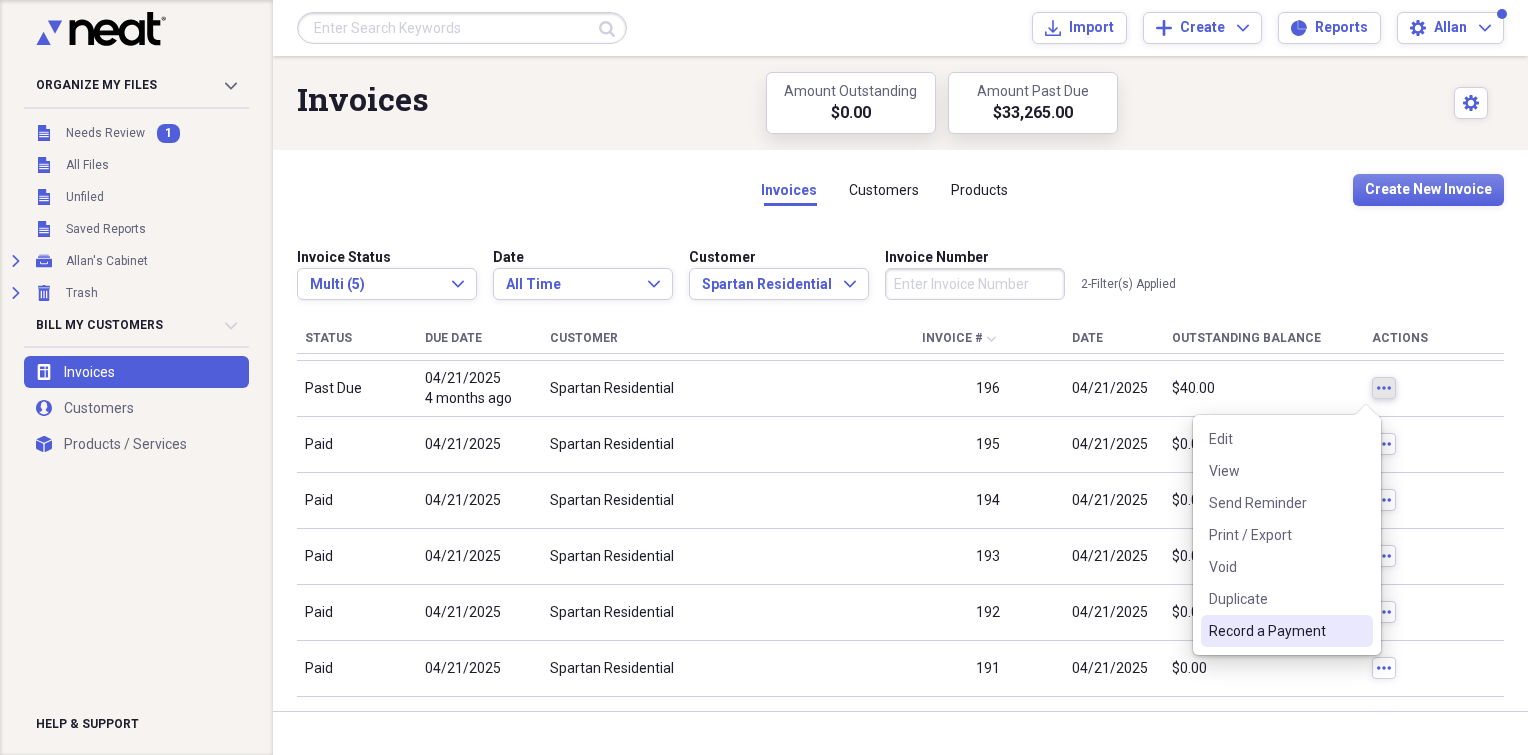 click on "Record a Payment" at bounding box center (1275, 631) 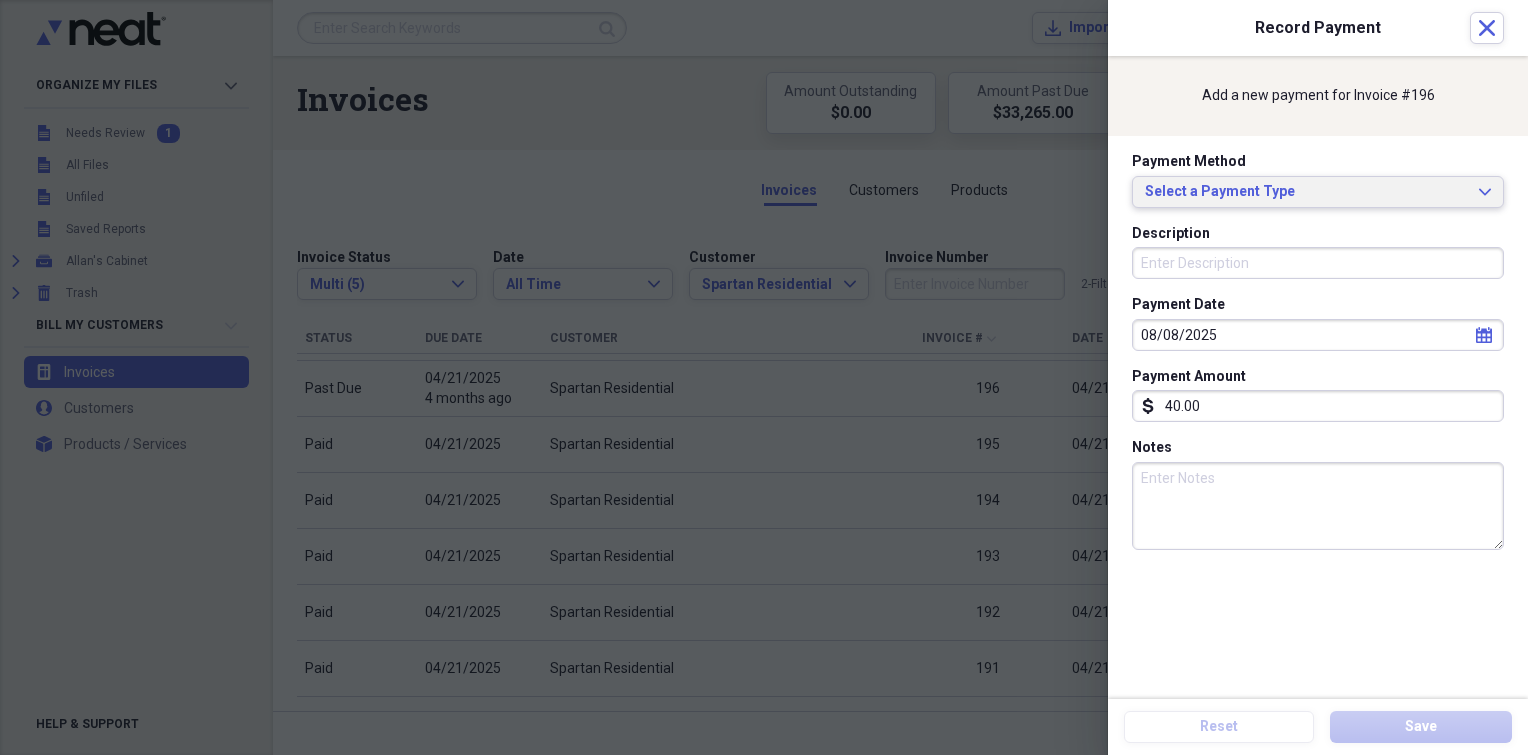 click on "Select a Payment Type" at bounding box center [1306, 192] 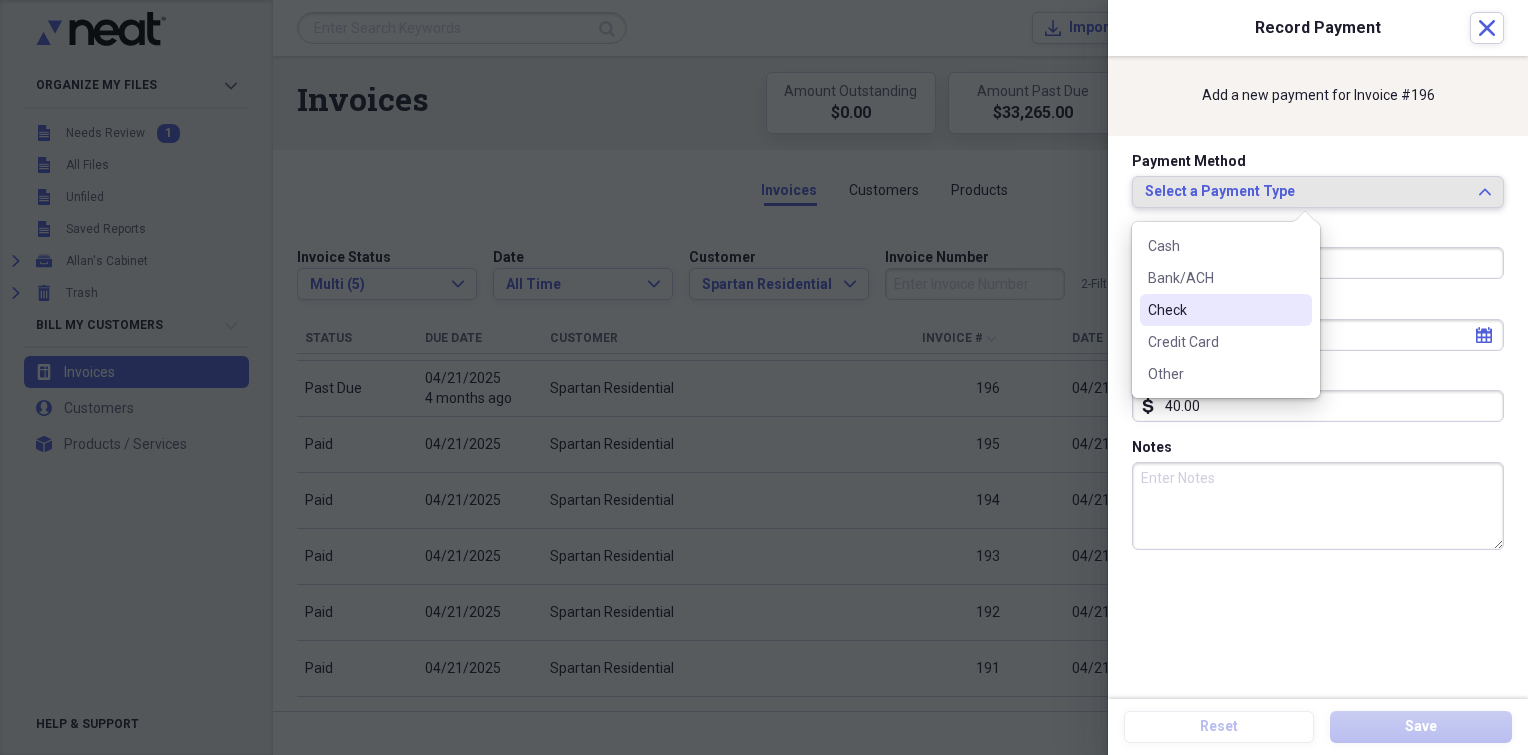 click on "Check" at bounding box center (1214, 310) 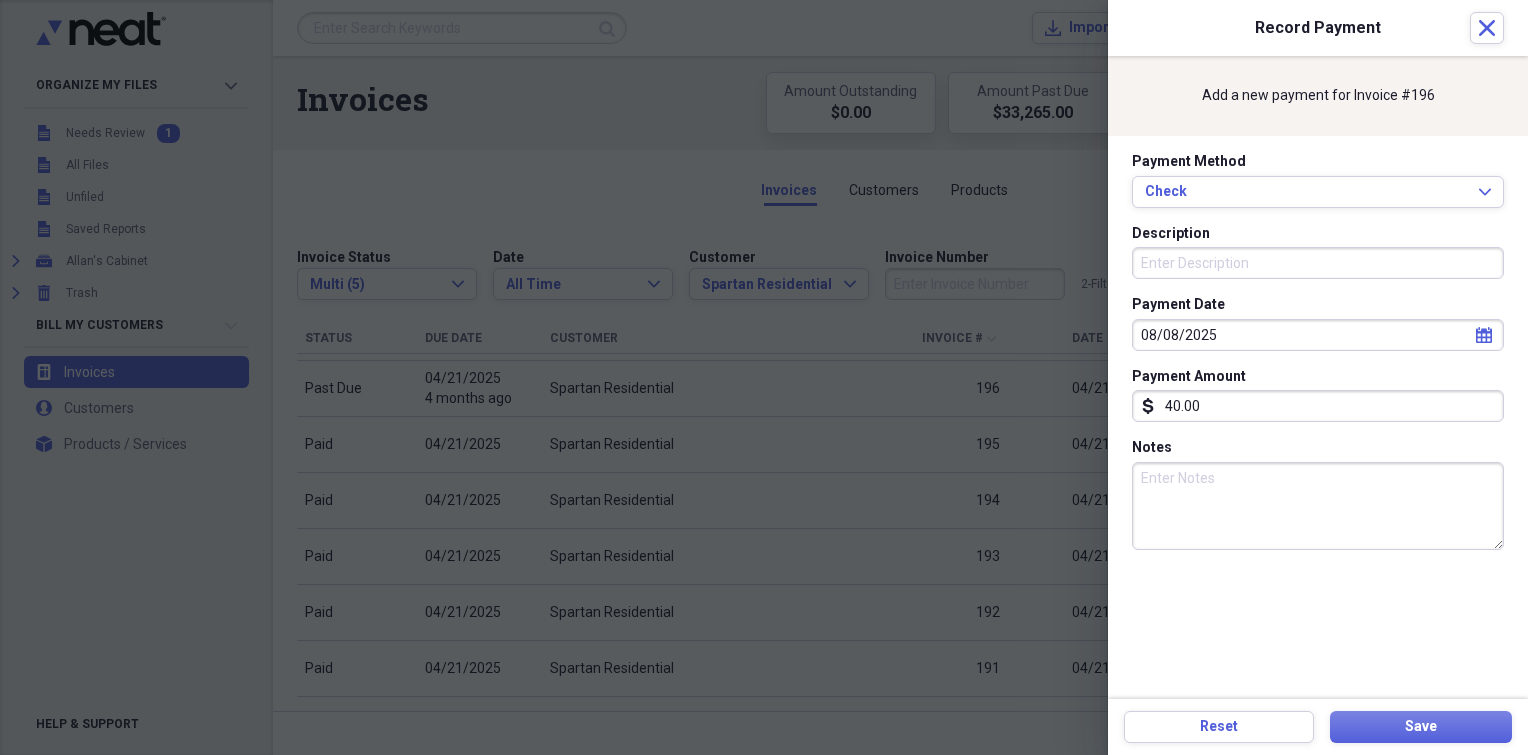 click on "Description" at bounding box center (1318, 263) 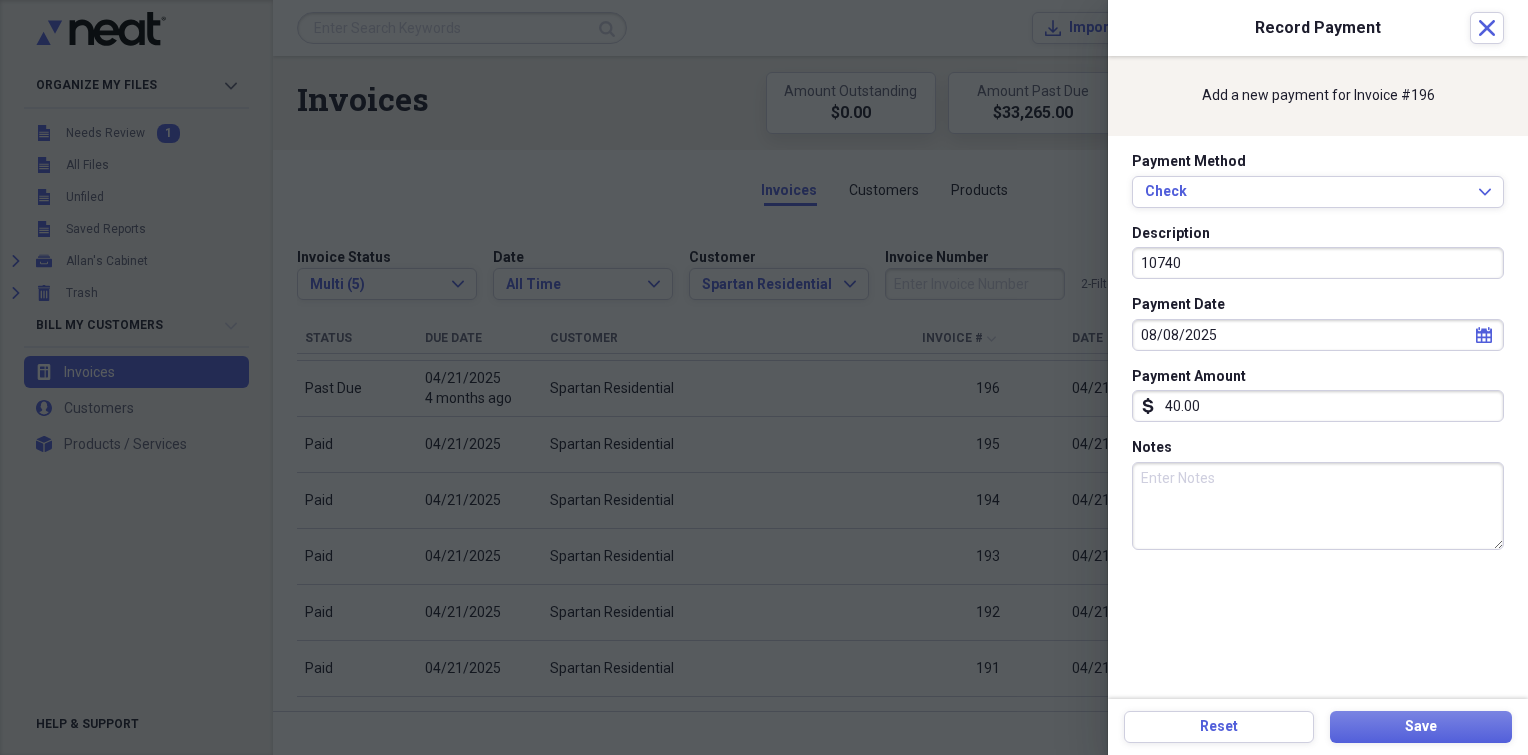 type on "10740" 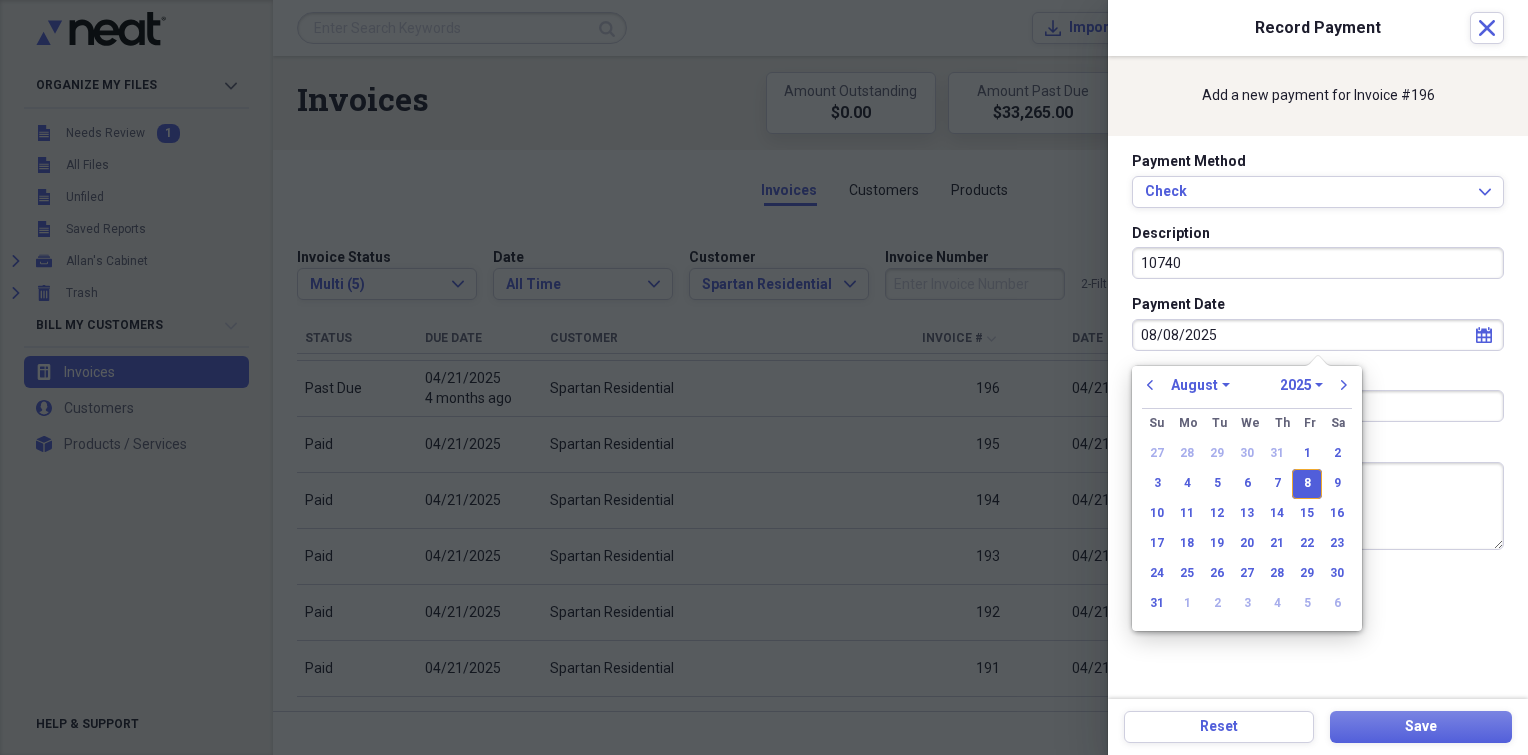 click on "08/08/2025" at bounding box center (1318, 335) 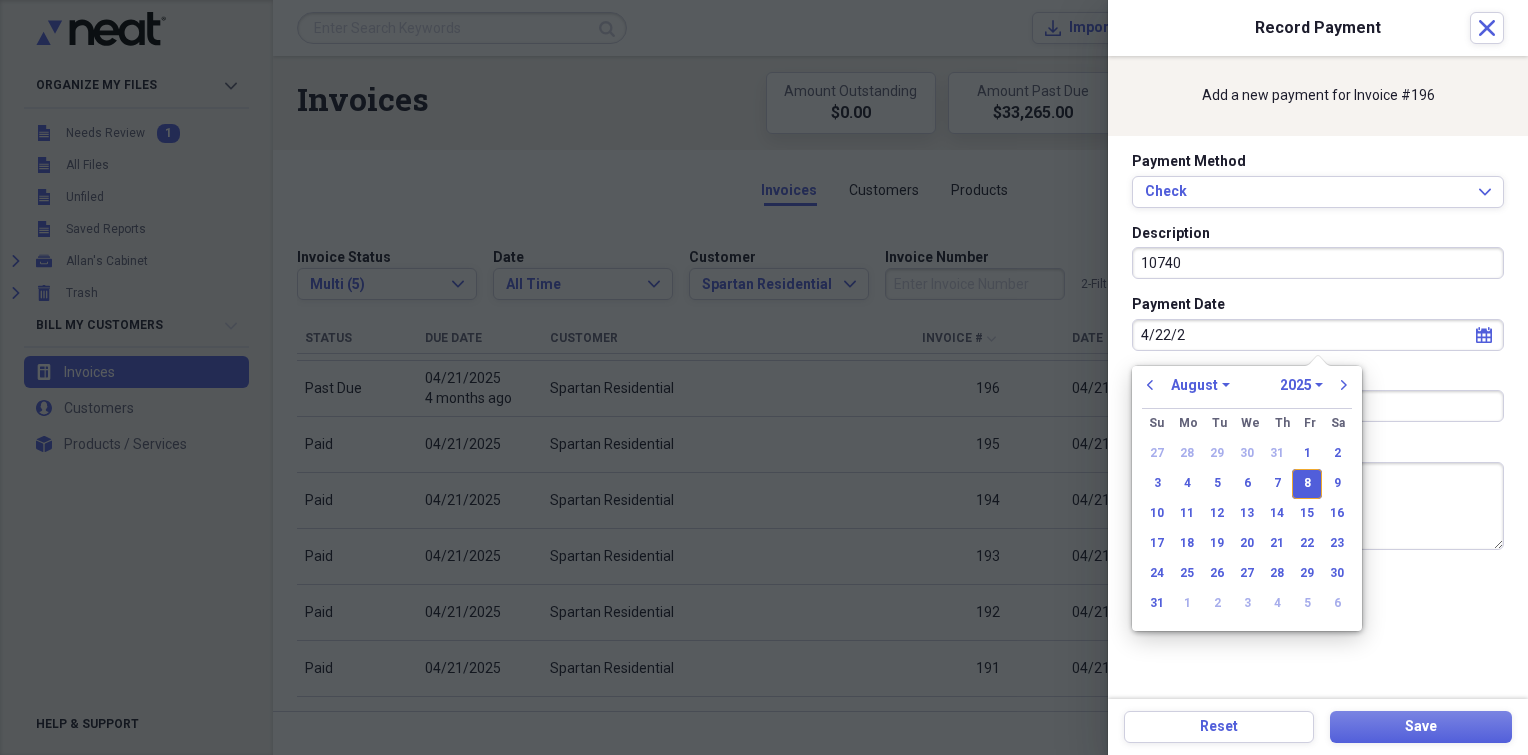 type on "[DATE]" 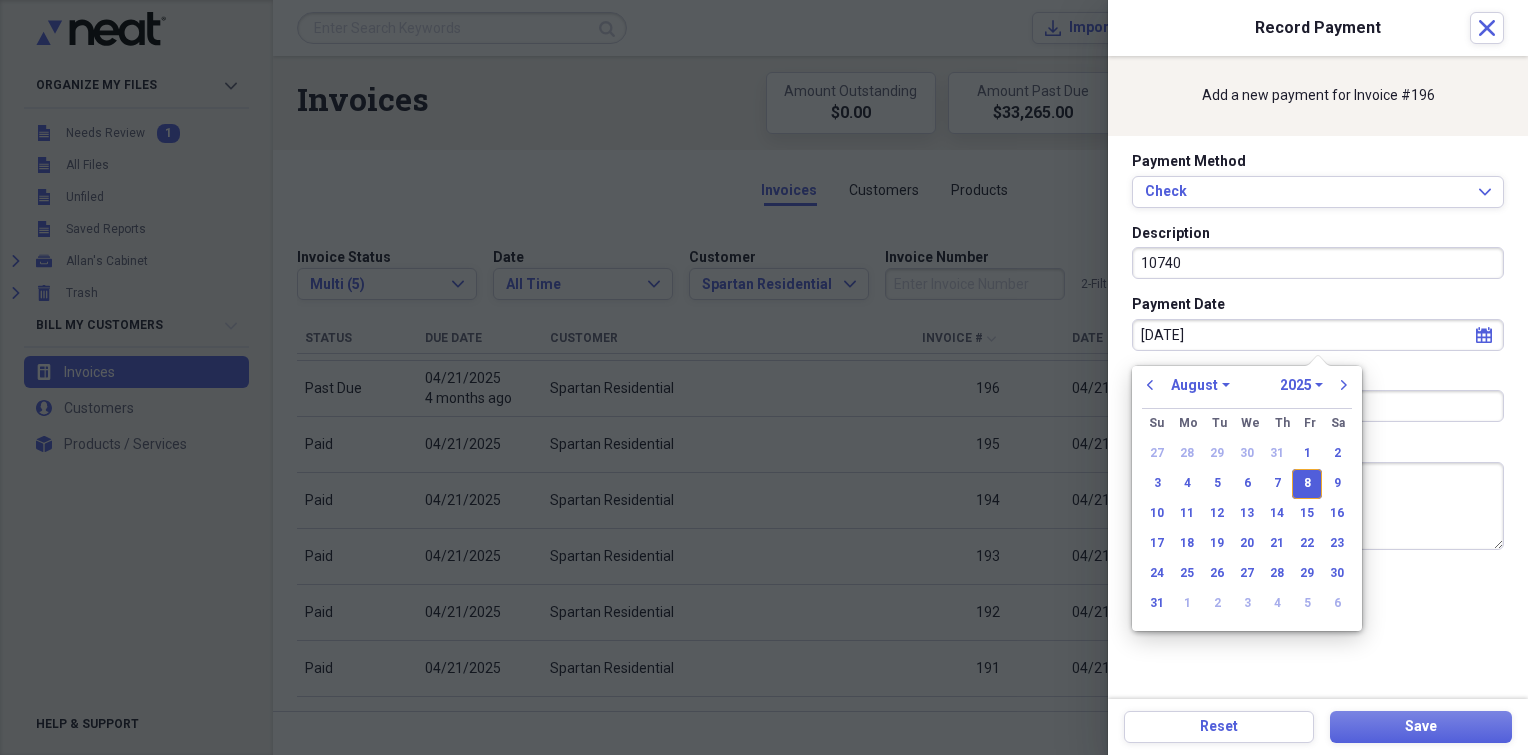 select on "3" 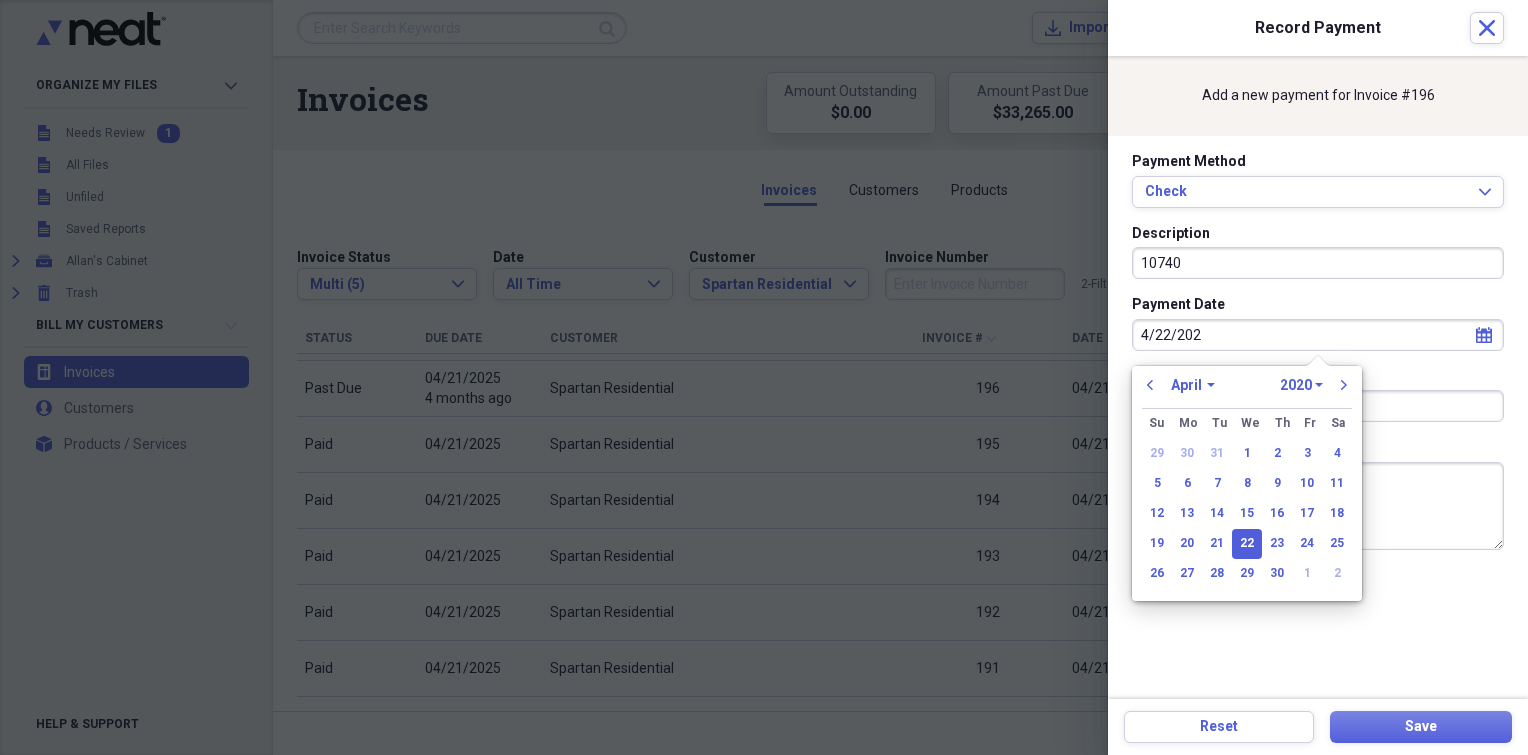 type on "[DATE]" 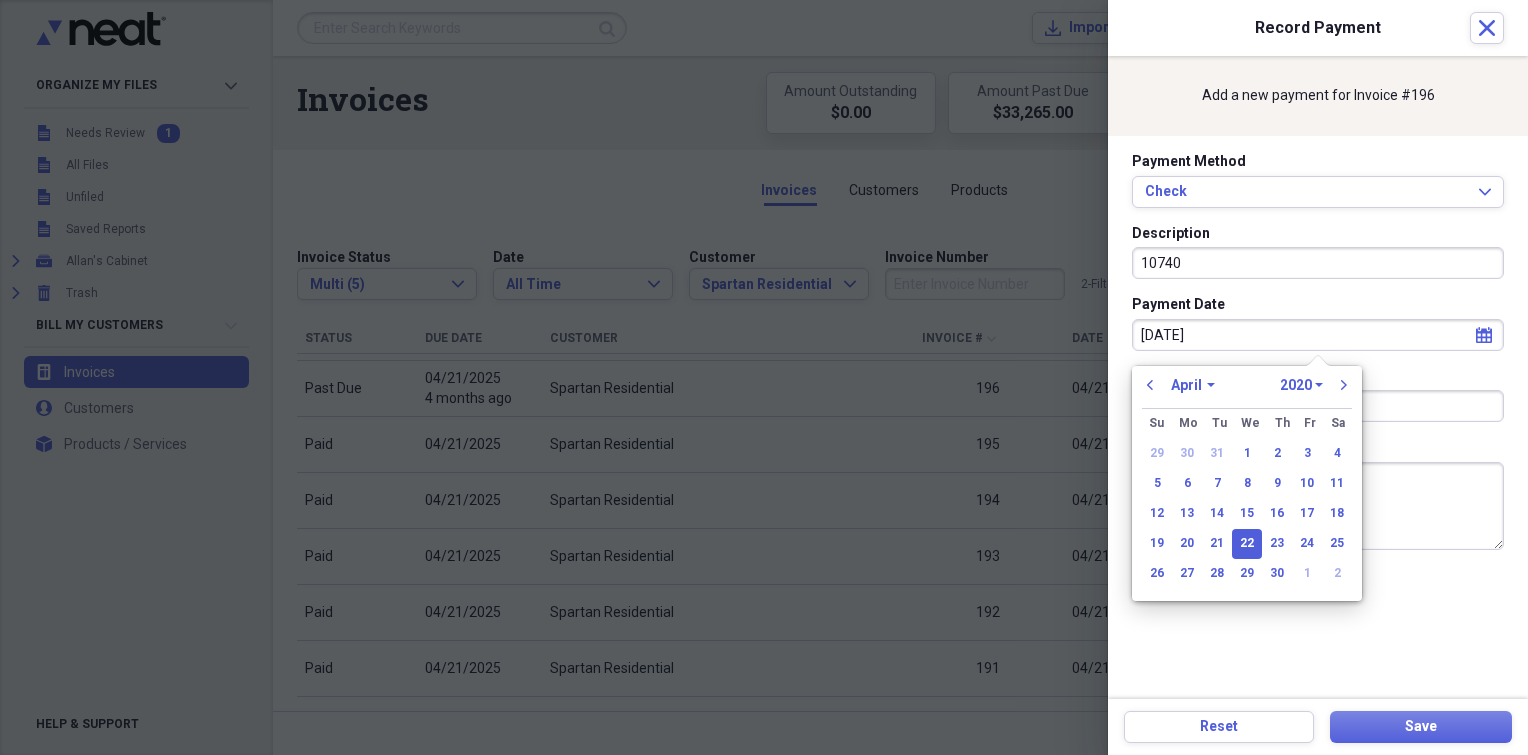 select on "2025" 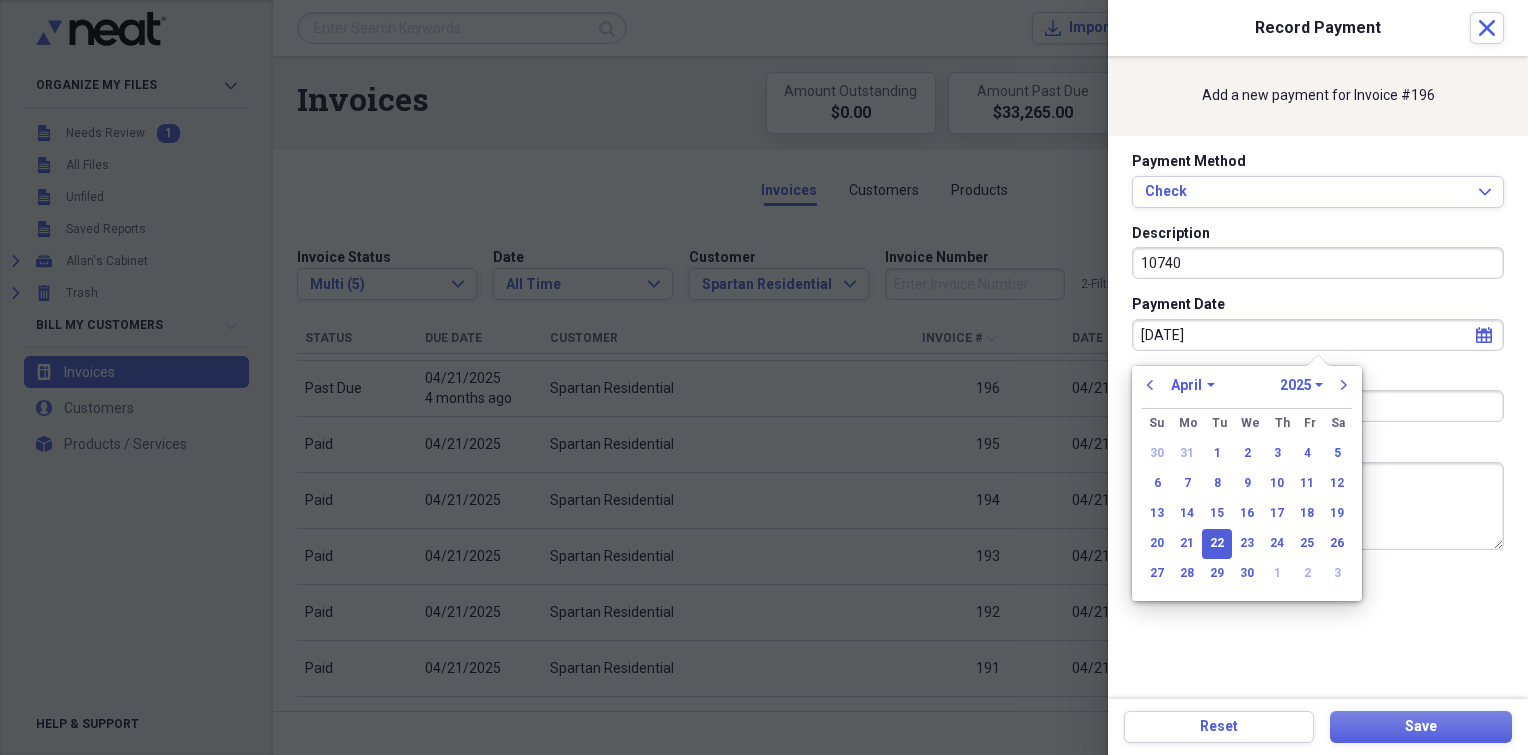 type on "04/22/2025" 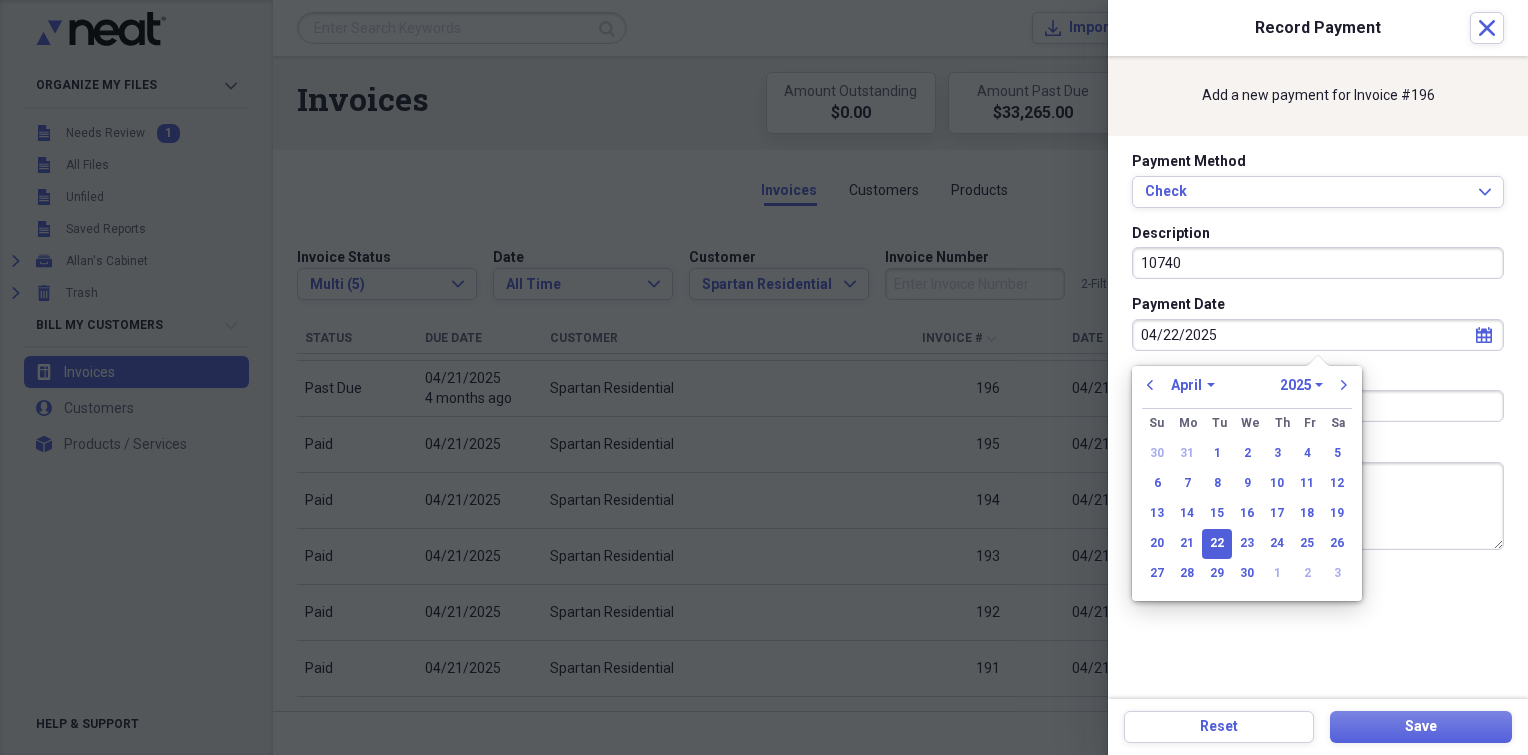 click on "22" at bounding box center (1217, 544) 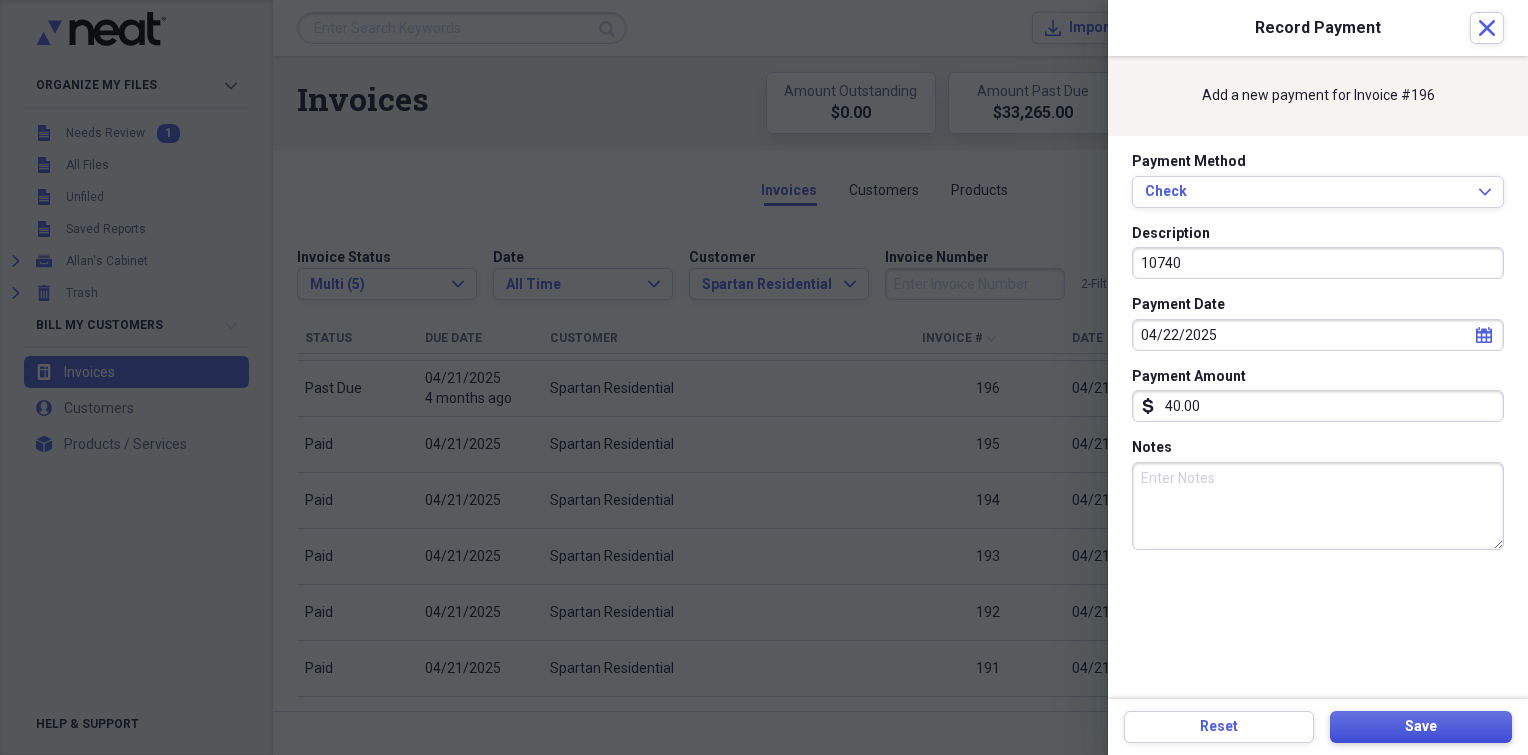 drag, startPoint x: 1369, startPoint y: 720, endPoint x: 1368, endPoint y: 699, distance: 21.023796 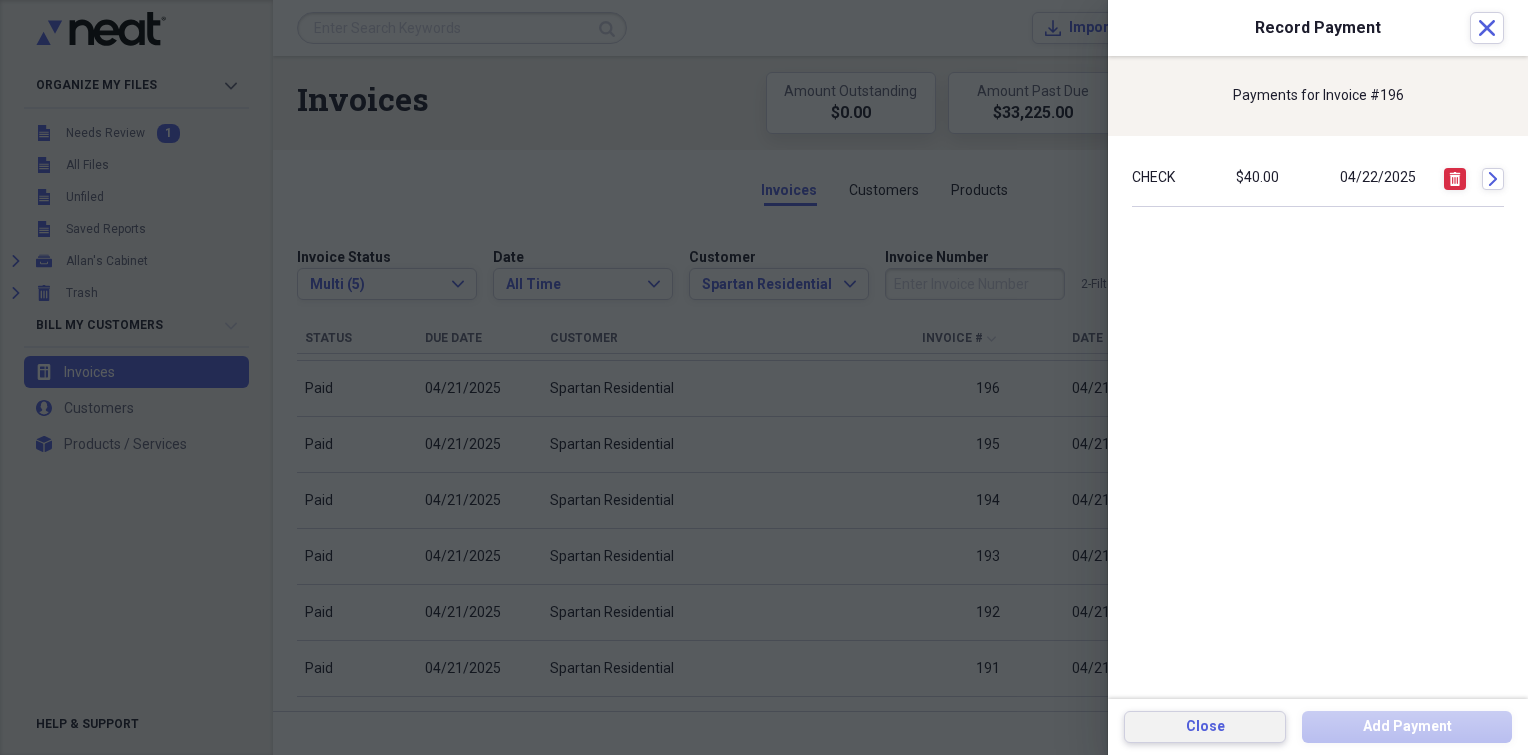 click on "Close" at bounding box center (1205, 727) 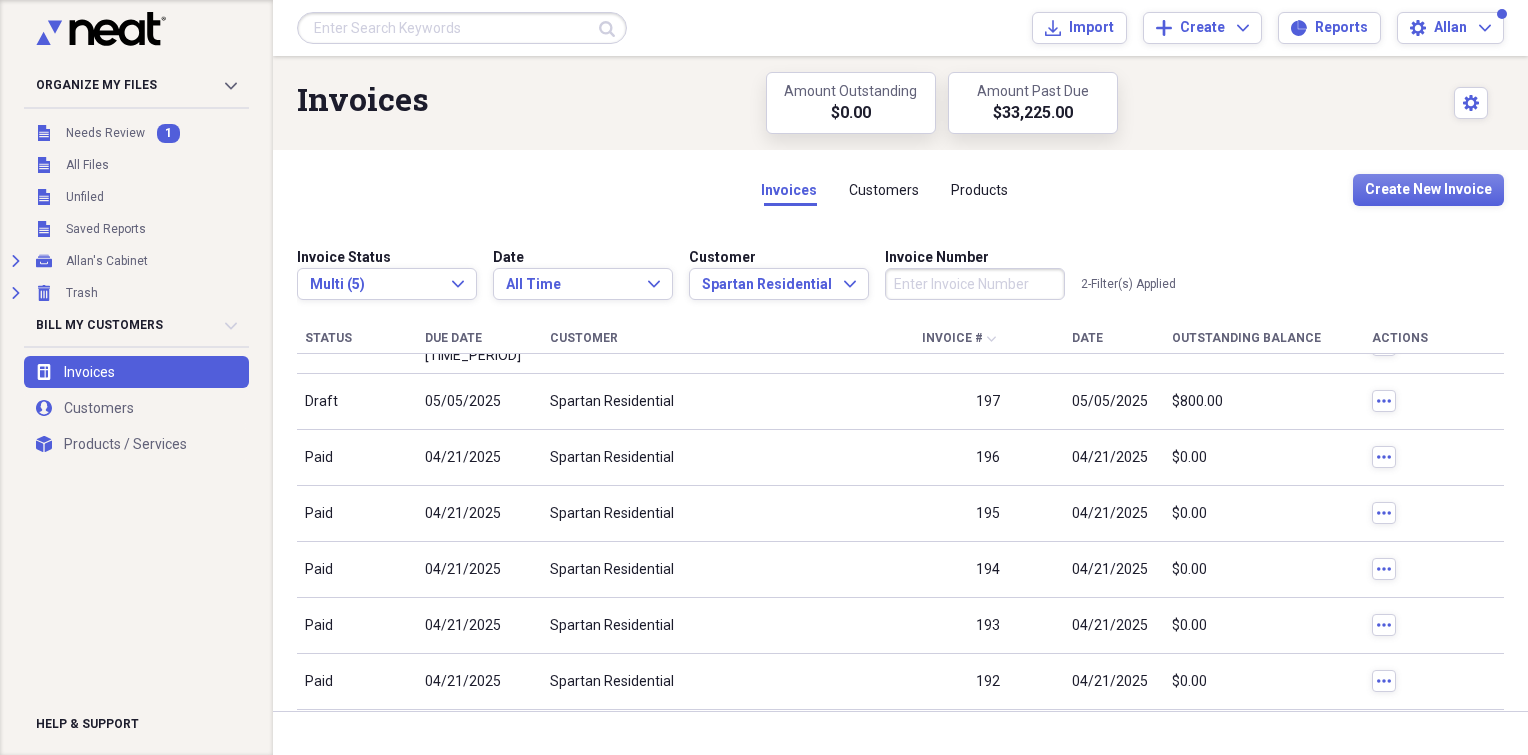 scroll, scrollTop: 1293, scrollLeft: 0, axis: vertical 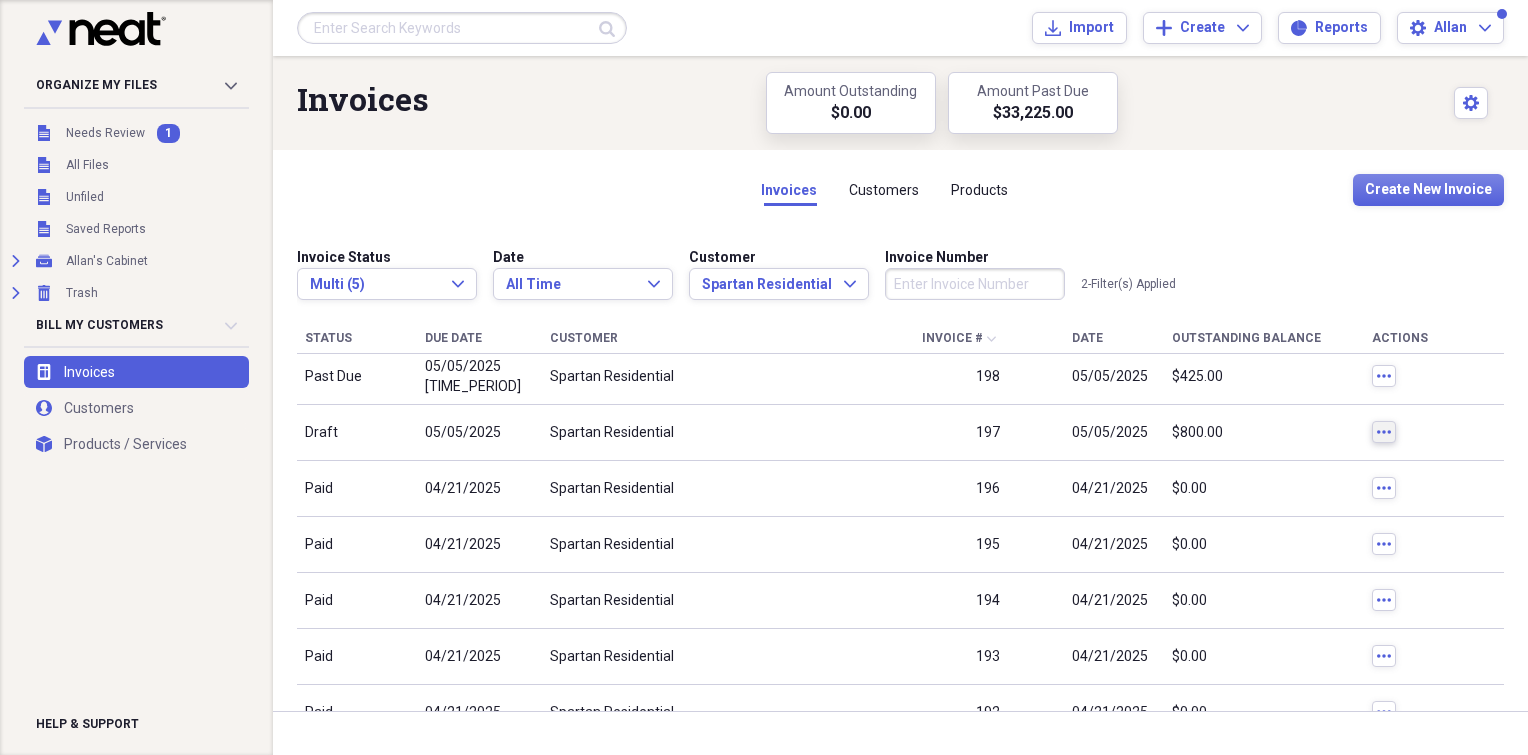 click on "more" 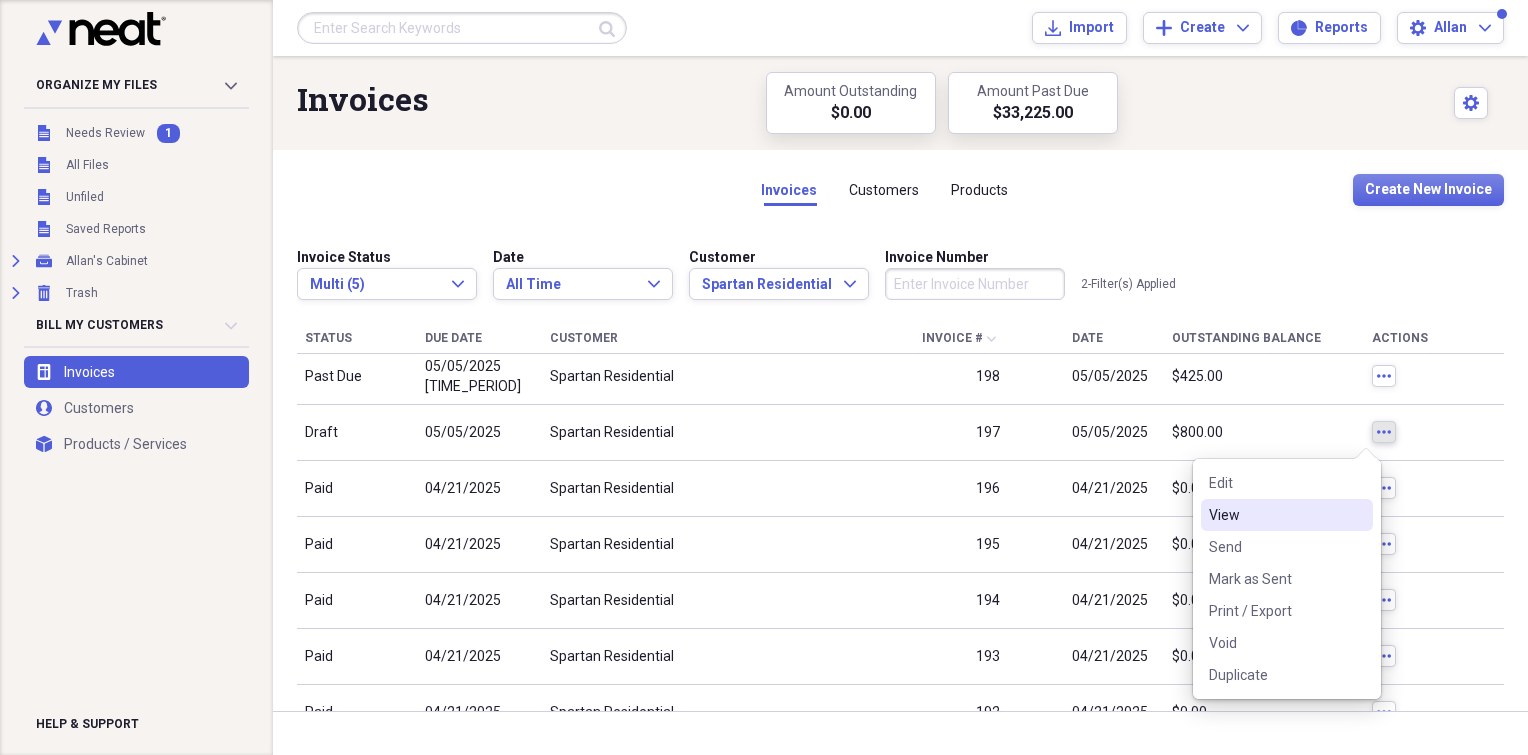 click on "View" at bounding box center [1275, 515] 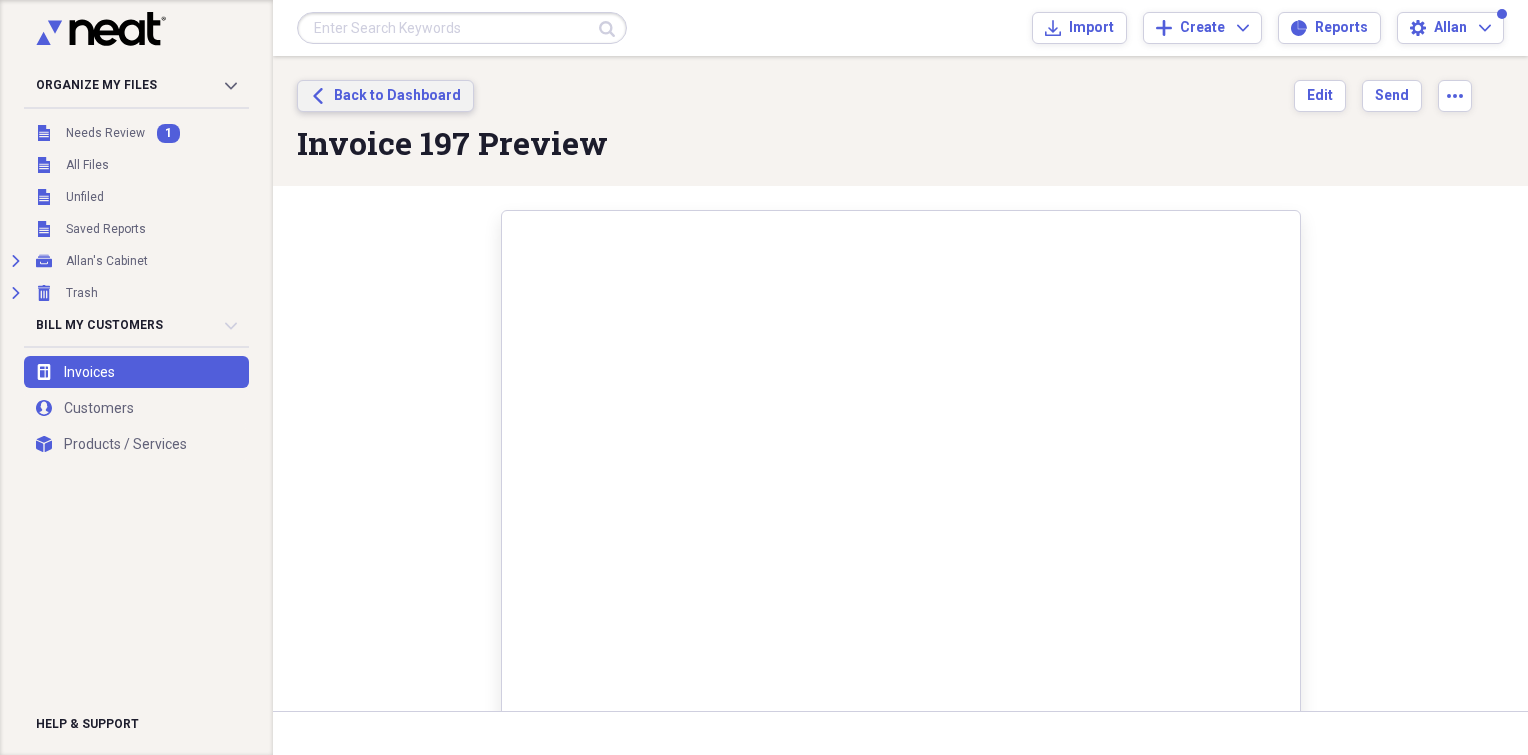 click on "Back to Dashboard" at bounding box center (397, 96) 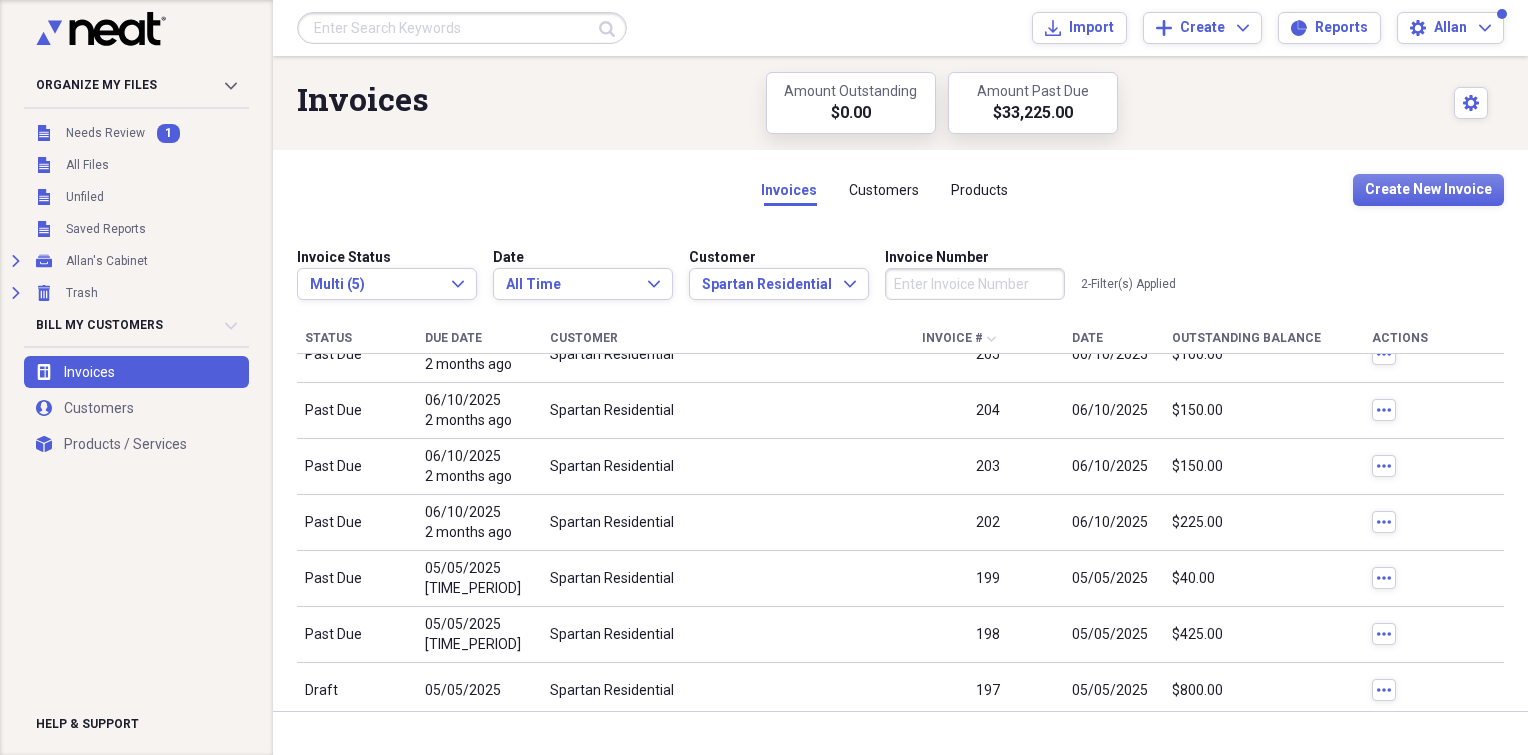 scroll, scrollTop: 1043, scrollLeft: 0, axis: vertical 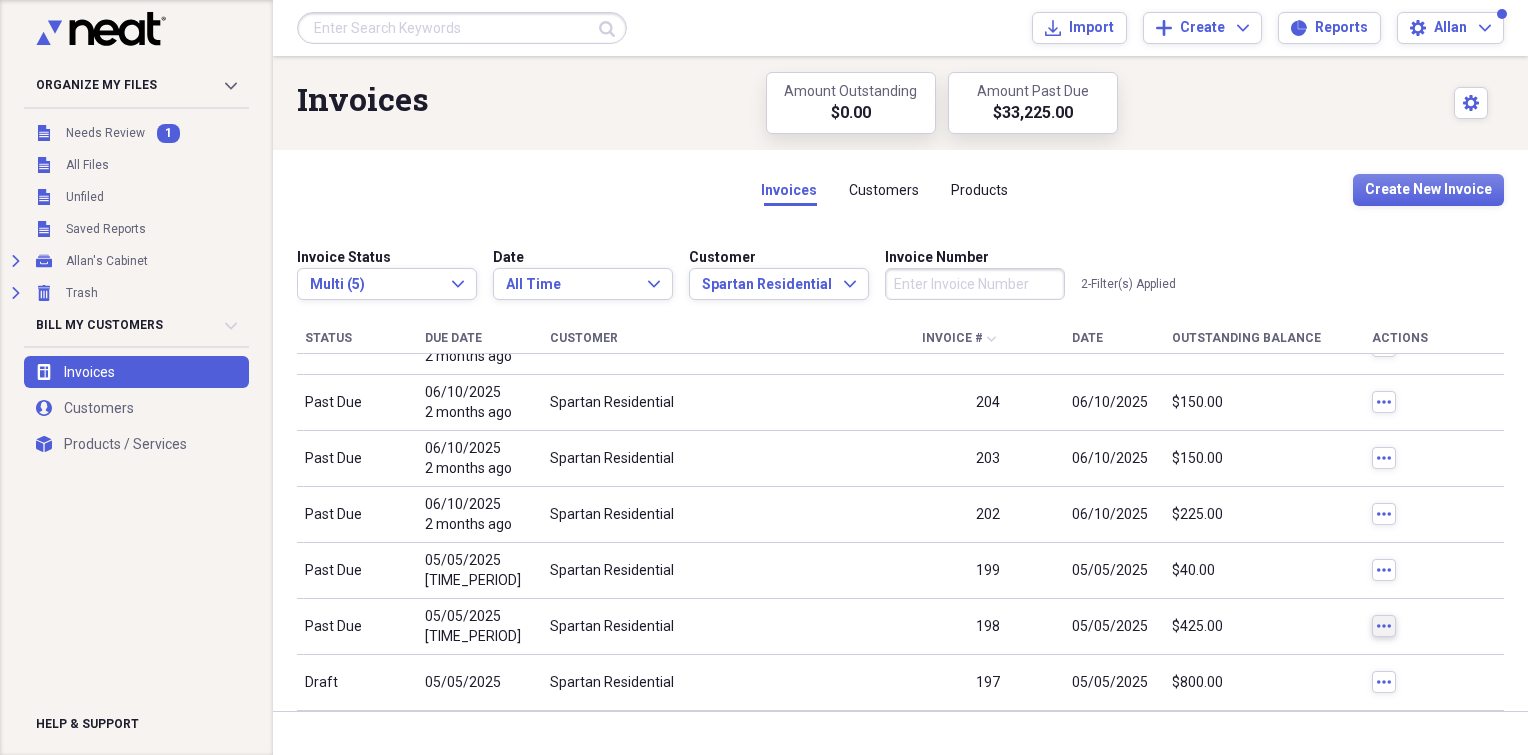click on "more" 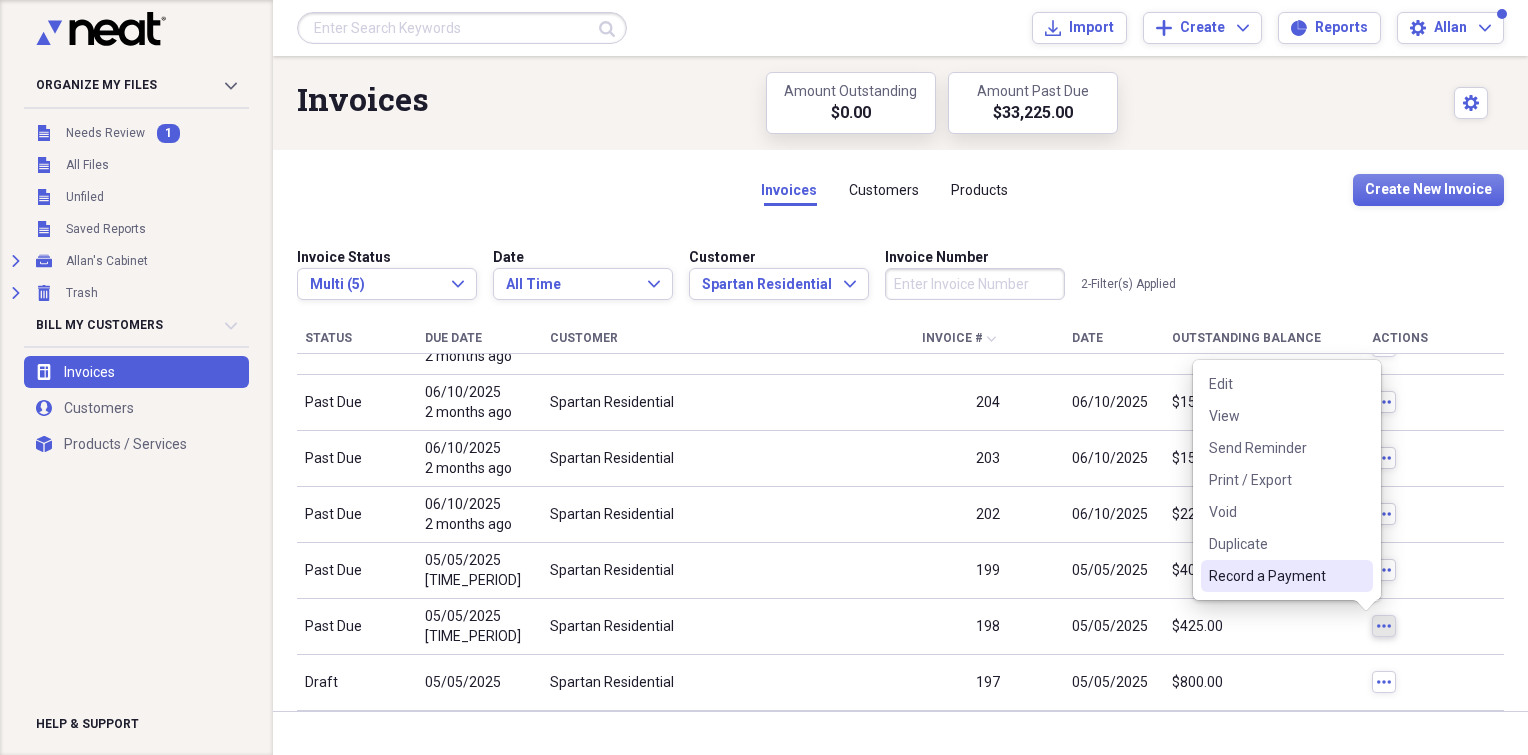 click on "Record a Payment" at bounding box center [1275, 576] 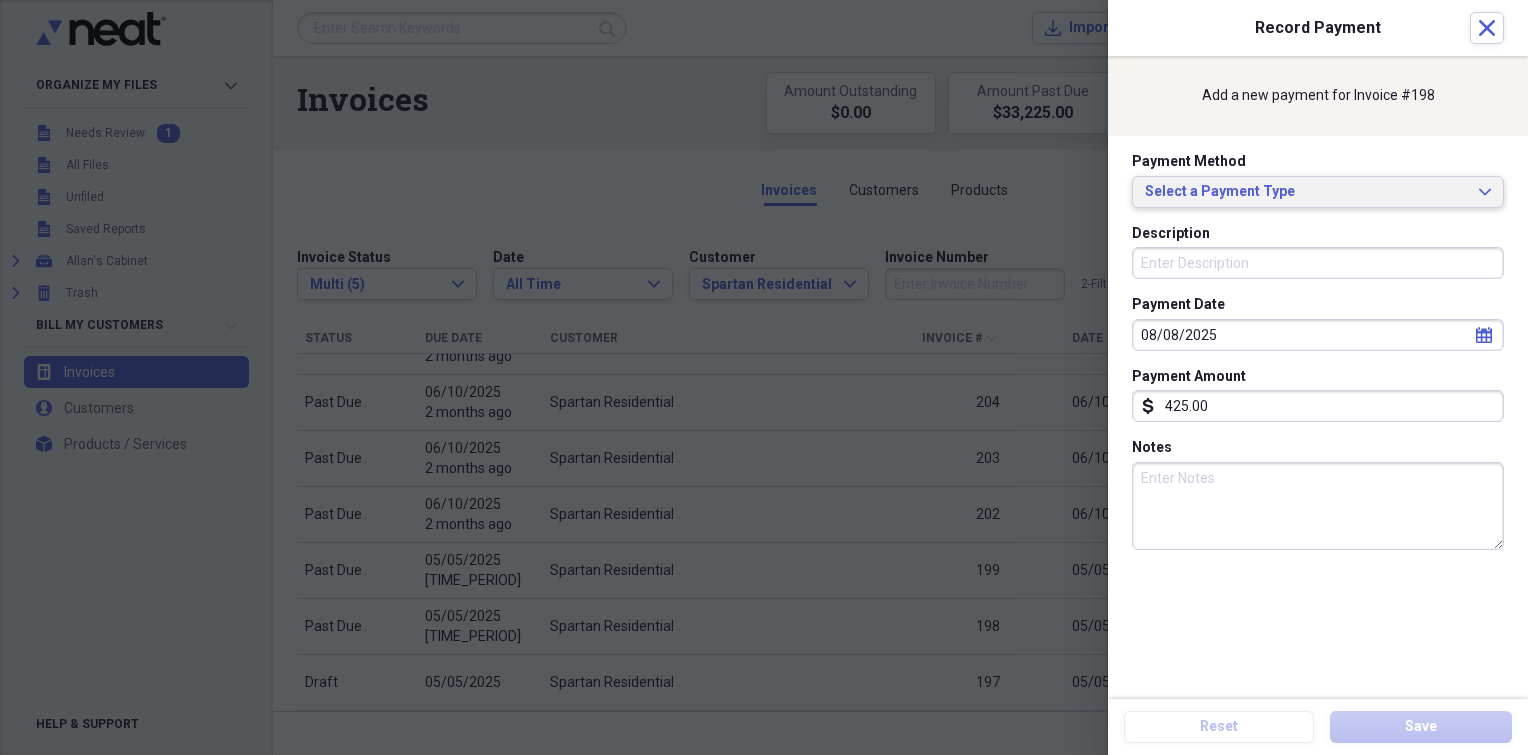 click on "Select a Payment Type" at bounding box center (1306, 192) 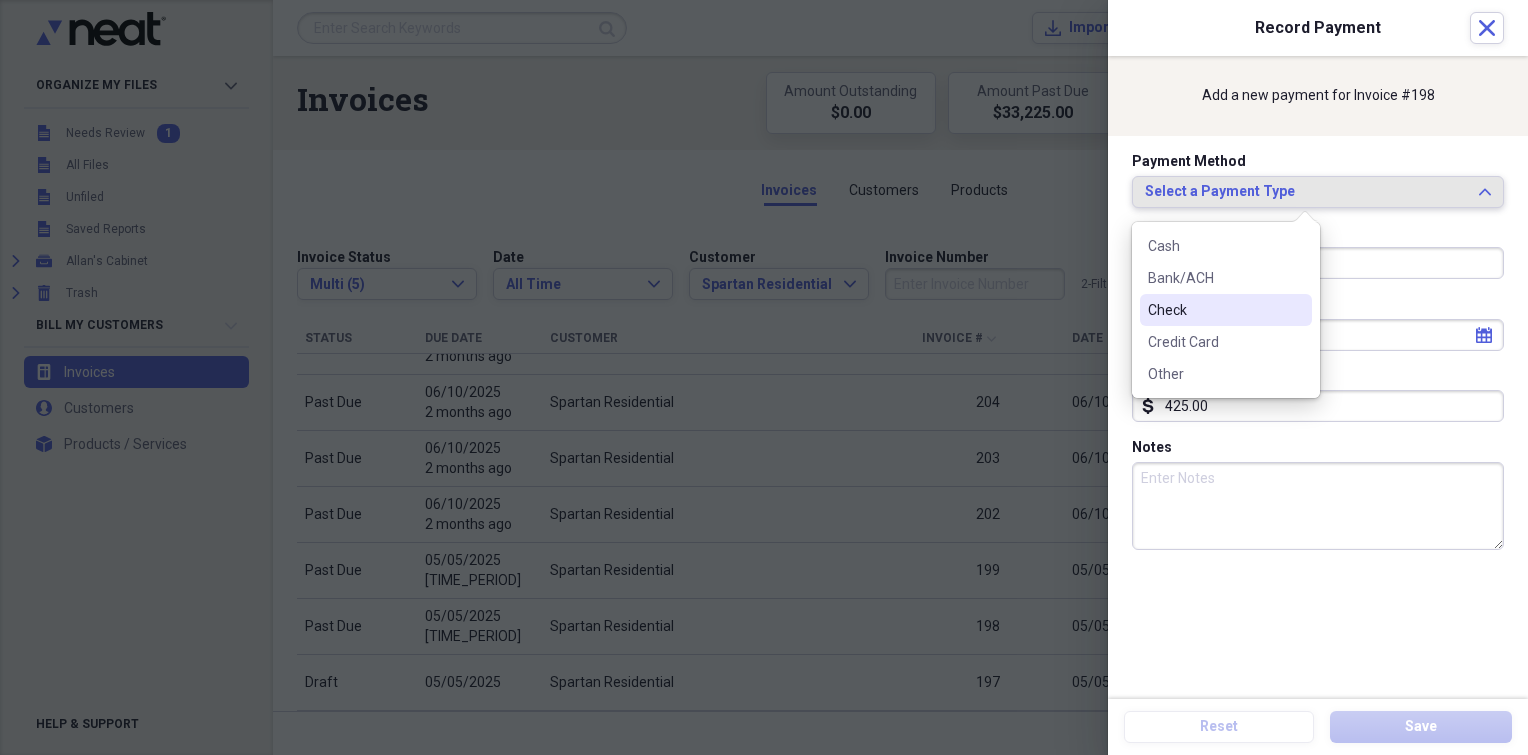 click on "Check" at bounding box center (1214, 310) 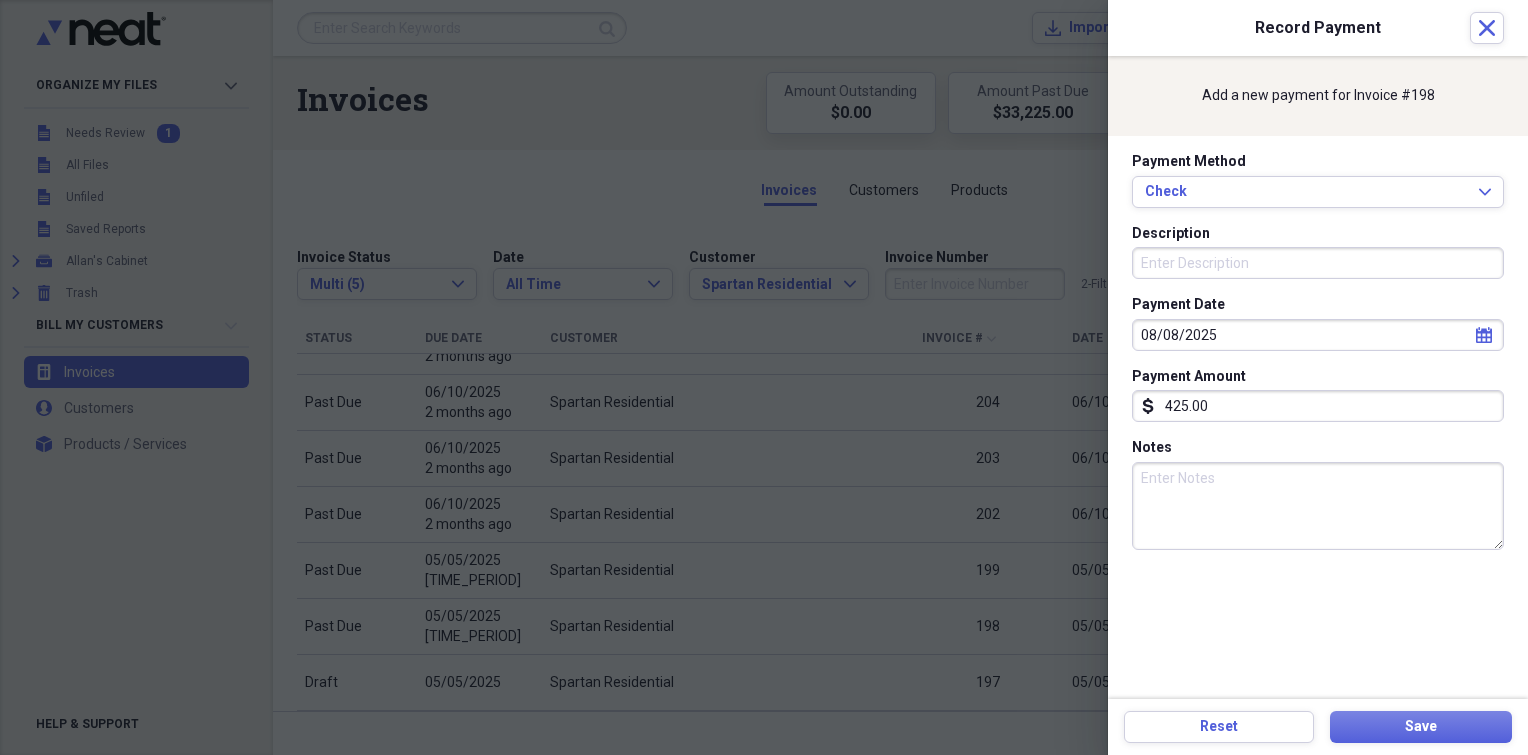 click on "Description" at bounding box center (1318, 263) 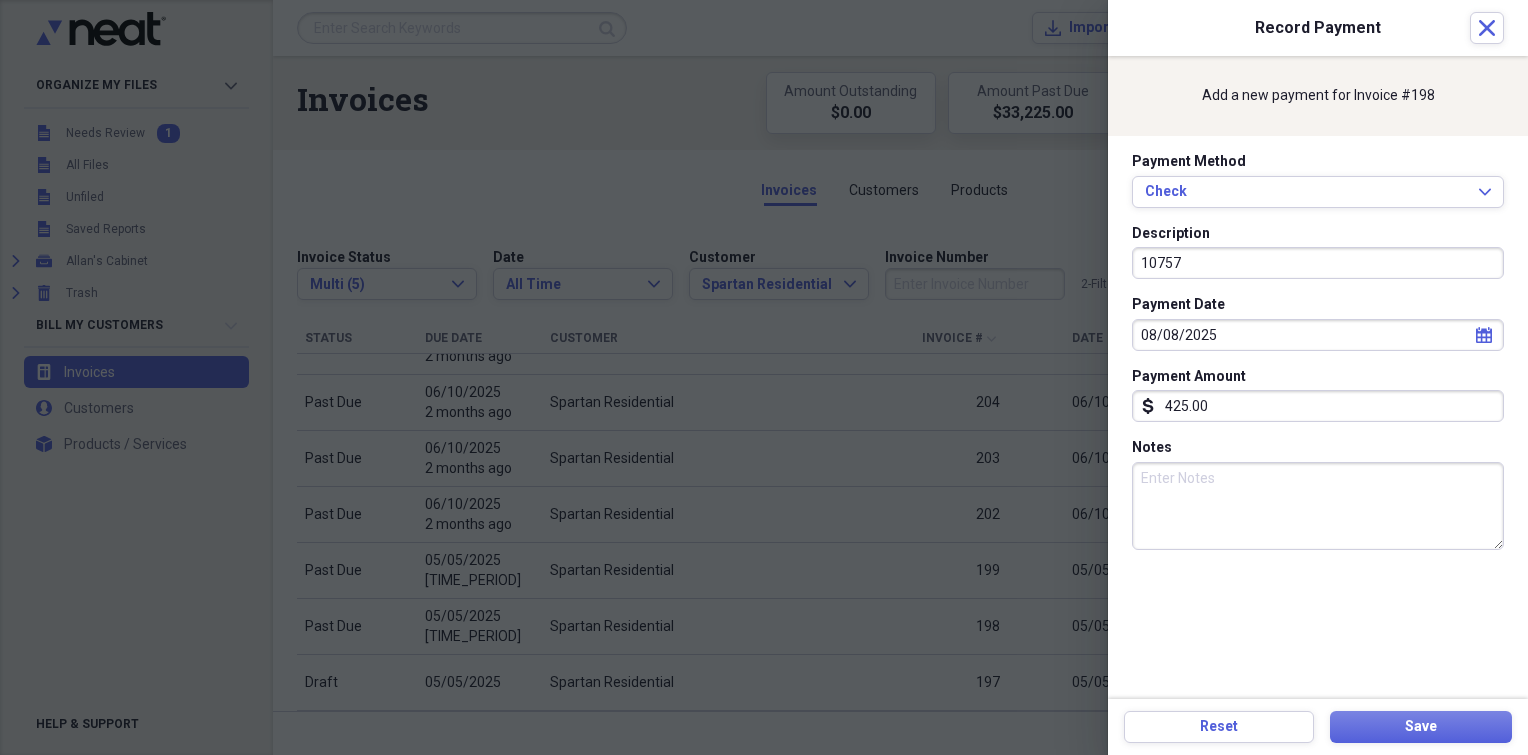 type on "10757" 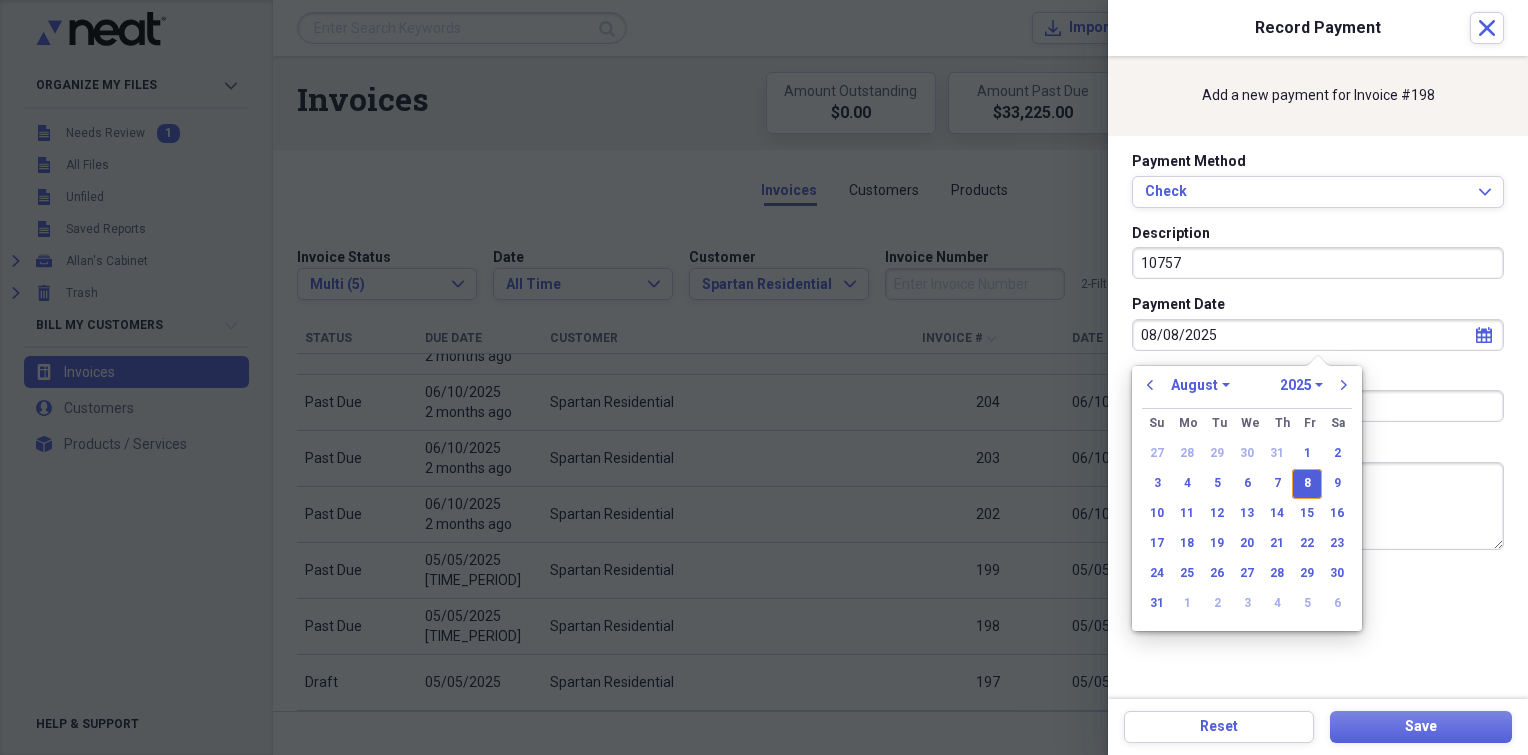 click on "08/08/2025" at bounding box center (1318, 335) 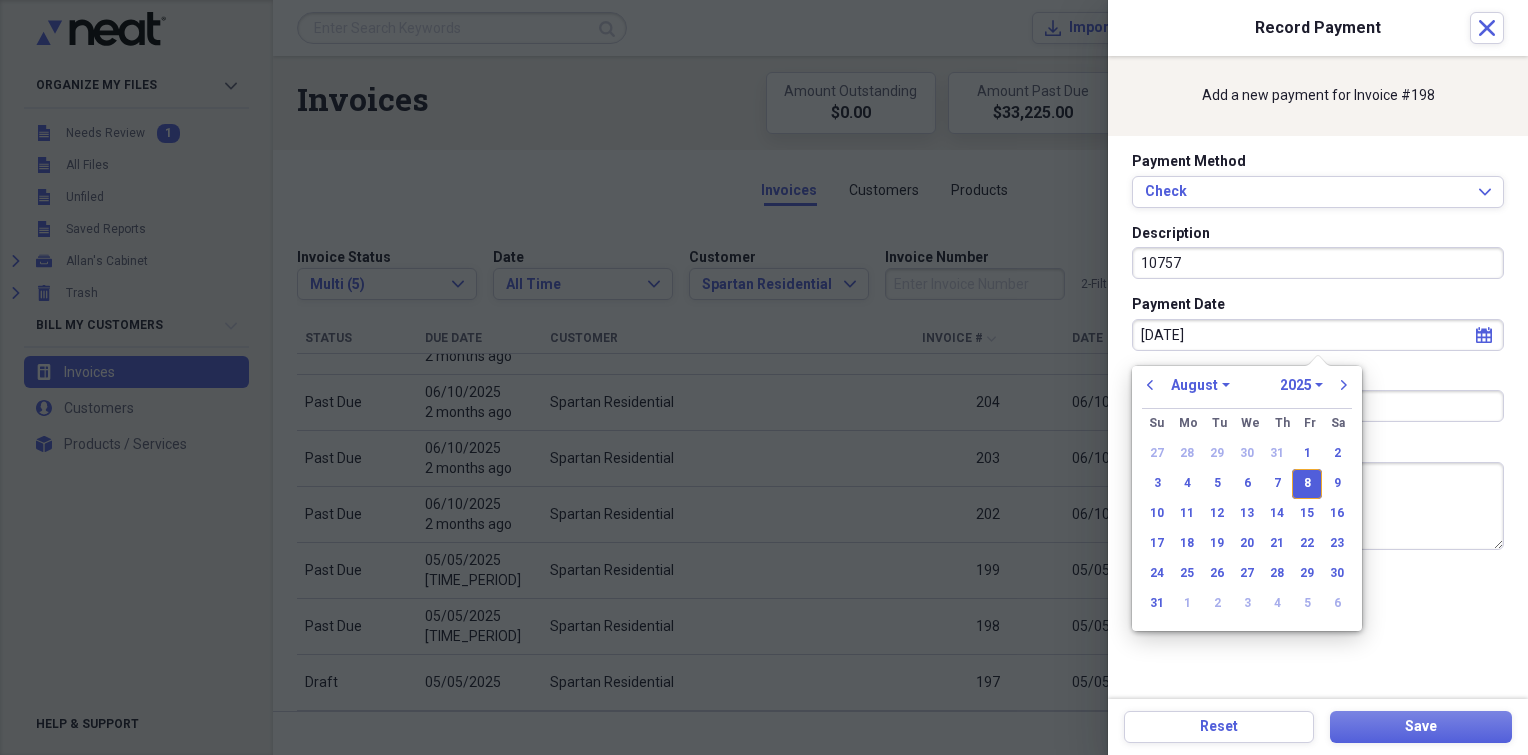 type on "[DATE]" 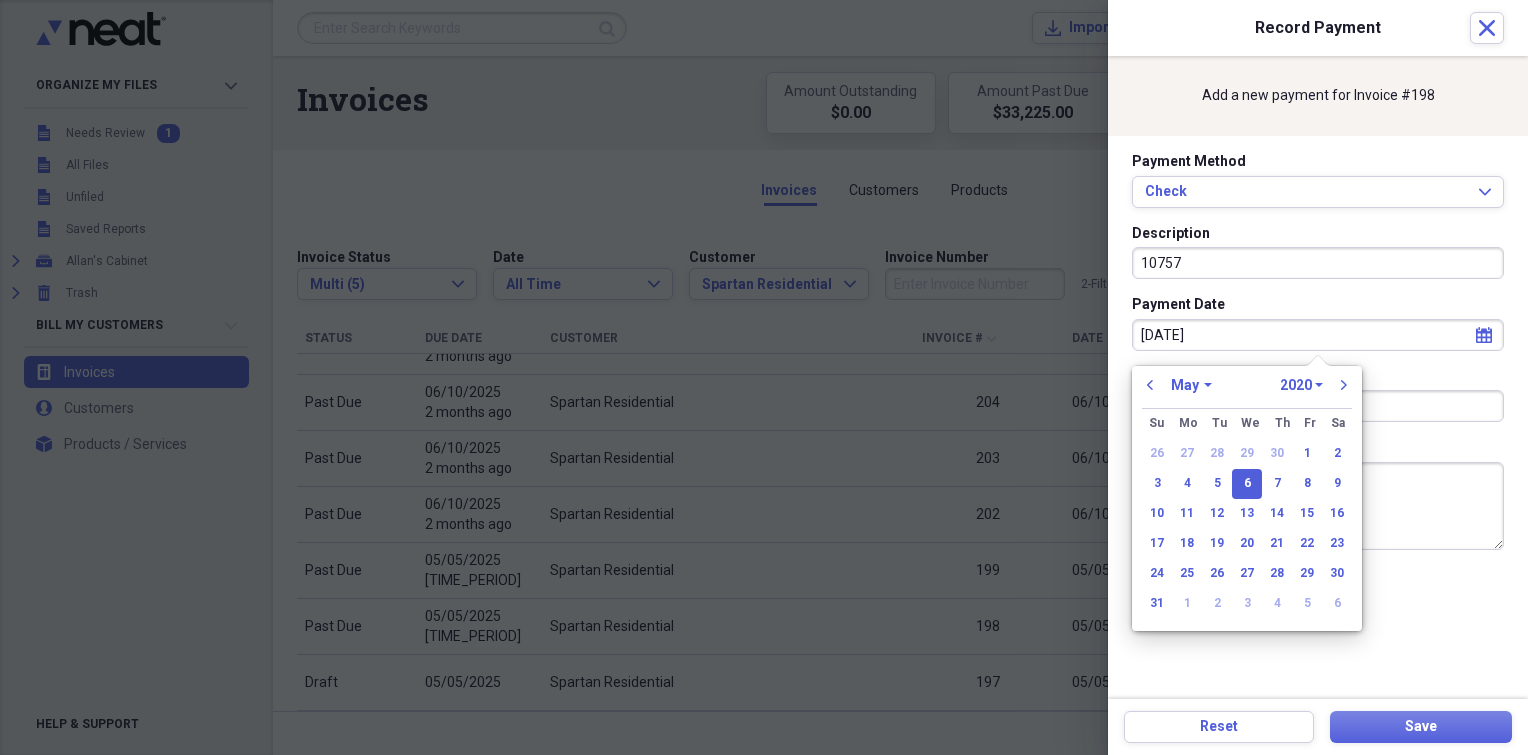 type on "[DATE]" 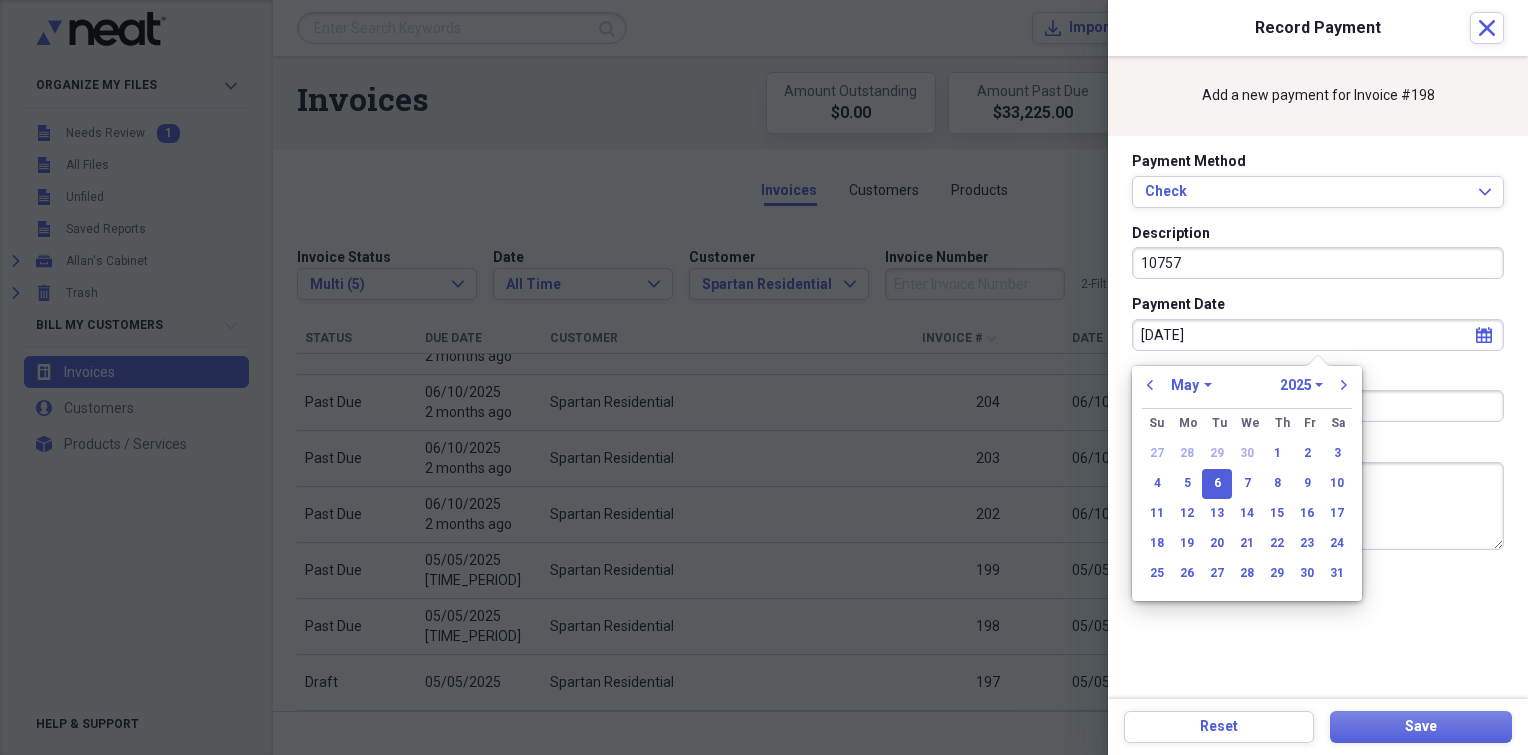 type on "05/06/2025" 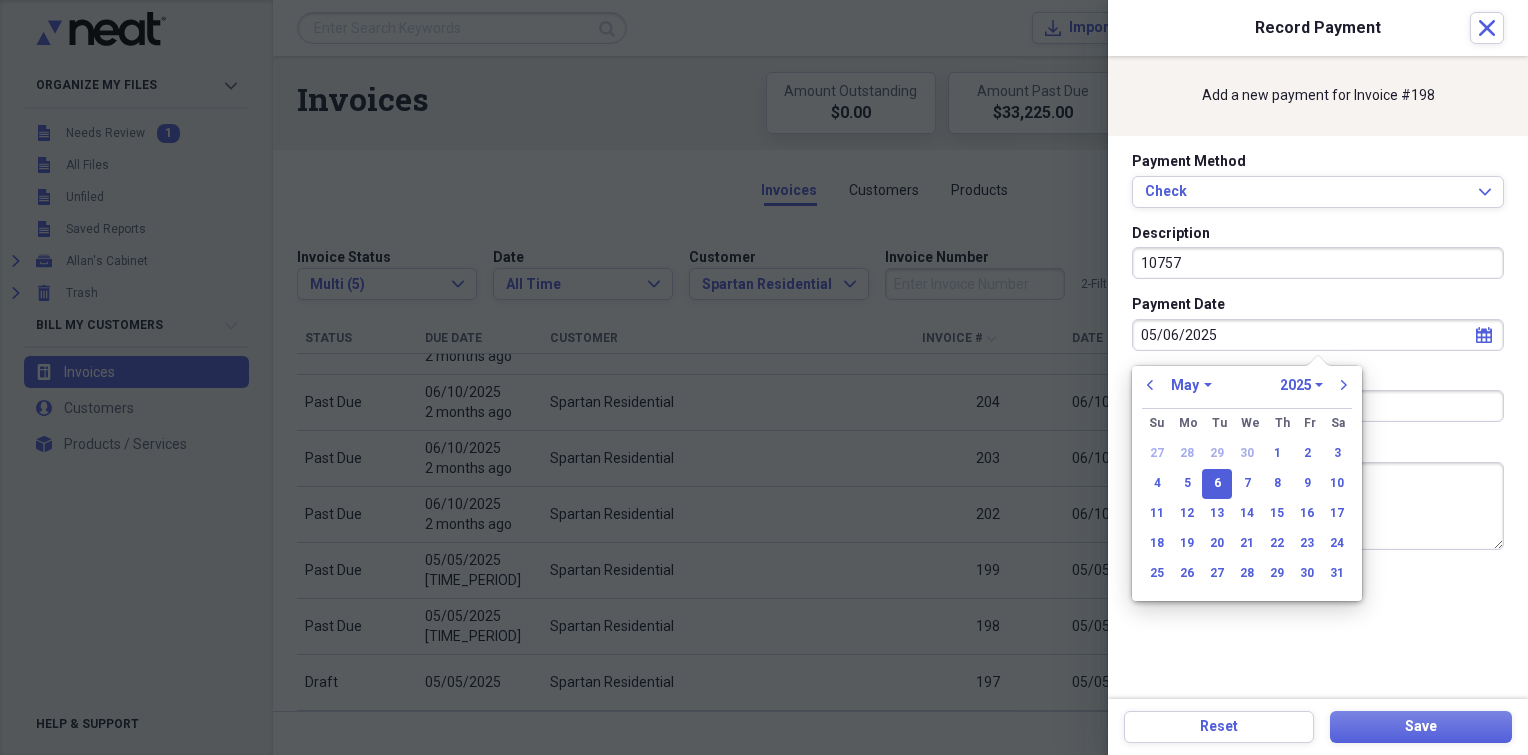 click on "6" at bounding box center [1217, 484] 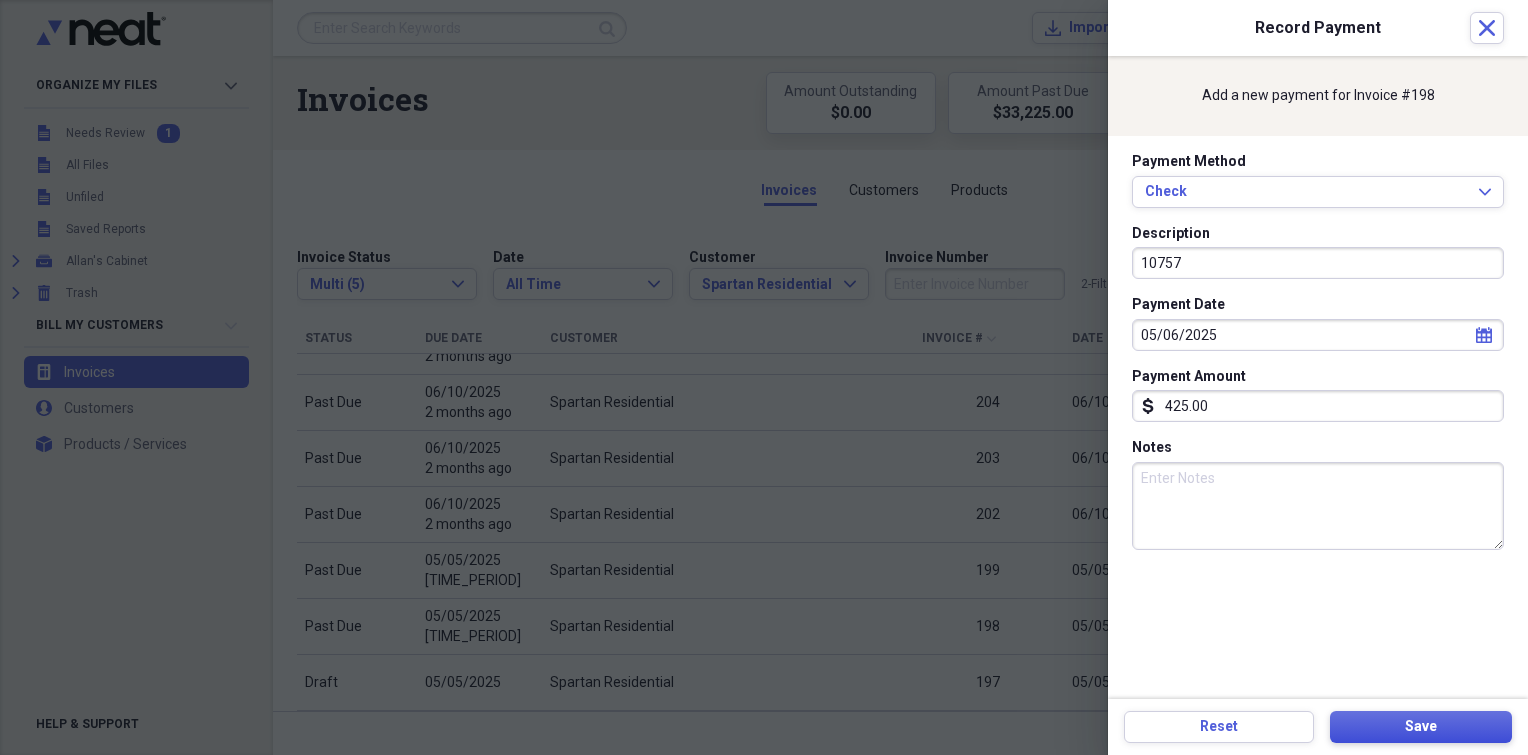 click on "Save" at bounding box center (1421, 727) 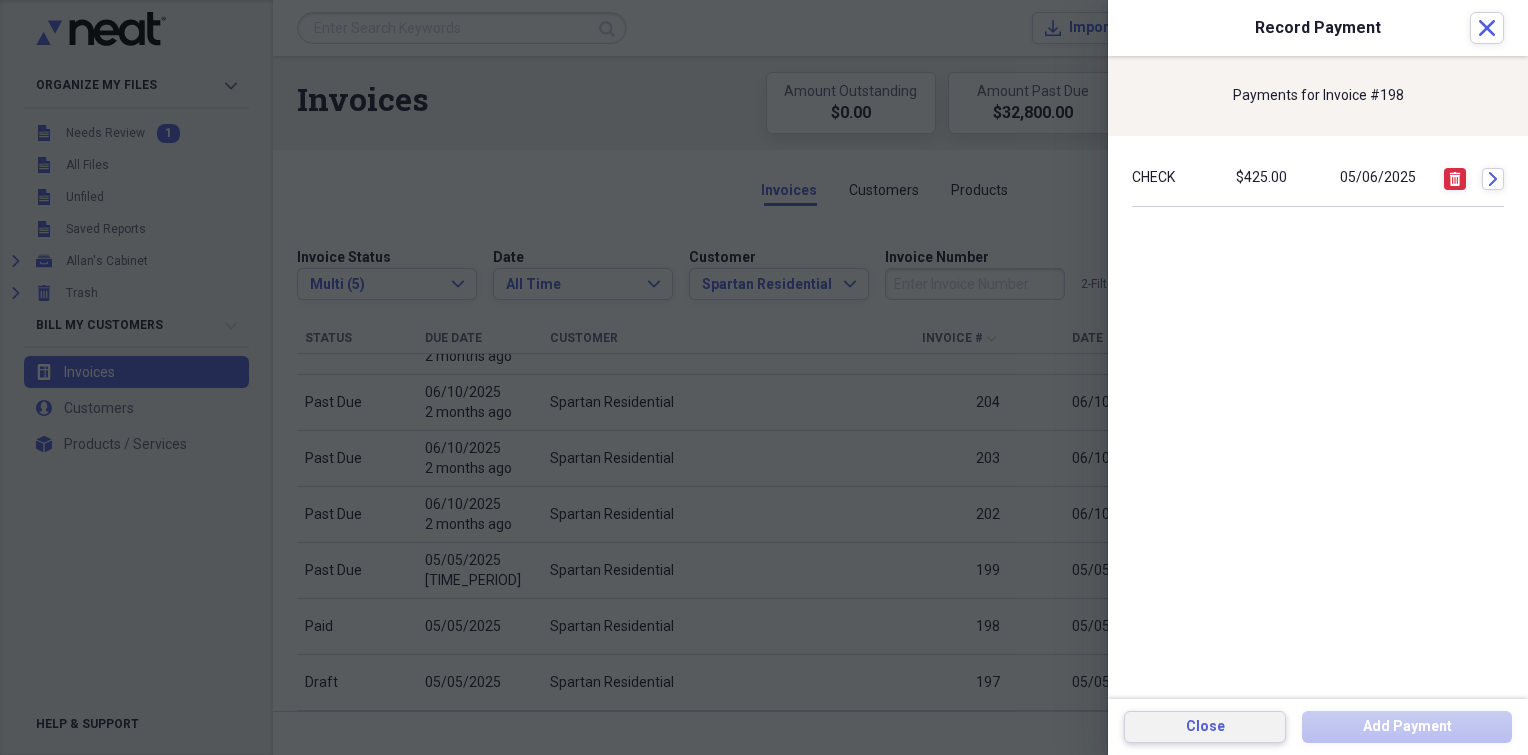drag, startPoint x: 1254, startPoint y: 732, endPoint x: 1262, endPoint y: 724, distance: 11.313708 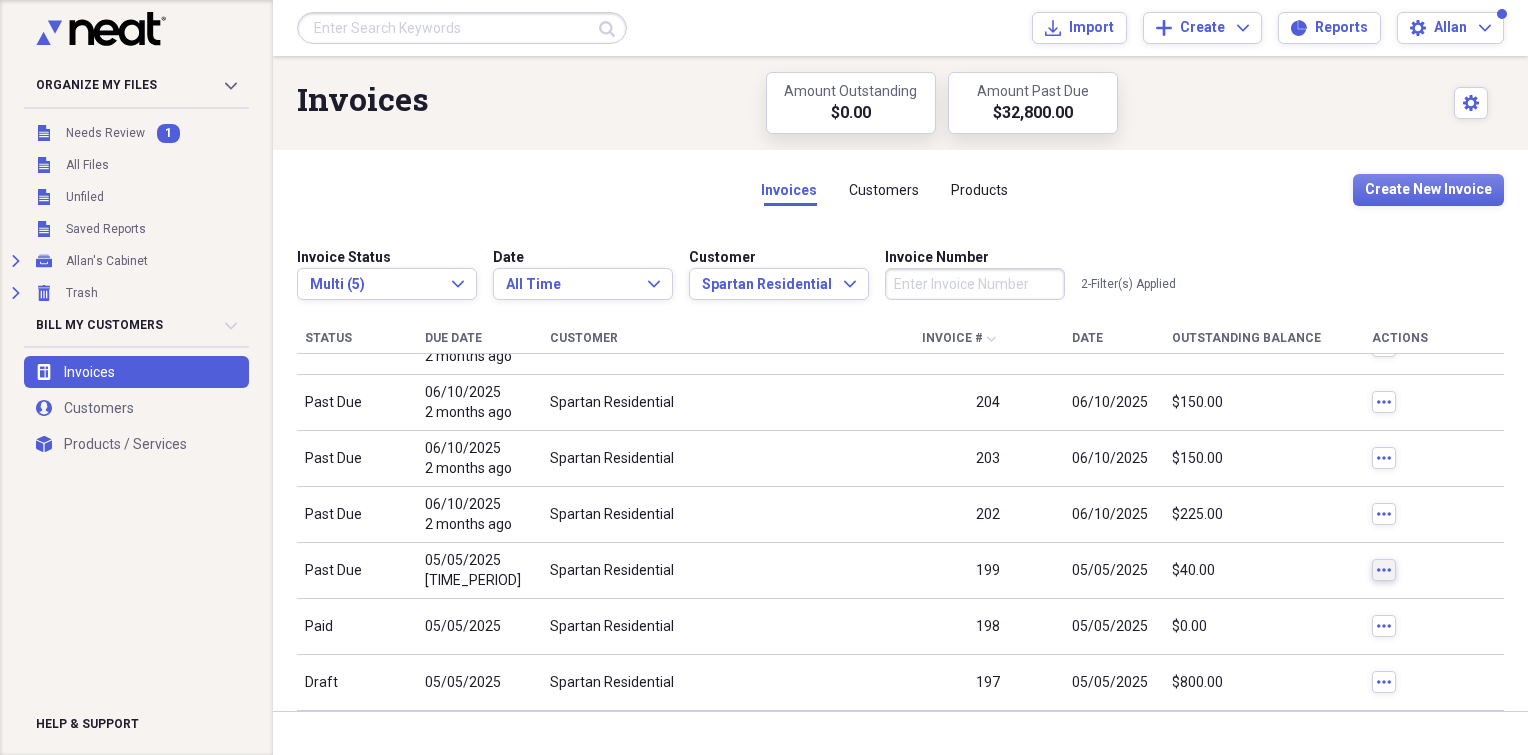 click on "more" 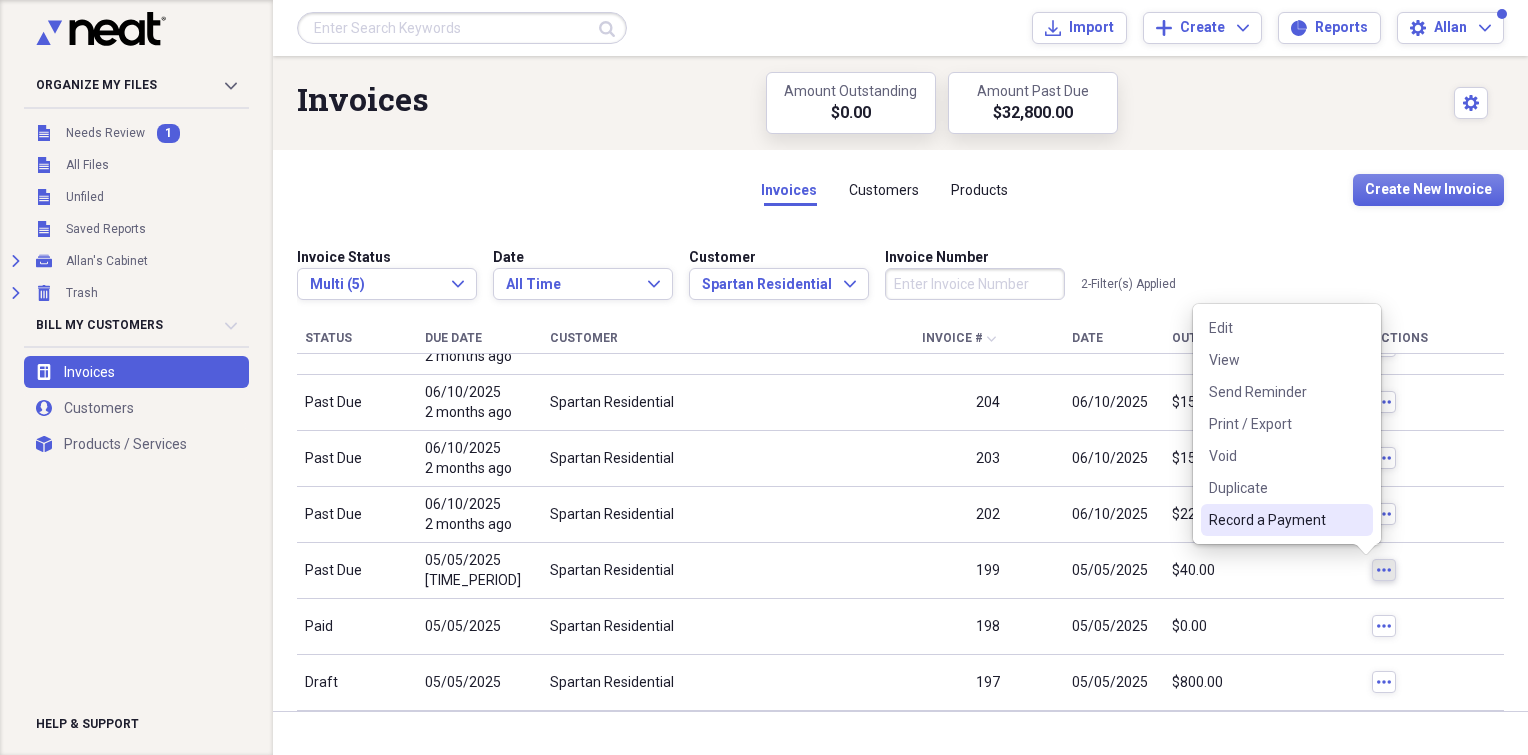 click on "Record a Payment" at bounding box center (1287, 520) 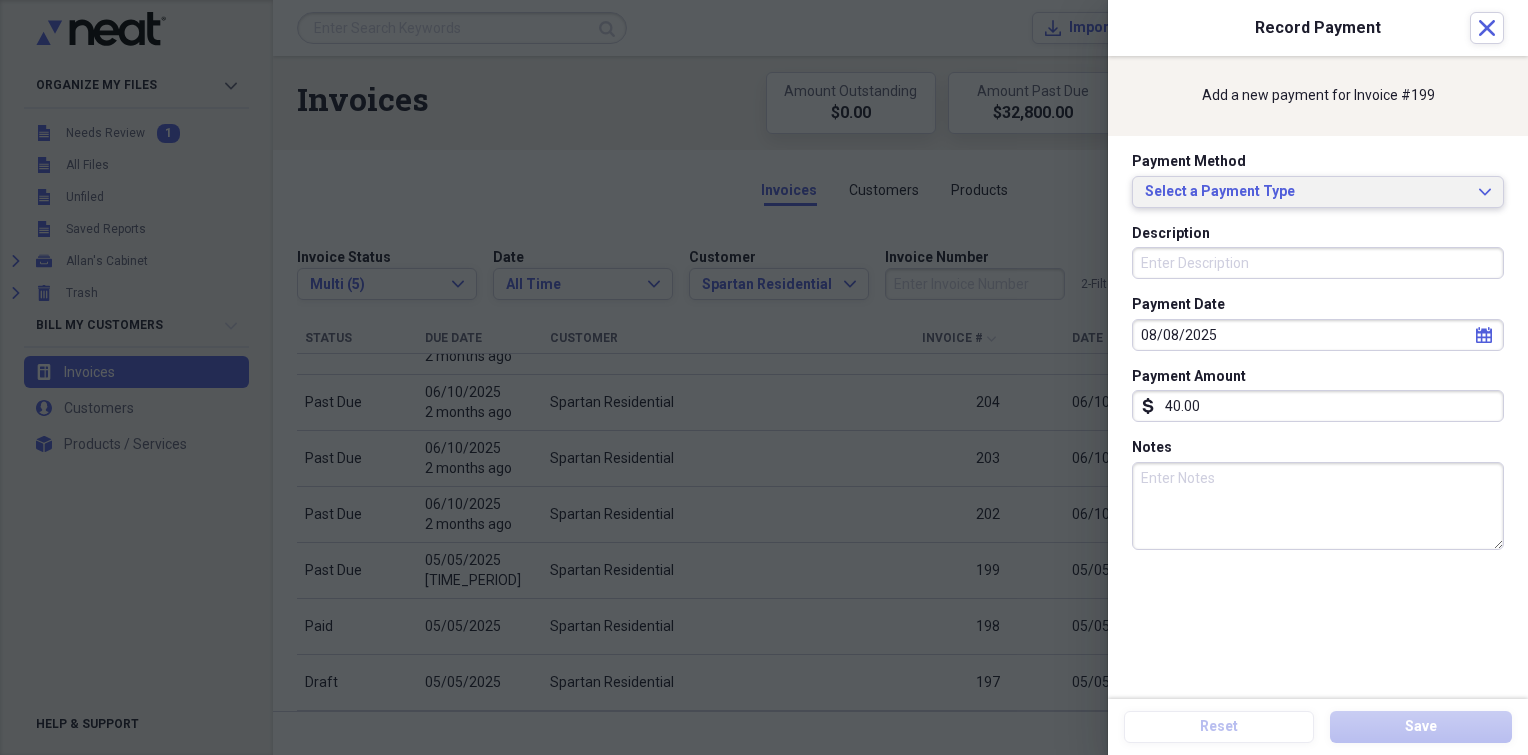 click on "Select a Payment Type" at bounding box center (1306, 192) 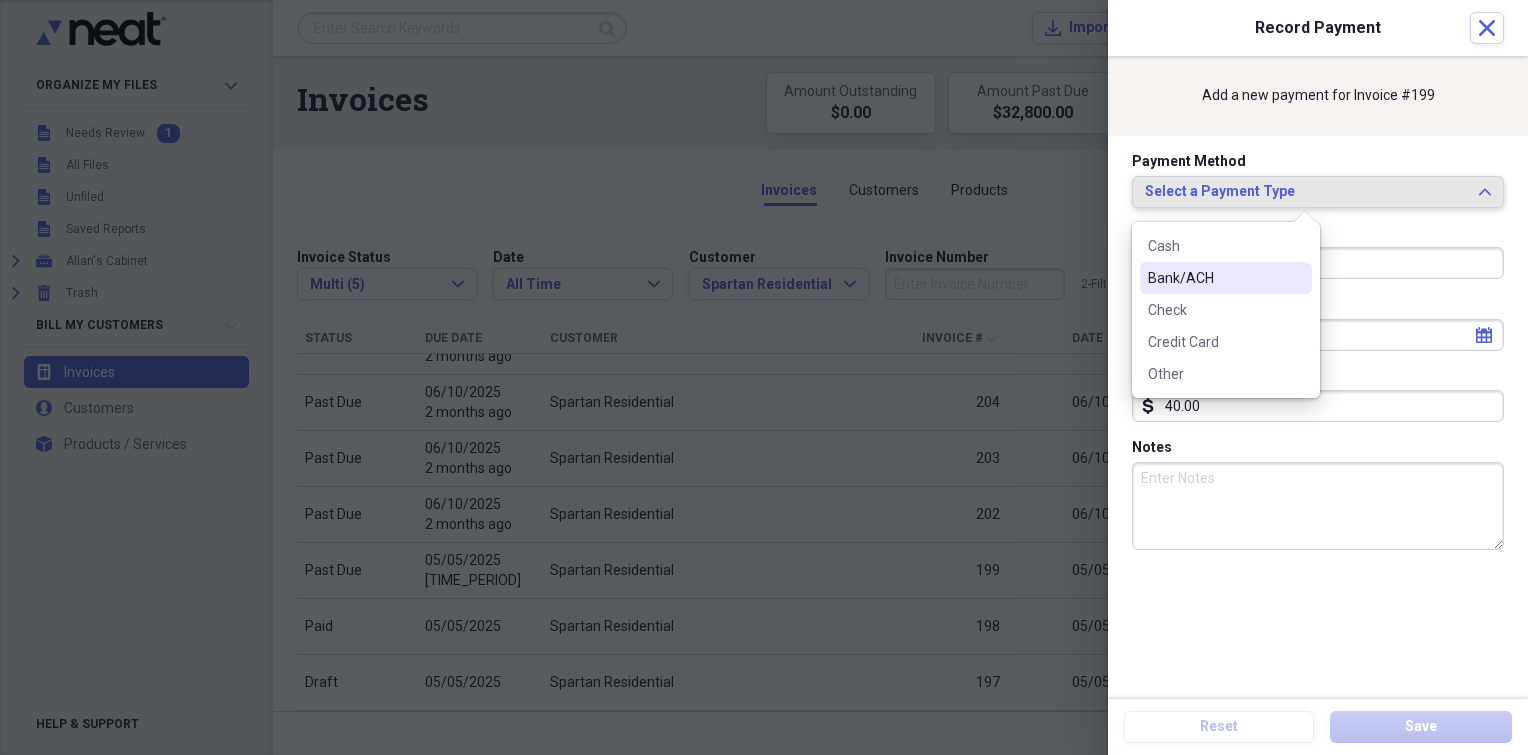 click on "Bank/ACH" at bounding box center (1226, 278) 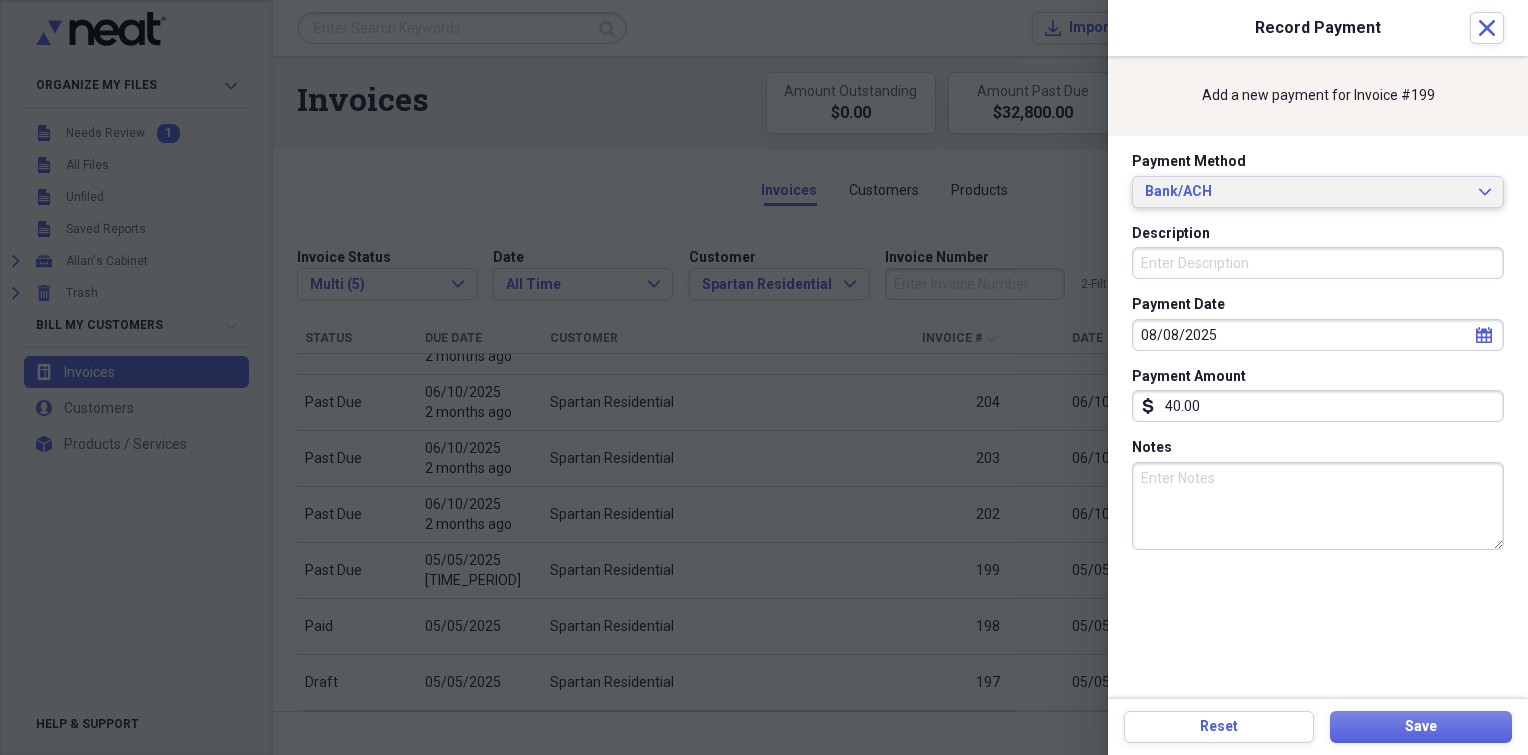 click on "Bank/ACH" at bounding box center (1306, 192) 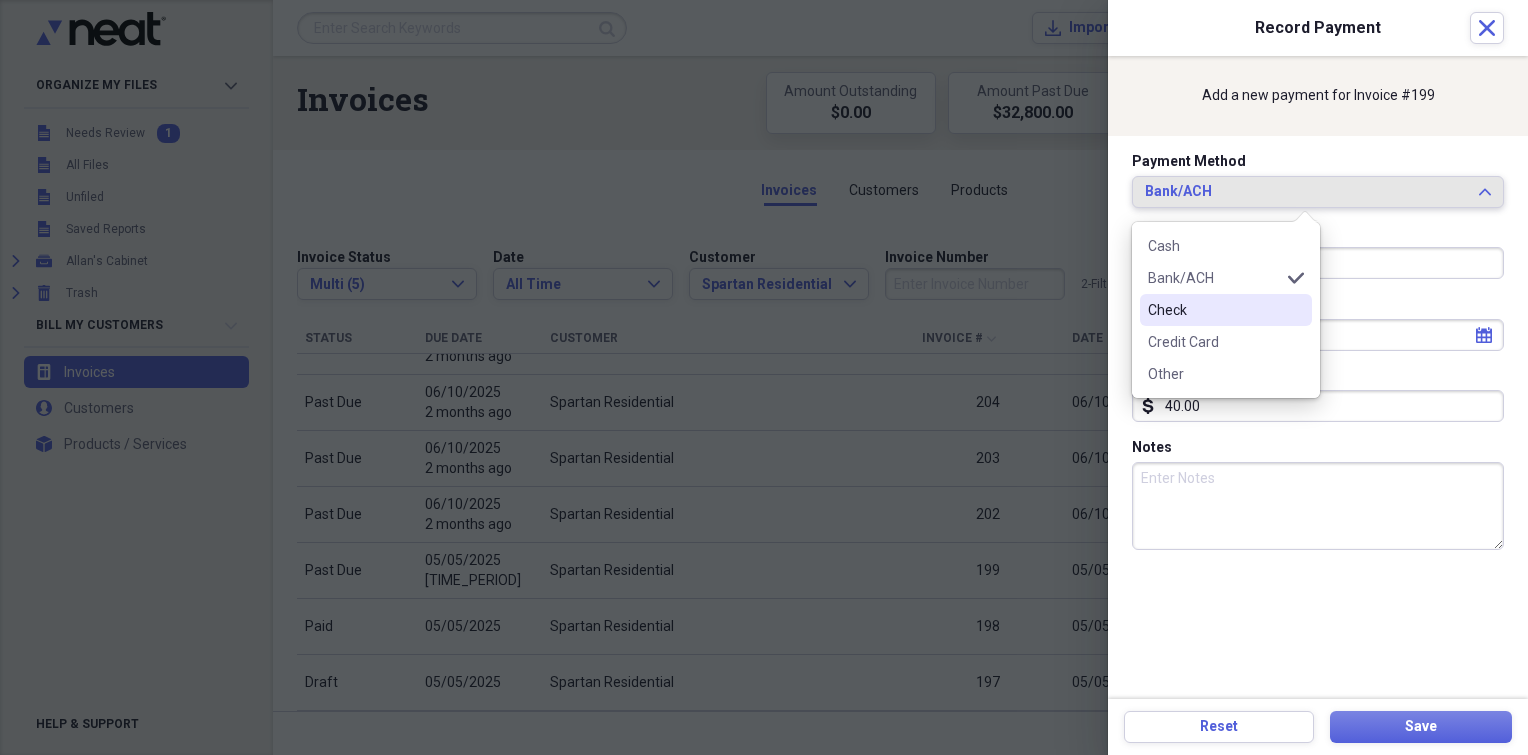 click on "Check" at bounding box center [1226, 310] 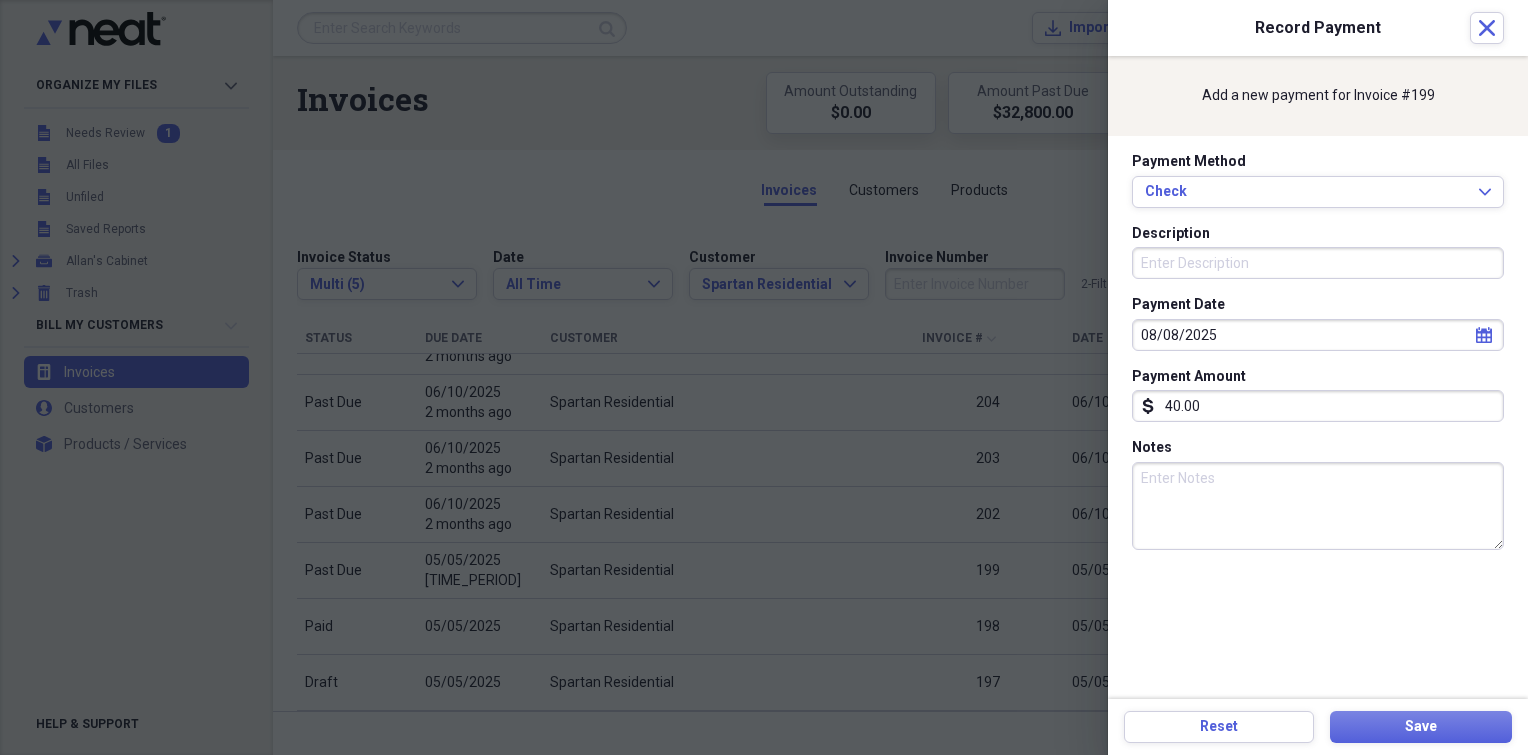 click on "Description" at bounding box center (1318, 263) 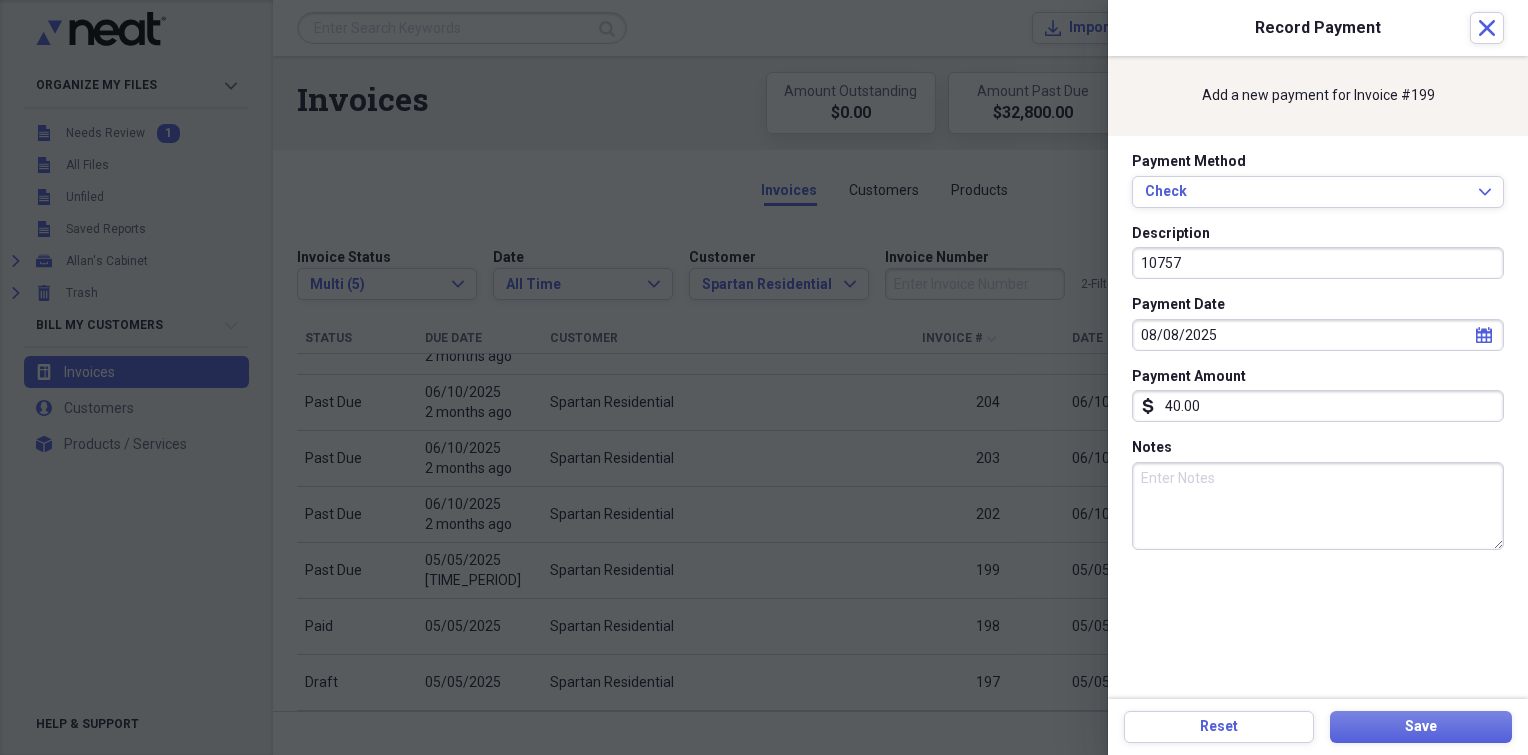 type on "10757" 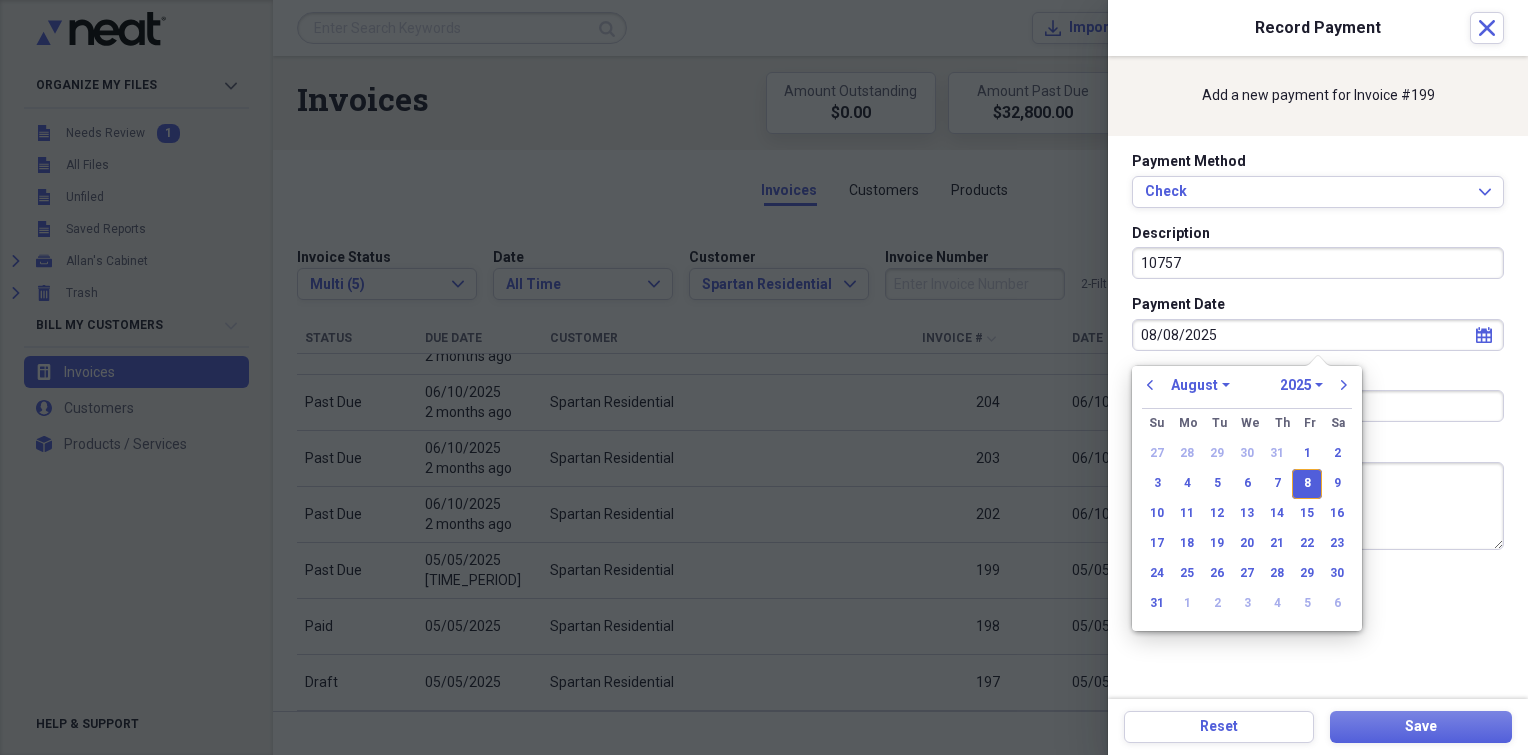 click on "08/08/2025" at bounding box center [1318, 335] 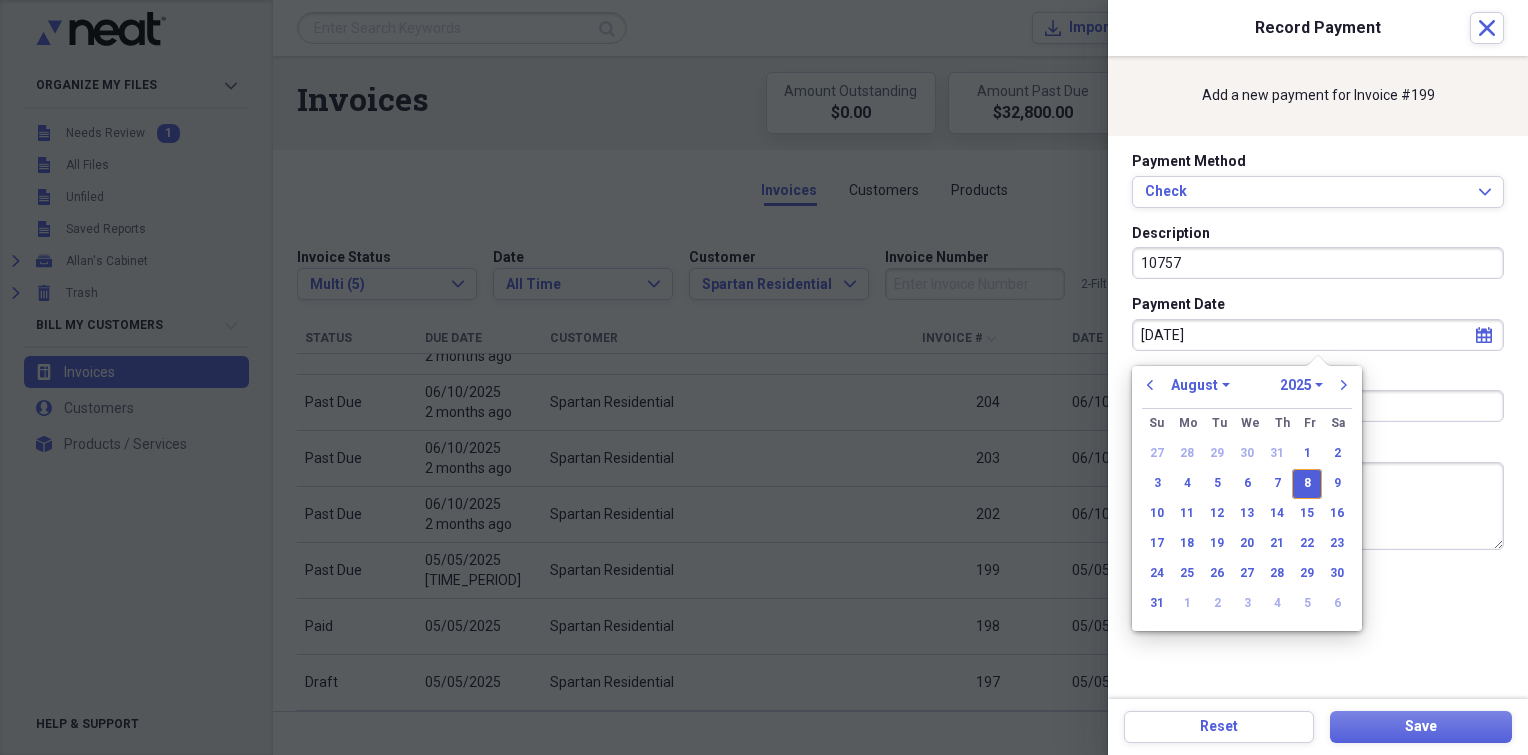 type on "[DATE]" 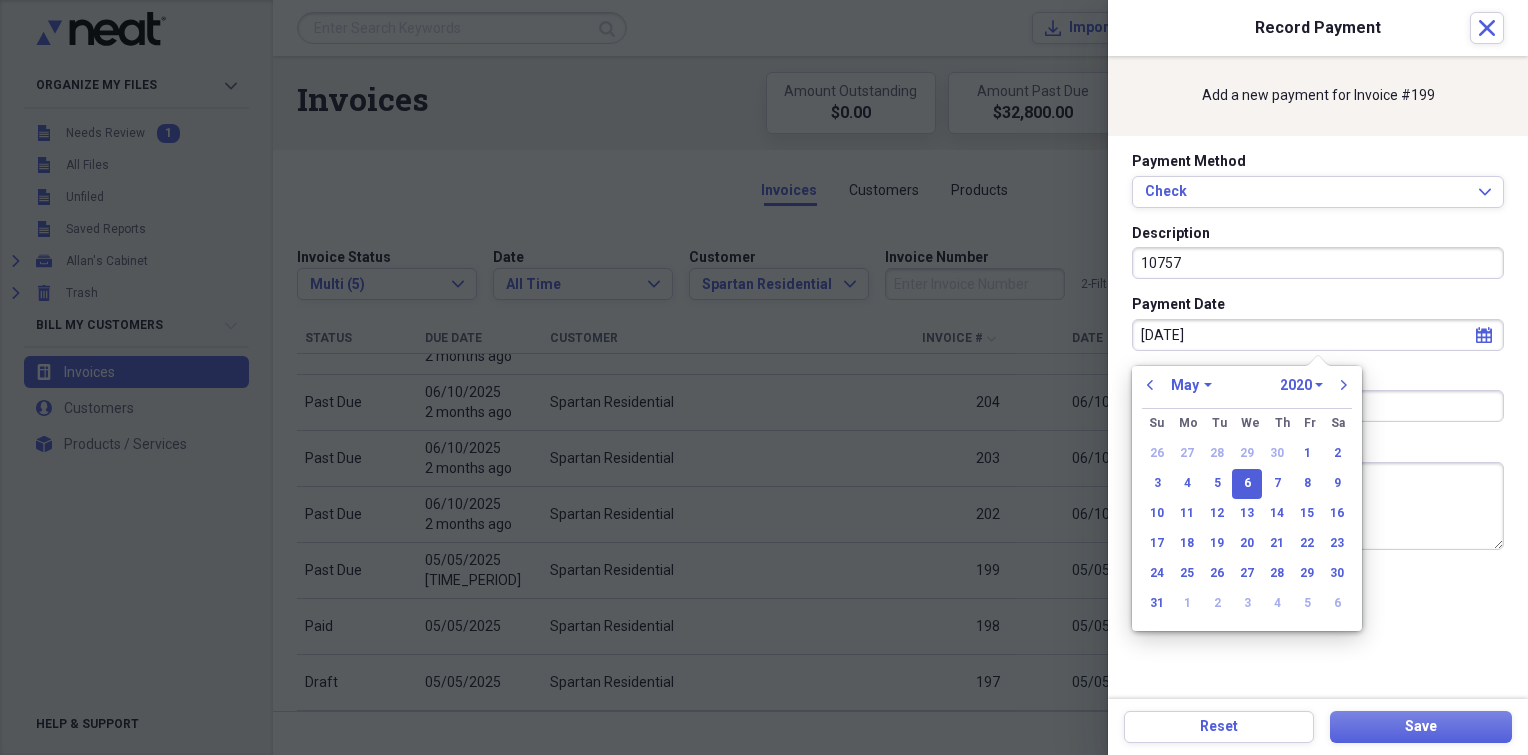 type on "[DATE]" 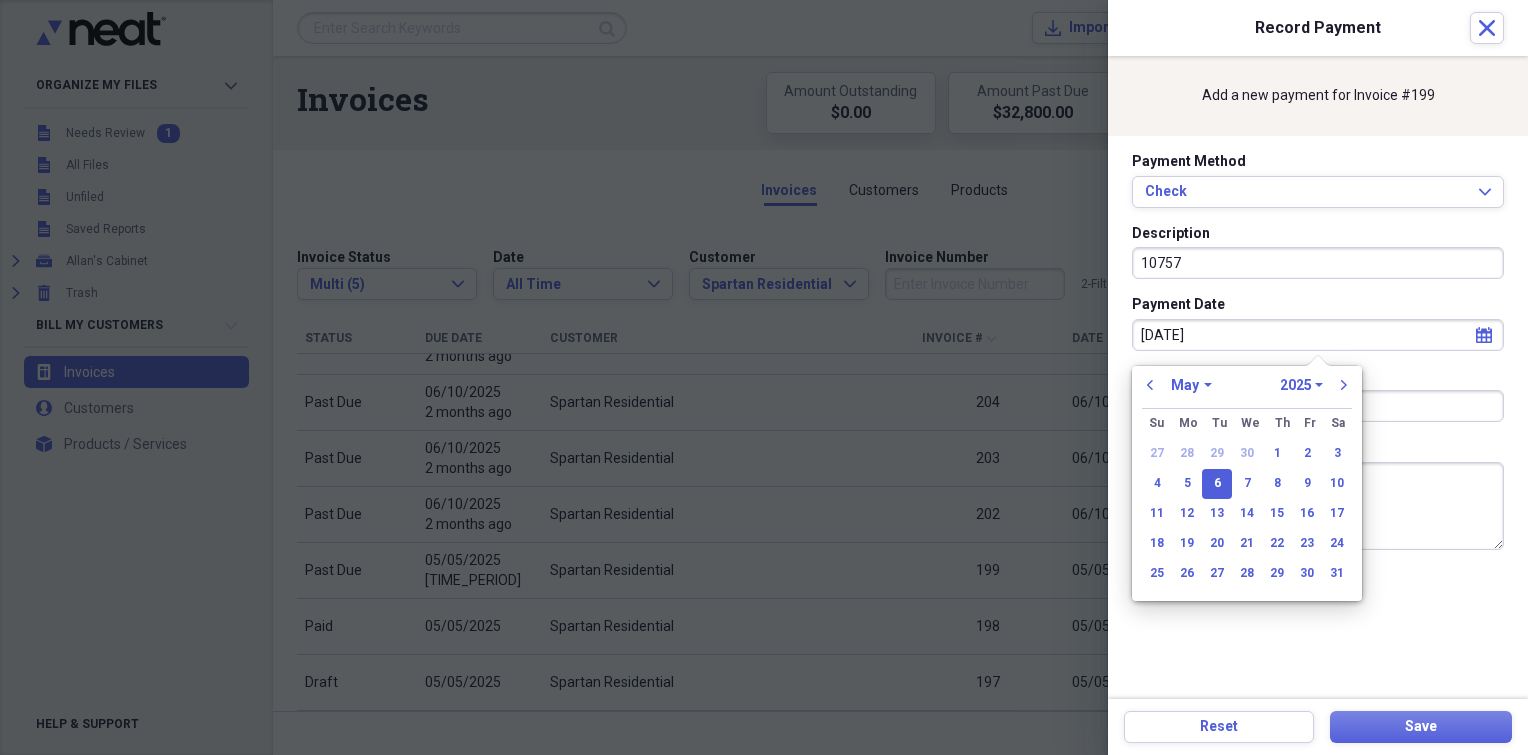 type on "05/06/2025" 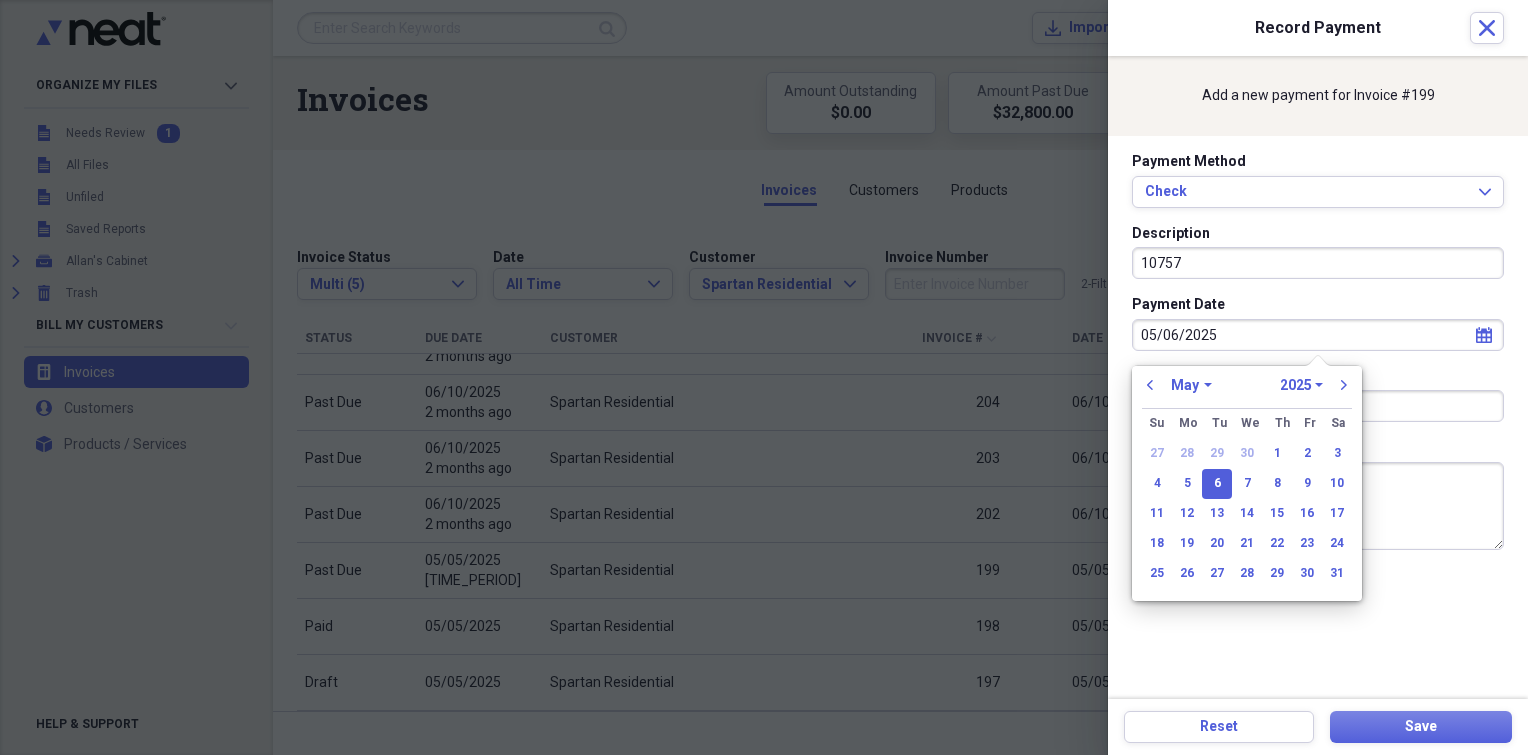 click on "6" at bounding box center (1217, 484) 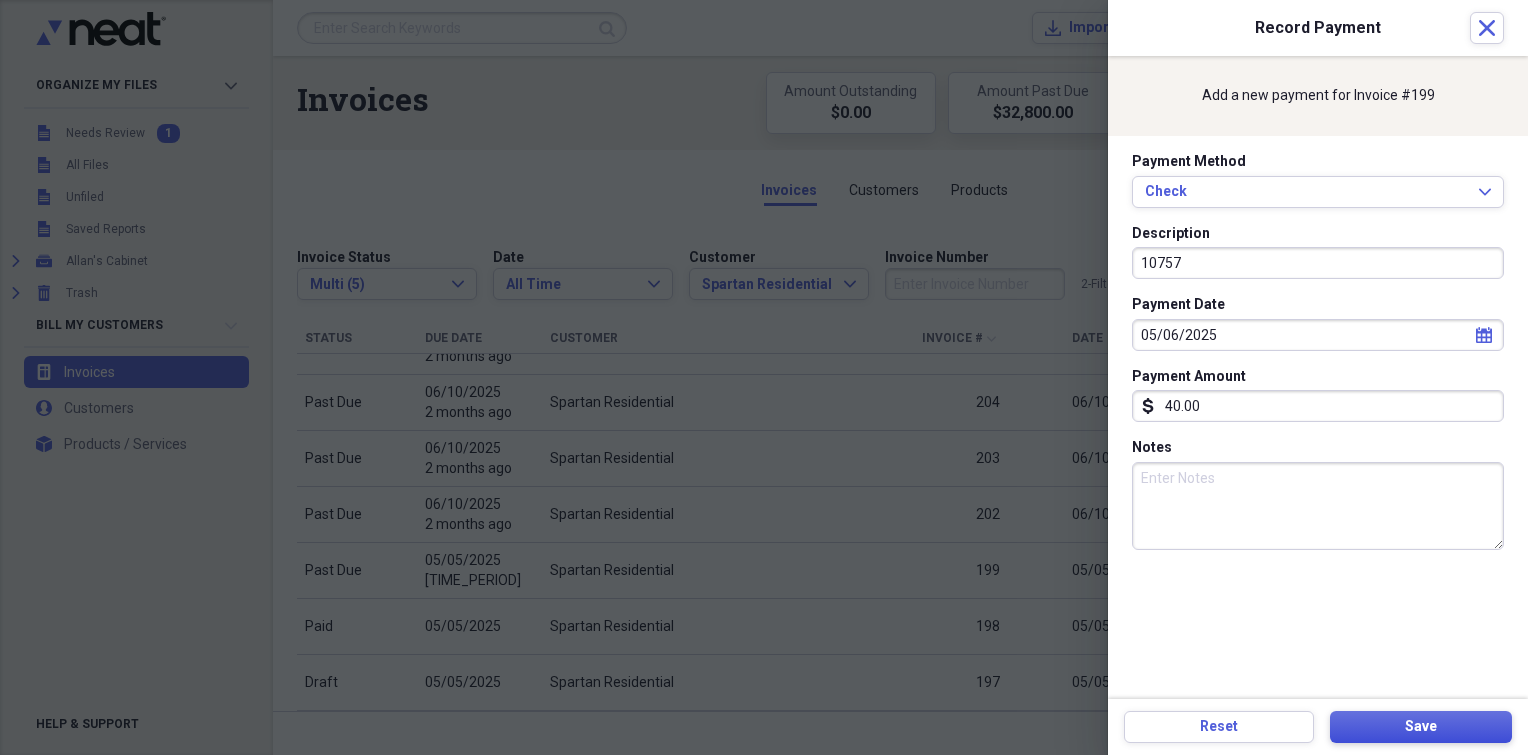 click on "Save" at bounding box center (1421, 727) 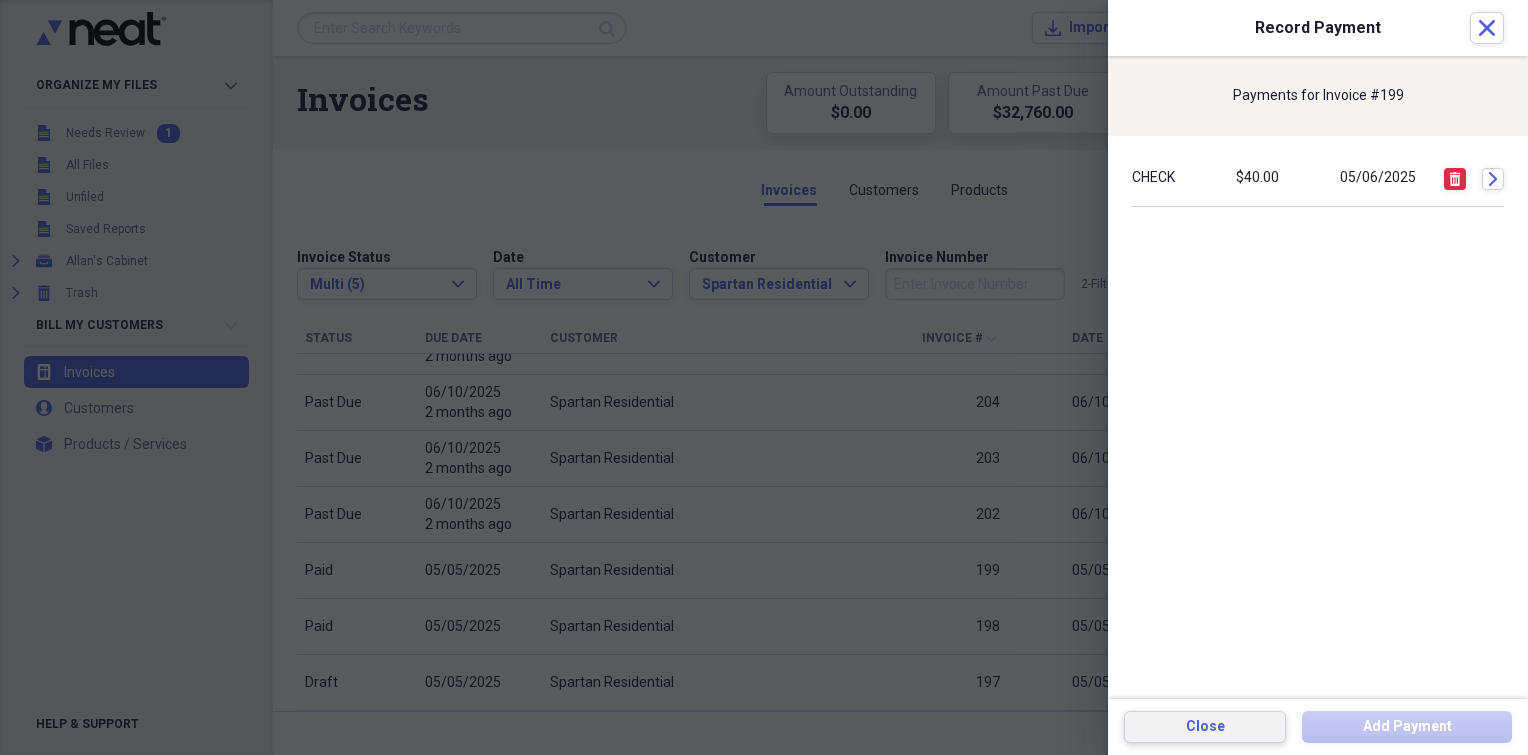 click on "Close" at bounding box center [1205, 727] 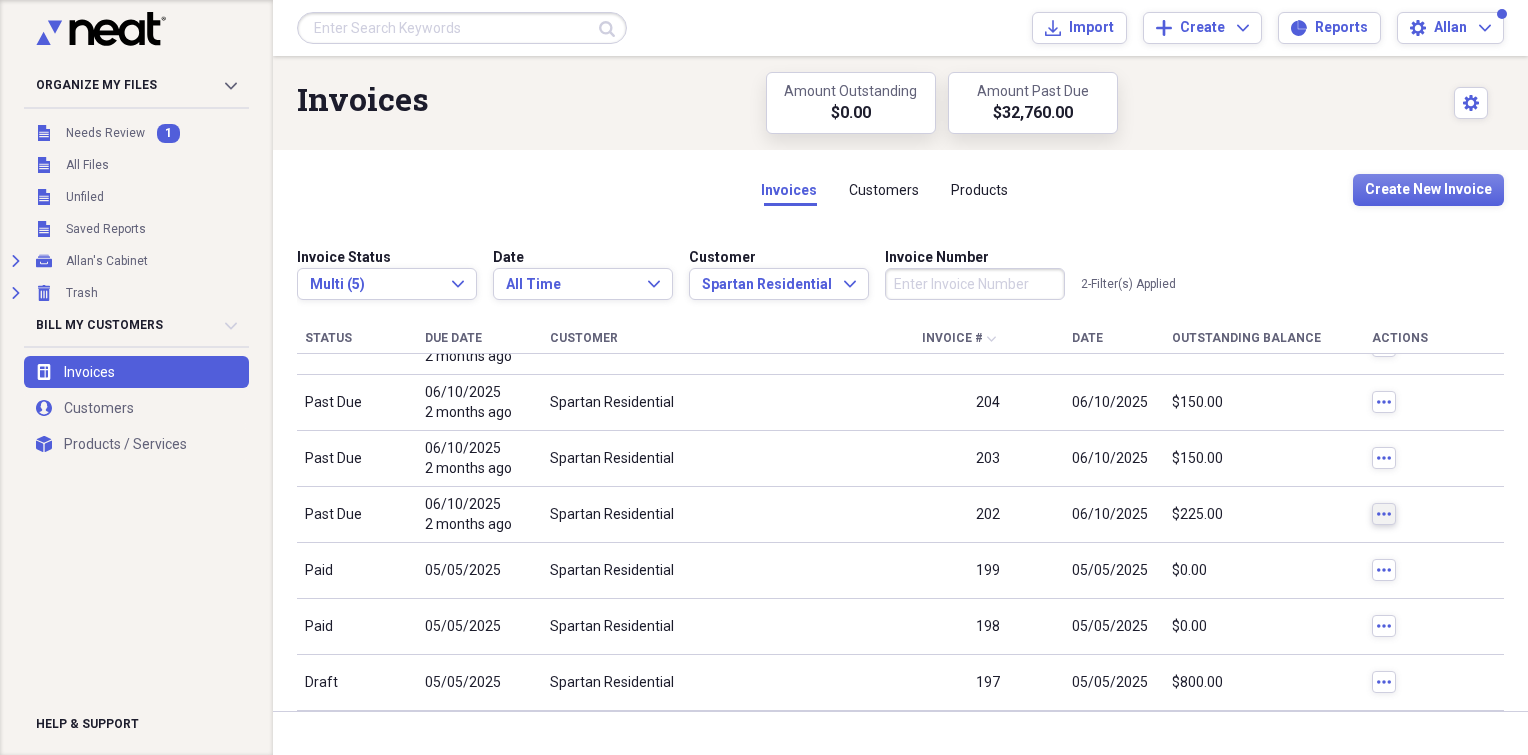 click on "more" at bounding box center (1384, 514) 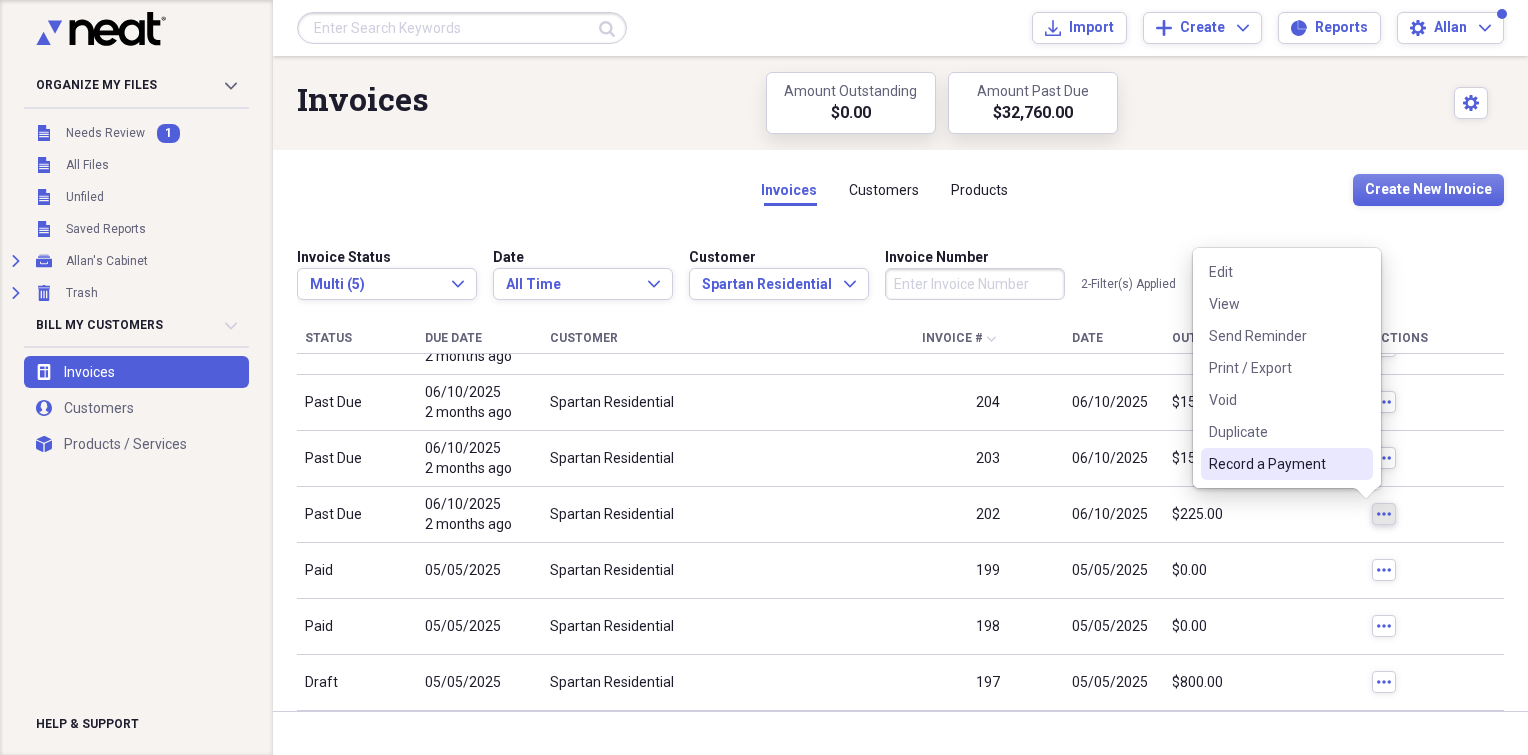 click on "Record a Payment" at bounding box center [1287, 464] 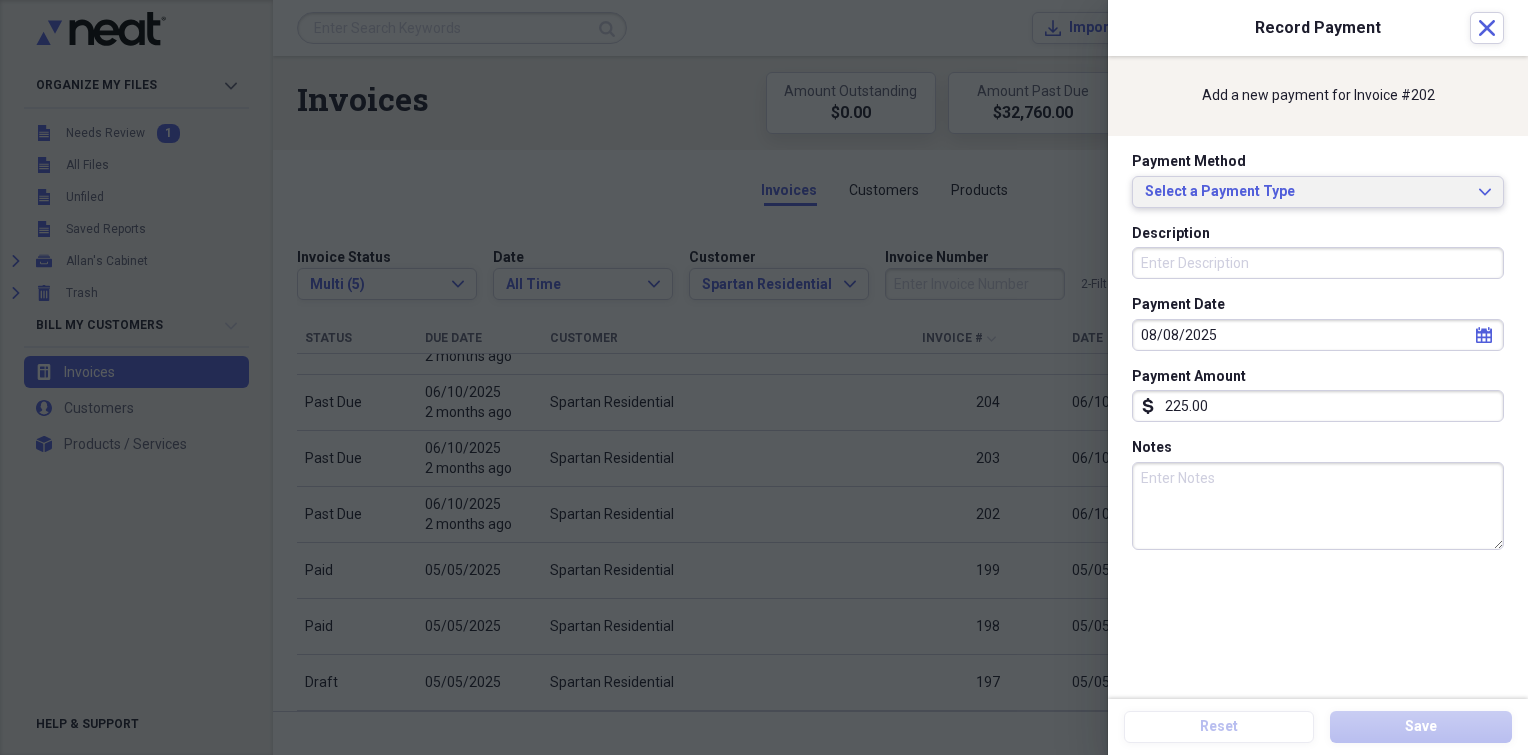click on "Select a Payment Type" at bounding box center (1306, 192) 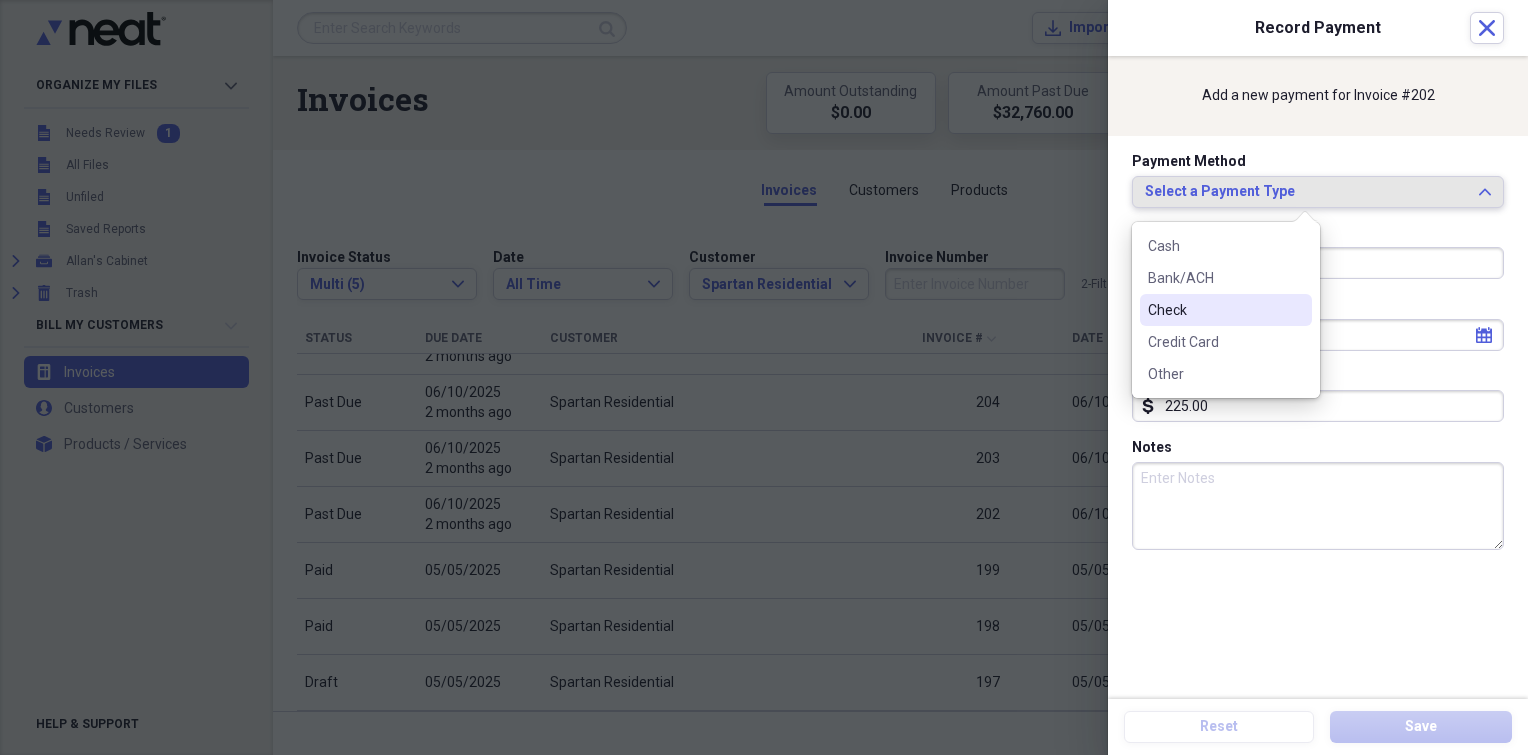 click on "Check" at bounding box center (1214, 310) 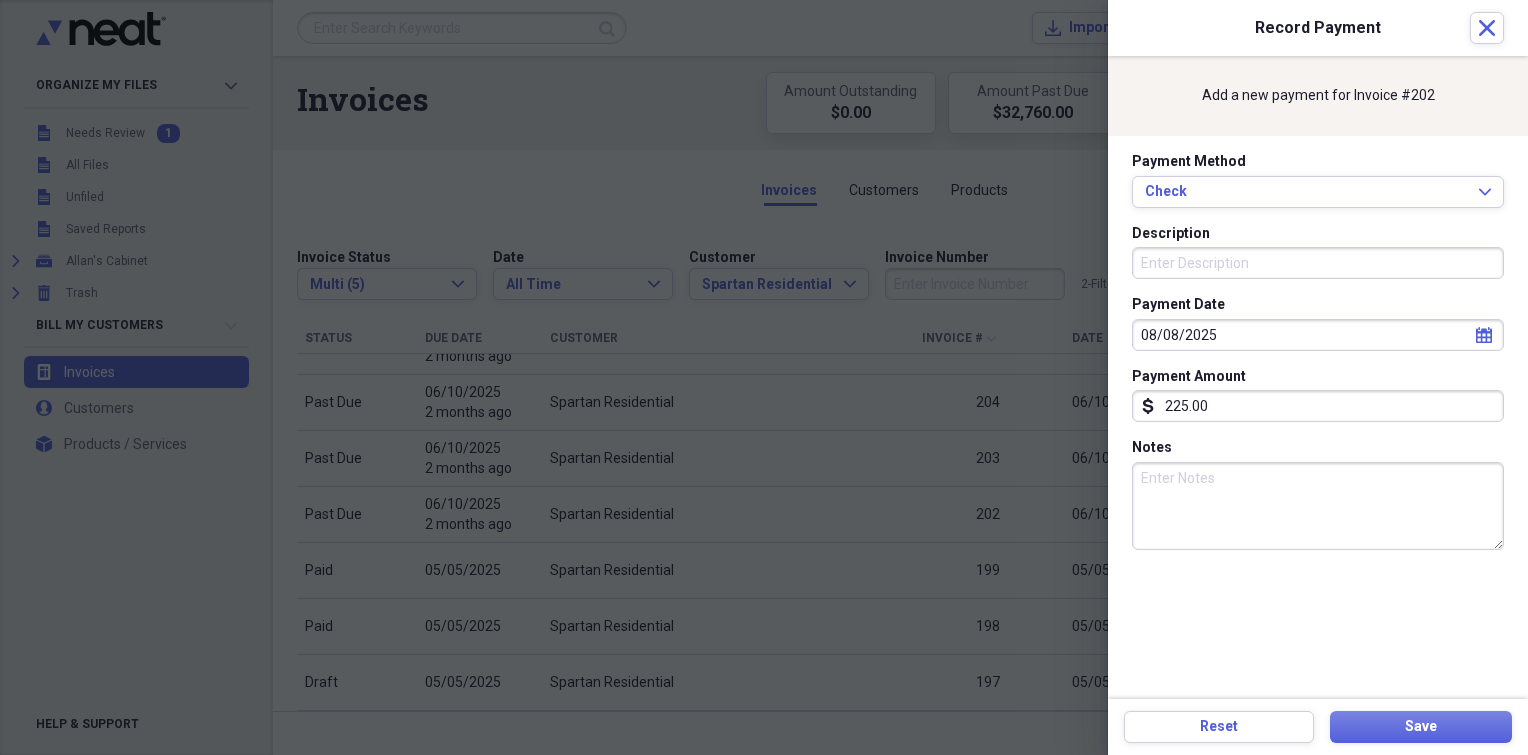 click on "Description" at bounding box center [1318, 263] 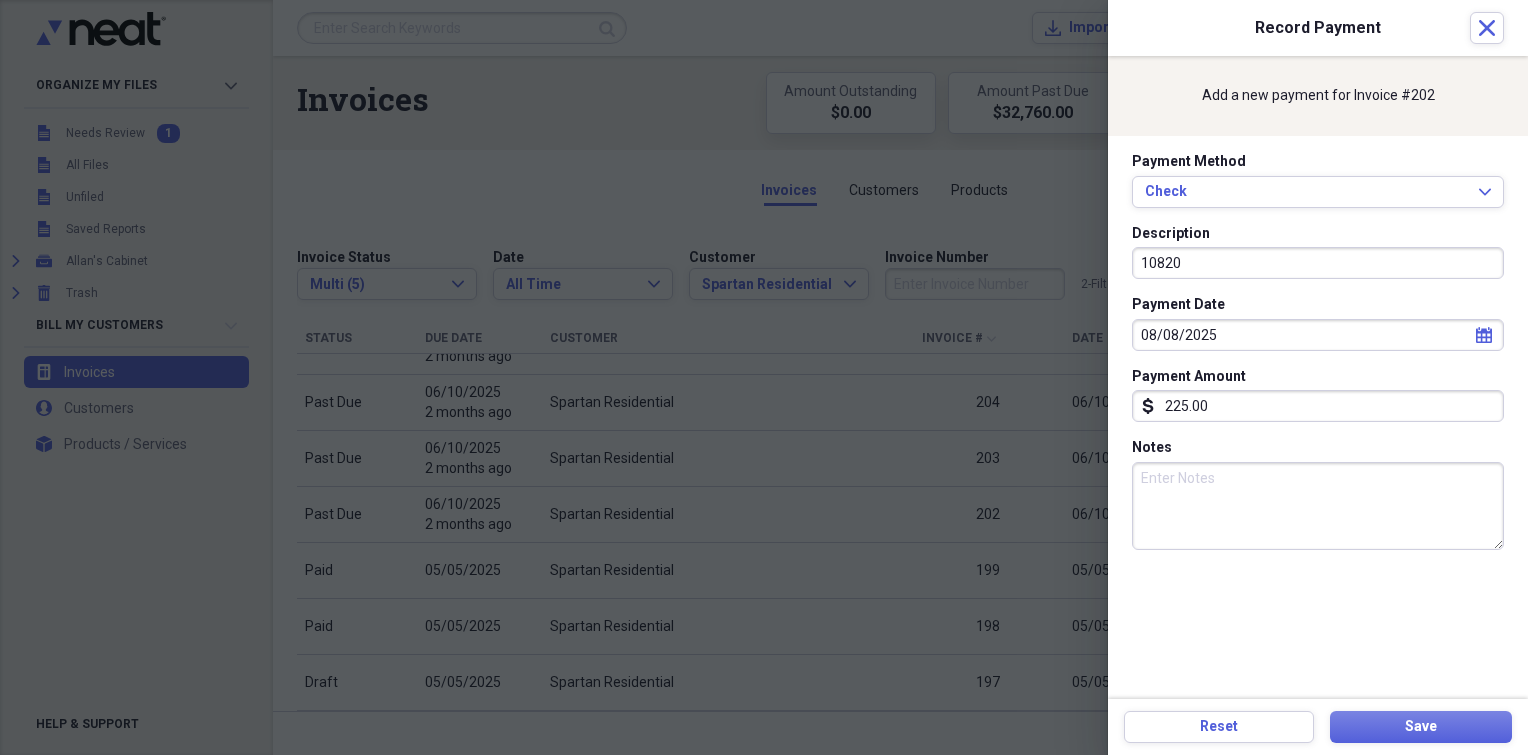 type on "10820" 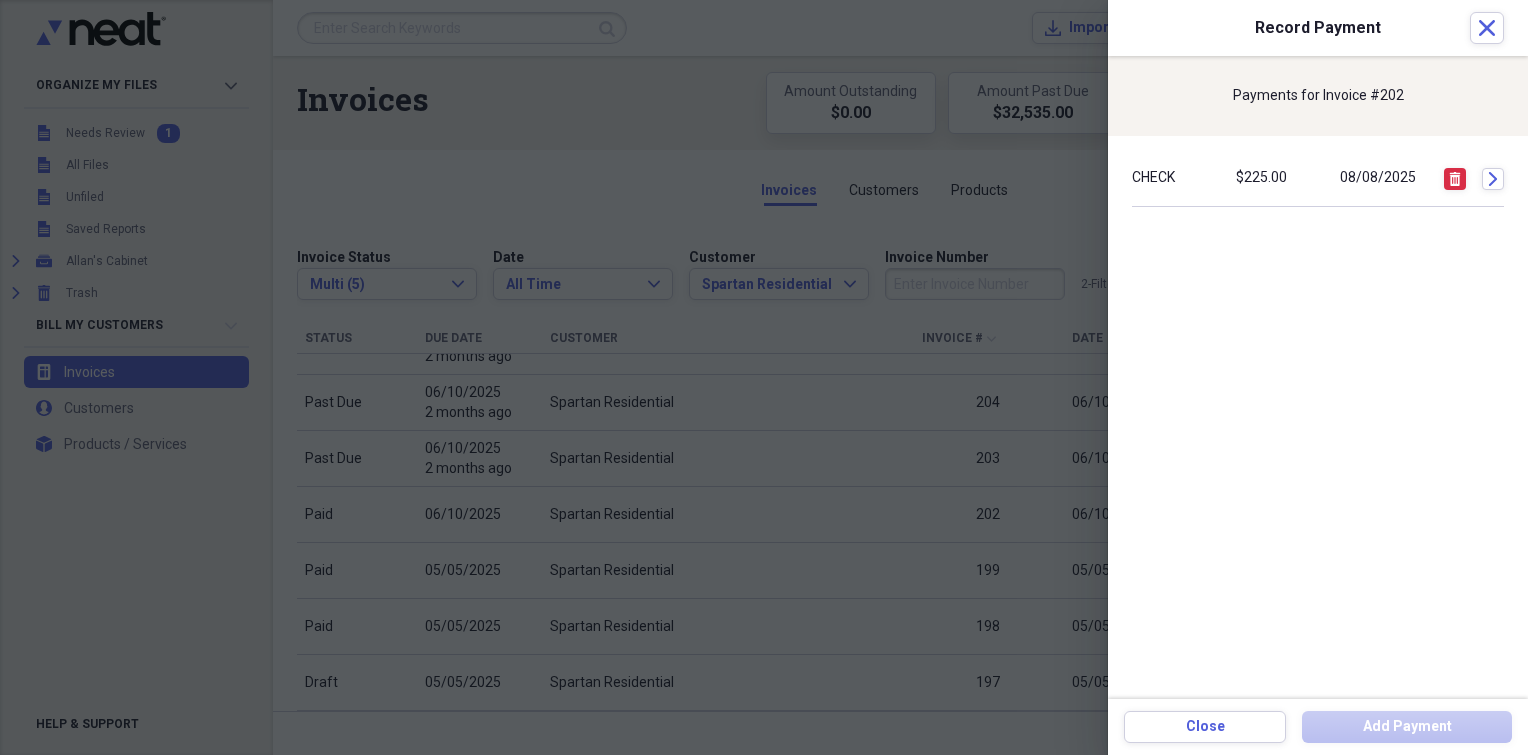 click on "Check [AMOUNT] [DATE] Delete Edit" at bounding box center [1318, 179] 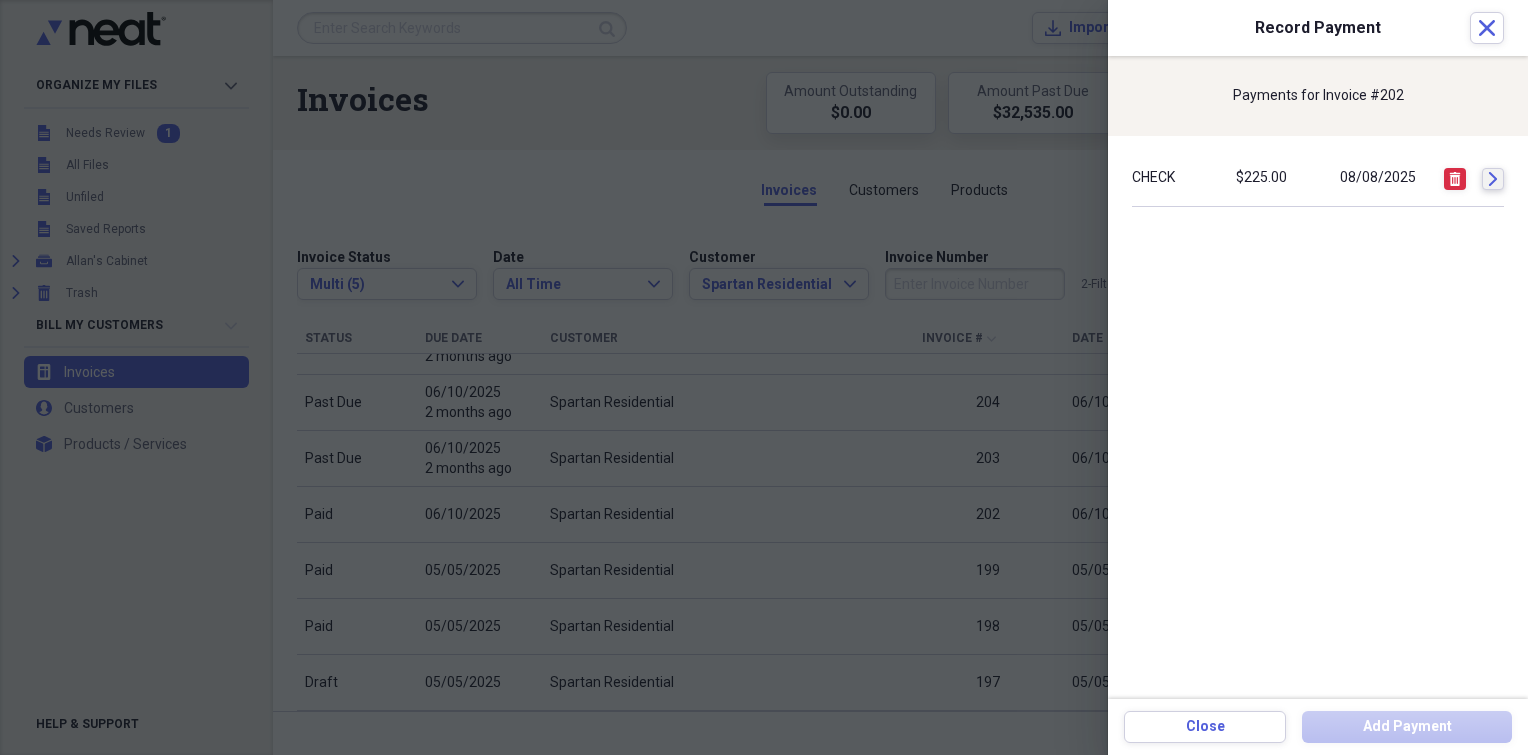 click on "Edit" 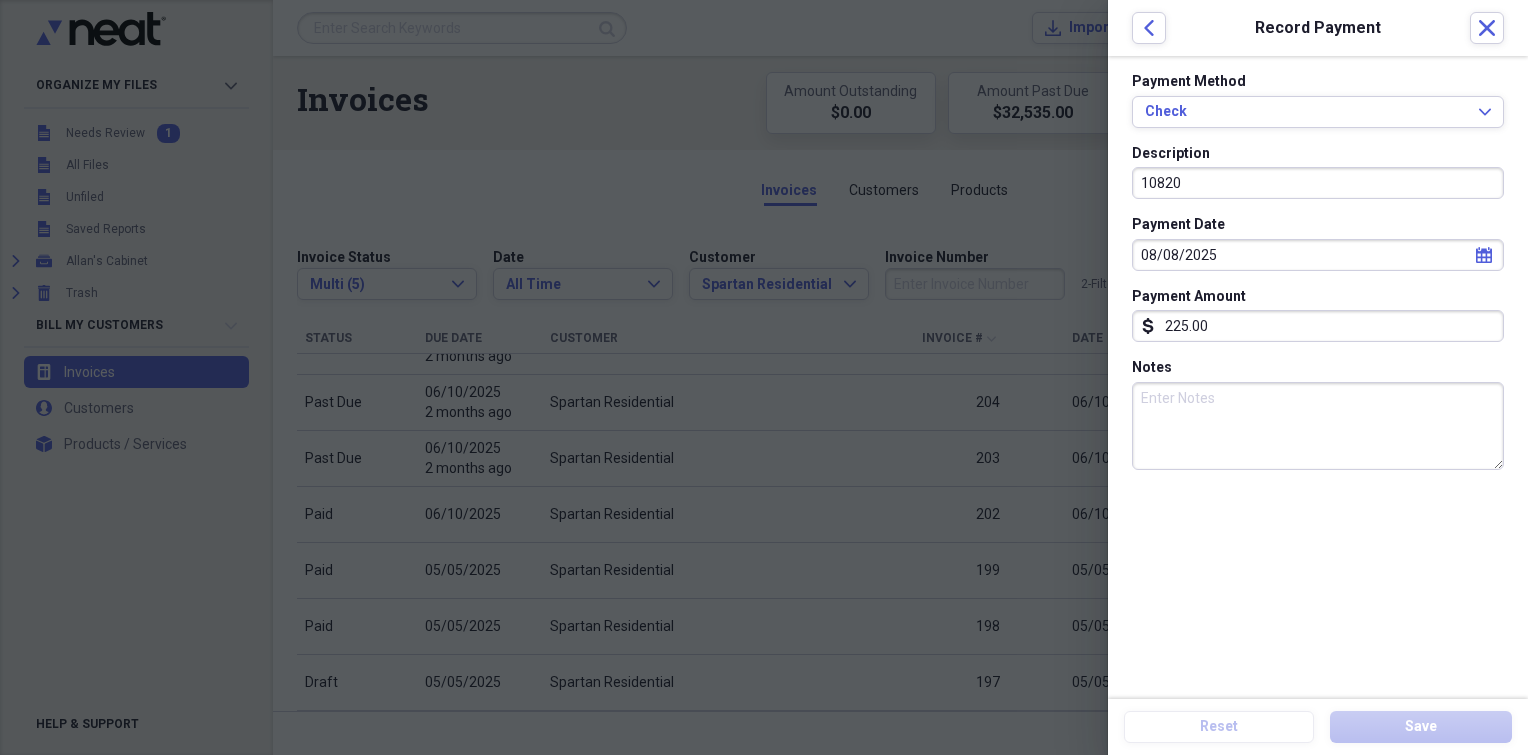 select on "7" 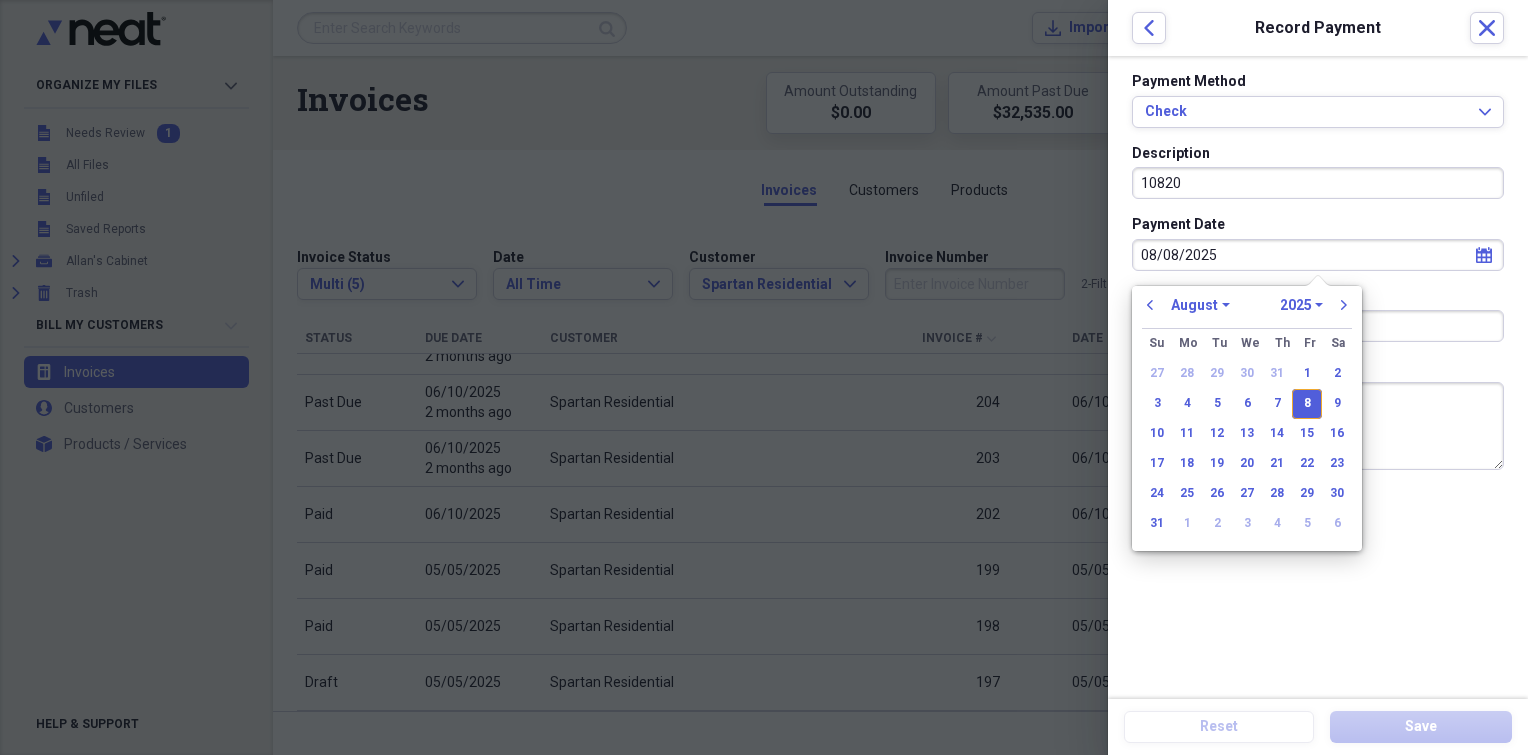 drag, startPoint x: 1244, startPoint y: 252, endPoint x: 1032, endPoint y: 240, distance: 212.33936 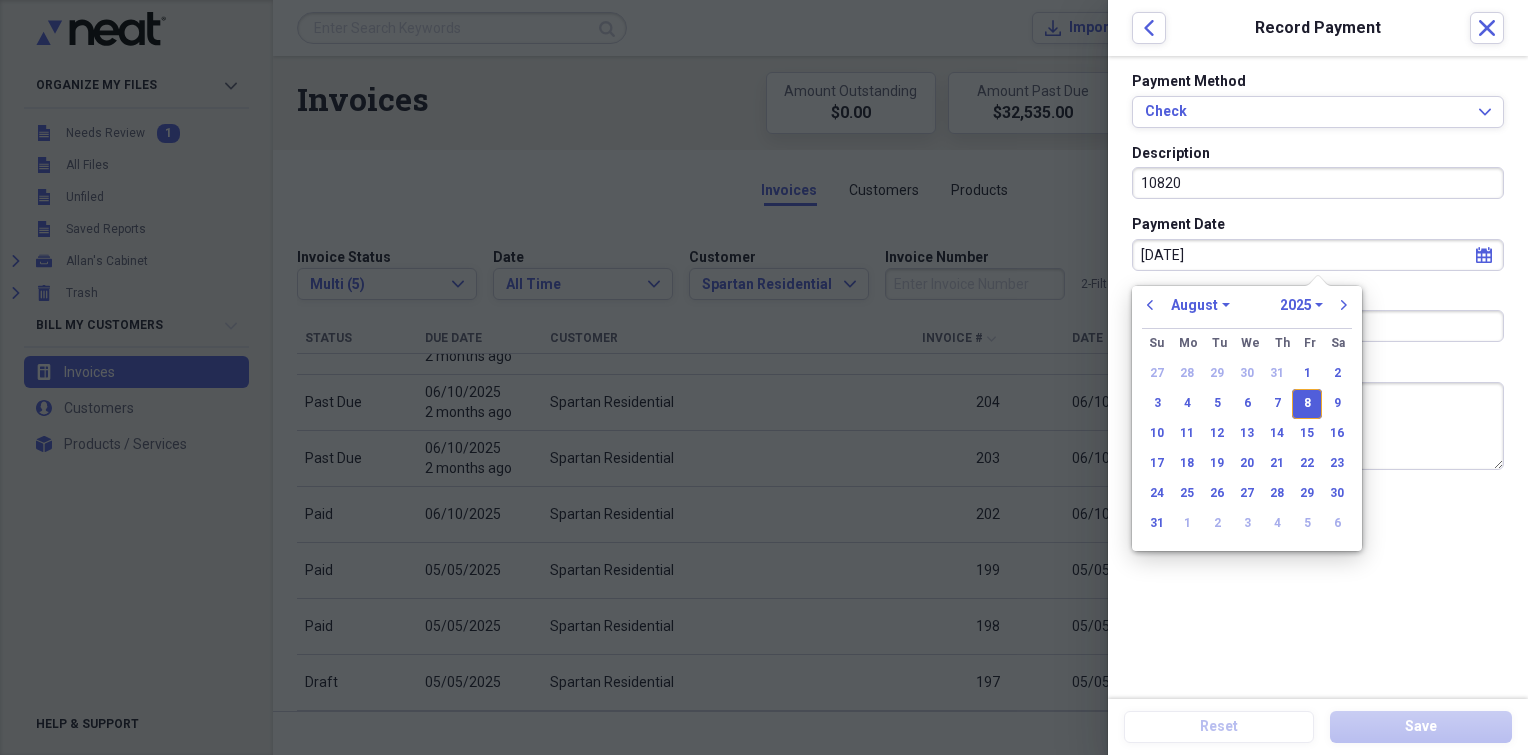 type on "[DATE]" 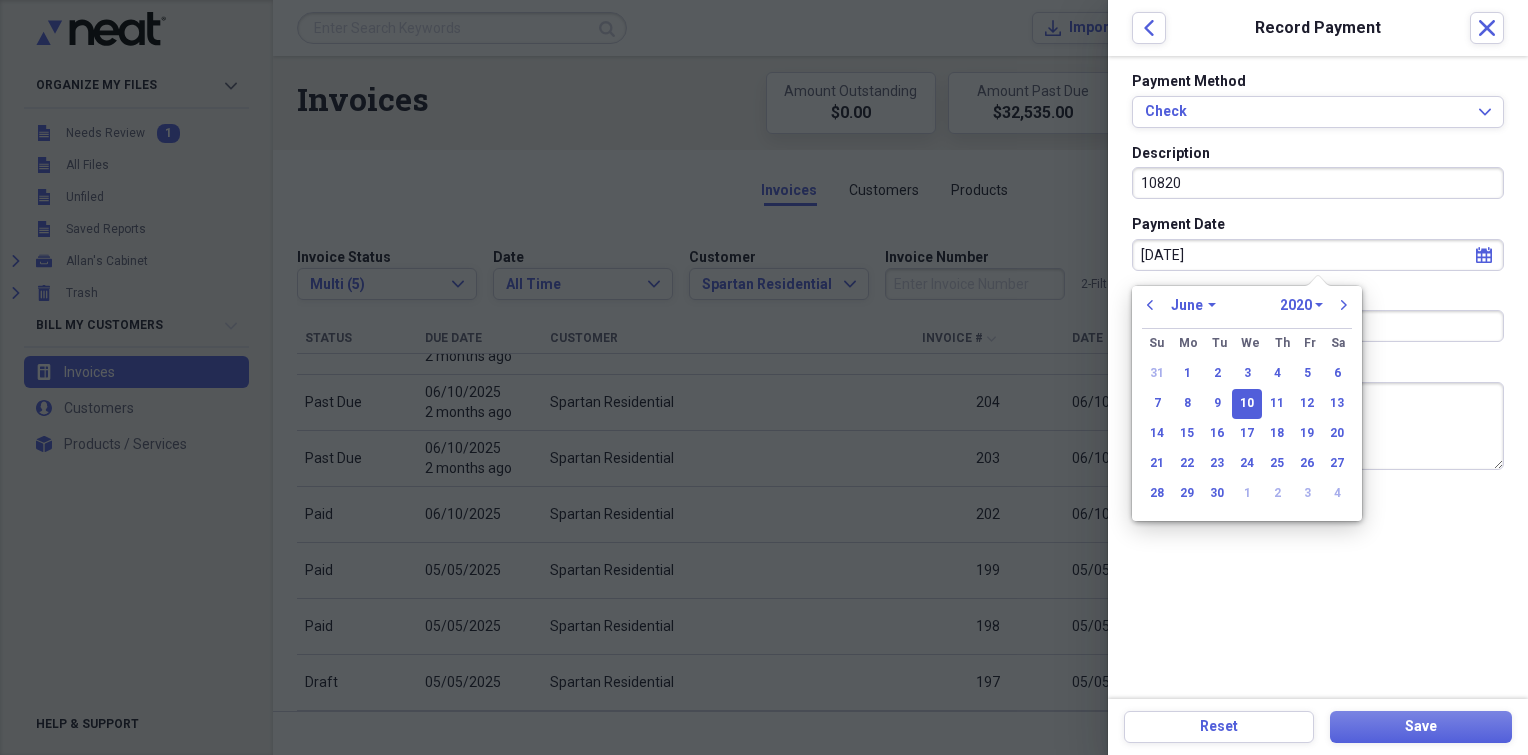 type on "[DATE]" 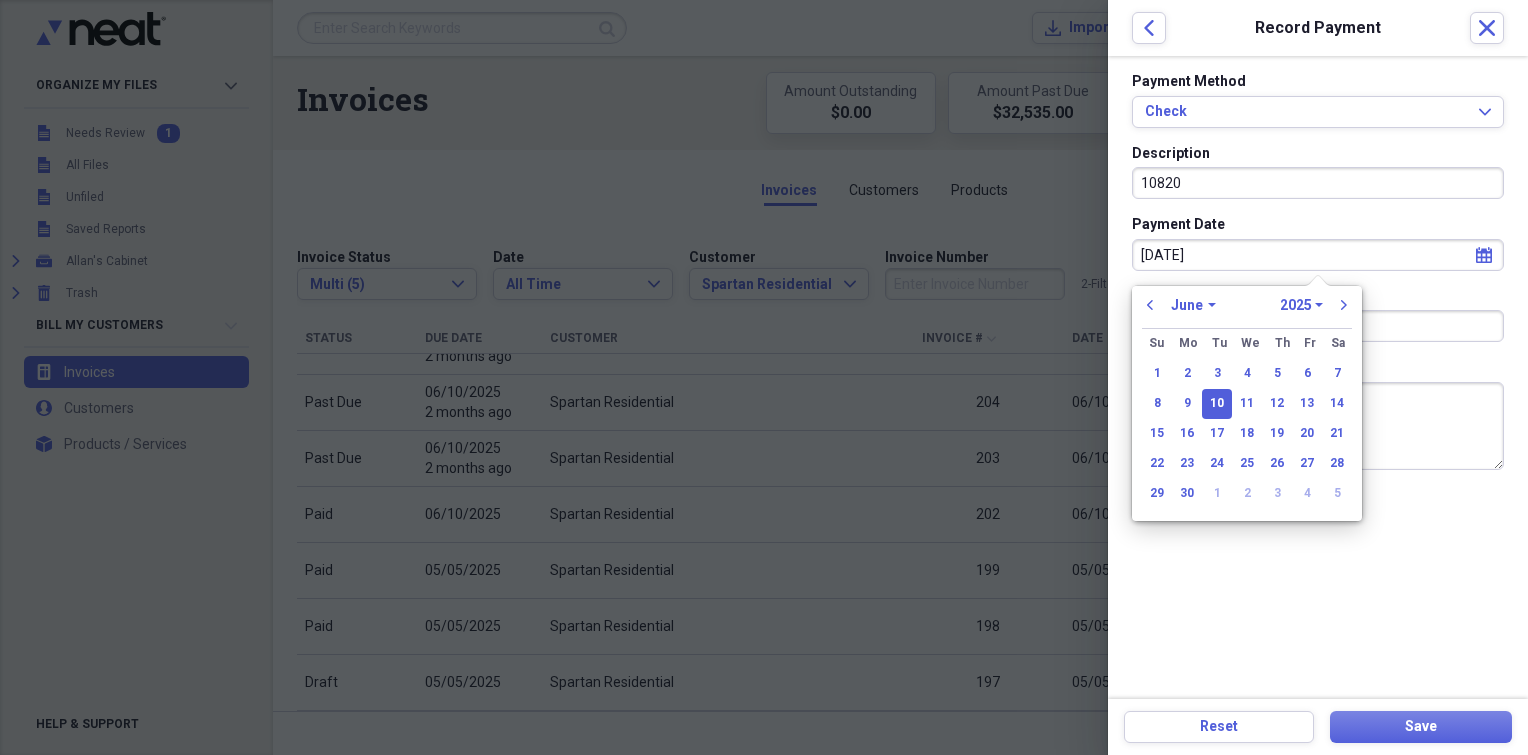 type on "06/10/2025" 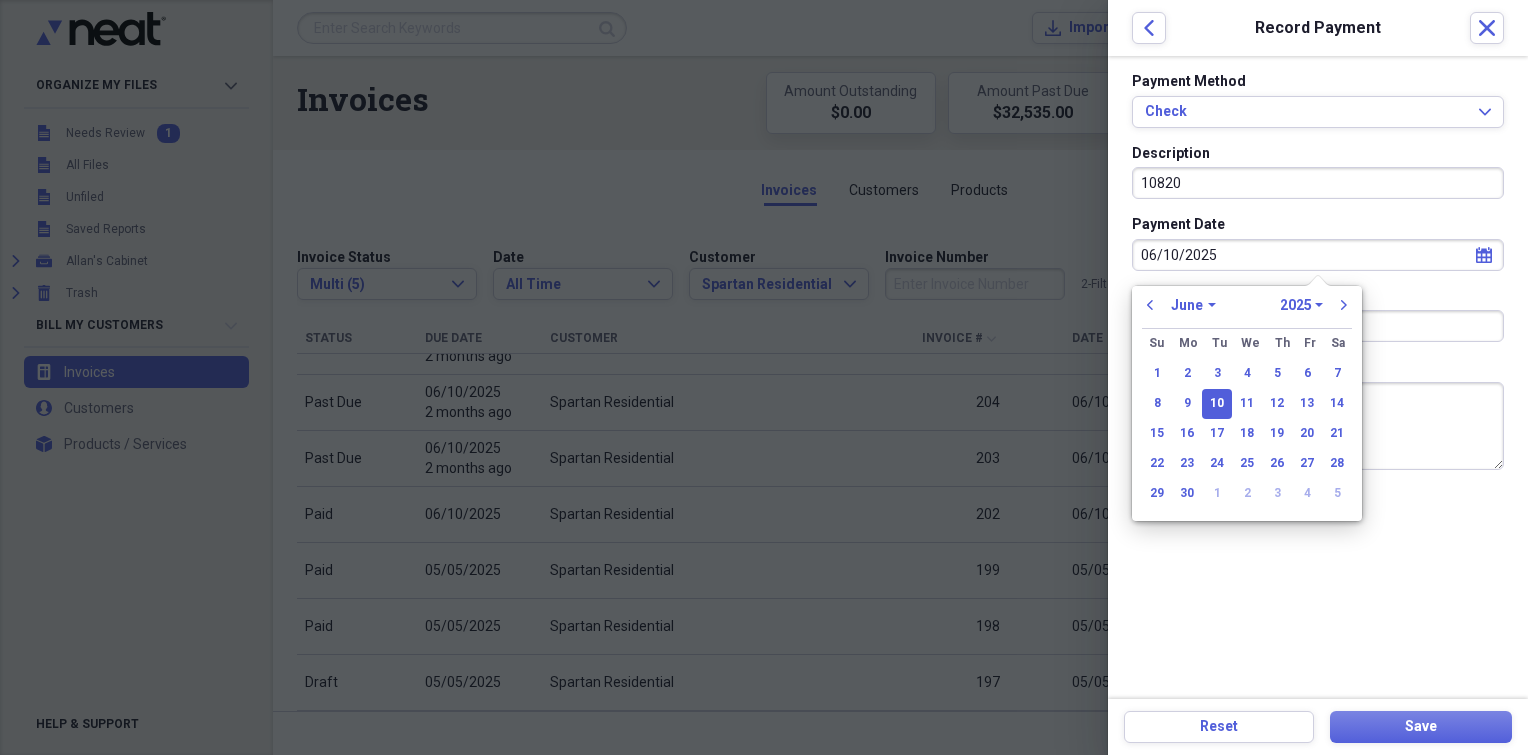 click on "10" at bounding box center (1217, 404) 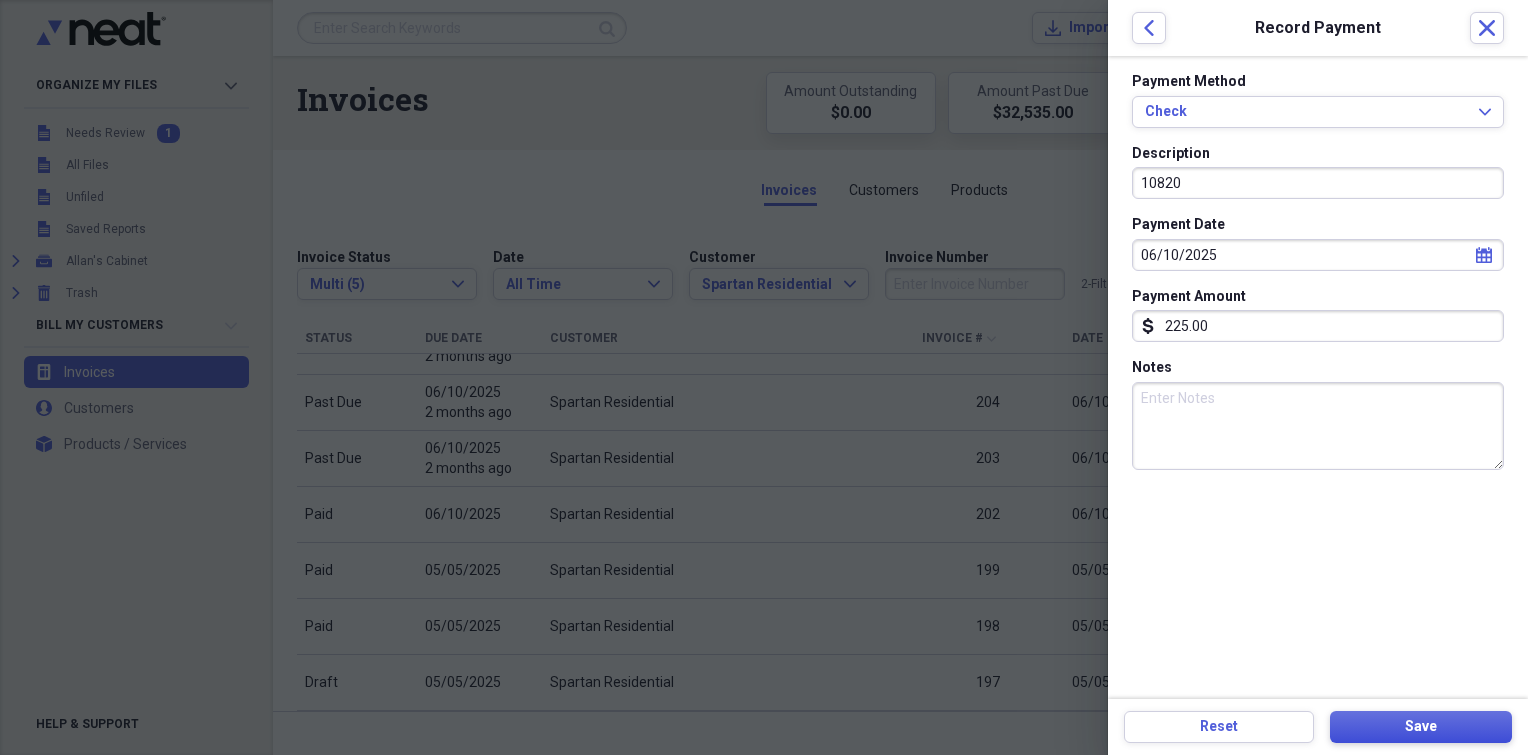 click on "Save" at bounding box center (1421, 727) 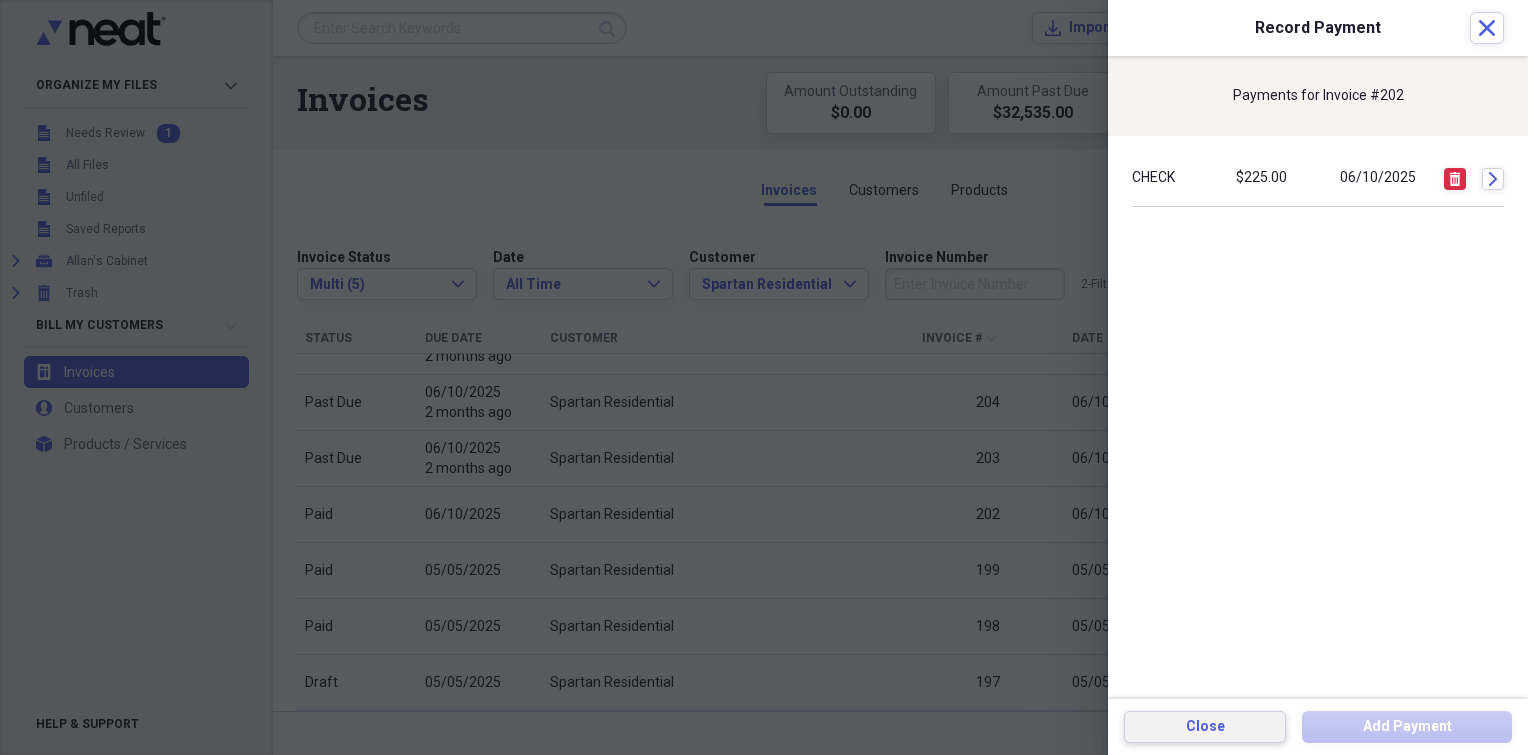 click on "Close" at bounding box center (1205, 727) 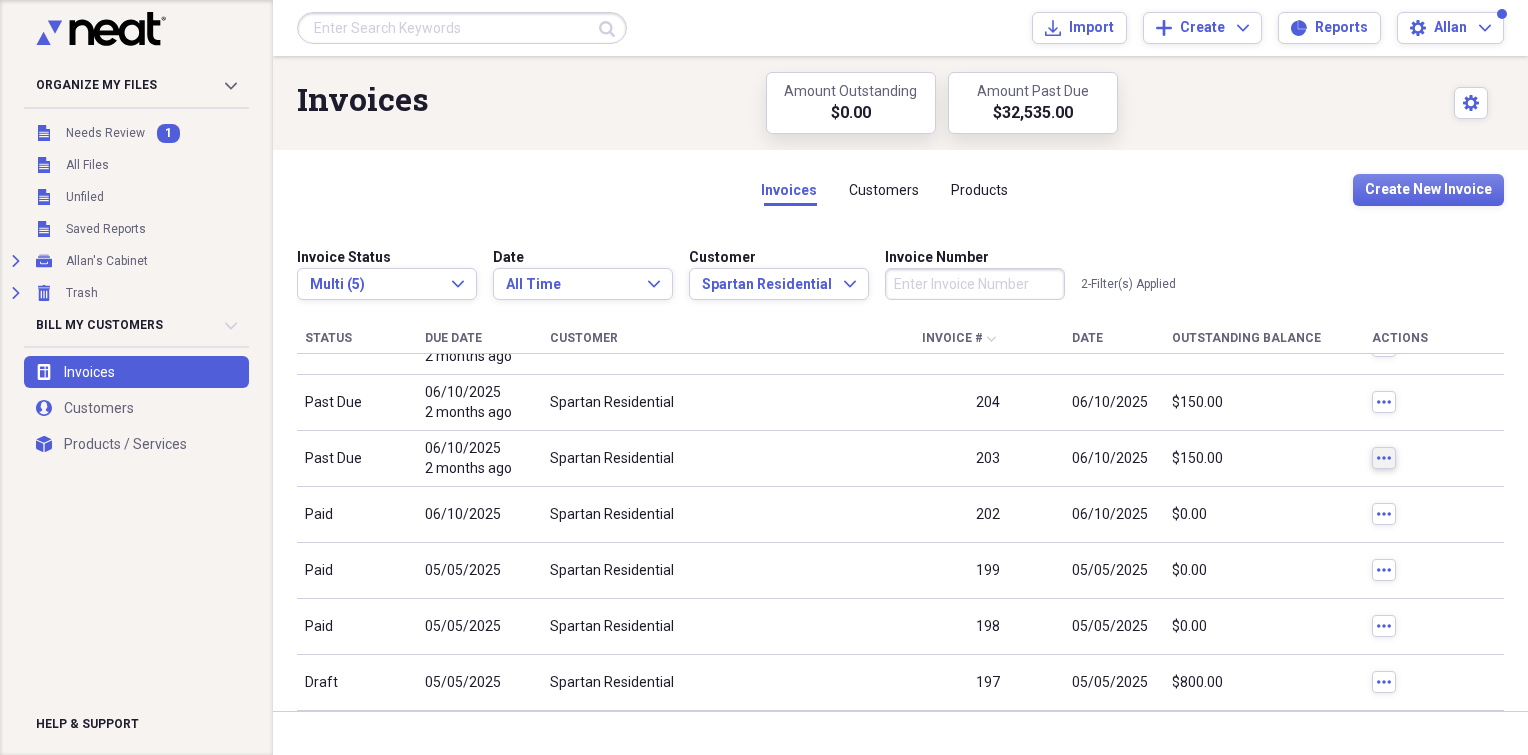 click 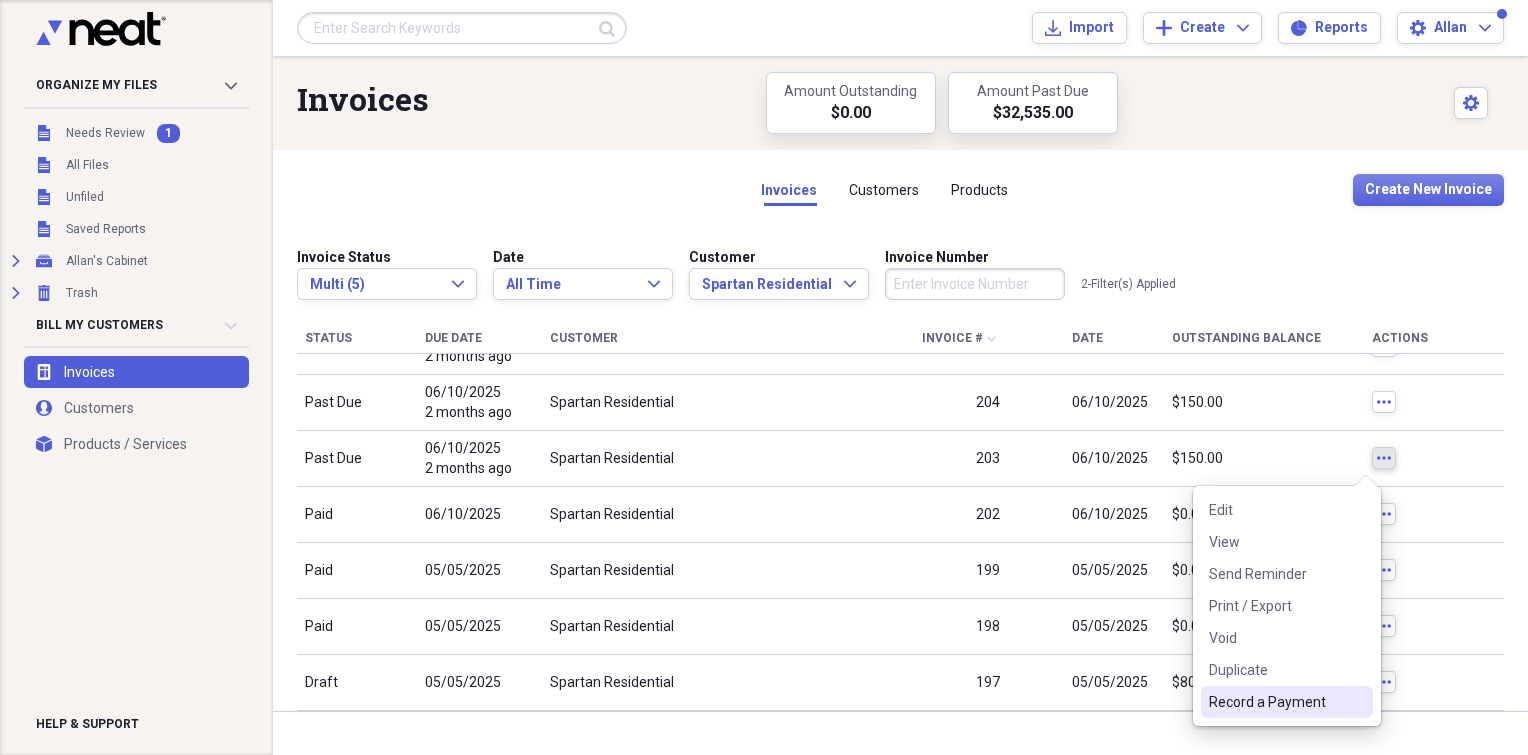 click on "Record a Payment" at bounding box center (1275, 702) 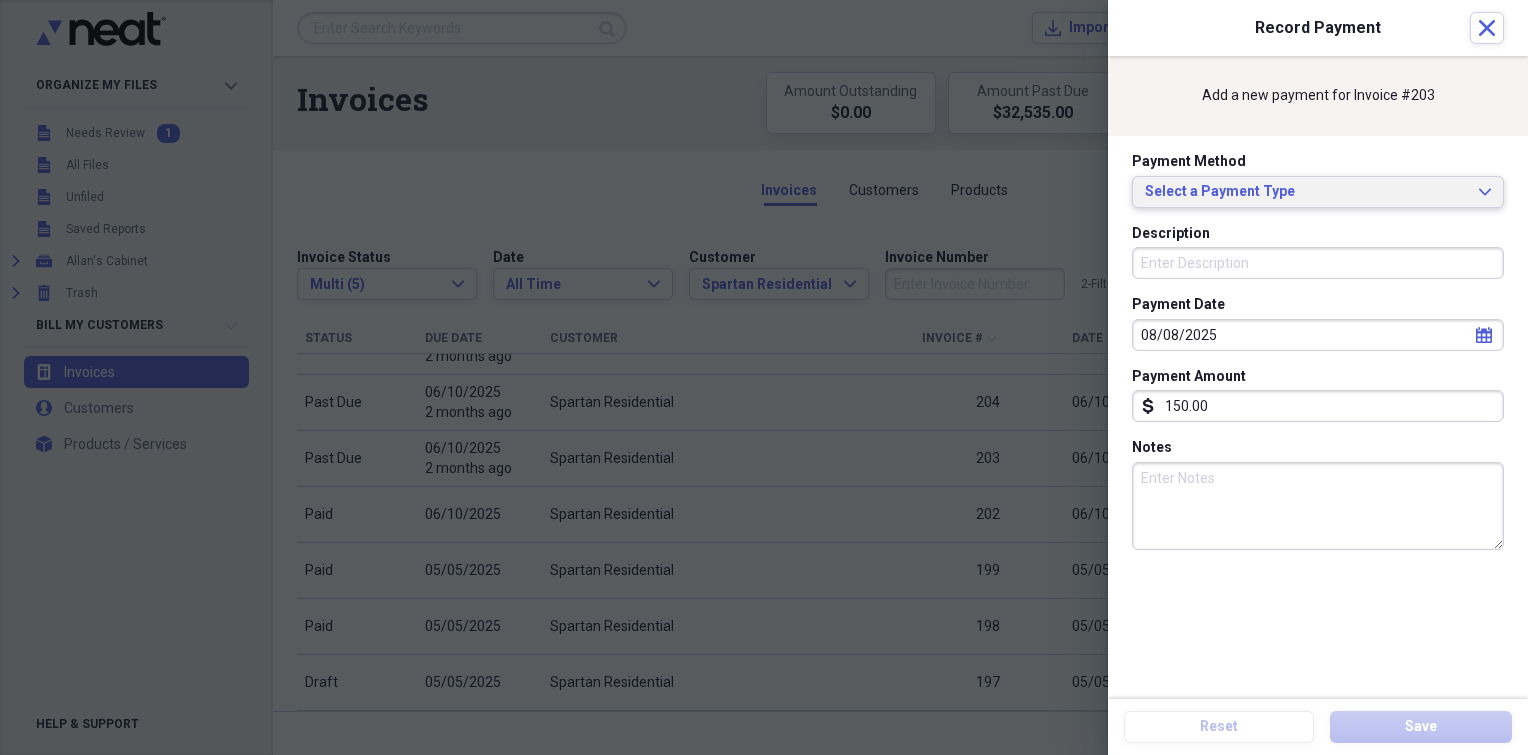 click on "Select a Payment Type" at bounding box center [1306, 192] 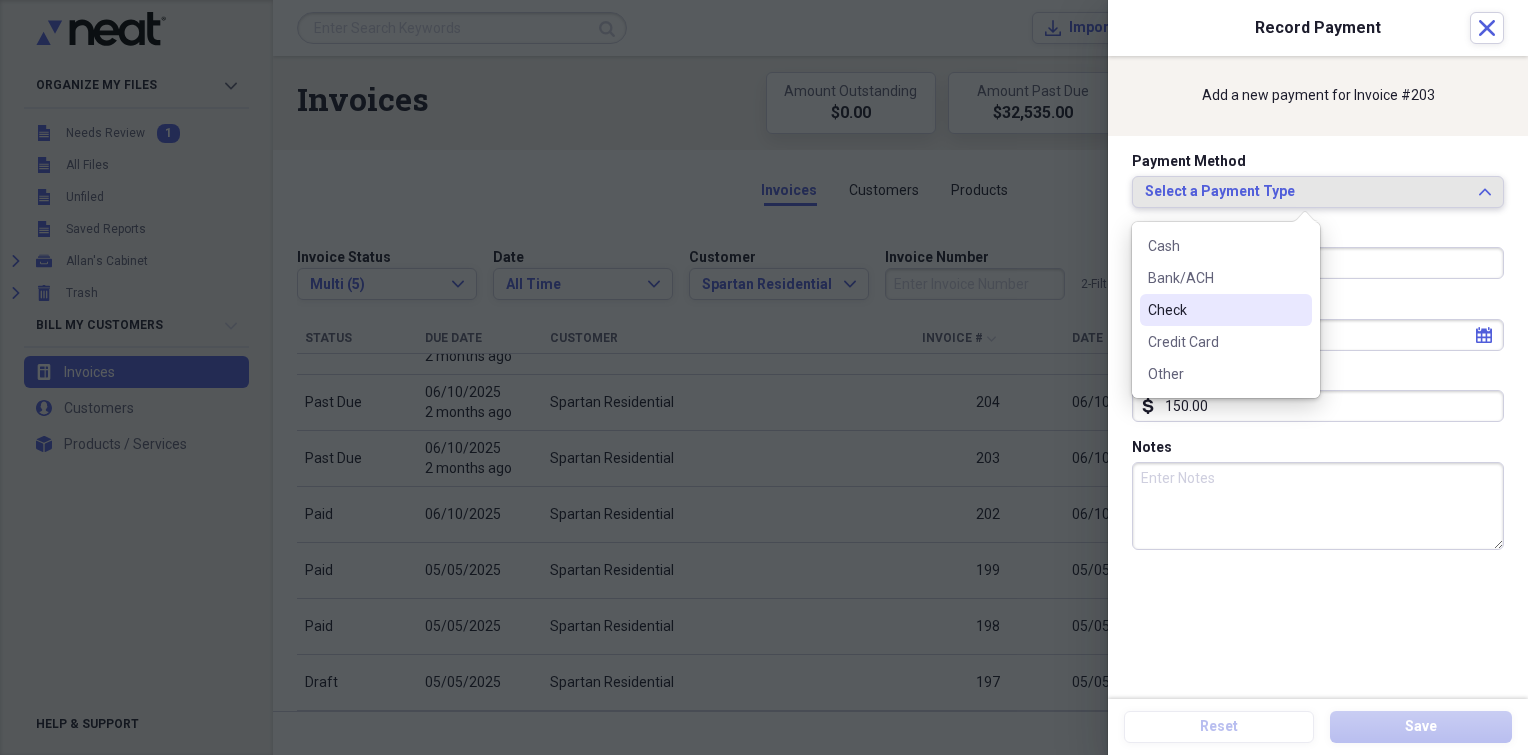 click on "Check" at bounding box center [1226, 310] 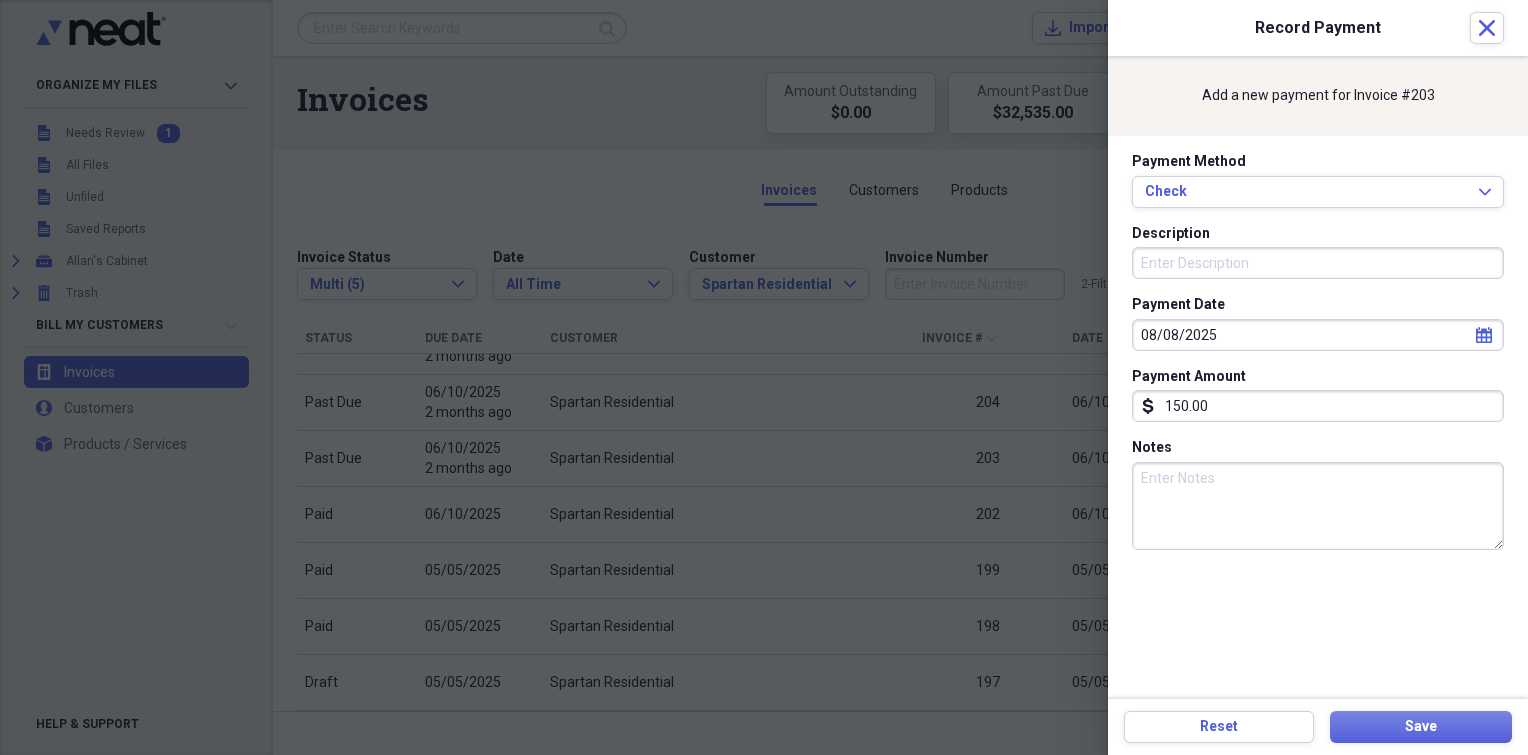 drag, startPoint x: 1215, startPoint y: 276, endPoint x: 1229, endPoint y: 260, distance: 21.260292 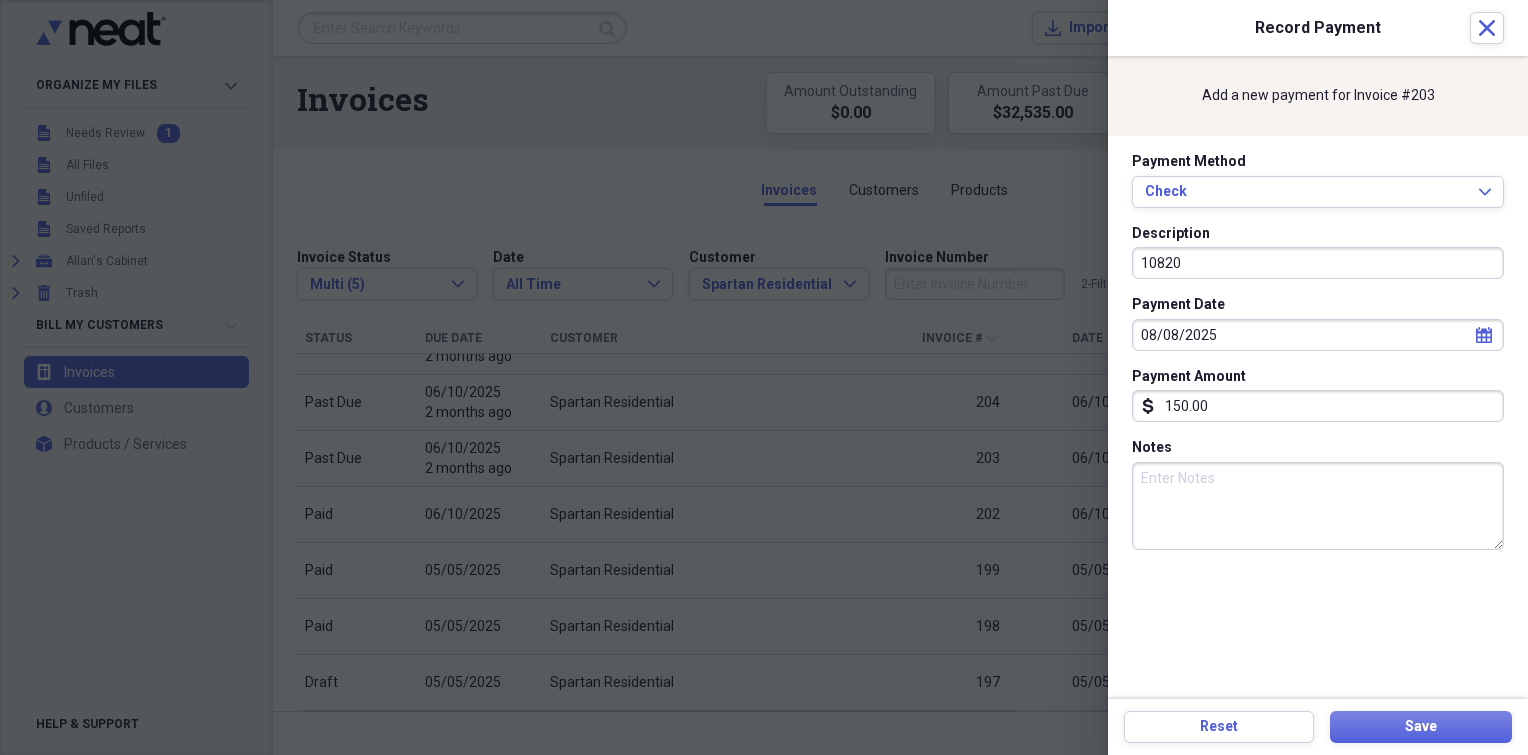 type on "10820" 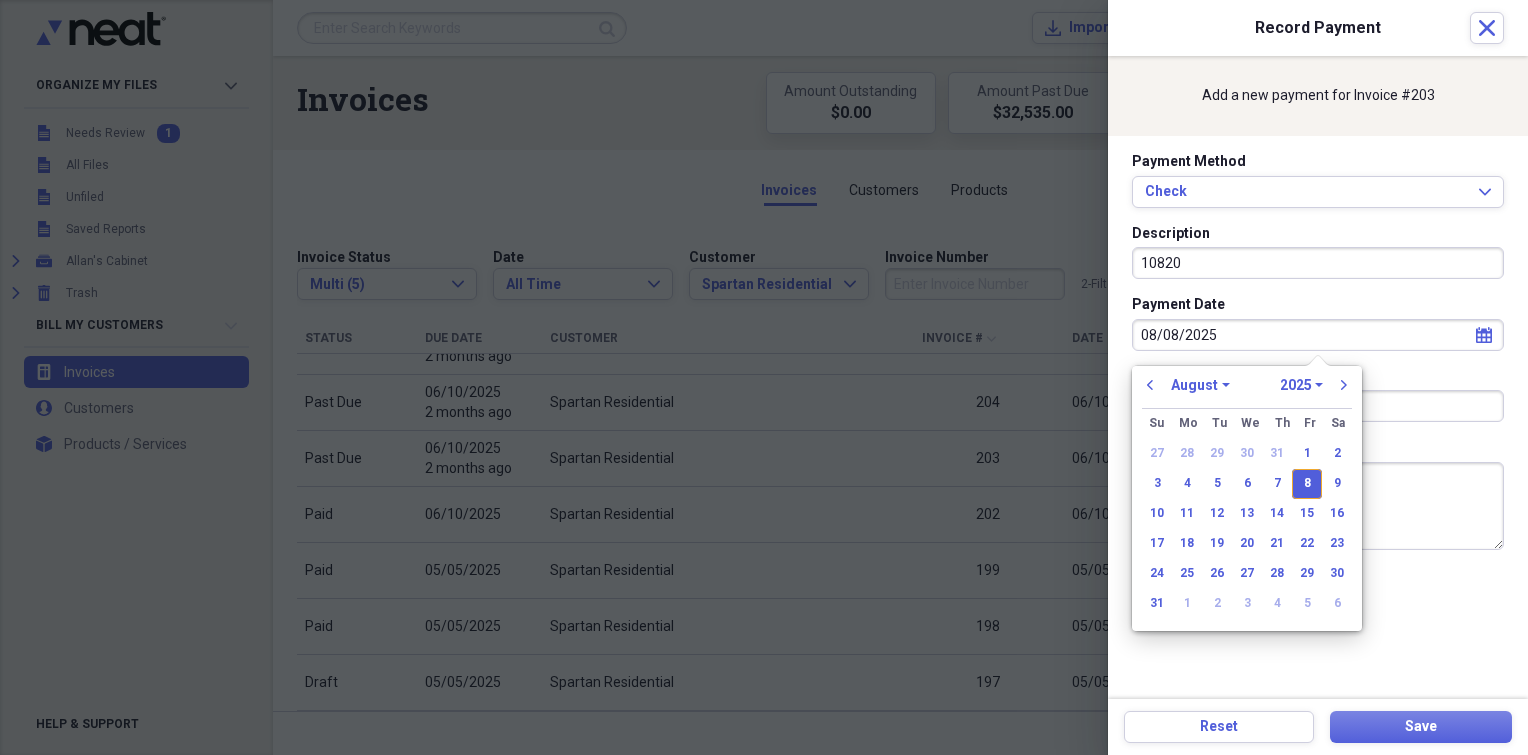 click on "08/08/2025" at bounding box center [1318, 335] 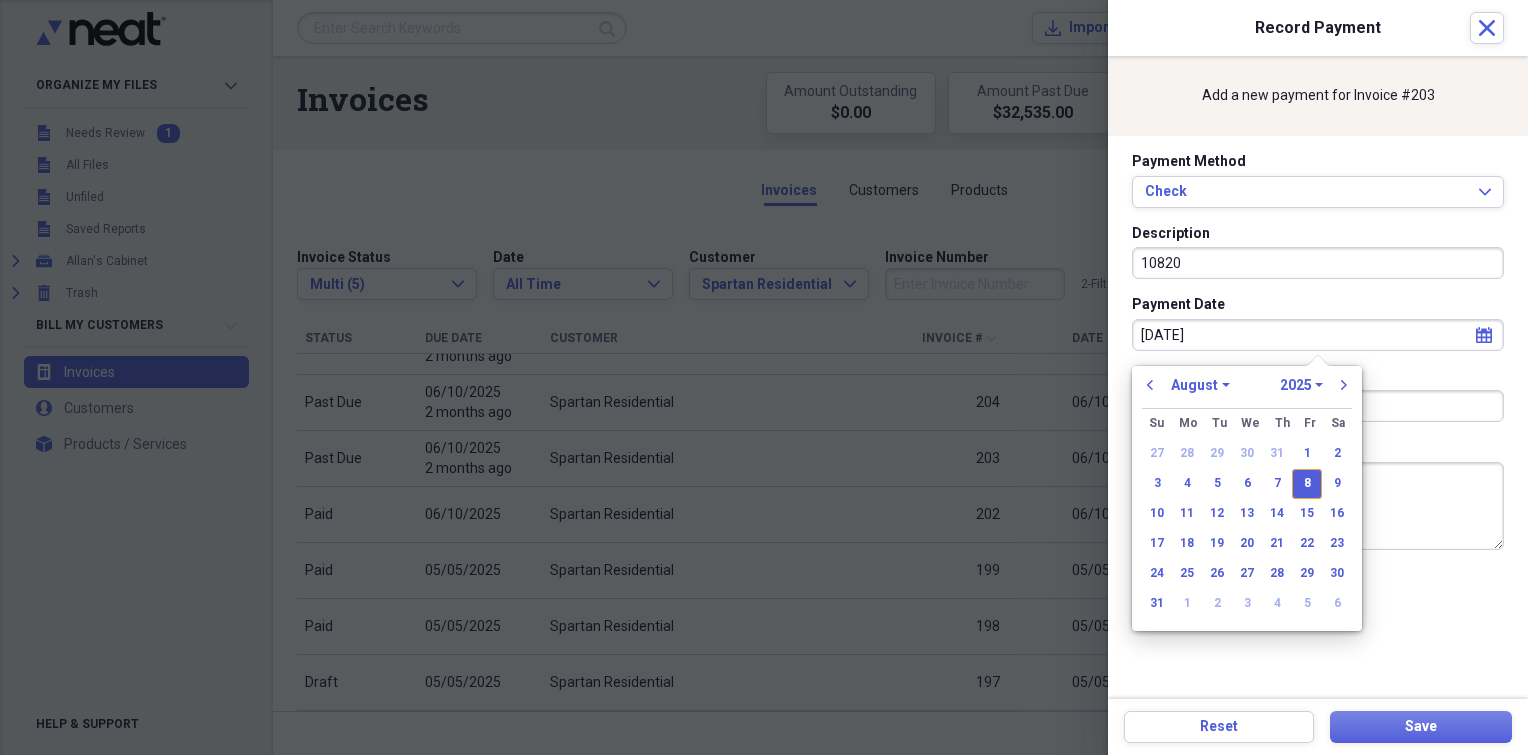 type on "[DATE]" 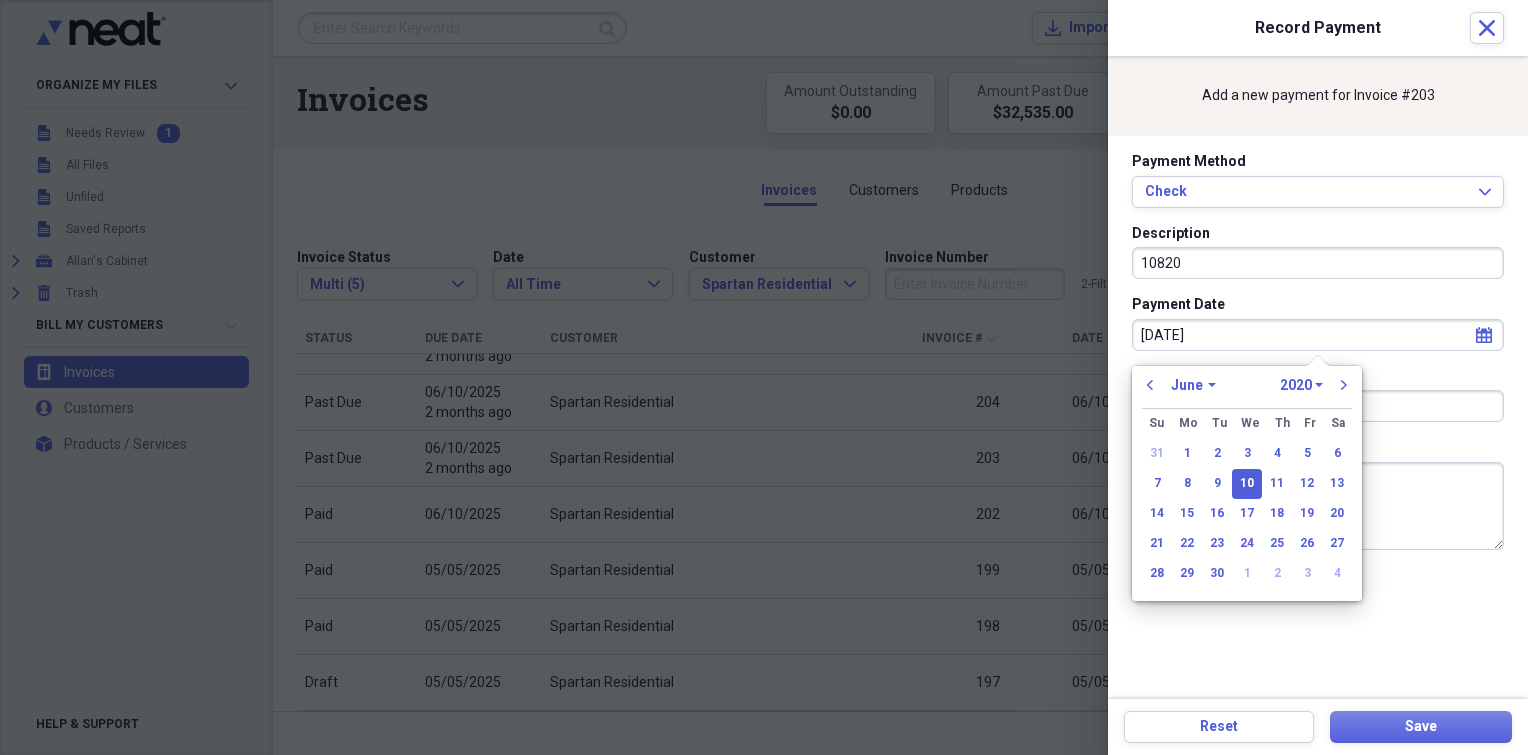 type on "[DATE]" 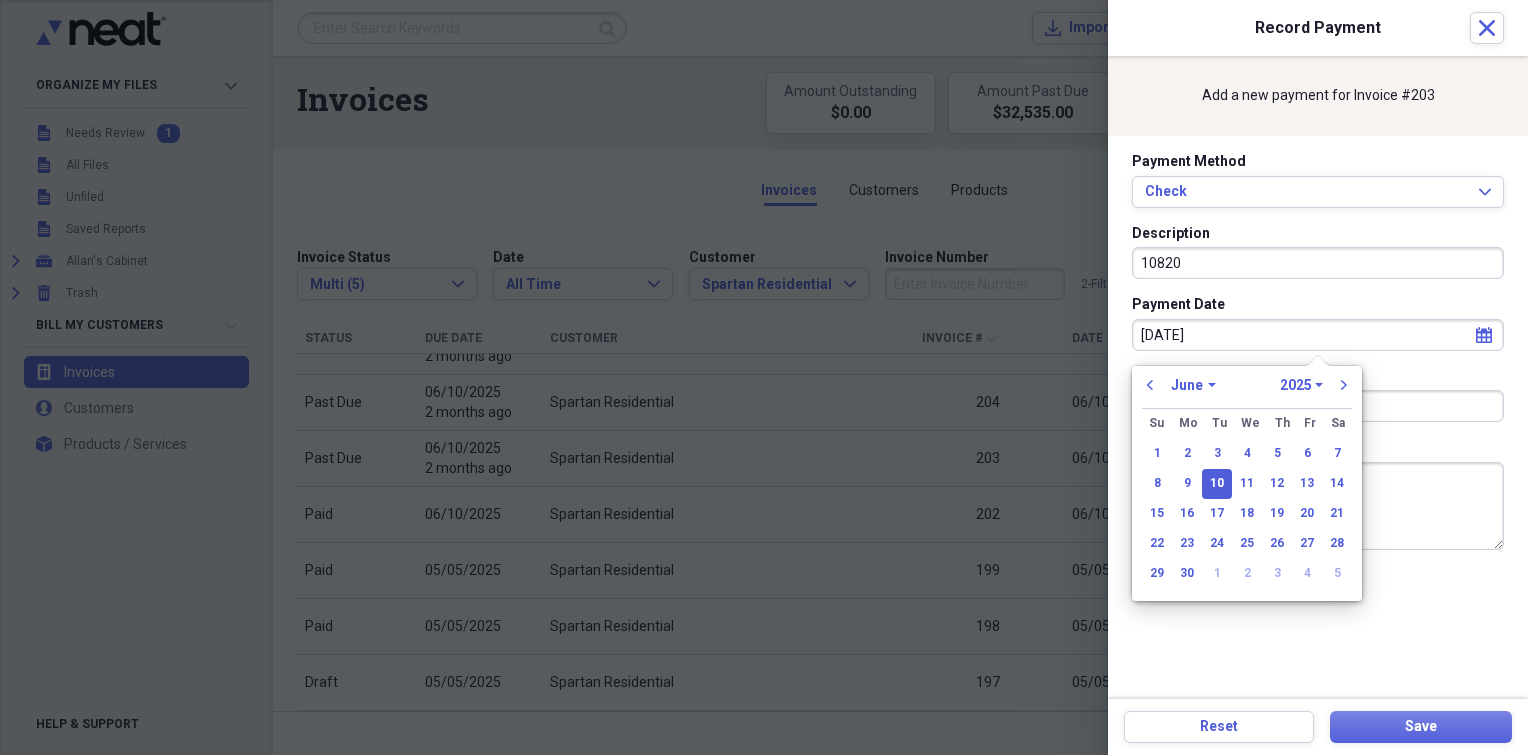 type on "06/10/2025" 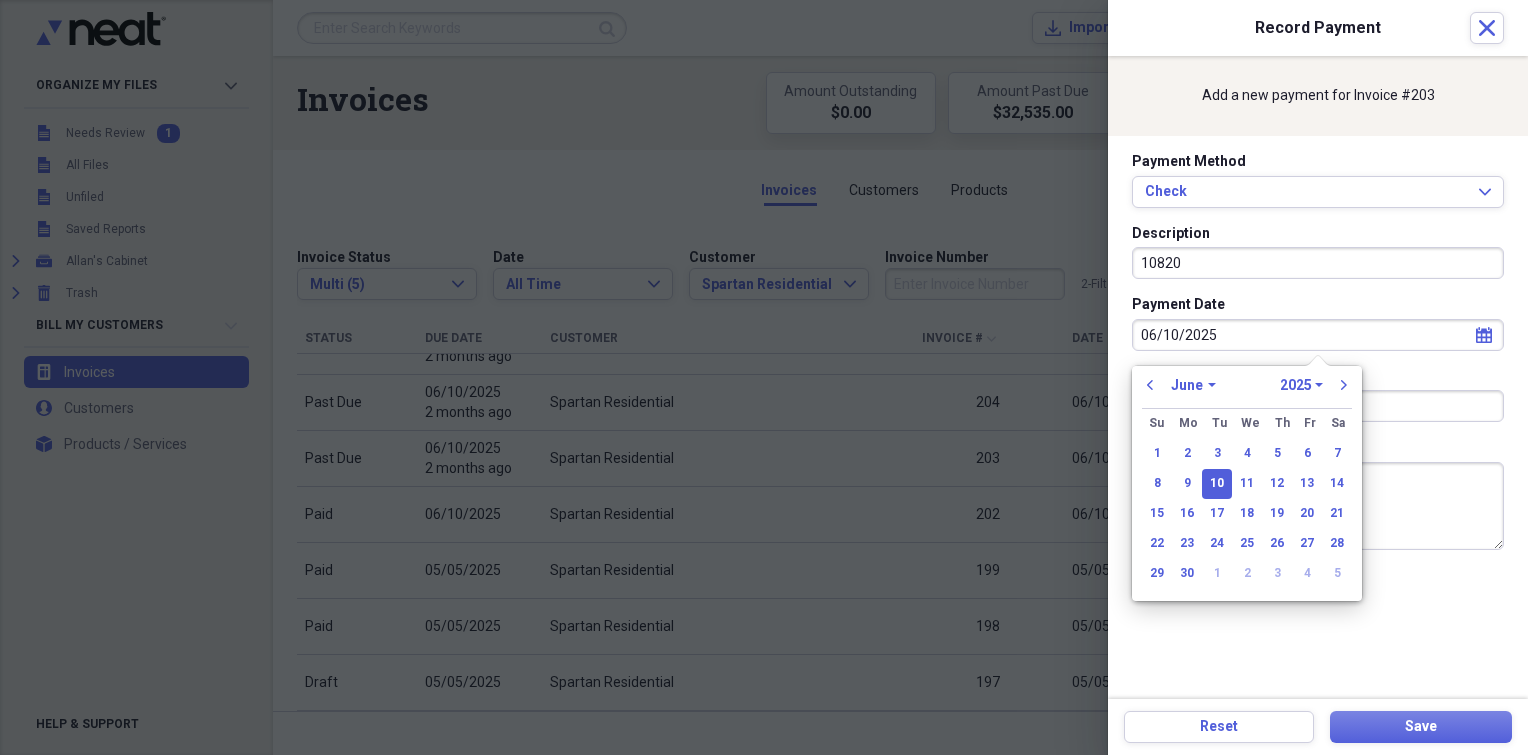click on "10" at bounding box center [1217, 484] 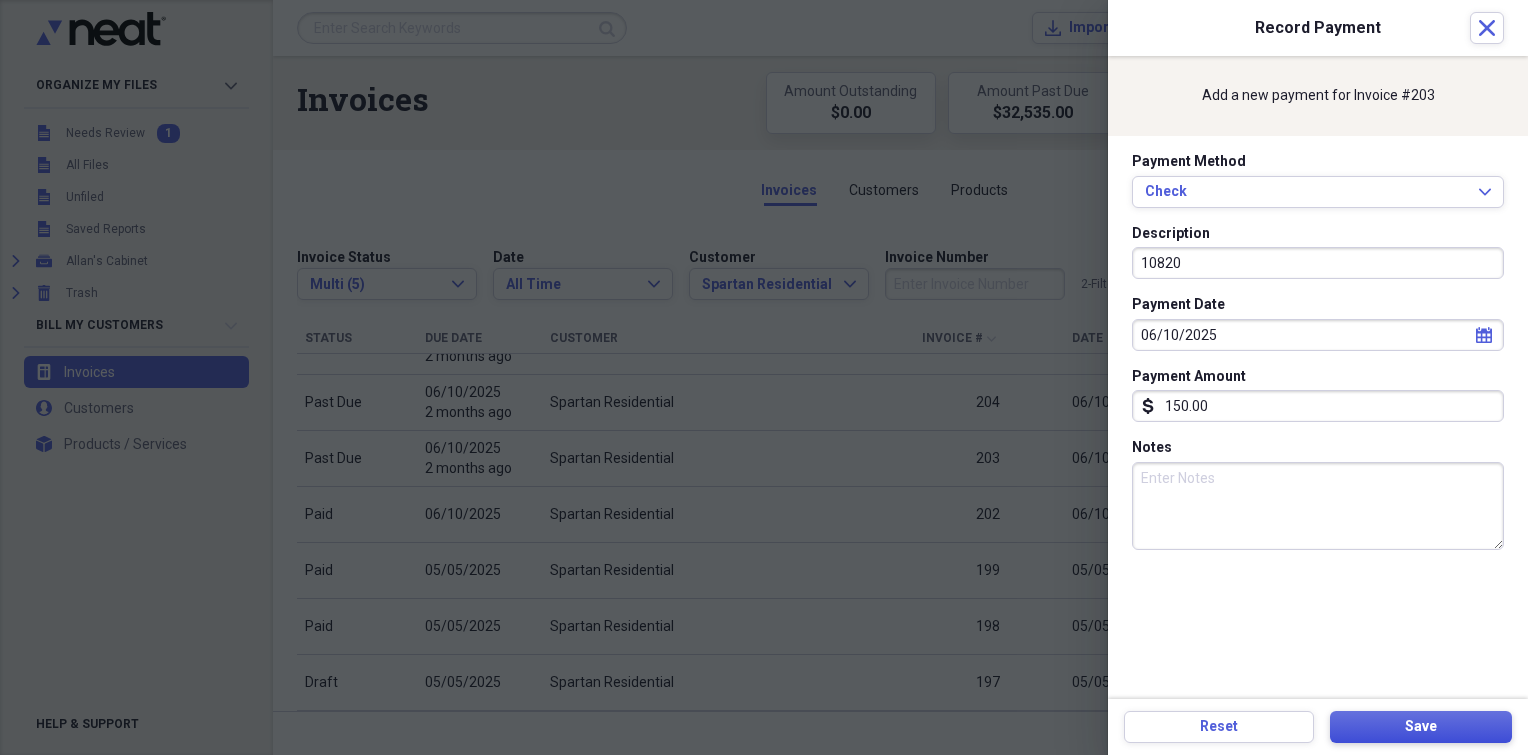 click on "Save" at bounding box center [1421, 727] 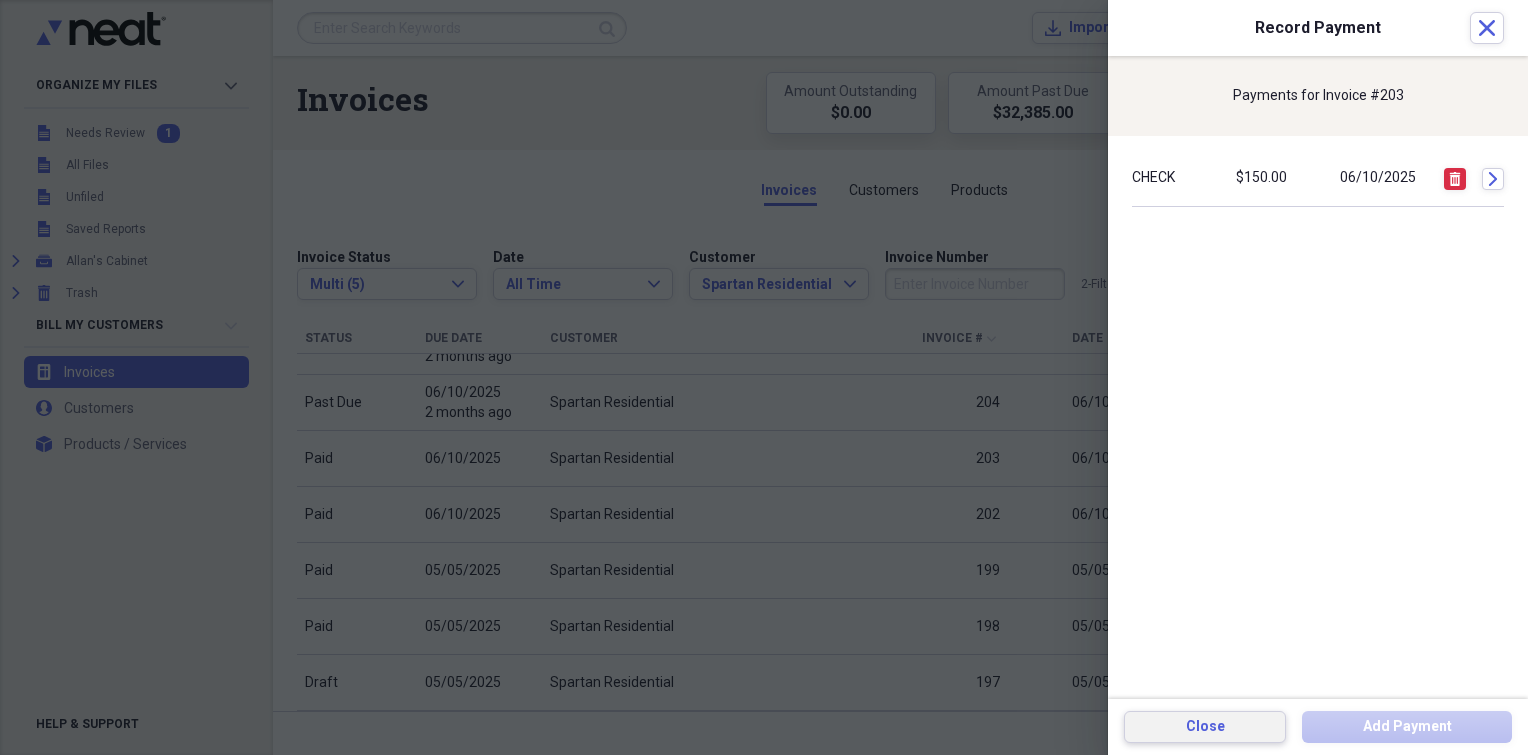 click on "Close" at bounding box center (1205, 727) 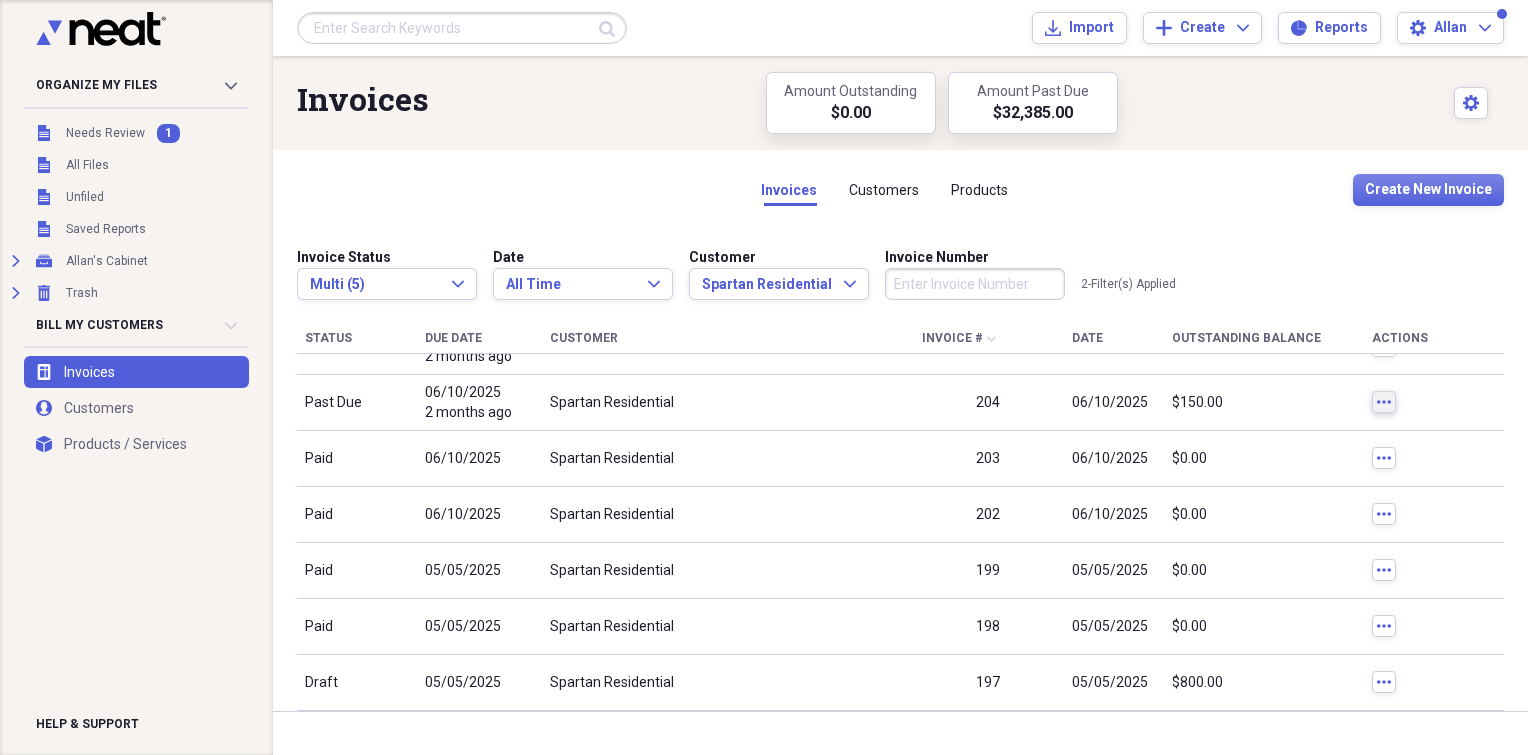 click on "more" 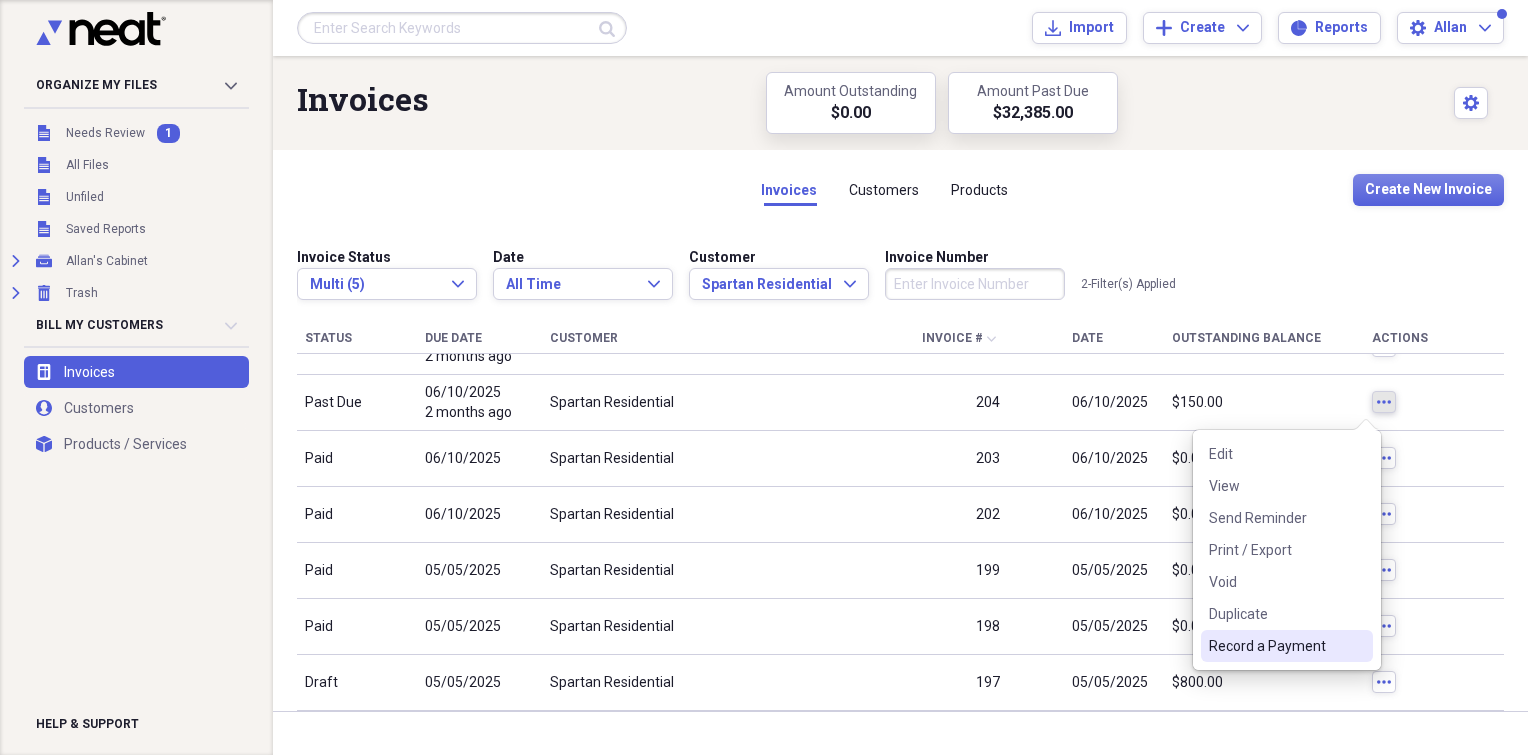 click on "Record a Payment" at bounding box center [1275, 646] 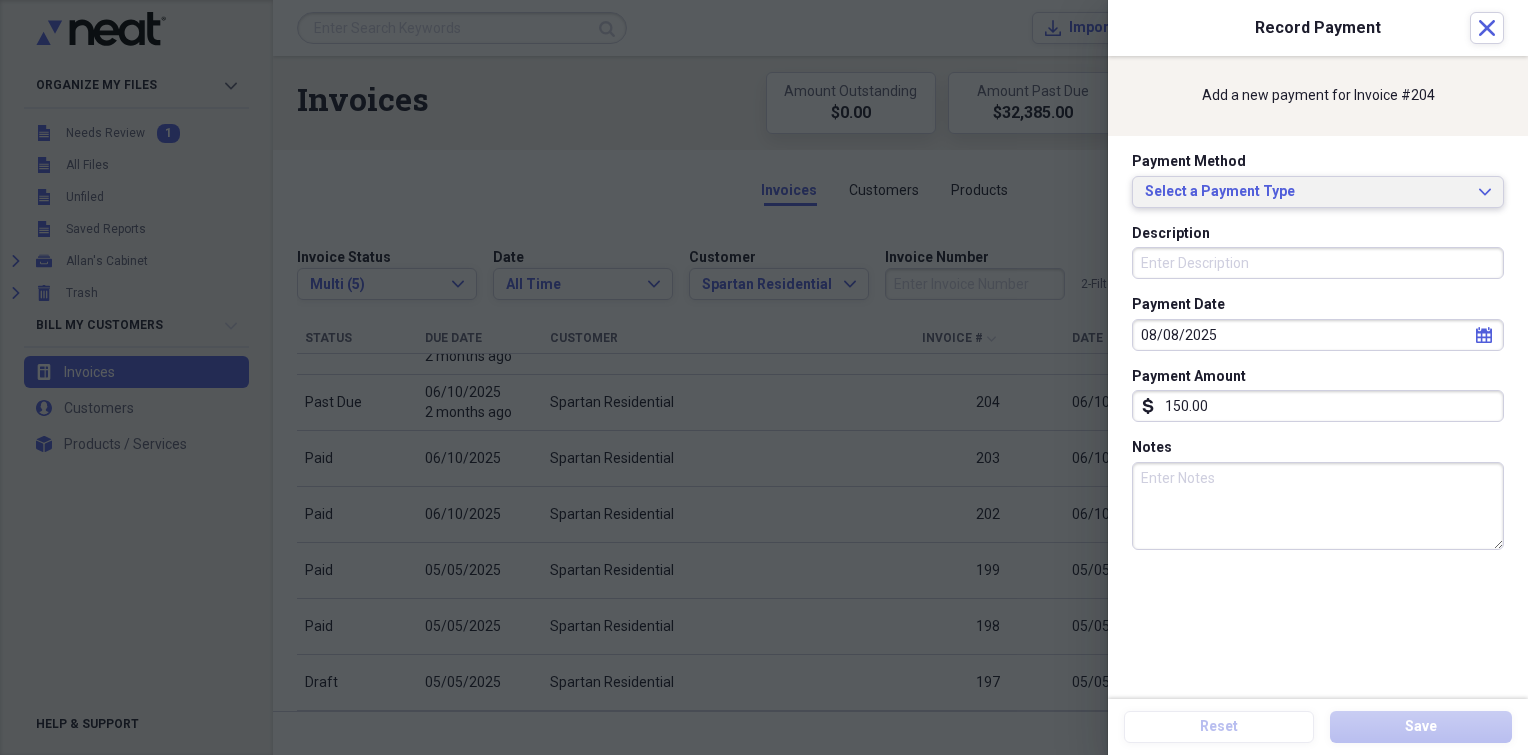 click on "Select a Payment Type" at bounding box center (1306, 192) 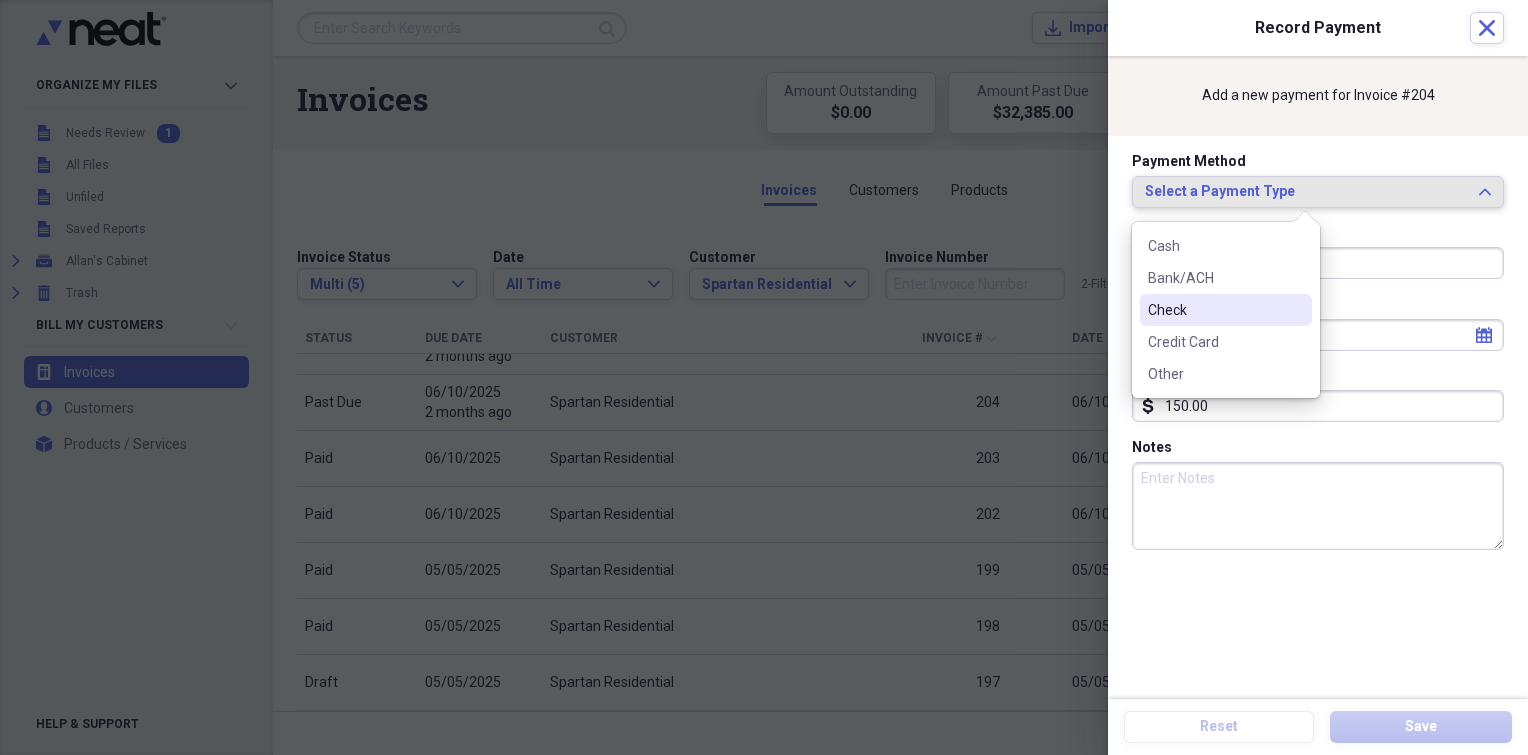 click on "Check" at bounding box center [1214, 310] 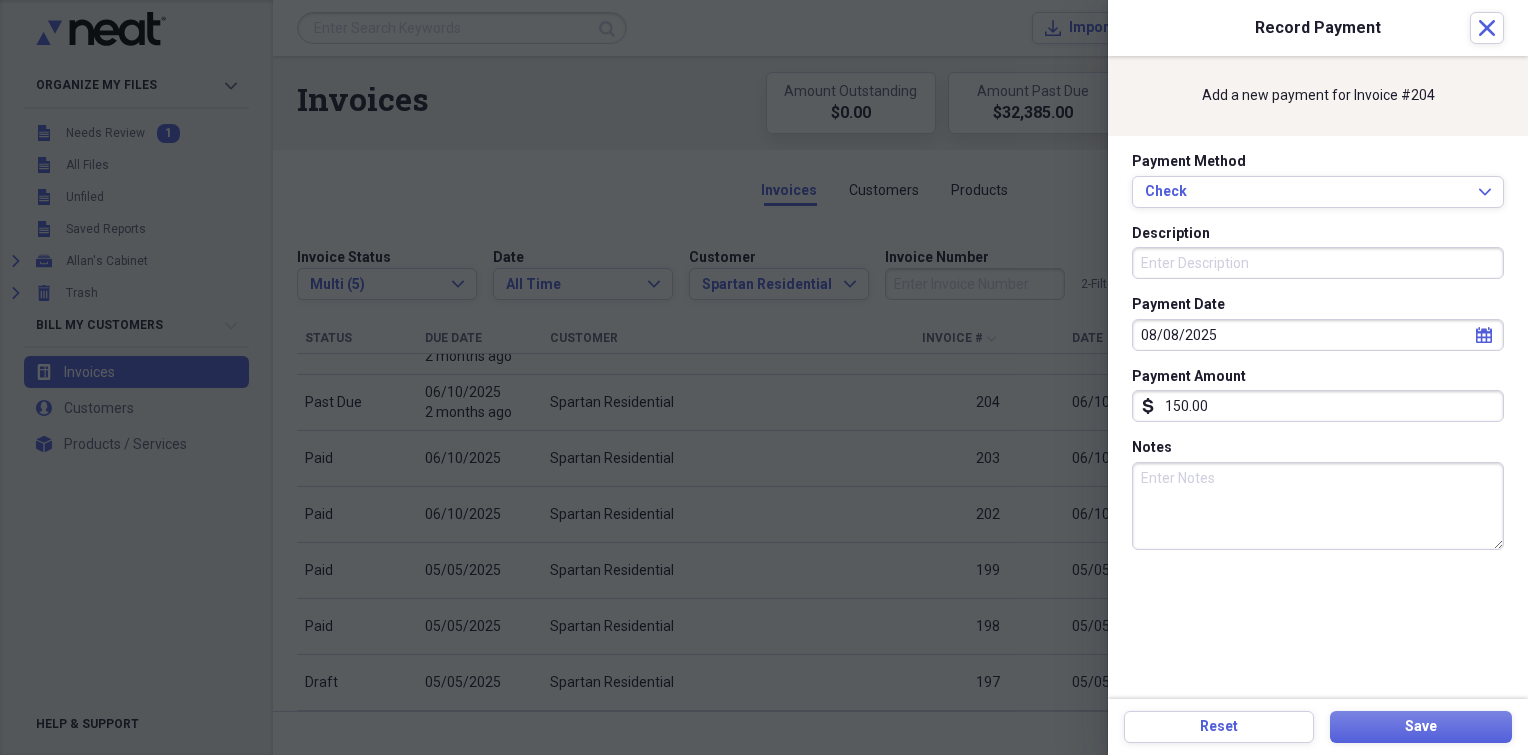 click on "Description" at bounding box center [1318, 263] 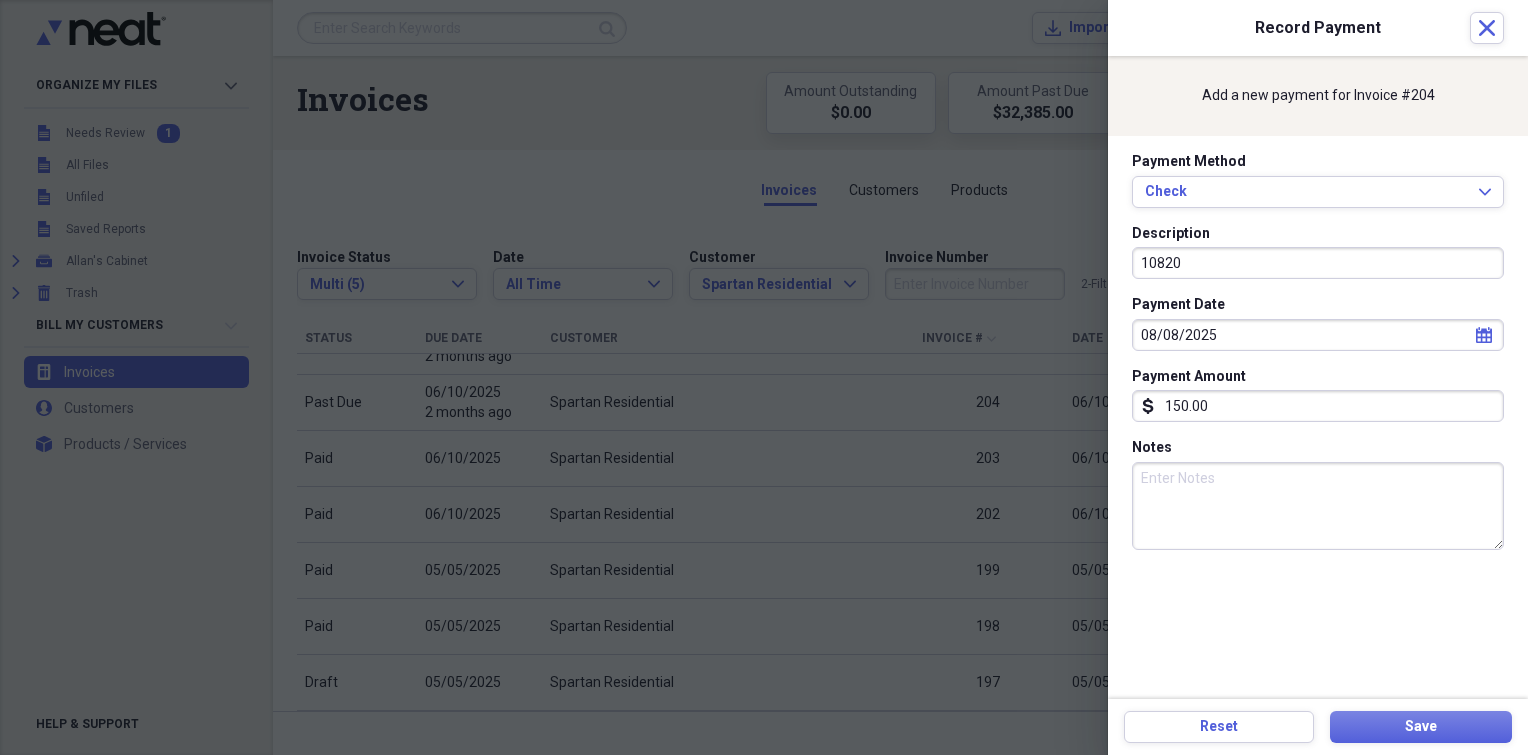 type on "10820" 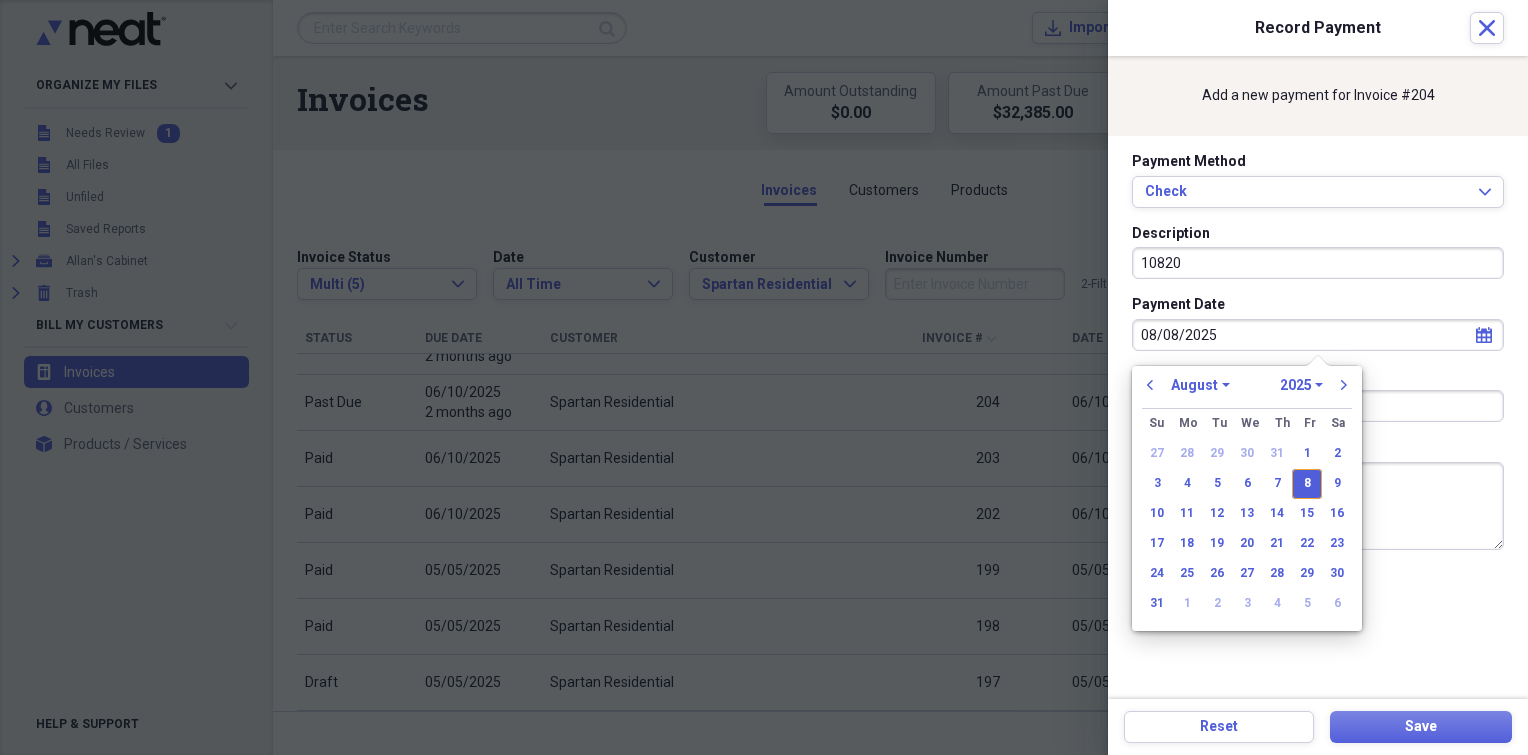 click on "08/08/2025" at bounding box center (1318, 335) 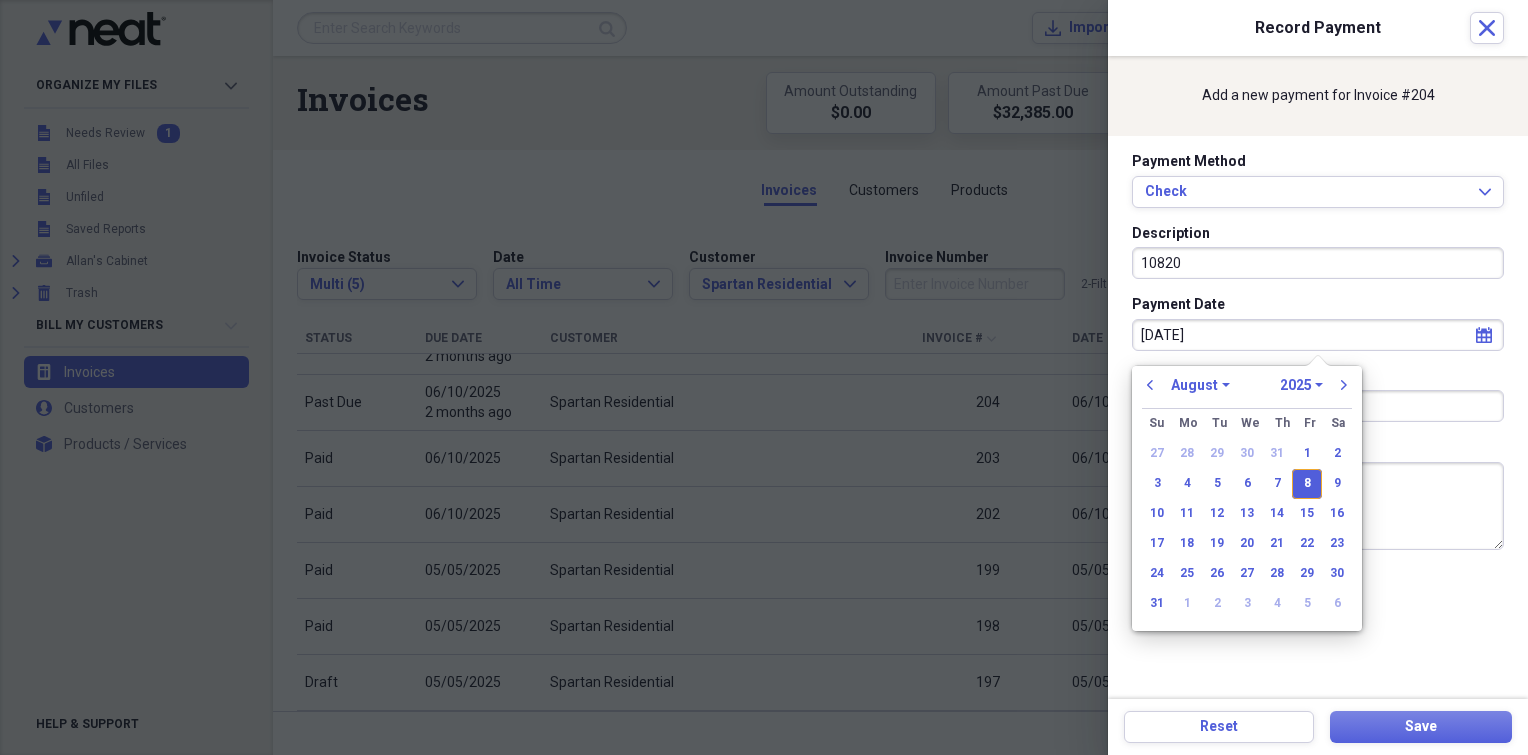type on "[DATE]" 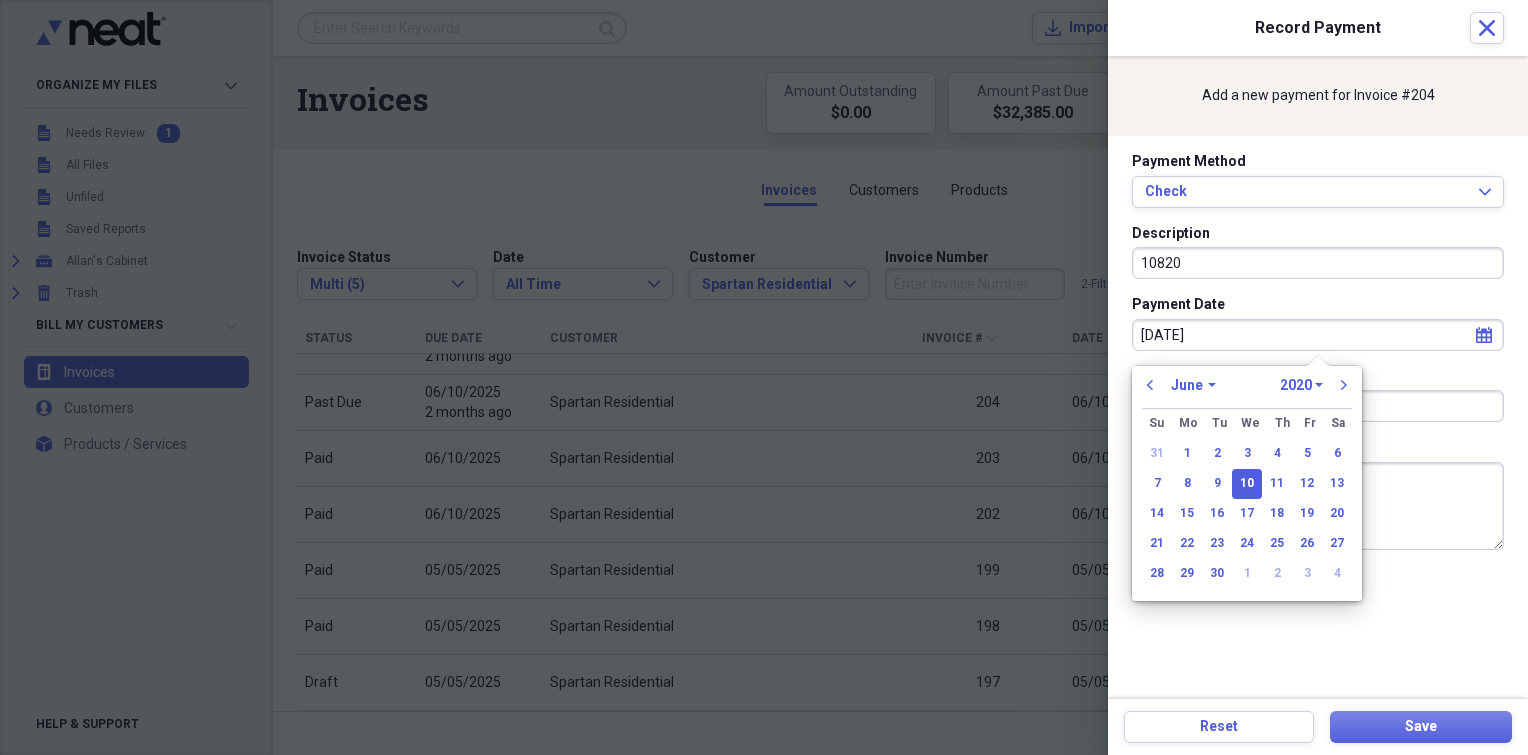 type on "[DATE]" 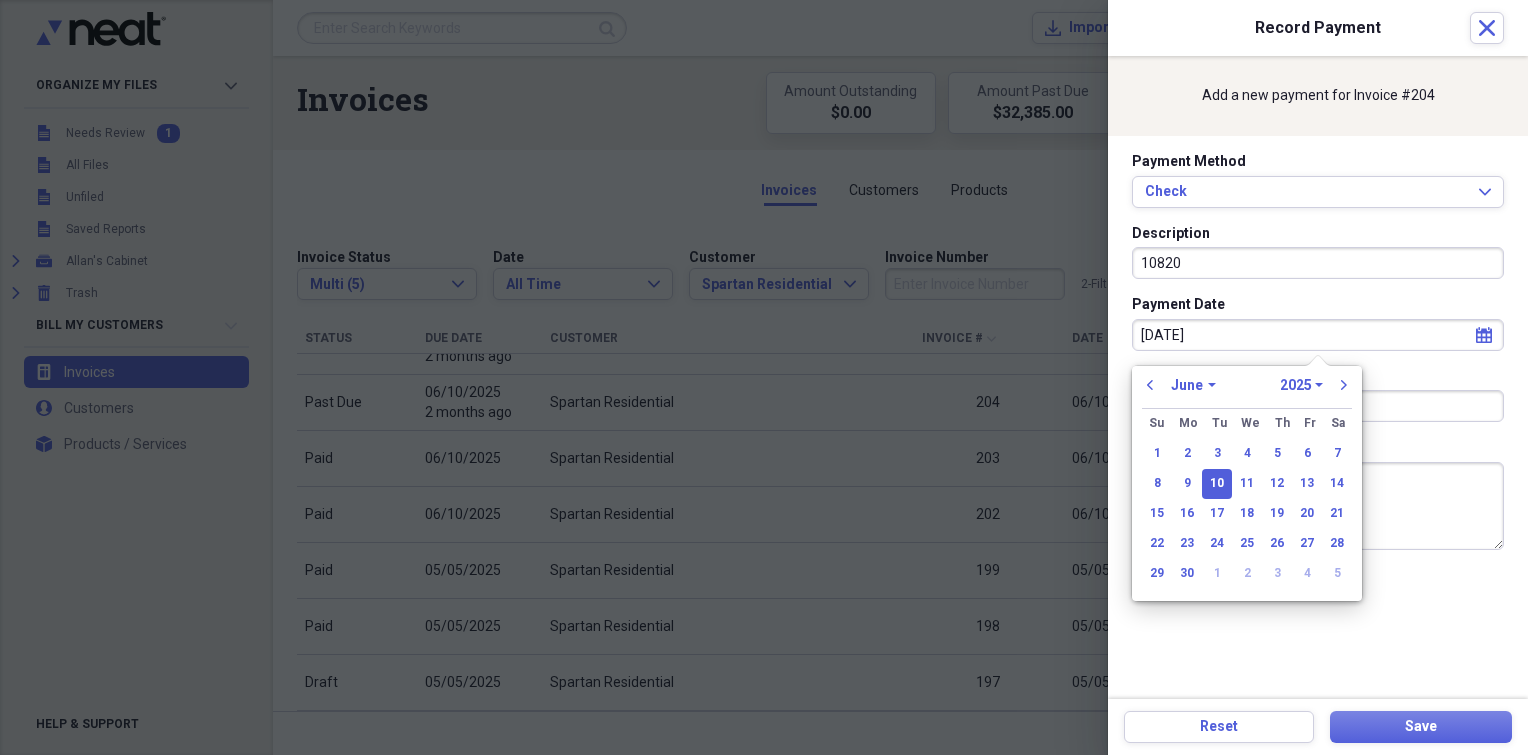type on "06/10/2025" 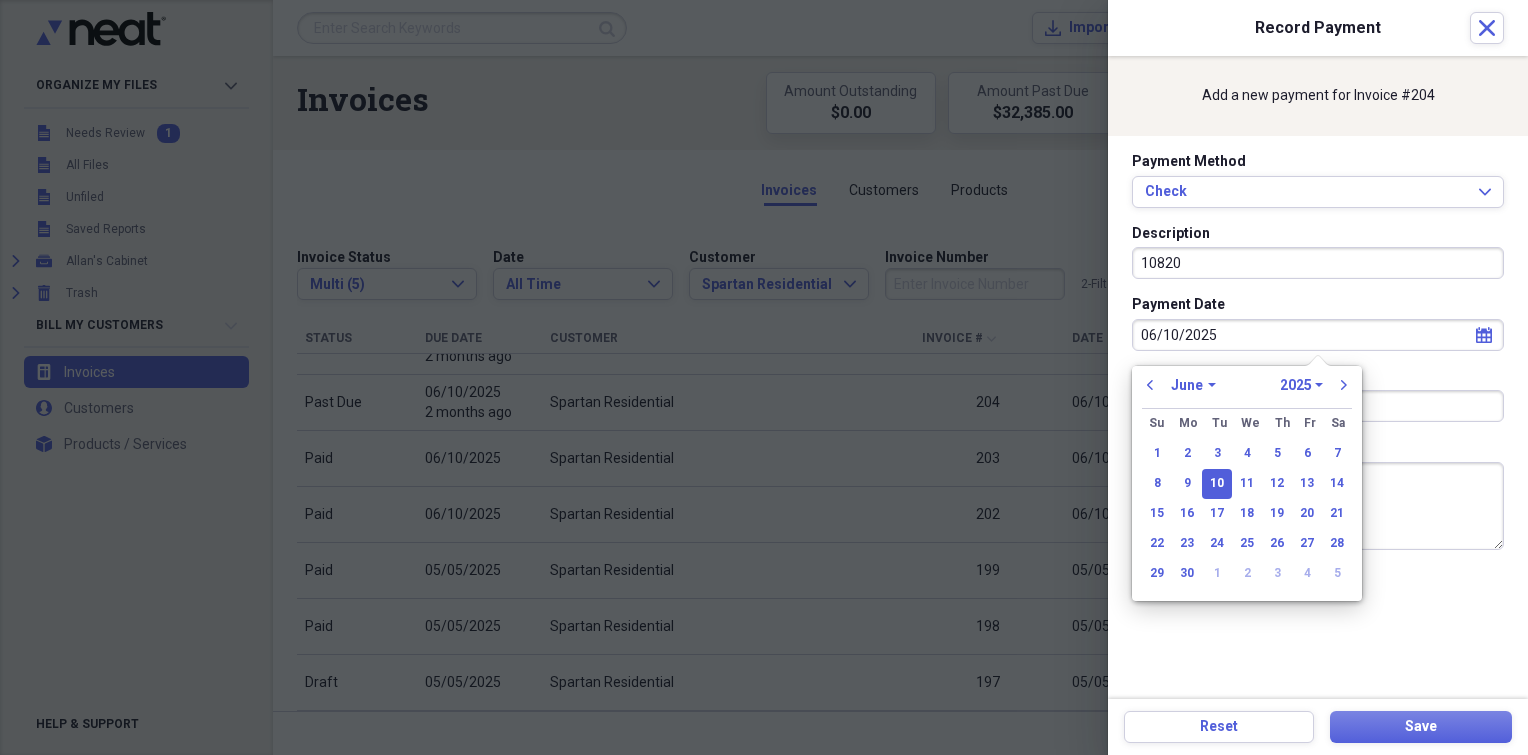 click on "10" at bounding box center [1217, 484] 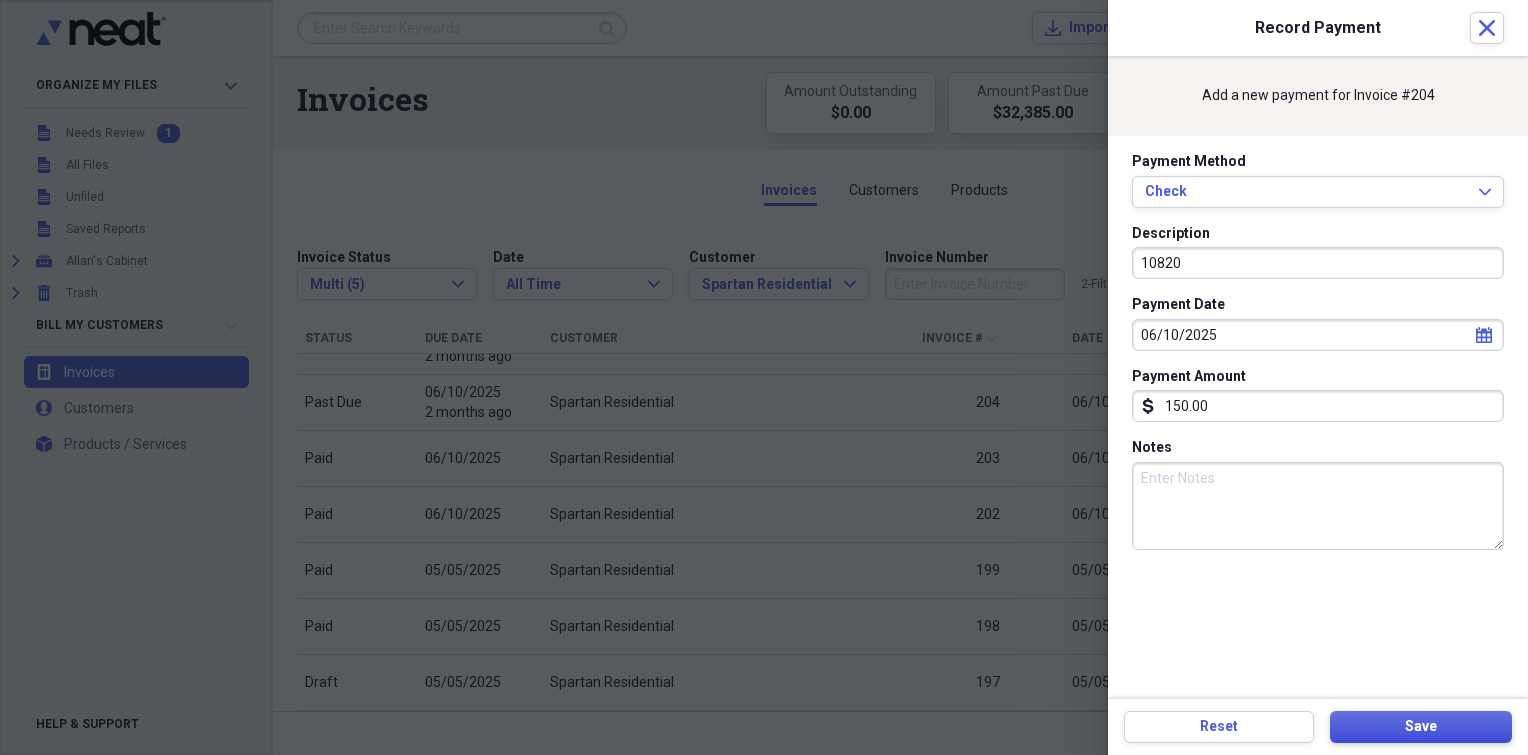 click on "Save" at bounding box center [1421, 727] 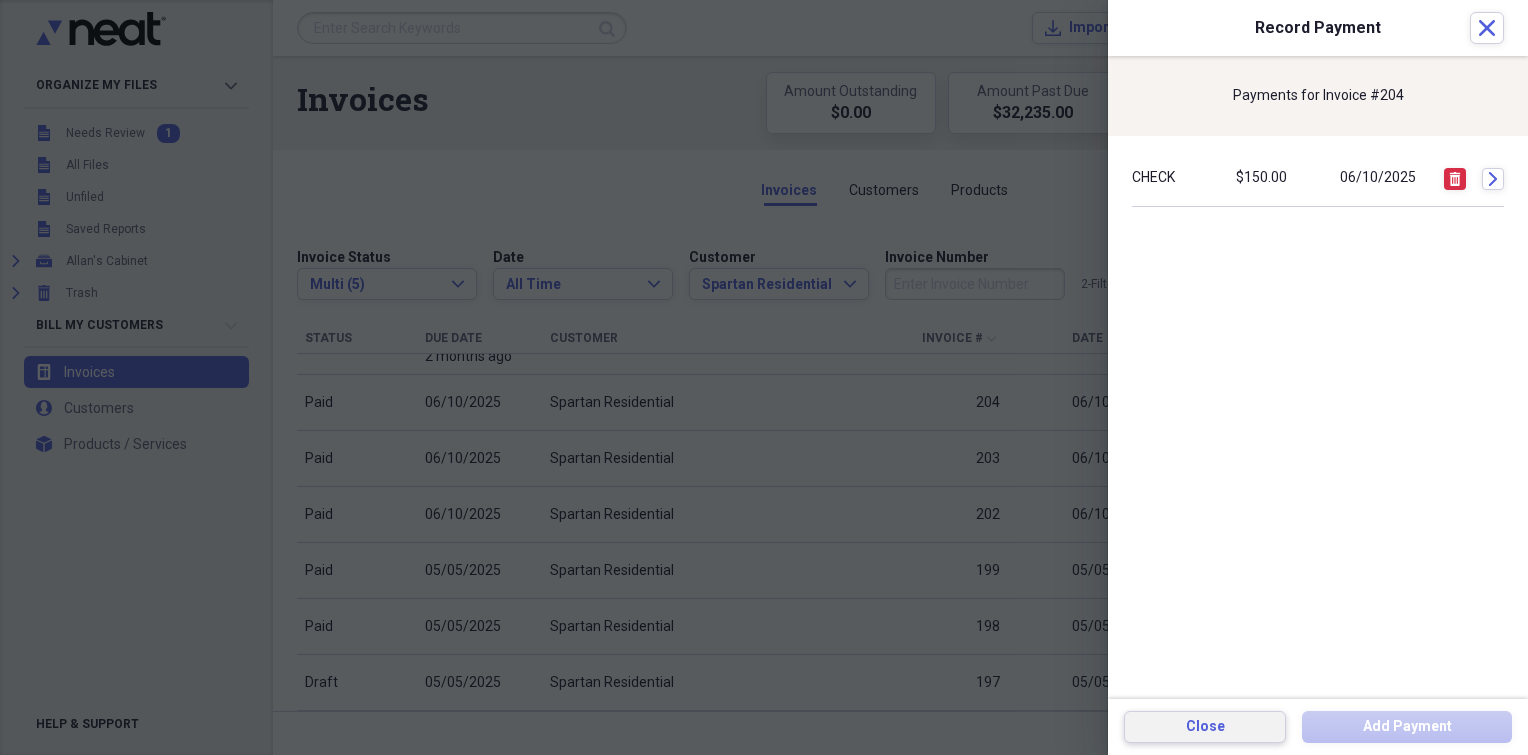 click on "Close" at bounding box center (1205, 727) 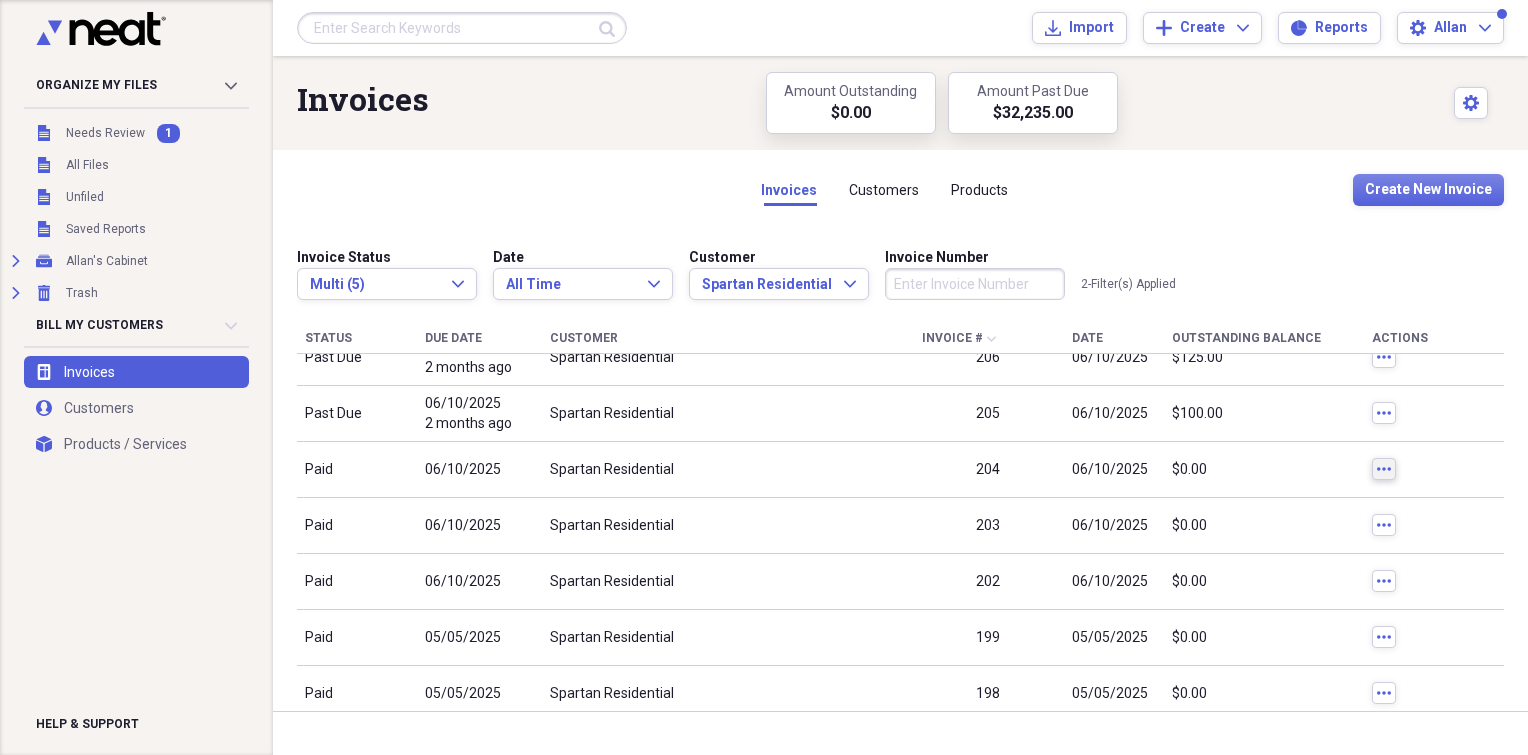 scroll, scrollTop: 943, scrollLeft: 0, axis: vertical 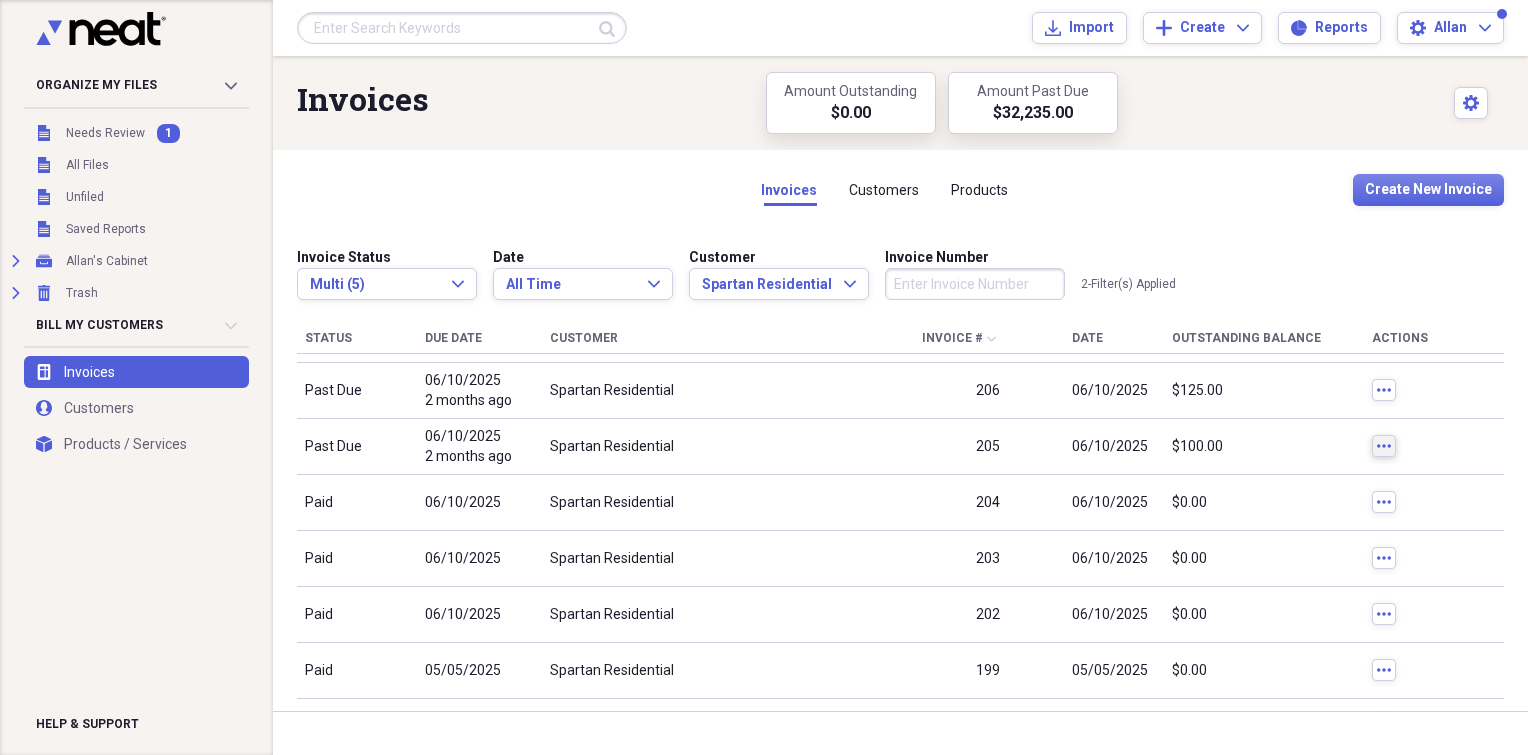 click on "more" at bounding box center [1384, 446] 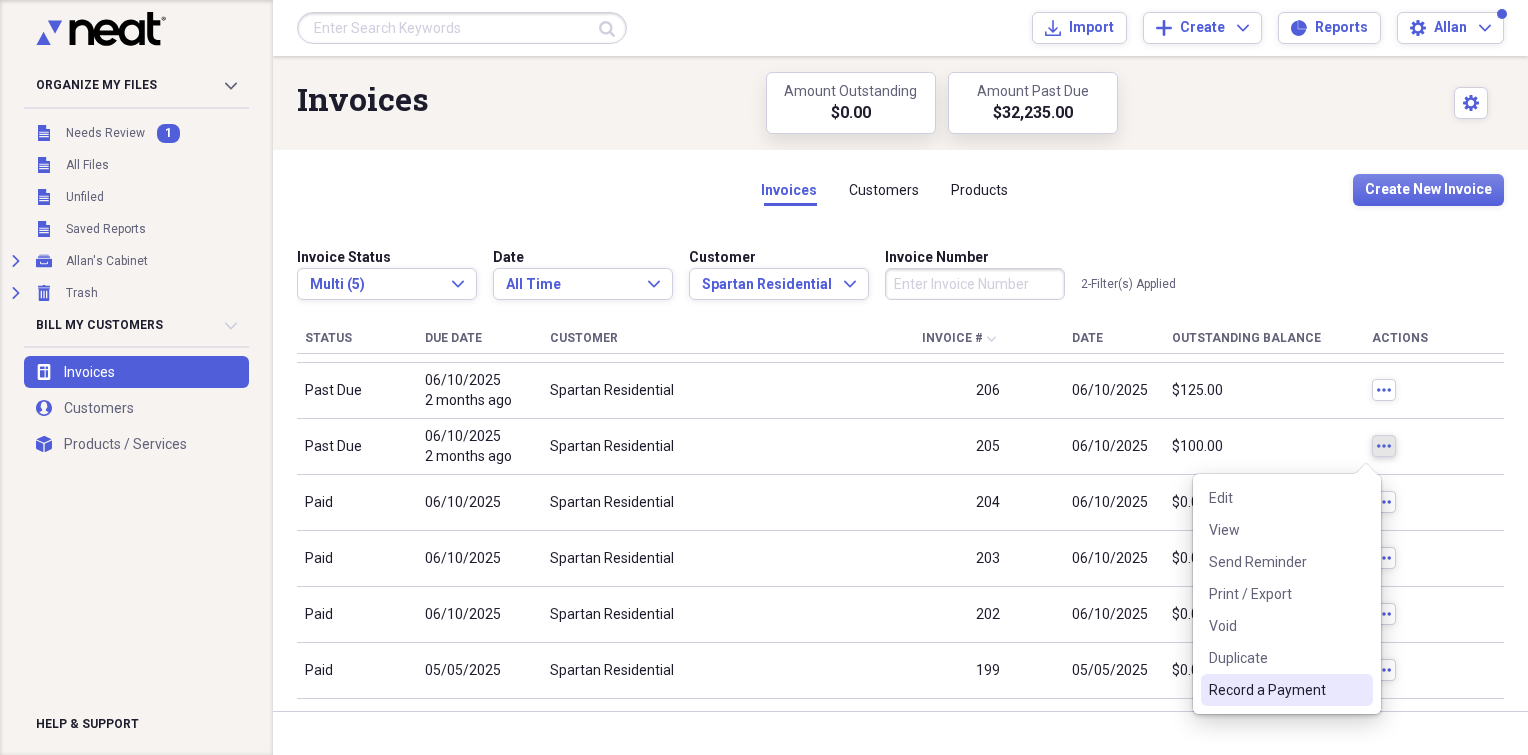 click on "Record a Payment" at bounding box center [1275, 690] 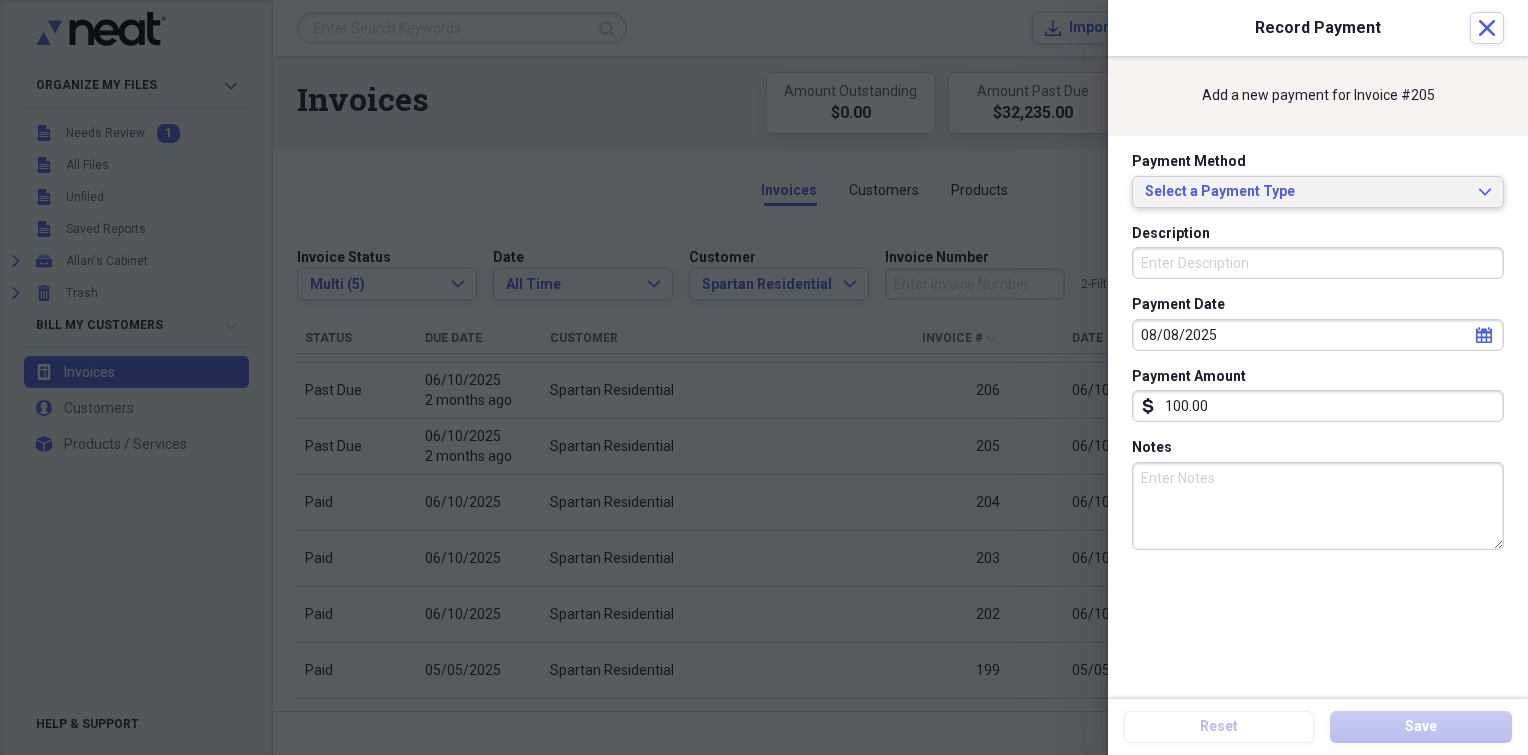 click on "Select a Payment Type" at bounding box center [1306, 192] 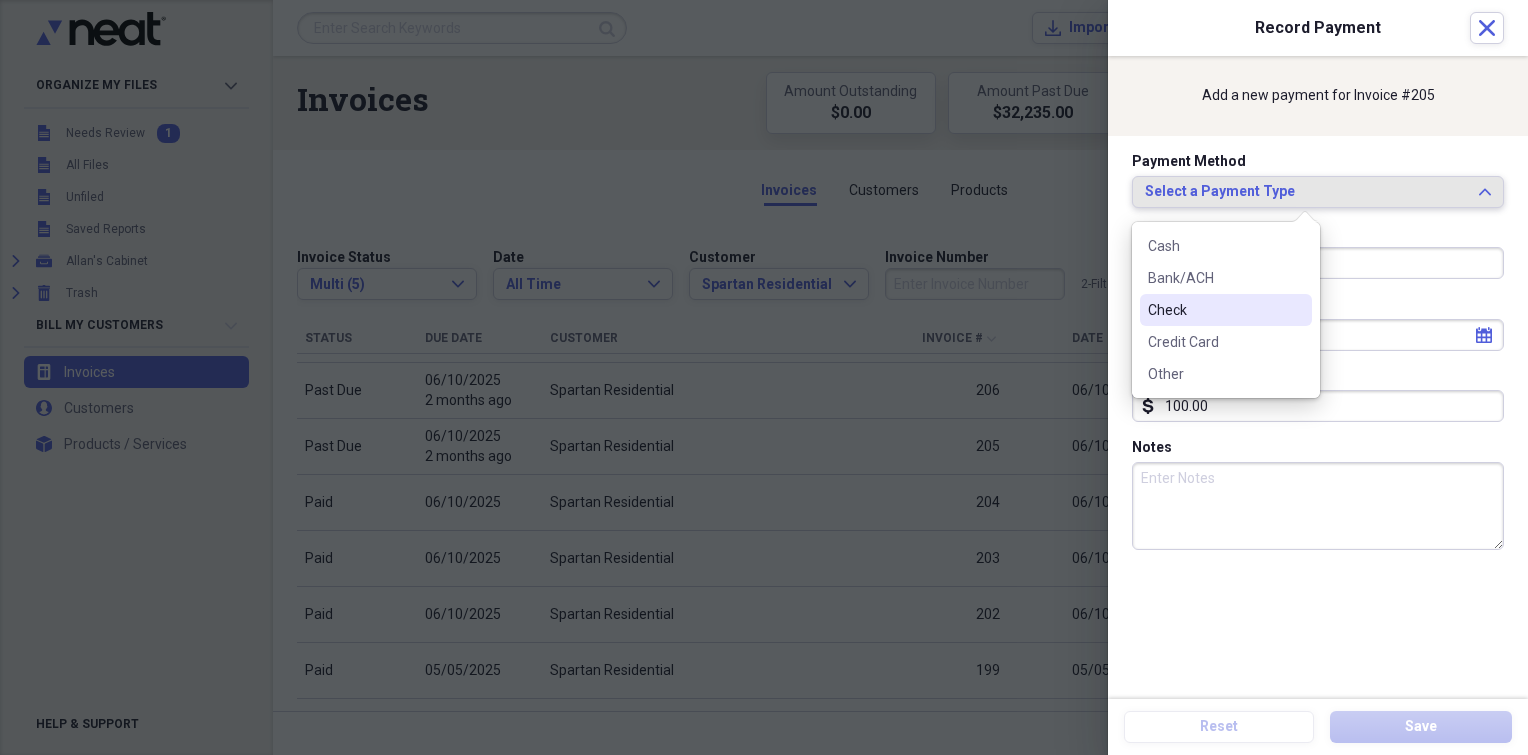 click on "Check" at bounding box center (1214, 310) 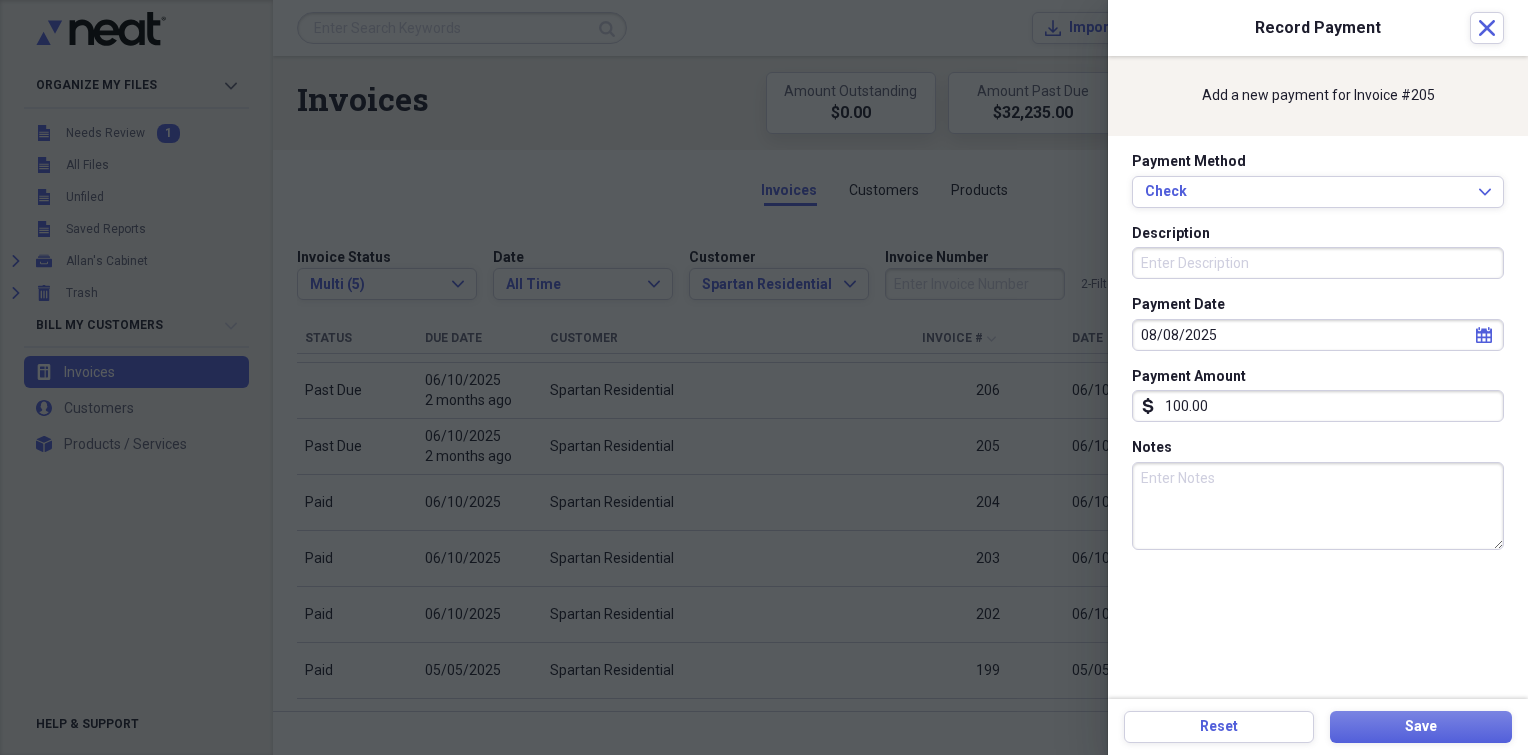 click on "Description" at bounding box center [1318, 263] 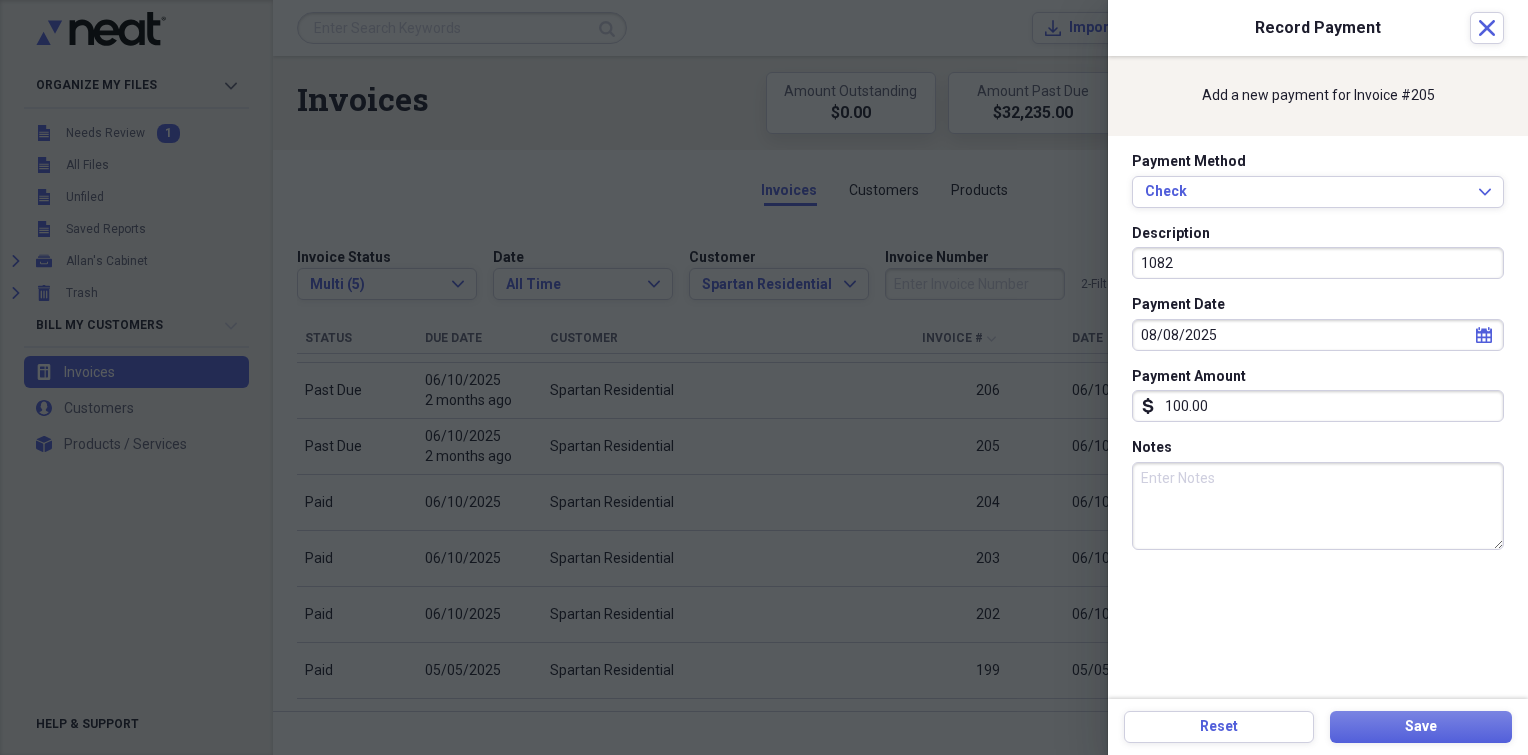 type on "1082" 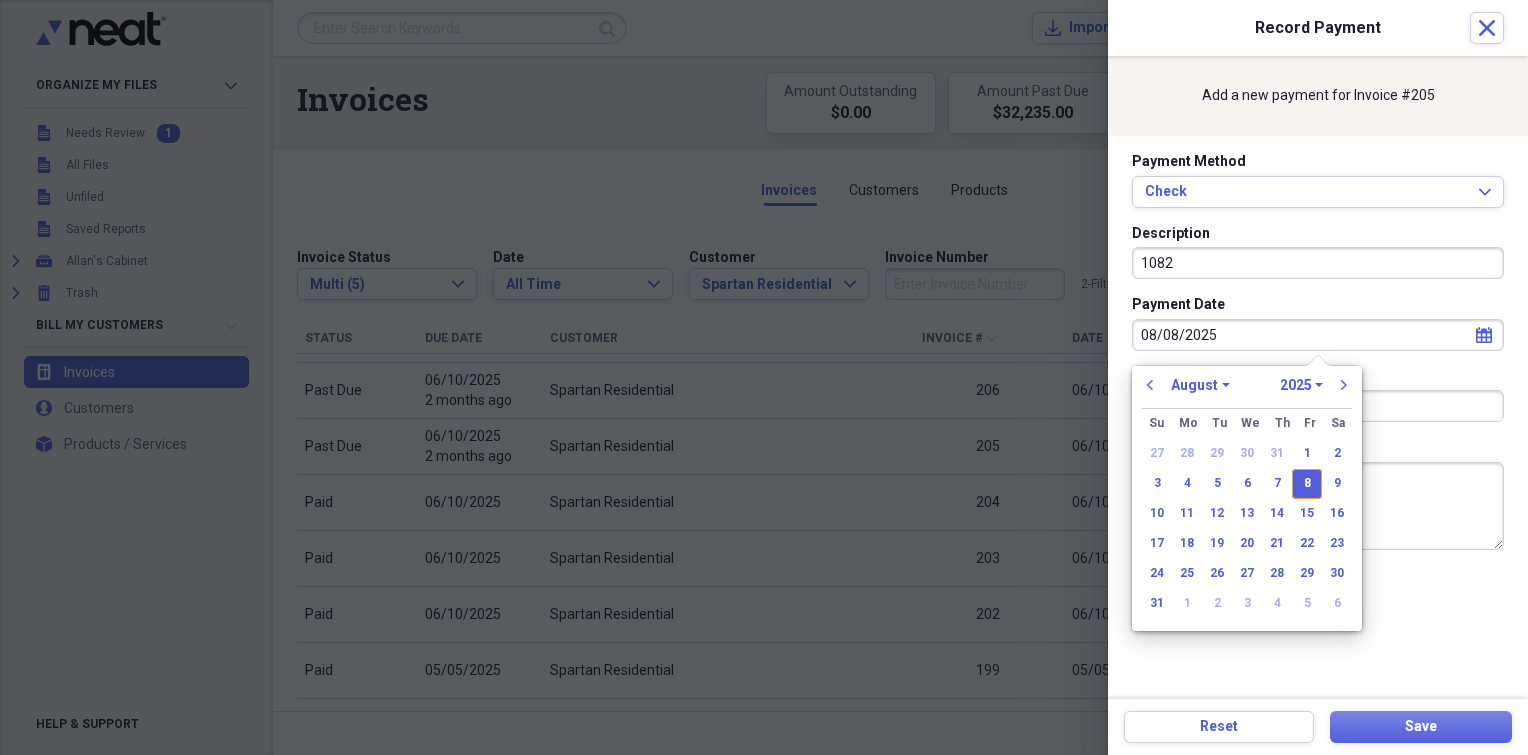 click on "08/08/2025" at bounding box center (1318, 335) 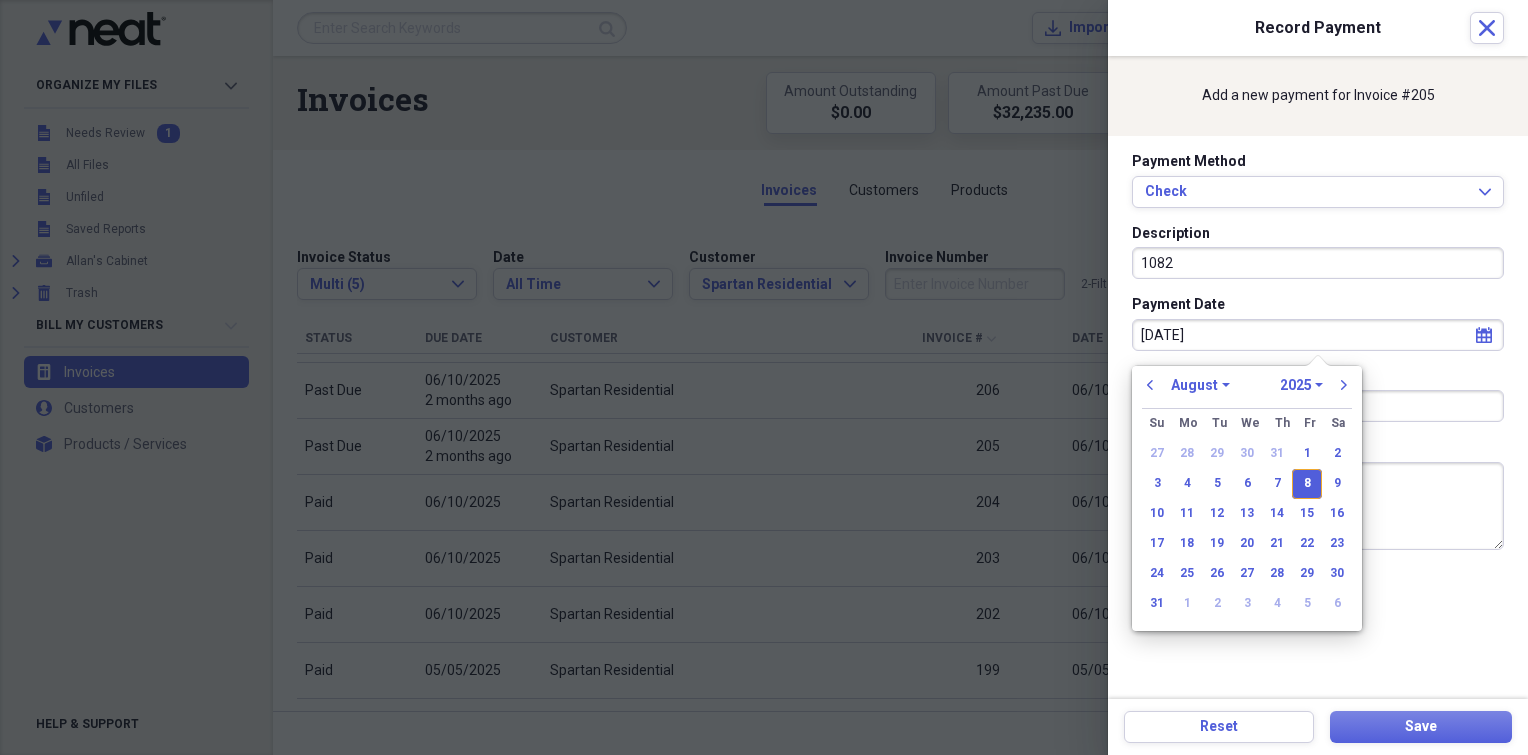 type on "[DATE]" 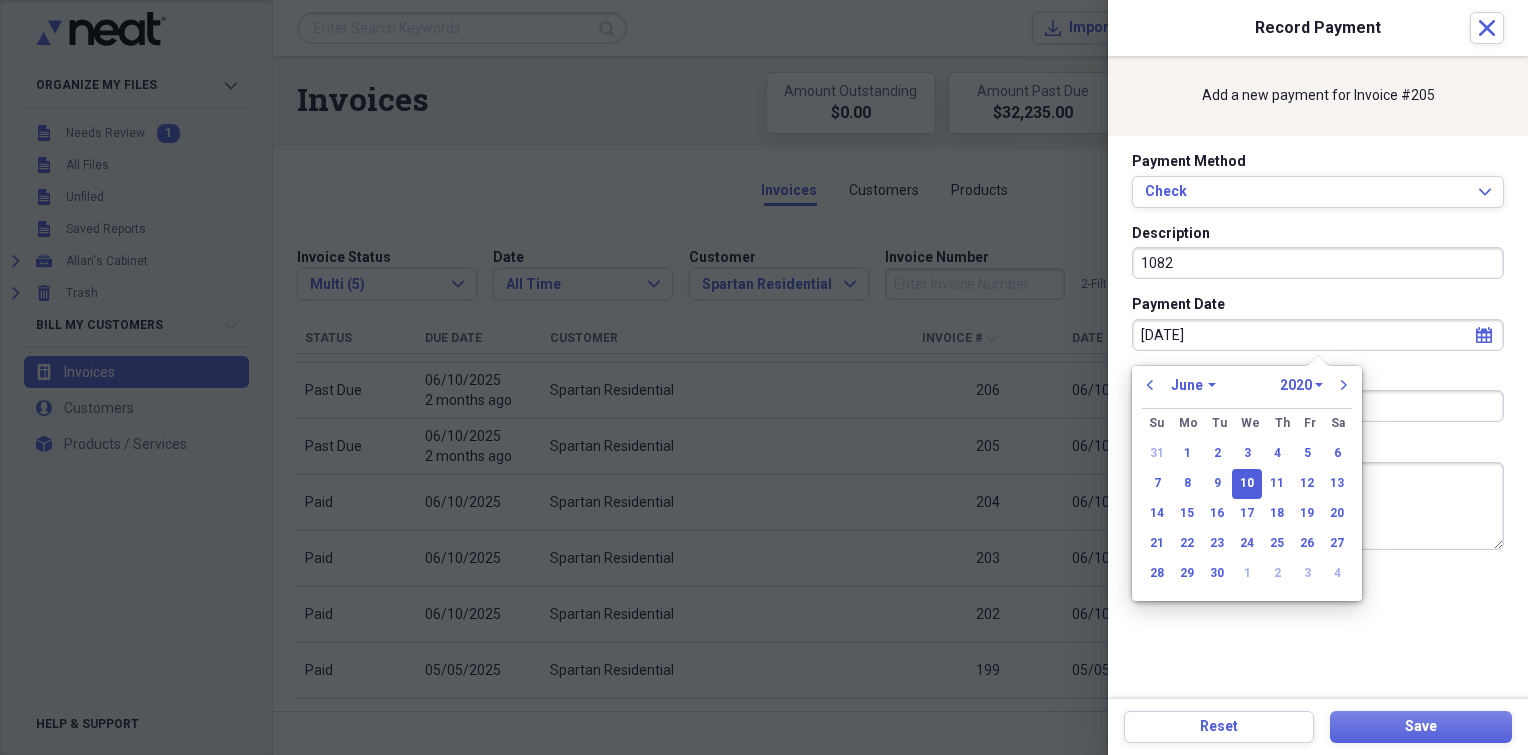 type on "[DATE]" 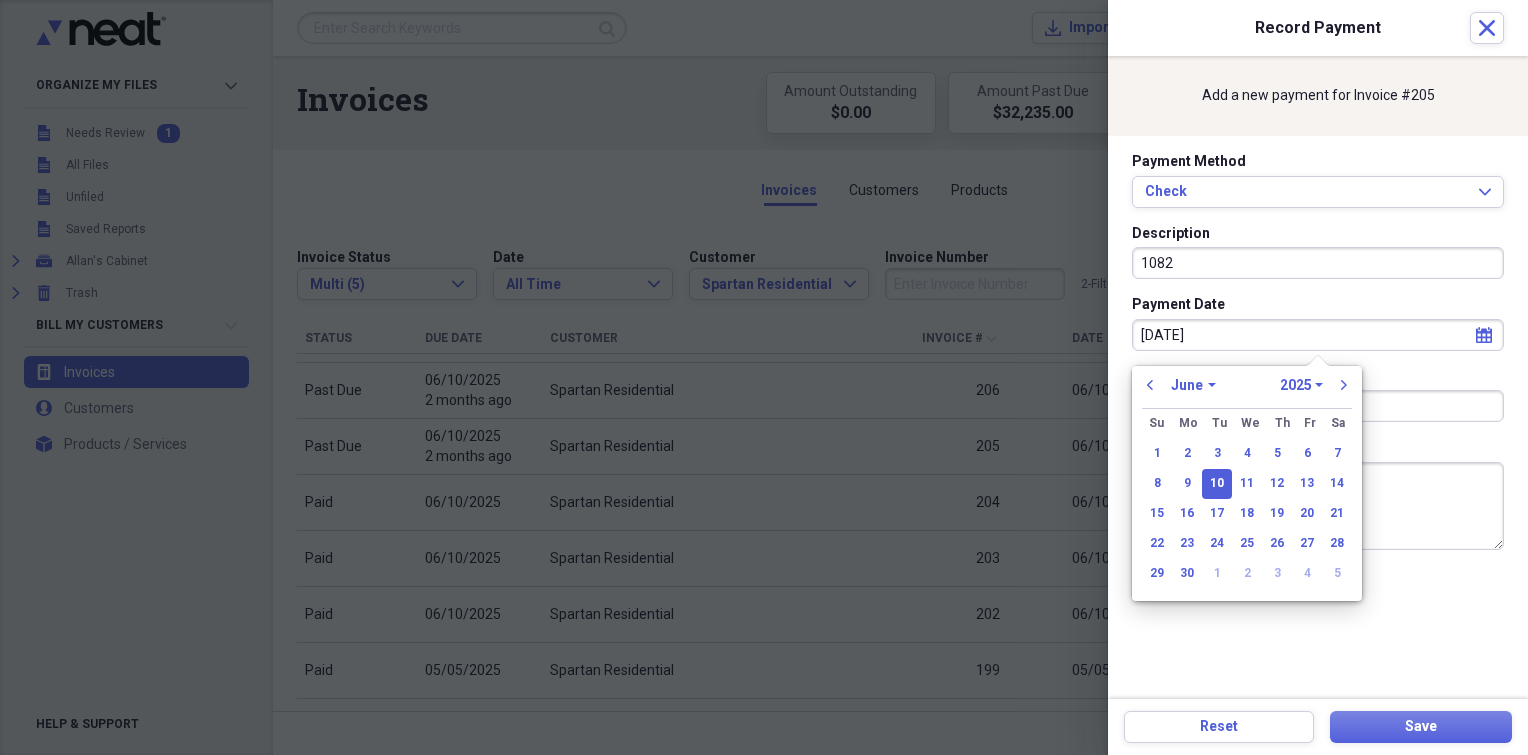 type on "06/10/2025" 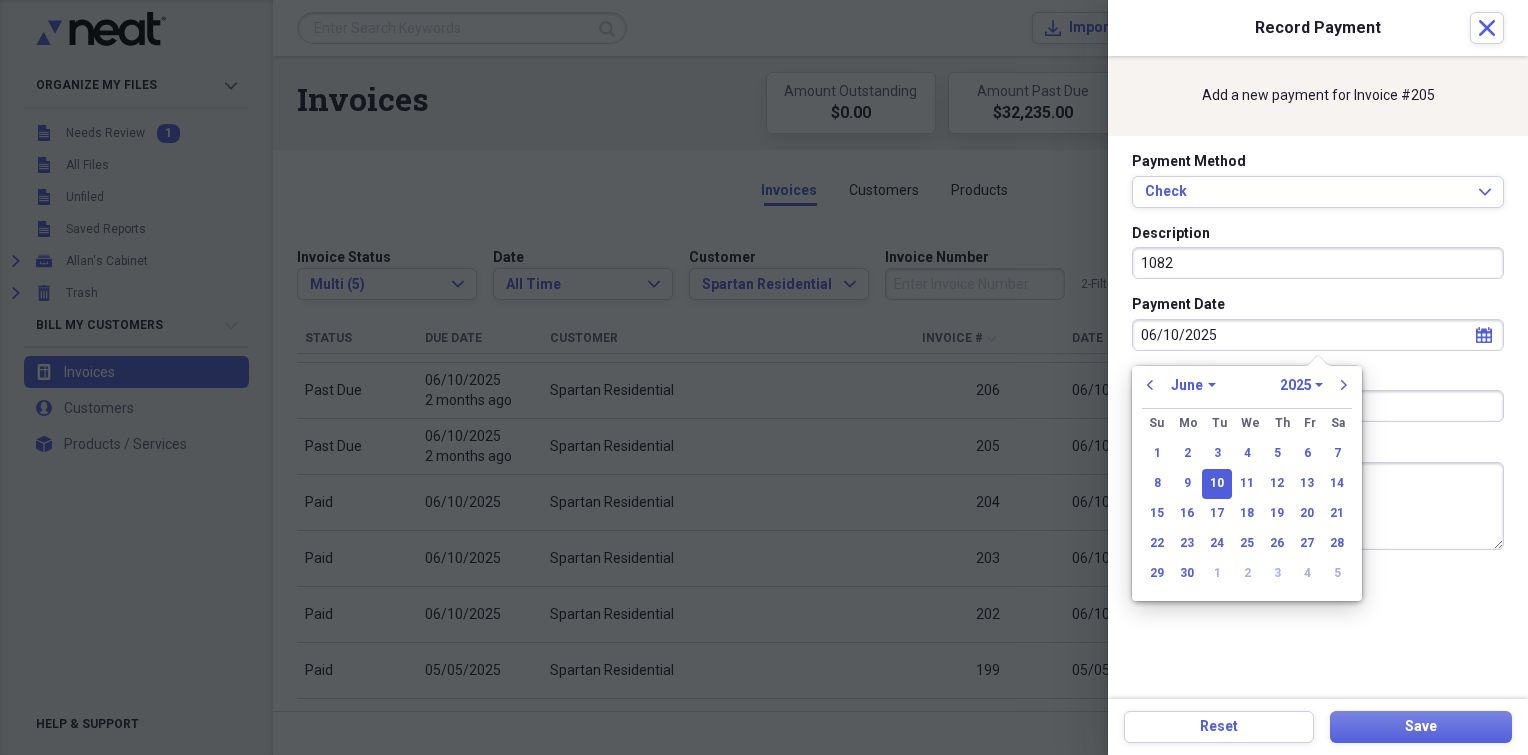 click on "10" at bounding box center [1217, 484] 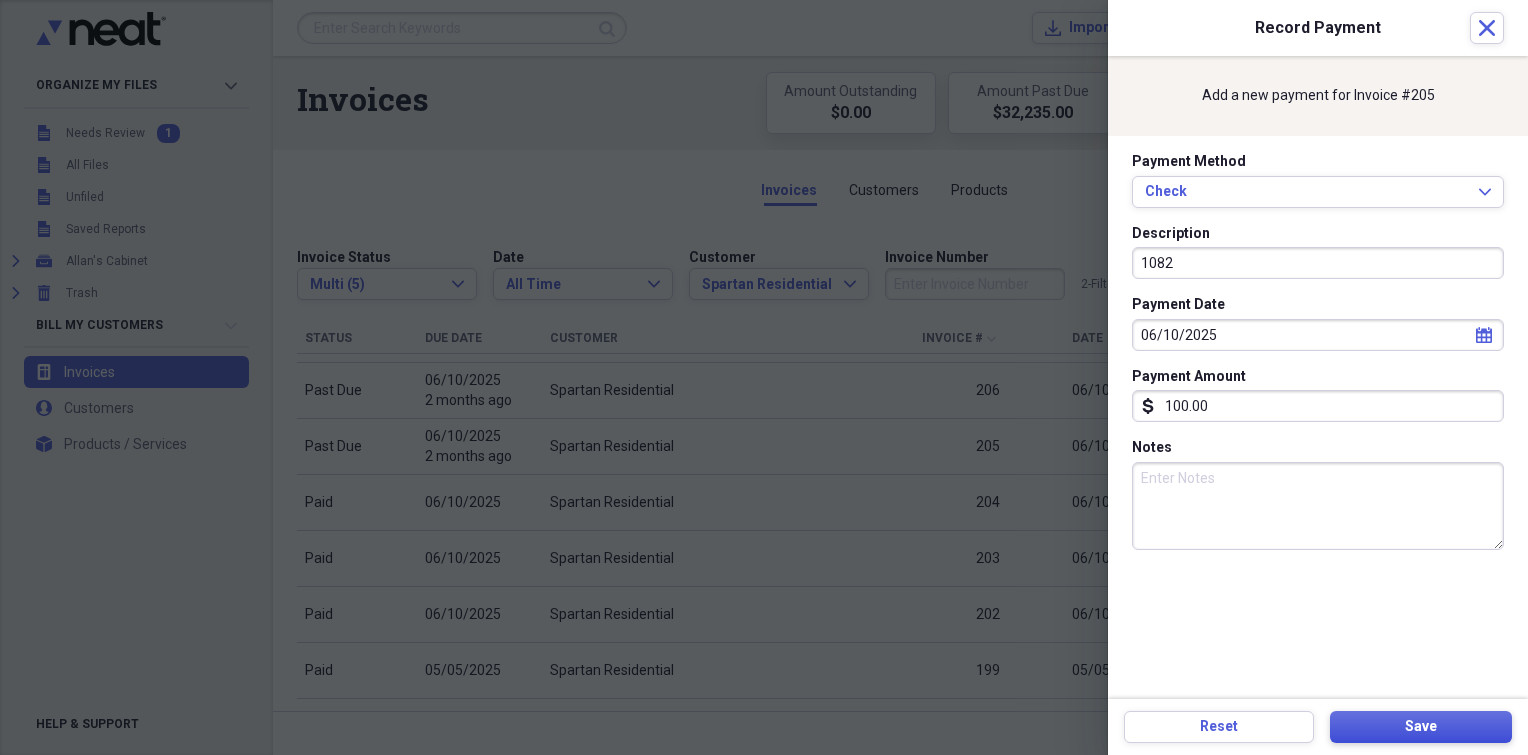 click on "Save" at bounding box center (1421, 727) 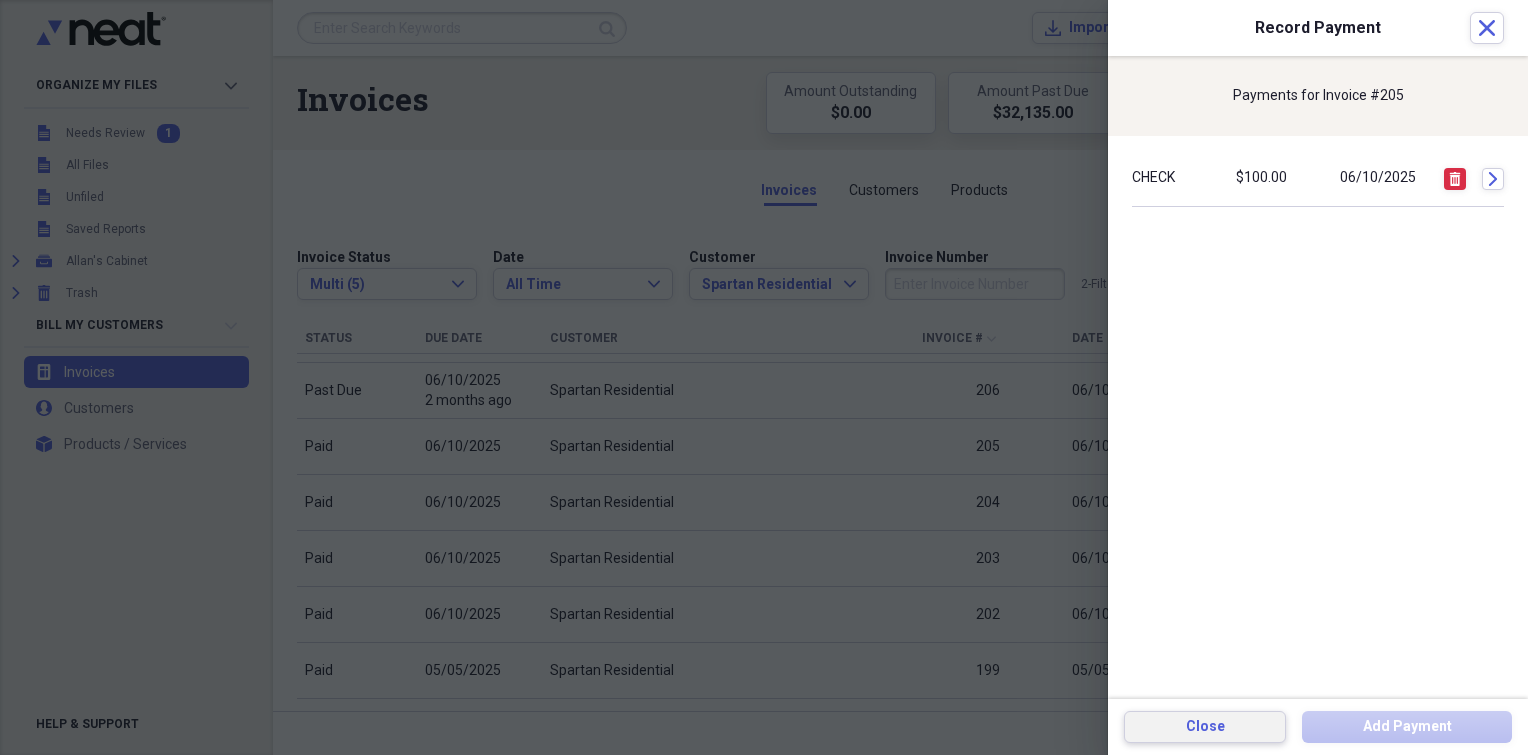 click on "Close" at bounding box center [1205, 727] 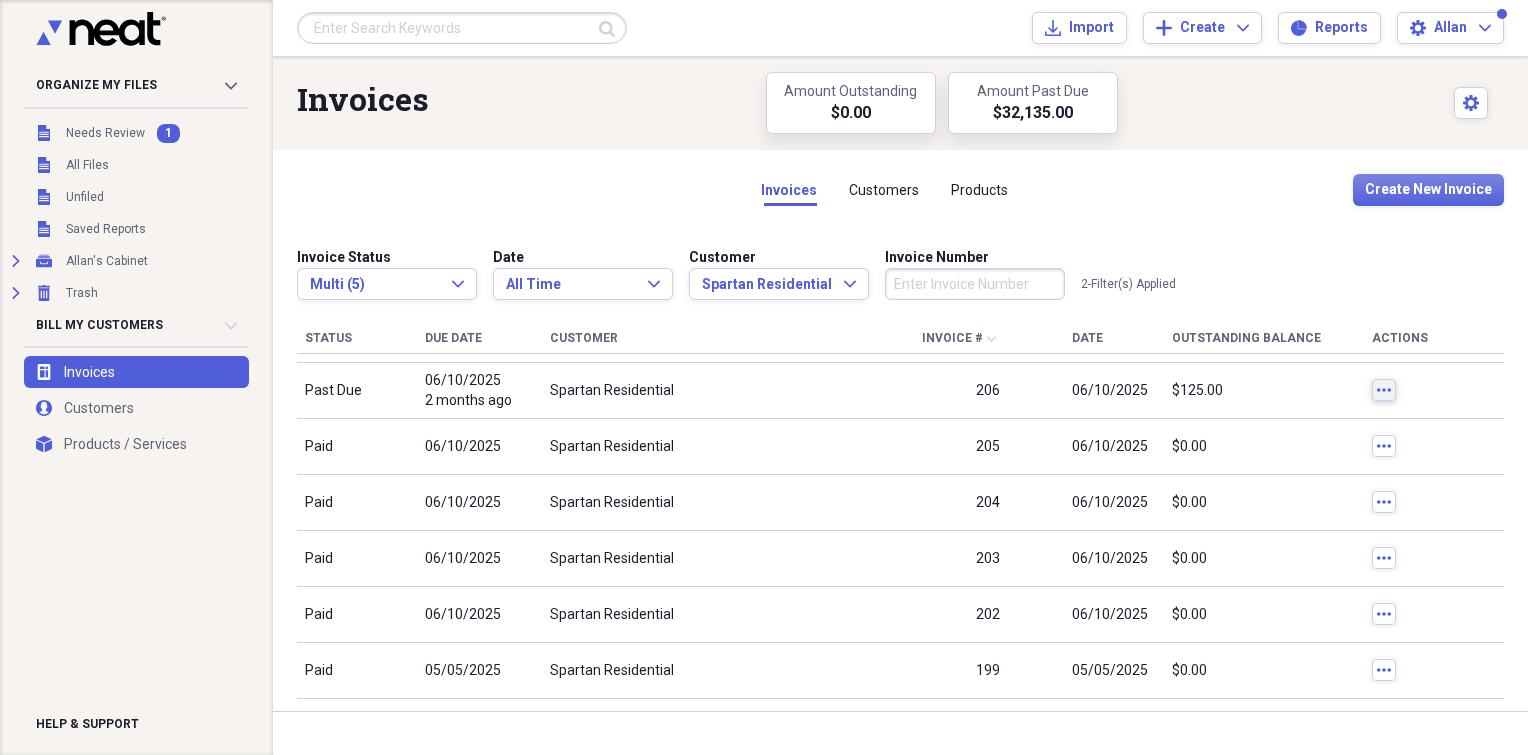 click on "more" 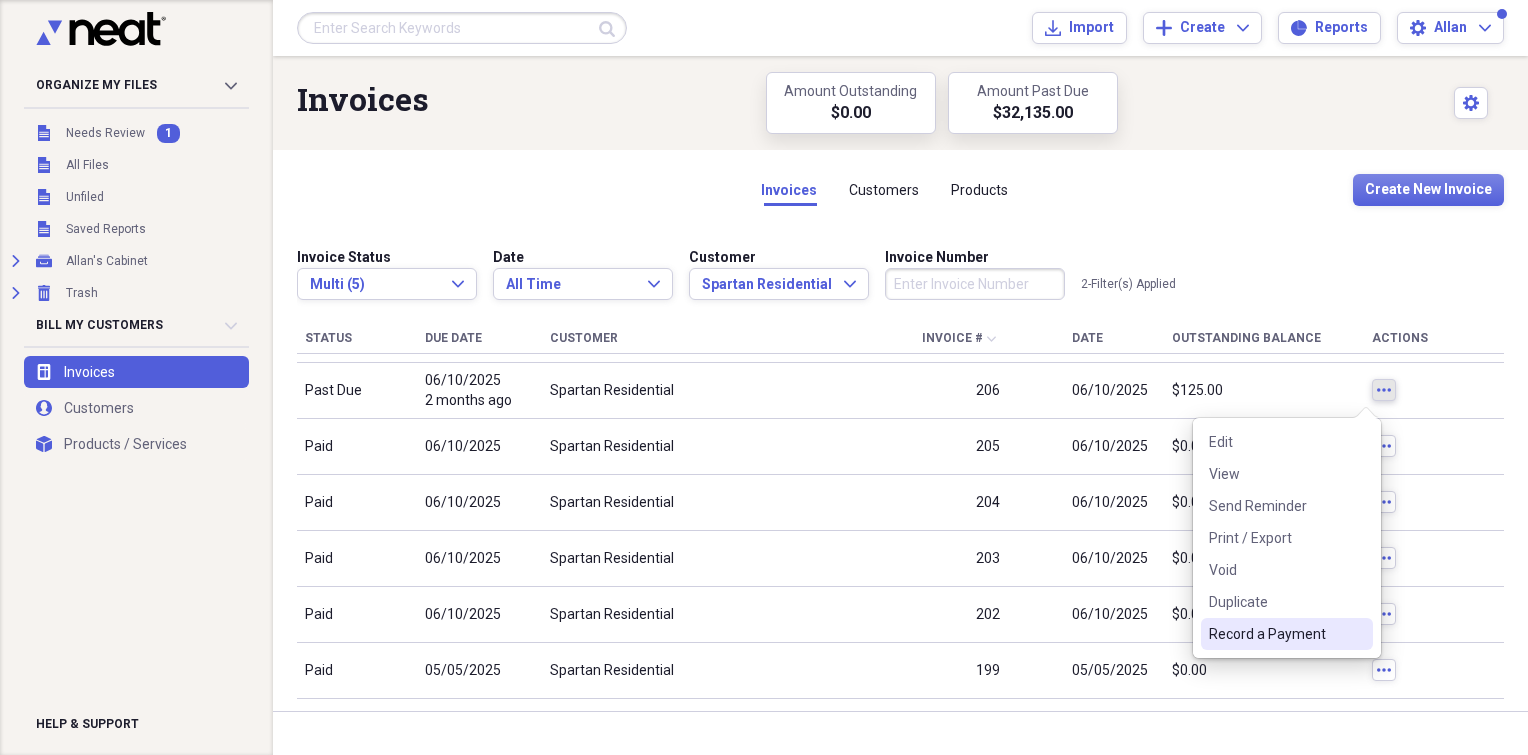 click on "Record a Payment" at bounding box center [1287, 634] 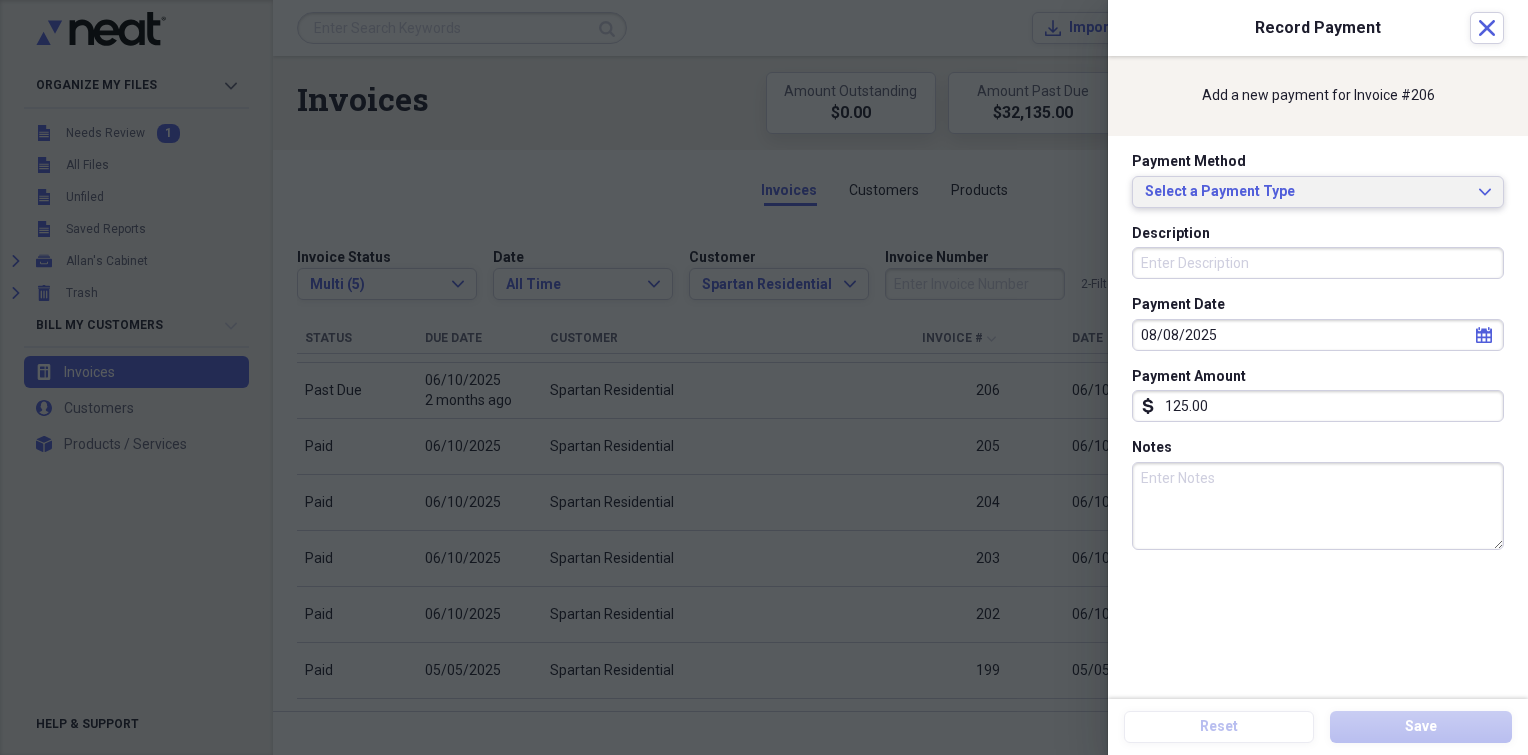click on "Select a Payment Type" at bounding box center [1306, 192] 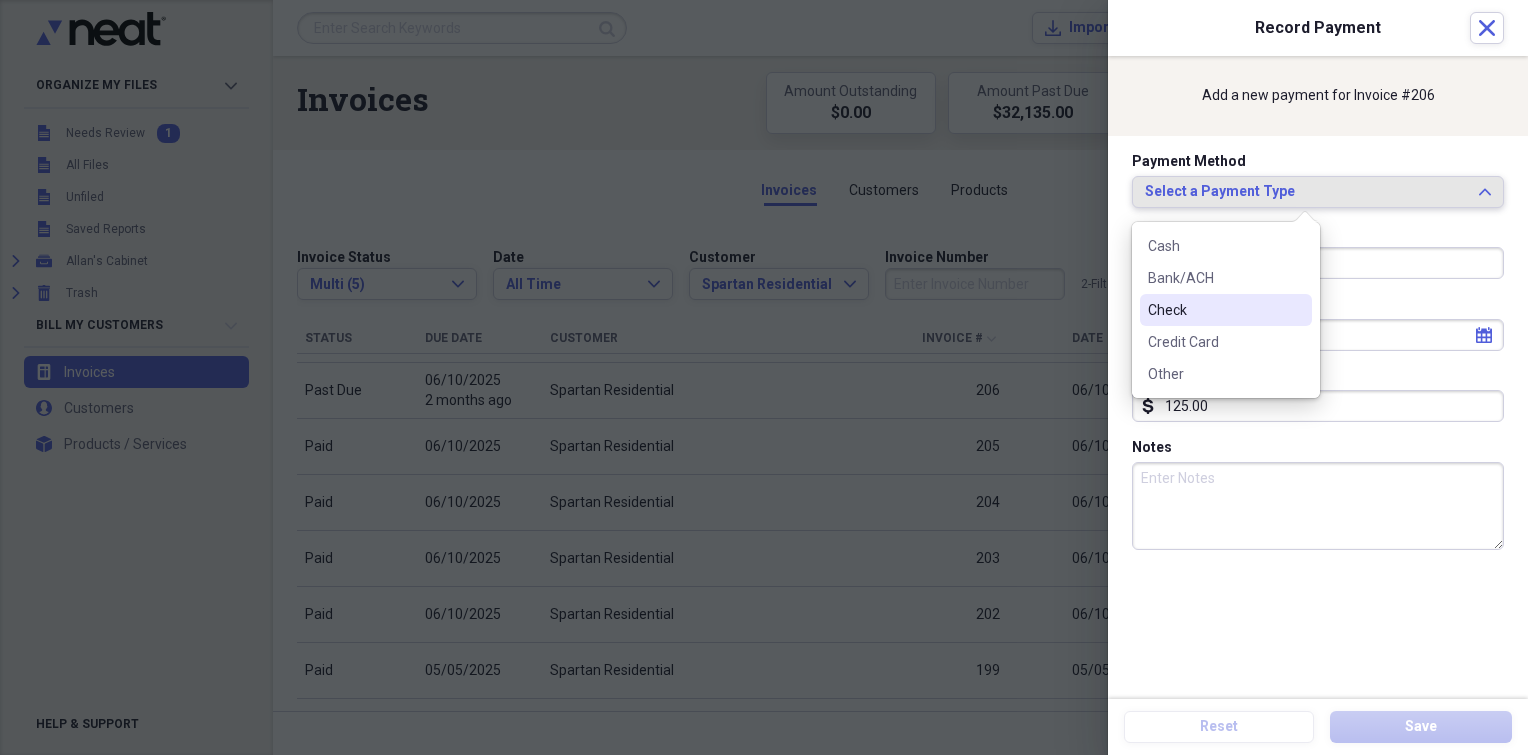 click on "Check" at bounding box center (1214, 310) 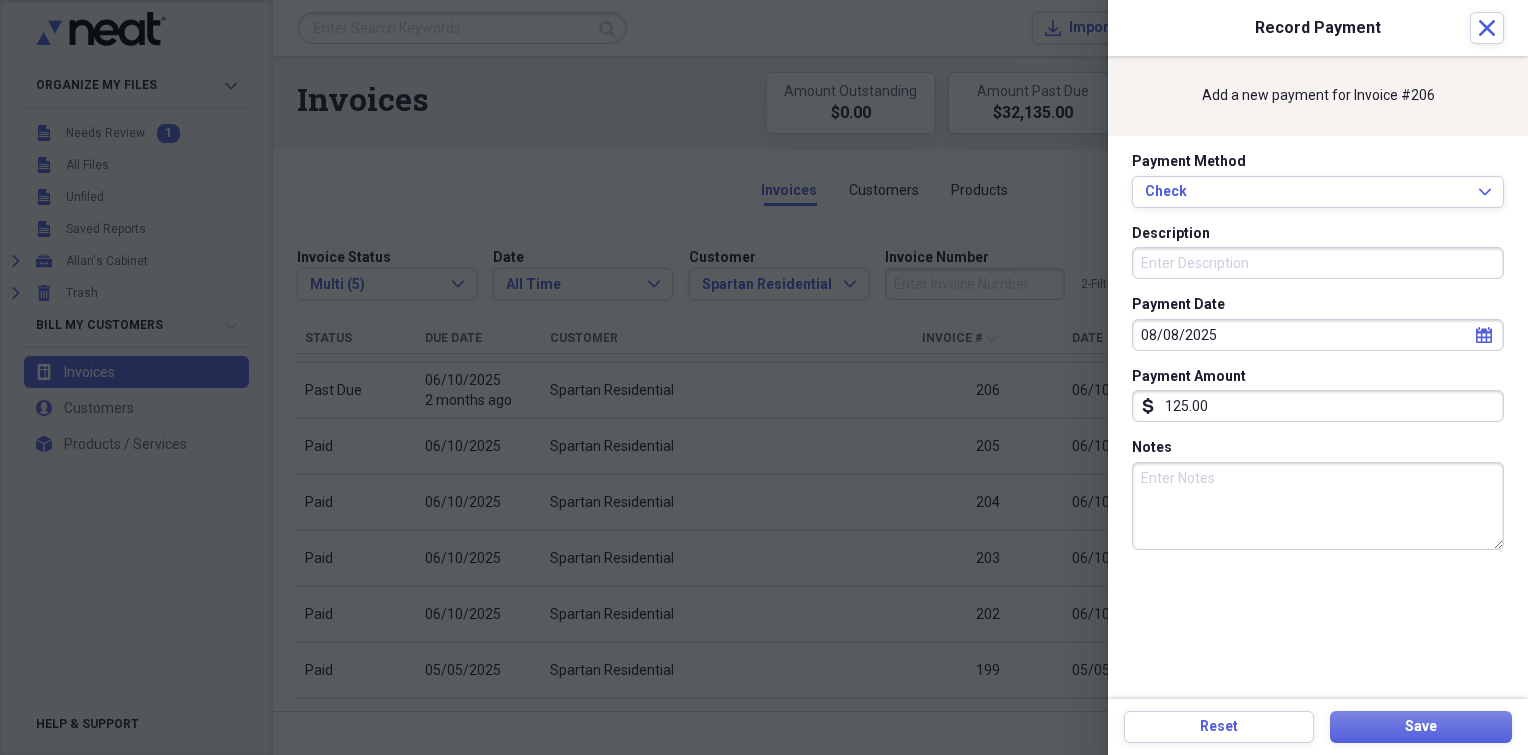 click on "Description" at bounding box center [1318, 263] 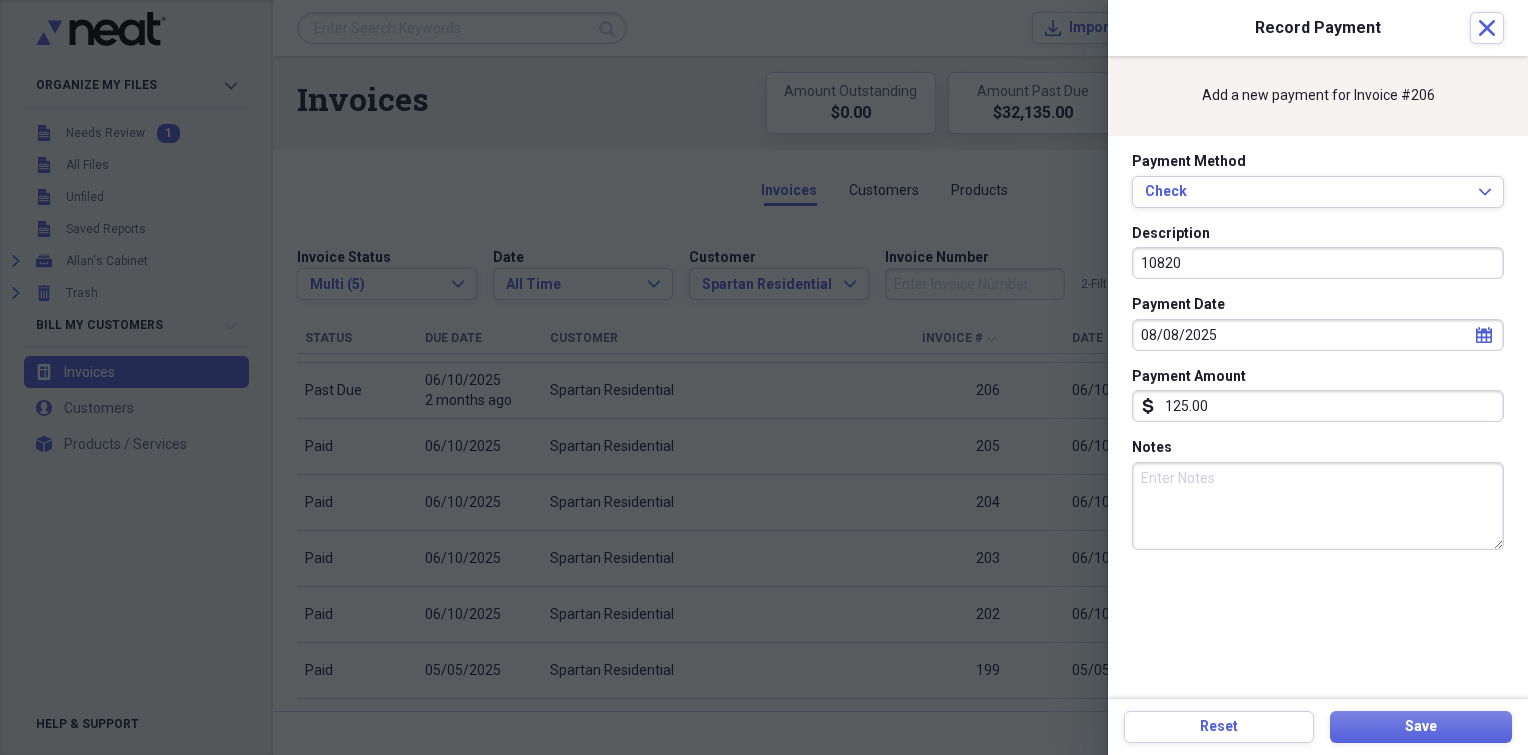 type on "10820" 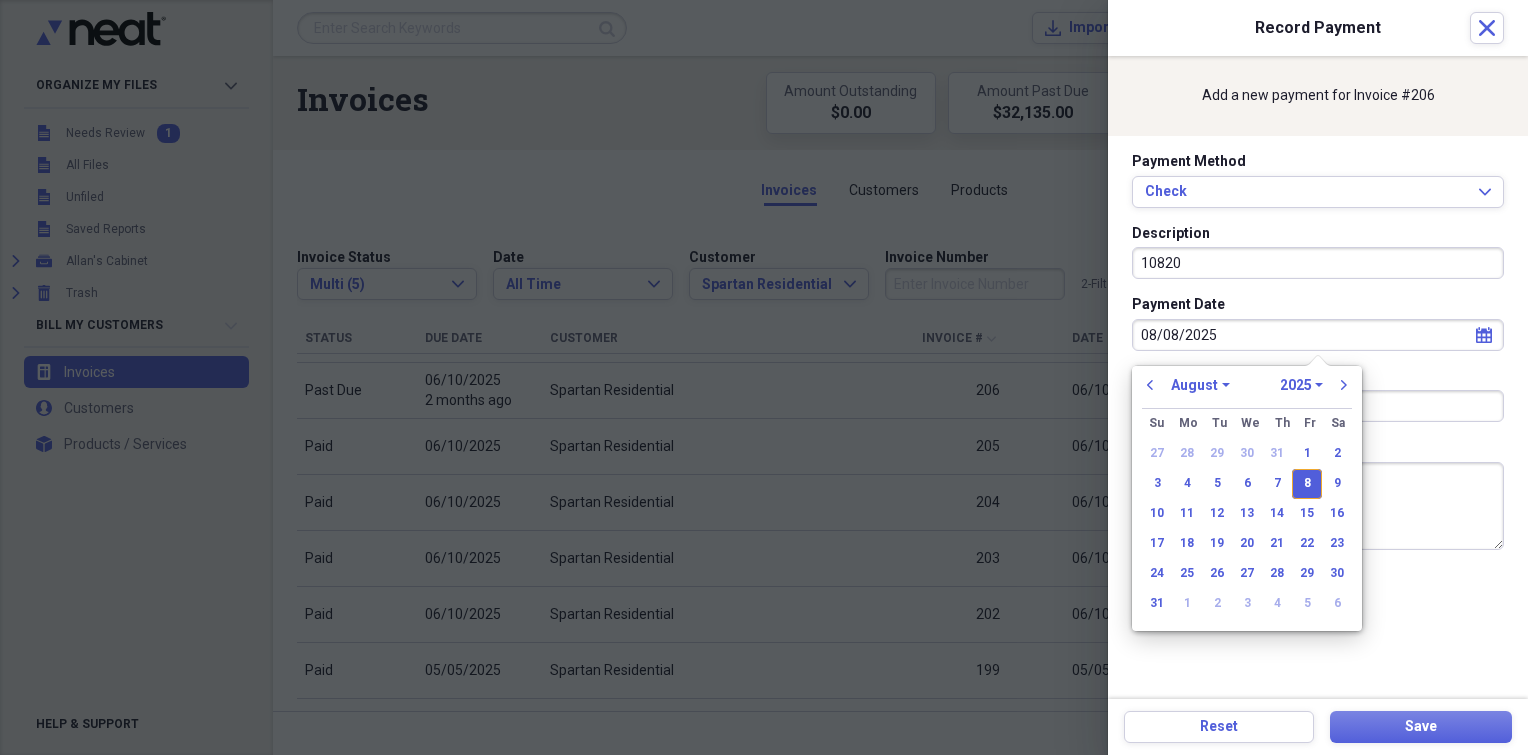 click on "08/08/2025" at bounding box center (1318, 335) 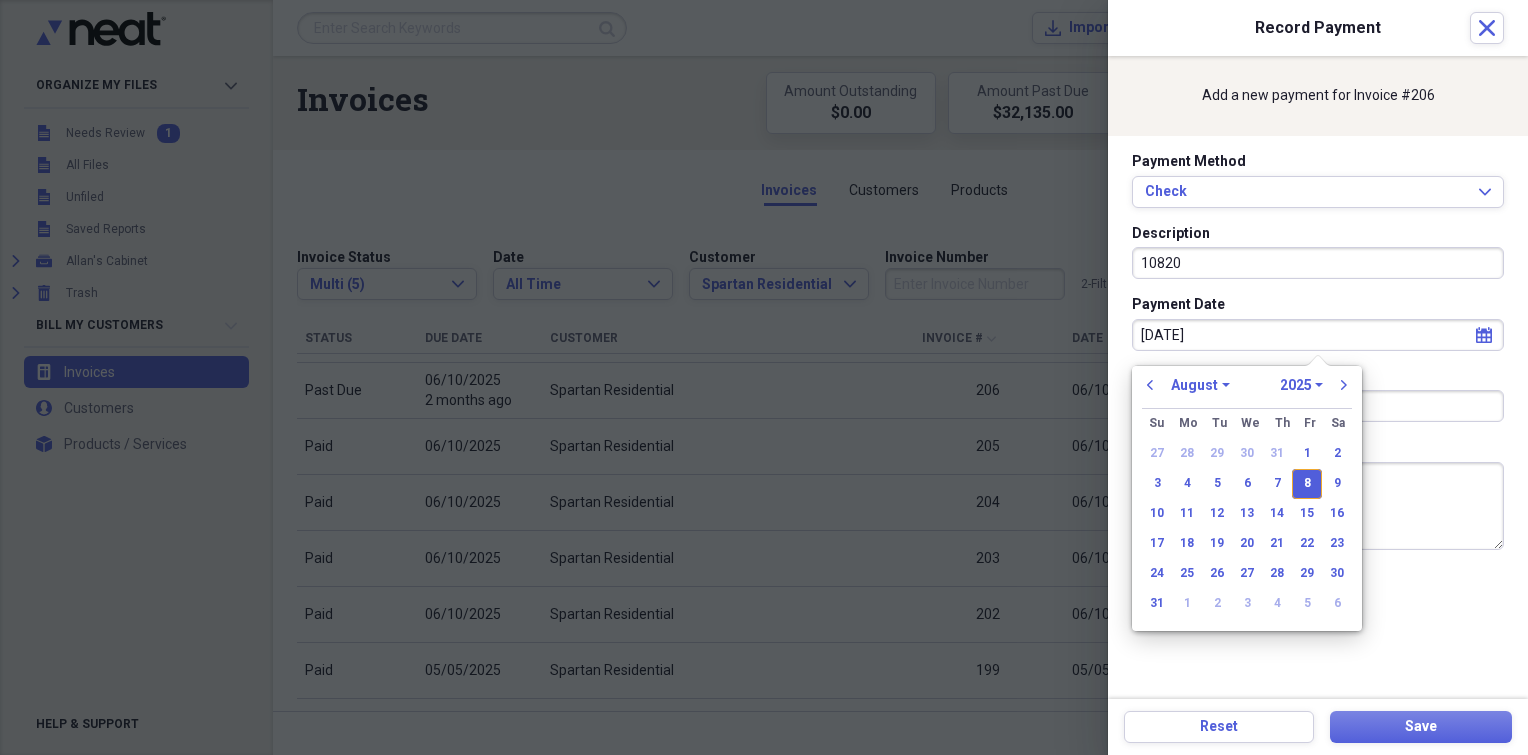 type on "[DATE]" 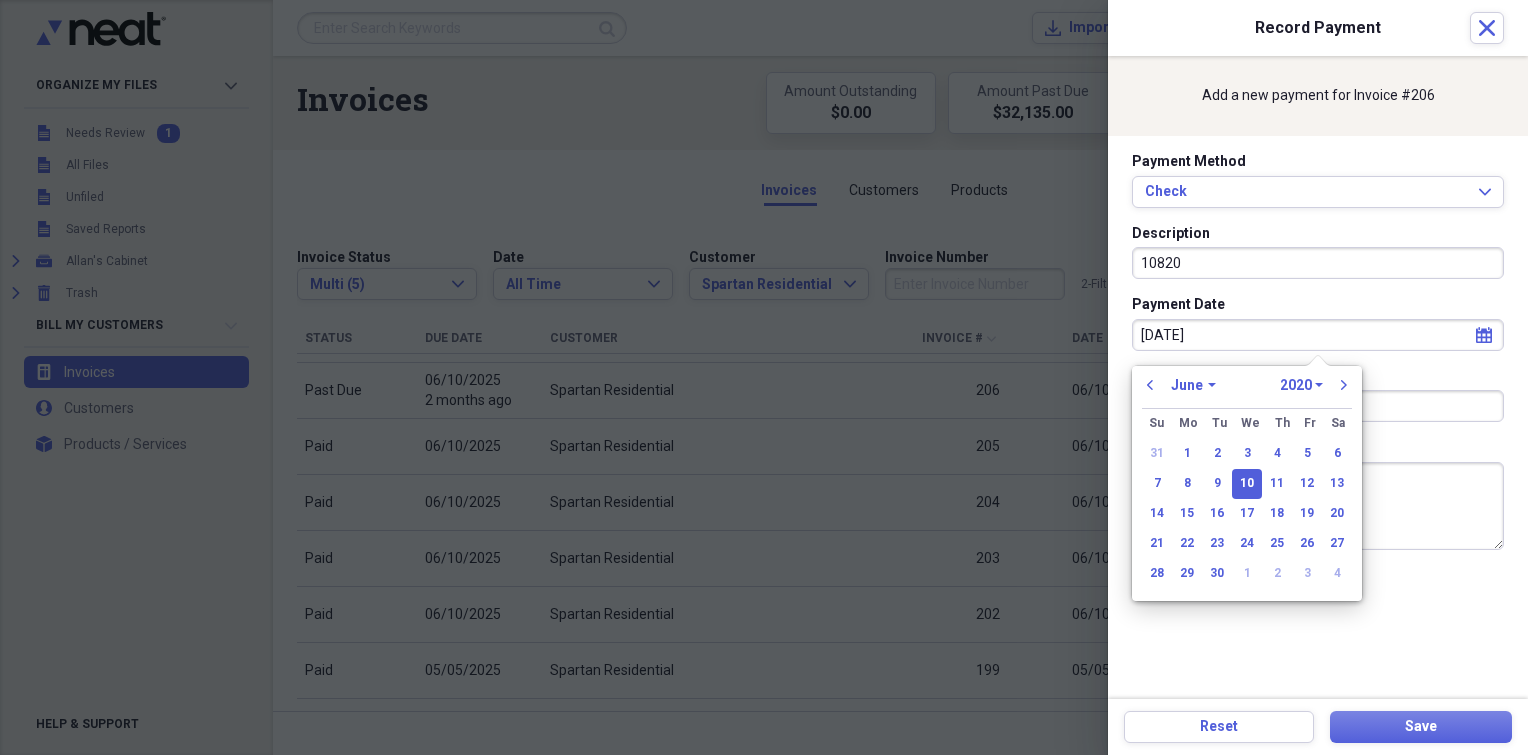 type on "[DATE]" 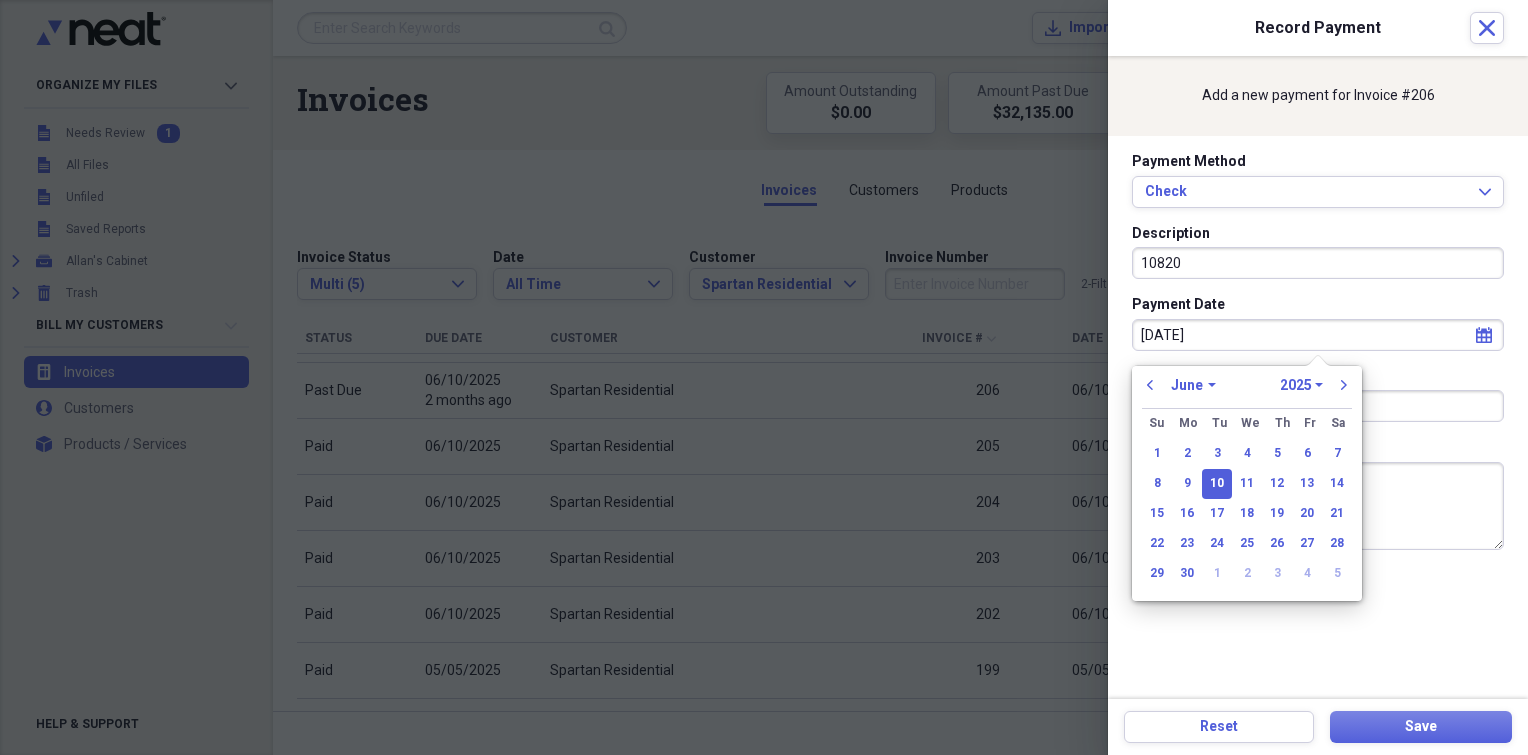 type on "06/10/2025" 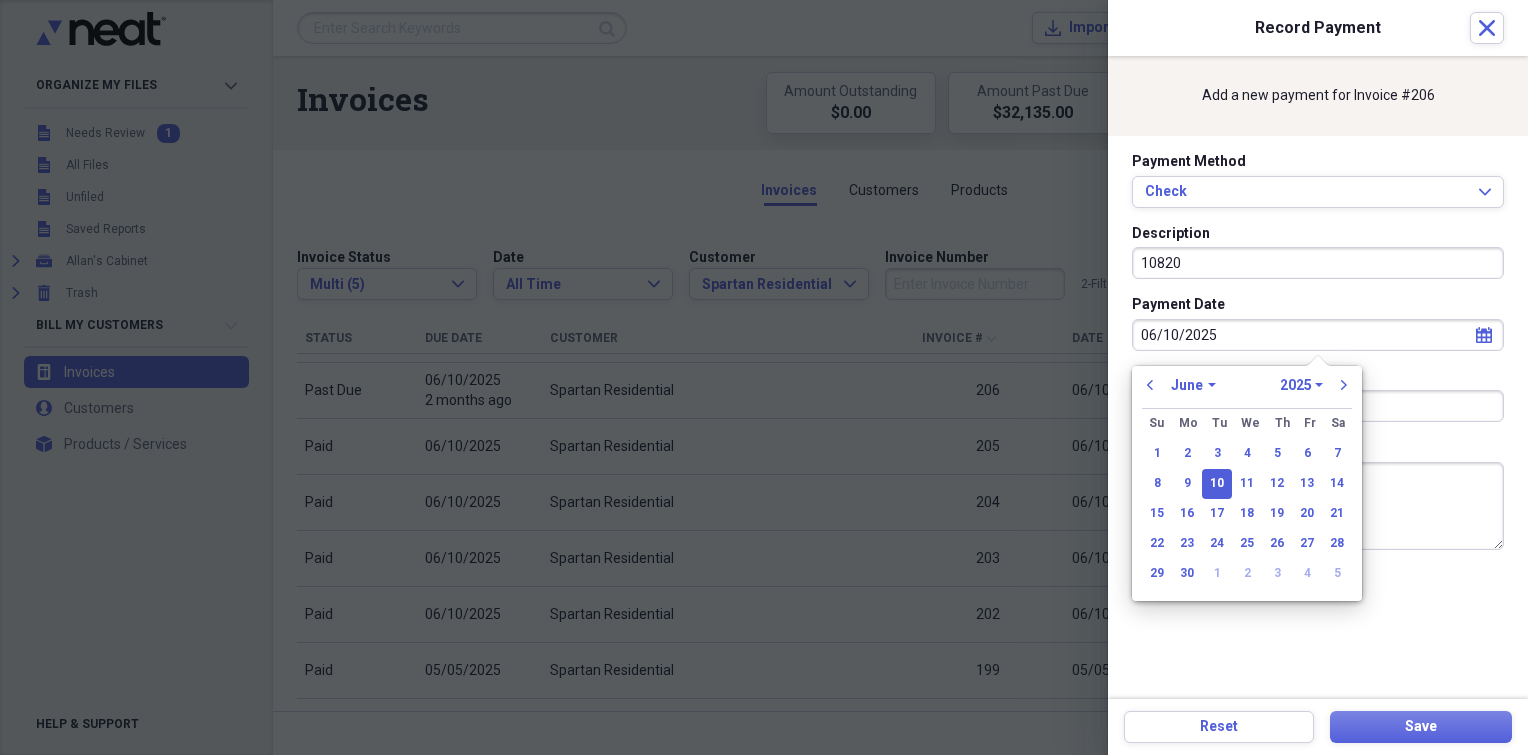 click on "10" at bounding box center (1217, 484) 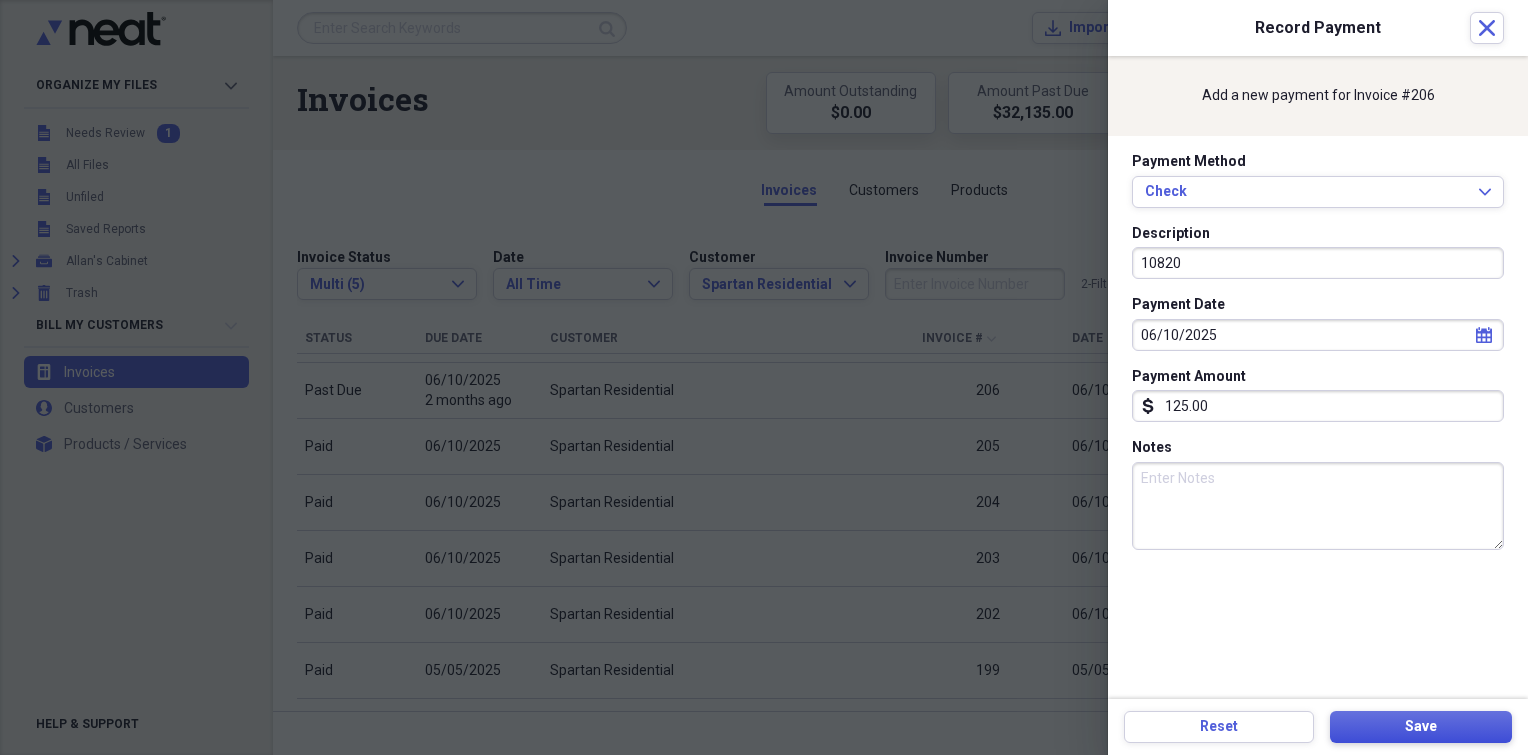 click on "Save" at bounding box center (1421, 727) 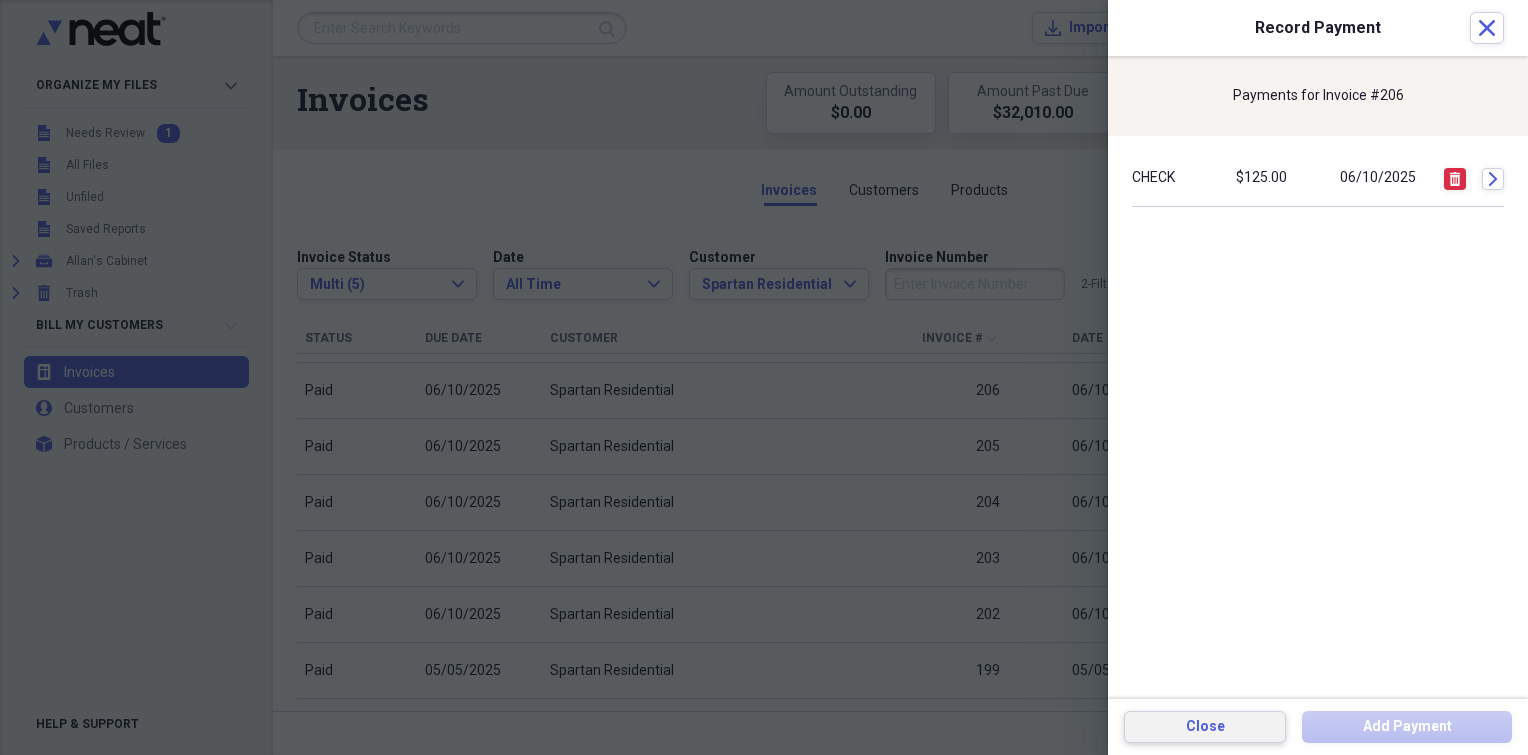 click on "Close" at bounding box center [1205, 727] 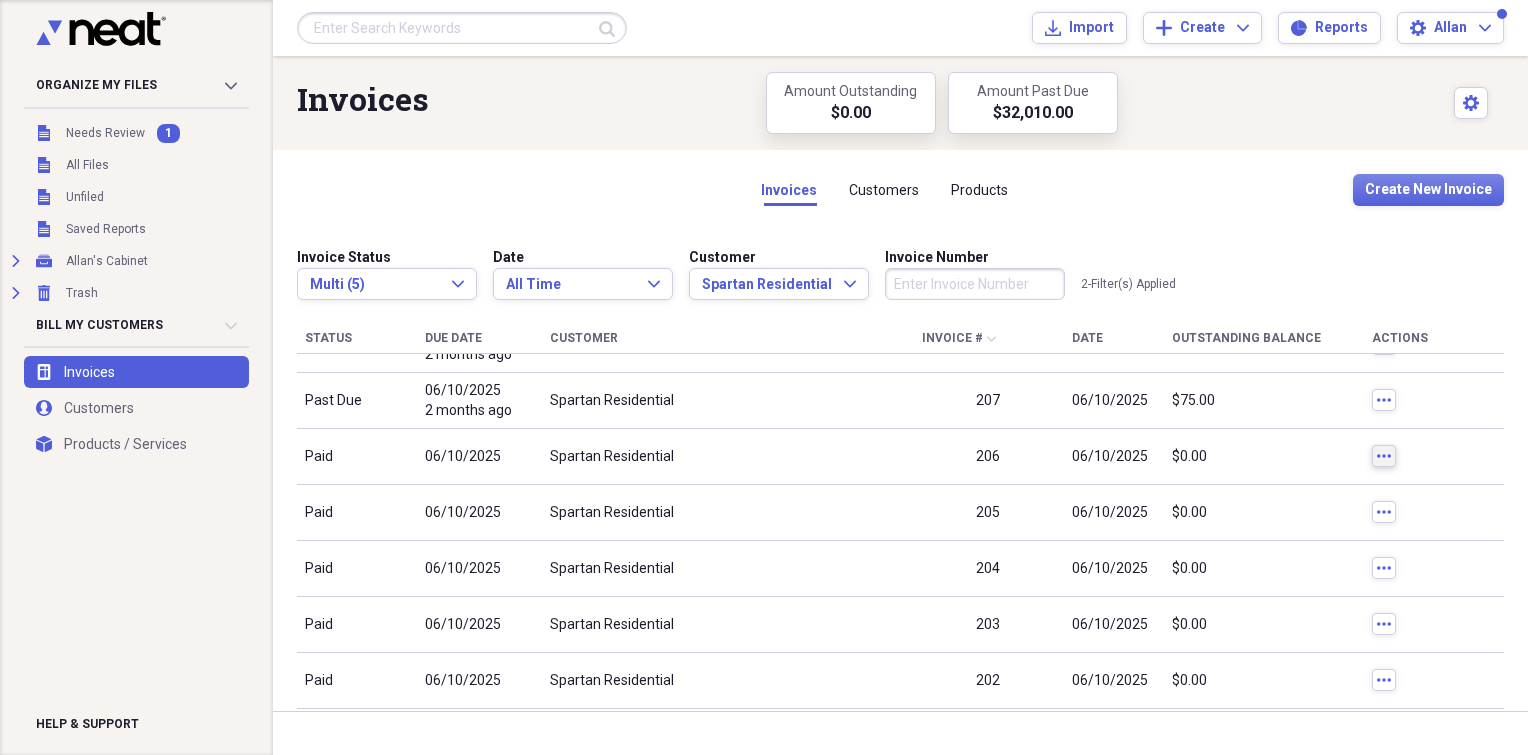 scroll, scrollTop: 843, scrollLeft: 0, axis: vertical 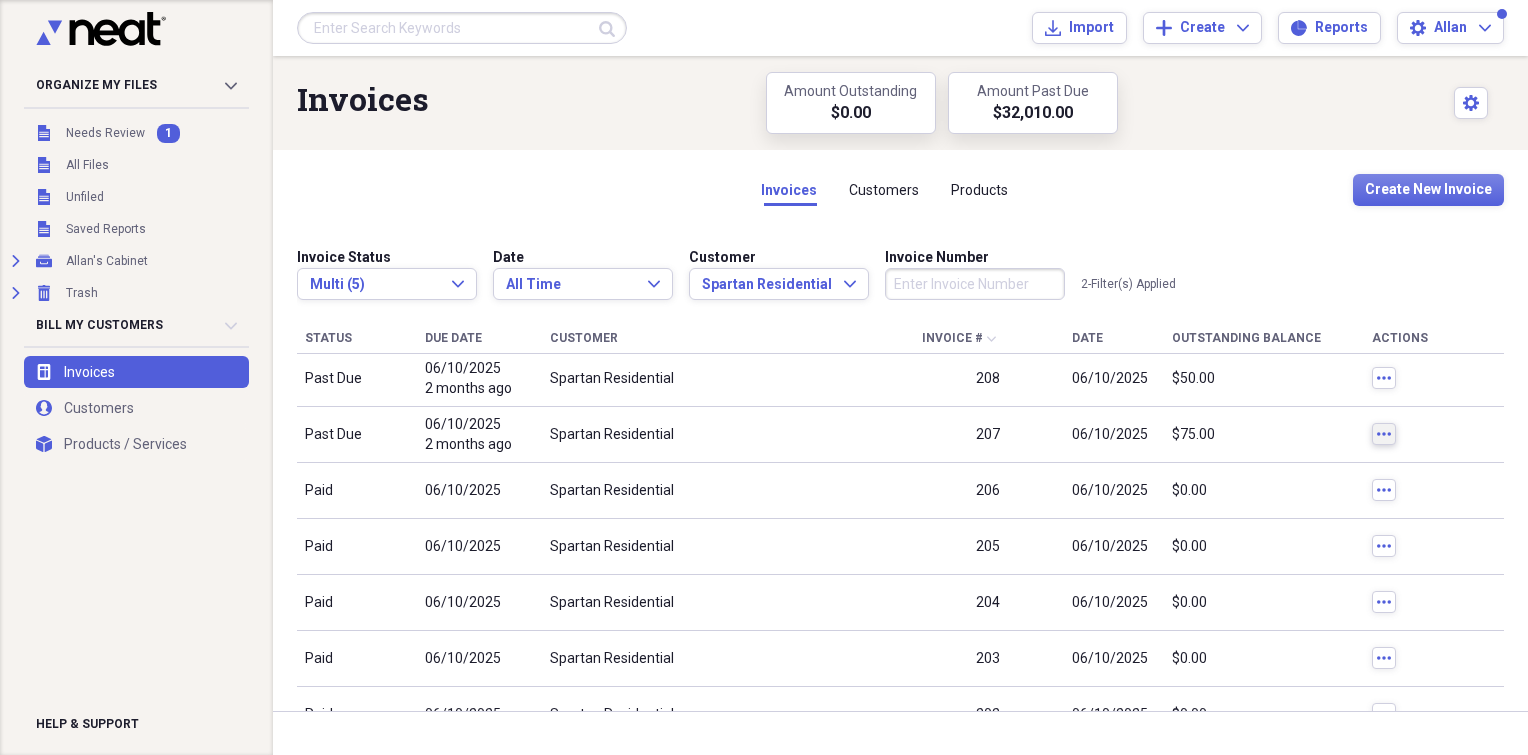 click on "more" 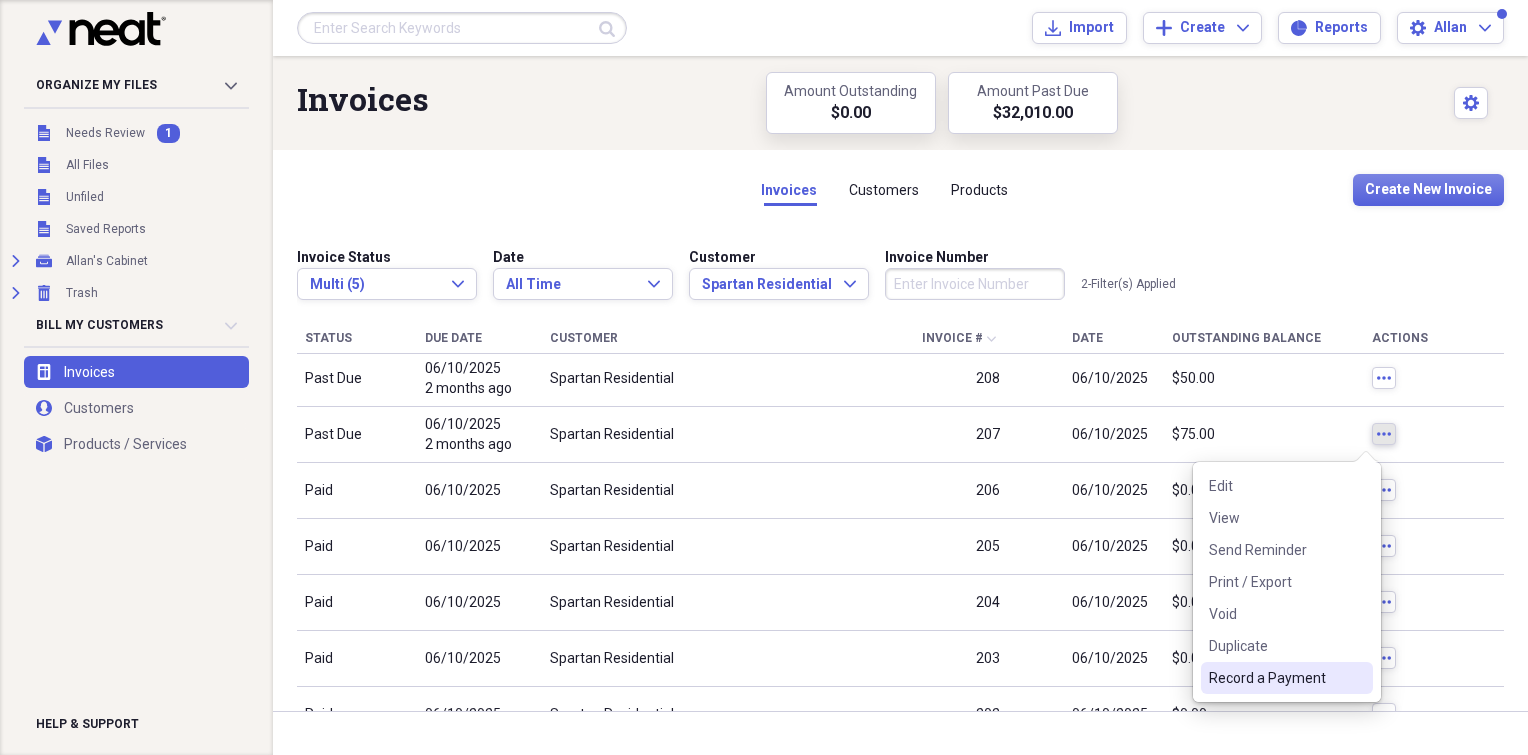 click on "Record a Payment" at bounding box center [1287, 678] 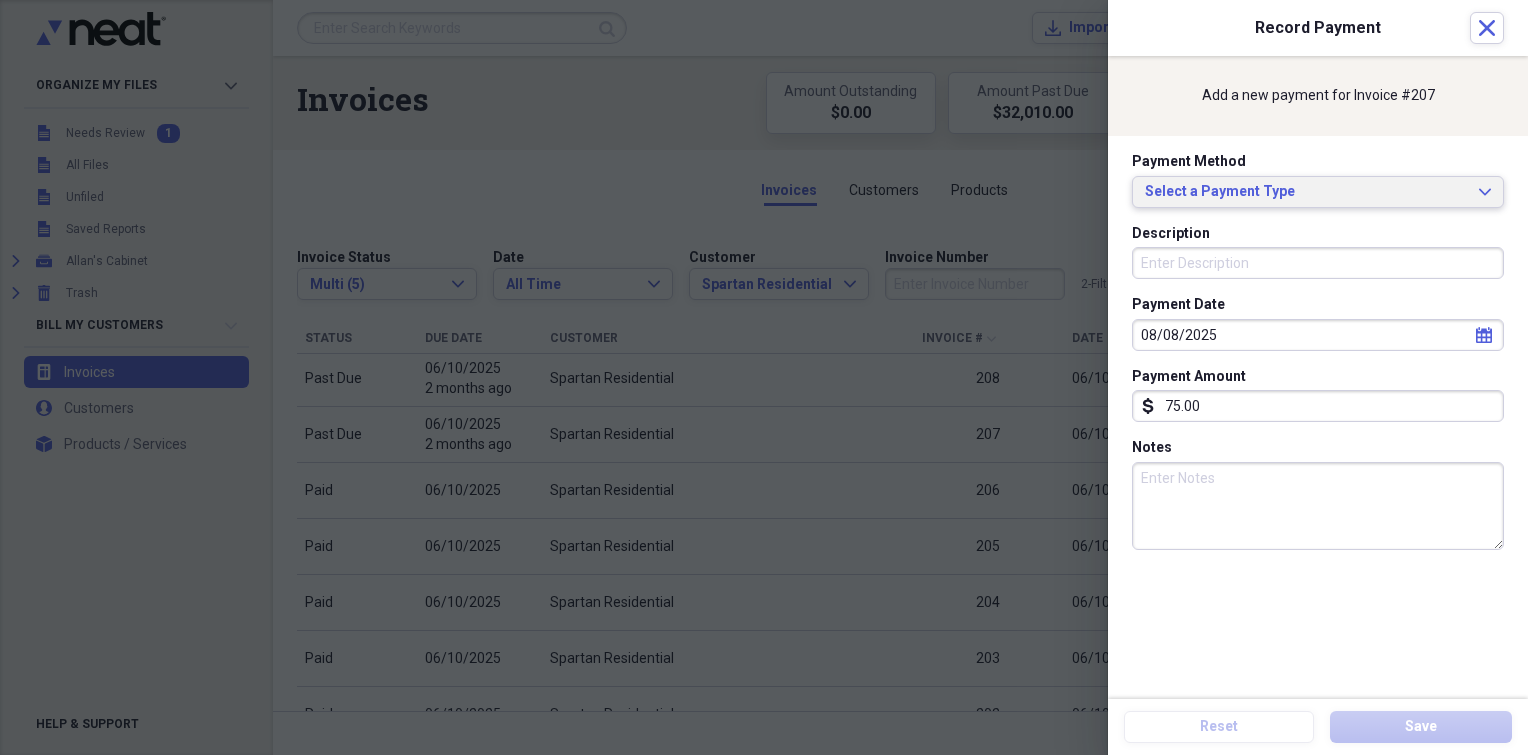 click on "Select a Payment Type" at bounding box center [1306, 192] 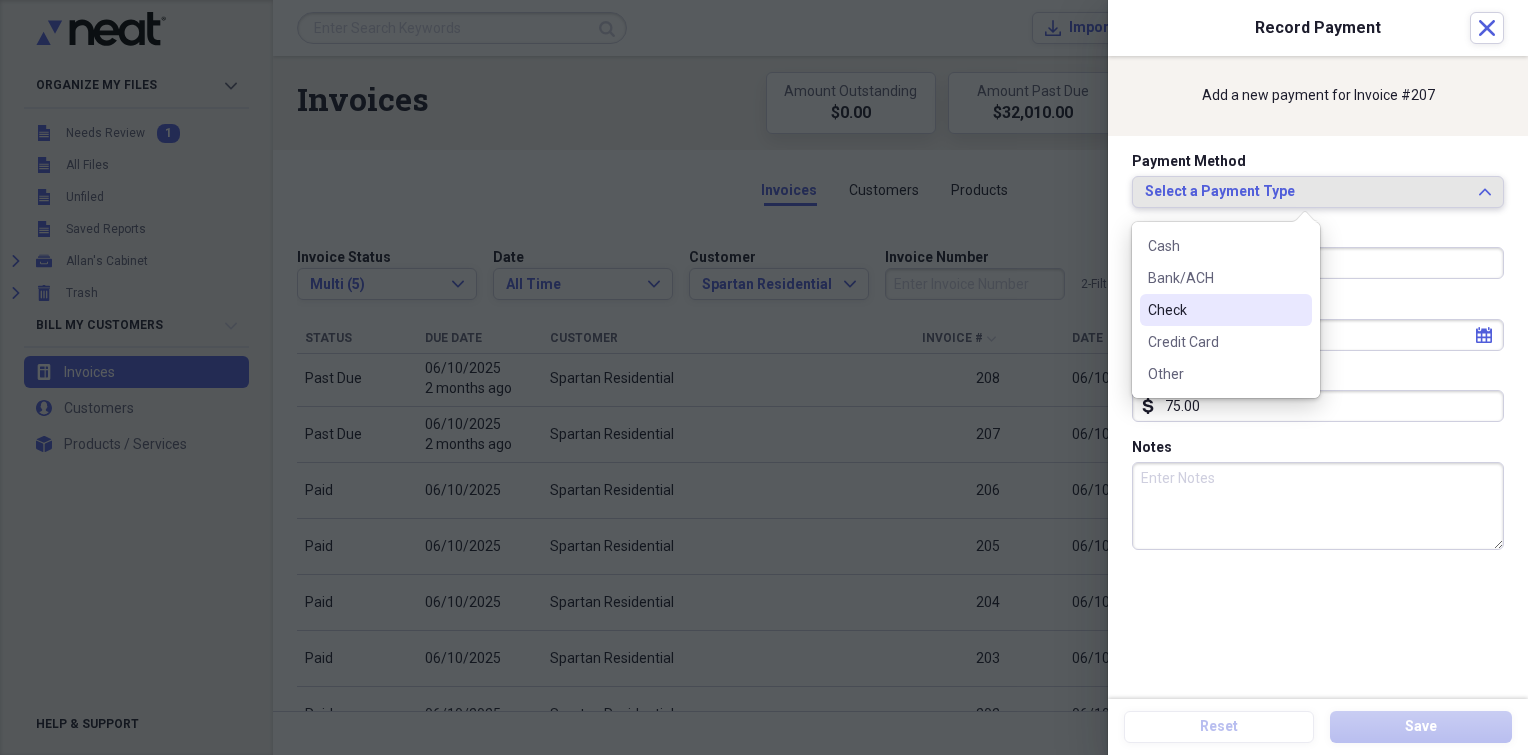 click on "Check" at bounding box center (1226, 310) 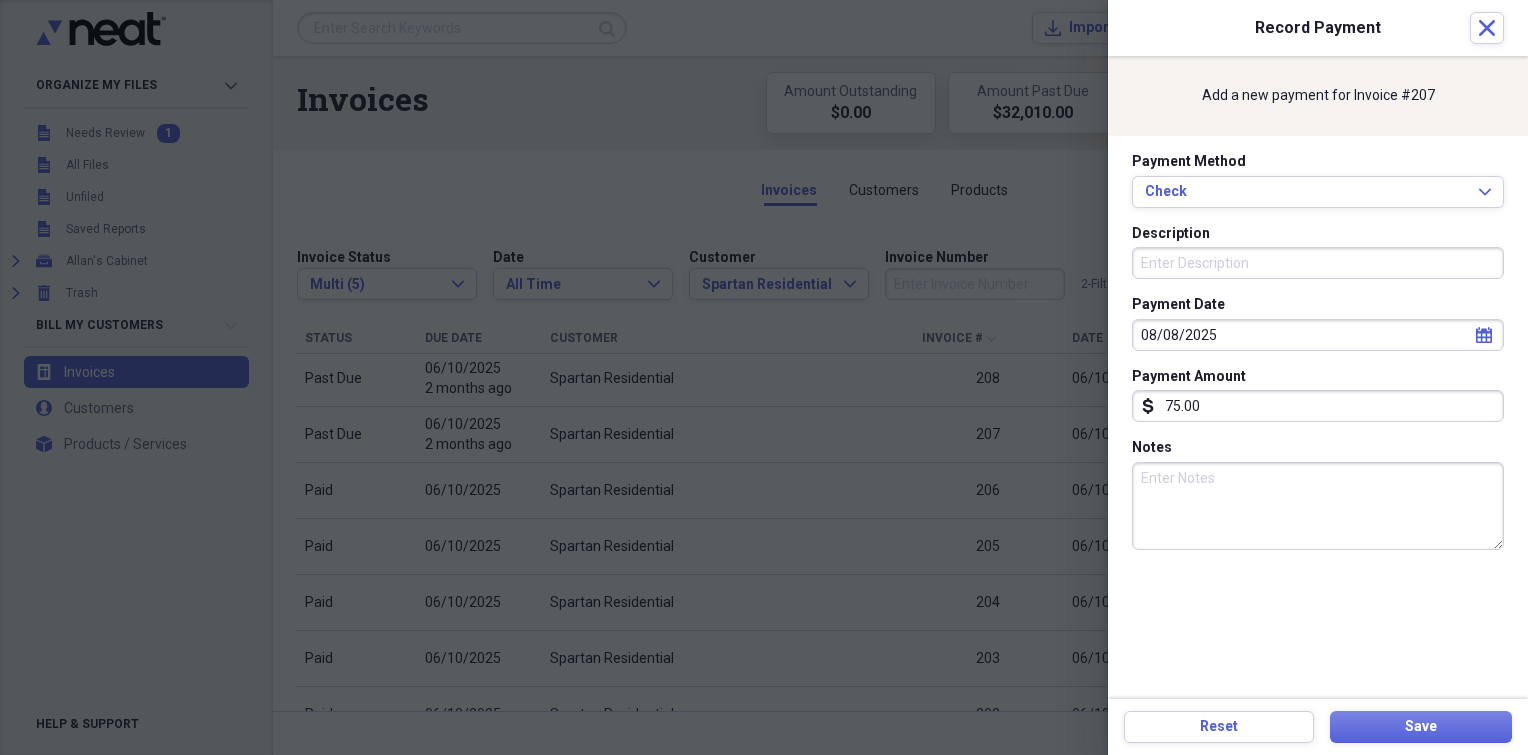 click on "Description" at bounding box center [1318, 263] 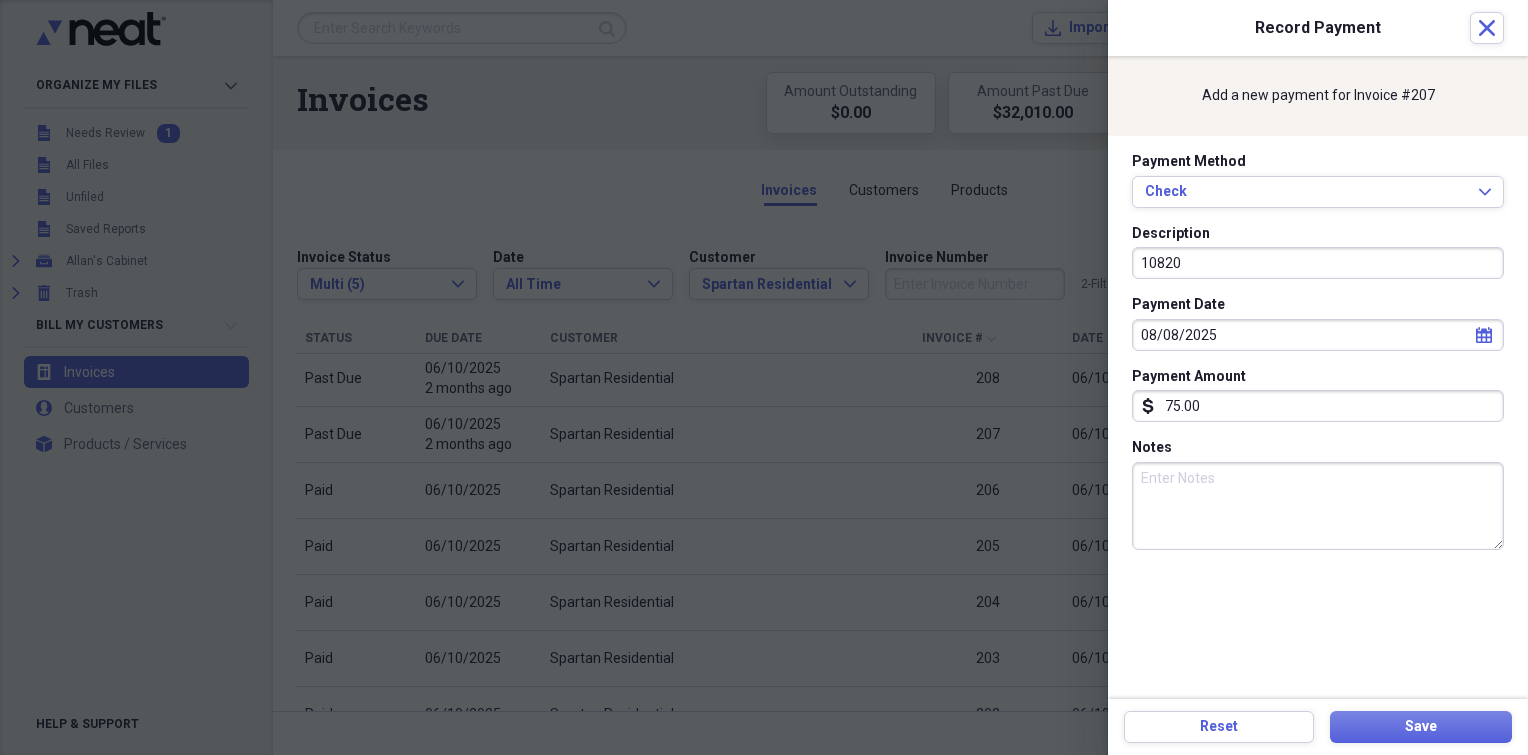 type on "10820" 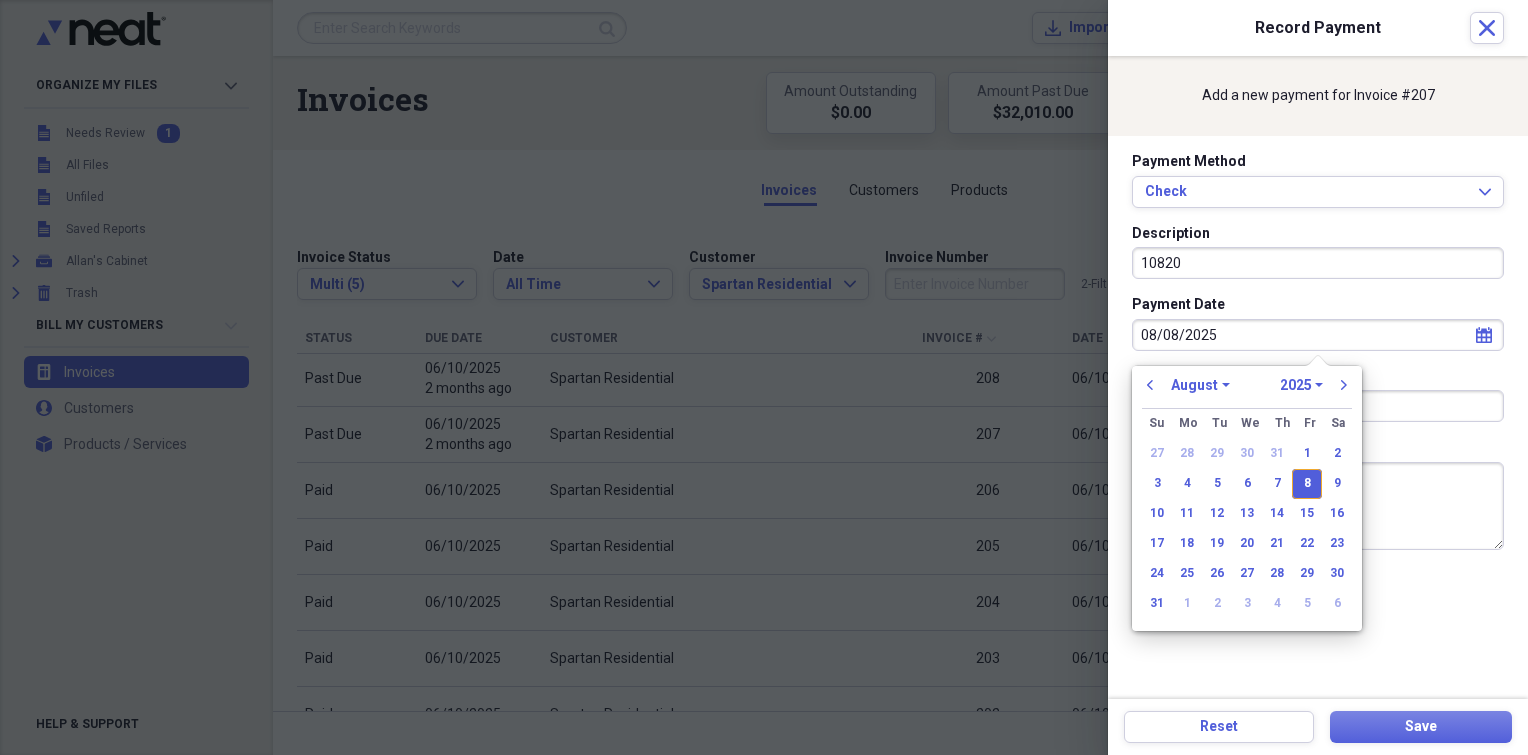 click on "08/08/2025" at bounding box center (1318, 335) 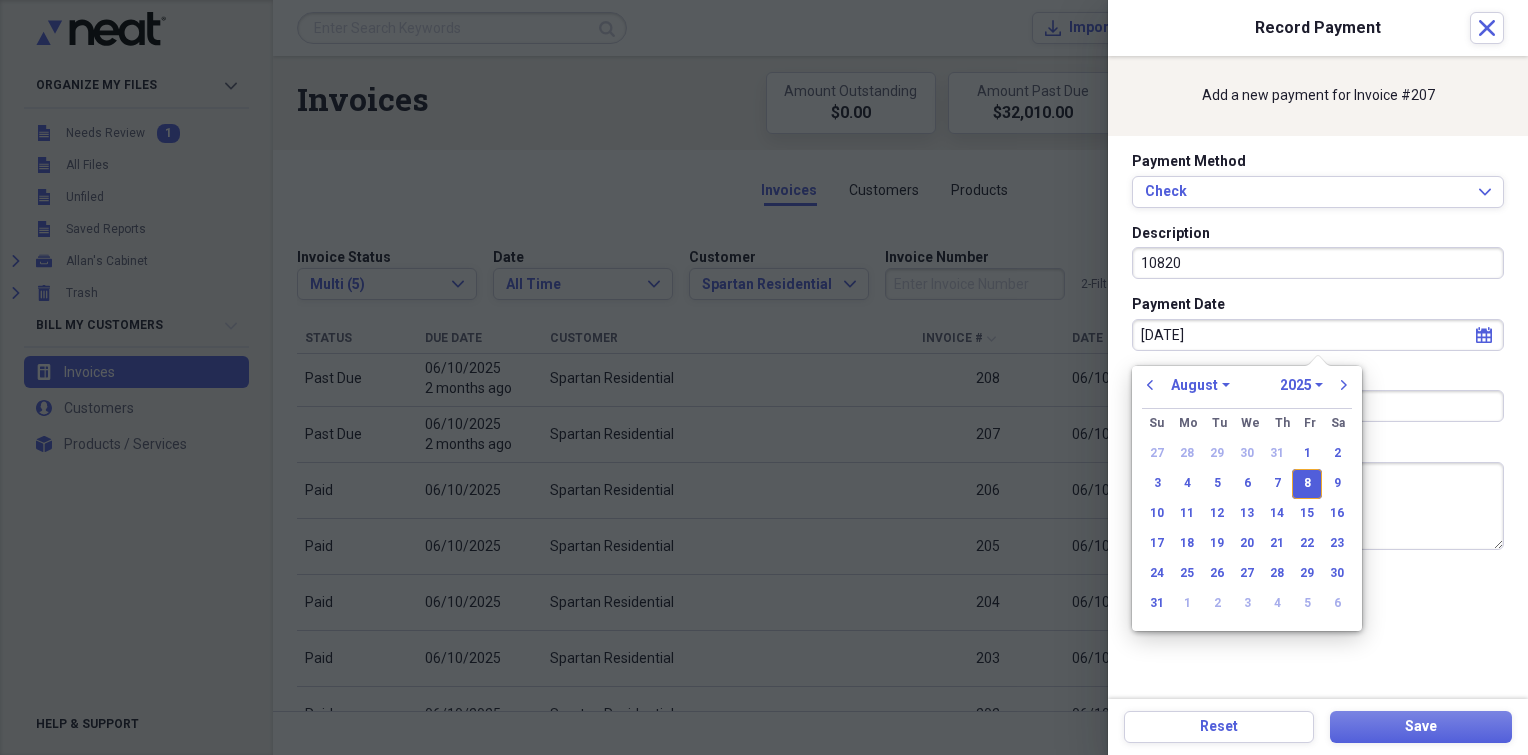 type on "[DATE]" 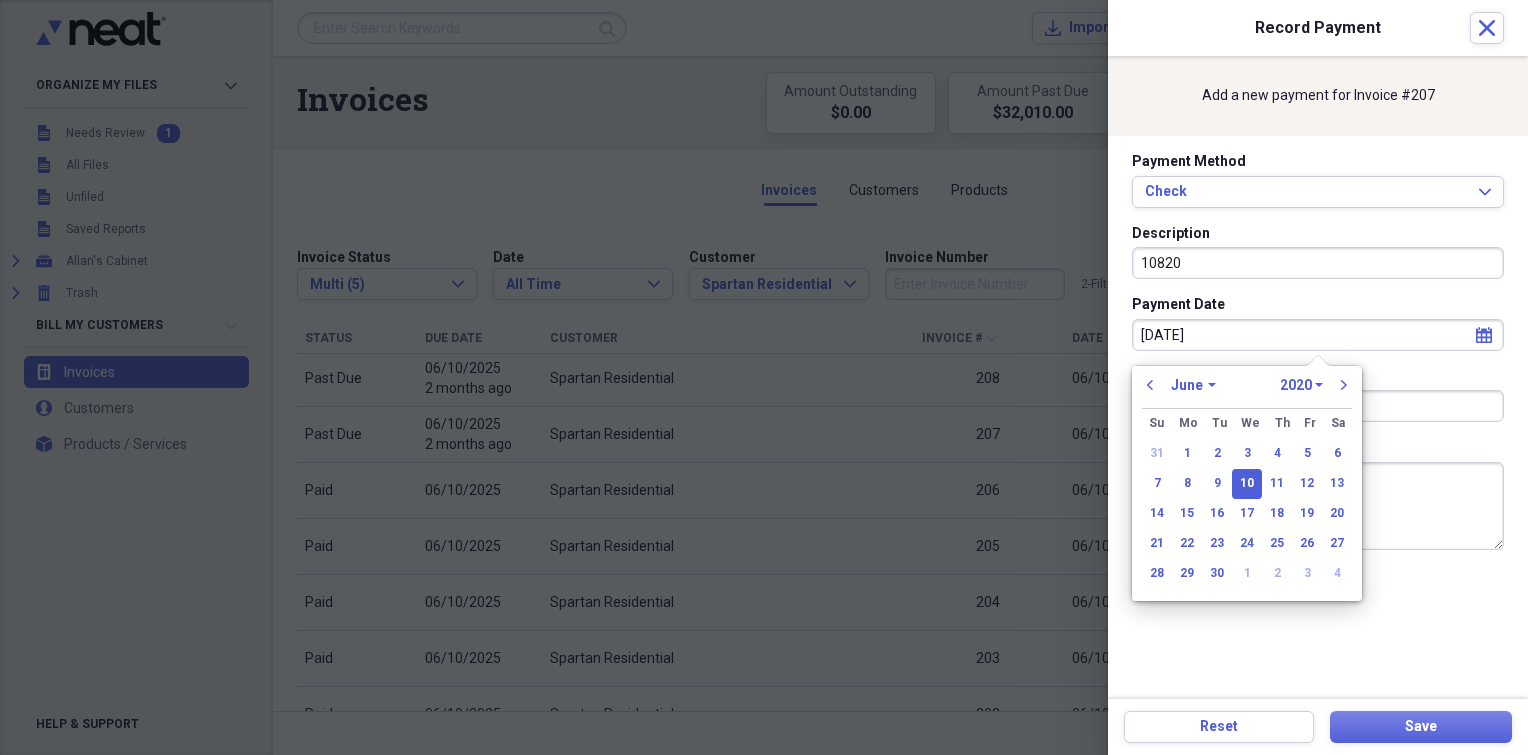 type on "[DATE]" 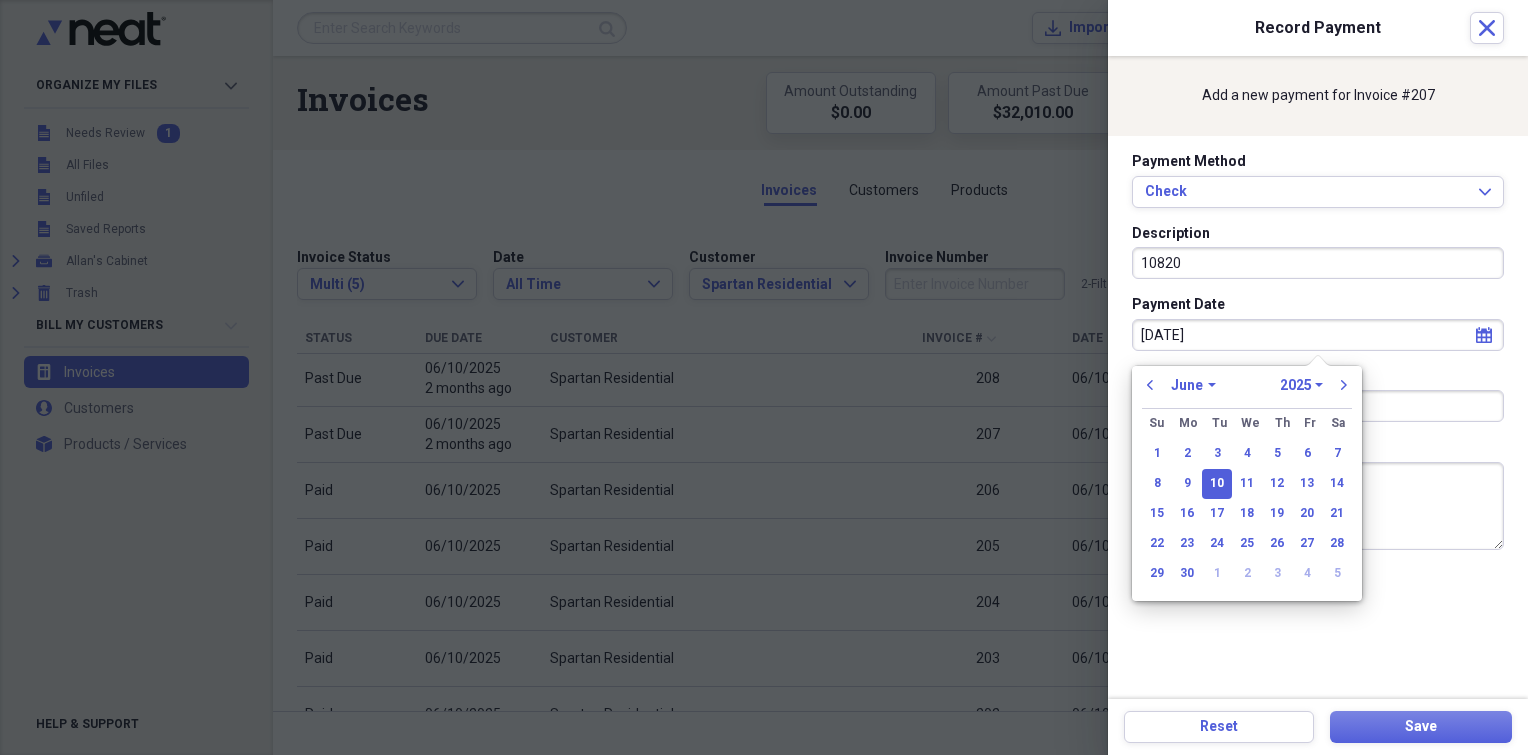 type on "06/10/2025" 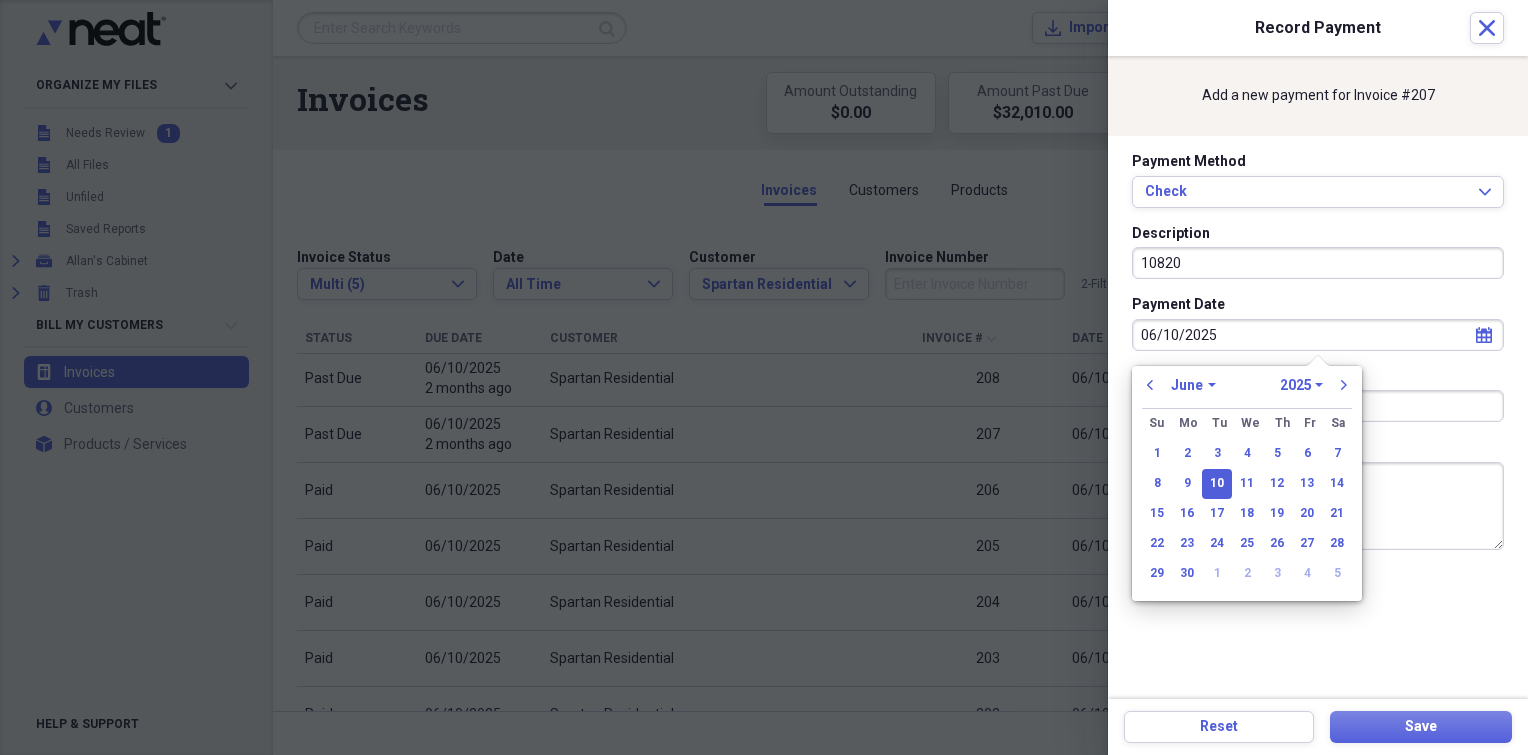 click on "10" at bounding box center [1217, 484] 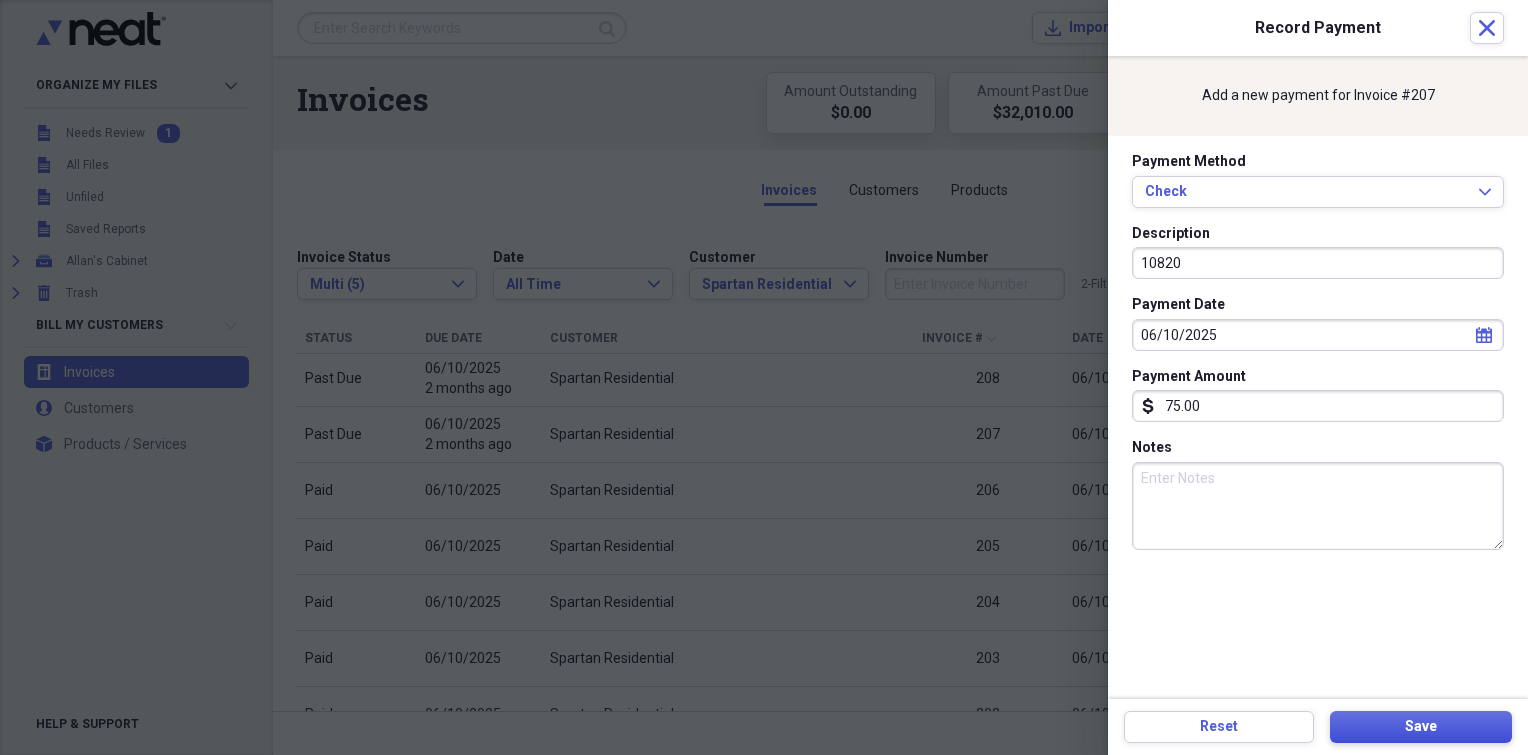click on "Save" at bounding box center [1421, 727] 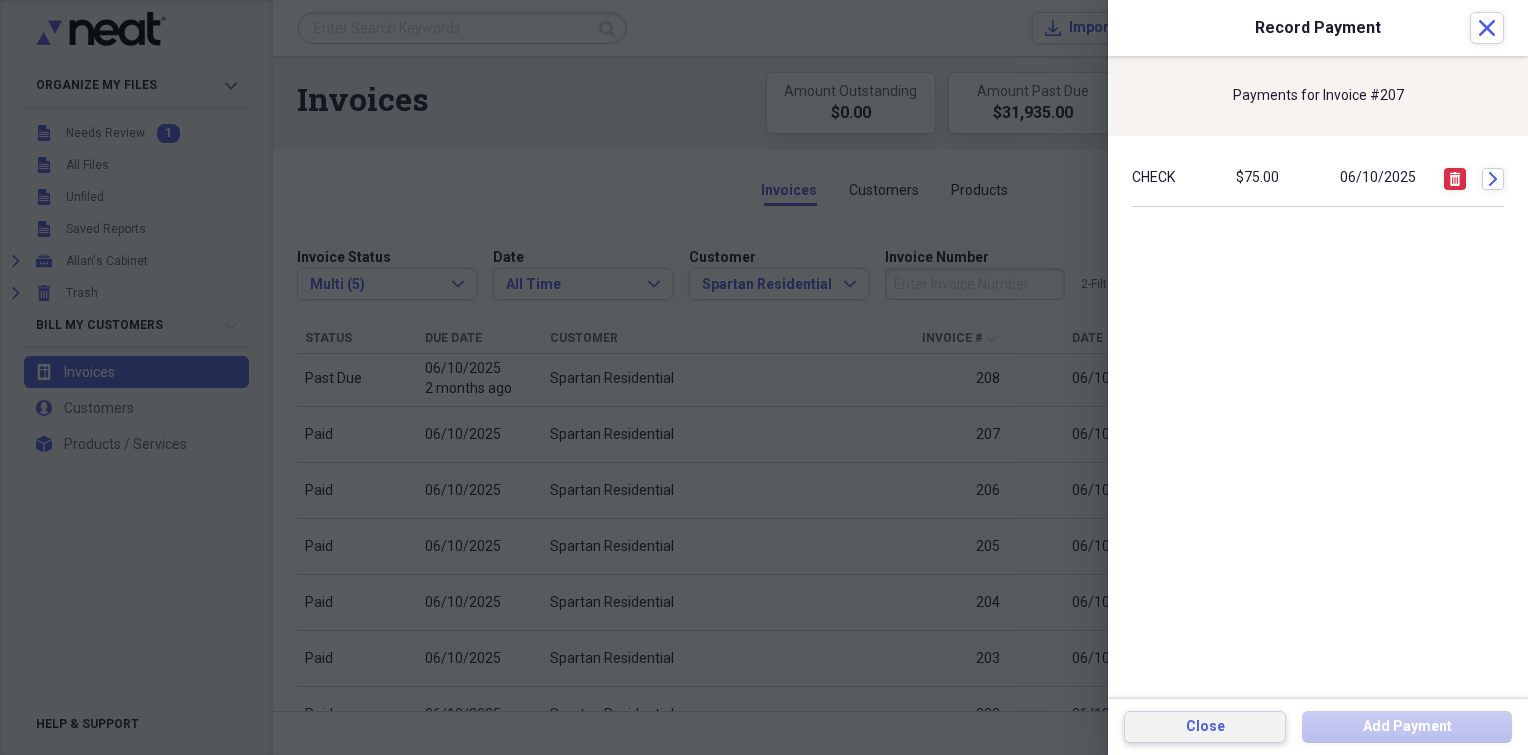 click on "Close" at bounding box center (1205, 727) 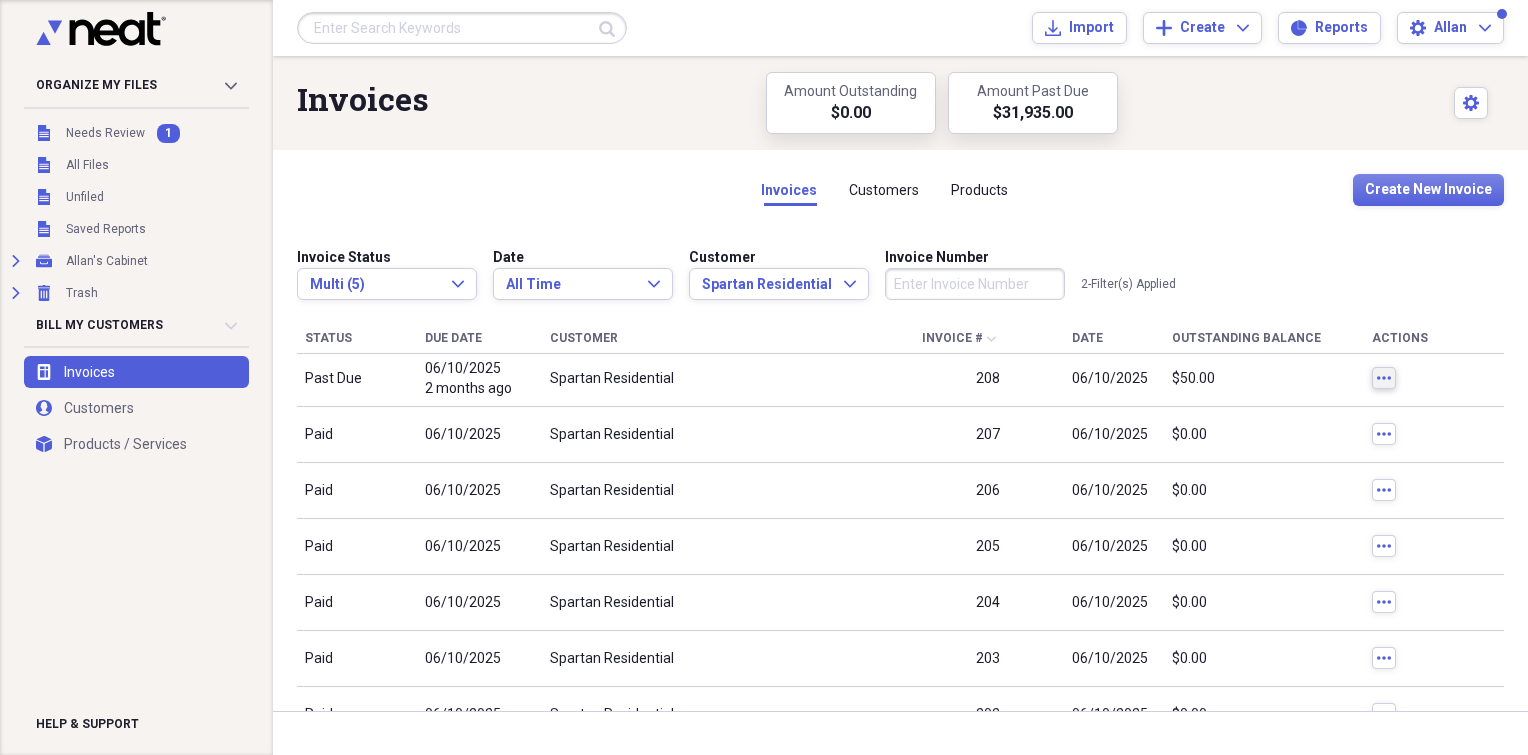 click on "more" 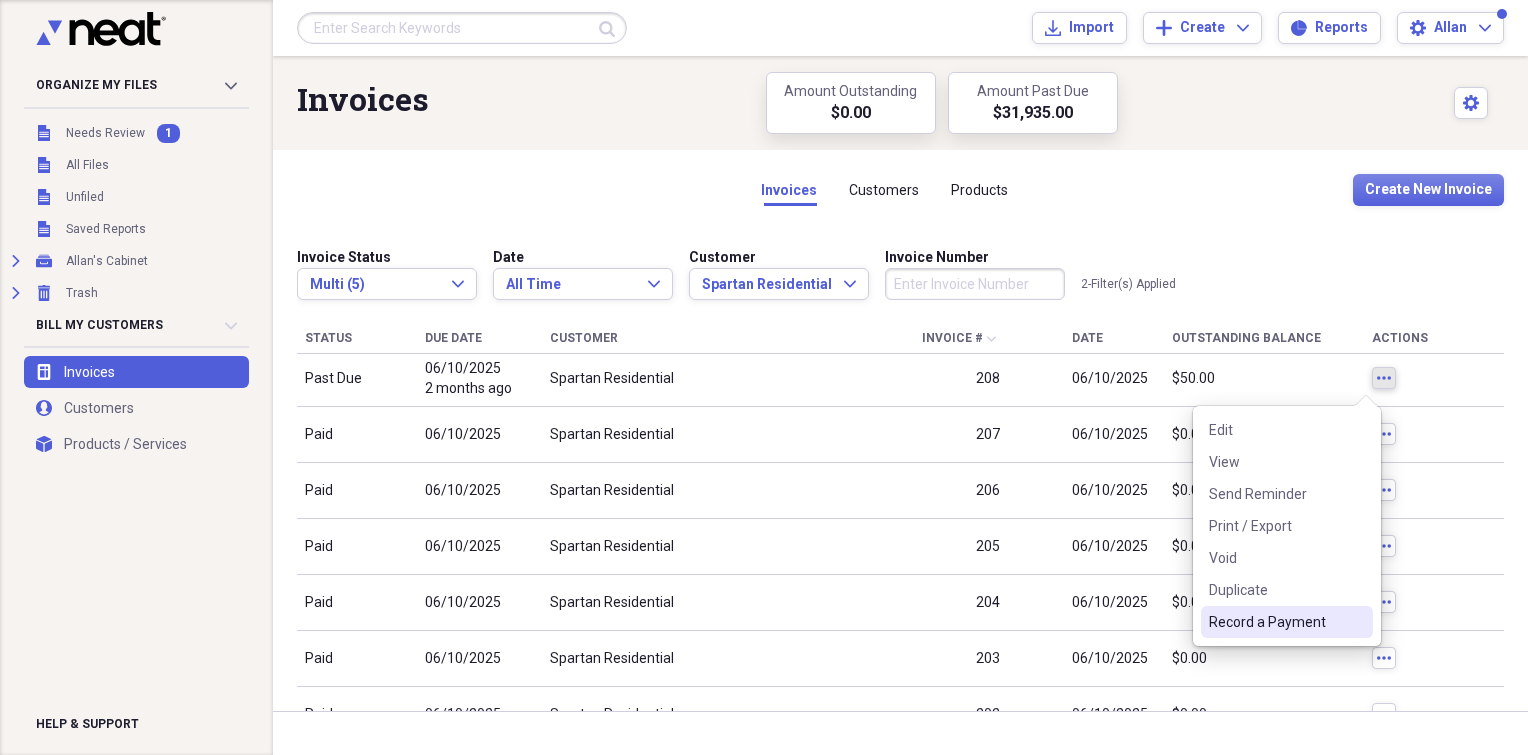 click on "Record a Payment" at bounding box center (1275, 622) 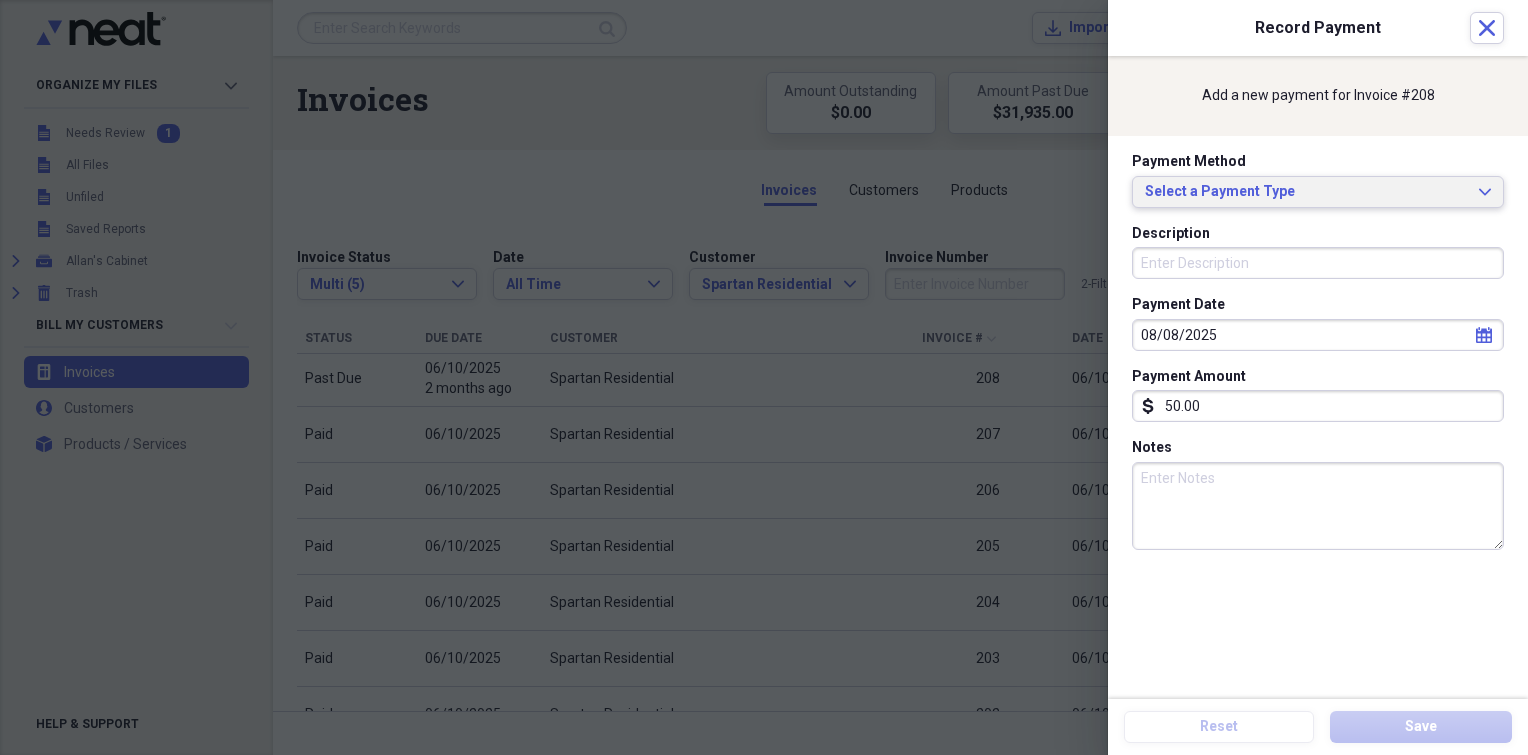click on "Select a Payment Type" at bounding box center [1306, 192] 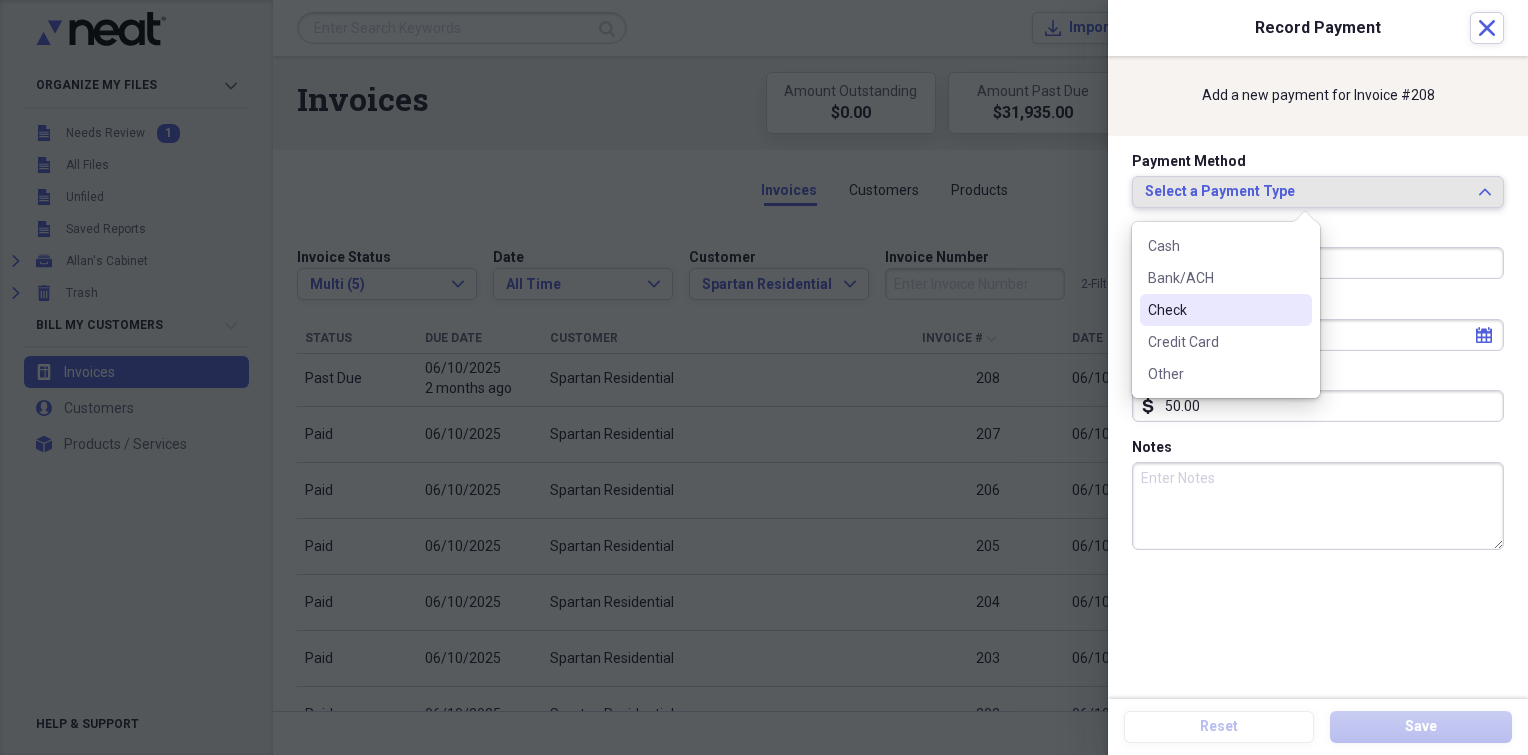 click on "Check" at bounding box center (1214, 310) 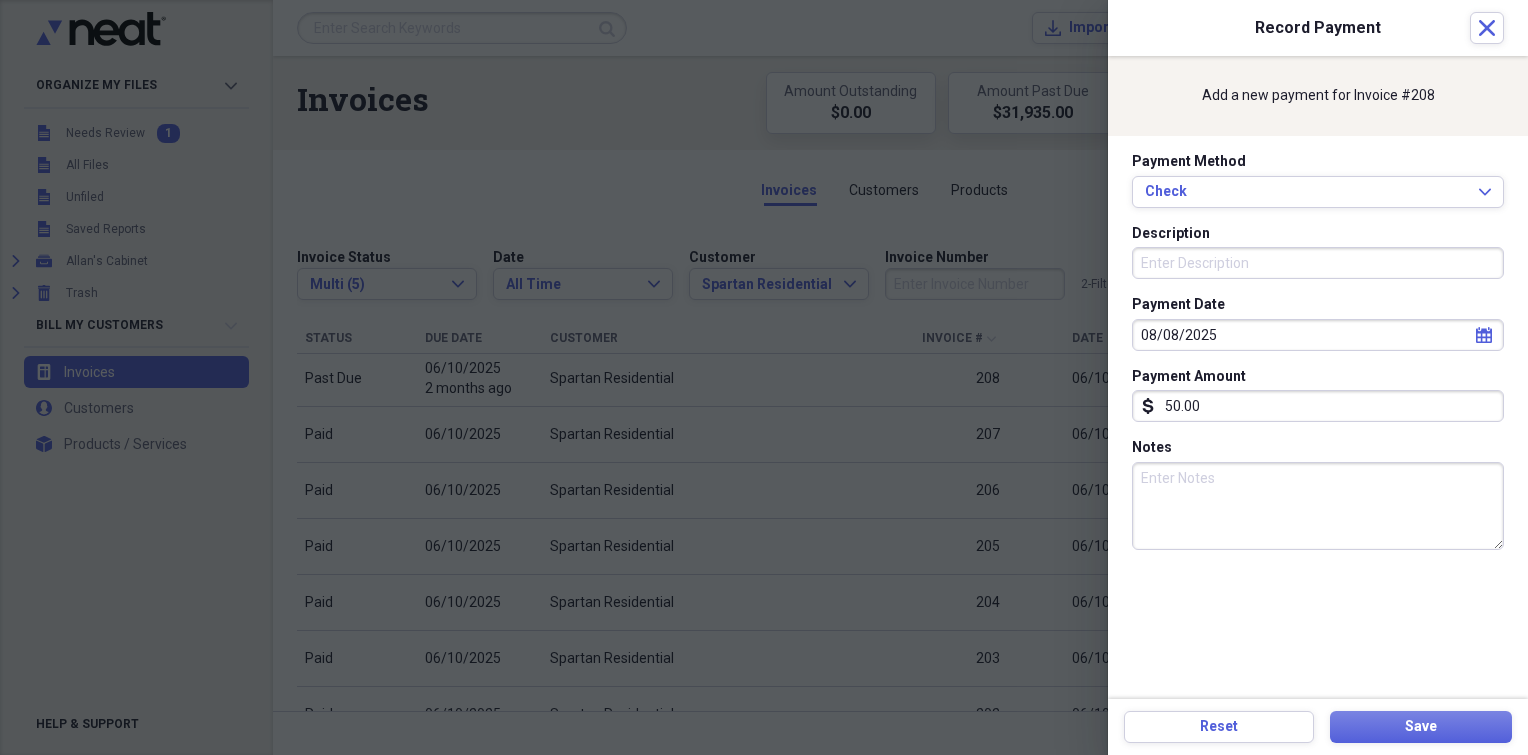 click on "Description" at bounding box center (1318, 263) 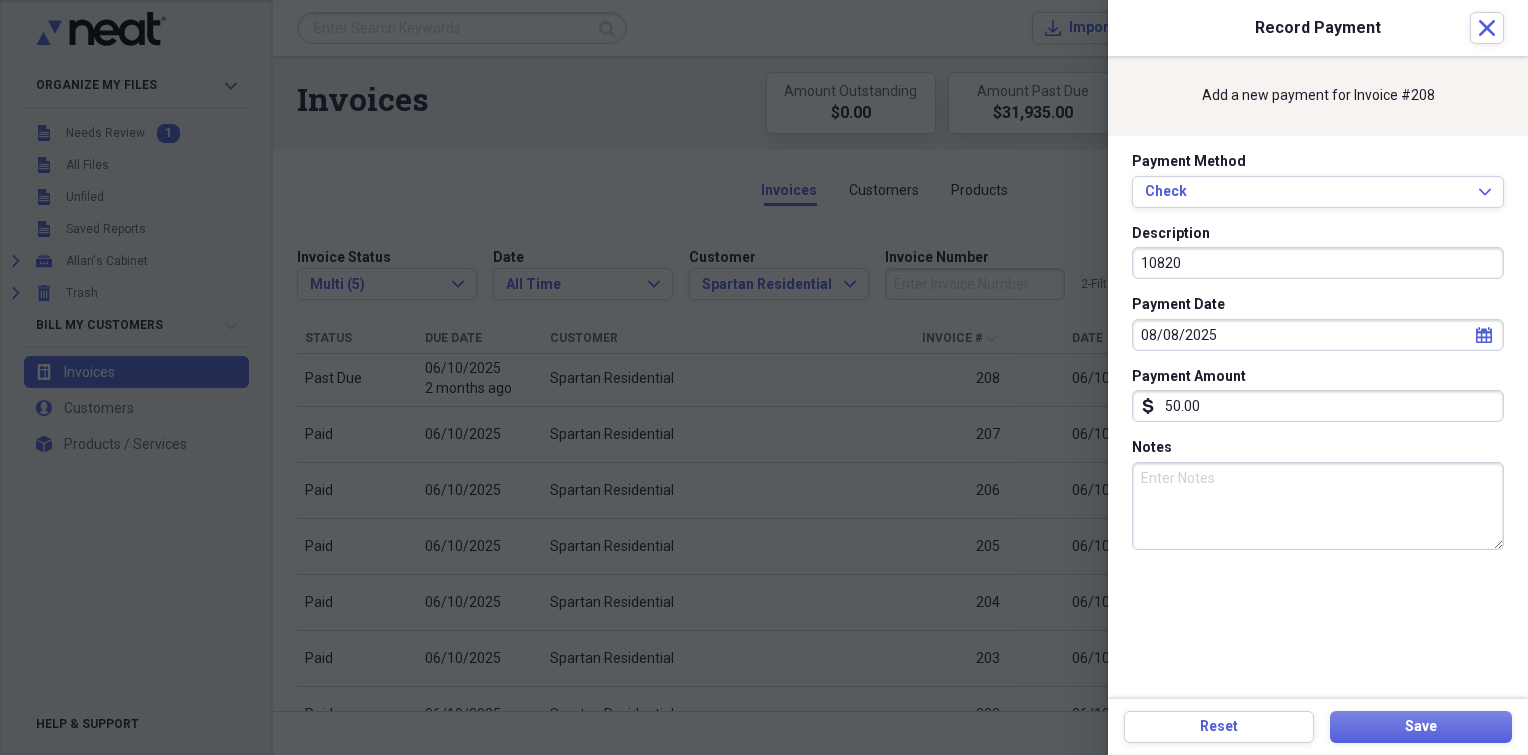 type on "10820" 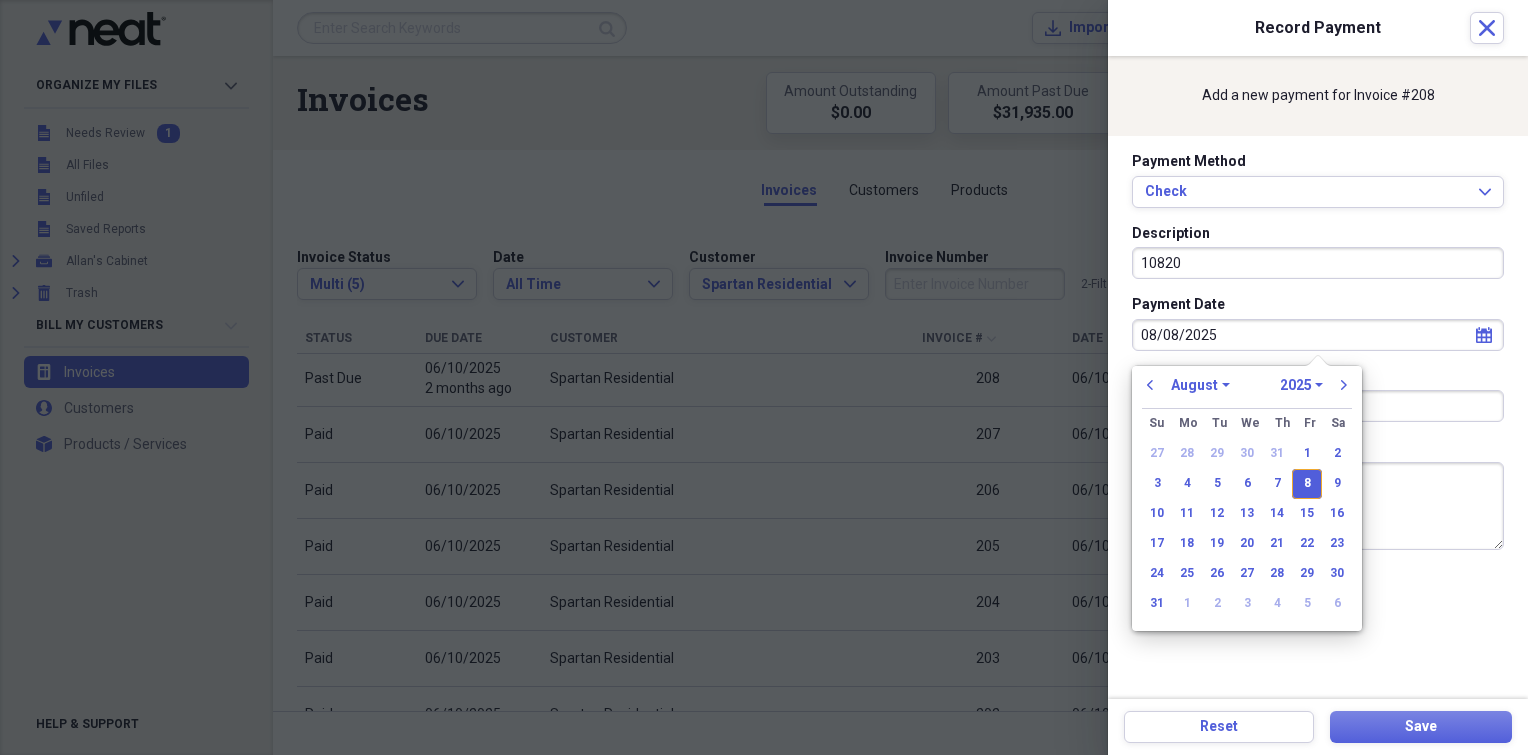 click on "08/08/2025" at bounding box center (1318, 335) 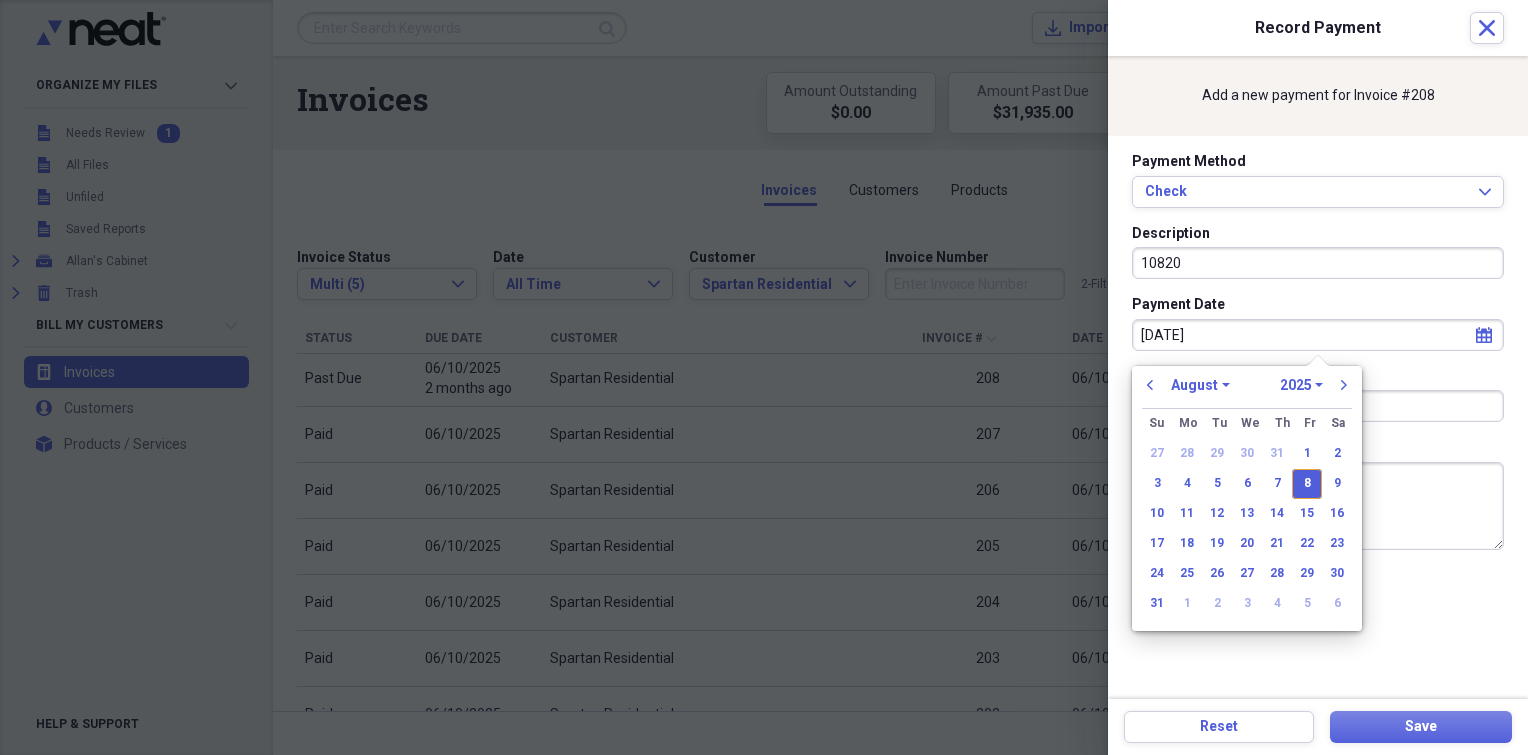 type on "[DATE]" 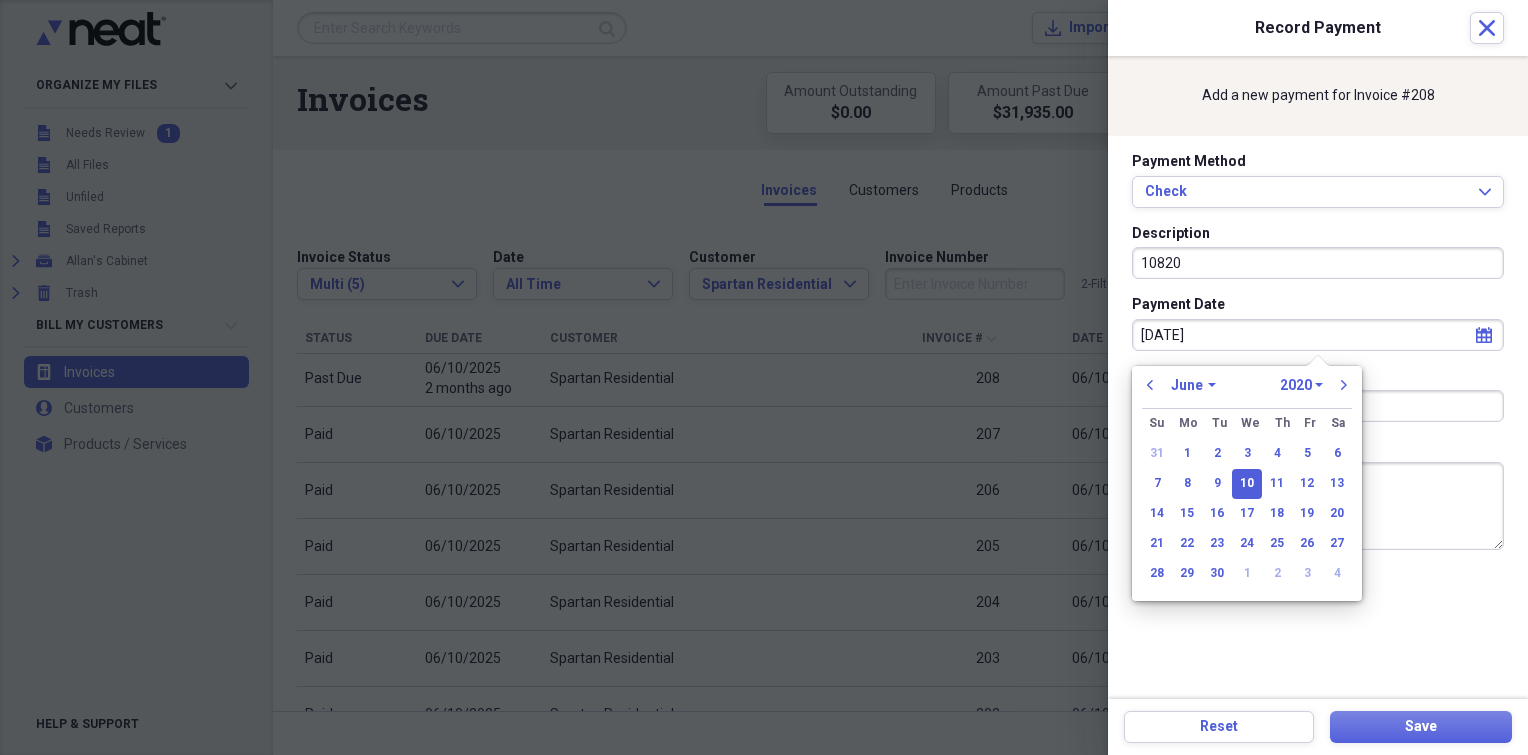 type on "[DATE]" 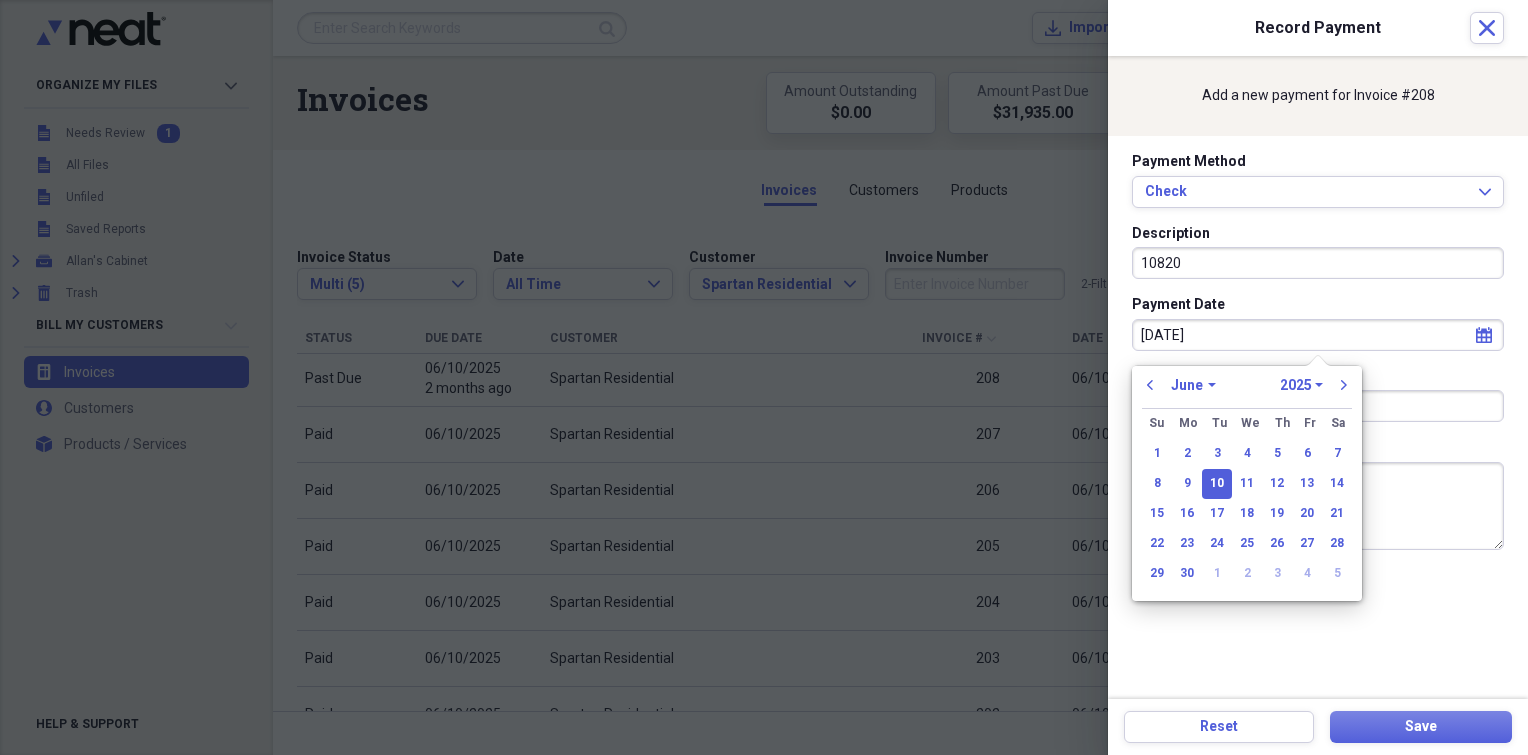 type on "06/10/2025" 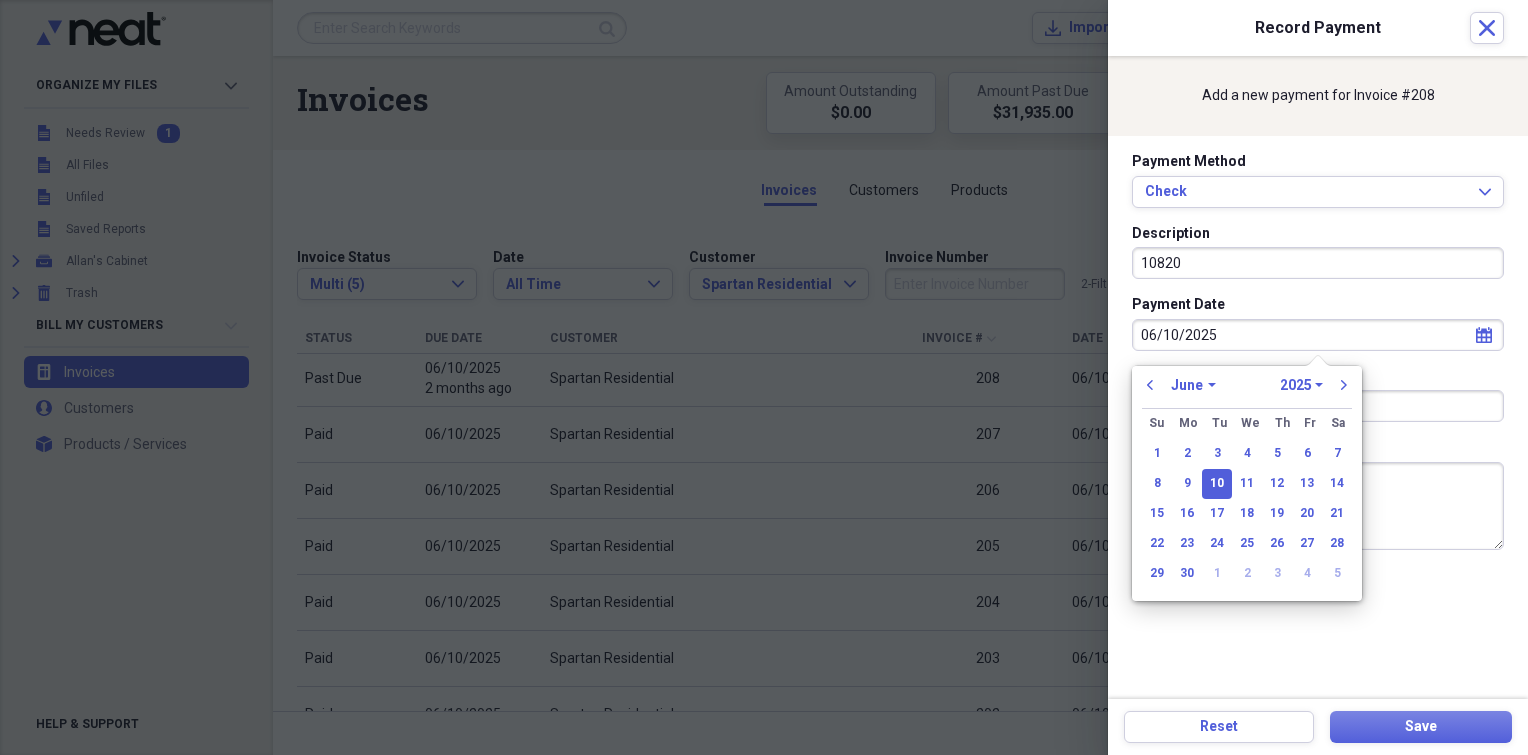 click on "10" at bounding box center [1217, 484] 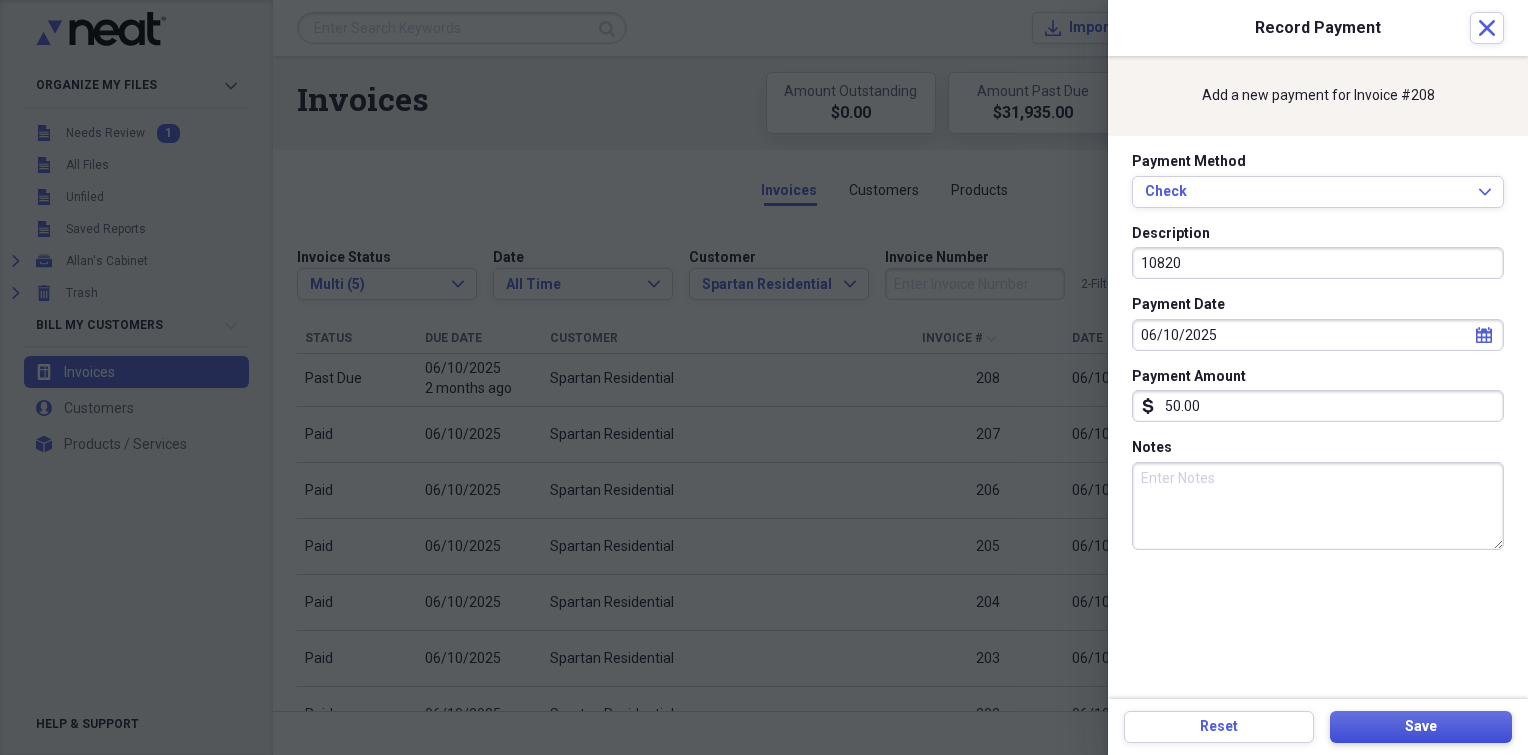 drag, startPoint x: 1398, startPoint y: 736, endPoint x: 1373, endPoint y: 704, distance: 40.60788 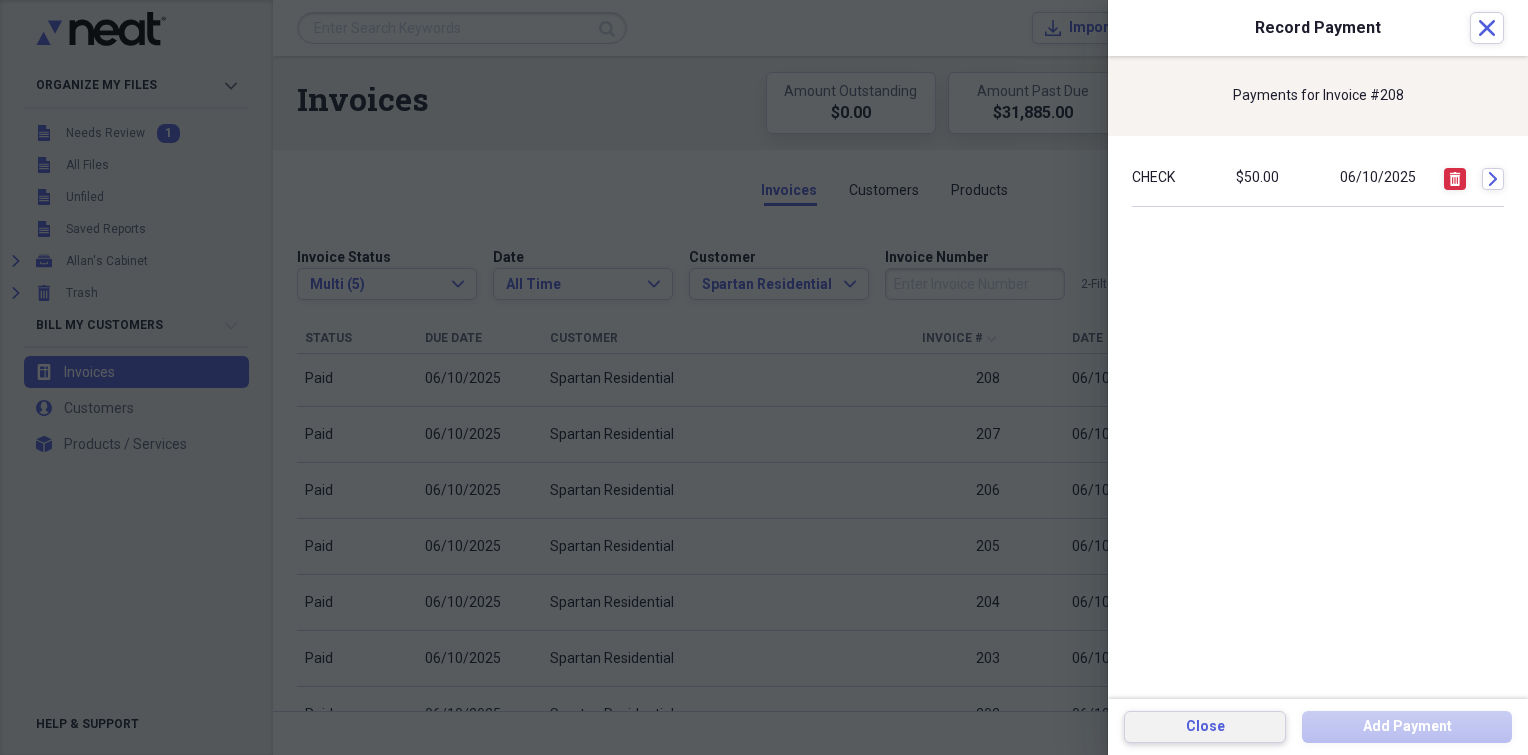 drag, startPoint x: 1232, startPoint y: 728, endPoint x: 1220, endPoint y: 706, distance: 25.059929 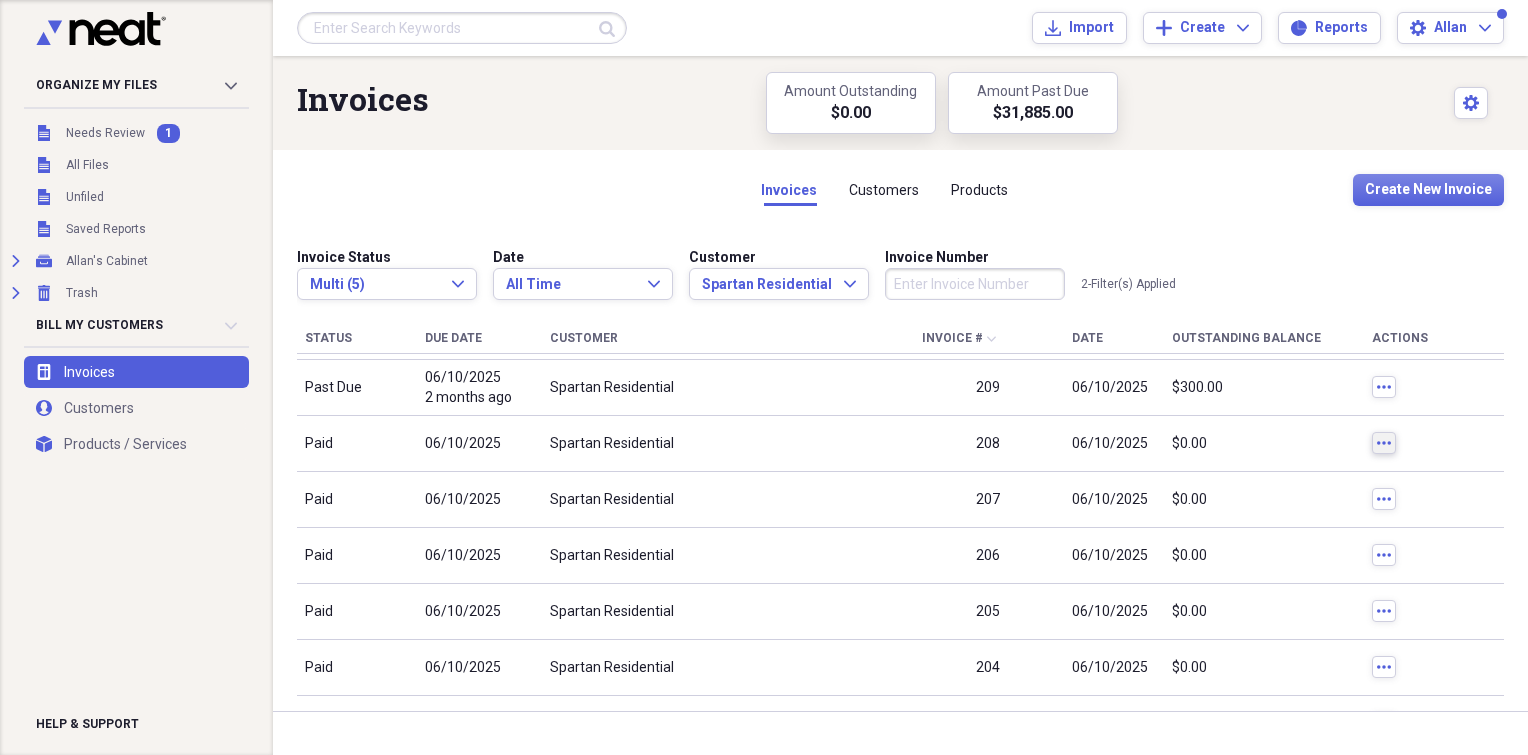 scroll, scrollTop: 743, scrollLeft: 0, axis: vertical 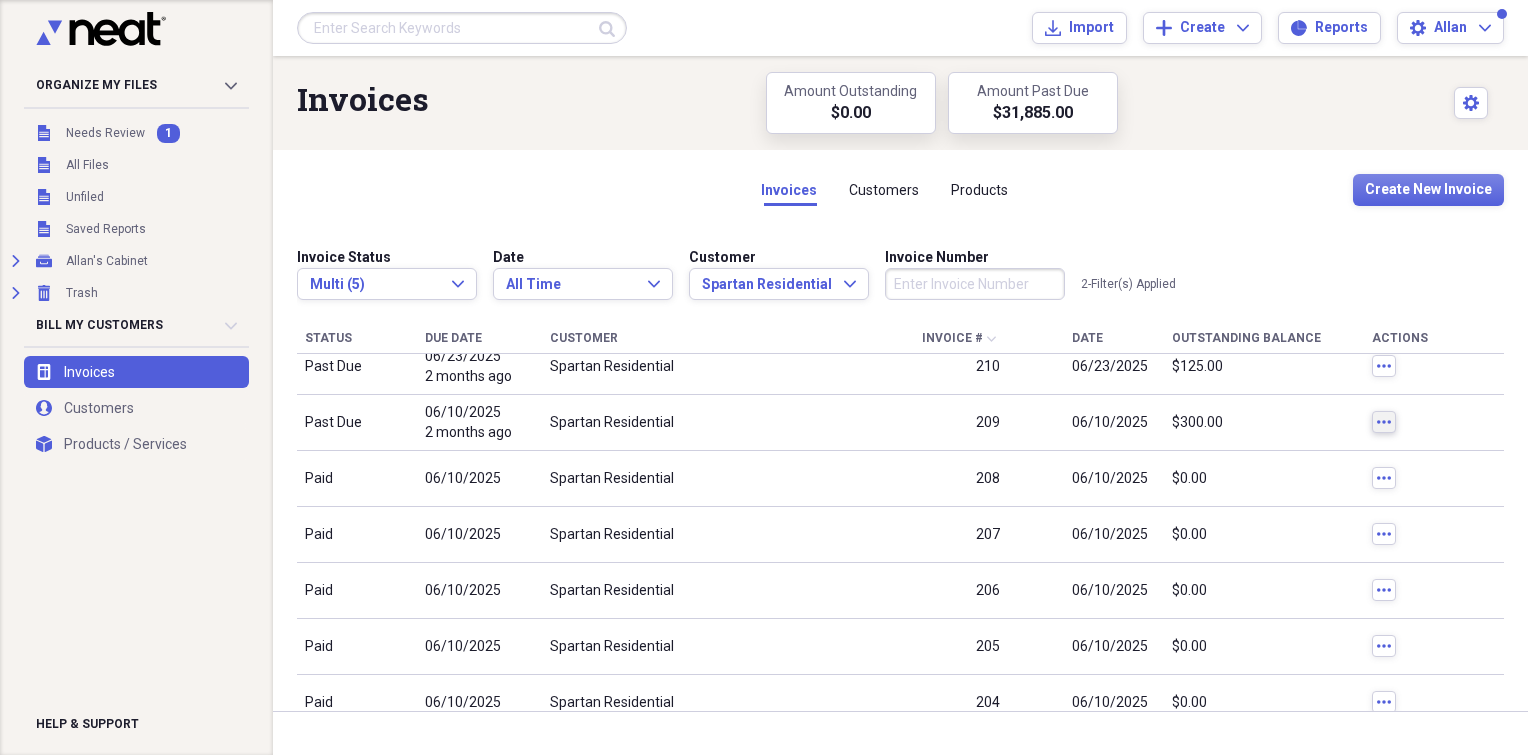 click on "more" at bounding box center [1384, 422] 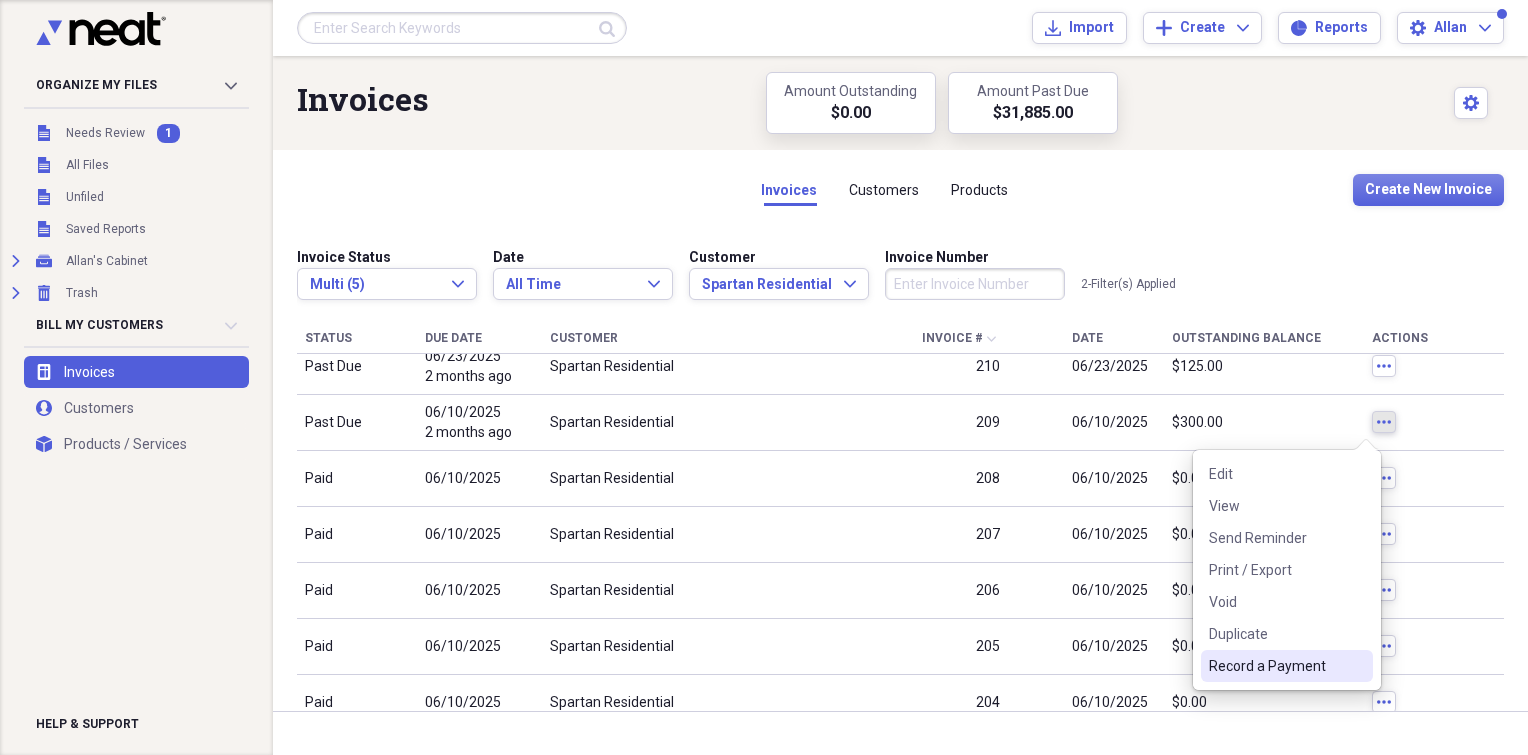 click on "Record a Payment" at bounding box center [1275, 666] 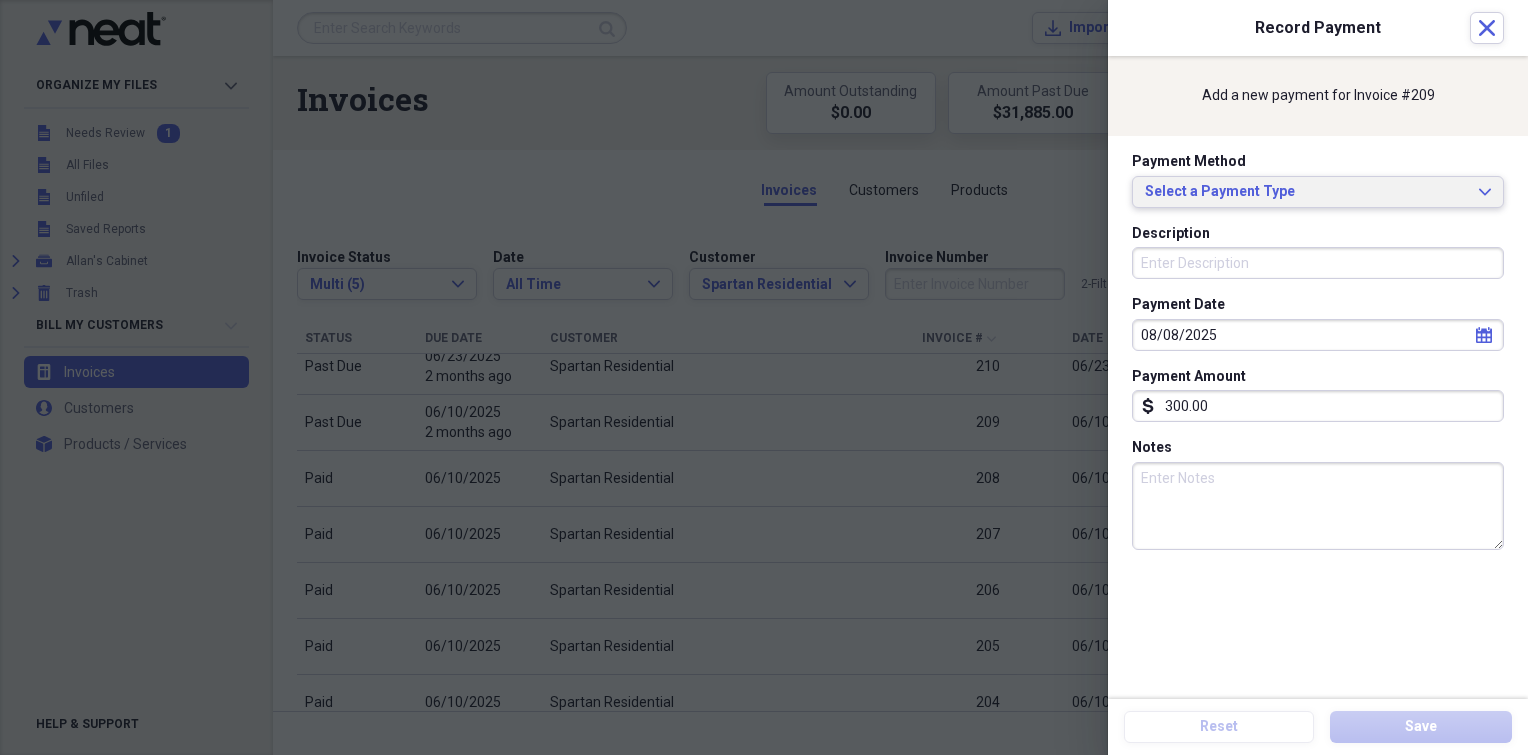 click on "Select a Payment Type" at bounding box center (1306, 192) 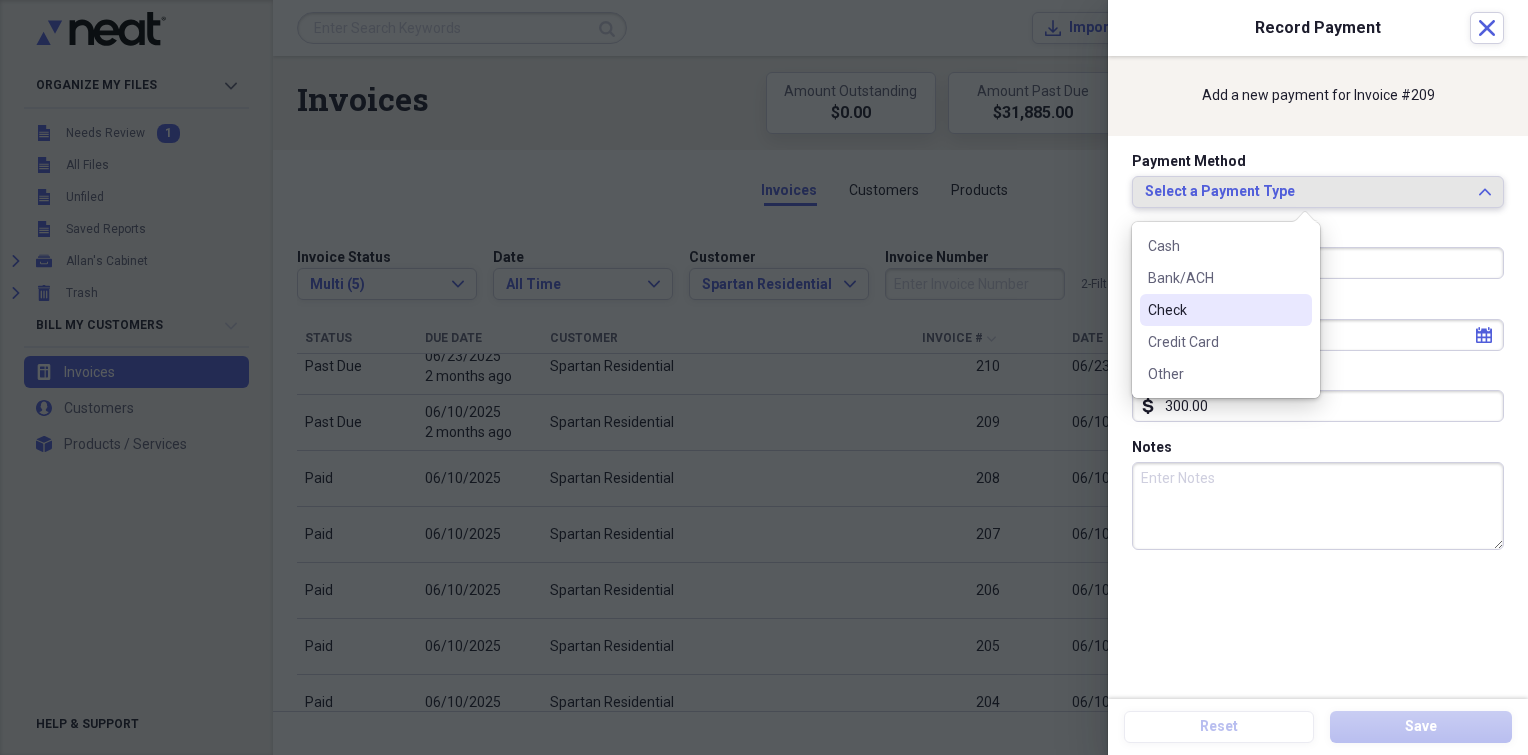 click on "Check" at bounding box center (1226, 310) 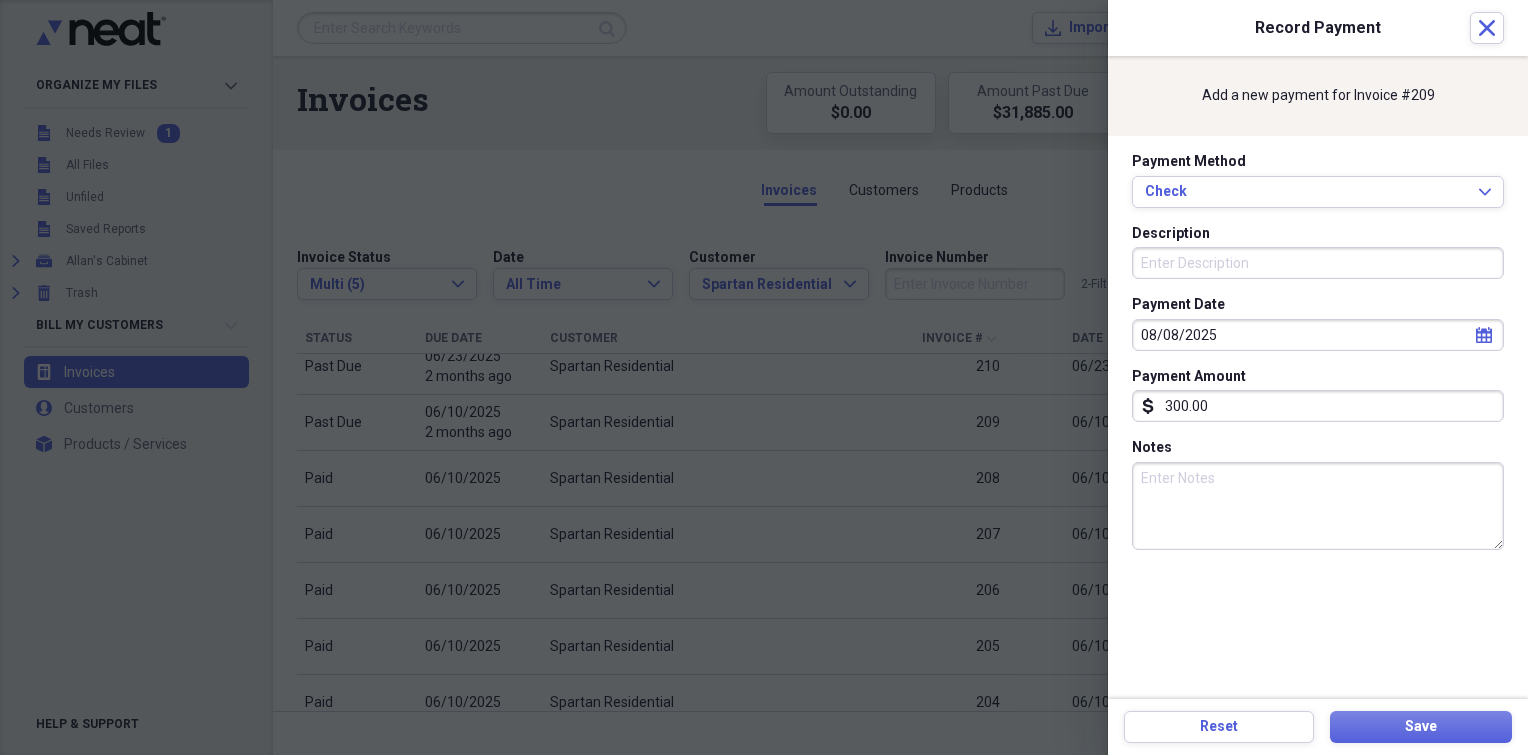 click on "Description" at bounding box center (1318, 263) 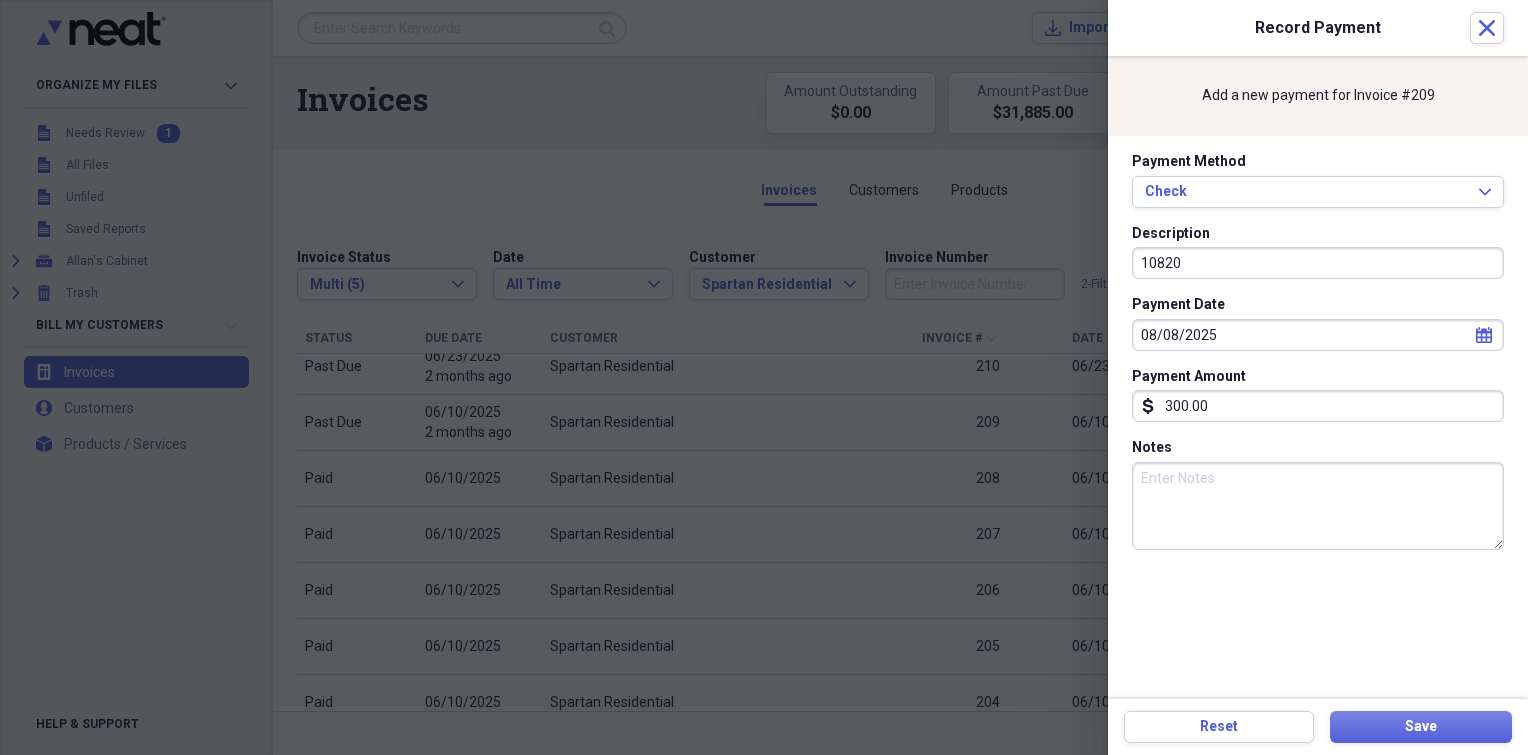 type on "10820" 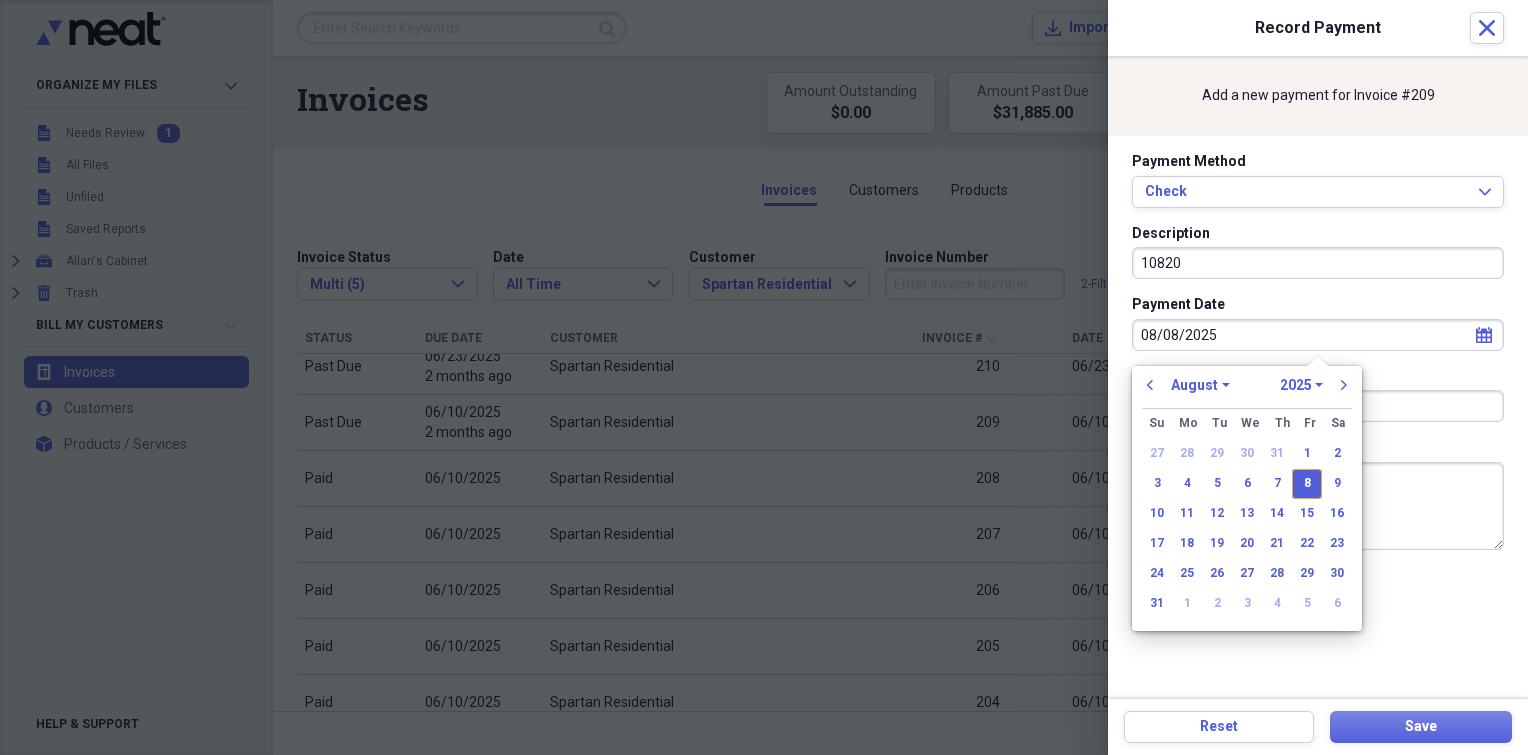 click on "08/08/2025" at bounding box center [1318, 335] 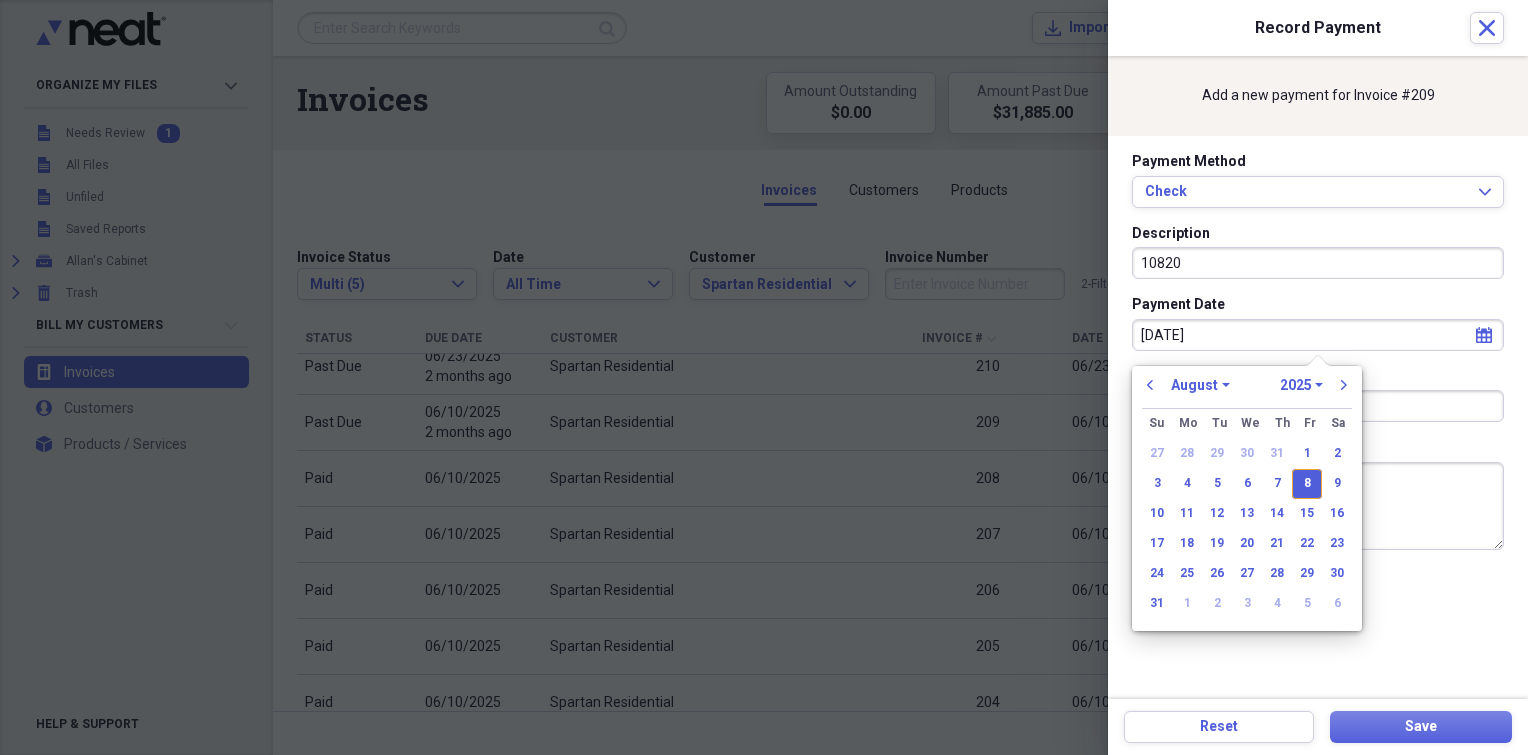 type on "[DATE]" 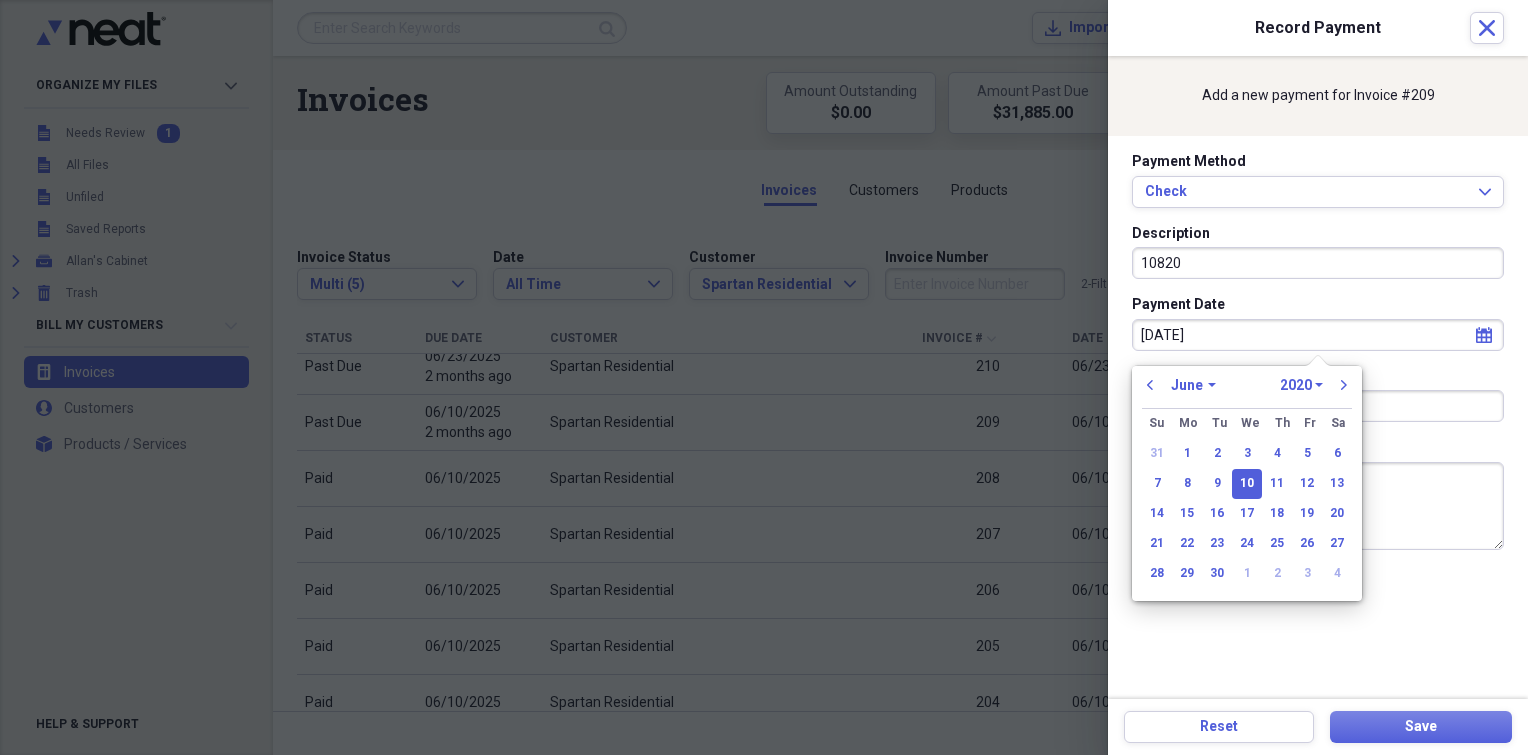 type on "[DATE]" 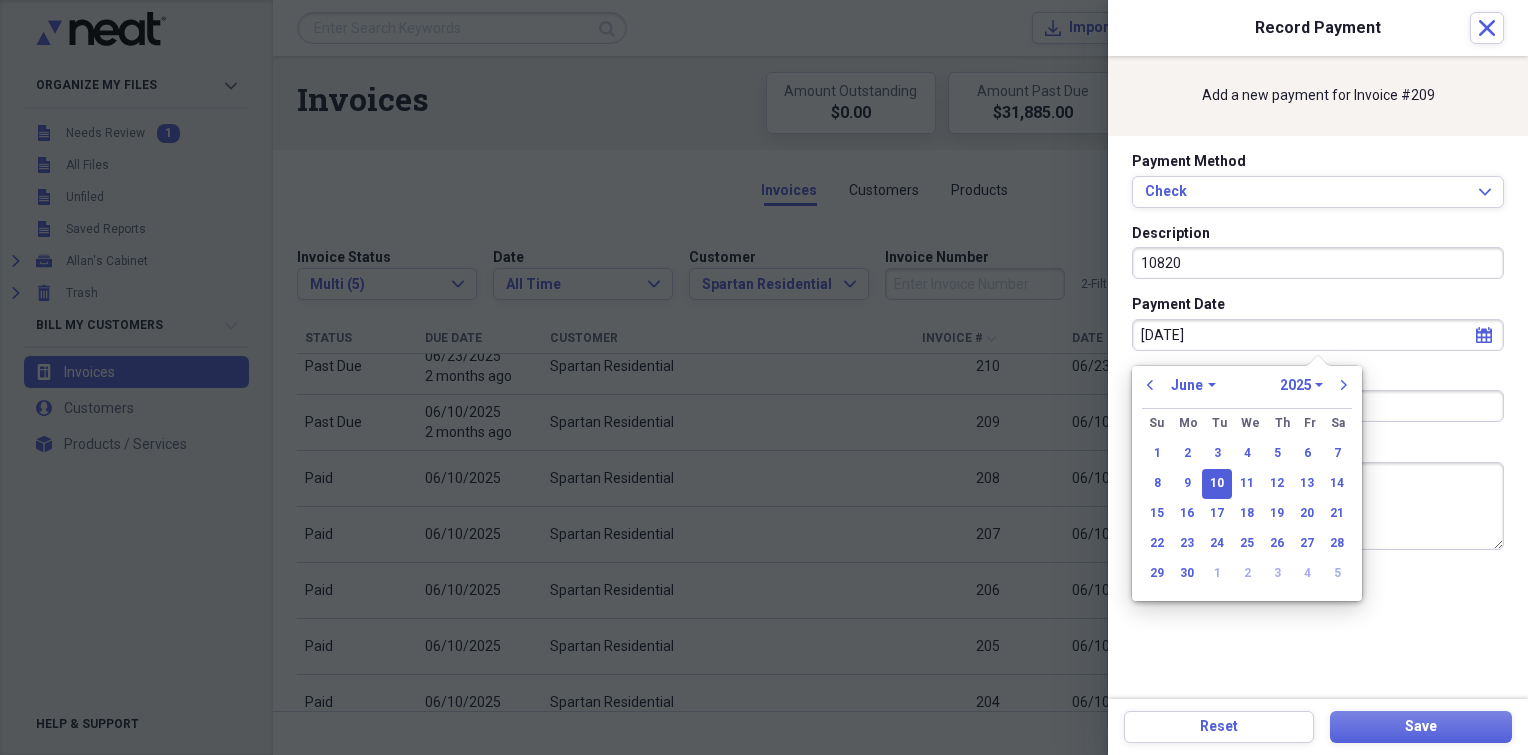 type on "06/10/2025" 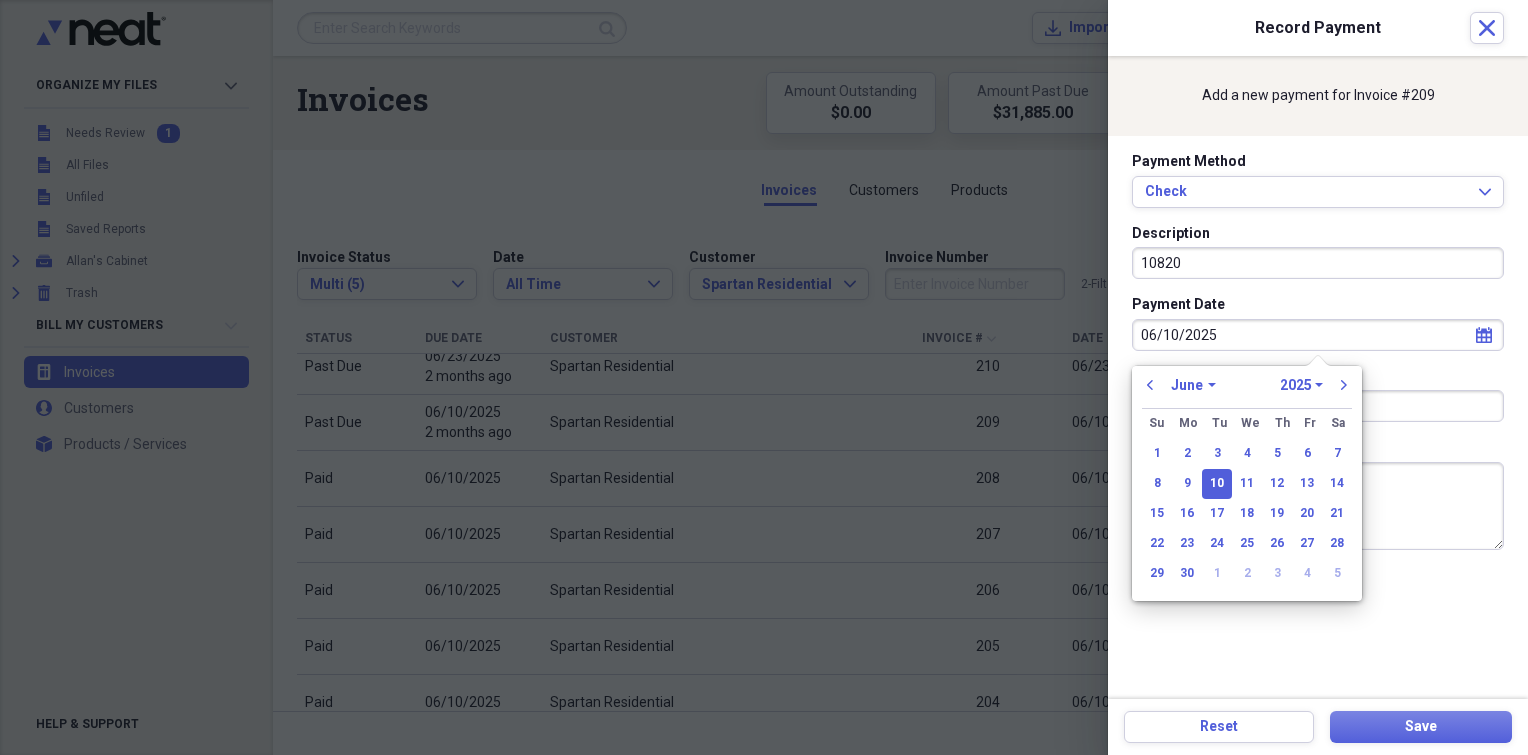 click on "10" at bounding box center (1217, 484) 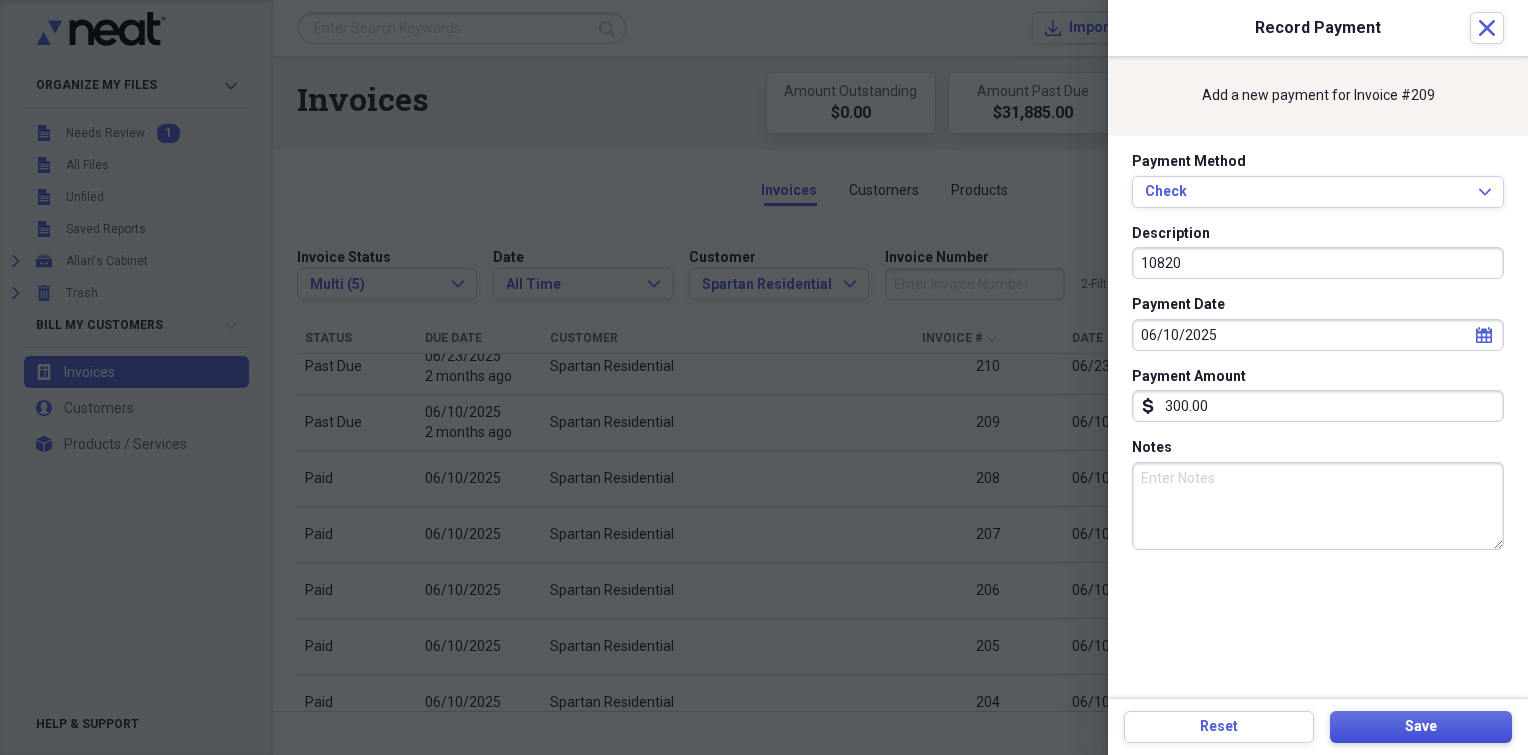 click on "Save" at bounding box center (1421, 727) 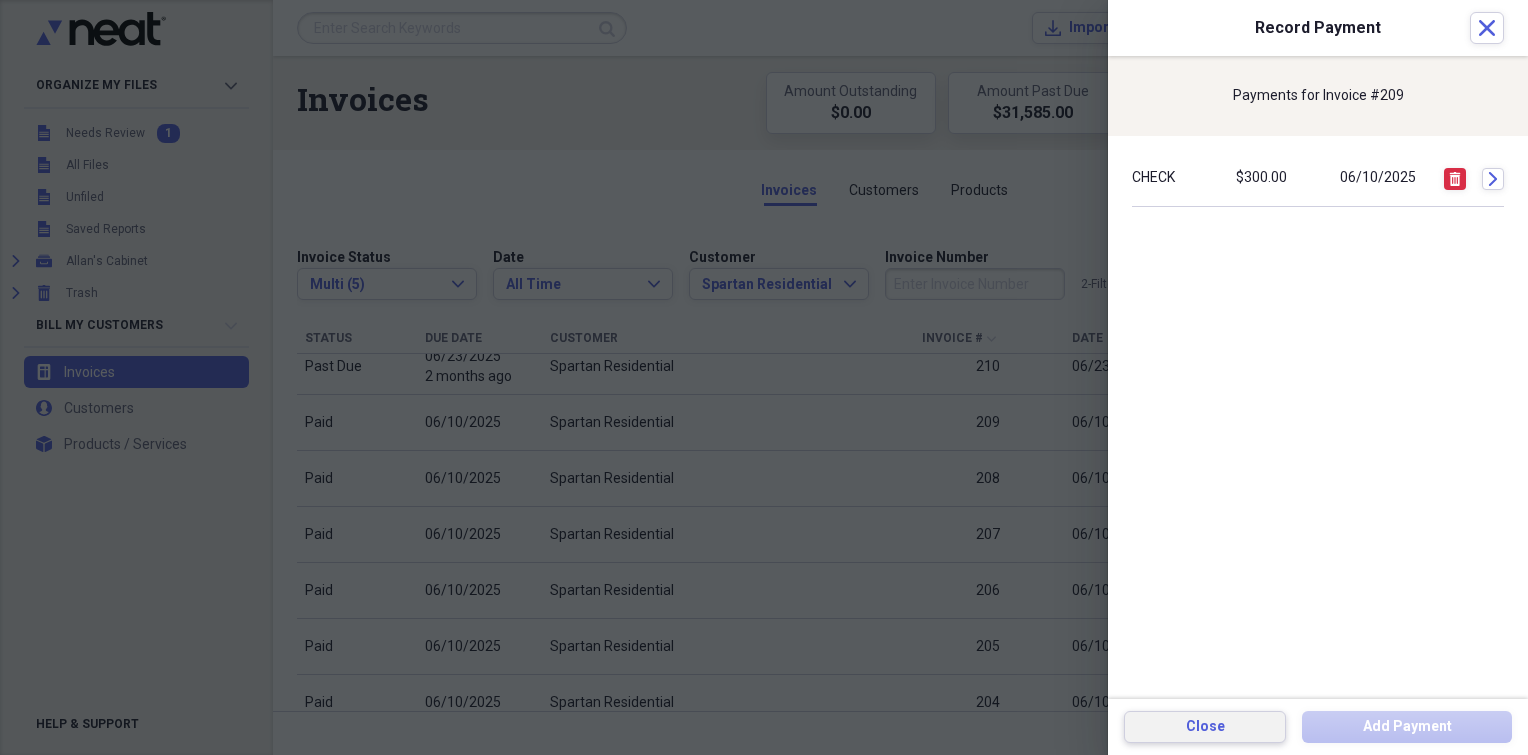 click on "Close" at bounding box center (1205, 727) 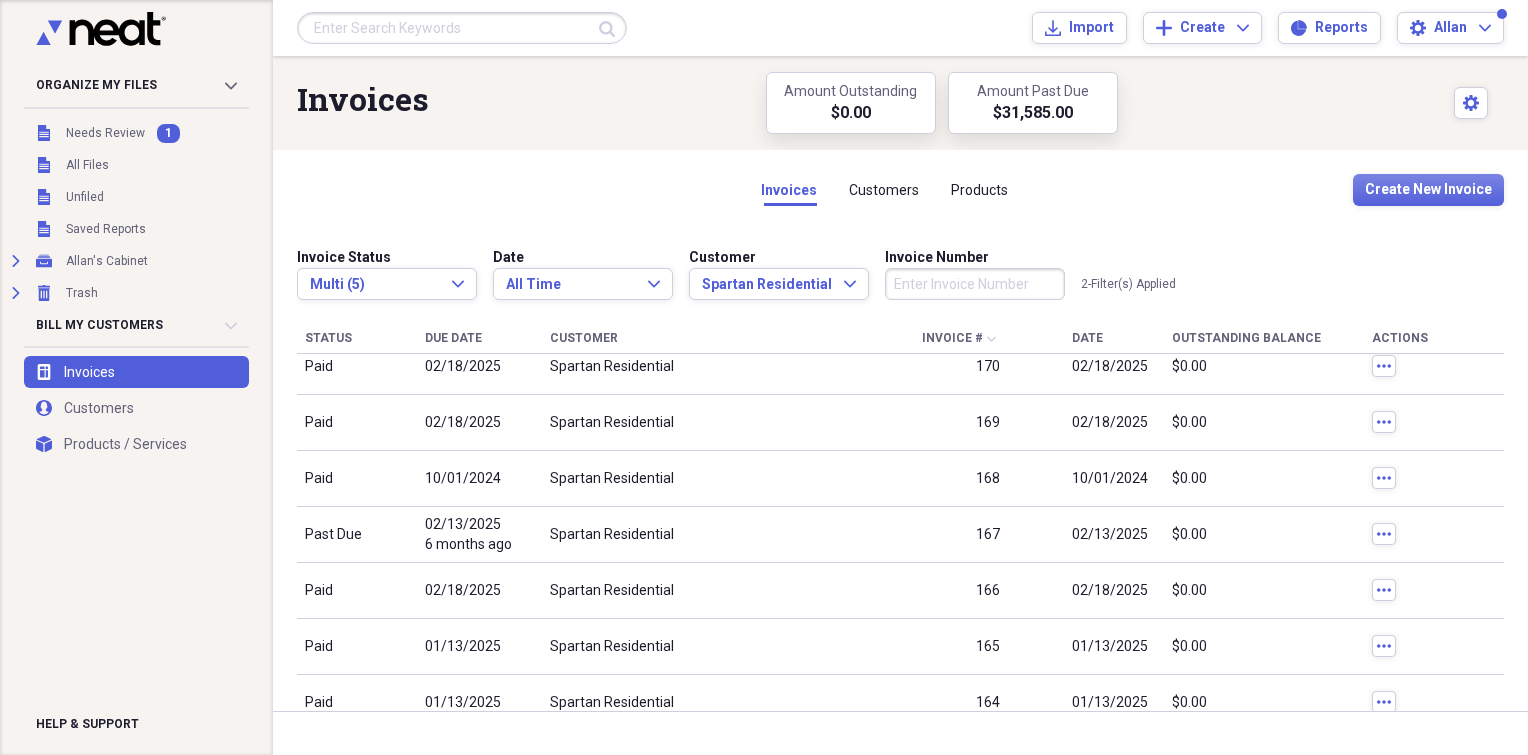 scroll, scrollTop: 2793, scrollLeft: 0, axis: vertical 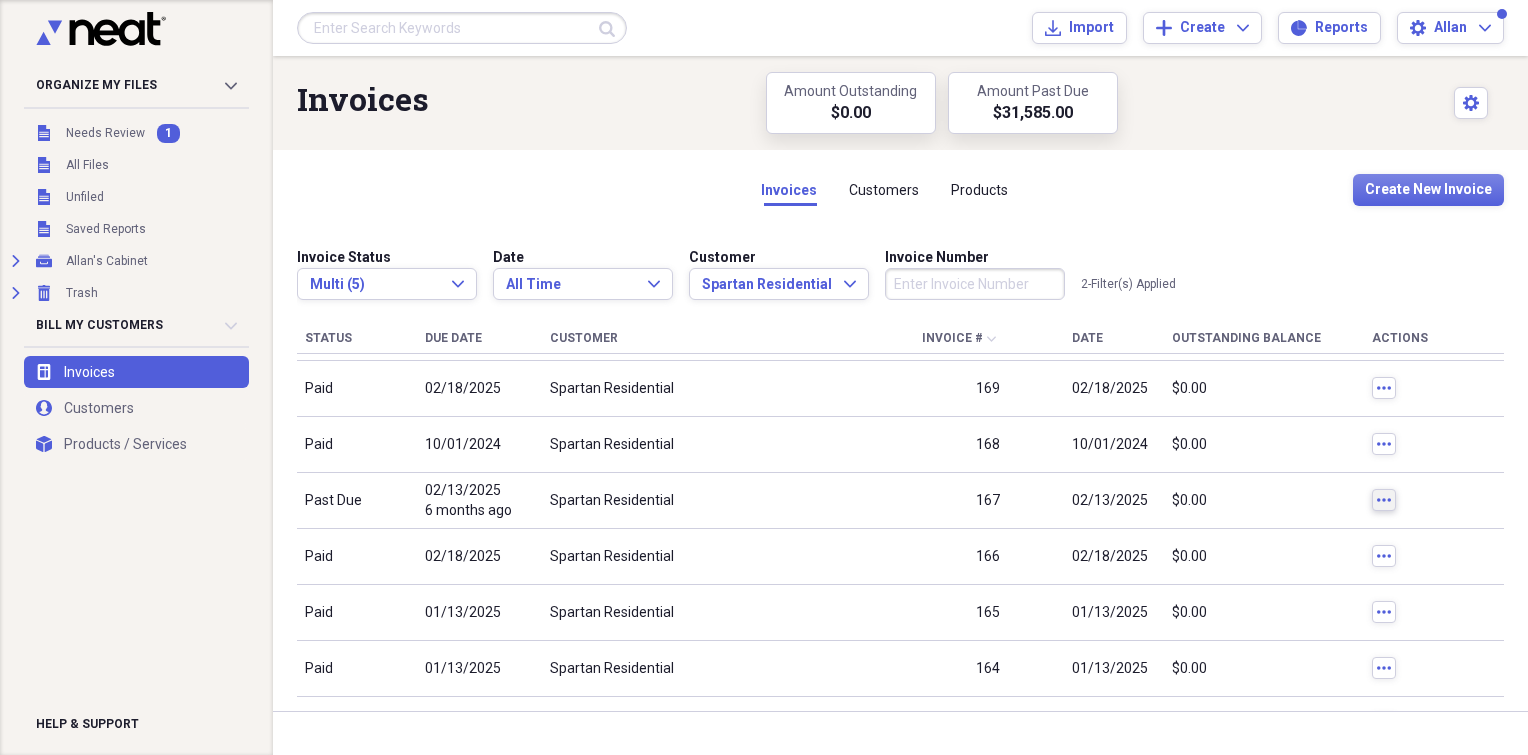 click on "more" at bounding box center (1384, 500) 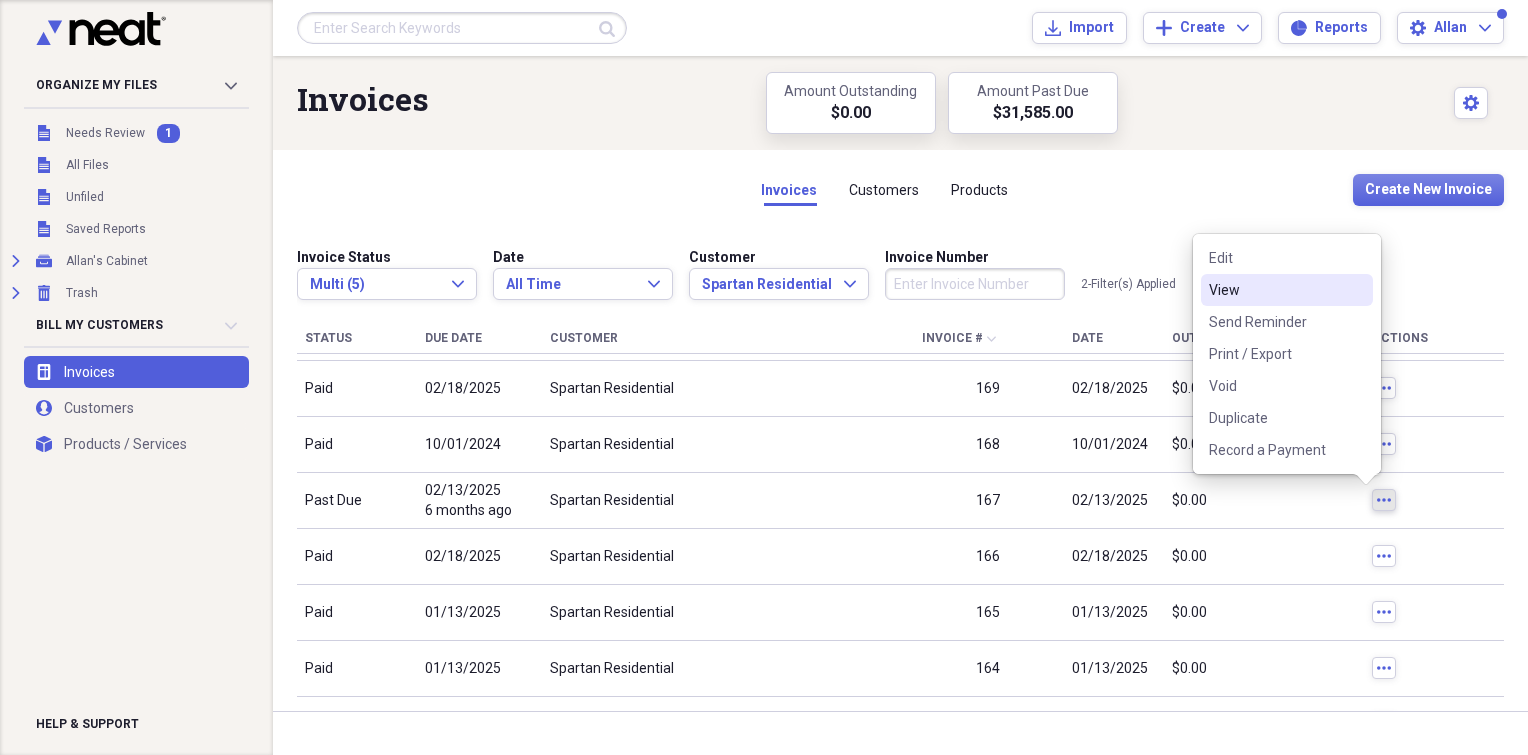 click on "View" at bounding box center [1275, 290] 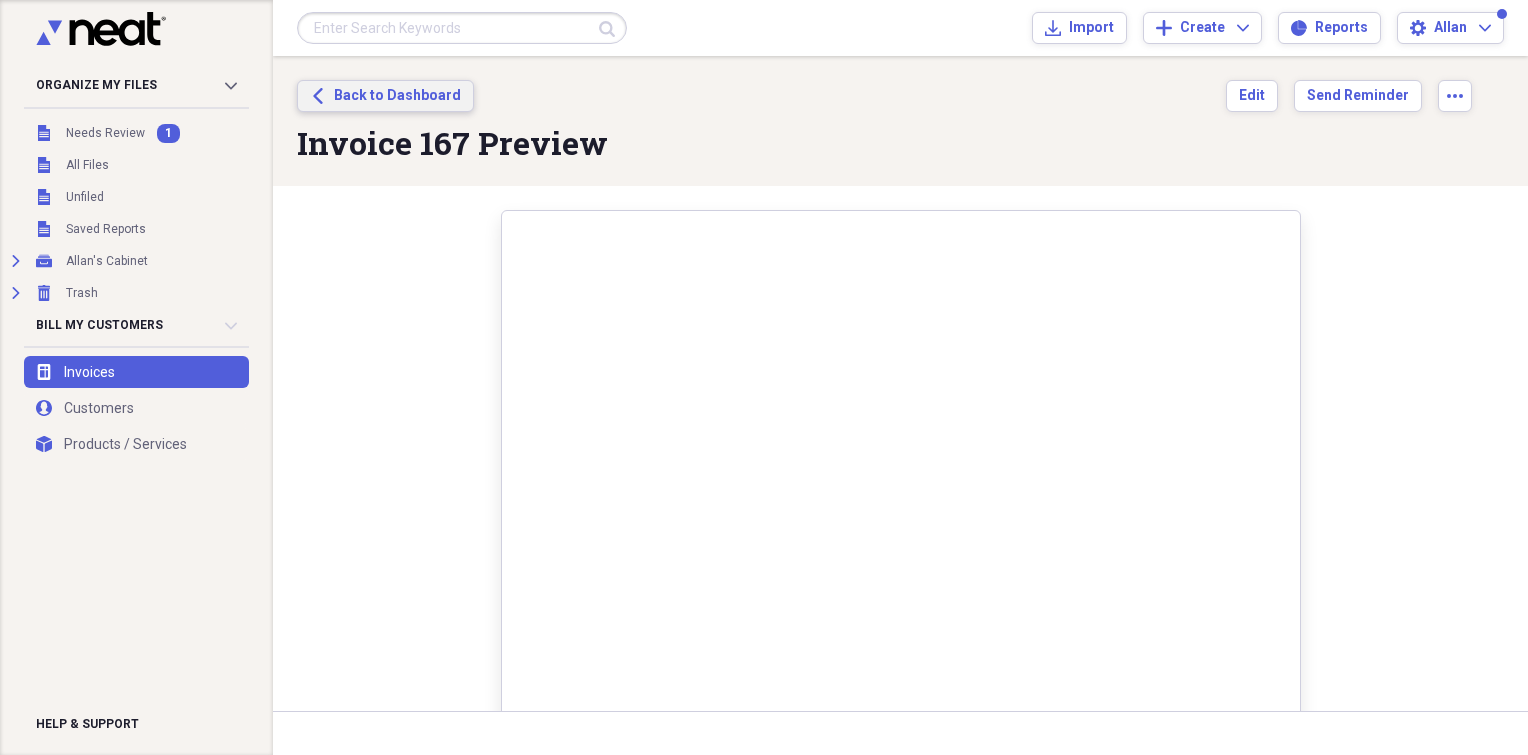 click on "Back to Dashboard" at bounding box center [397, 96] 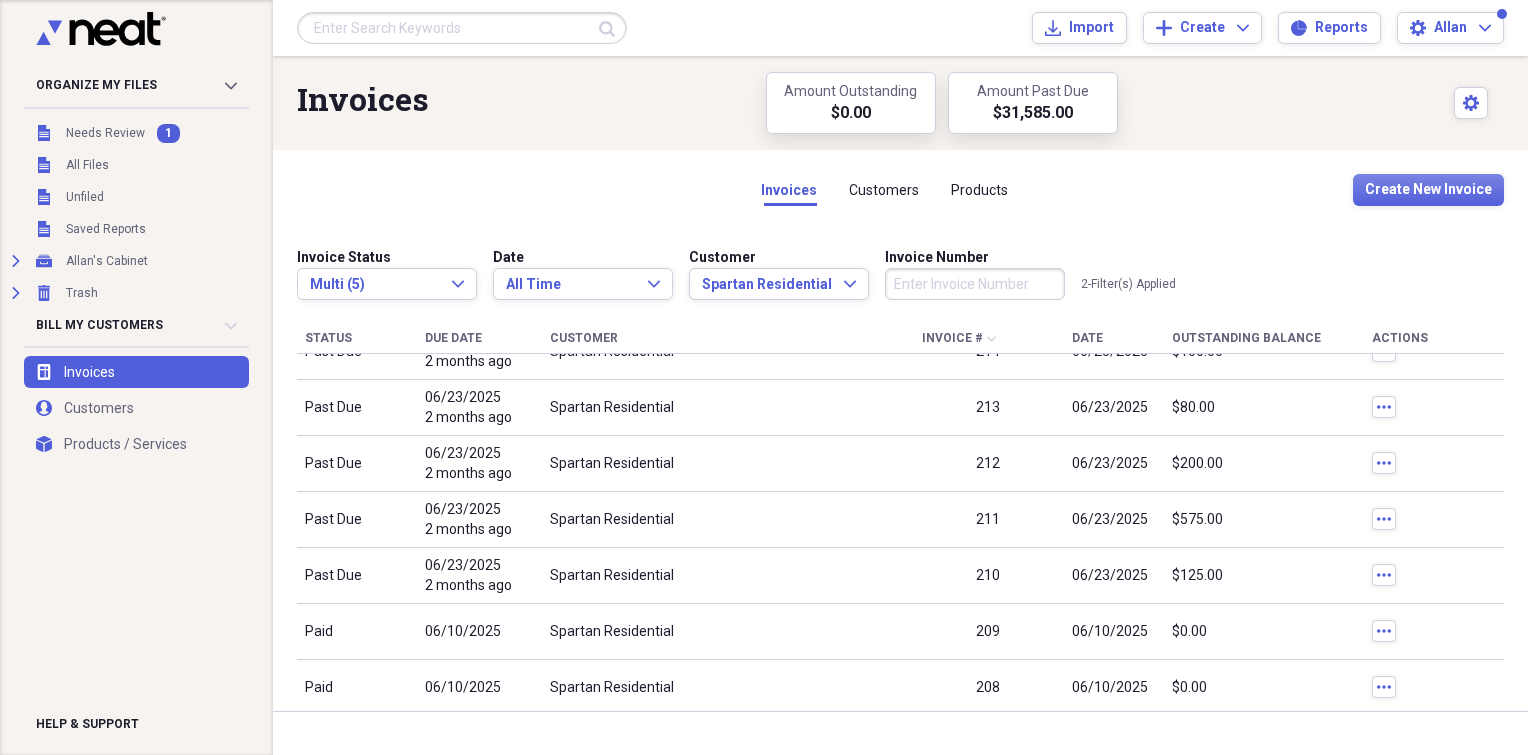 scroll, scrollTop: 500, scrollLeft: 0, axis: vertical 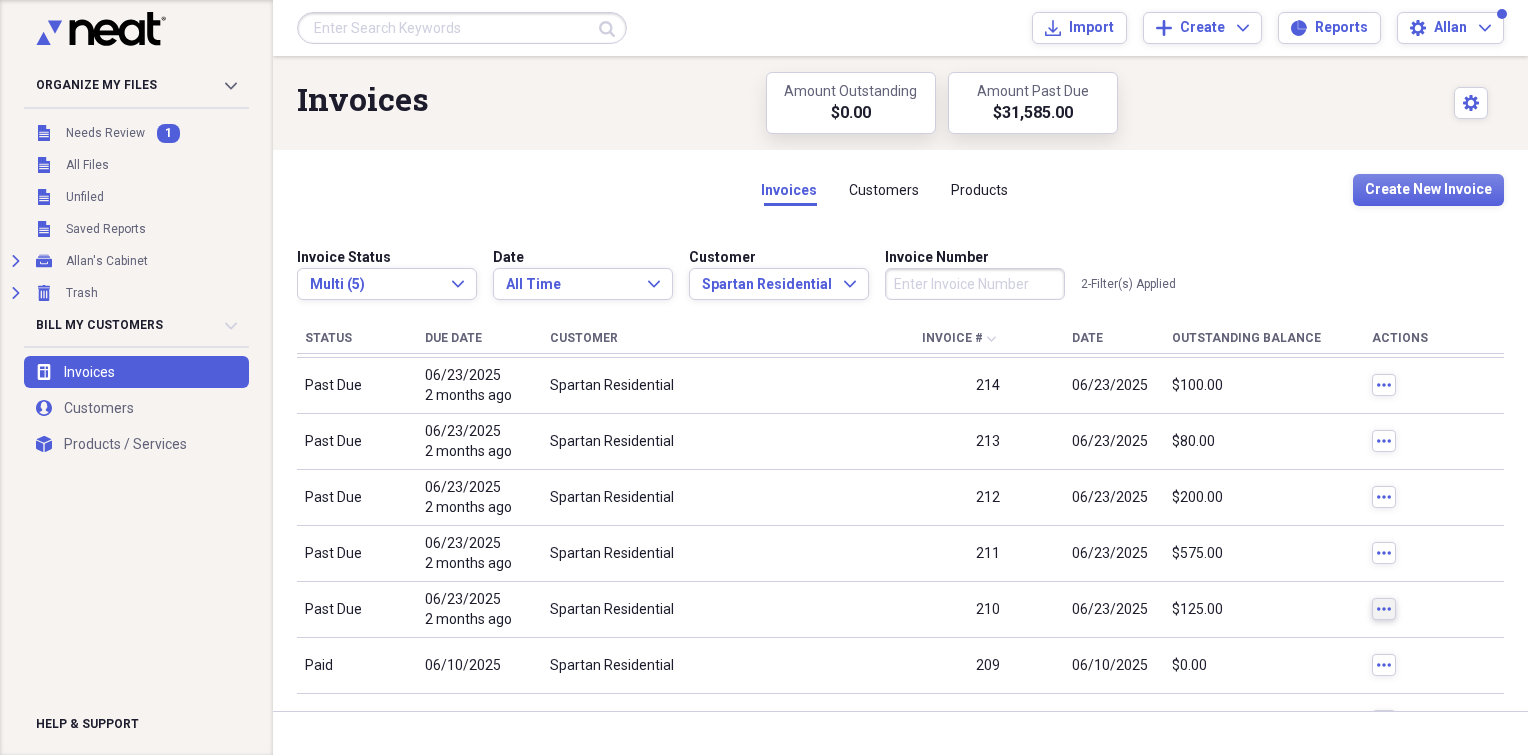 click on "more" at bounding box center (1384, 609) 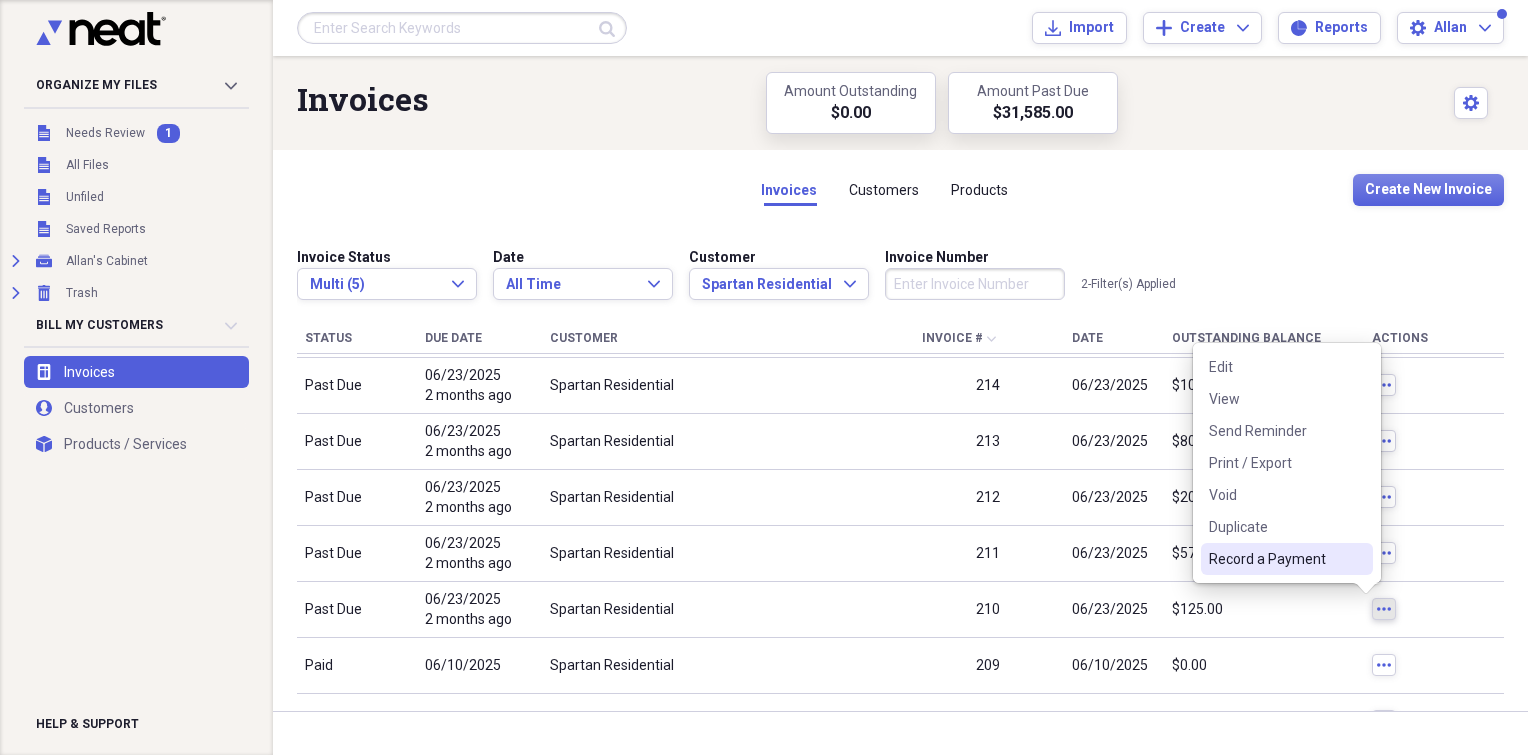 click on "Record a Payment" at bounding box center (1287, 559) 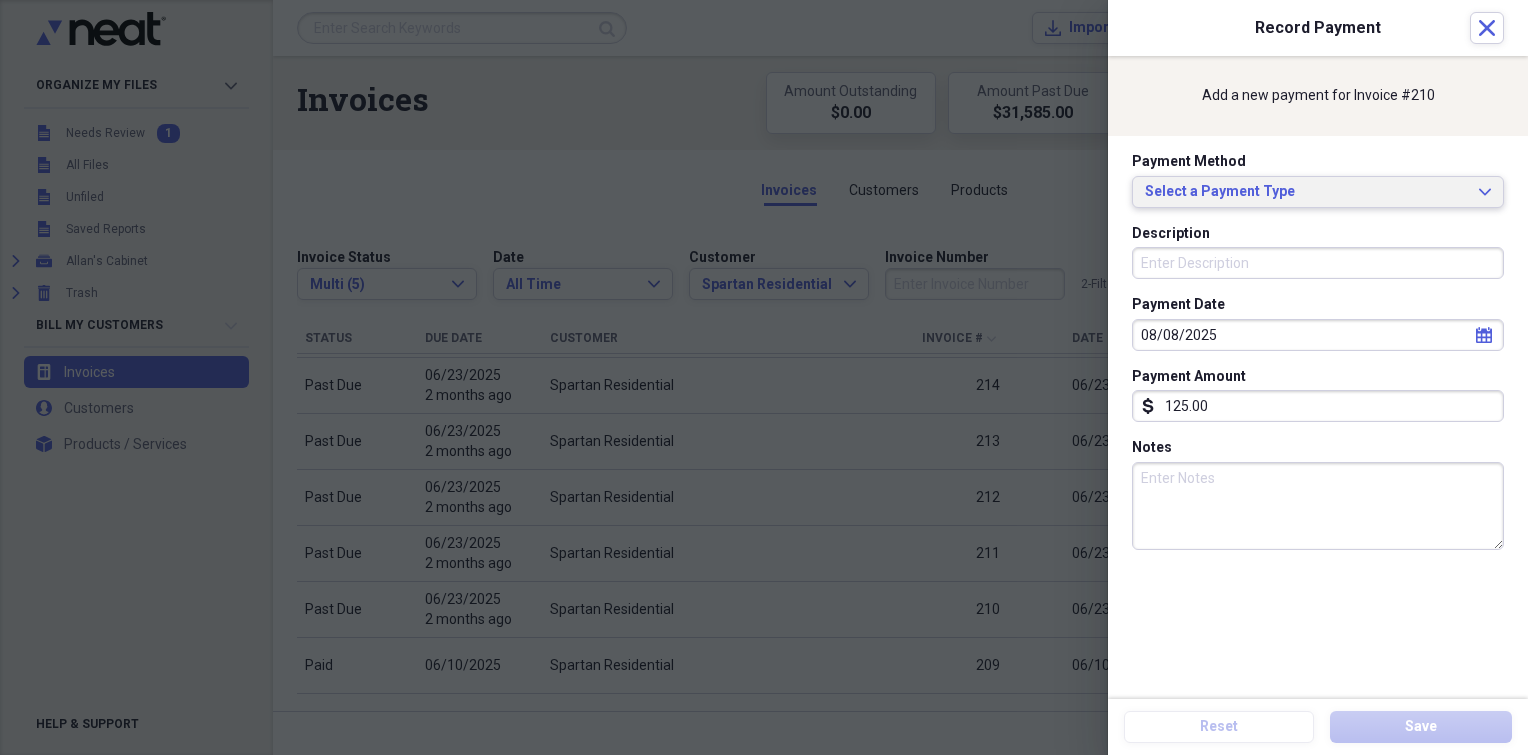 click on "Select a Payment Type" at bounding box center [1306, 192] 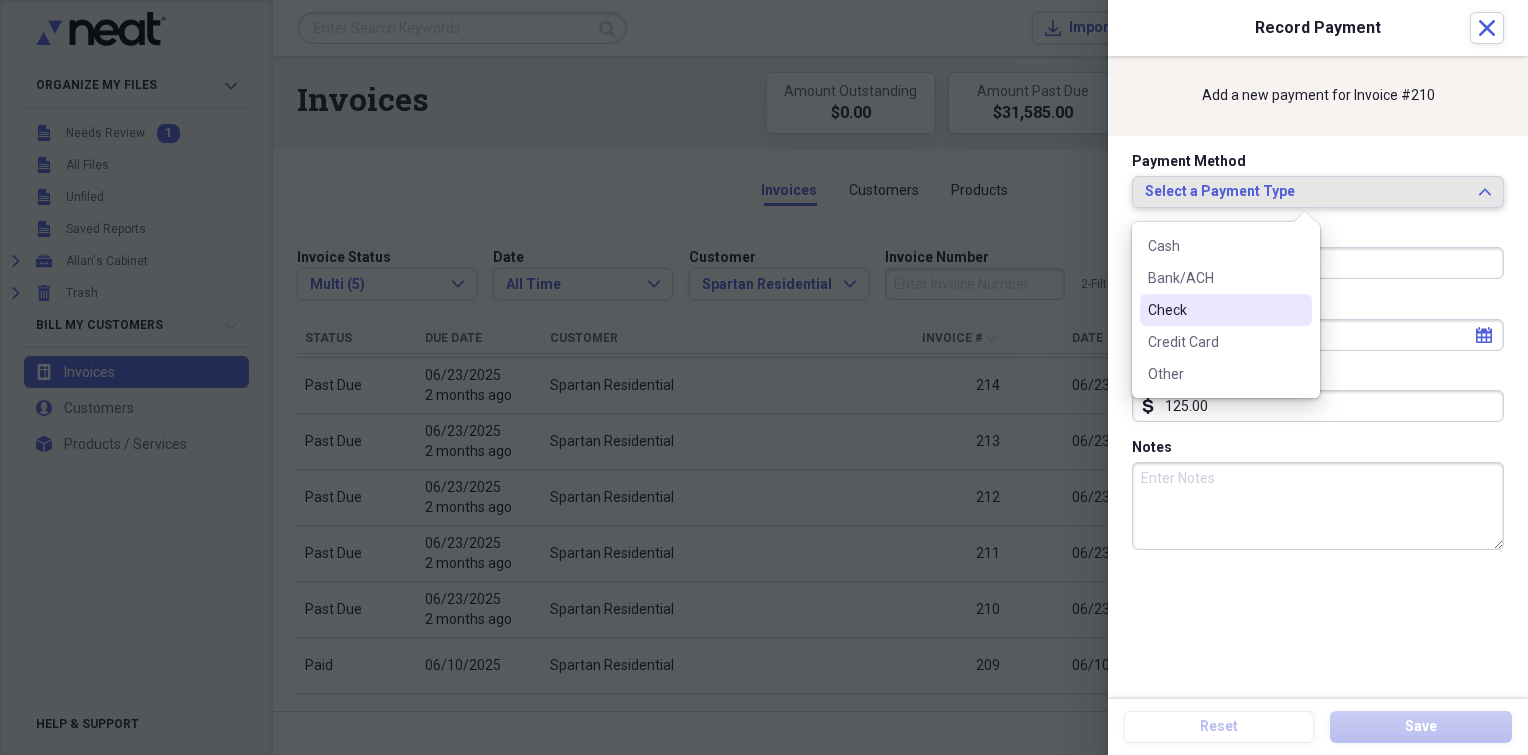 click on "Check" at bounding box center [1214, 310] 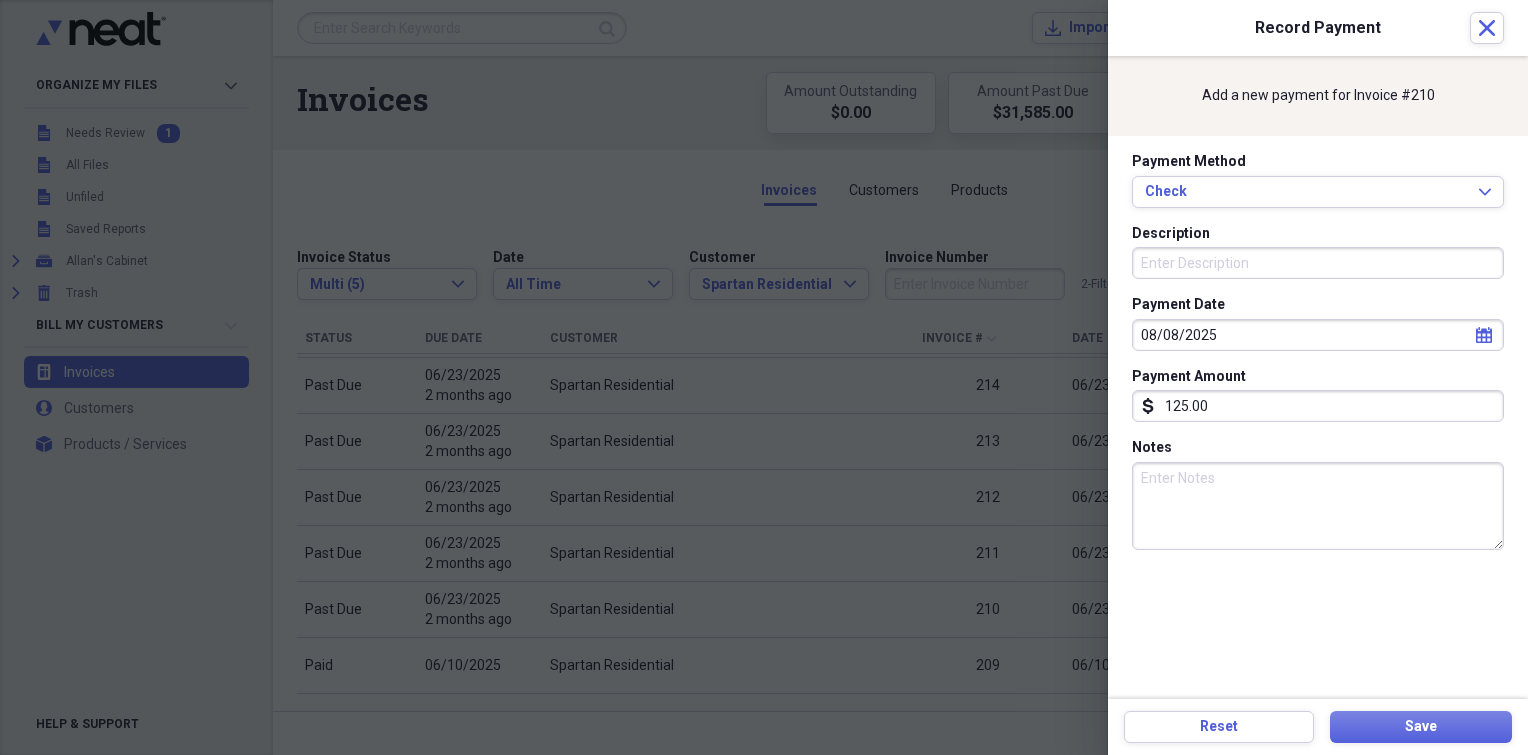click on "Description" at bounding box center [1318, 263] 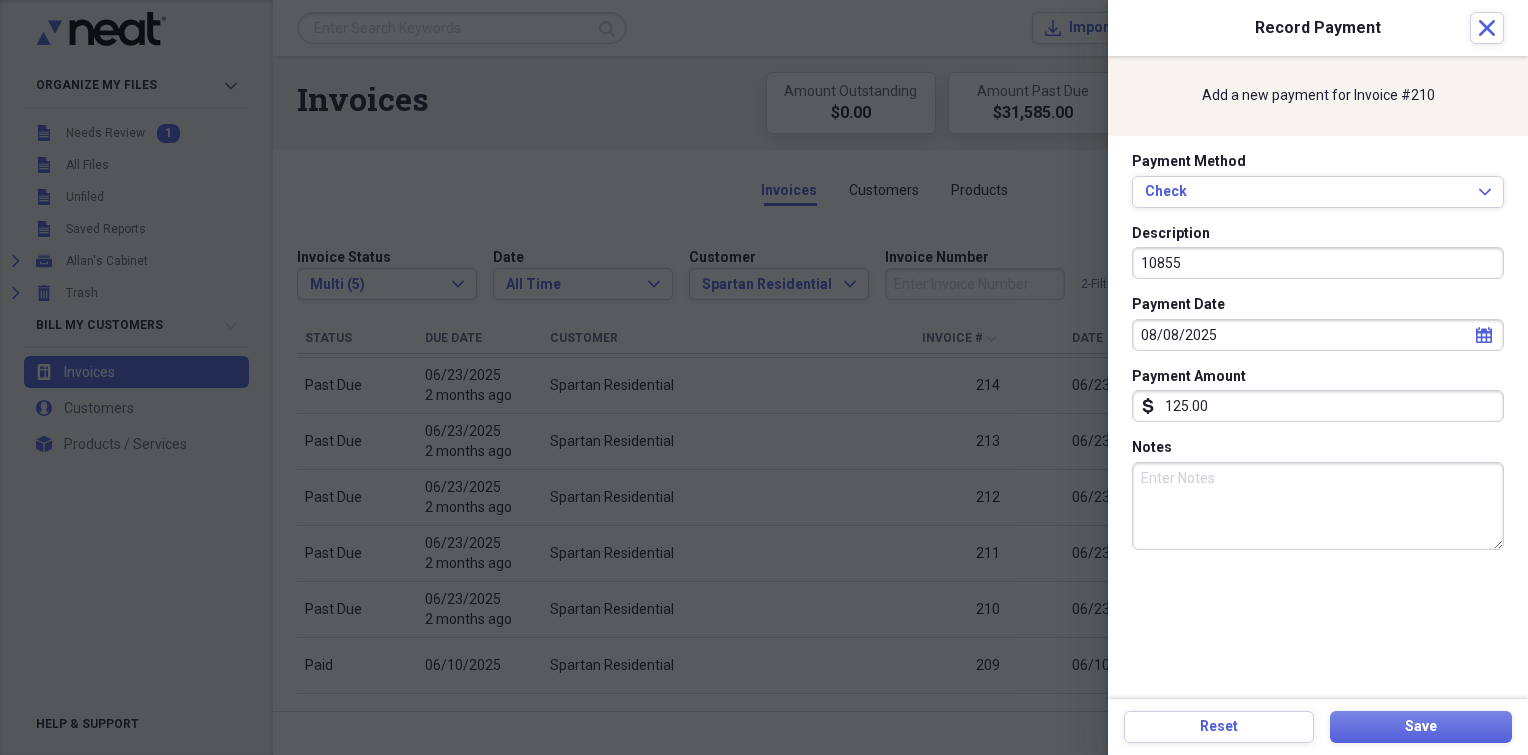 type on "10855" 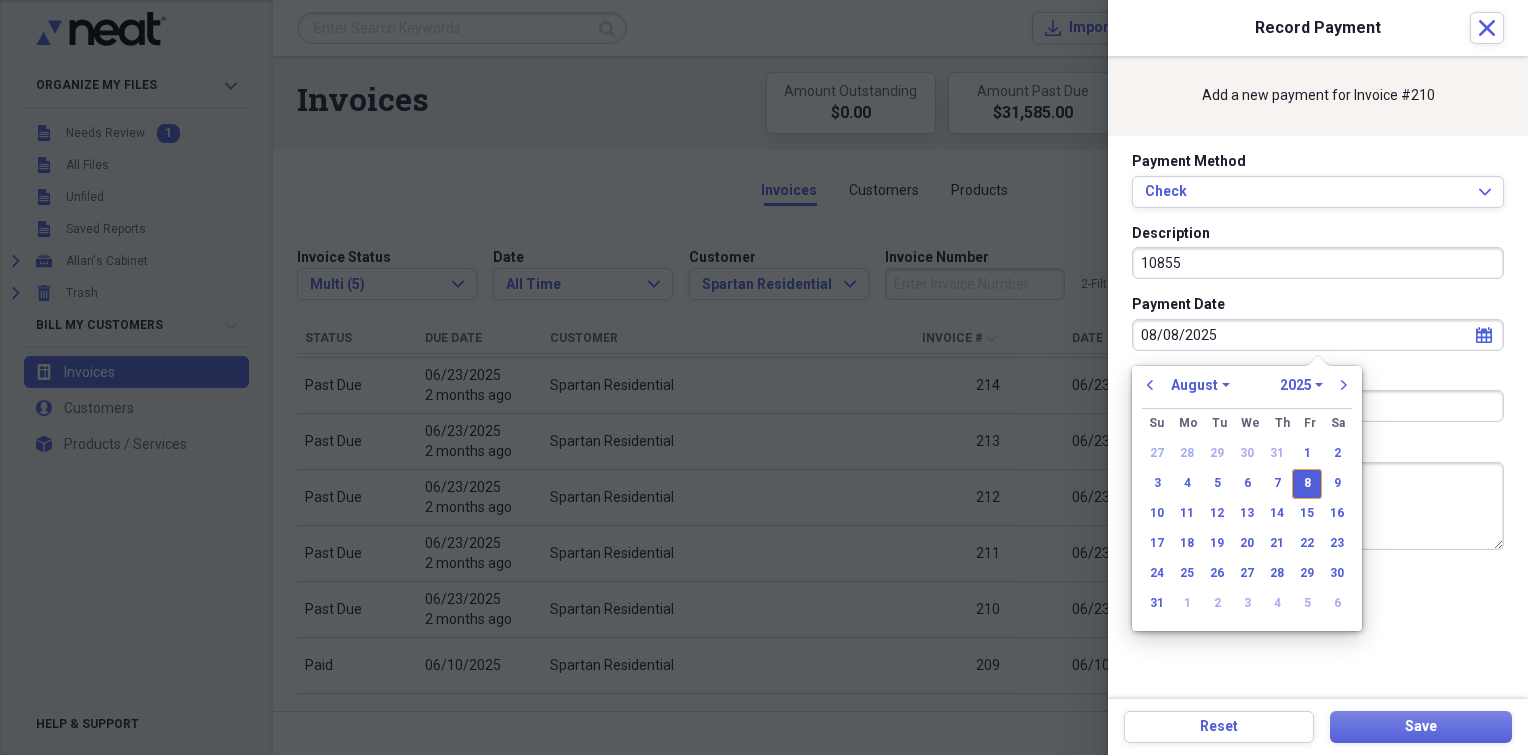 click on "08/08/2025" at bounding box center [1318, 335] 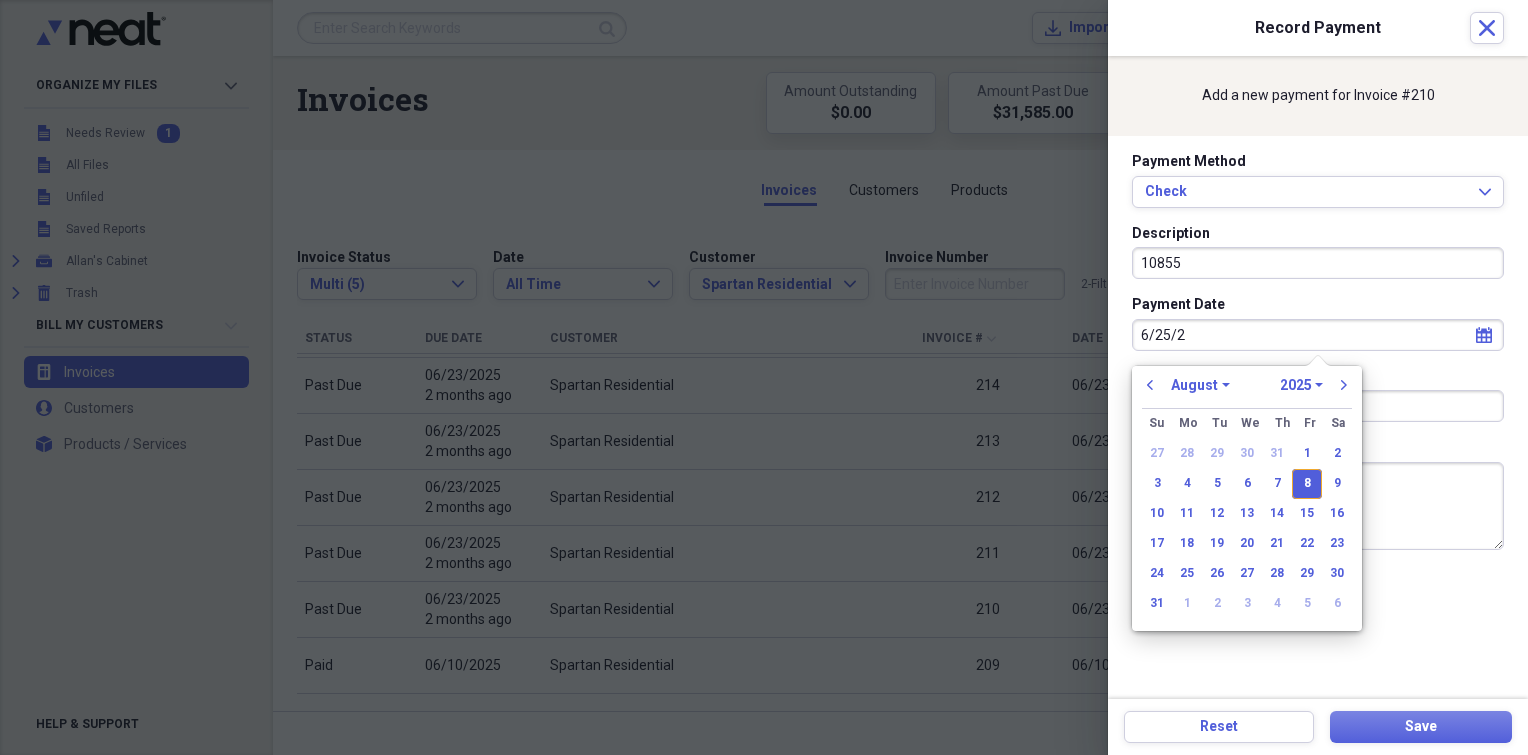 type on "[DATE]" 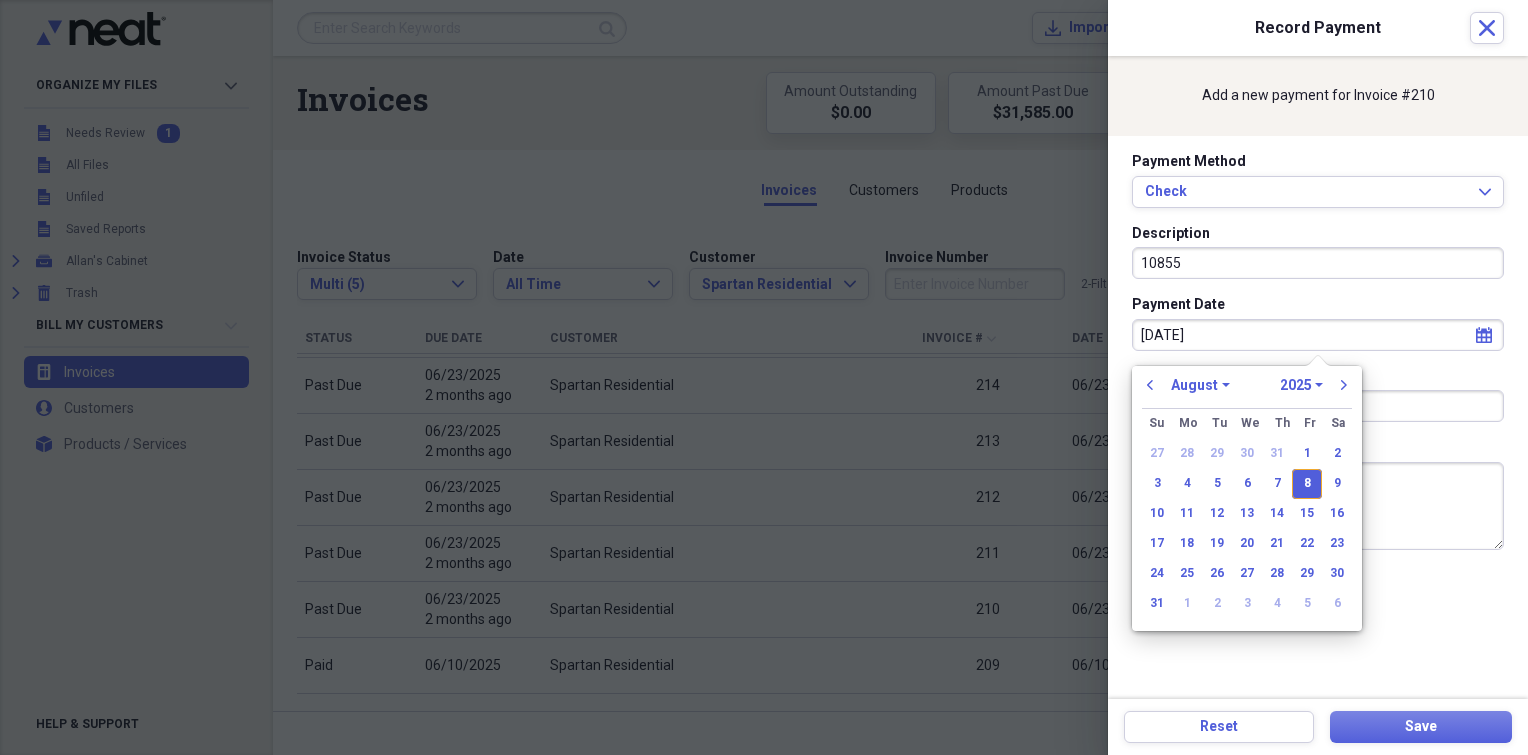 select on "5" 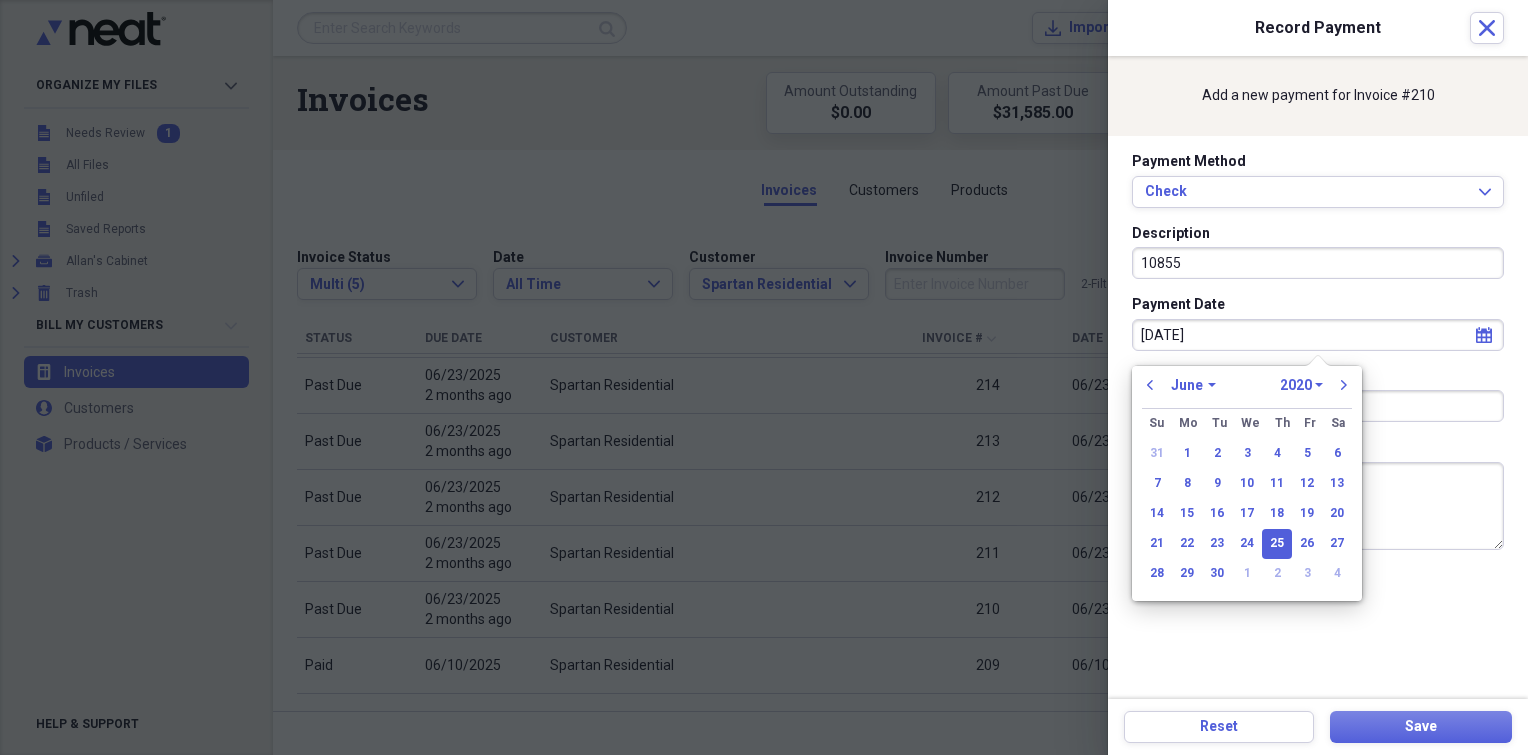 type on "[DATE]" 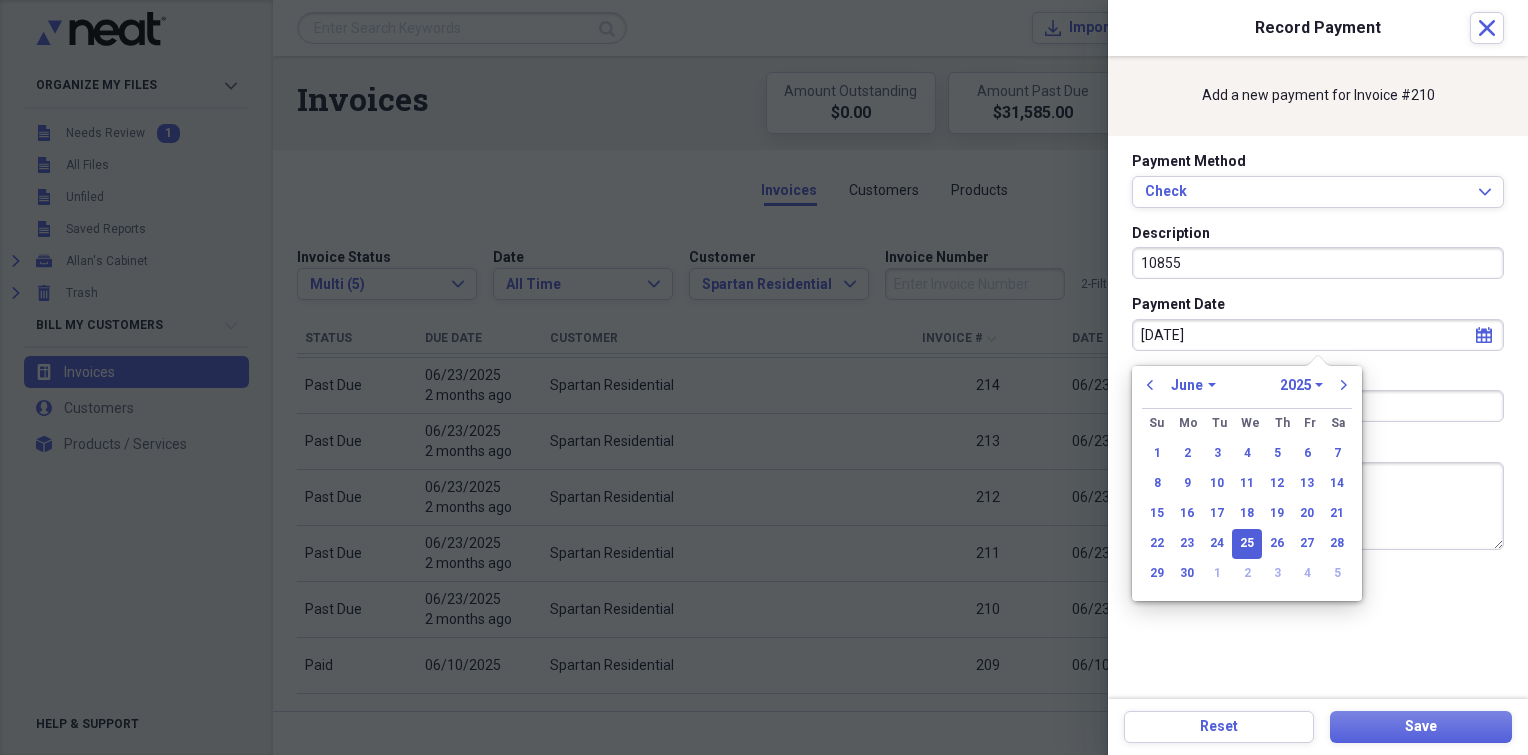 type on "06/25/2025" 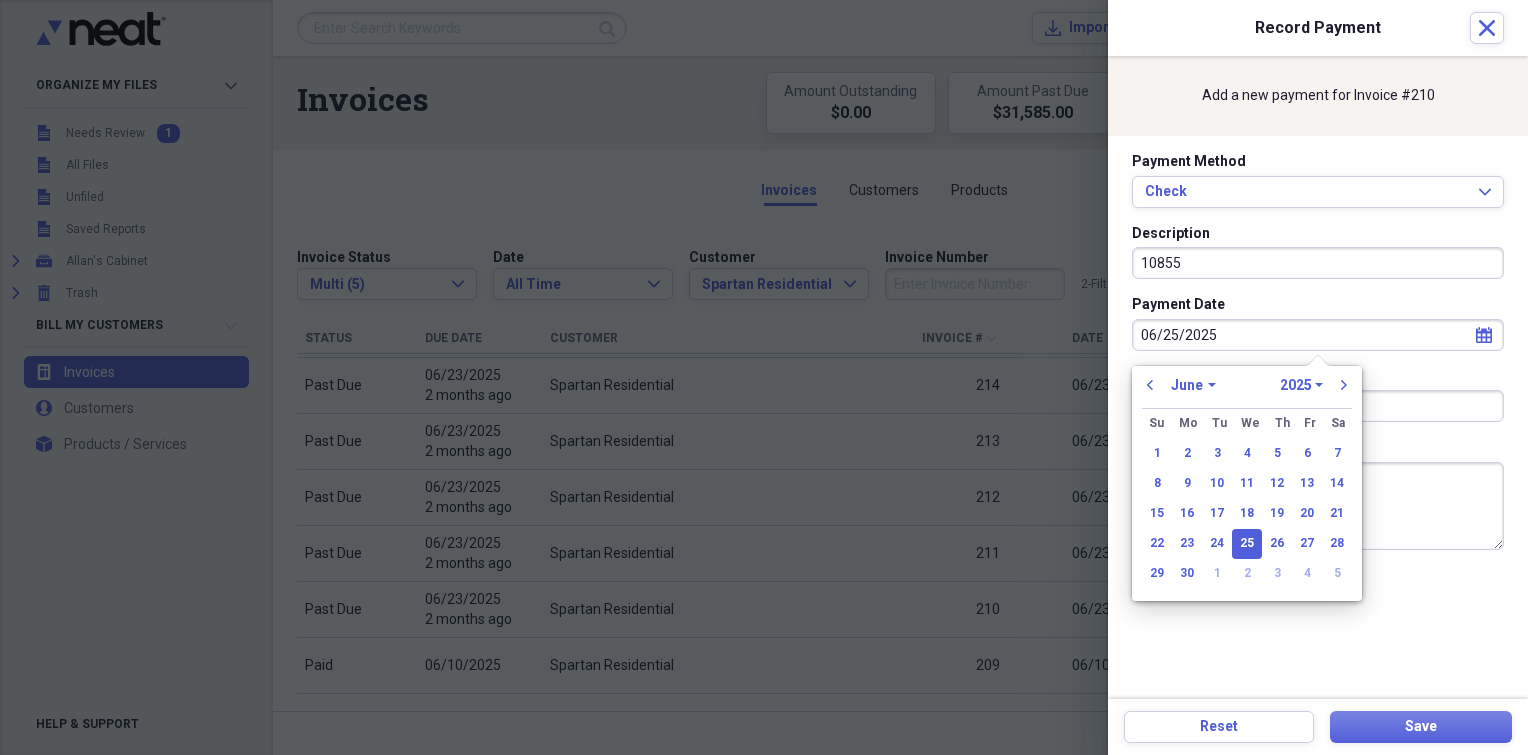 click on "25" at bounding box center (1247, 544) 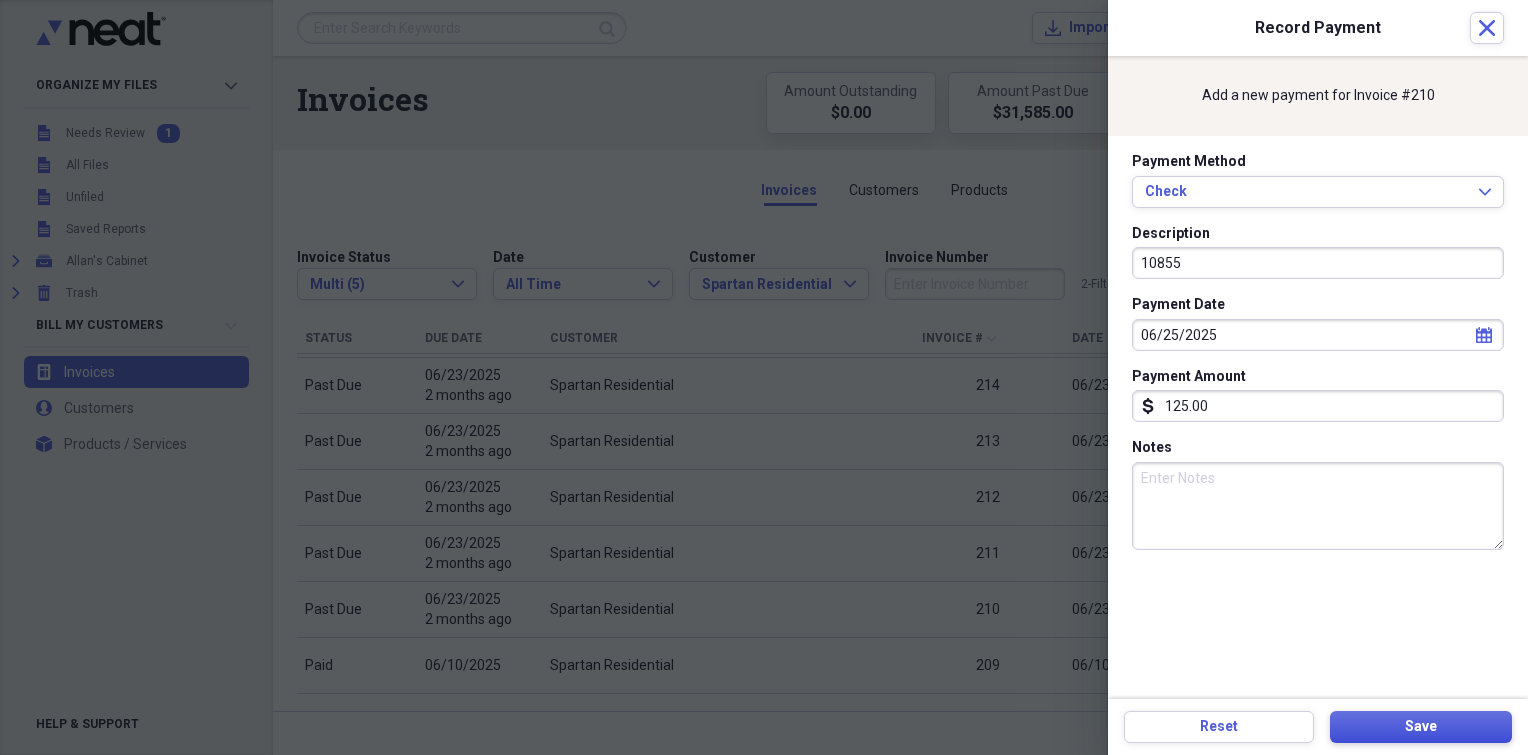 click on "Save" at bounding box center [1421, 727] 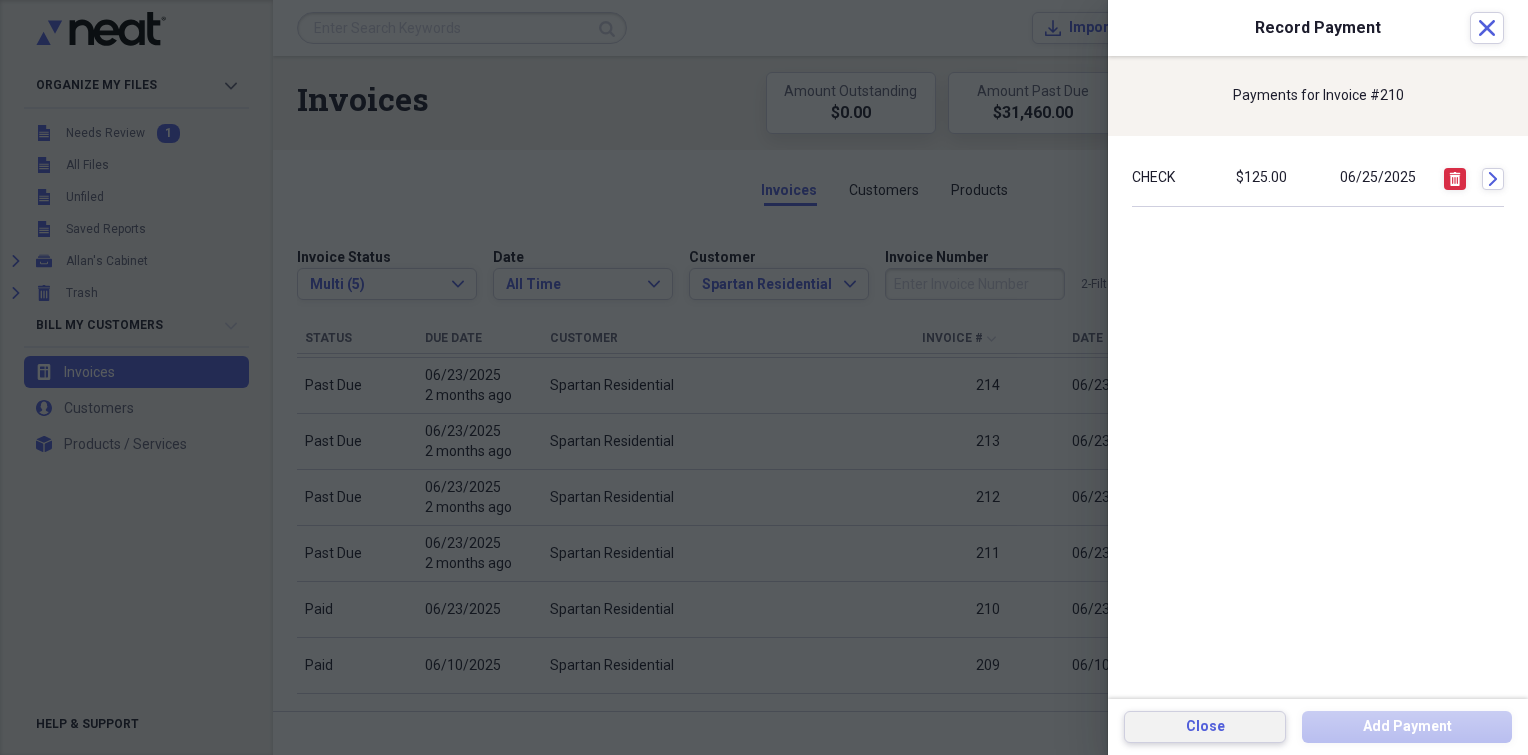 click on "Close" at bounding box center [1205, 727] 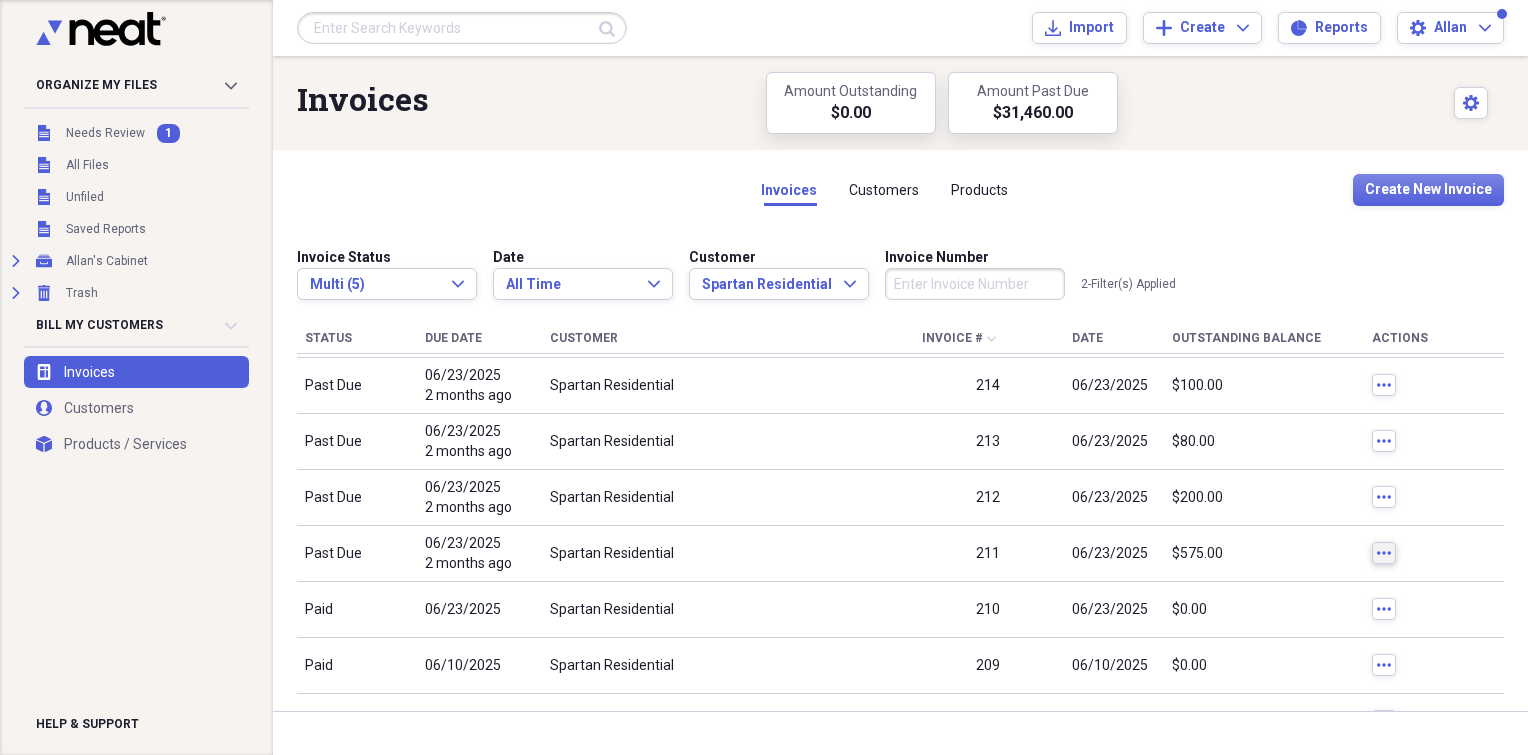 click 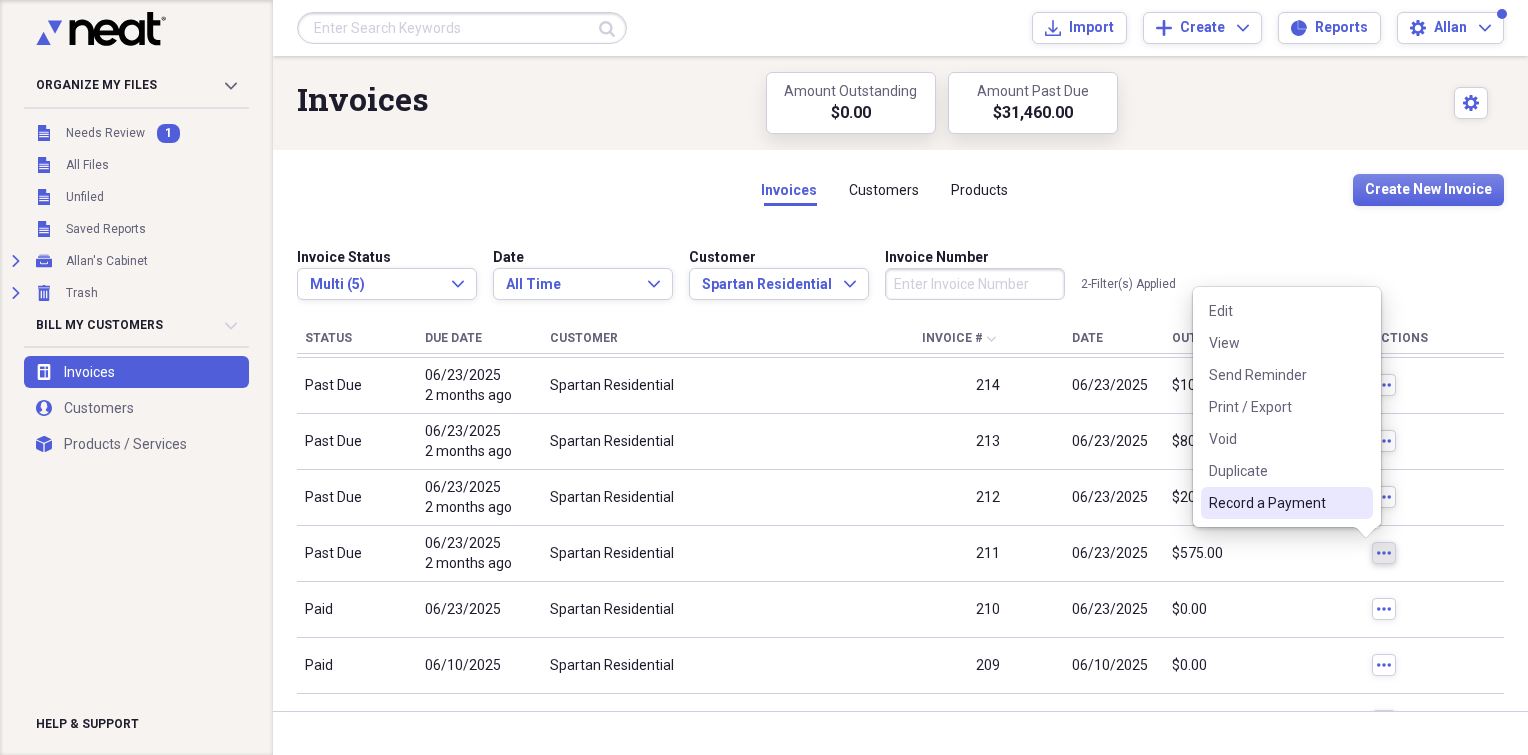 click on "Record a Payment" at bounding box center (1287, 503) 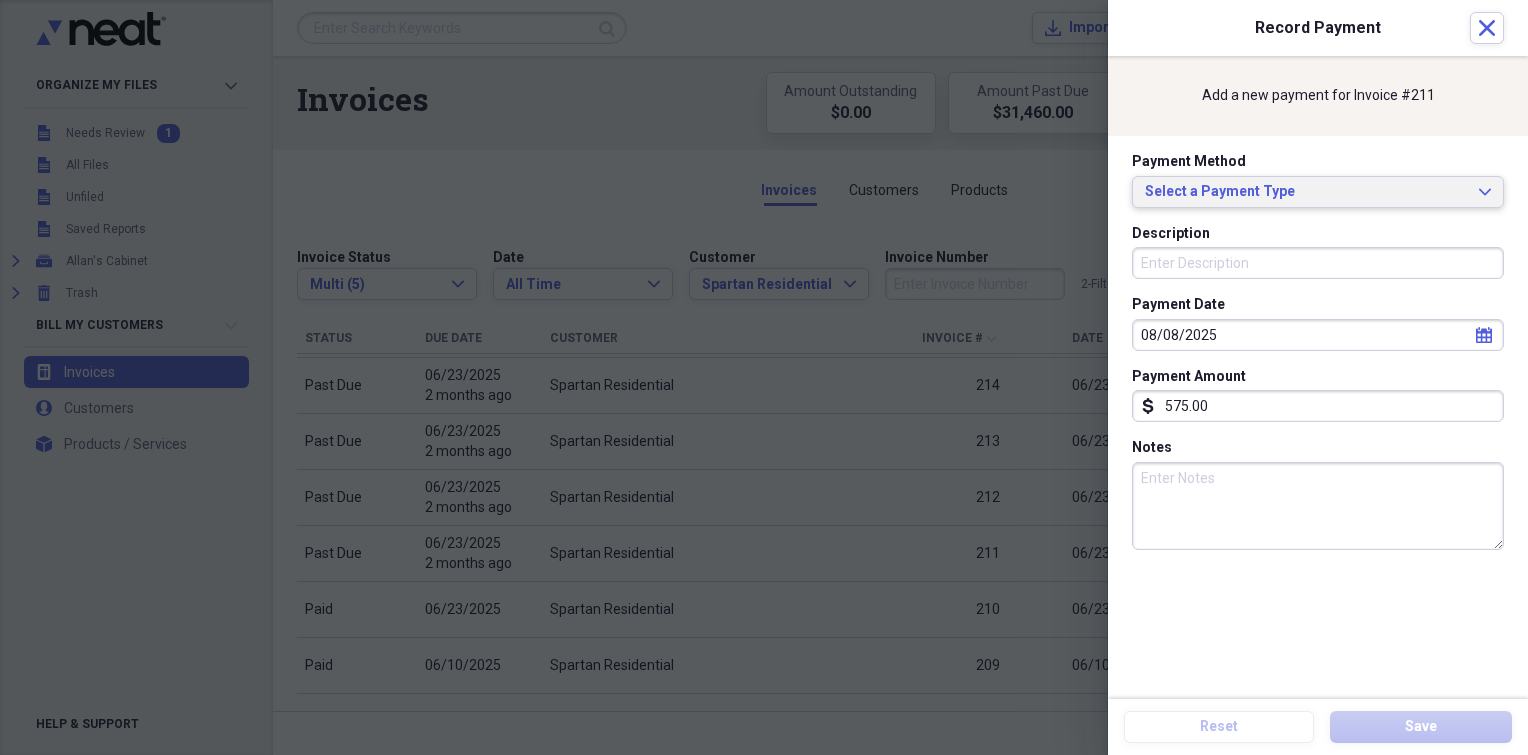 click on "Select a Payment Type" at bounding box center (1306, 192) 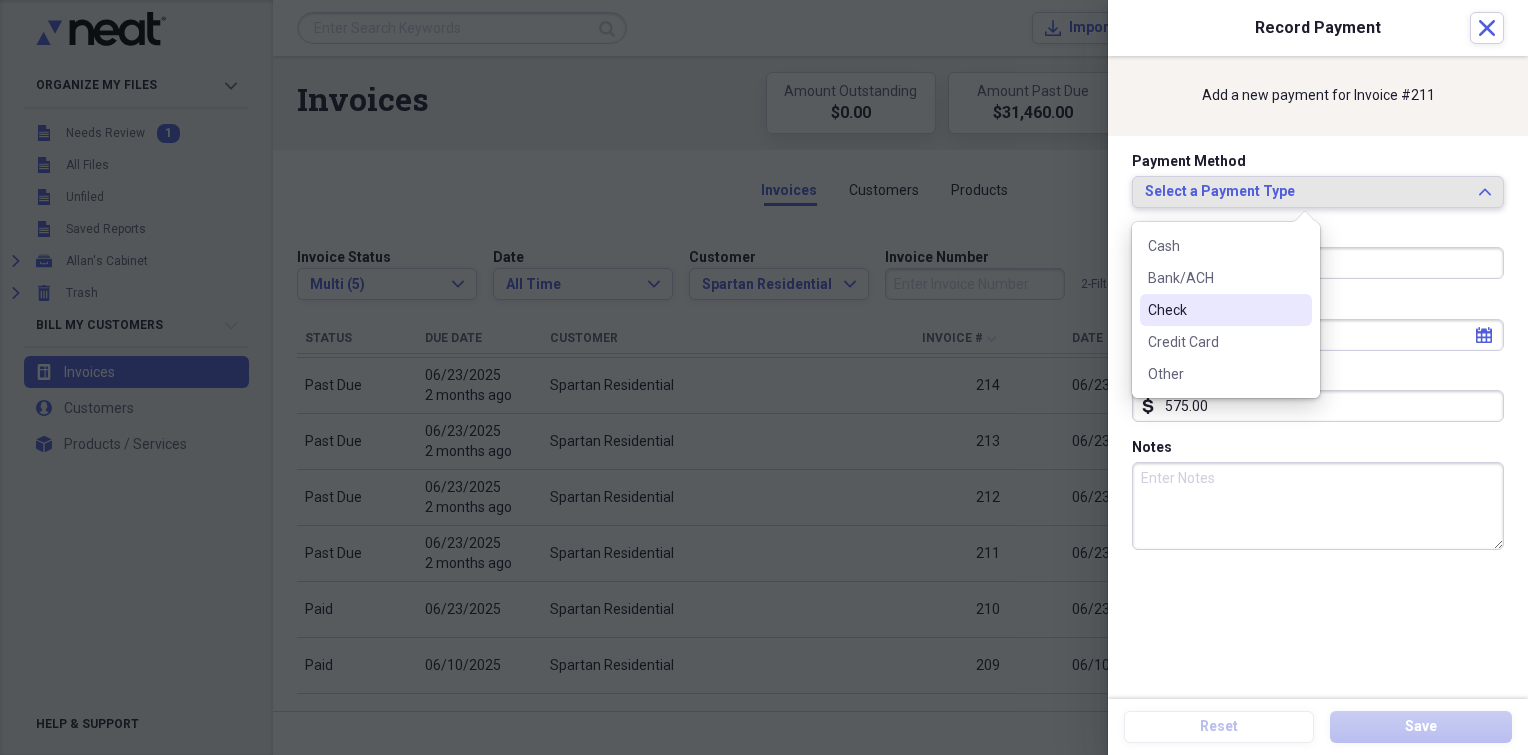 click on "Check" at bounding box center (1226, 310) 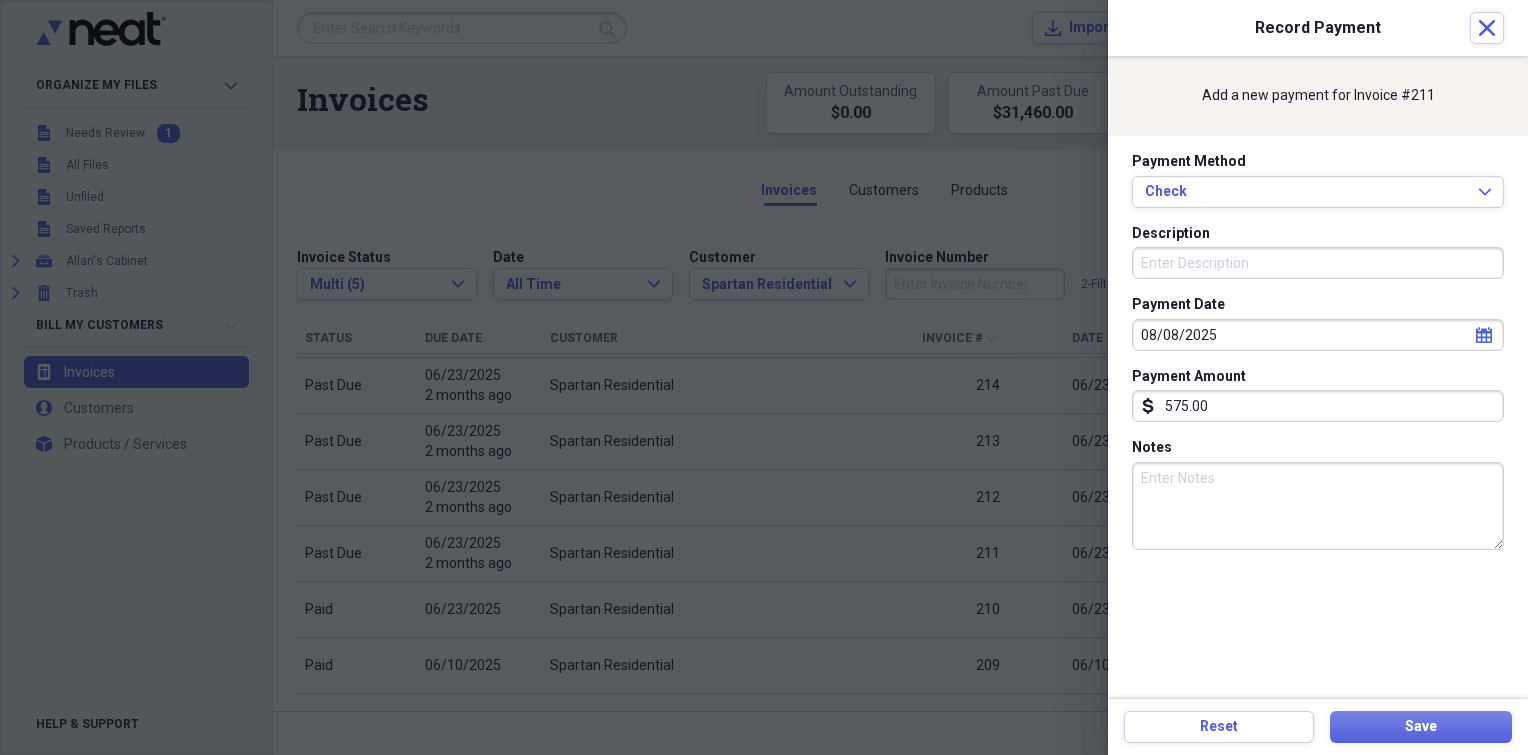 click on "Description" at bounding box center [1318, 263] 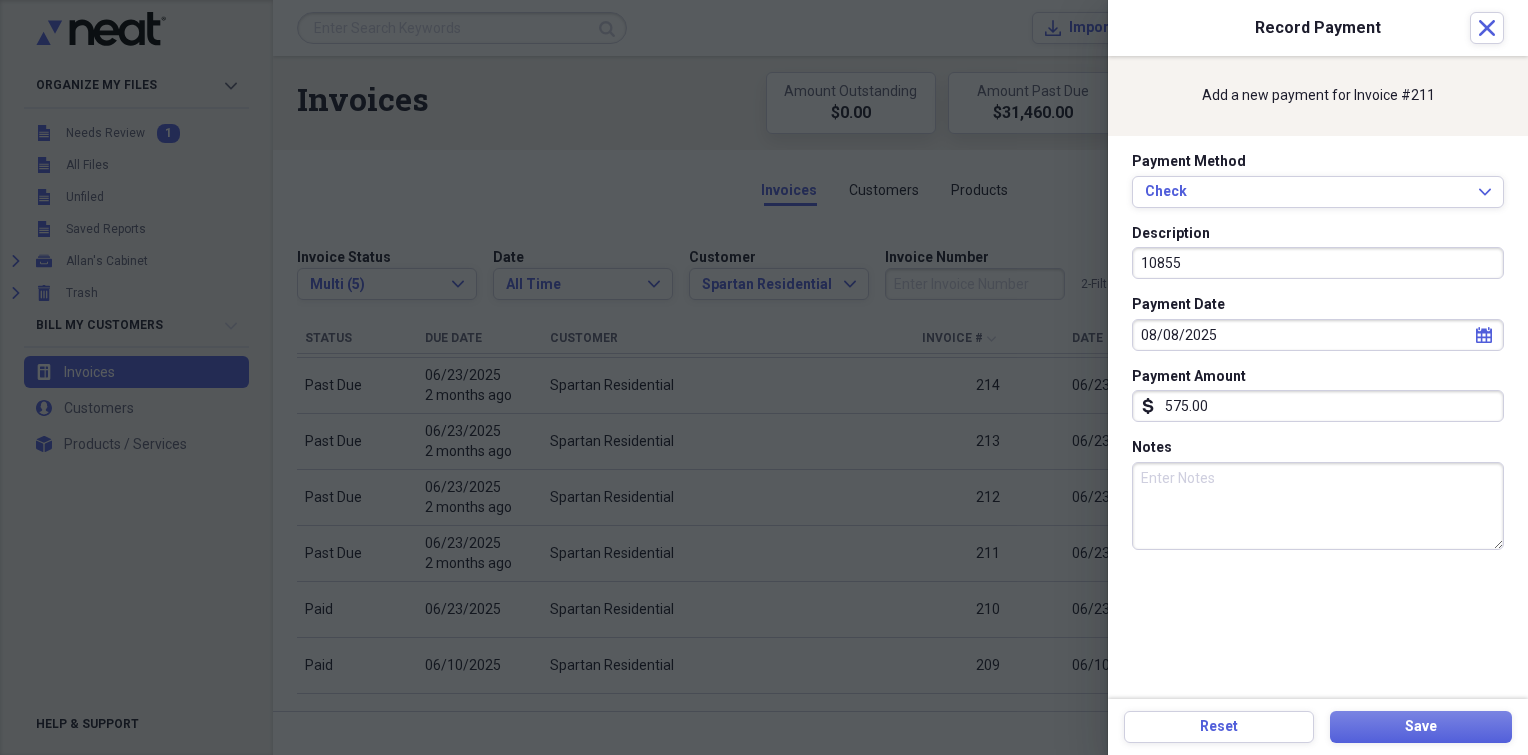 type on "10855" 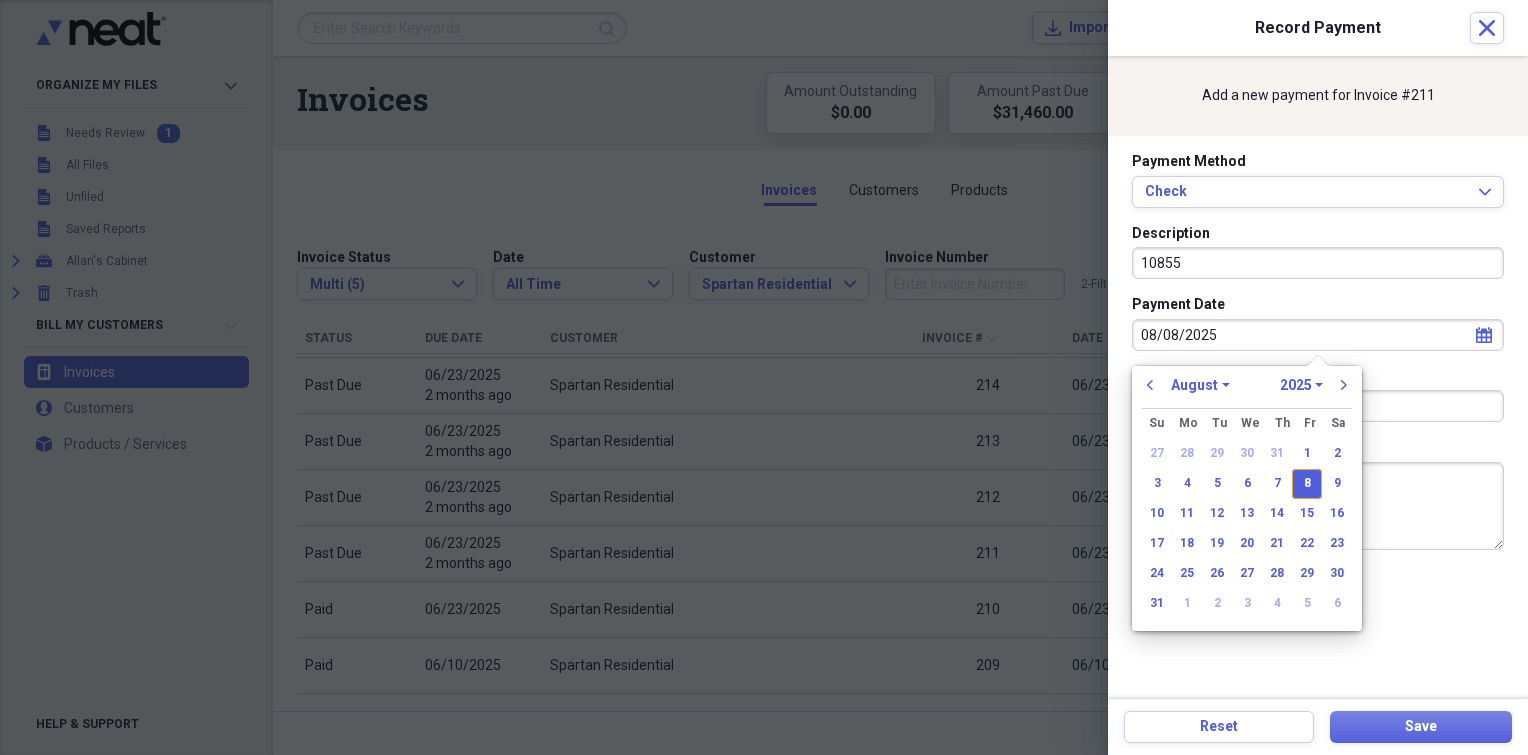 click on "08/08/2025" at bounding box center (1318, 335) 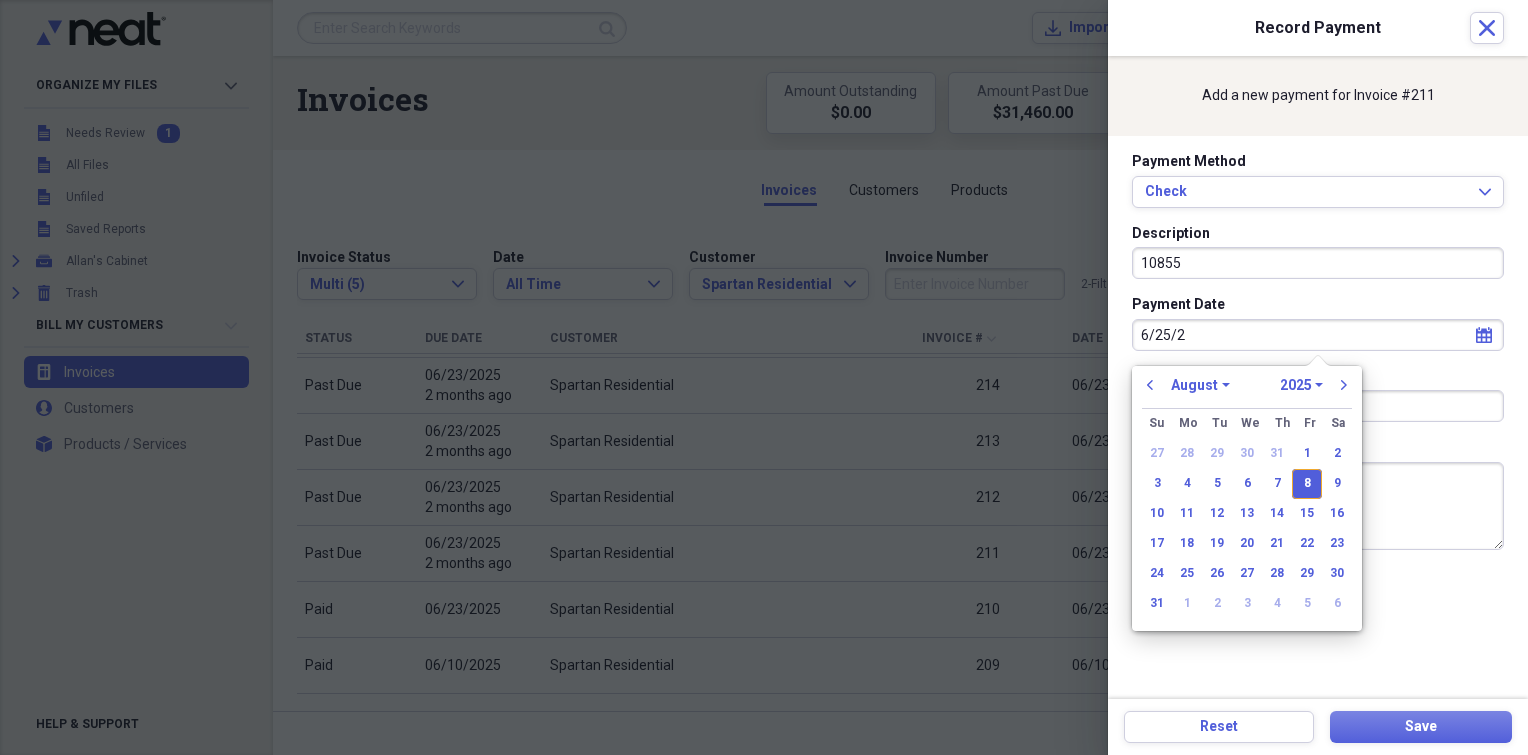 type on "[DATE]" 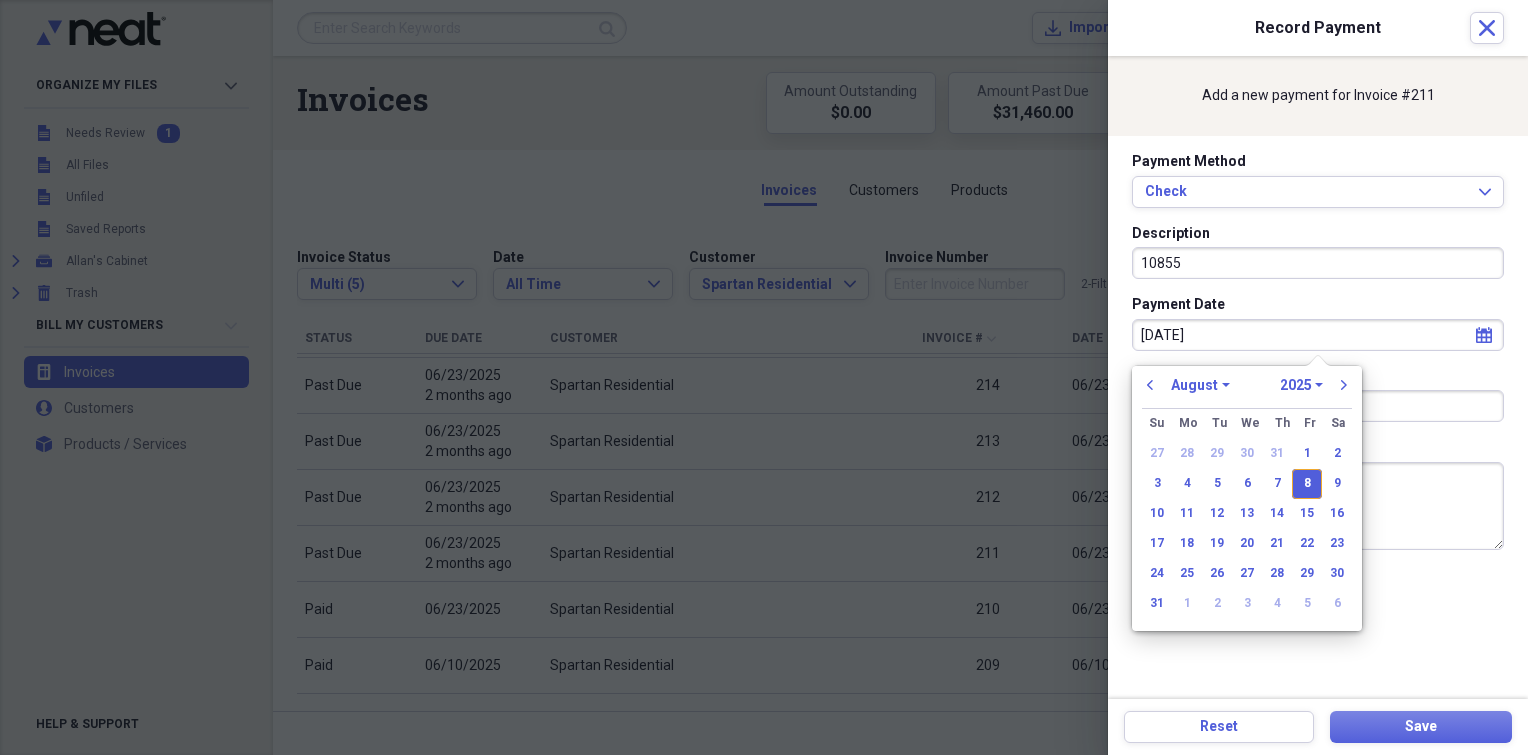 select on "5" 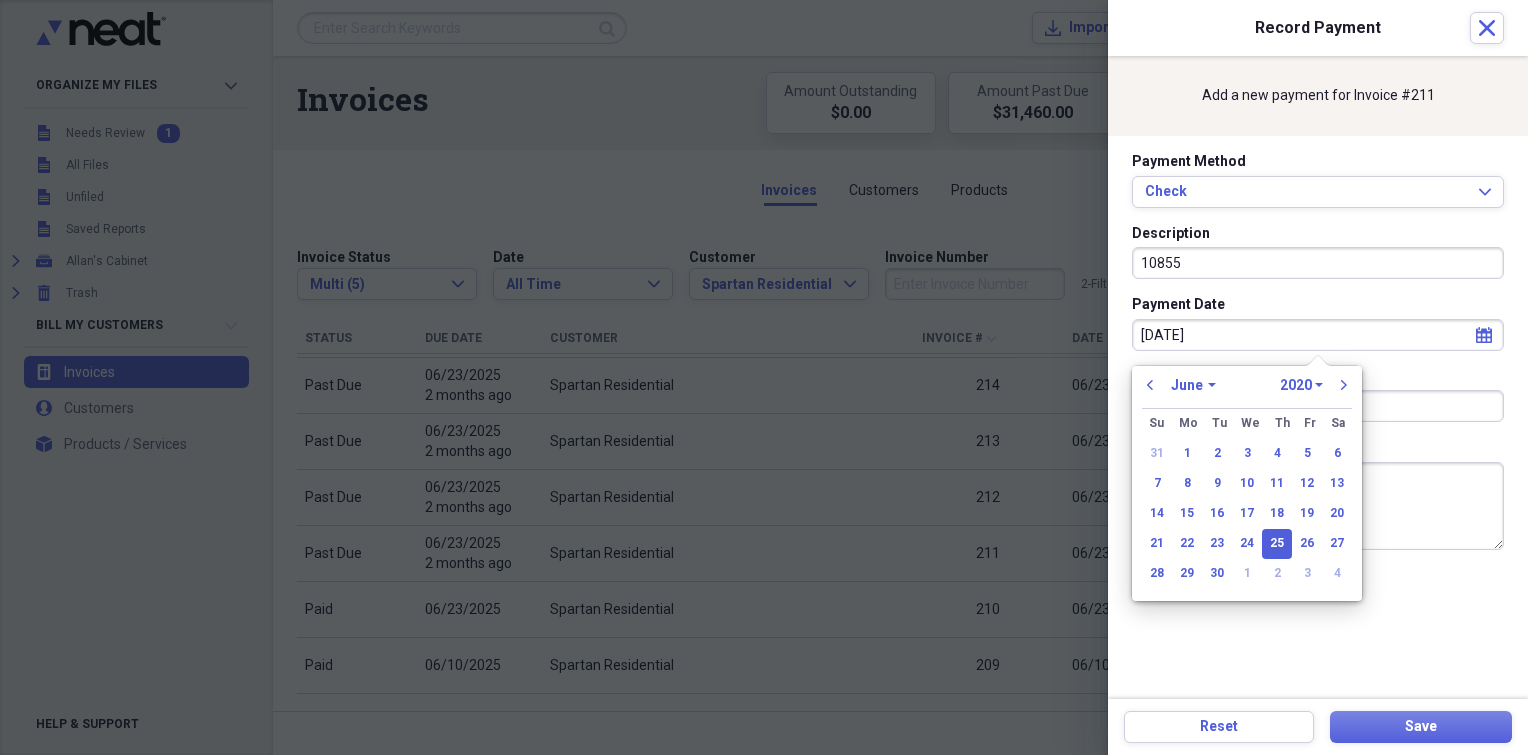 type on "[DATE]" 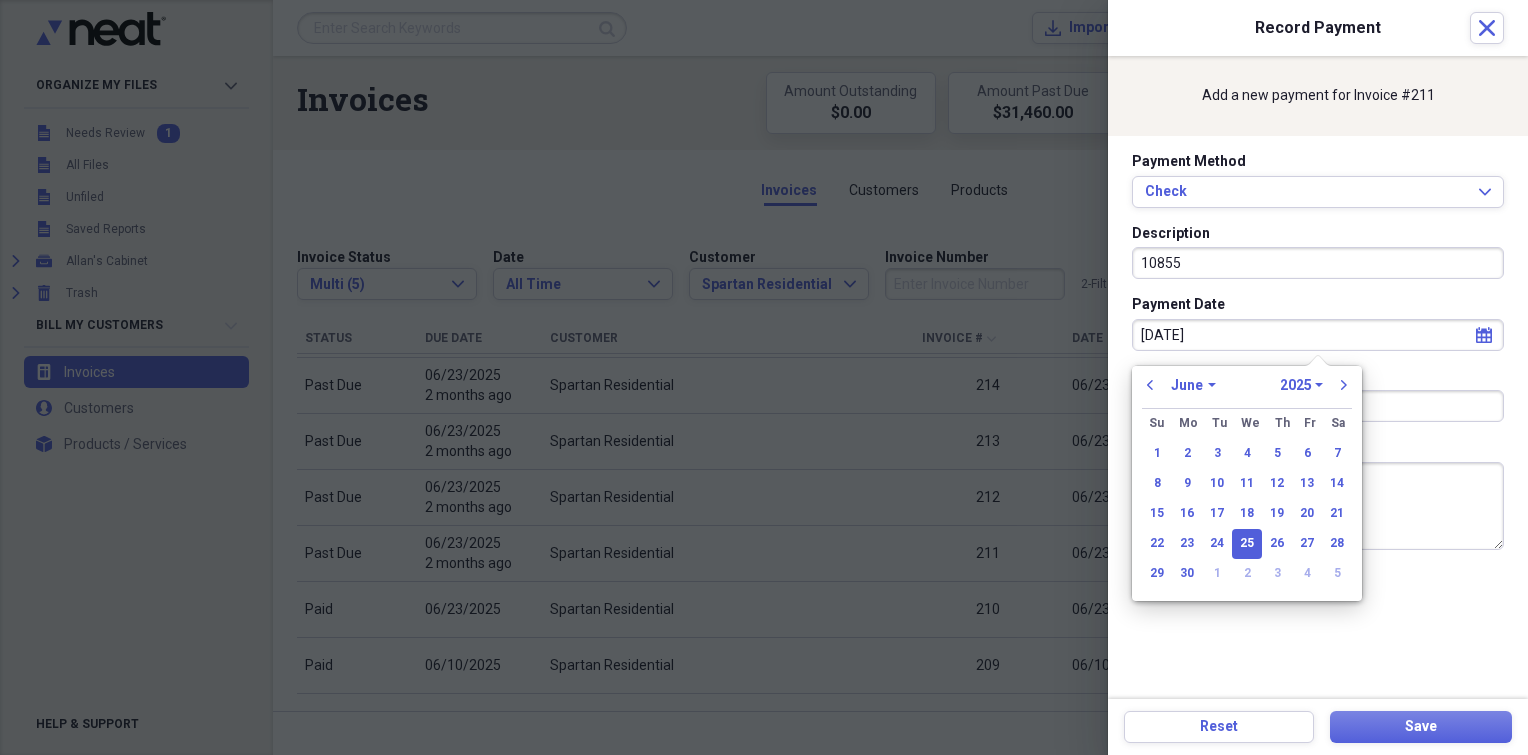 type on "06/25/2025" 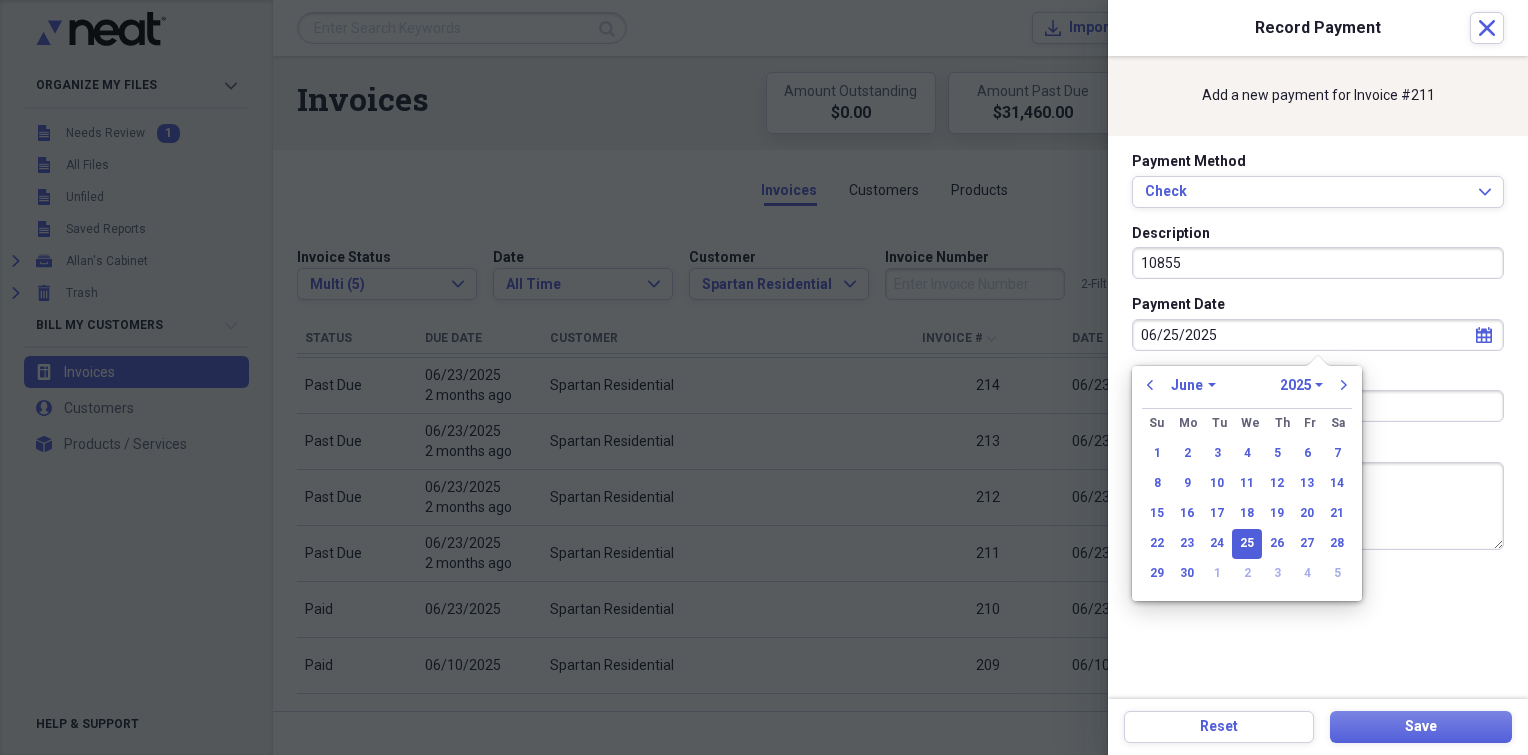 click on "25" at bounding box center (1247, 544) 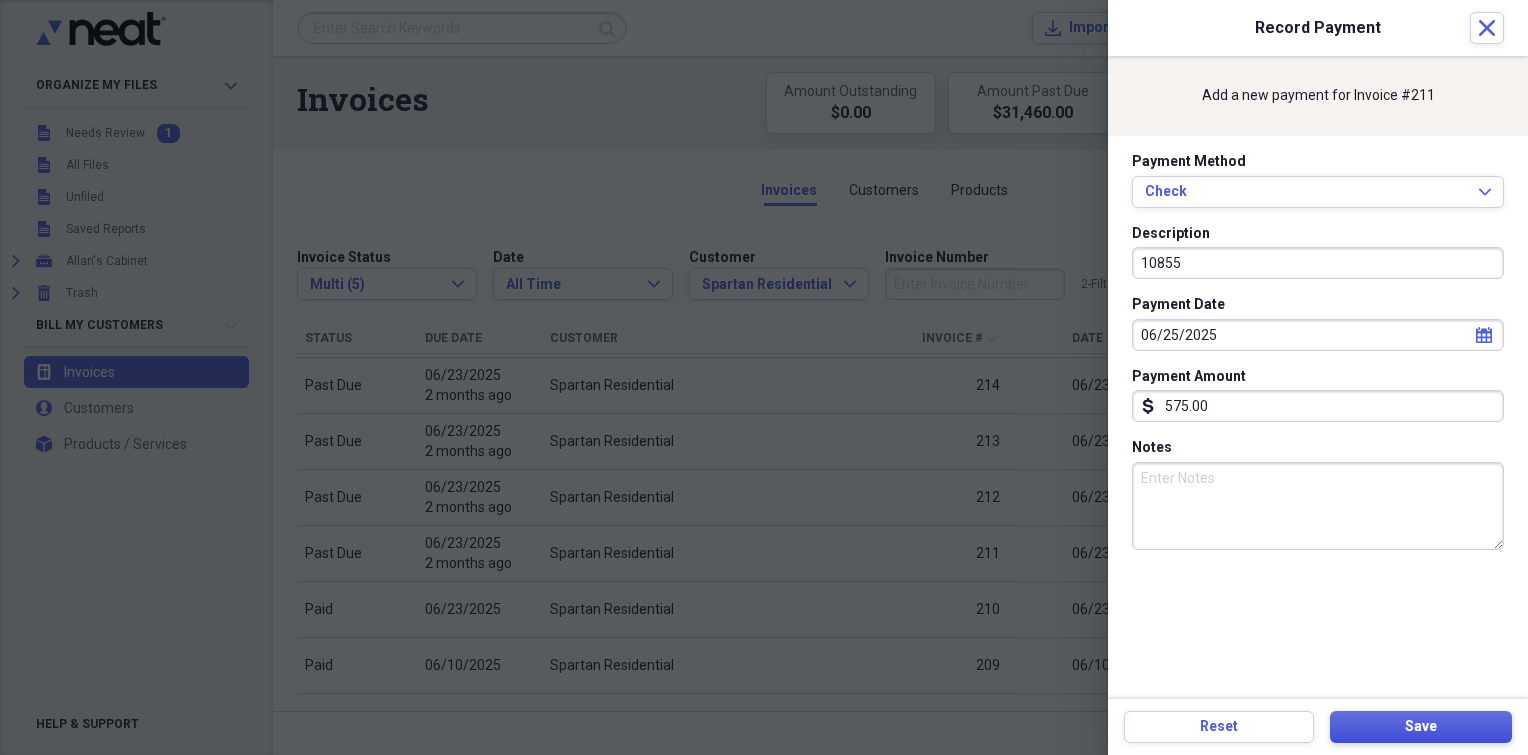 click on "Save" at bounding box center [1421, 727] 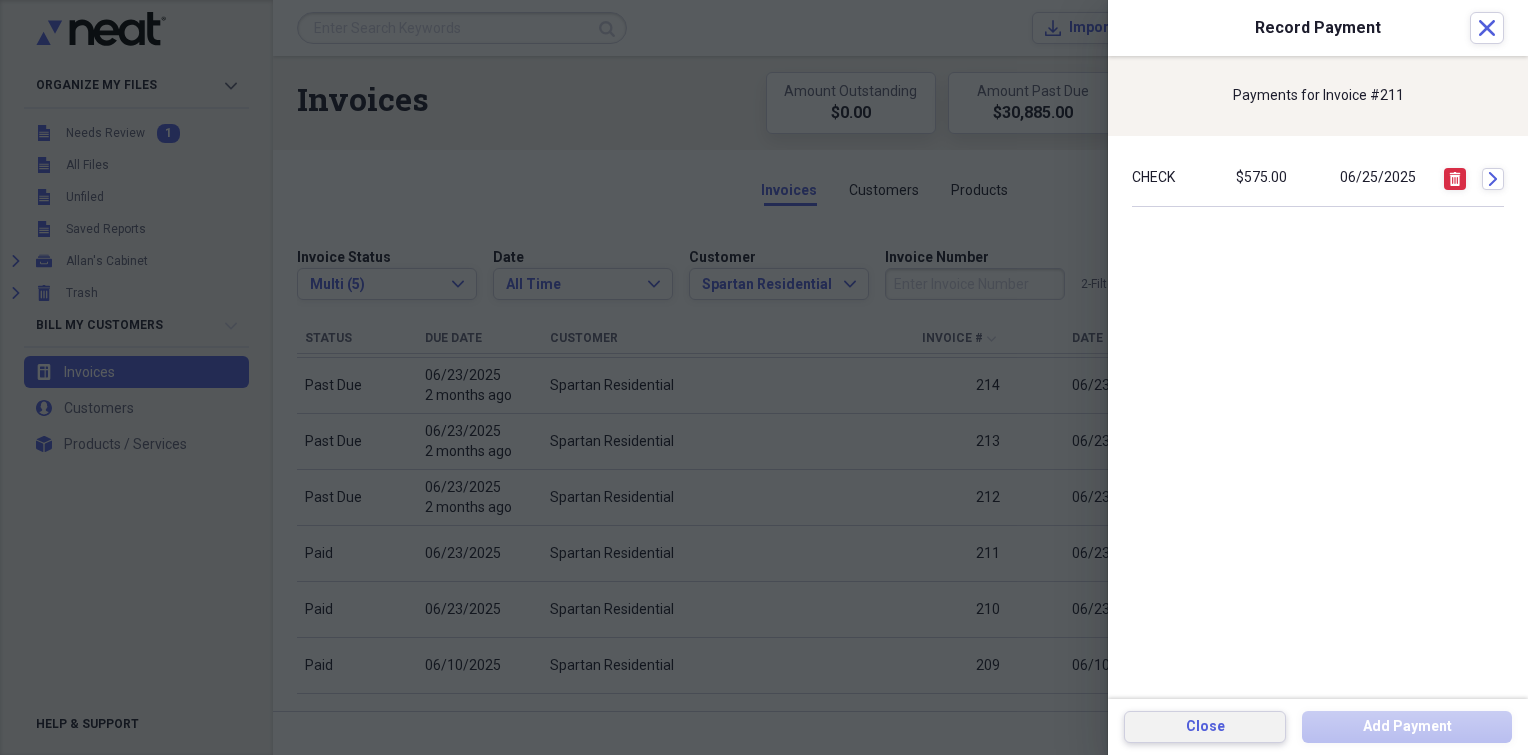 drag, startPoint x: 1240, startPoint y: 724, endPoint x: 1250, endPoint y: 704, distance: 22.36068 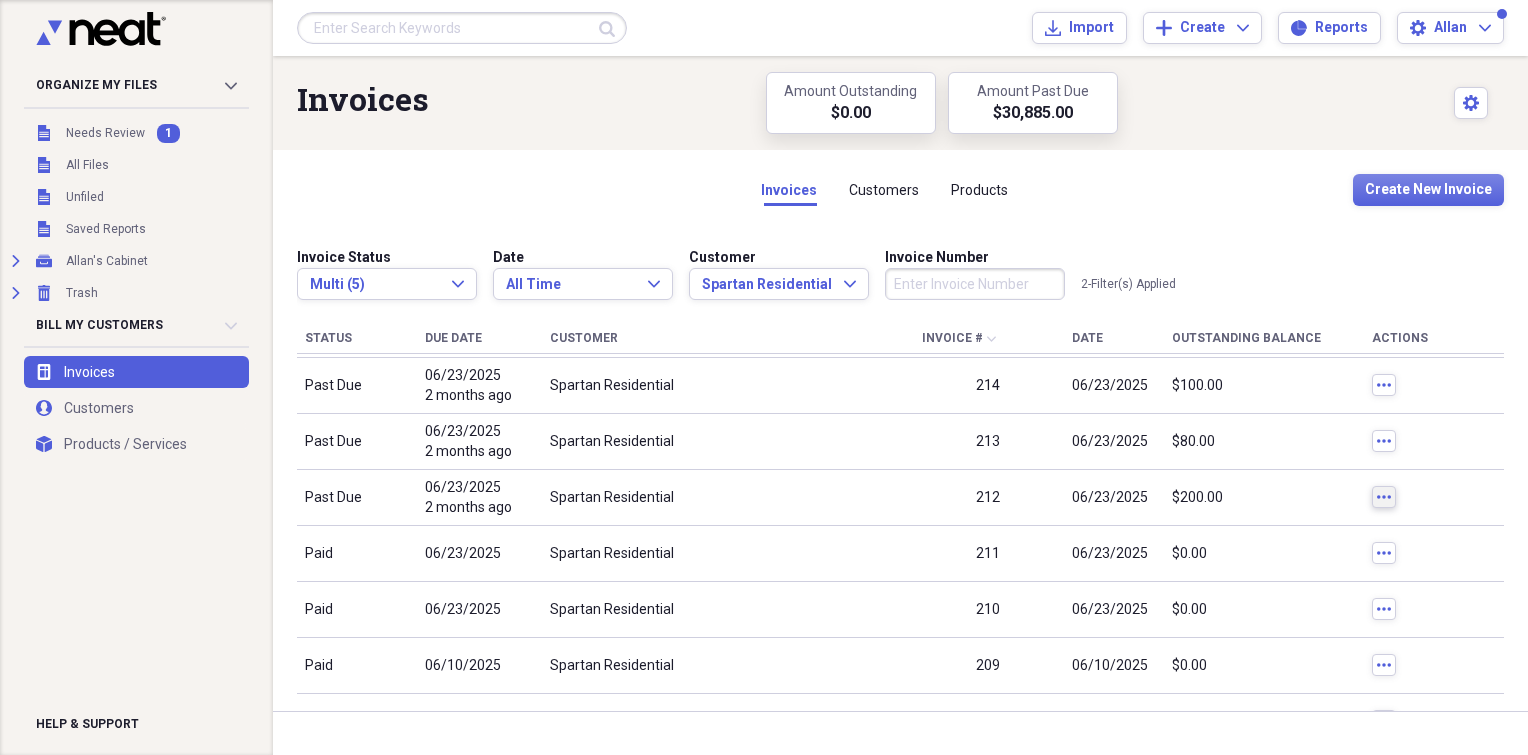 click on "more" 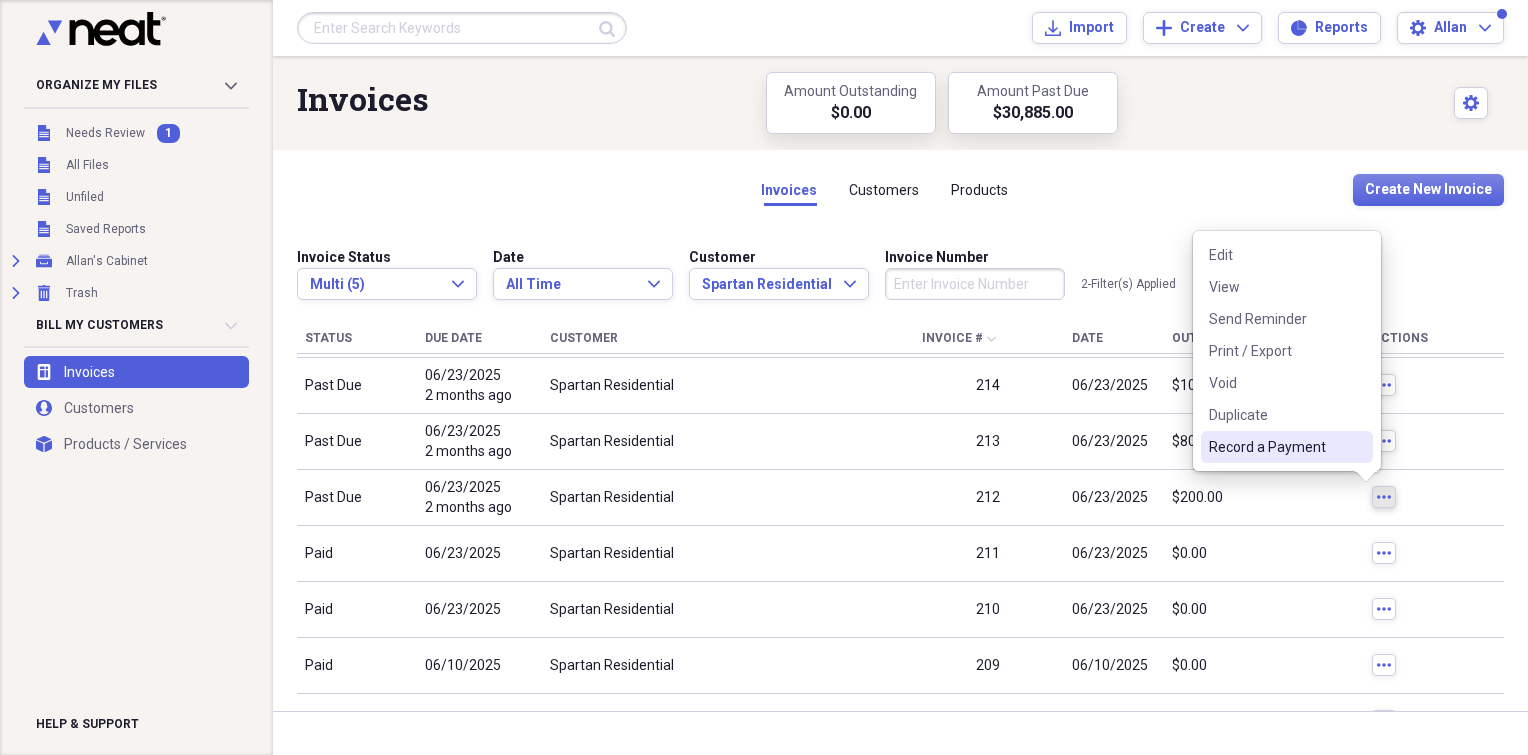 click on "Record a Payment" at bounding box center [1287, 447] 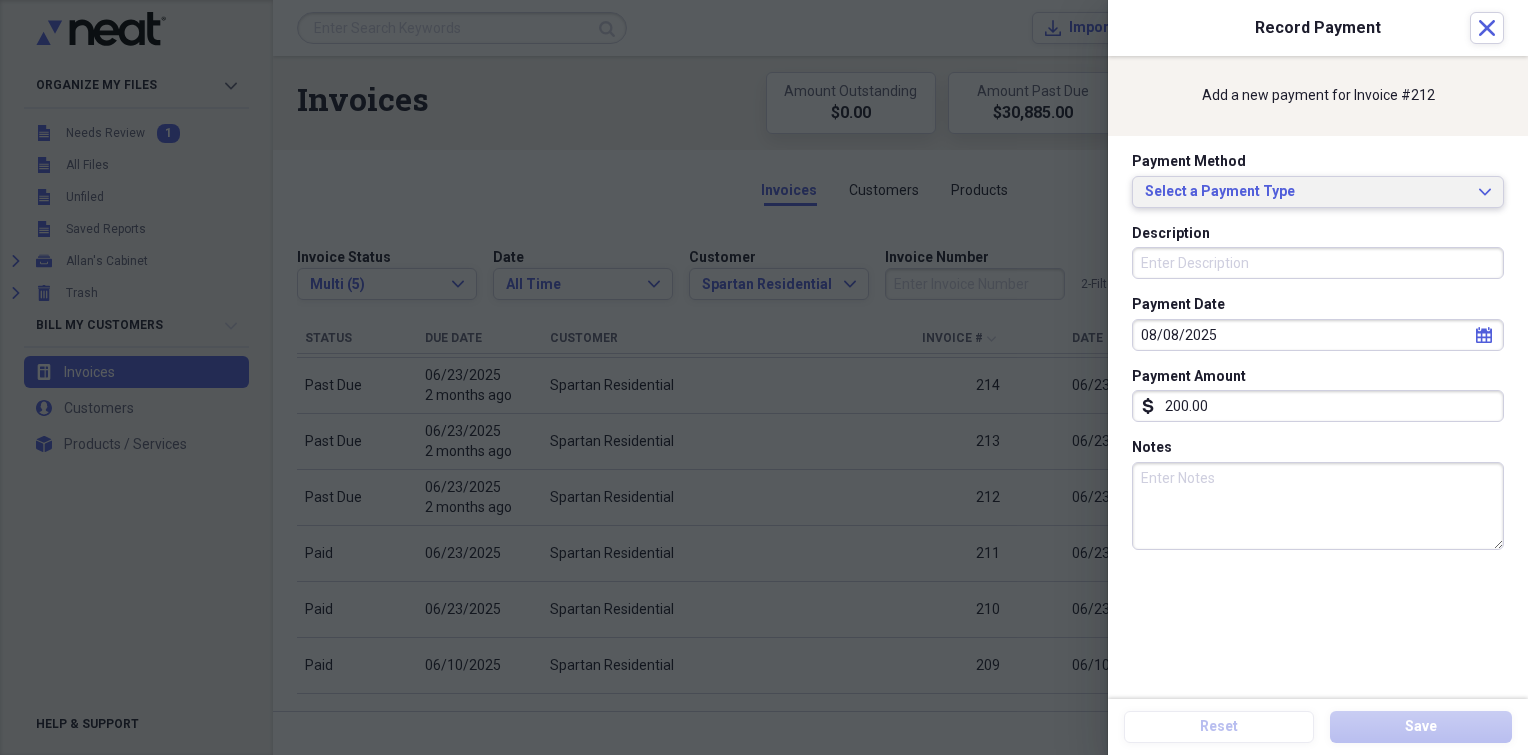 click on "Select a Payment Type" at bounding box center [1306, 192] 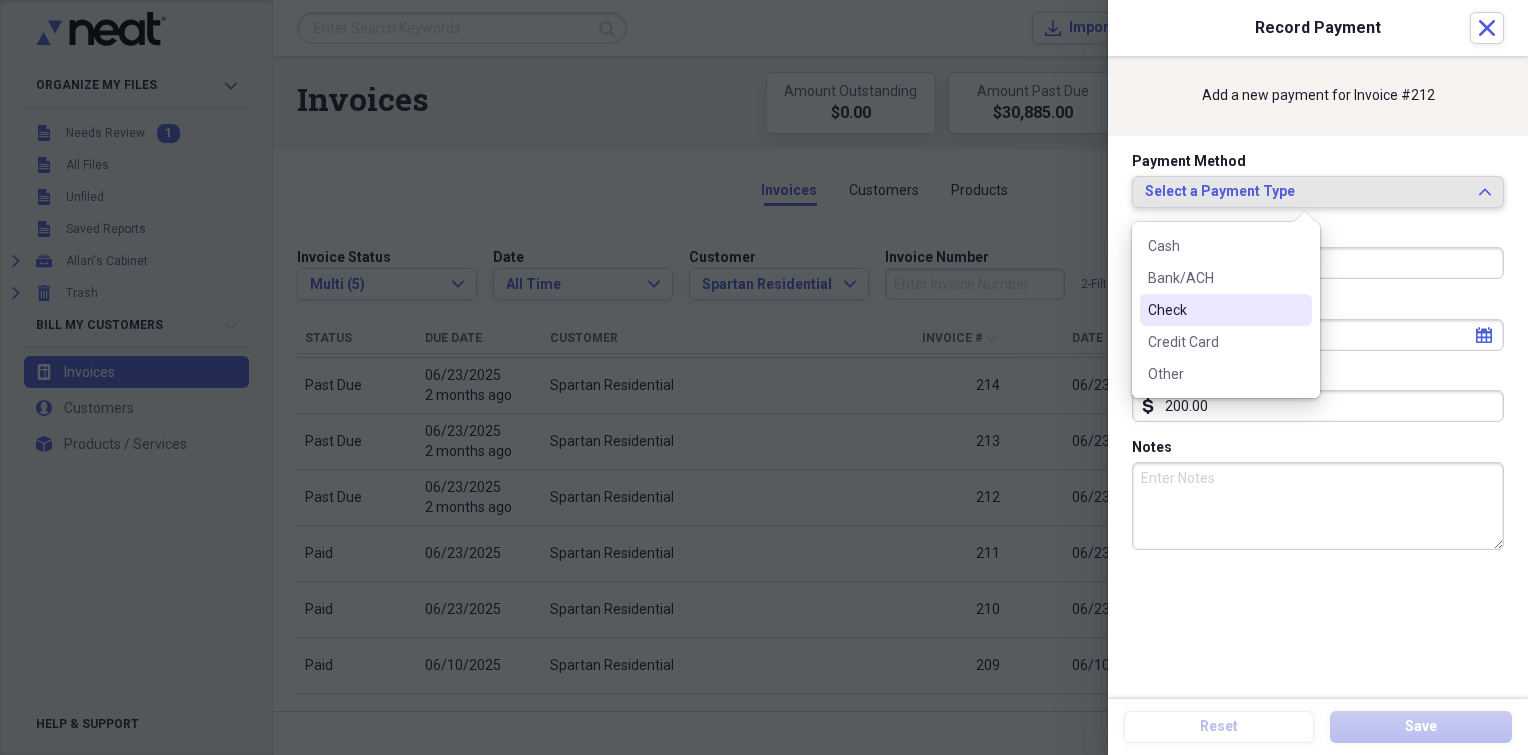 click on "Check" at bounding box center [1214, 310] 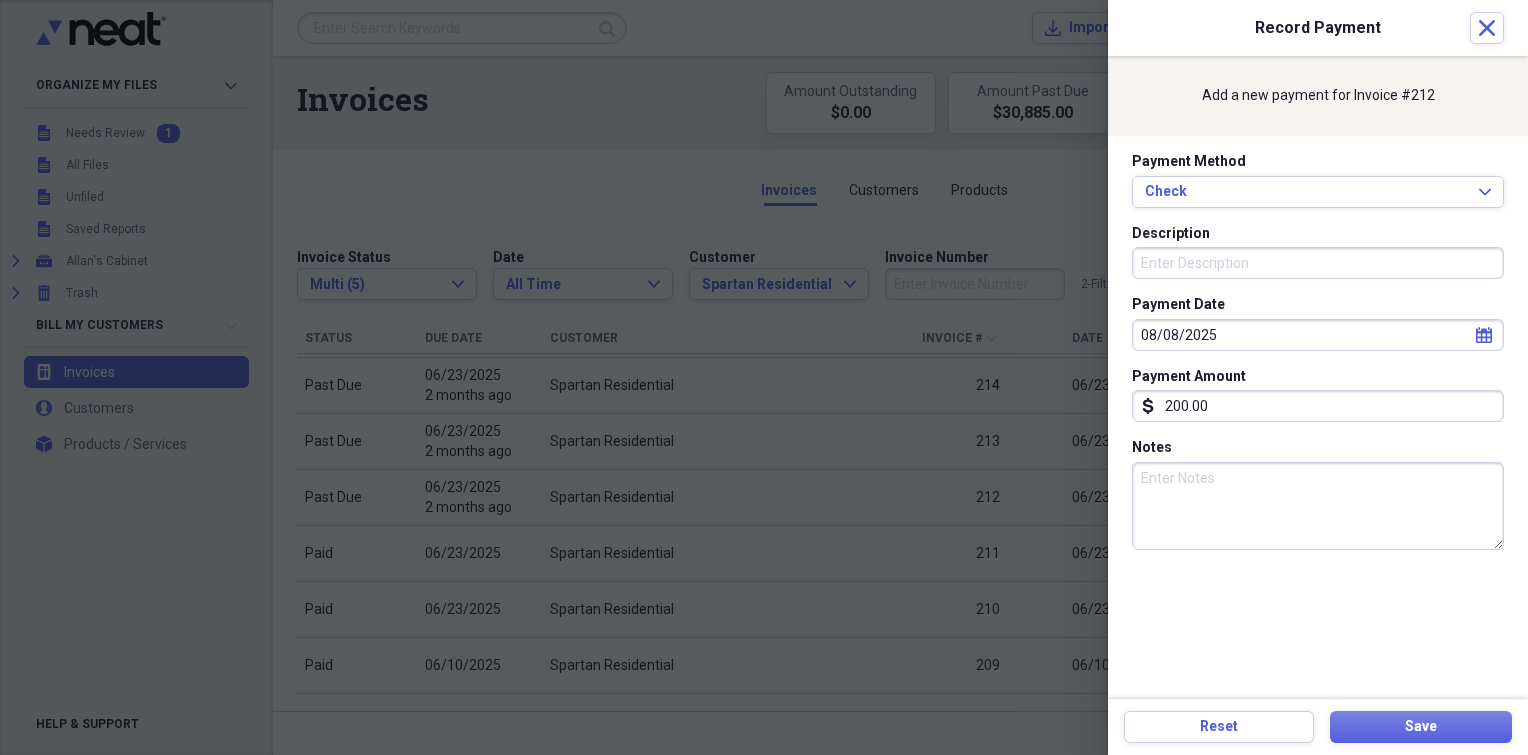 click on "Description" at bounding box center (1318, 263) 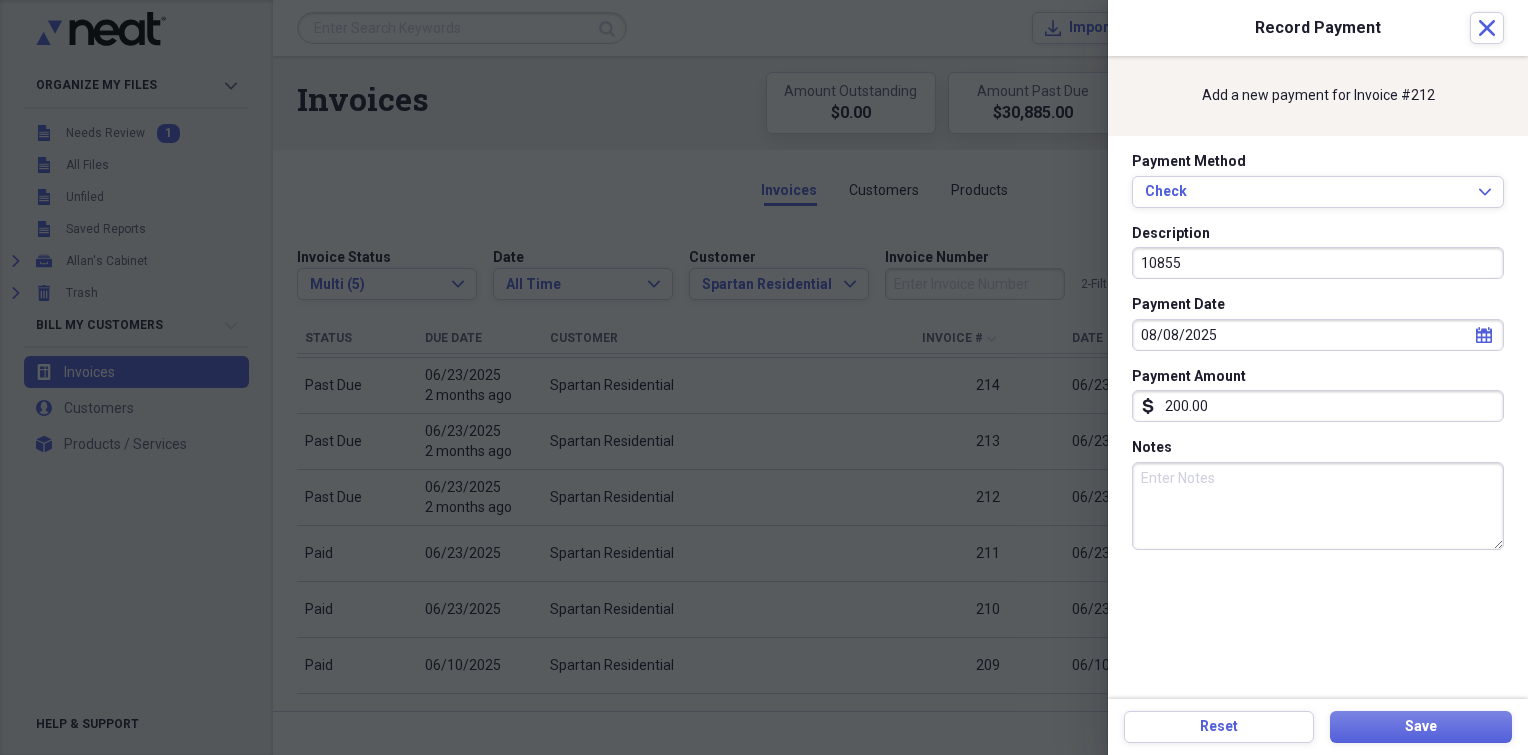 type on "10855" 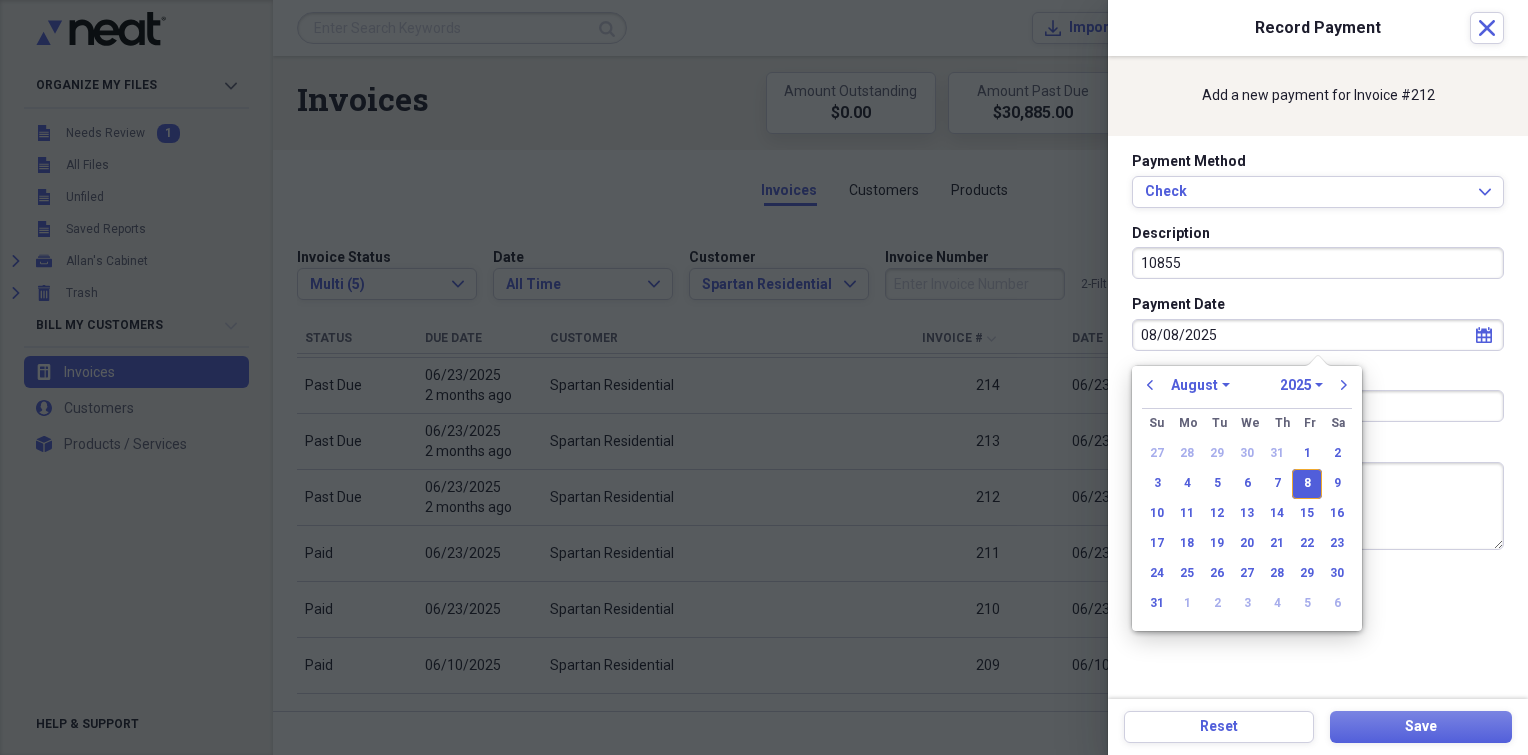 click on "08/08/2025" at bounding box center (1318, 335) 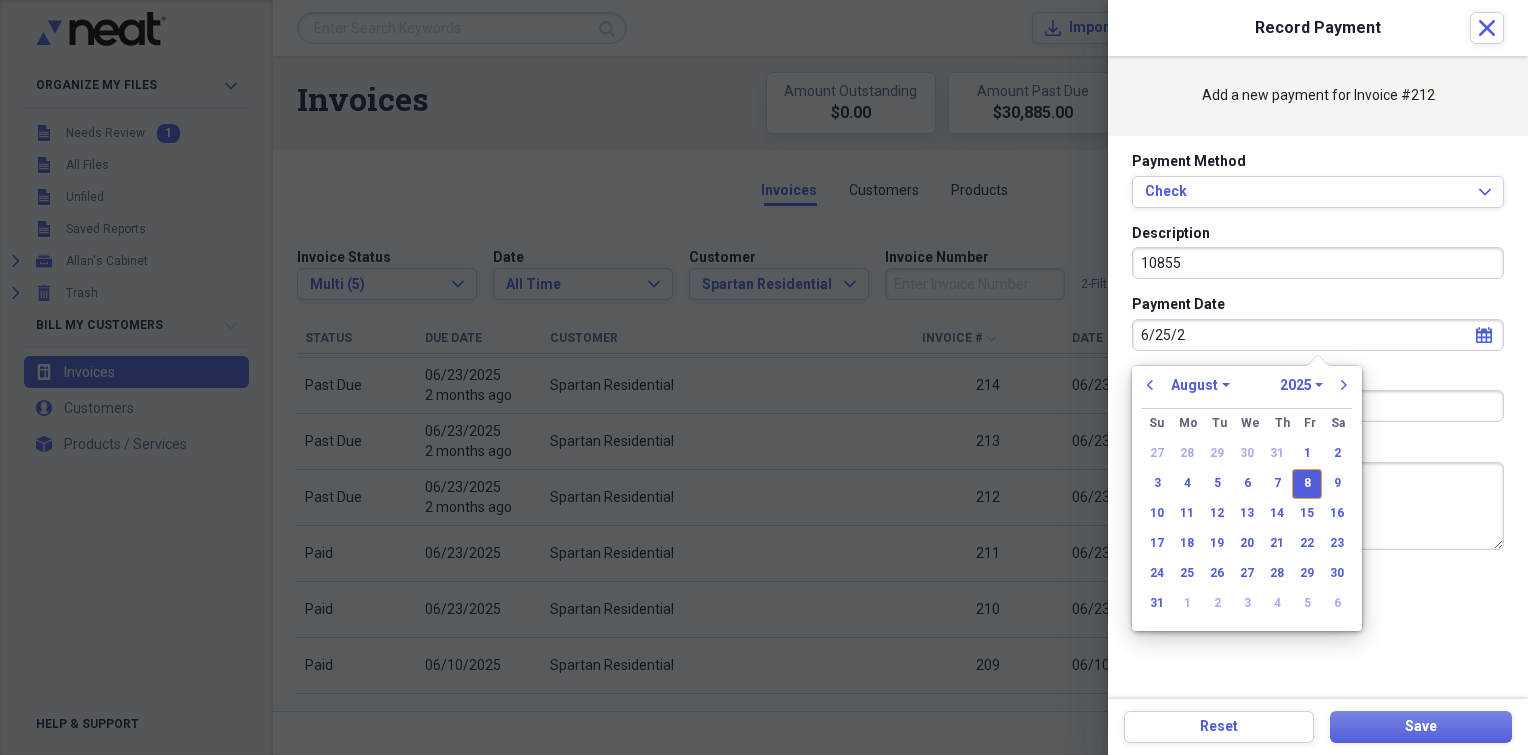 type on "[DATE]" 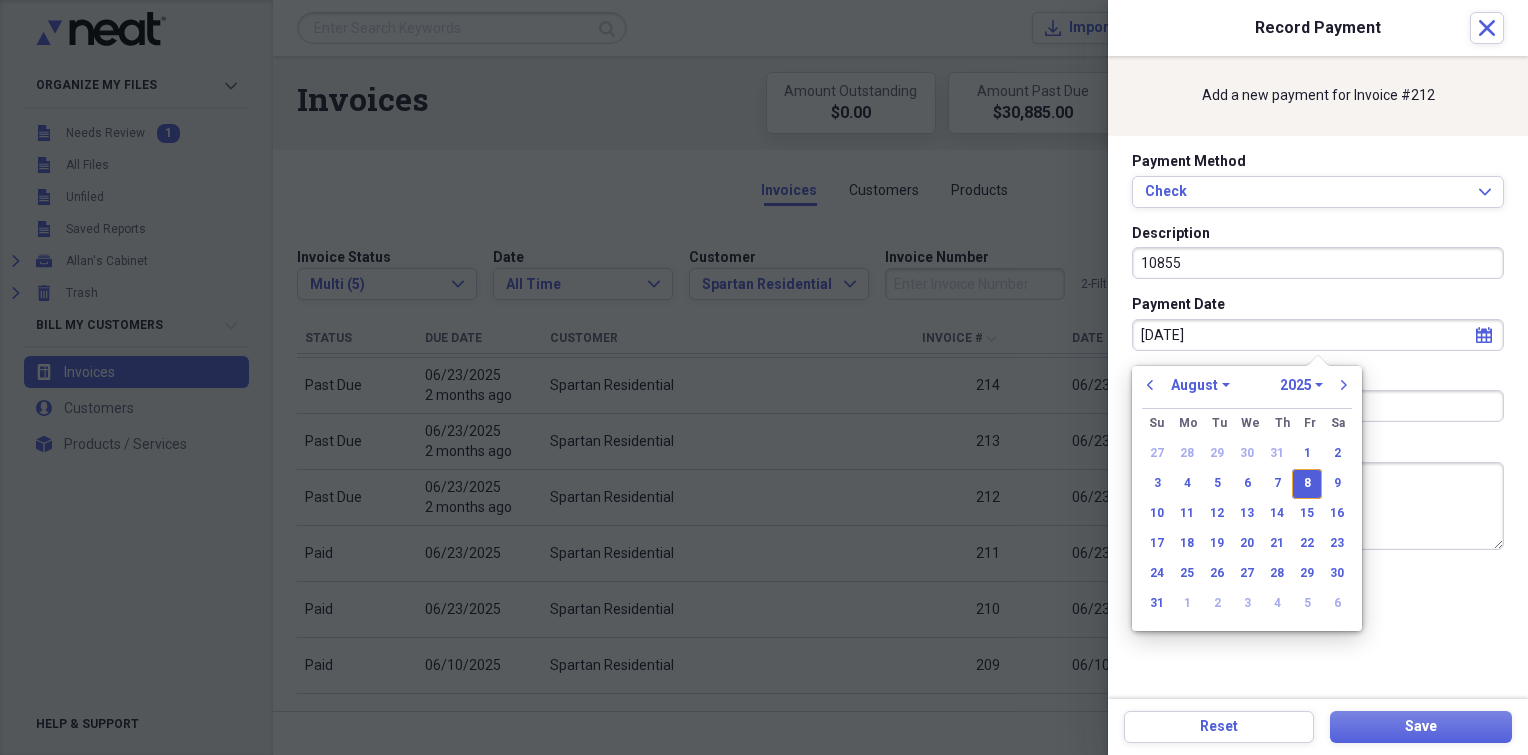 select on "5" 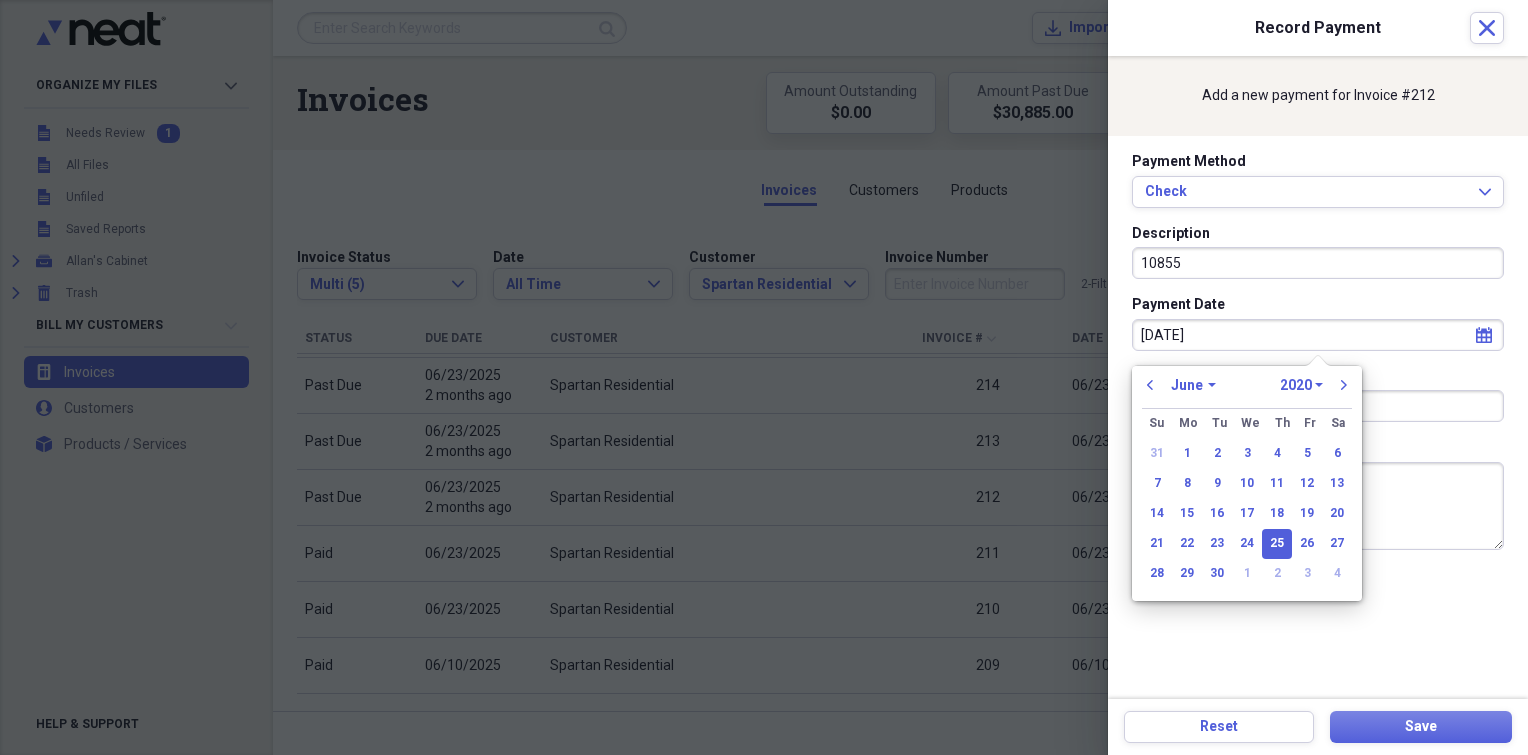 type on "[DATE]" 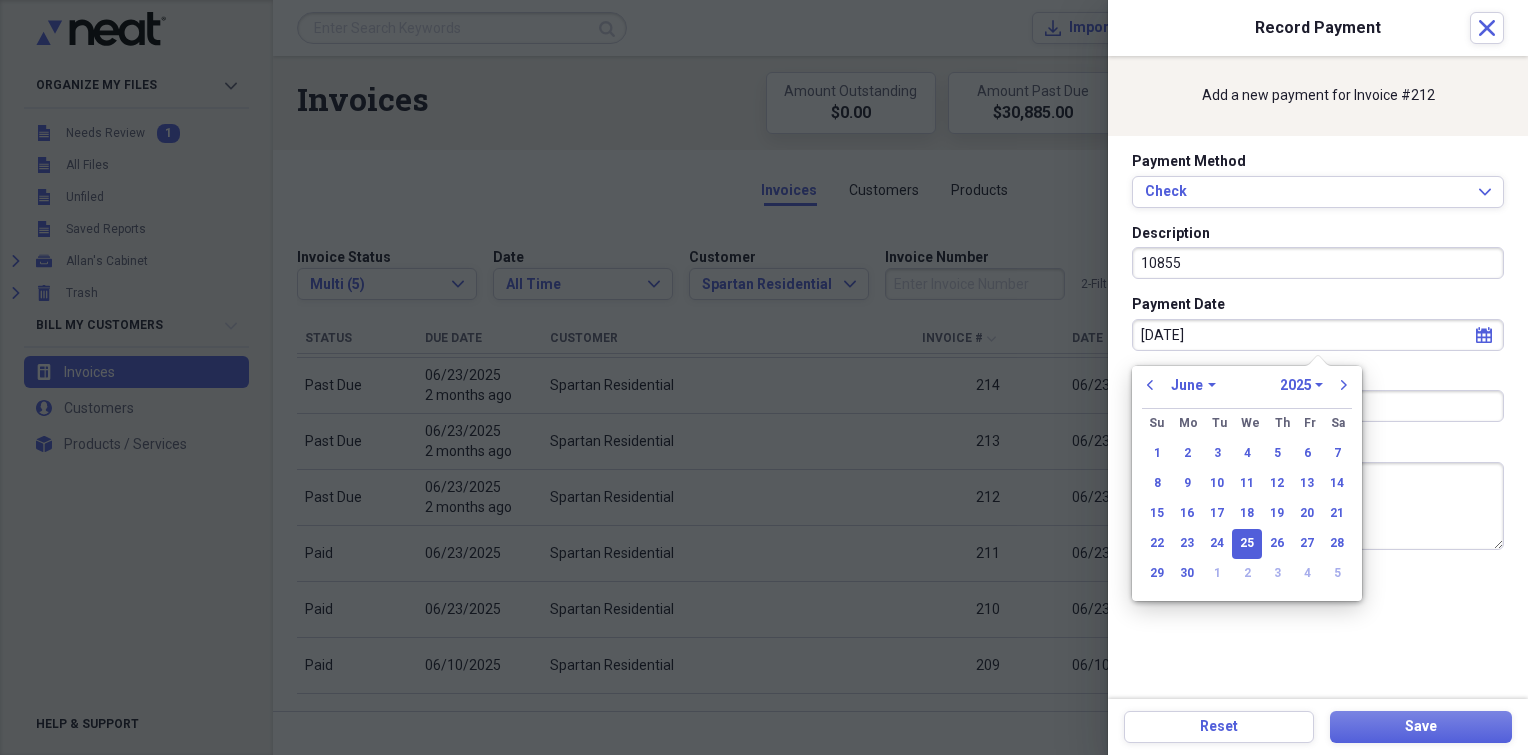 type on "06/25/2025" 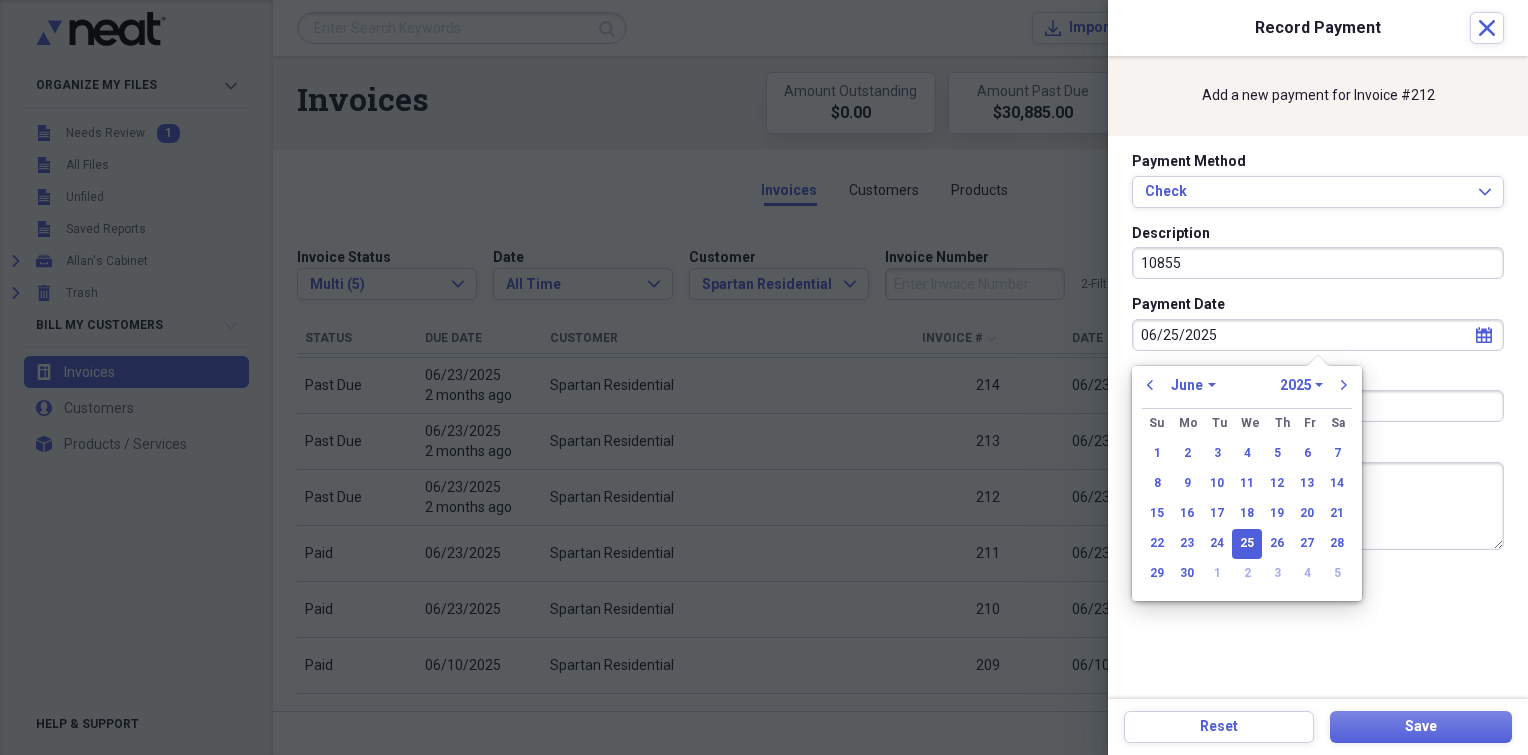 click on "25" at bounding box center [1247, 544] 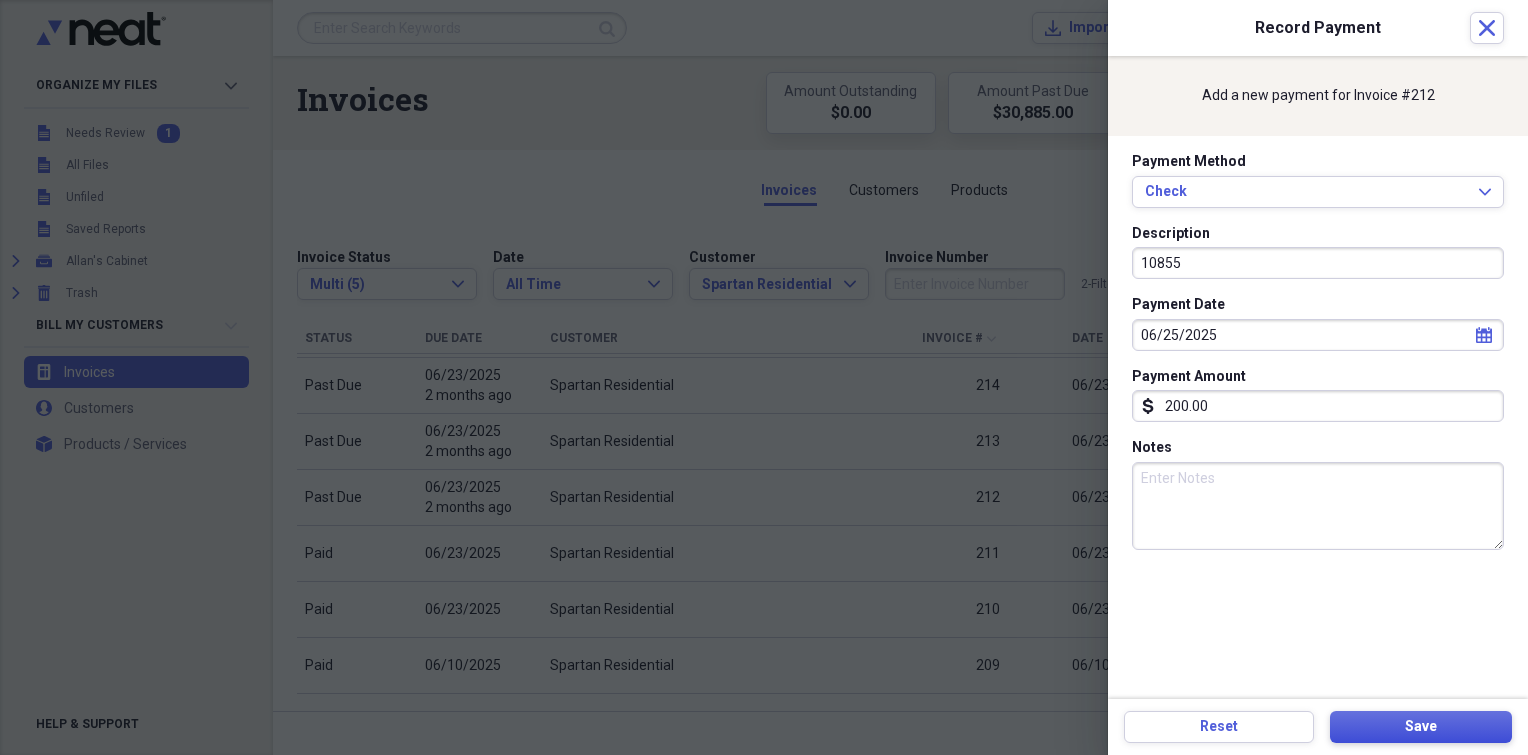 click on "Save" at bounding box center [1421, 727] 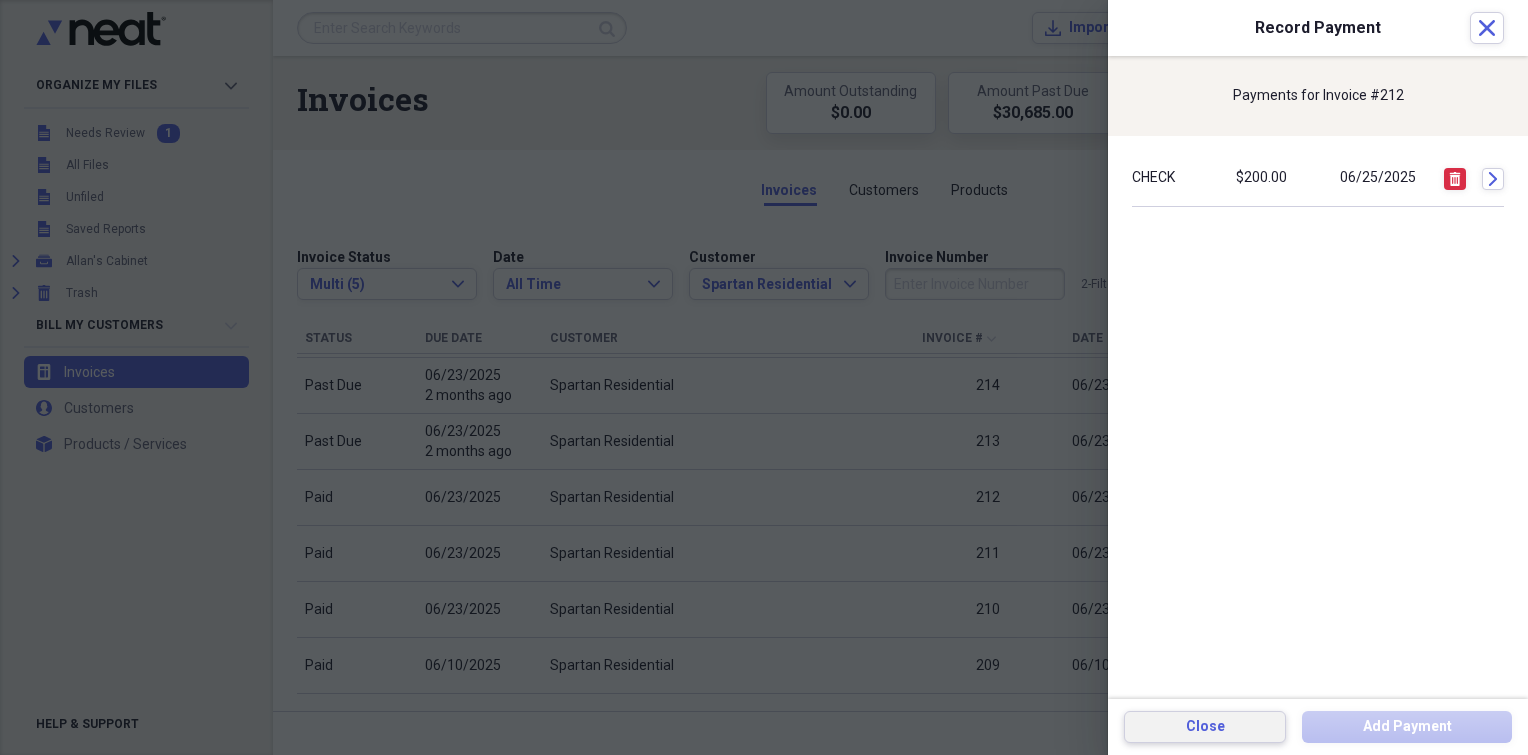 click on "Close" at bounding box center [1205, 727] 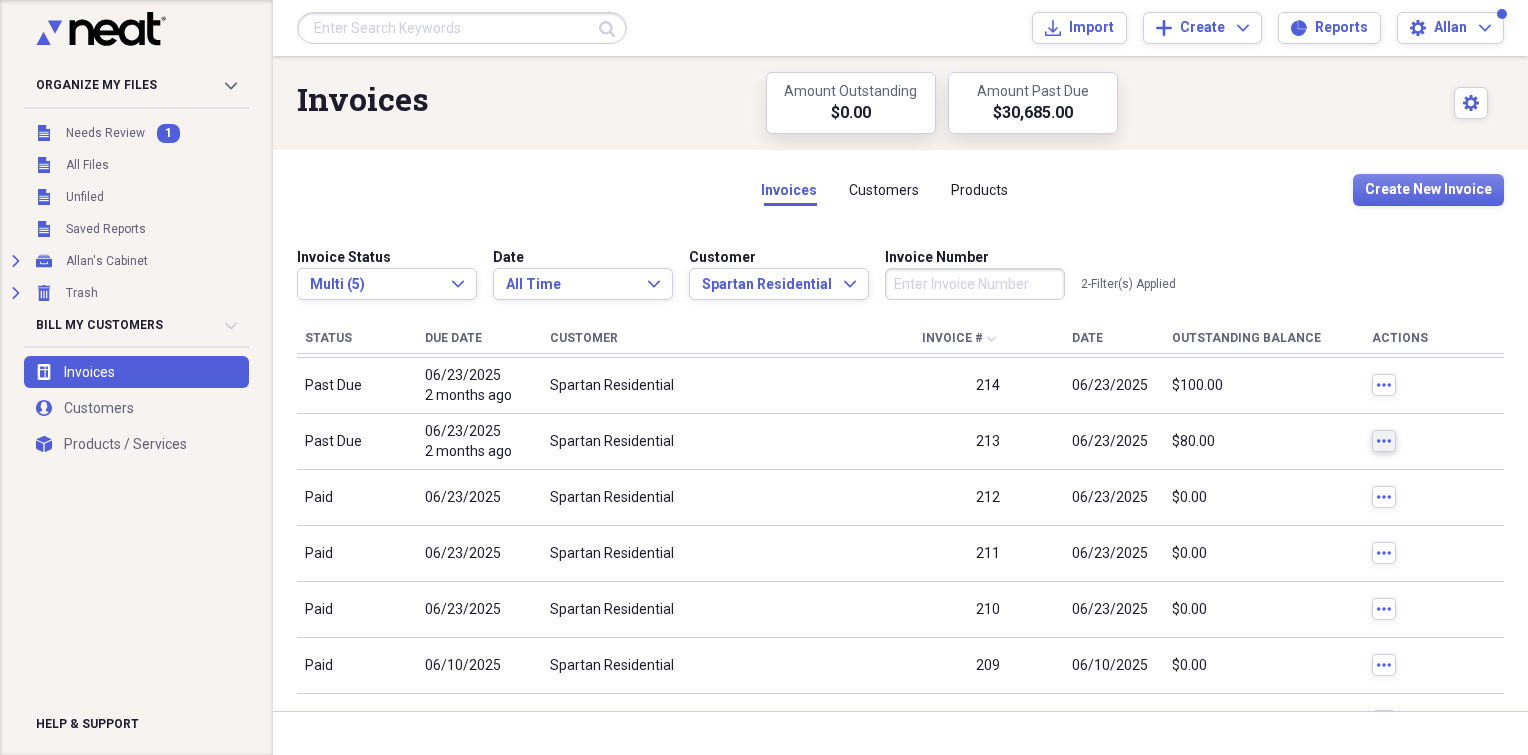 click on "more" 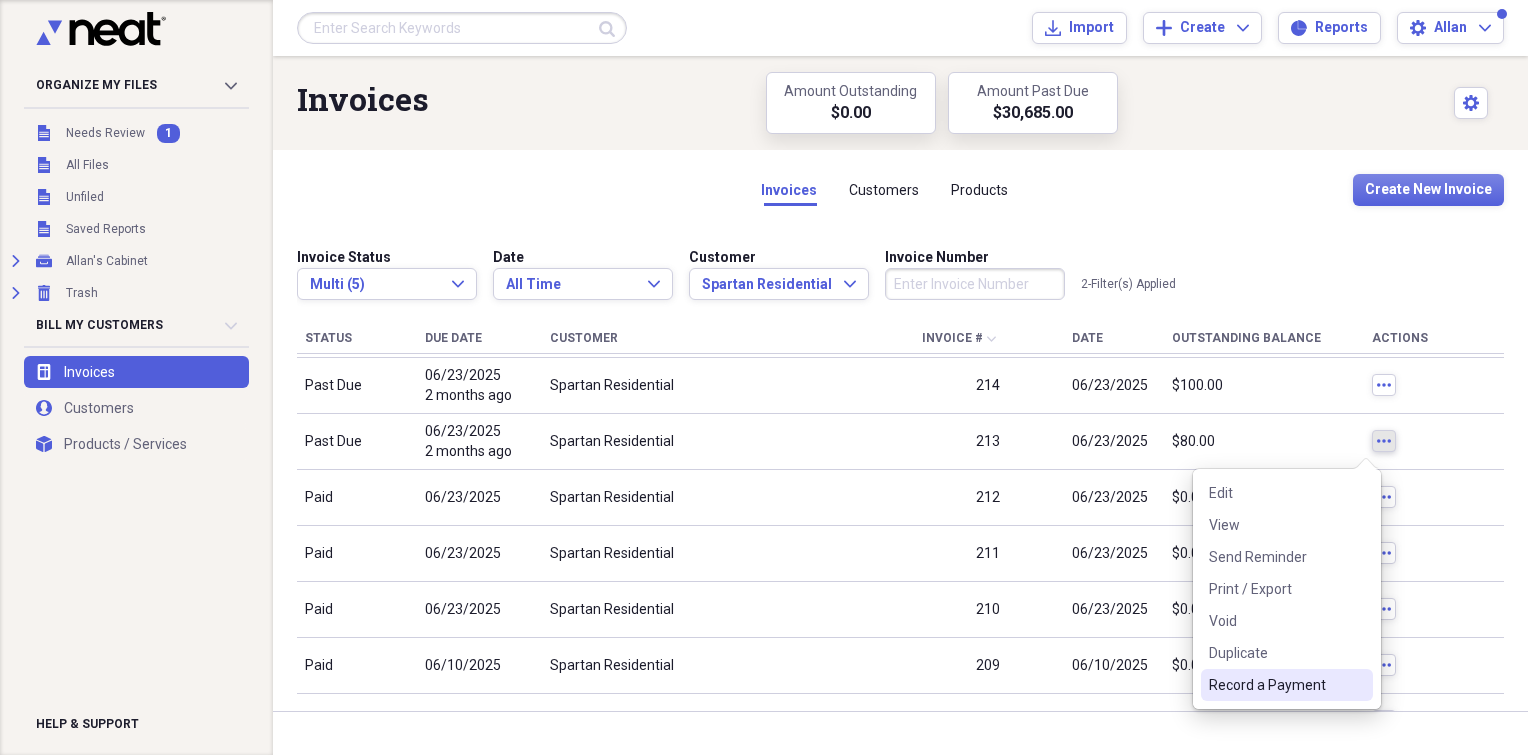 click on "Record a Payment" at bounding box center [1275, 685] 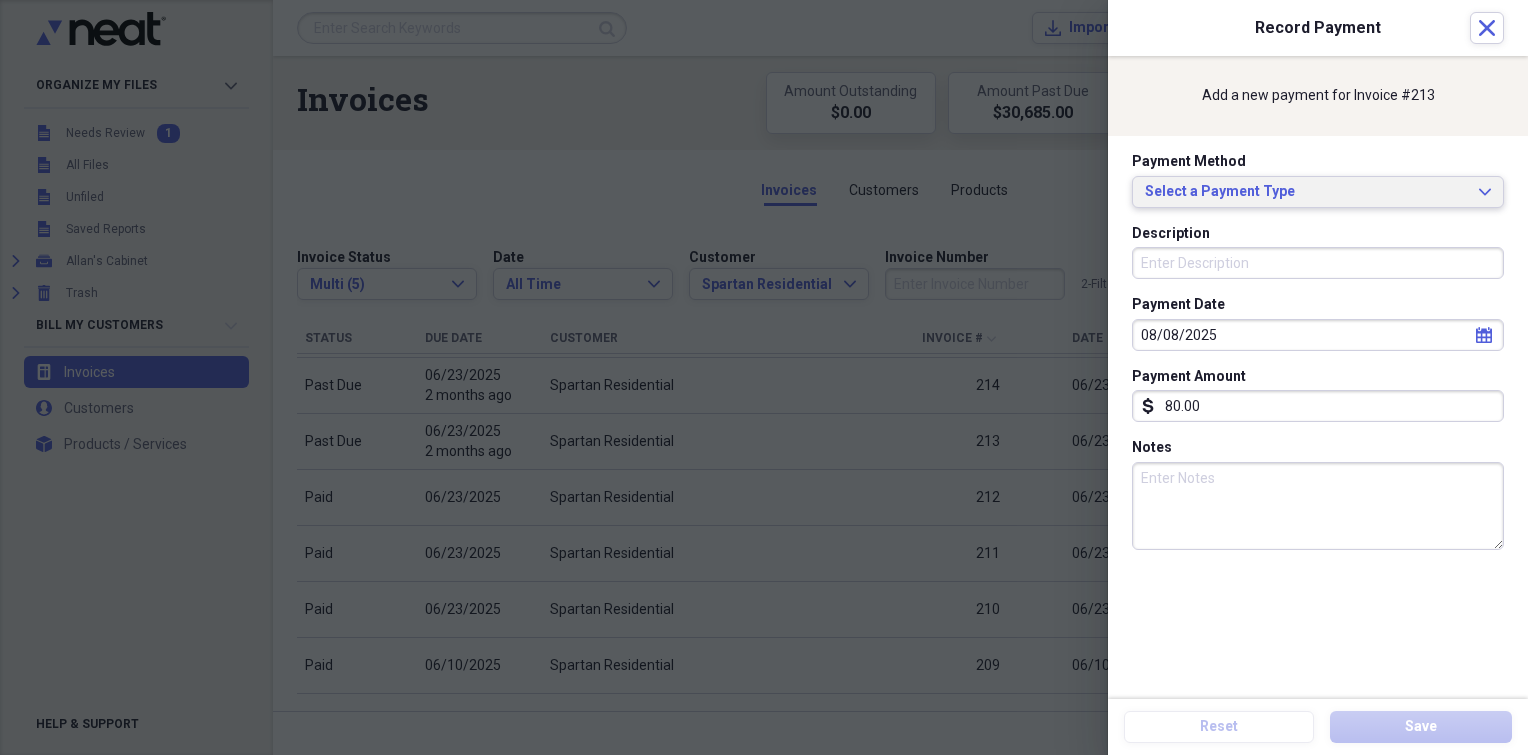 click on "Select a Payment Type Expand" at bounding box center [1318, 192] 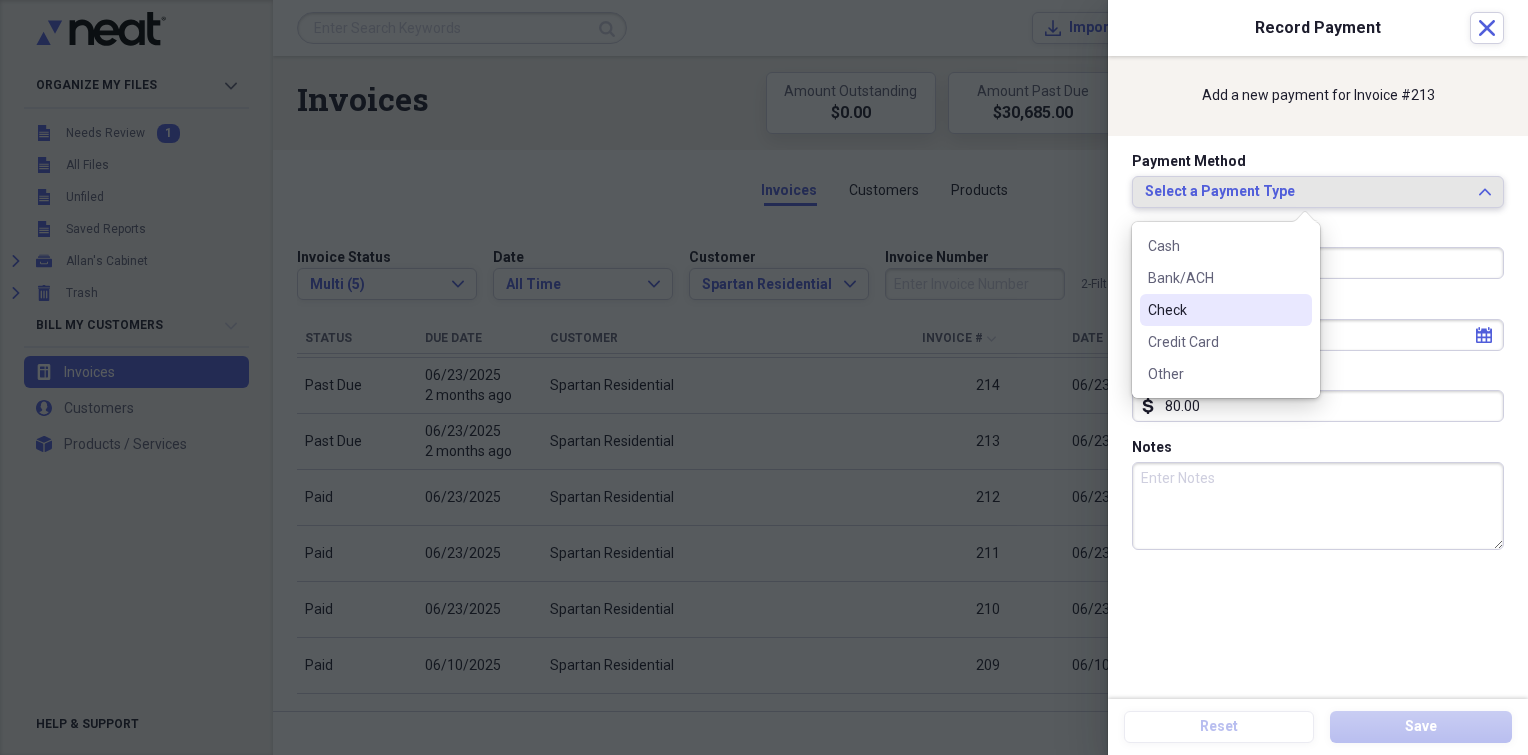click on "Check" at bounding box center [1226, 310] 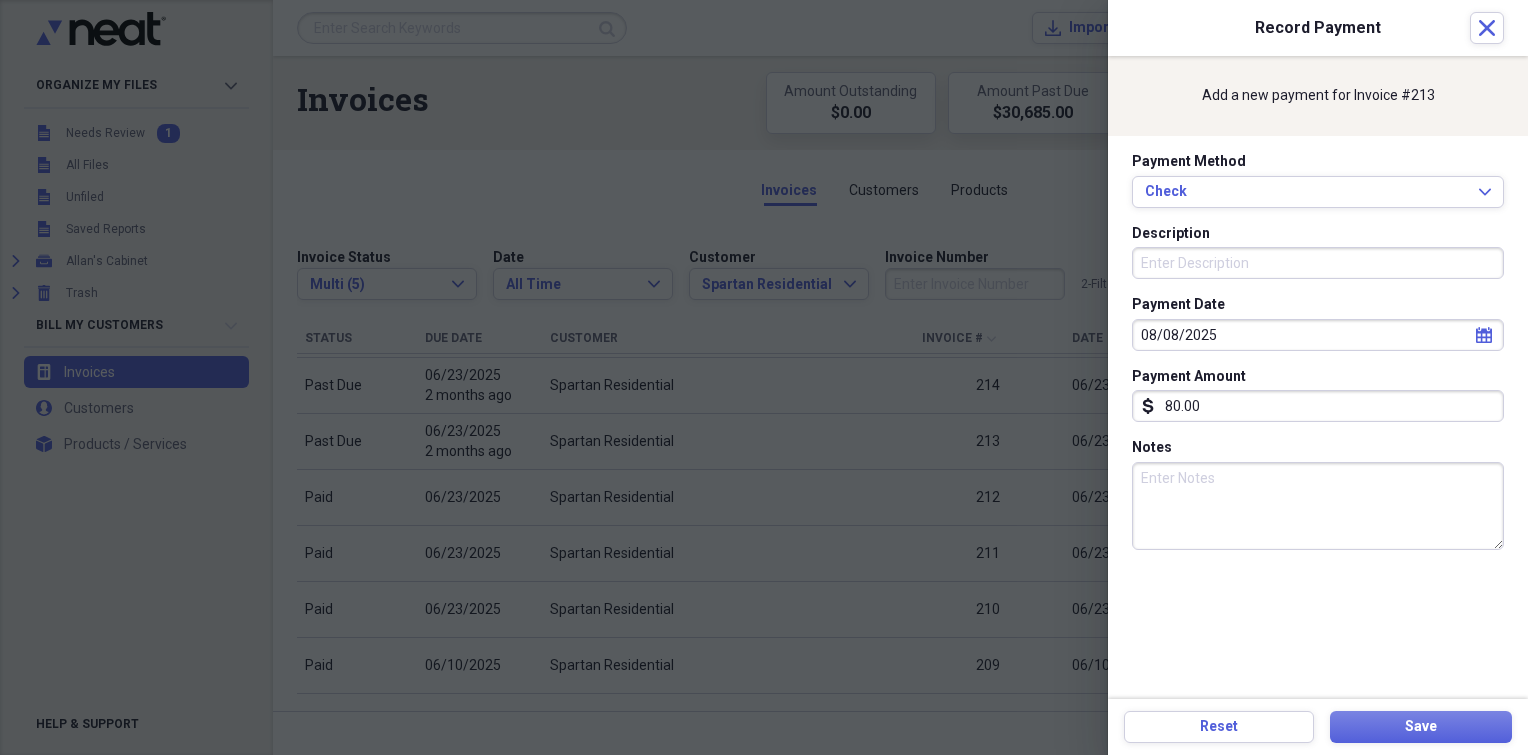 click on "Description" at bounding box center [1318, 263] 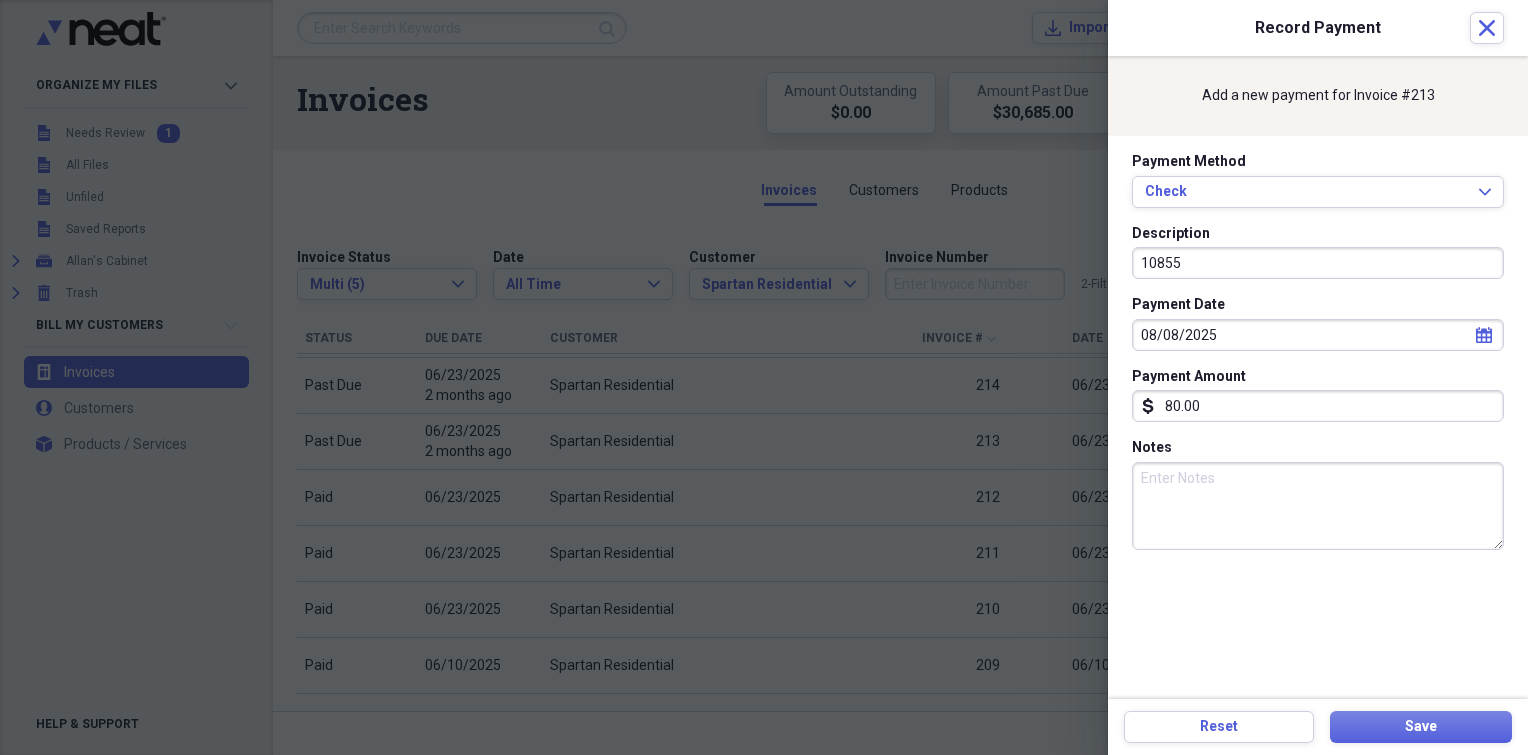 type on "10855" 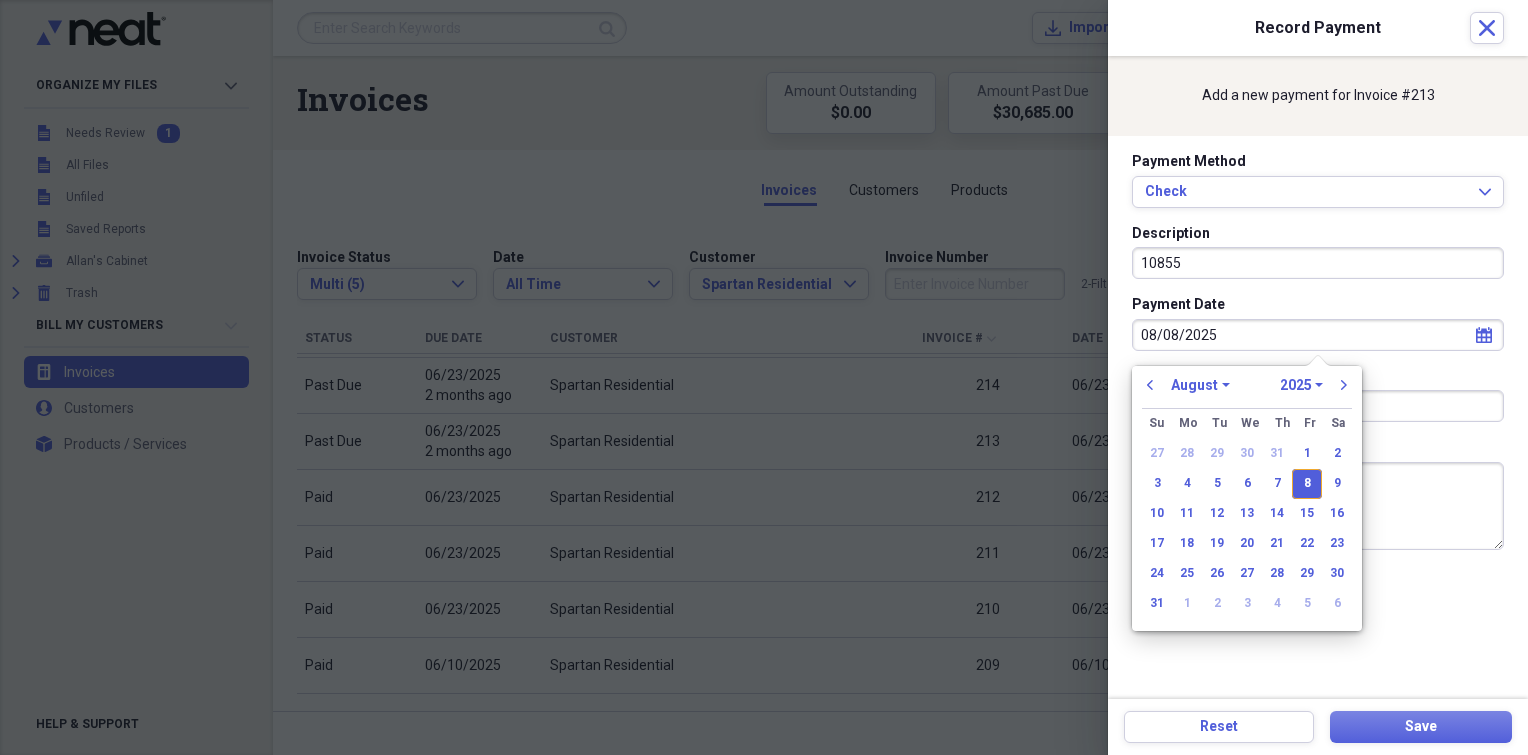 click on "08/08/2025" at bounding box center [1318, 335] 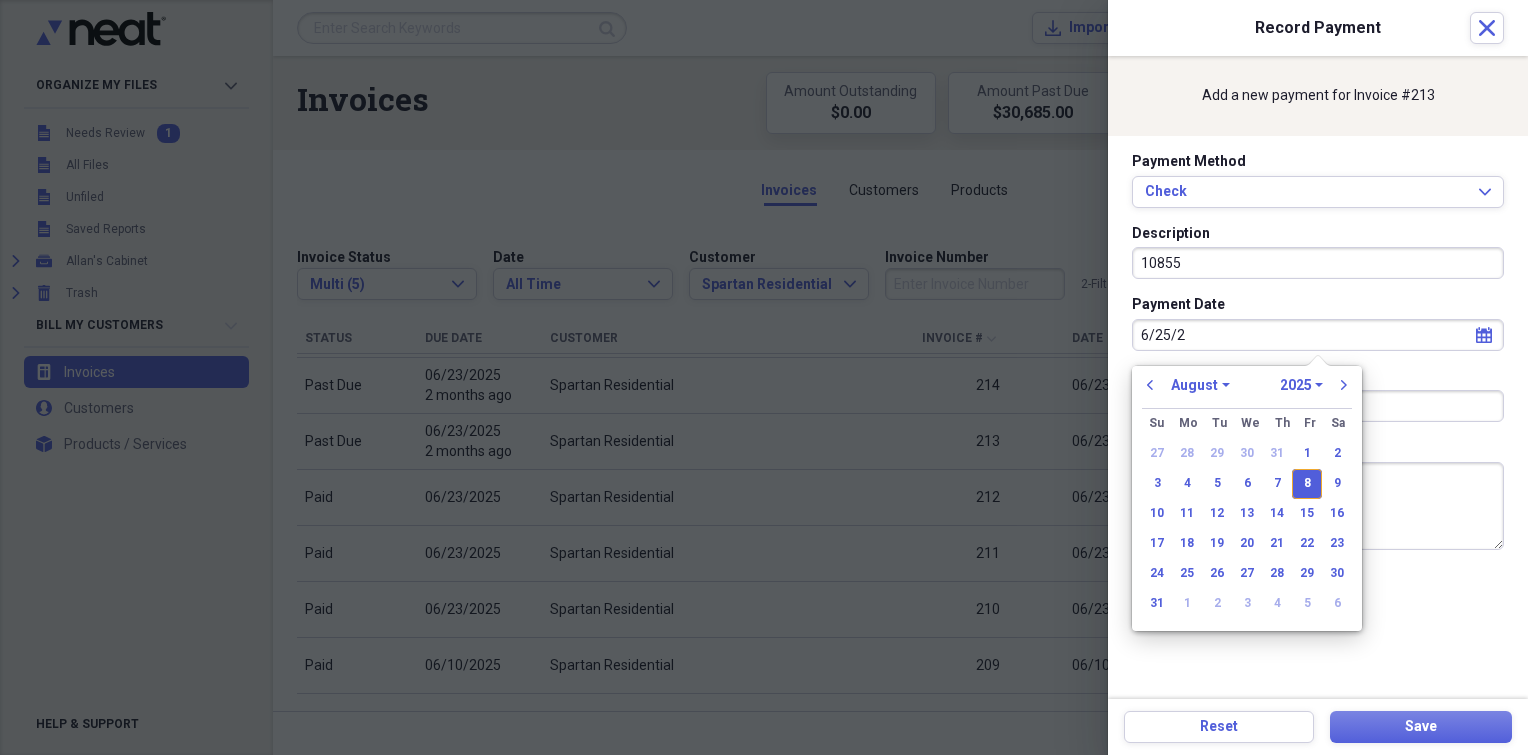 type on "[DATE]" 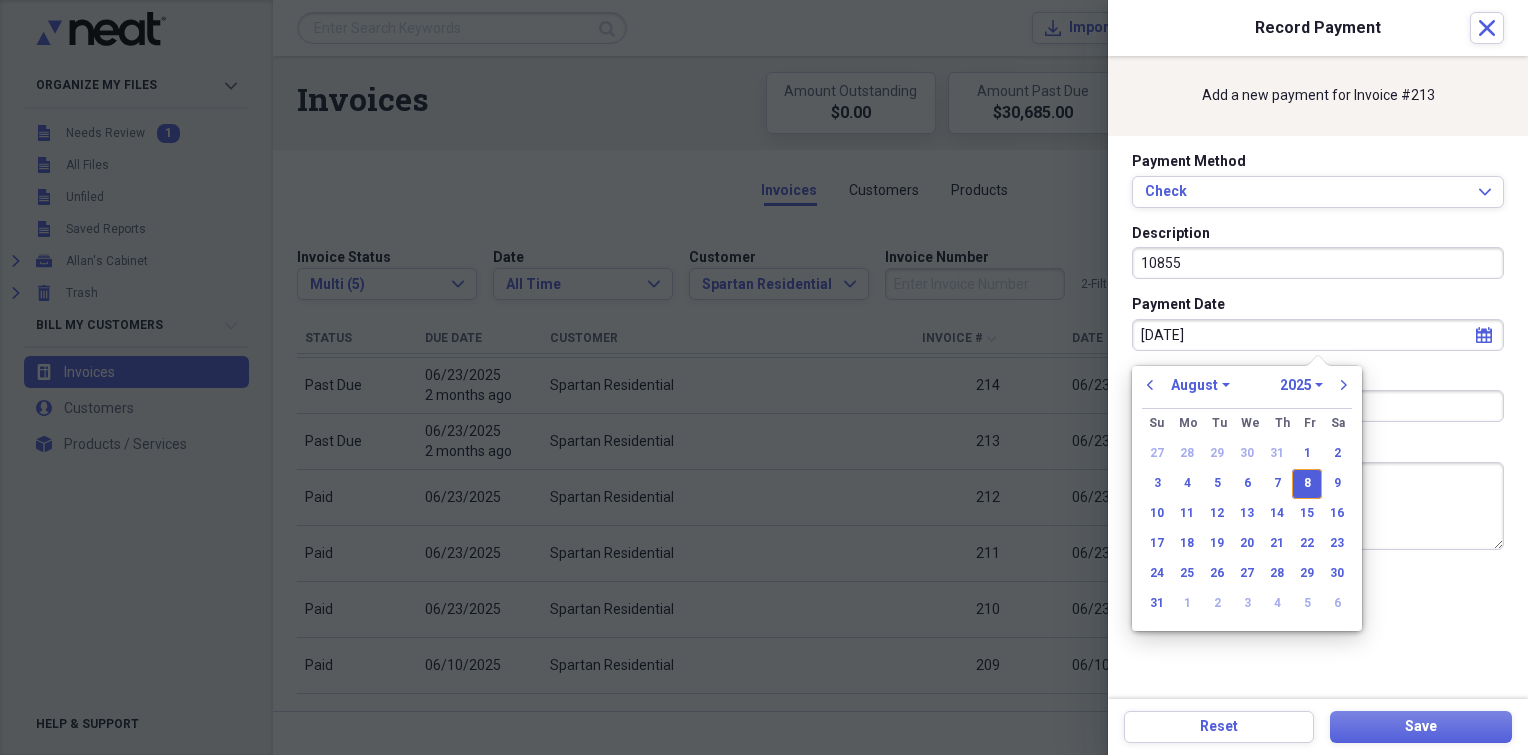 select on "5" 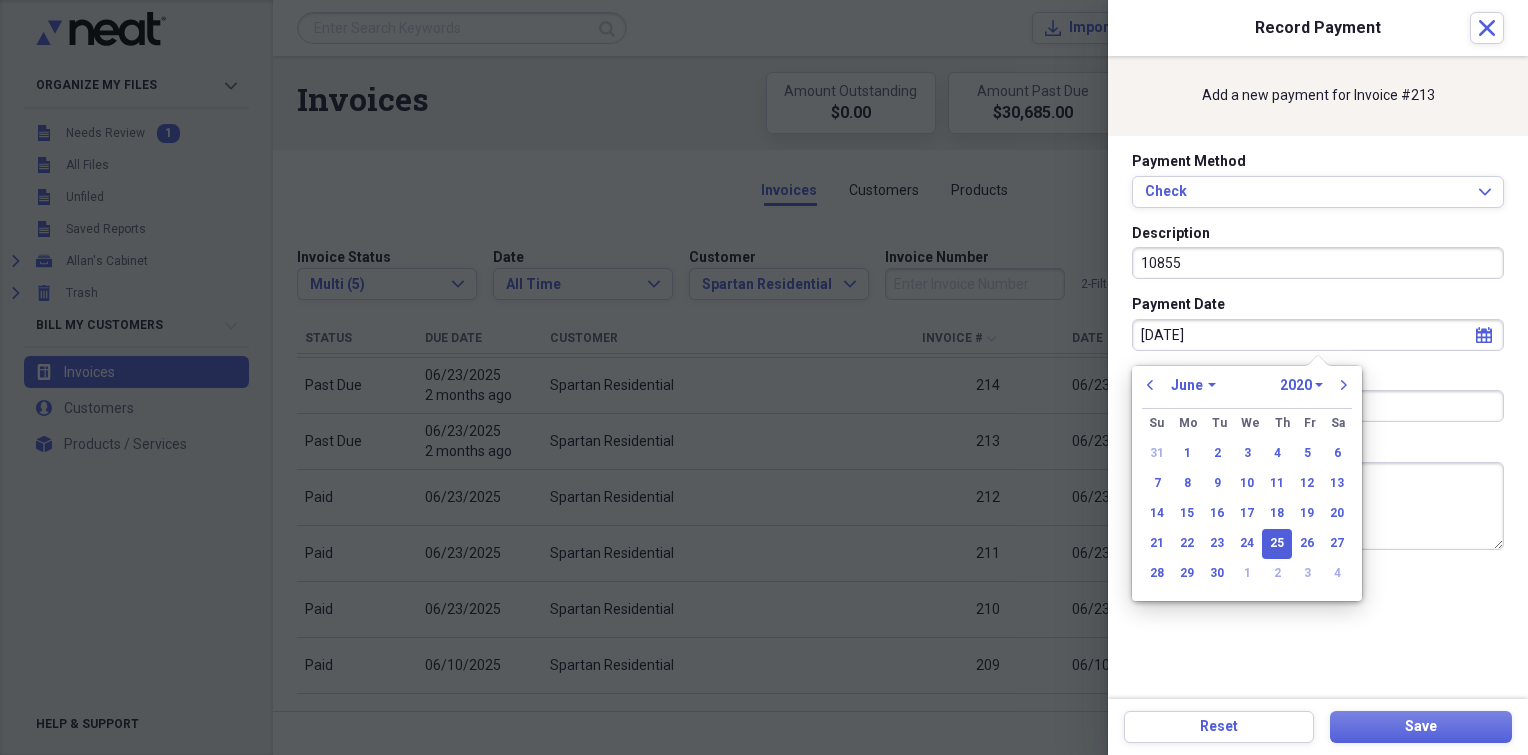 type on "[DATE]" 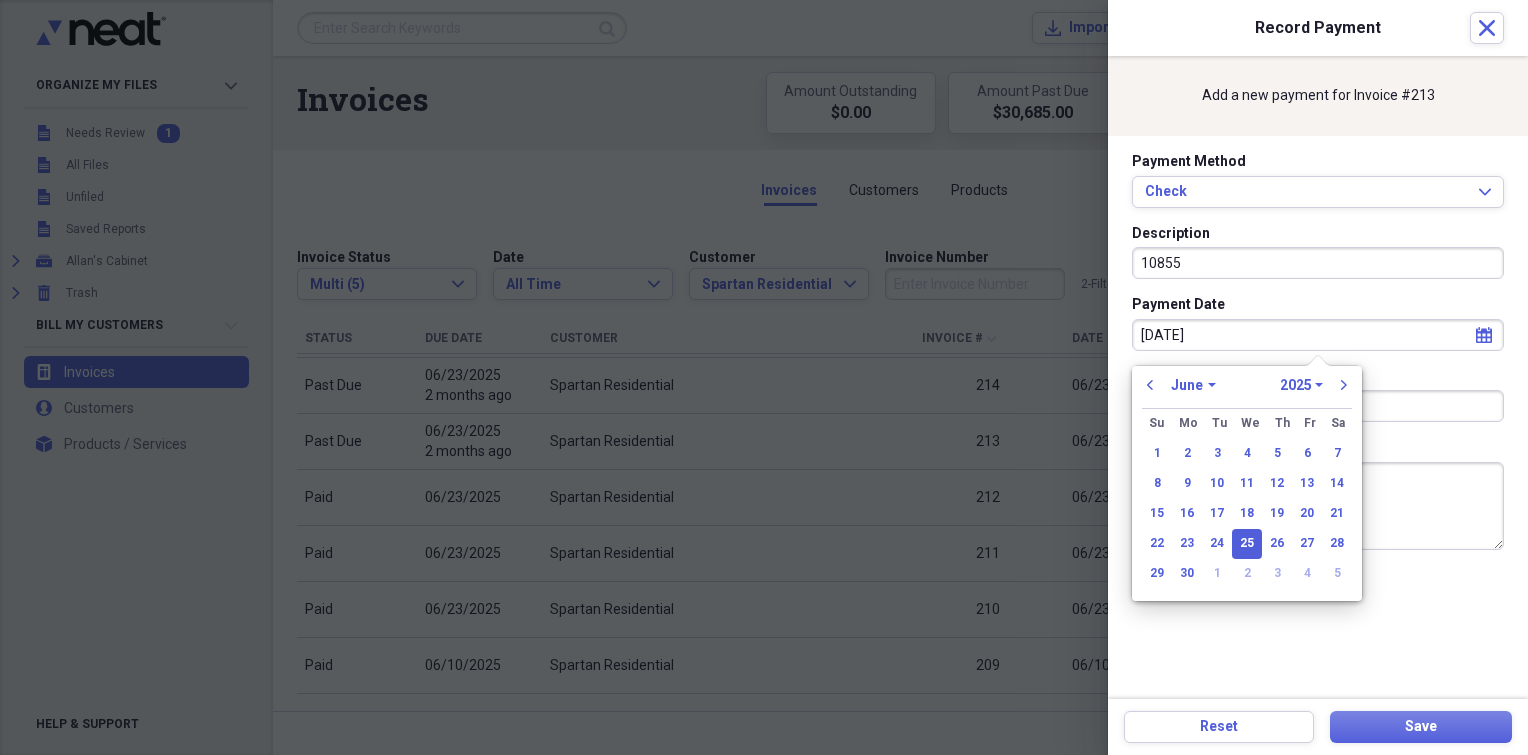 type on "06/25/2025" 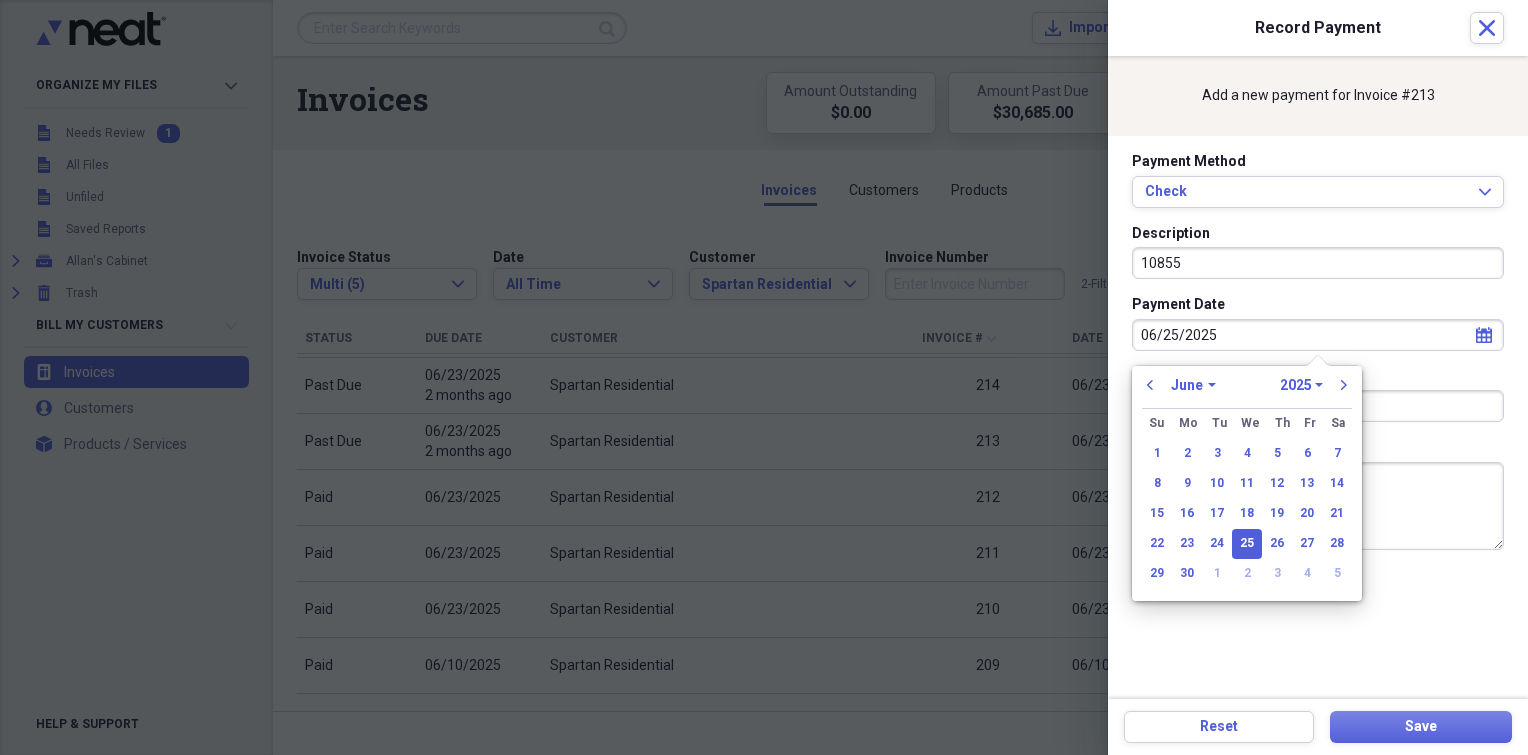 click on "25" at bounding box center [1247, 544] 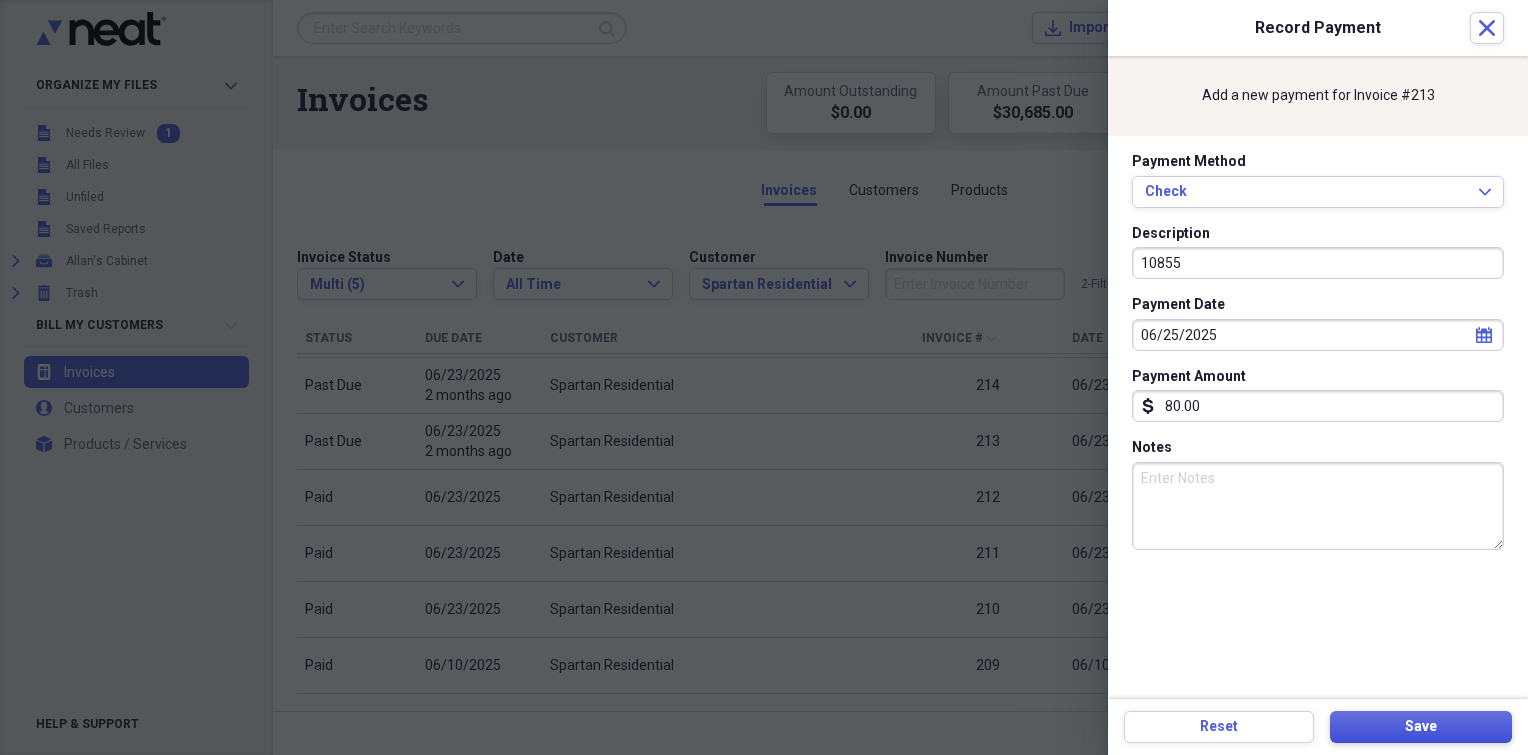 click on "Save" at bounding box center [1421, 727] 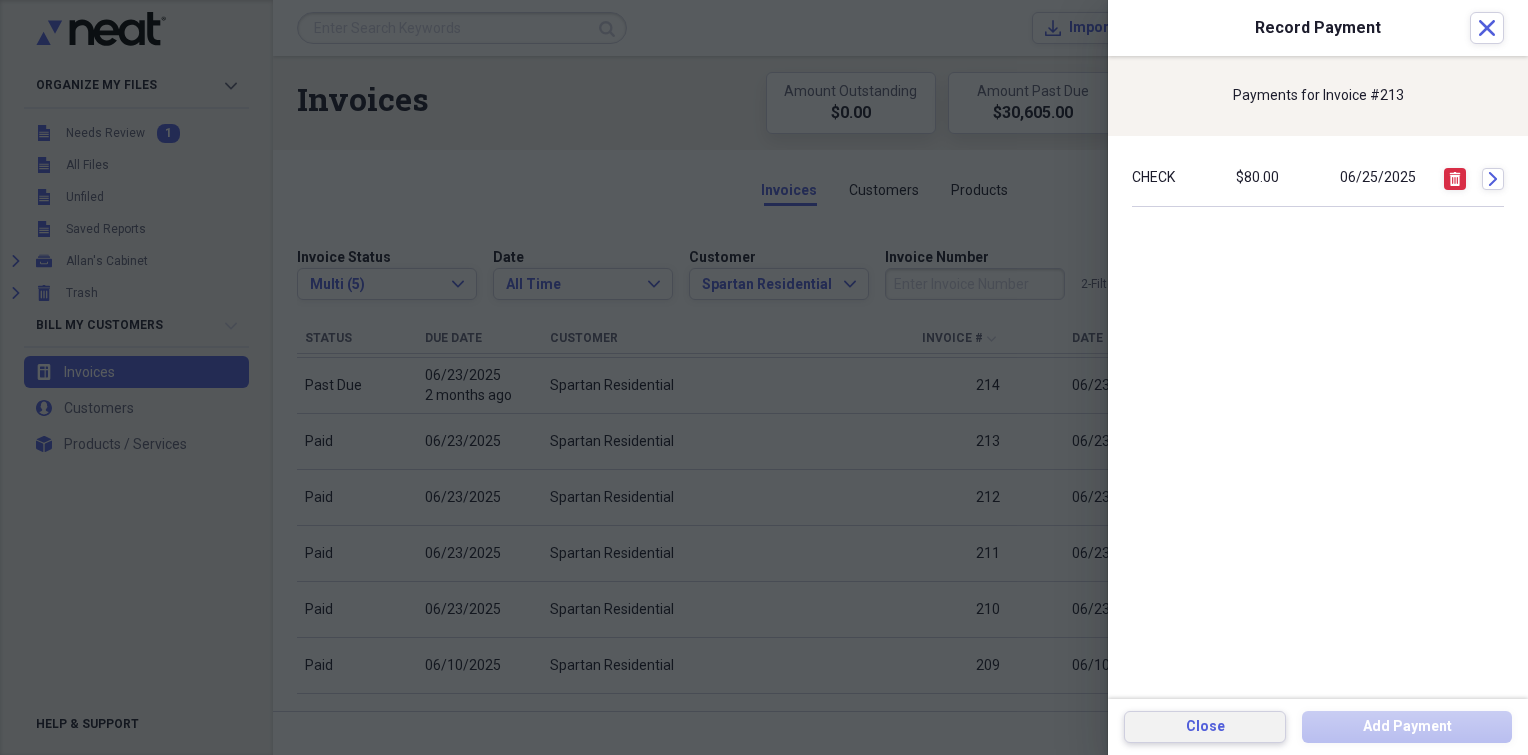 click on "Close" at bounding box center (1205, 727) 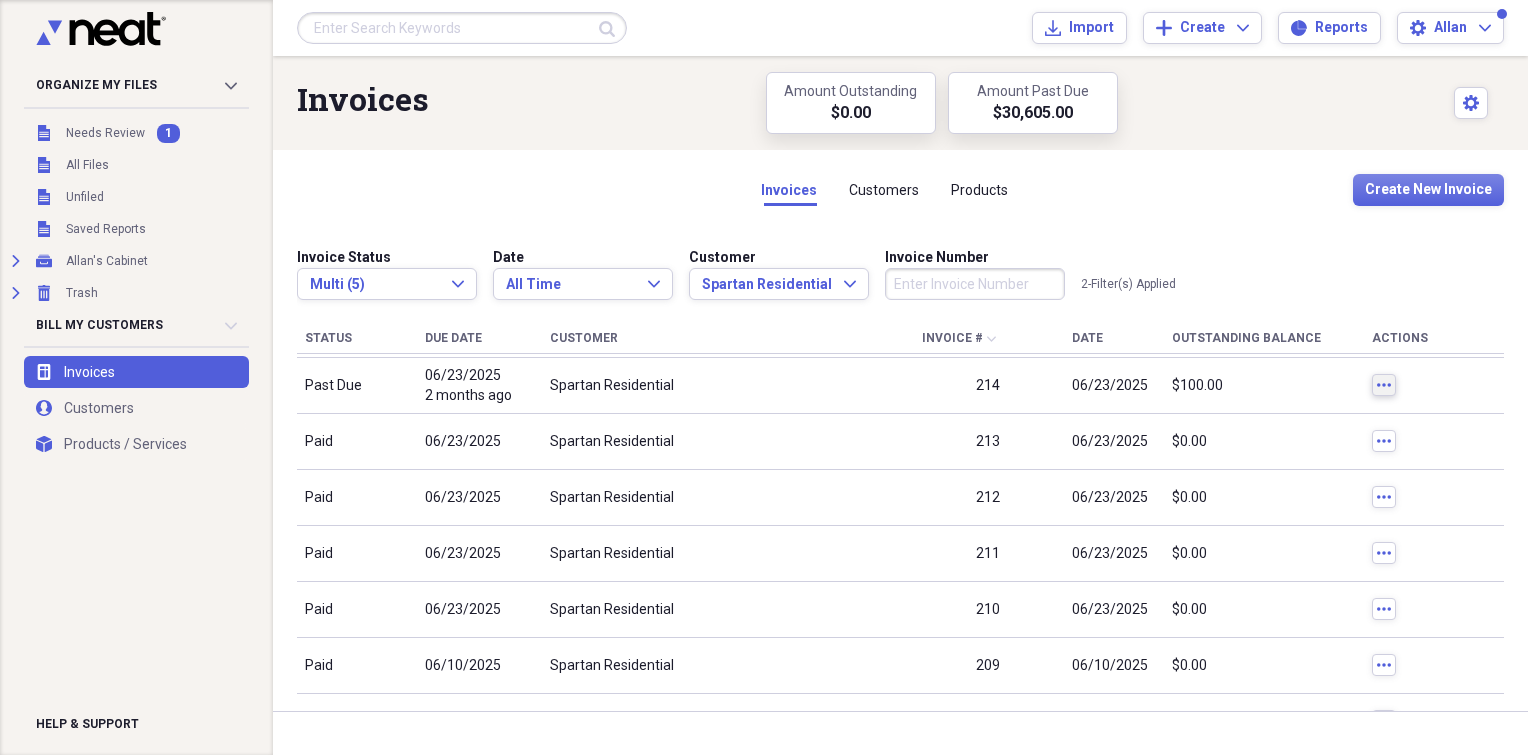 click on "more" 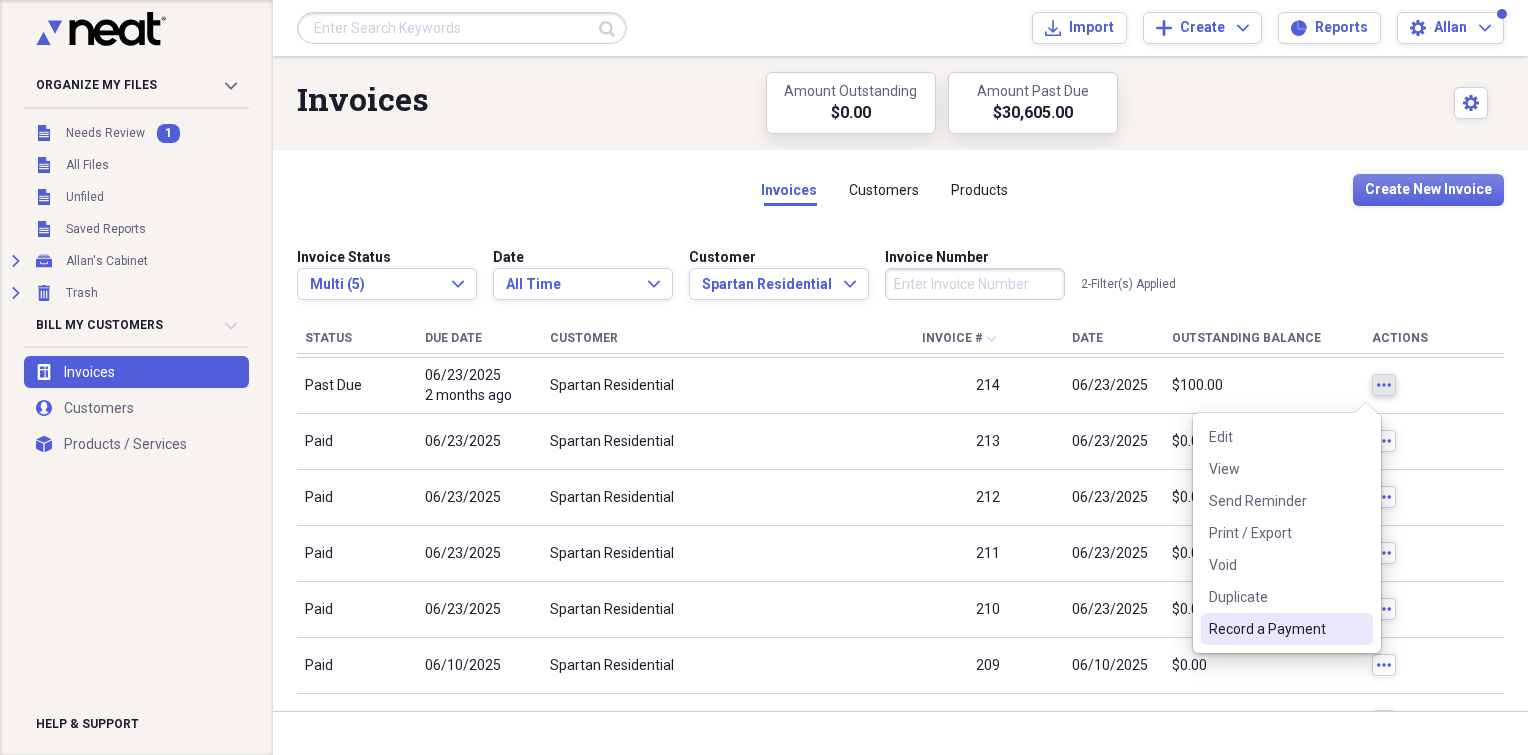 click on "Record a Payment" at bounding box center [1287, 629] 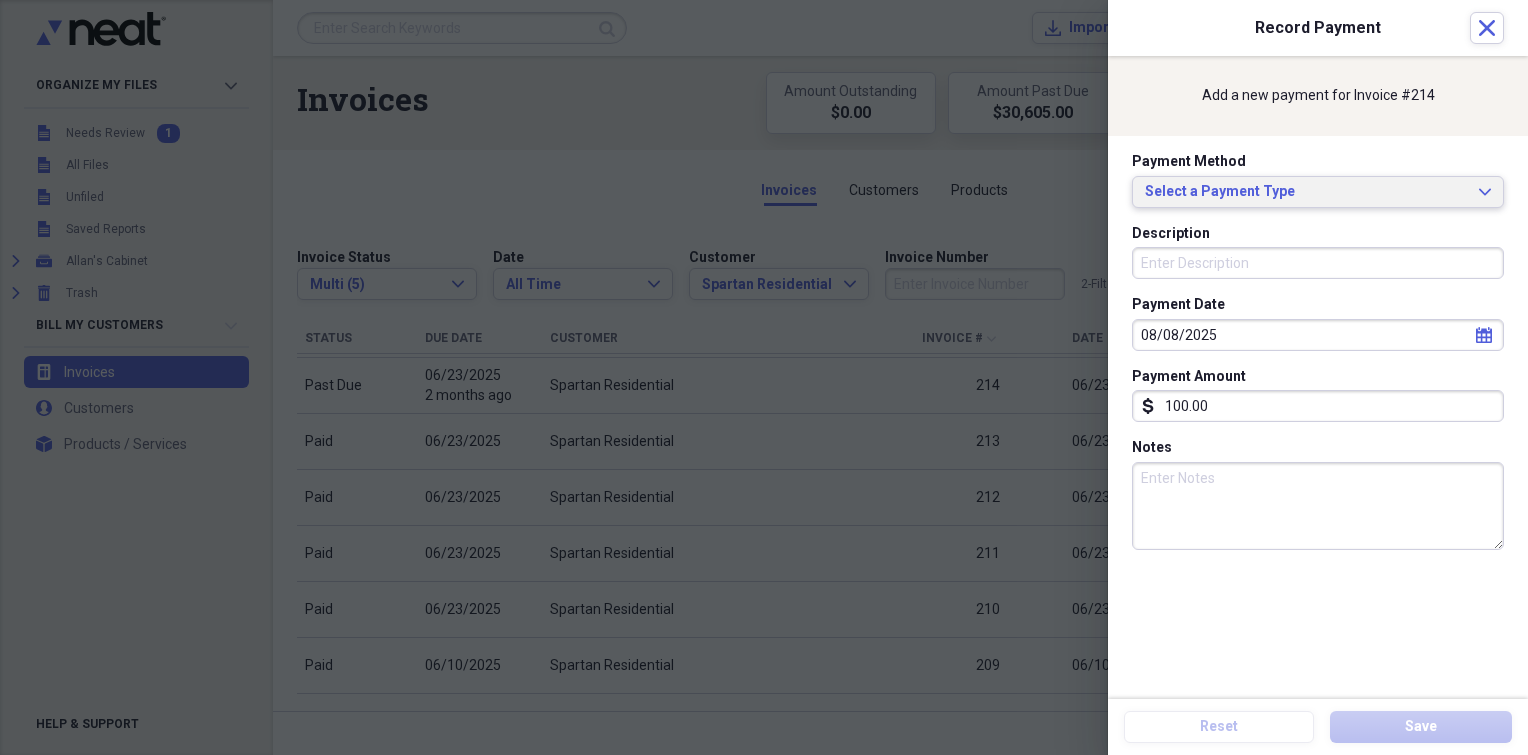 click on "Select a Payment Type" at bounding box center (1306, 192) 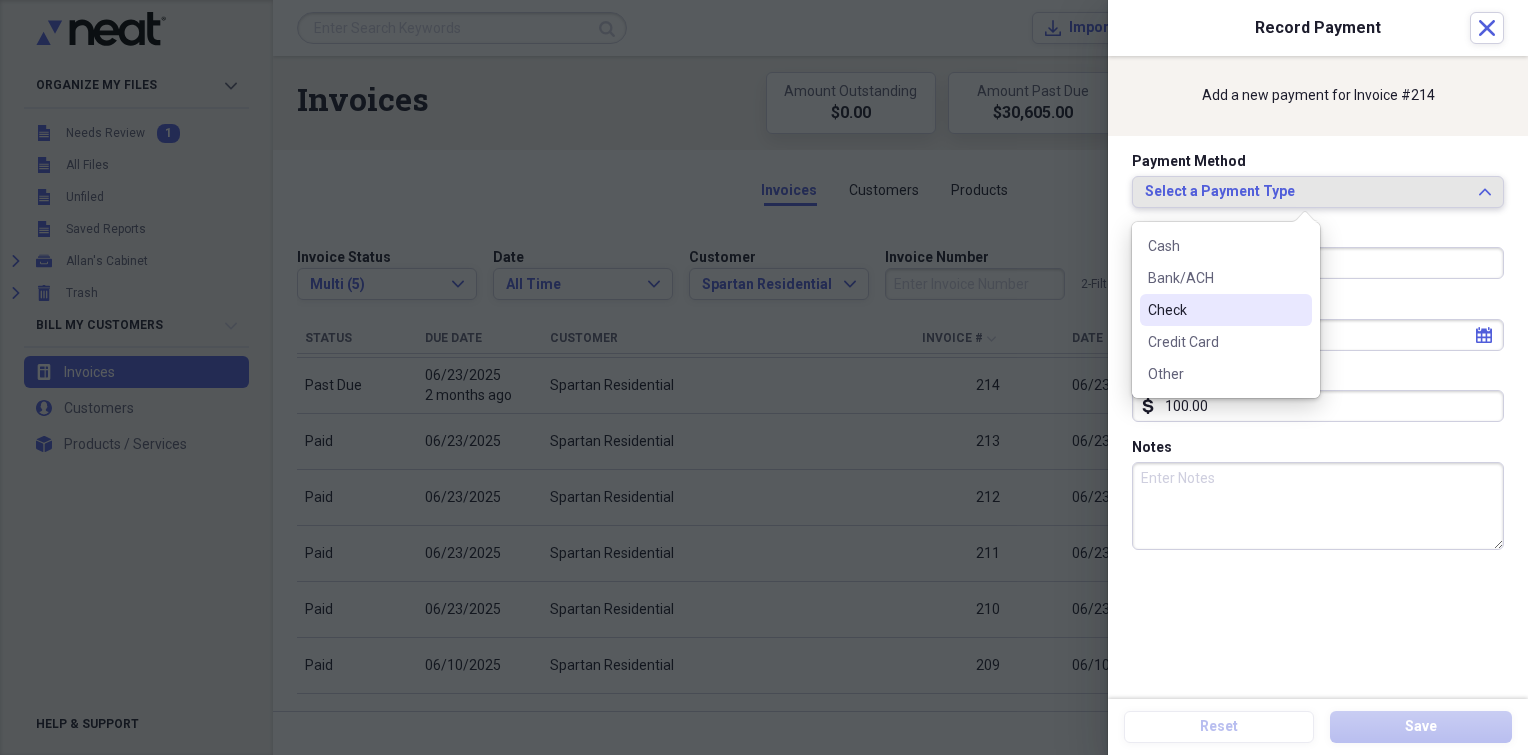 click on "Check" at bounding box center [1214, 310] 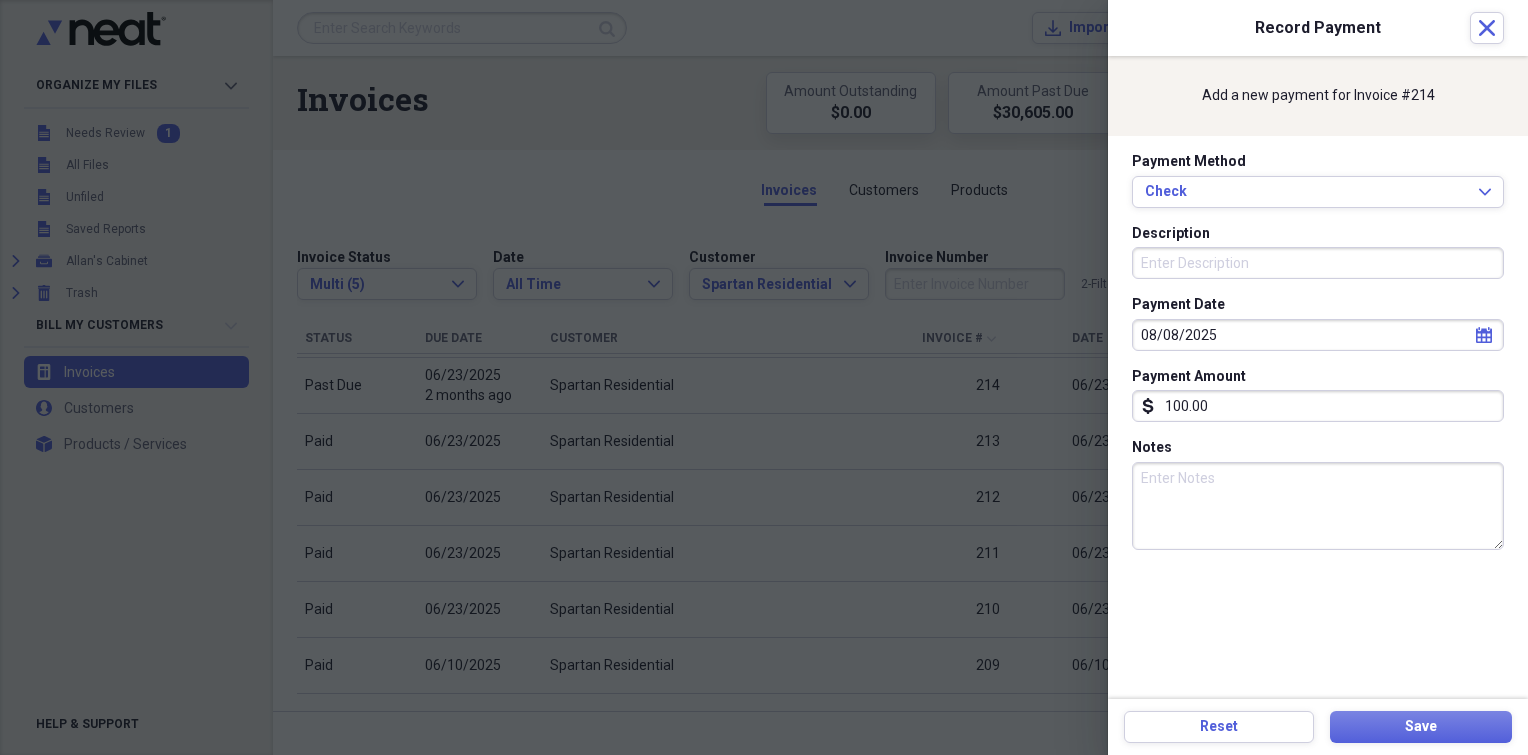 click on "Description" at bounding box center (1318, 263) 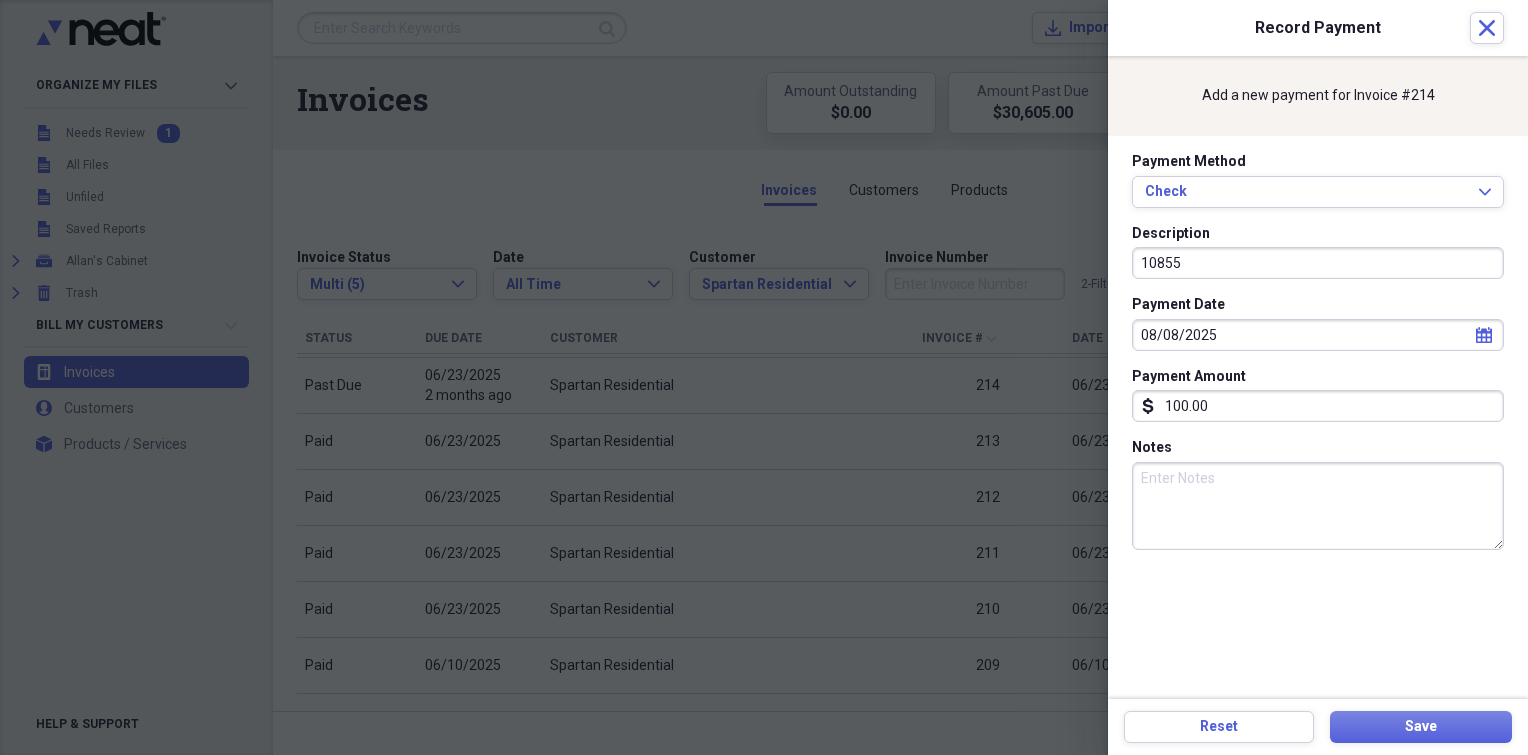 type on "10855" 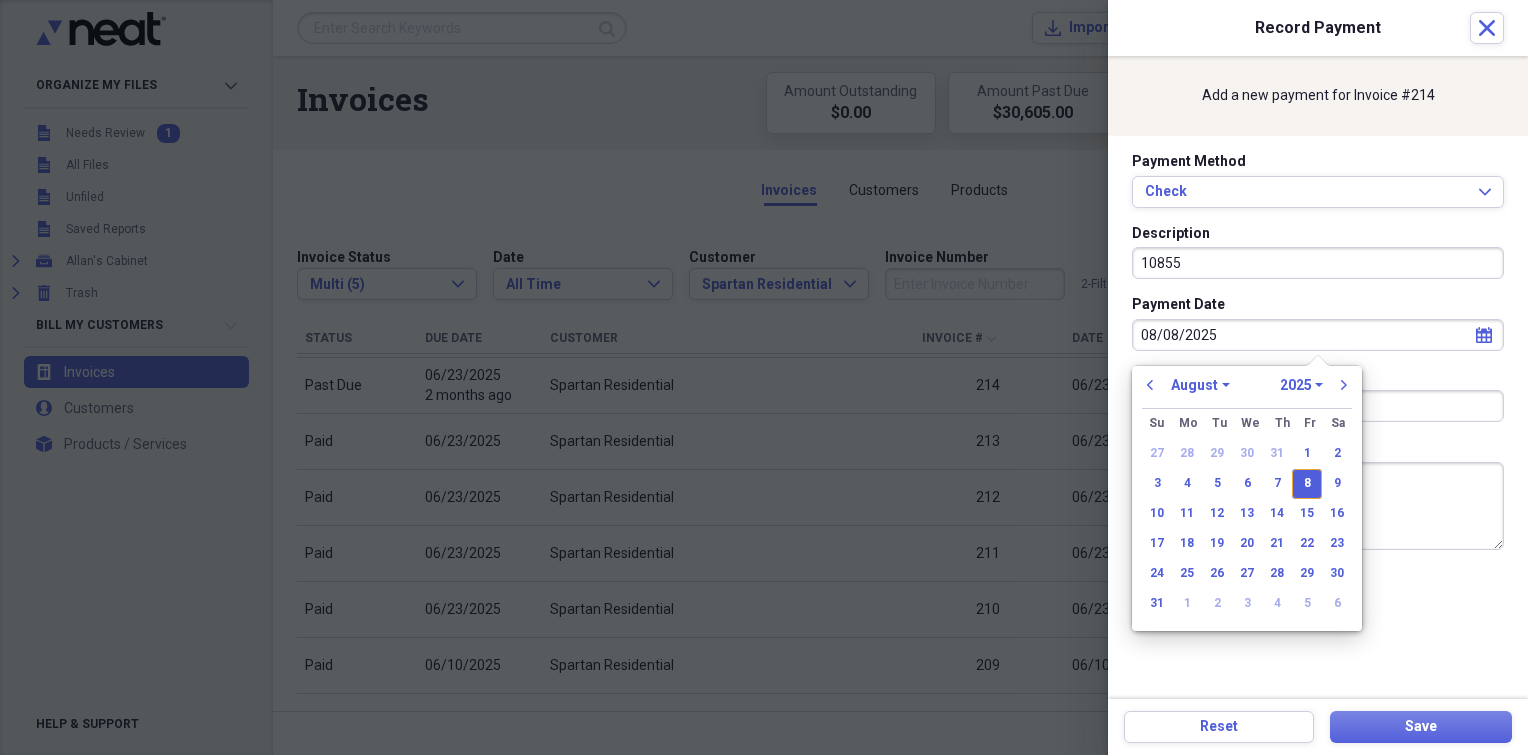 click on "08/08/2025" at bounding box center (1318, 335) 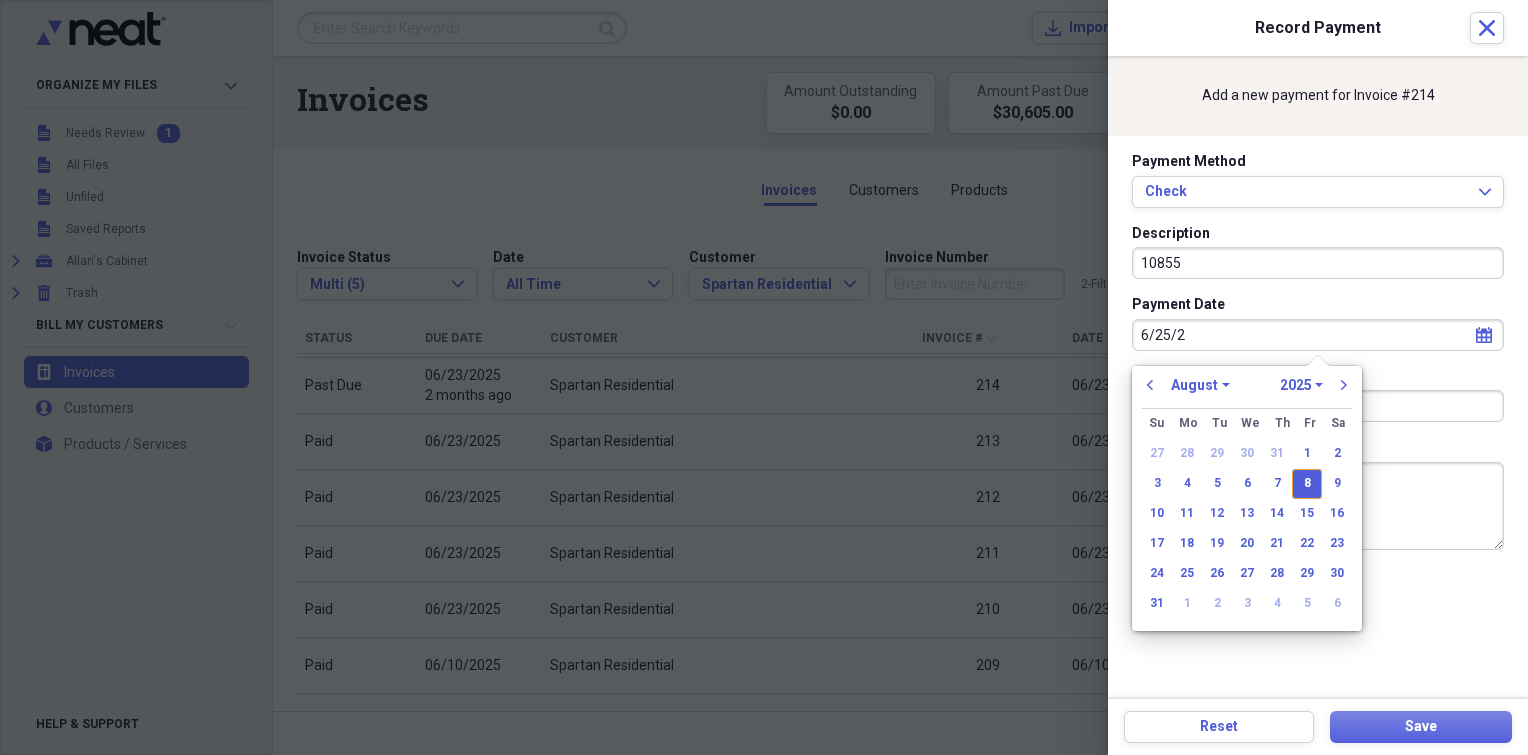 type on "[DATE]" 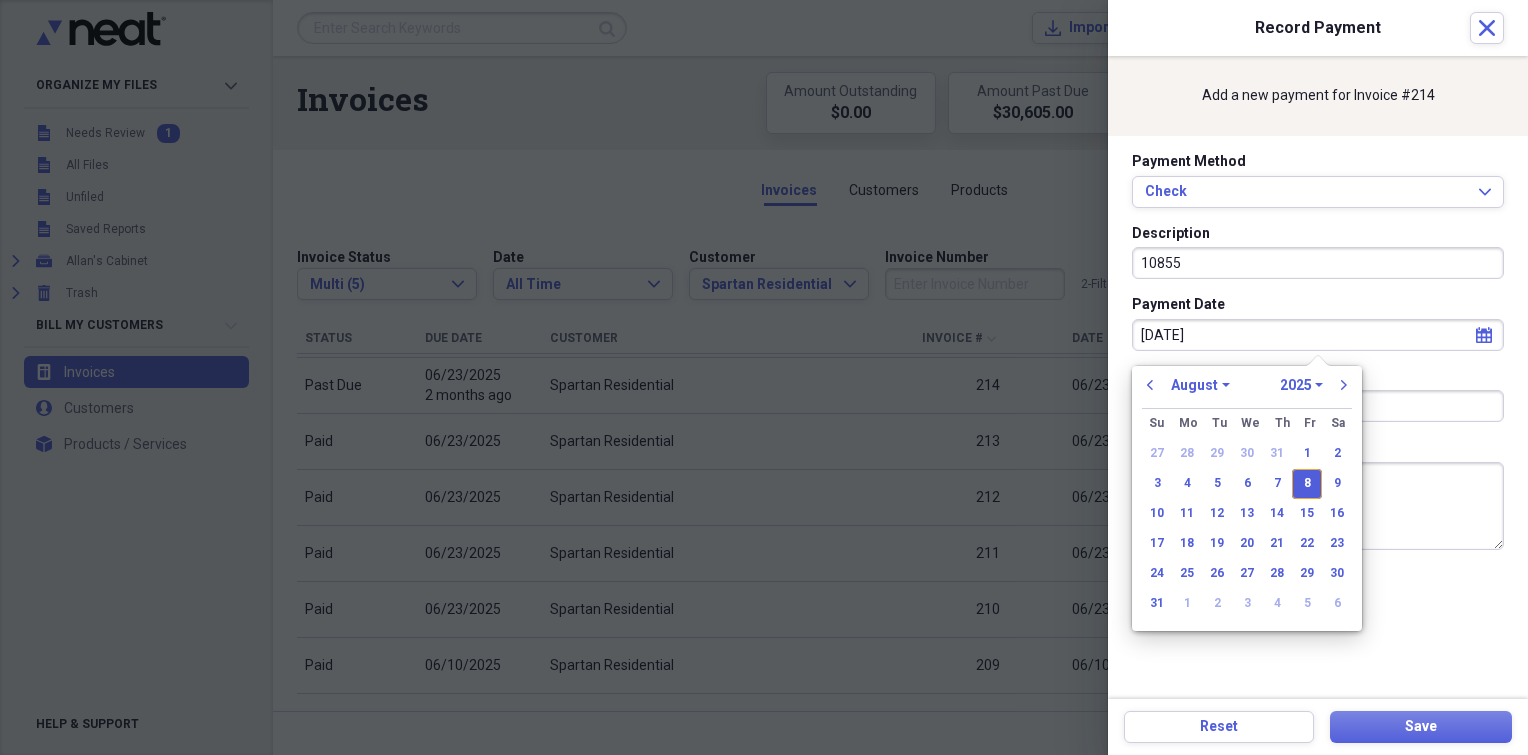 select on "5" 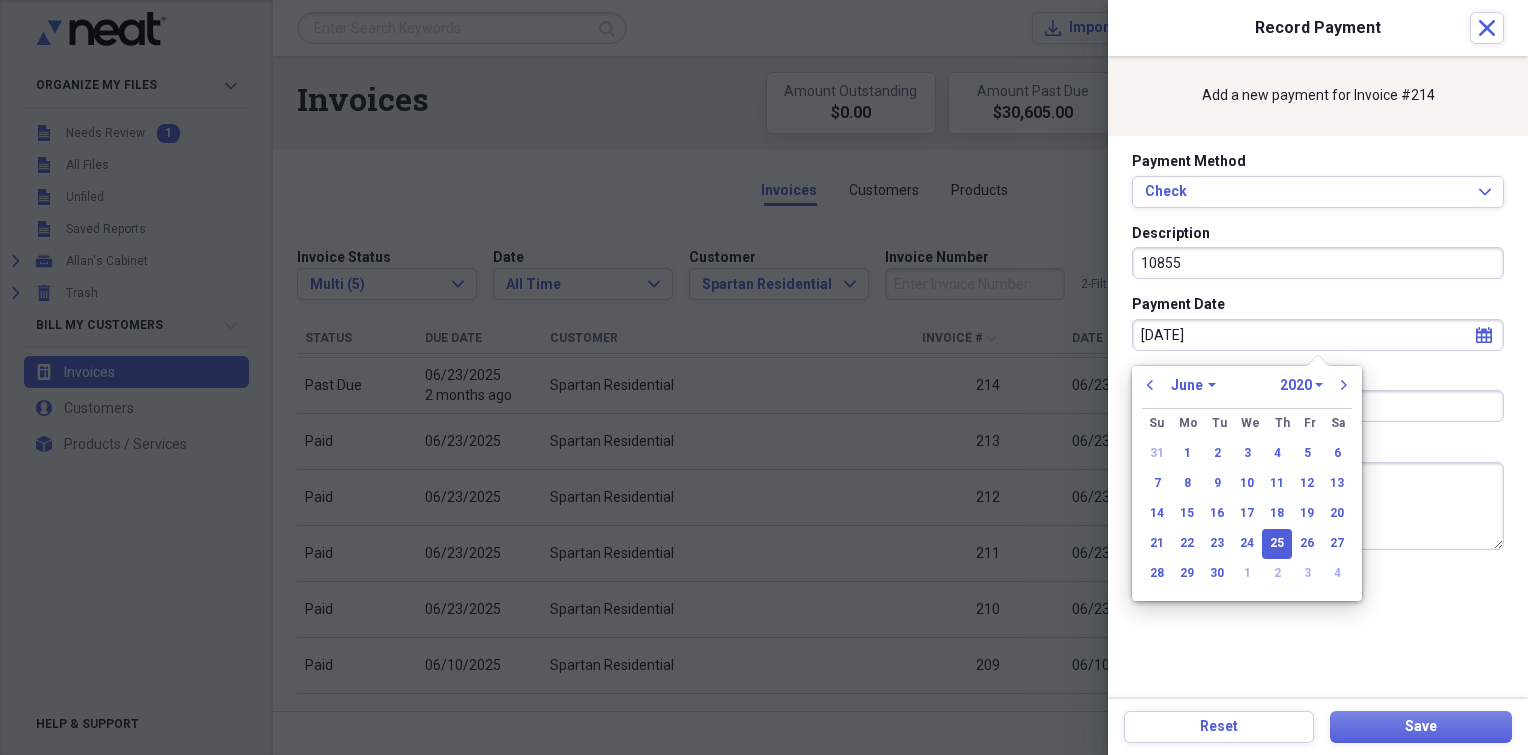 type on "[DATE]" 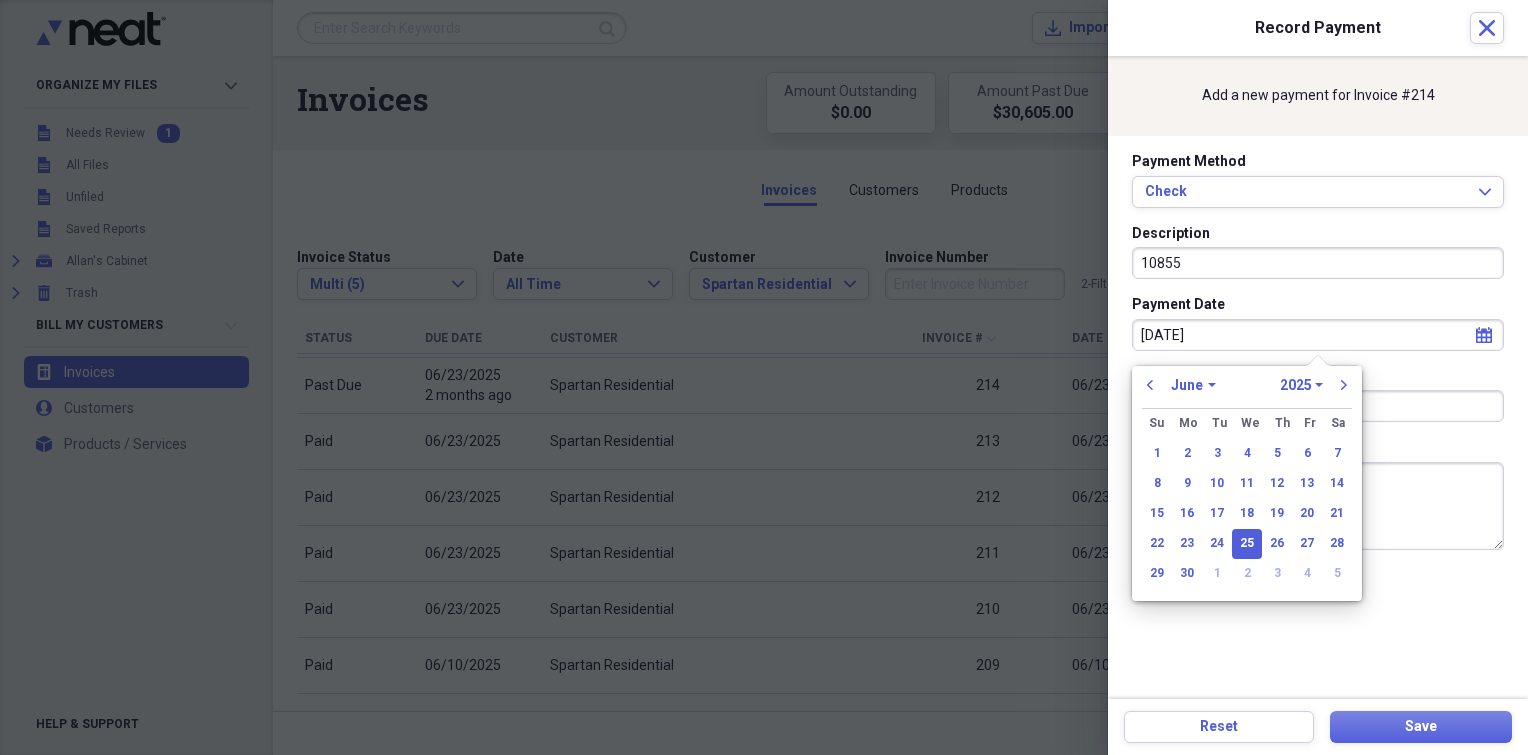 type on "06/25/2025" 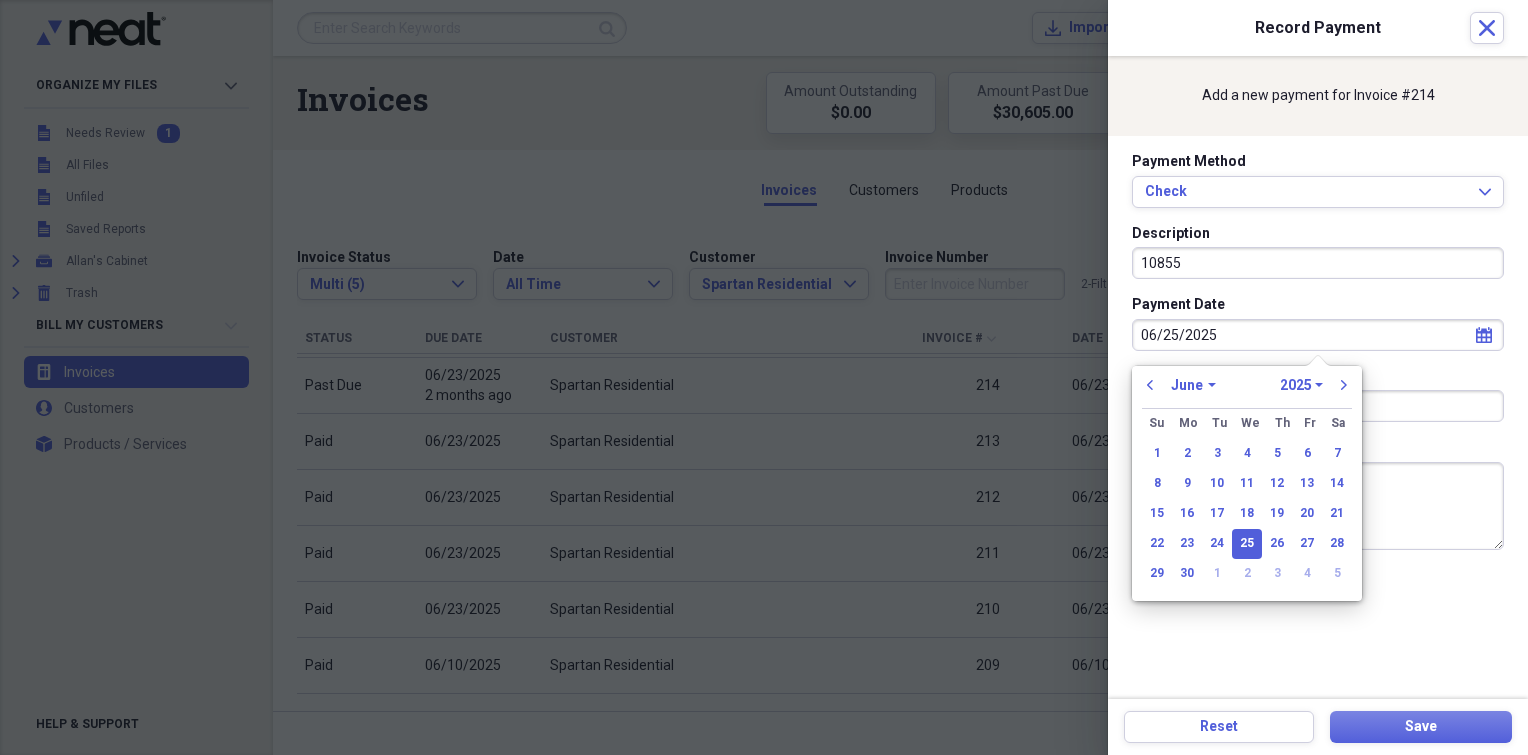 click on "25" at bounding box center [1247, 544] 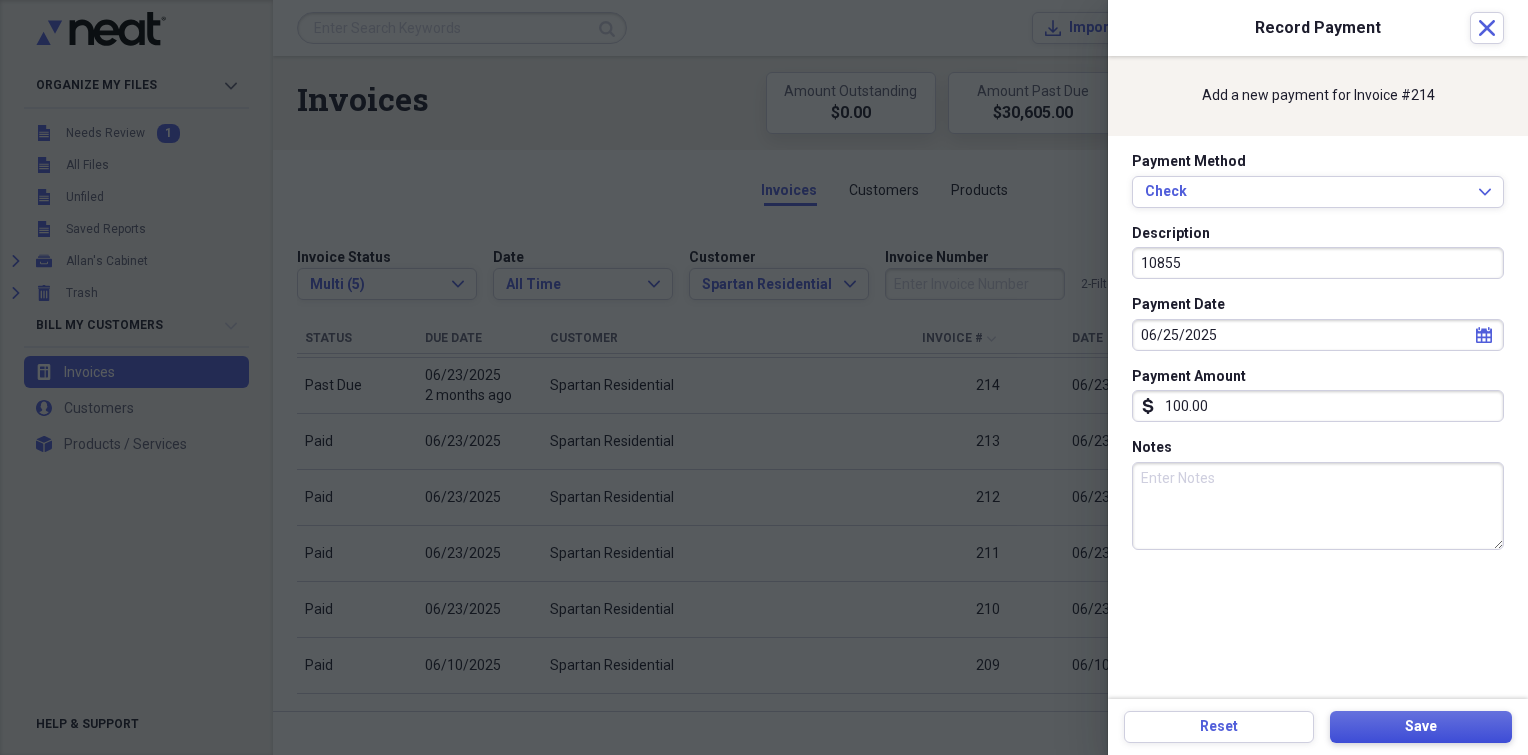 click on "Save" at bounding box center (1421, 727) 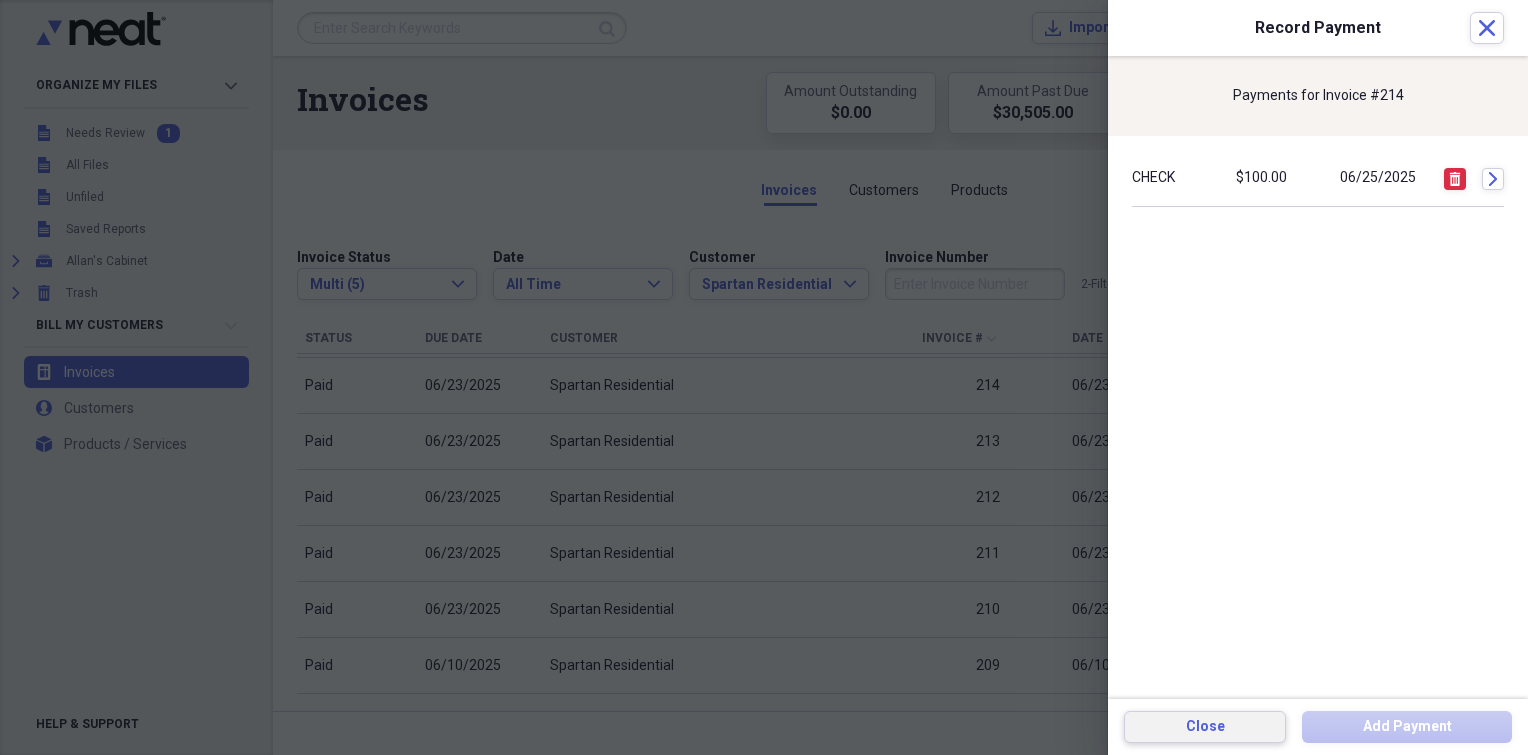 click on "Close" at bounding box center [1205, 727] 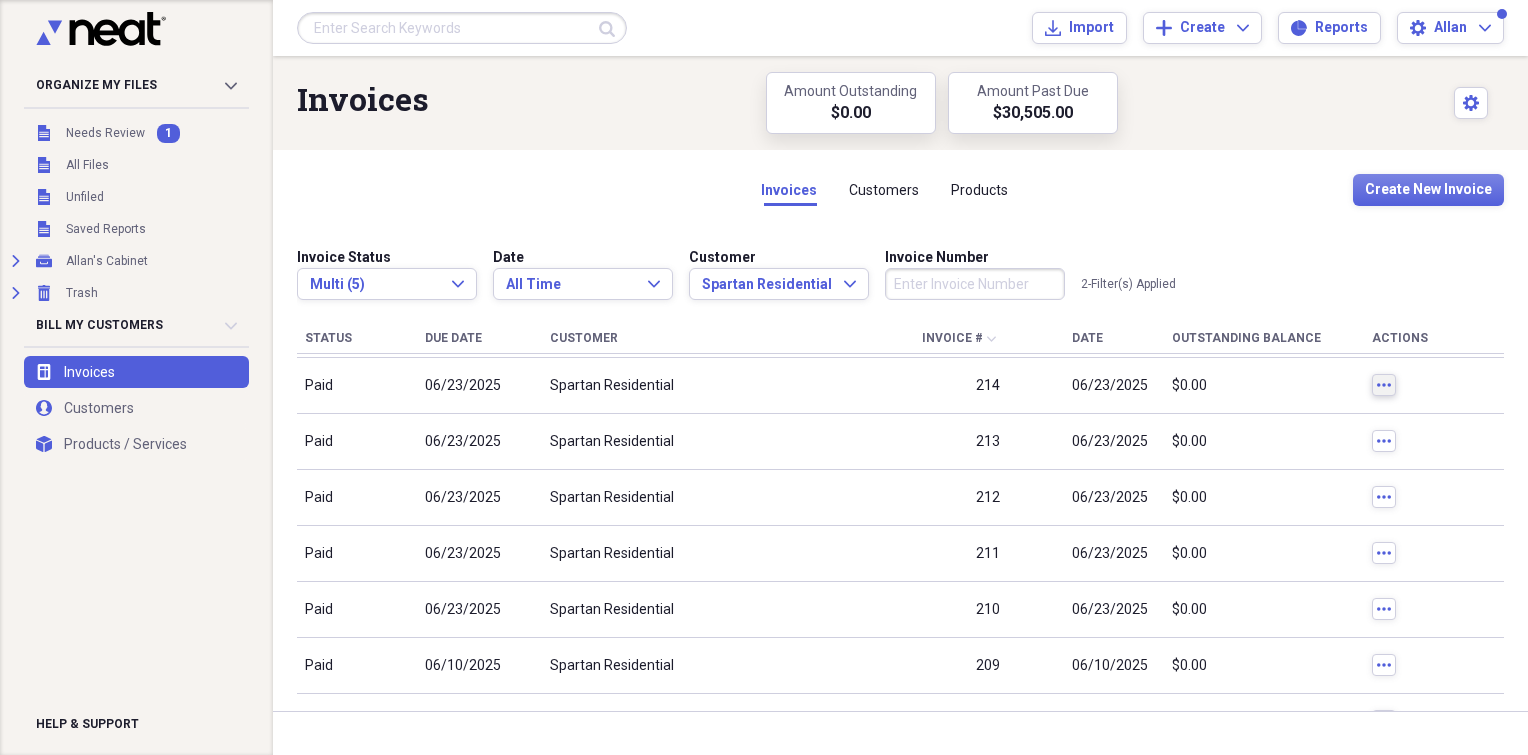 scroll, scrollTop: 400, scrollLeft: 0, axis: vertical 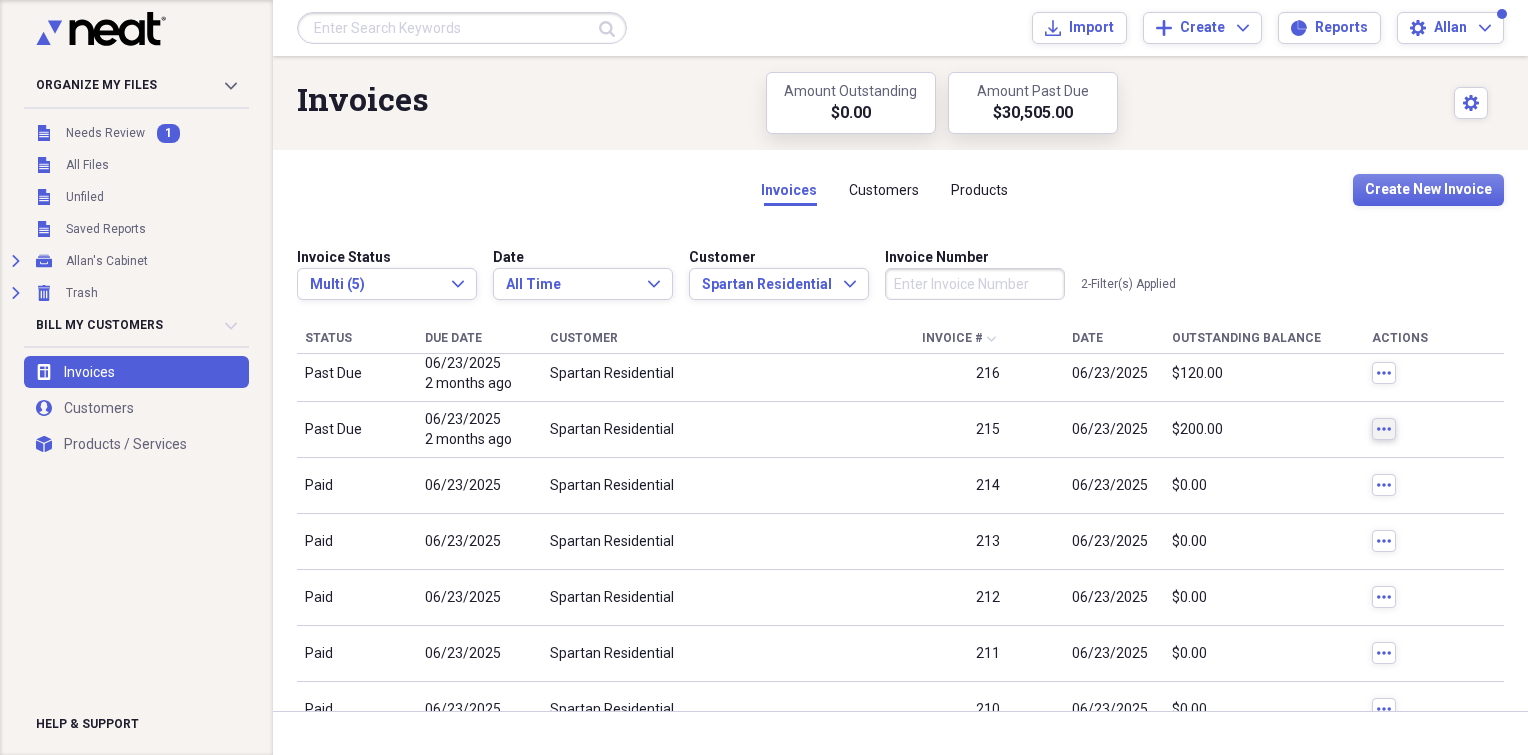 click on "more" 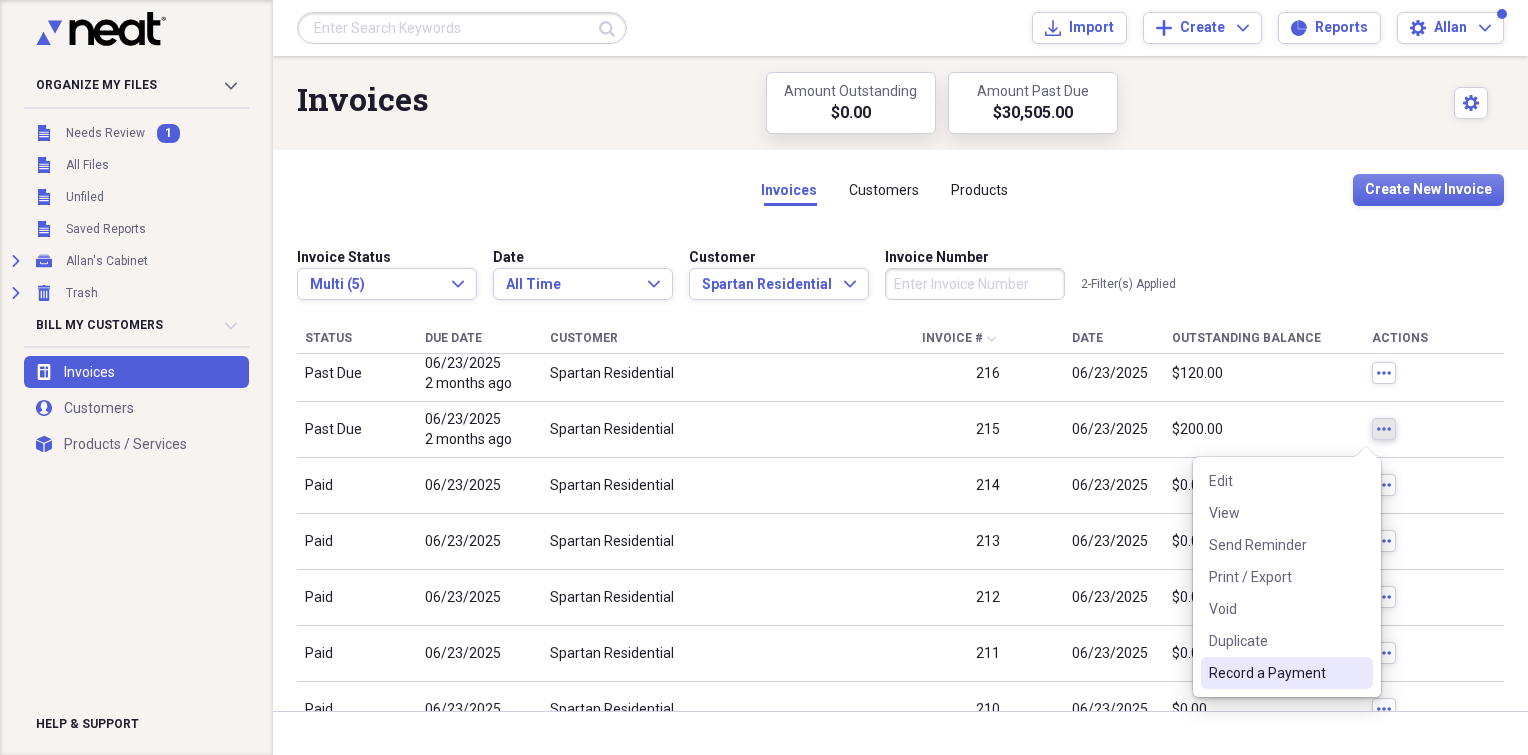 click on "Record a Payment" at bounding box center (1287, 673) 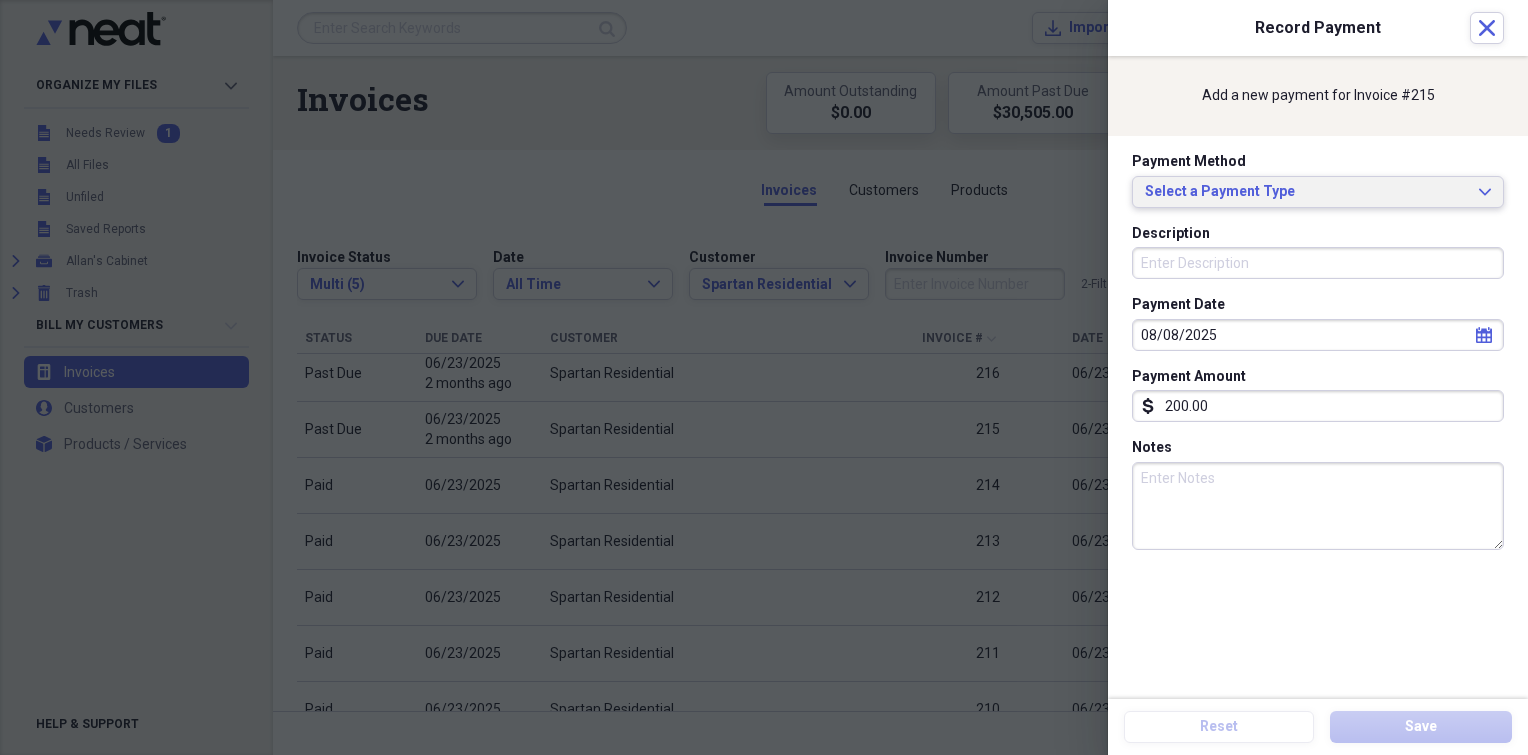 click on "Select a Payment Type" at bounding box center (1306, 192) 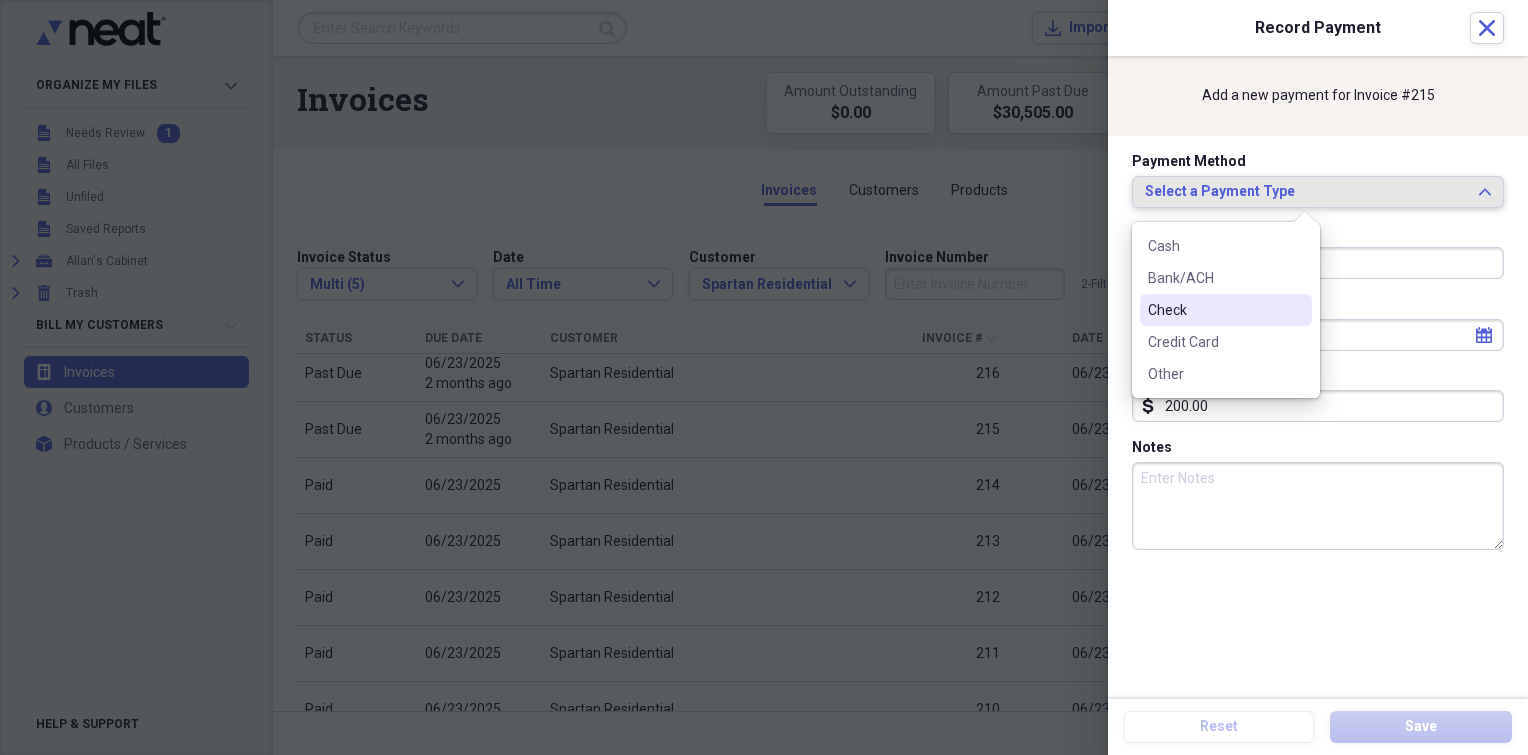 click on "Check" at bounding box center (1214, 310) 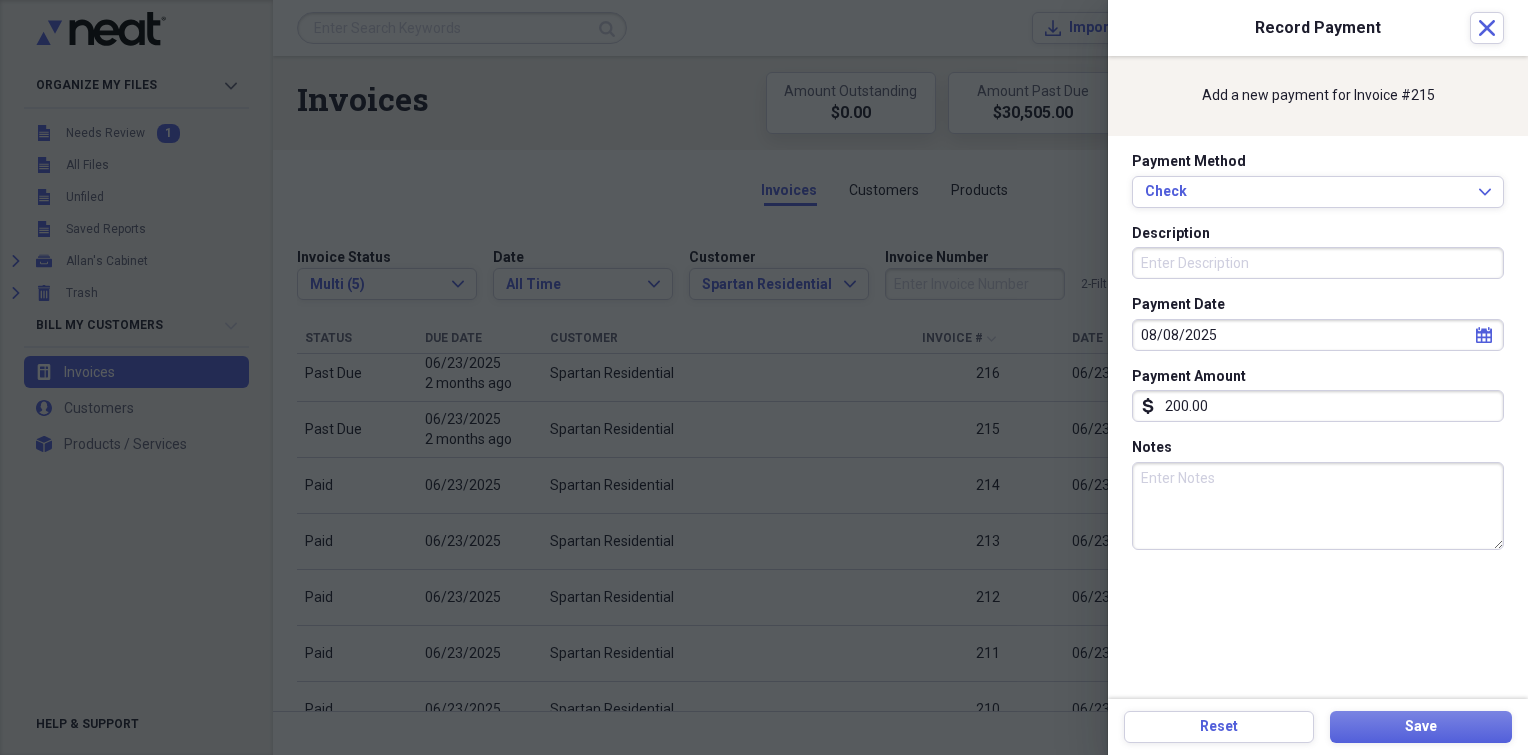 drag, startPoint x: 1197, startPoint y: 268, endPoint x: 1233, endPoint y: 268, distance: 36 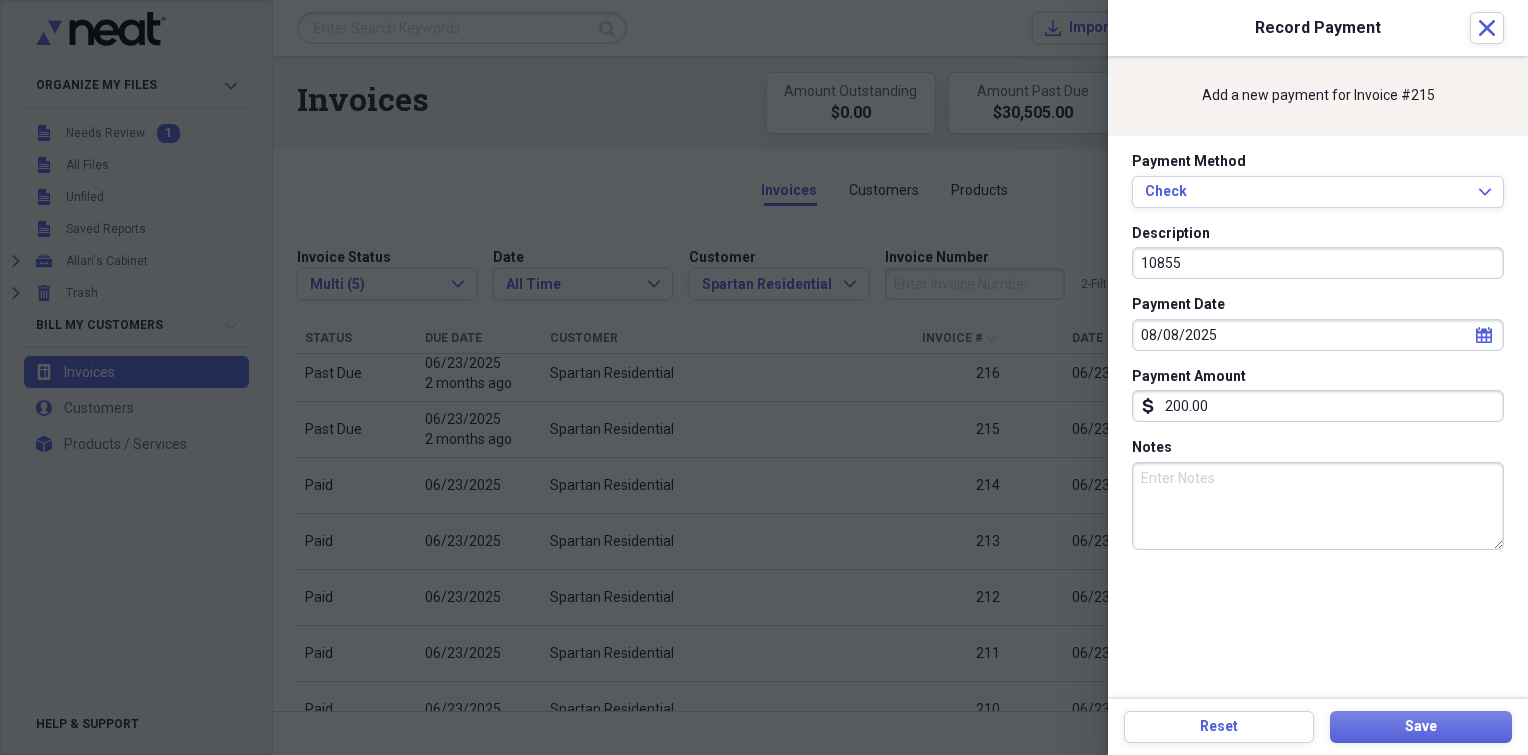 type on "10855" 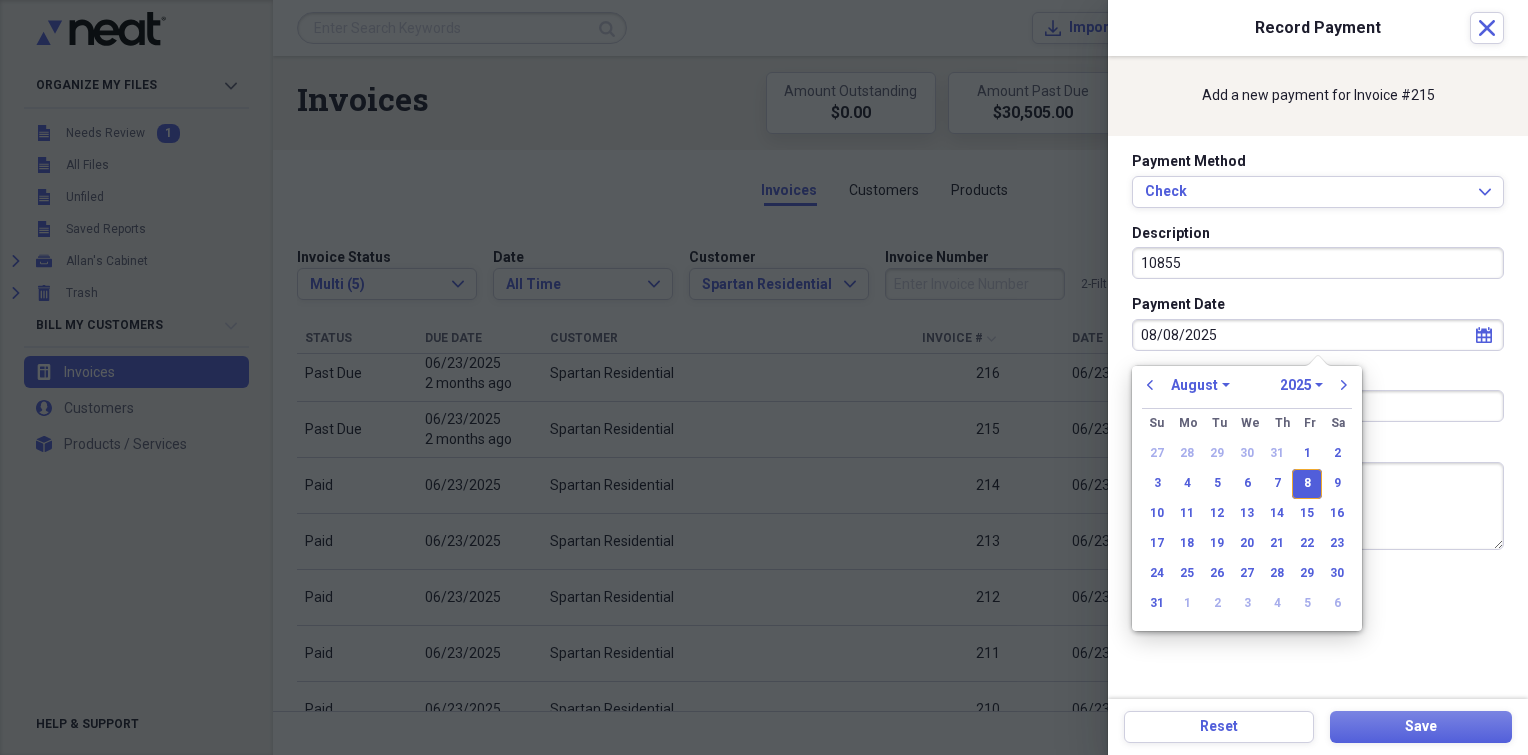 click on "08/08/2025" at bounding box center (1318, 335) 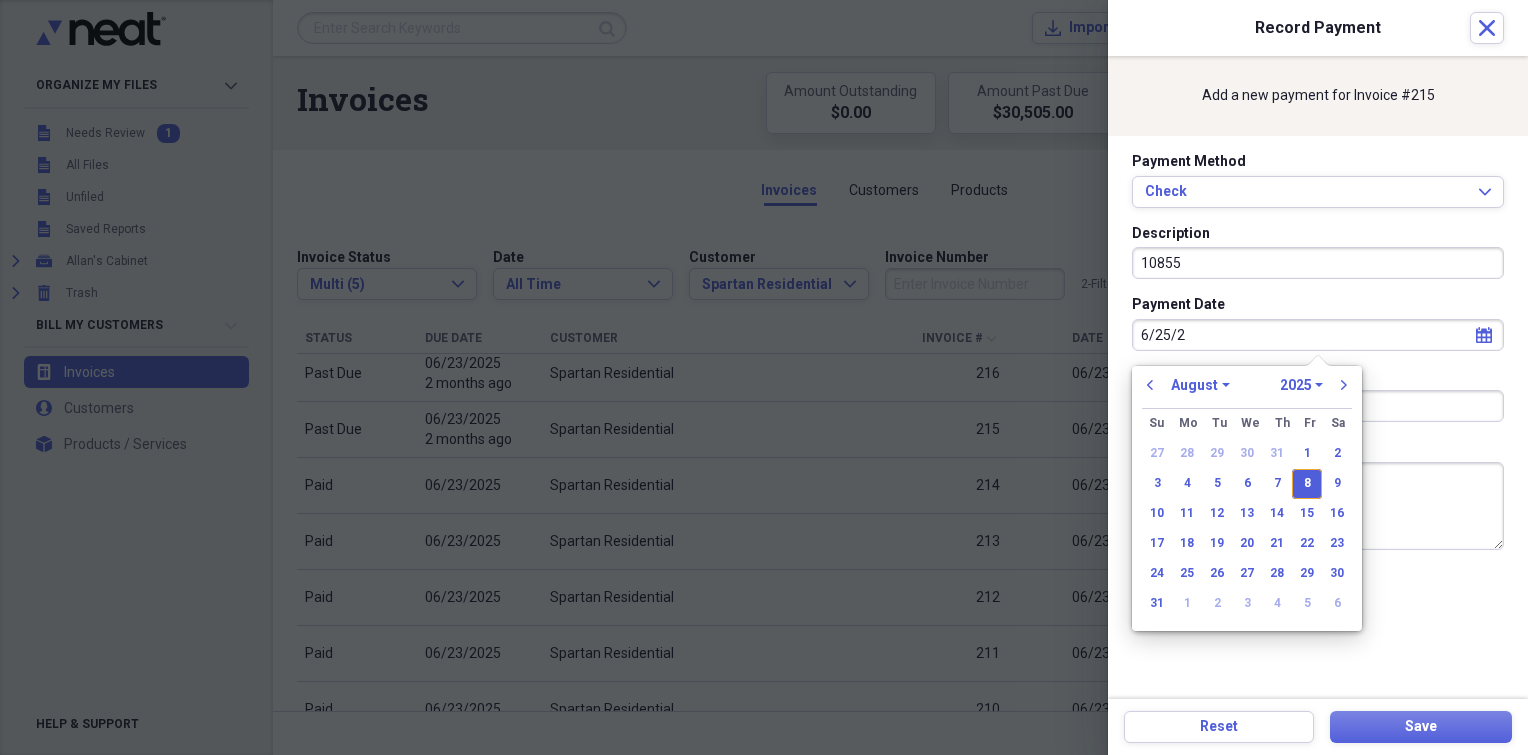 type on "[DATE]" 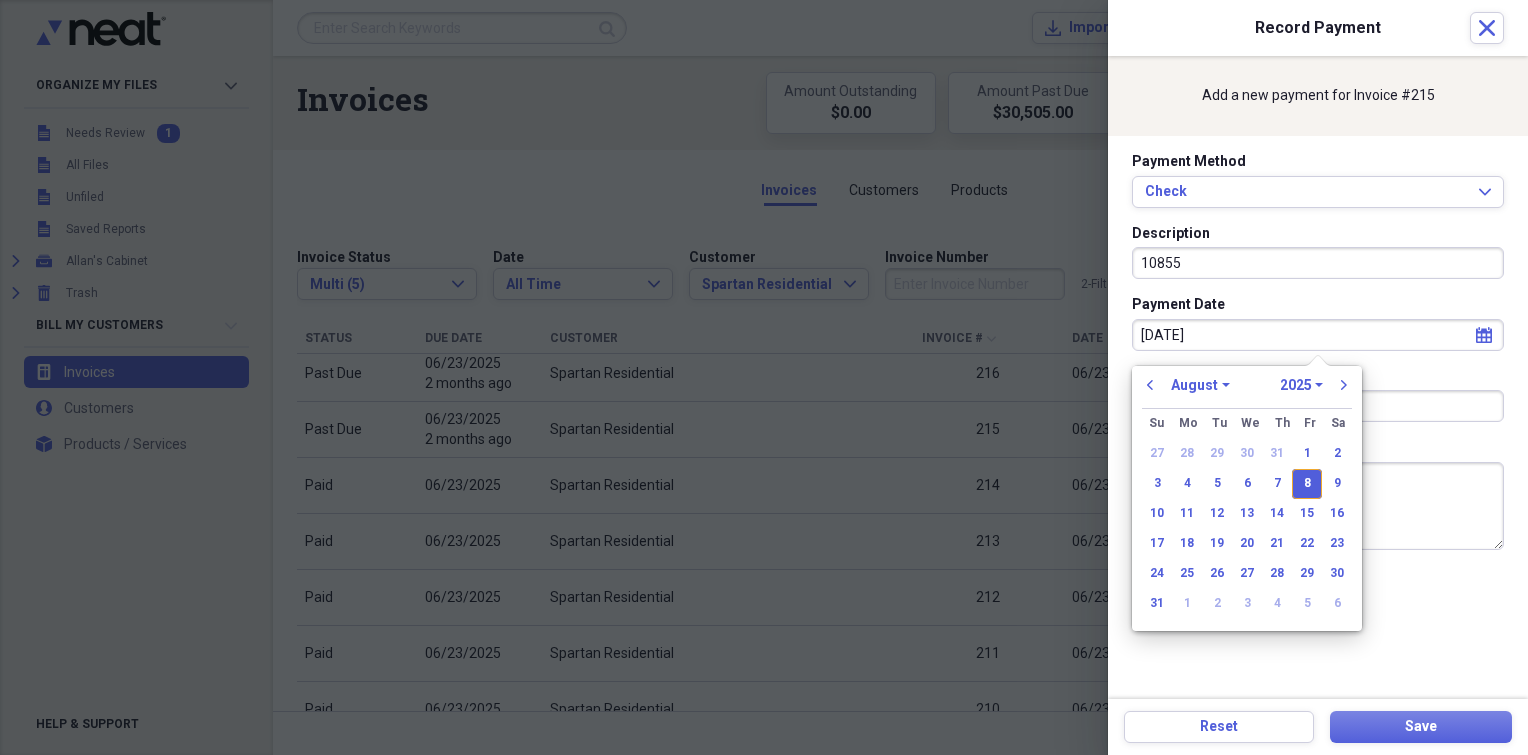 select on "5" 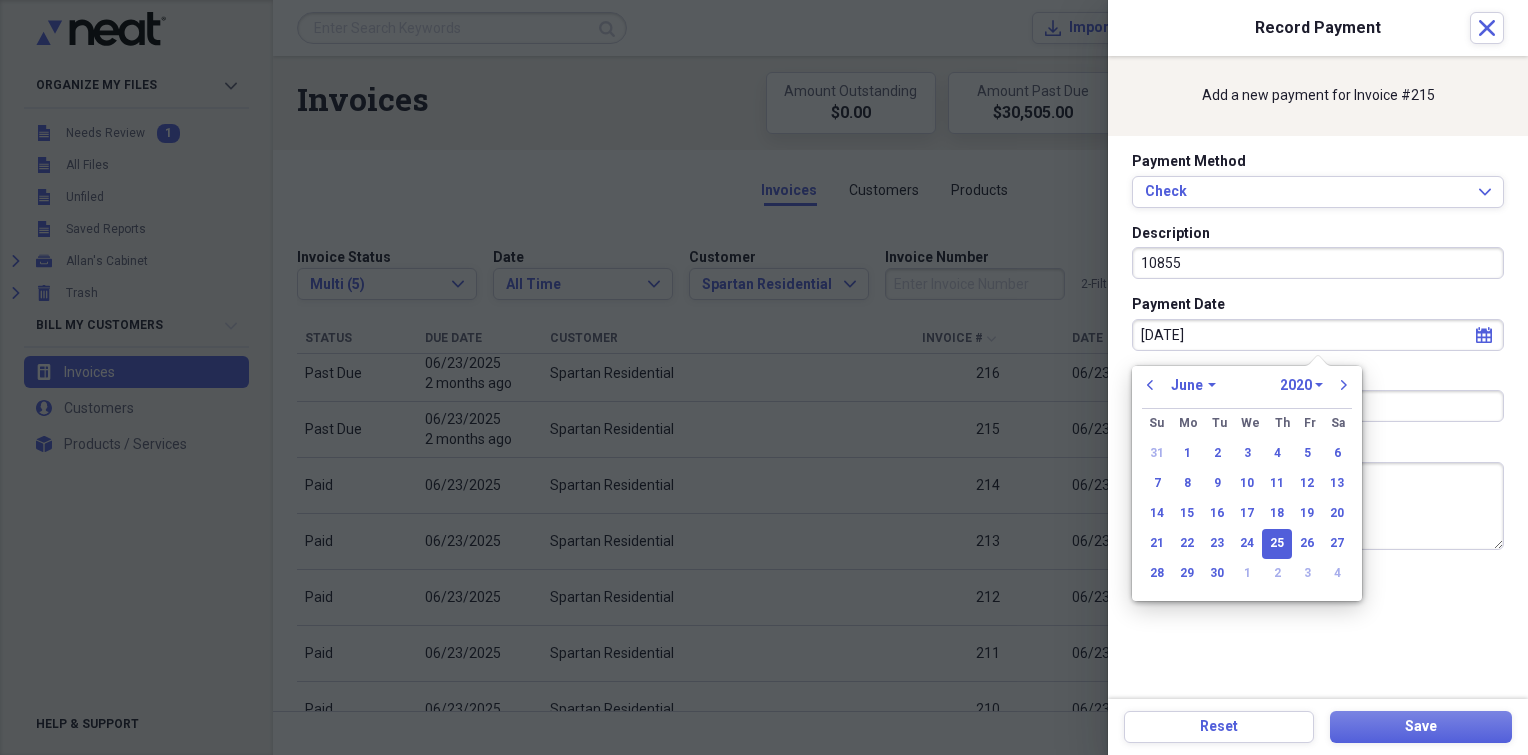 type on "[DATE]" 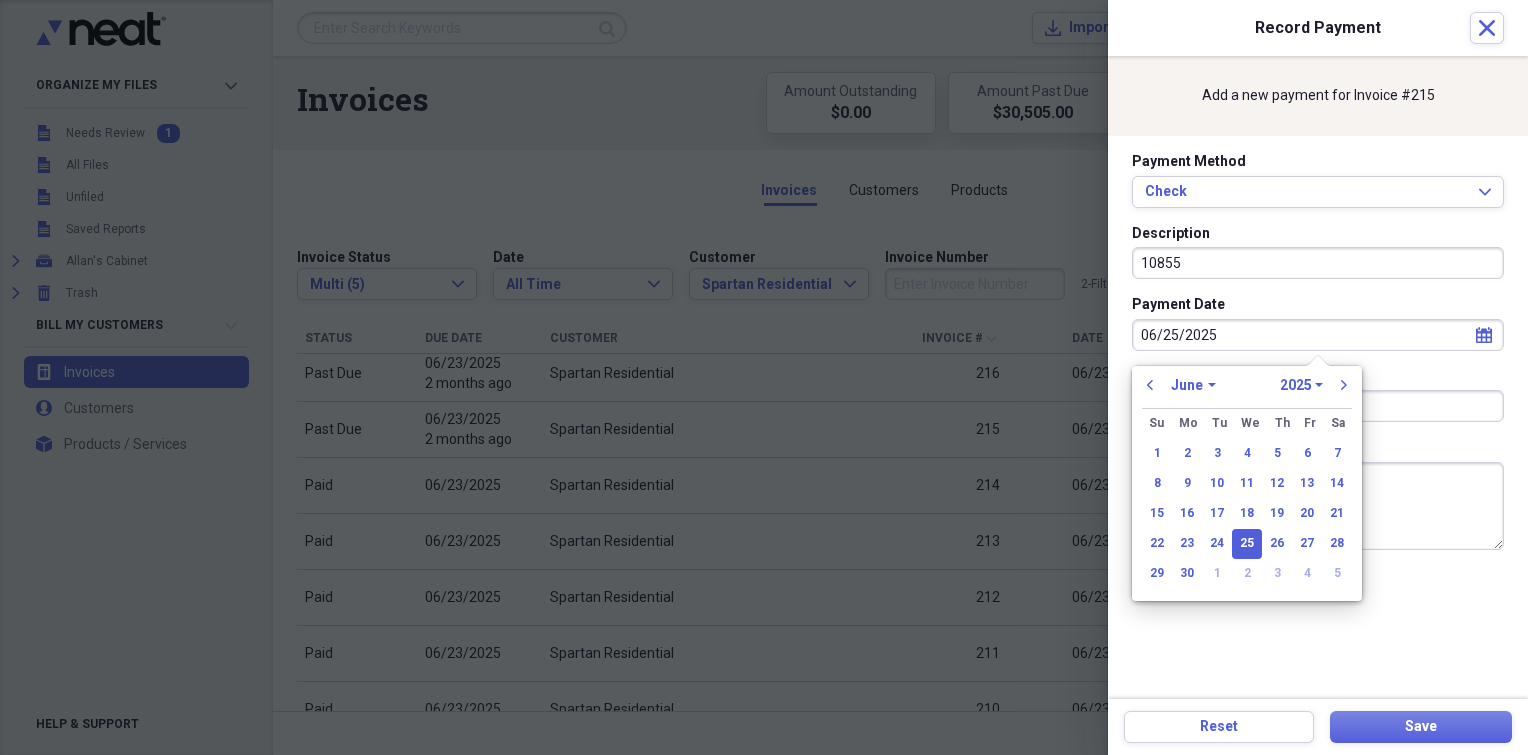 click on "25" at bounding box center [1247, 544] 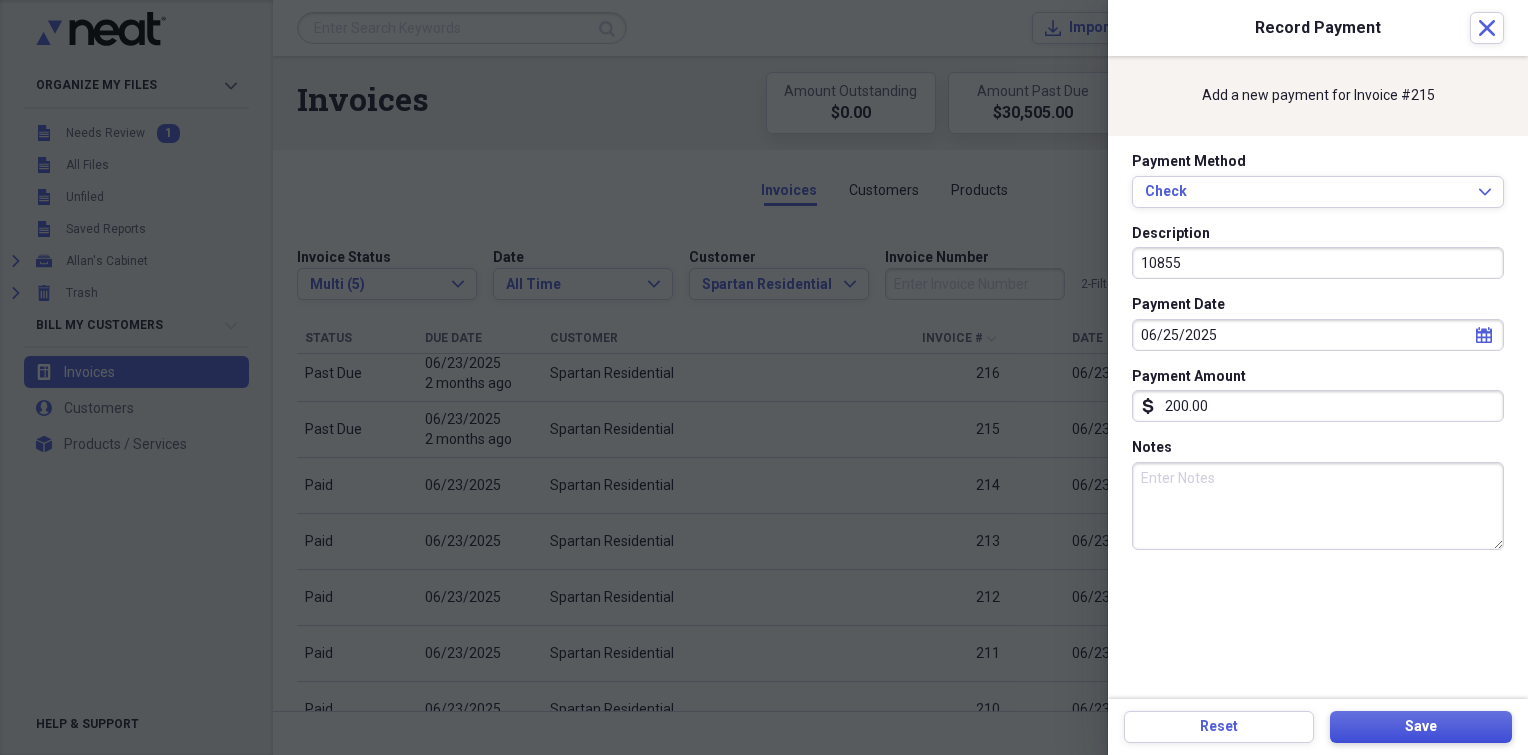 click on "Save" at bounding box center [1421, 727] 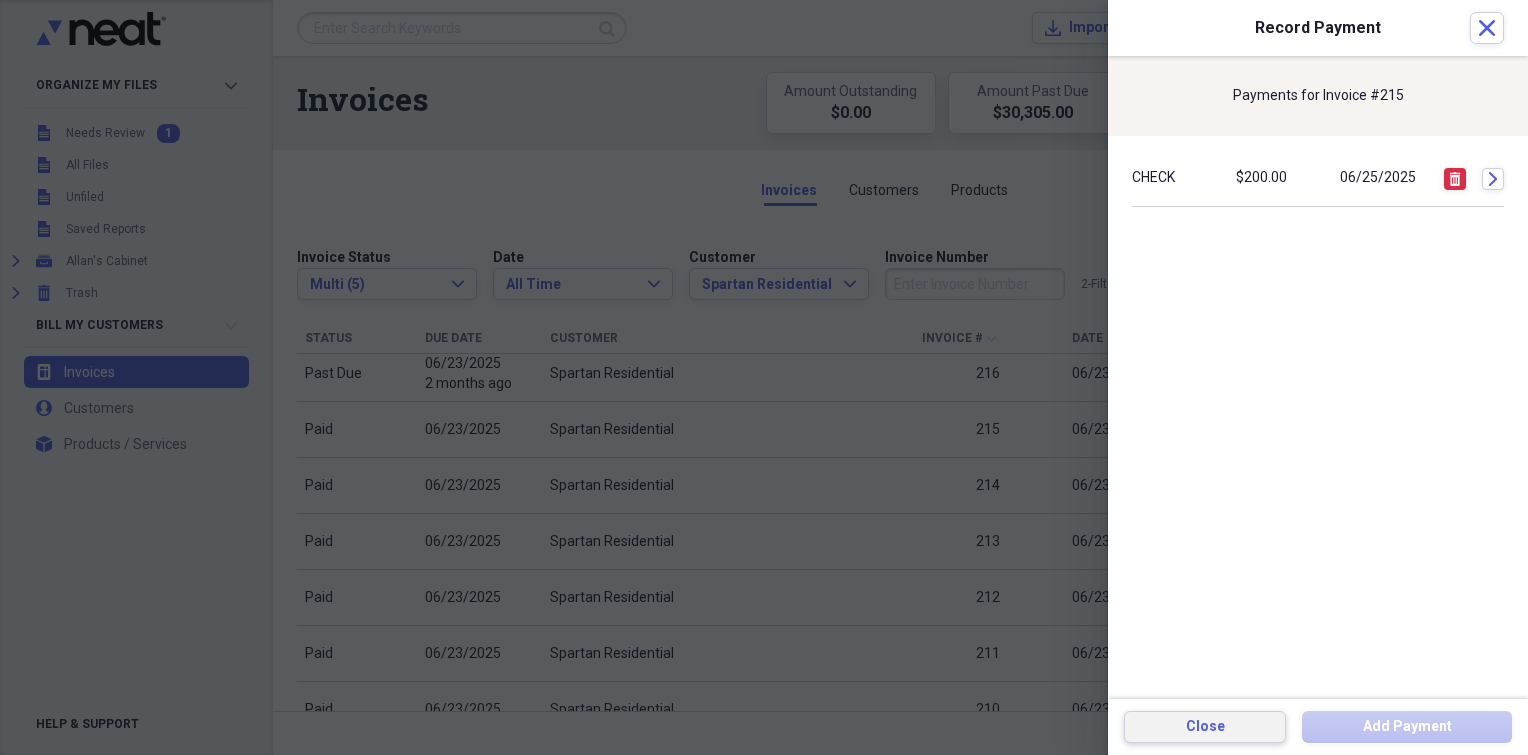 click on "Close" at bounding box center (1205, 727) 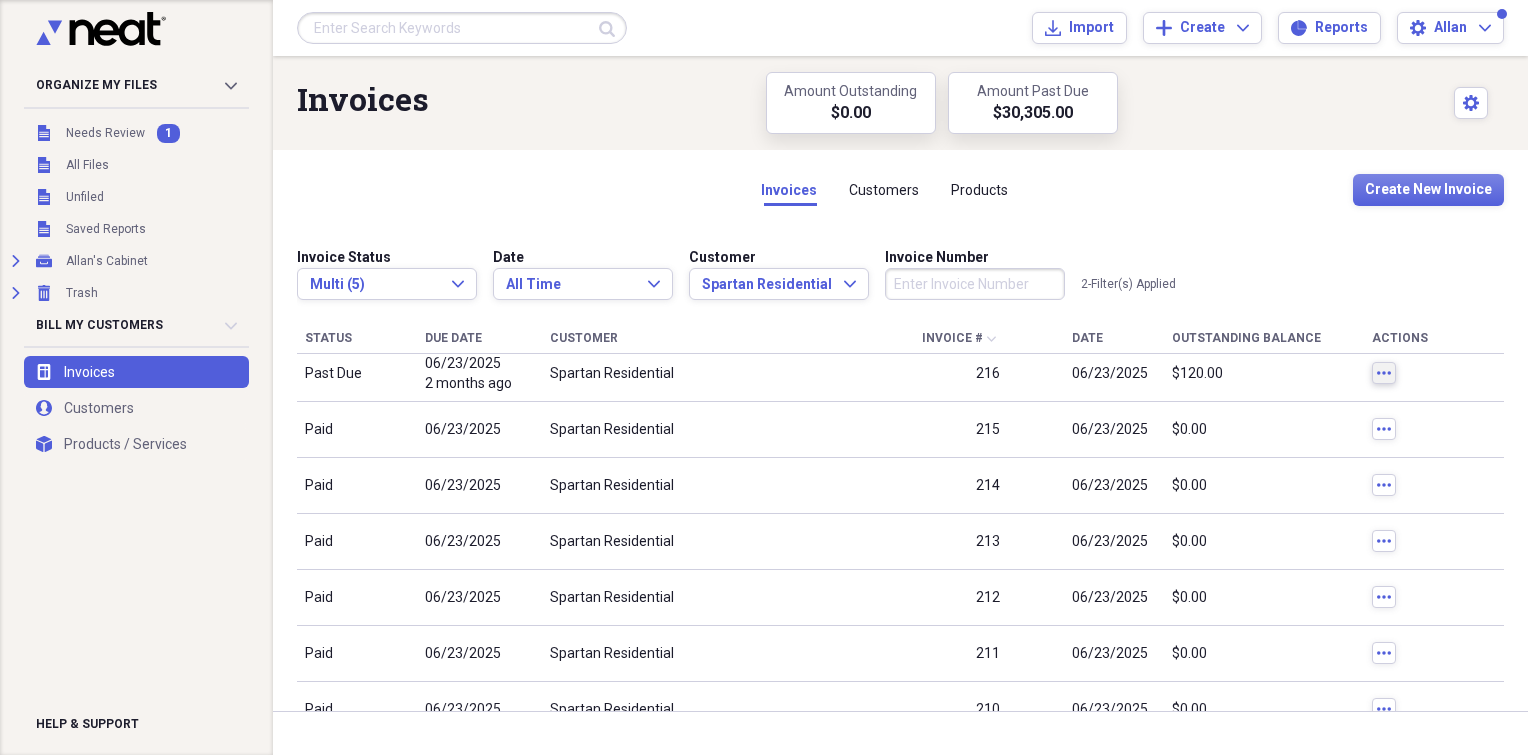 click on "more" 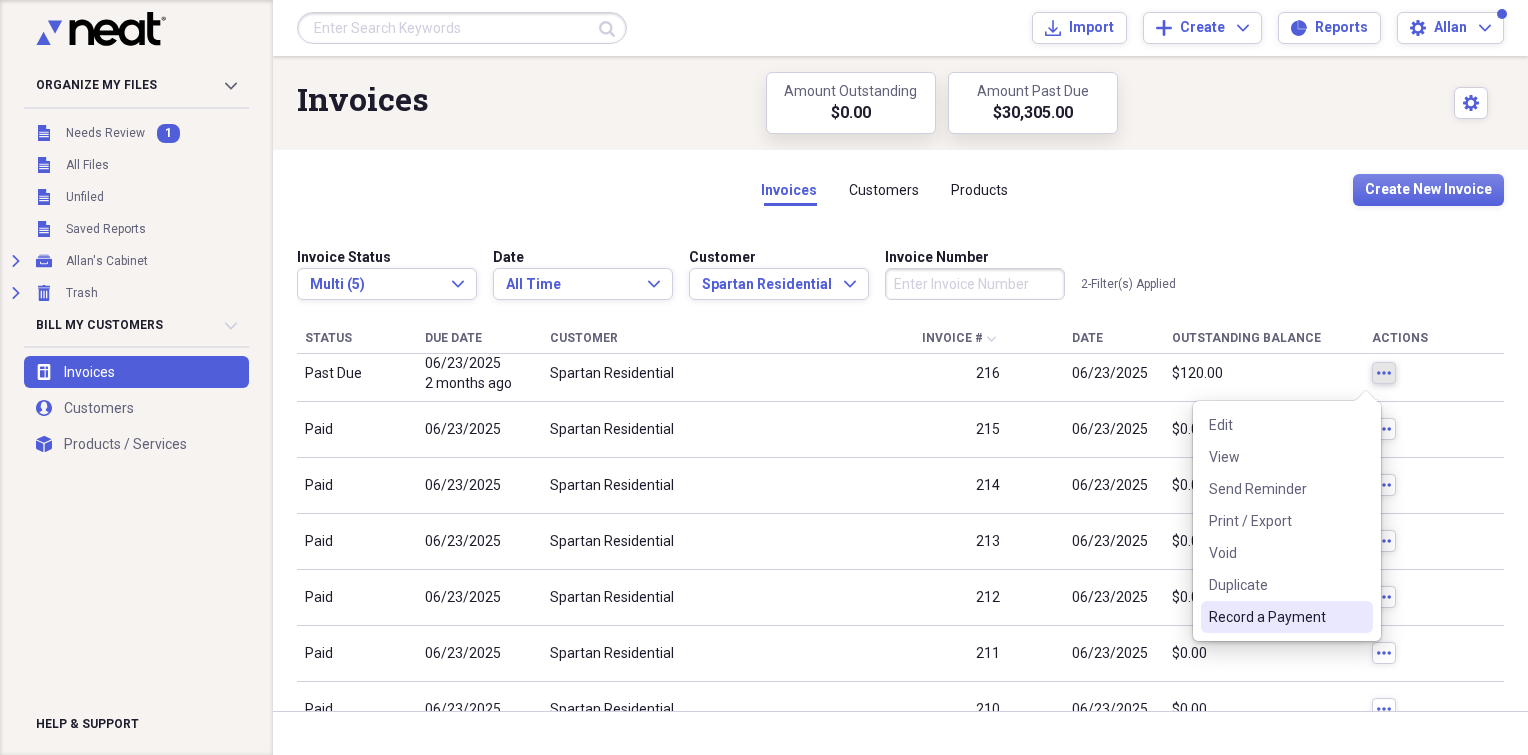 click on "Record a Payment" at bounding box center (1275, 617) 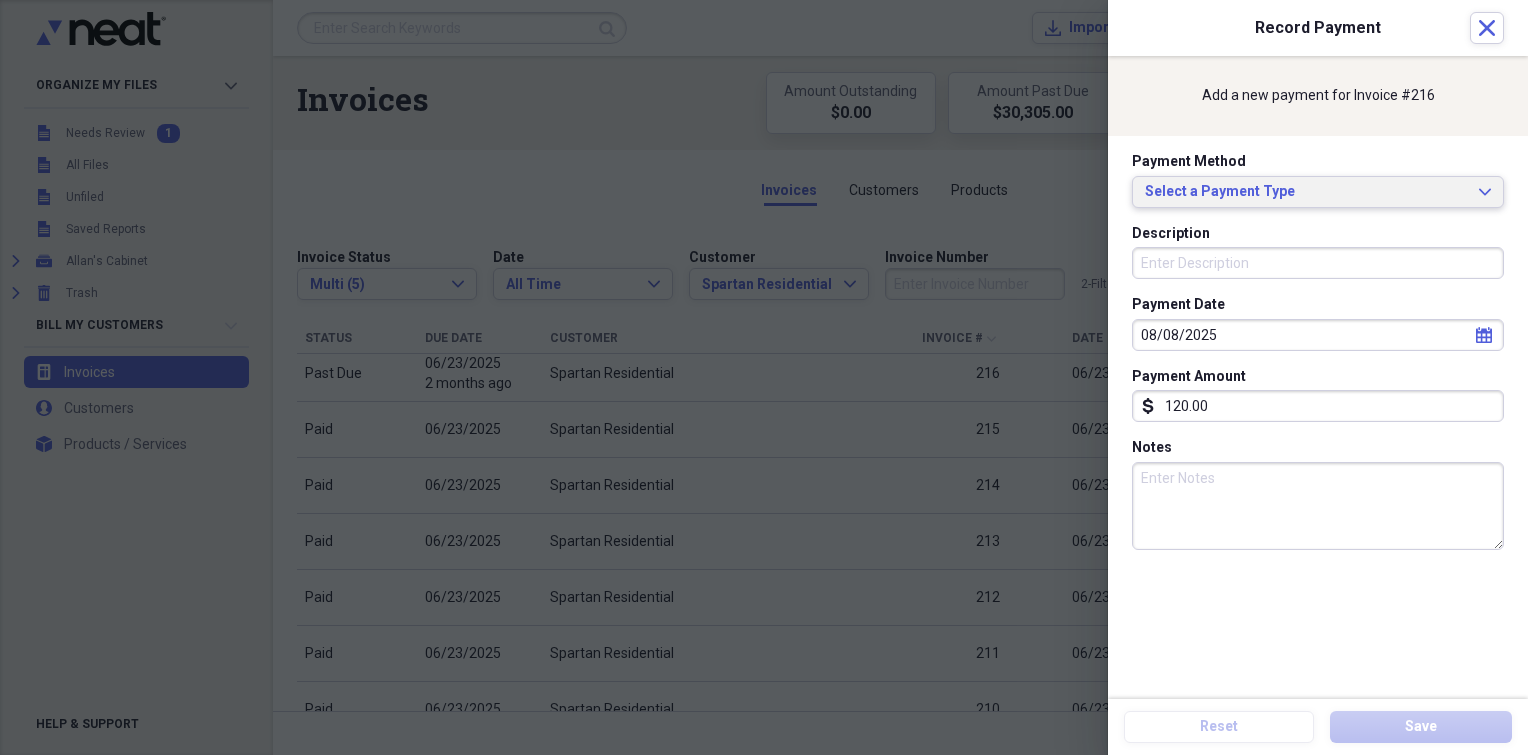 click on "Select a Payment Type Expand" at bounding box center [1318, 192] 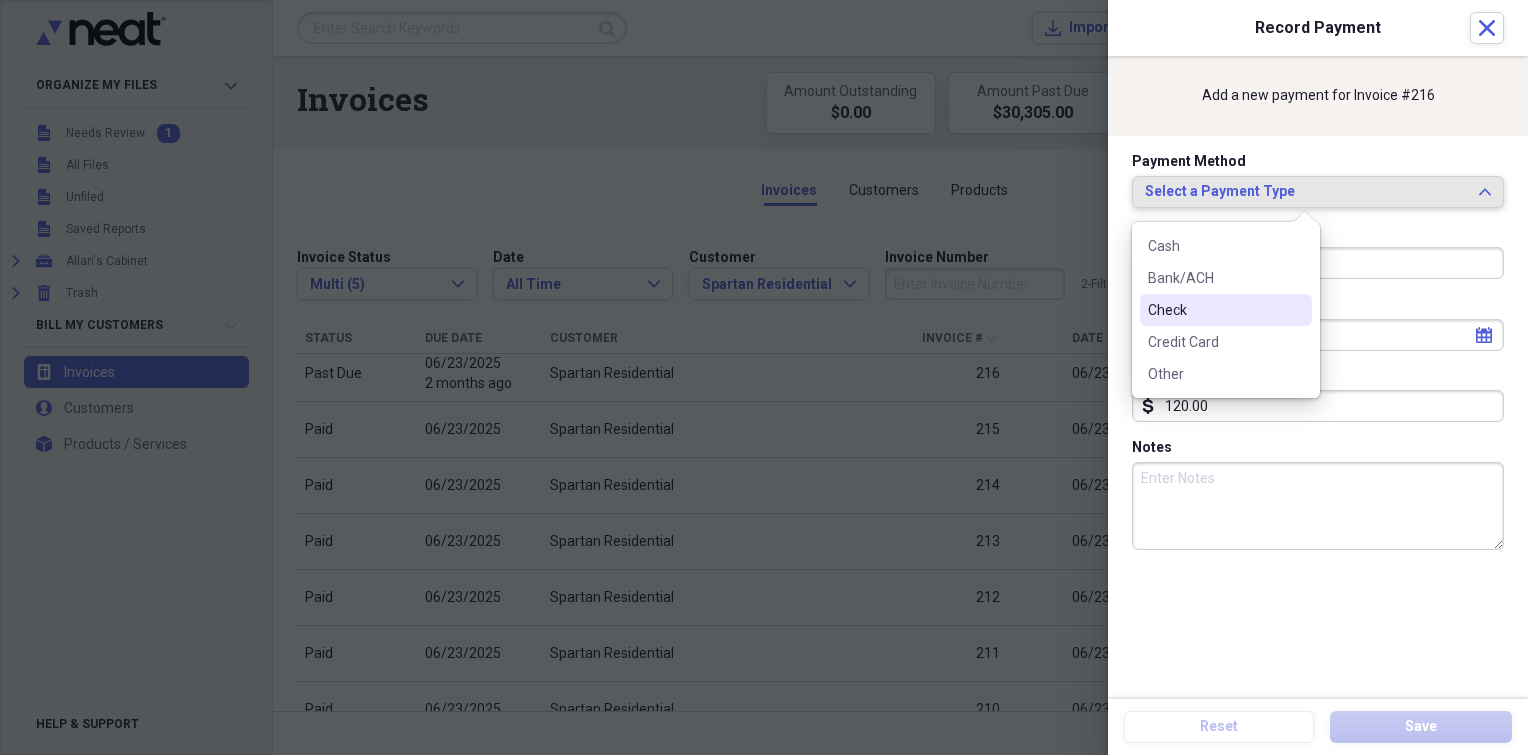 click on "Check" at bounding box center (1226, 310) 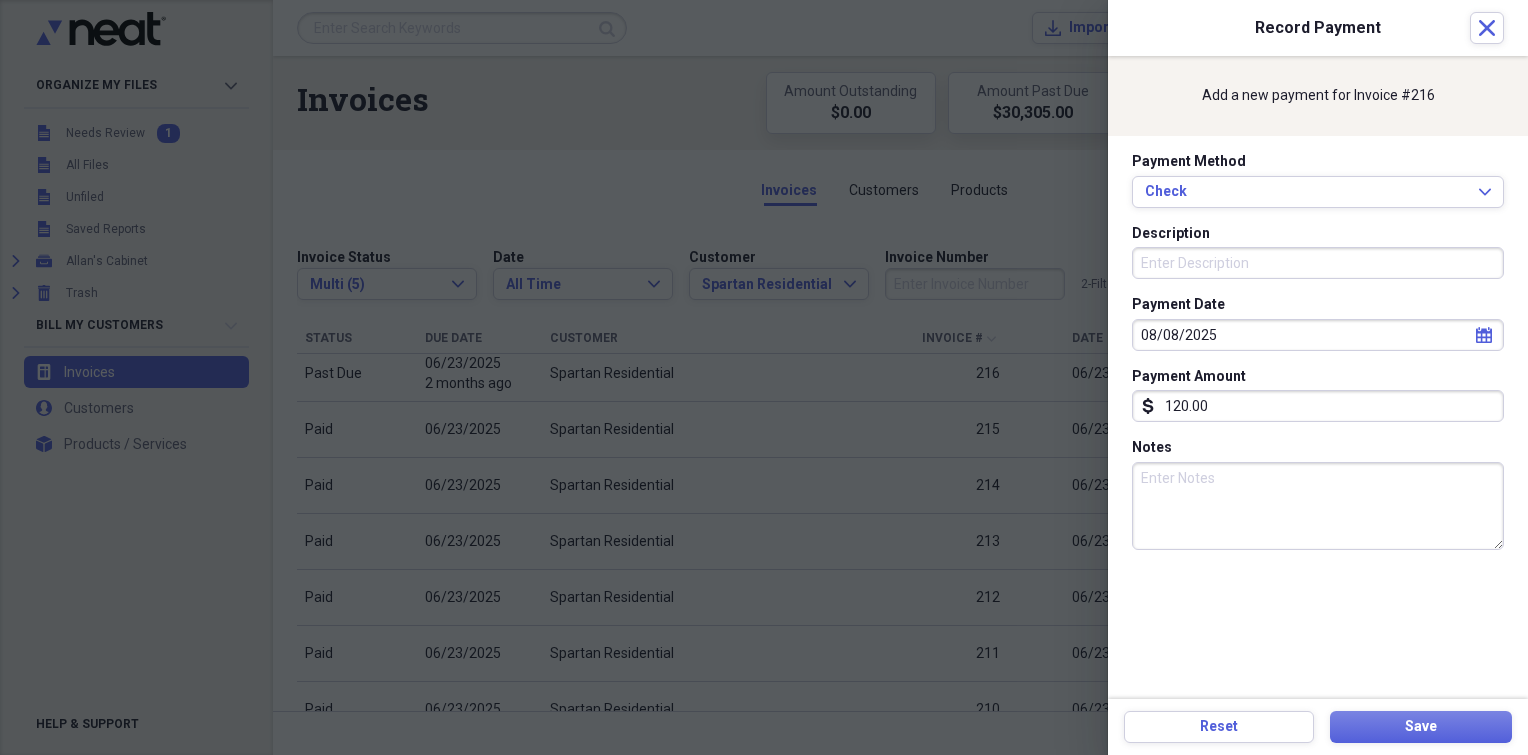 click on "Description" at bounding box center (1318, 263) 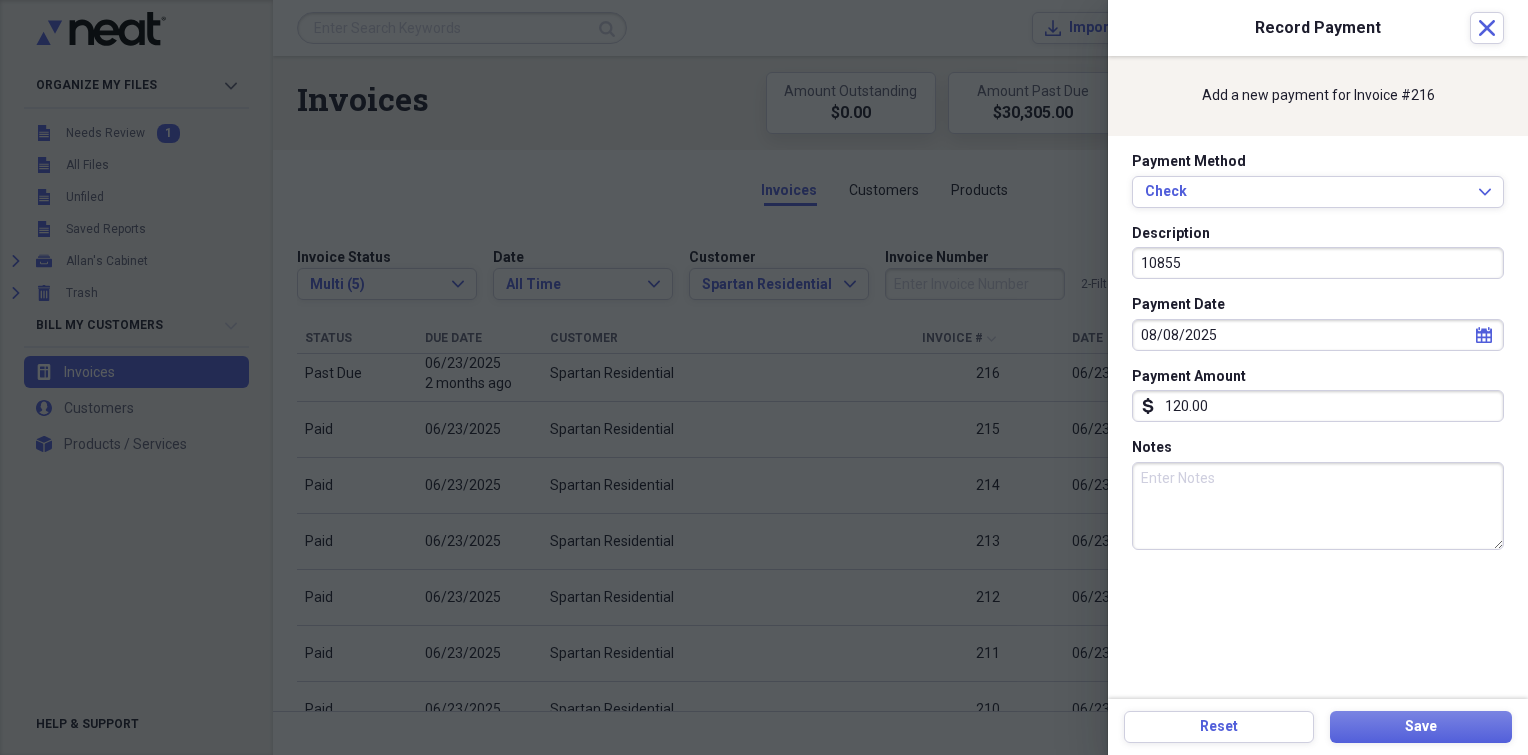 click on "08/08/2025" at bounding box center (1318, 335) 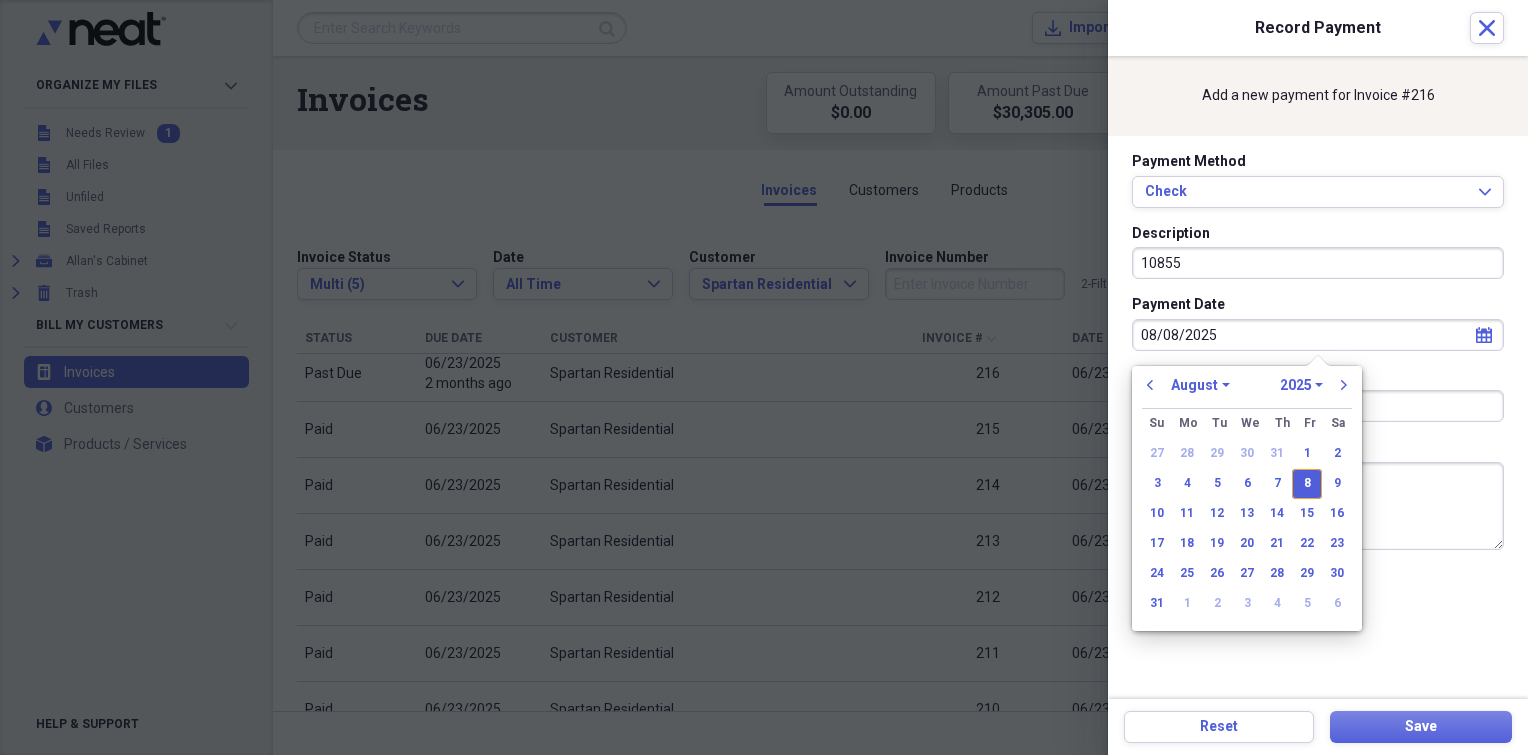click on "08/08/2025" at bounding box center (1318, 335) 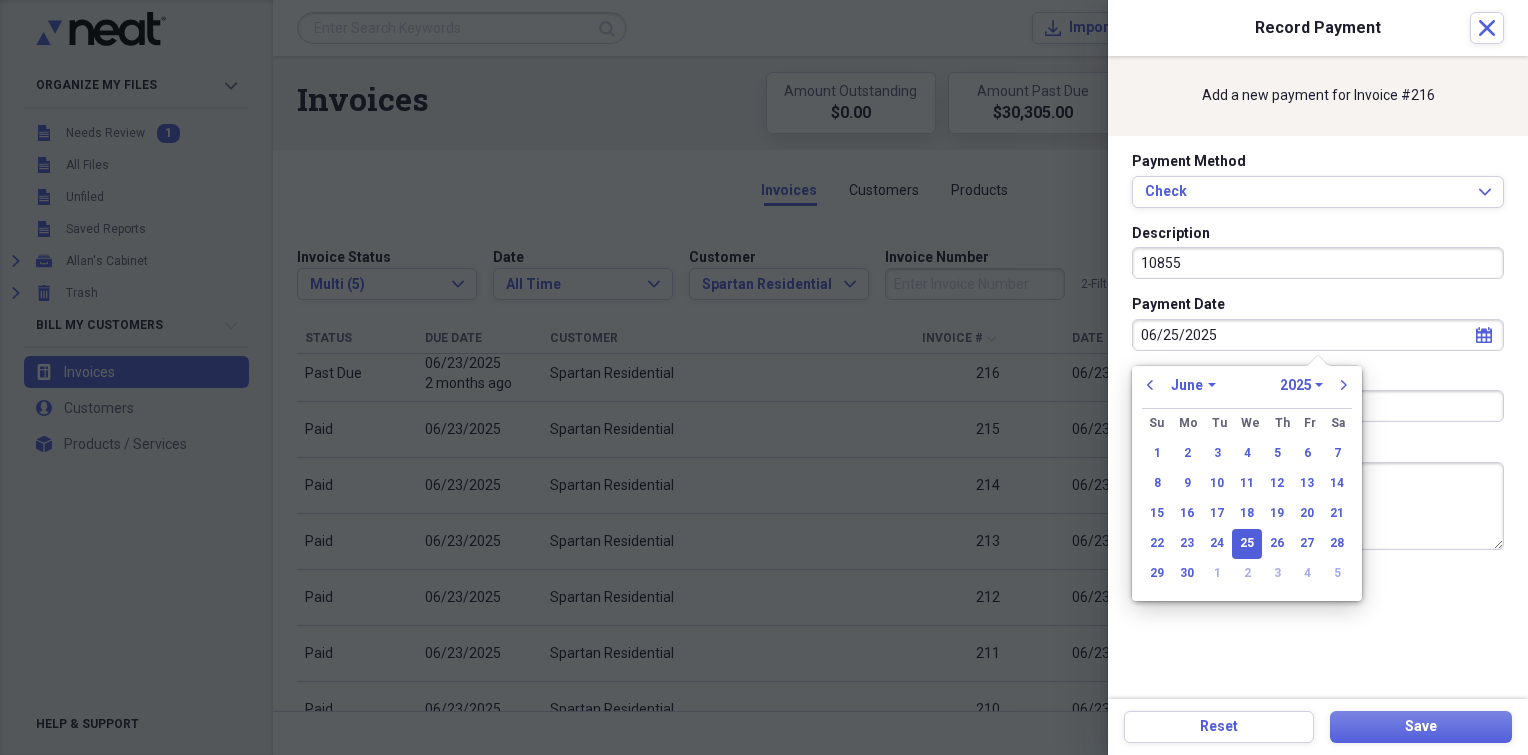 click on "25" at bounding box center (1247, 544) 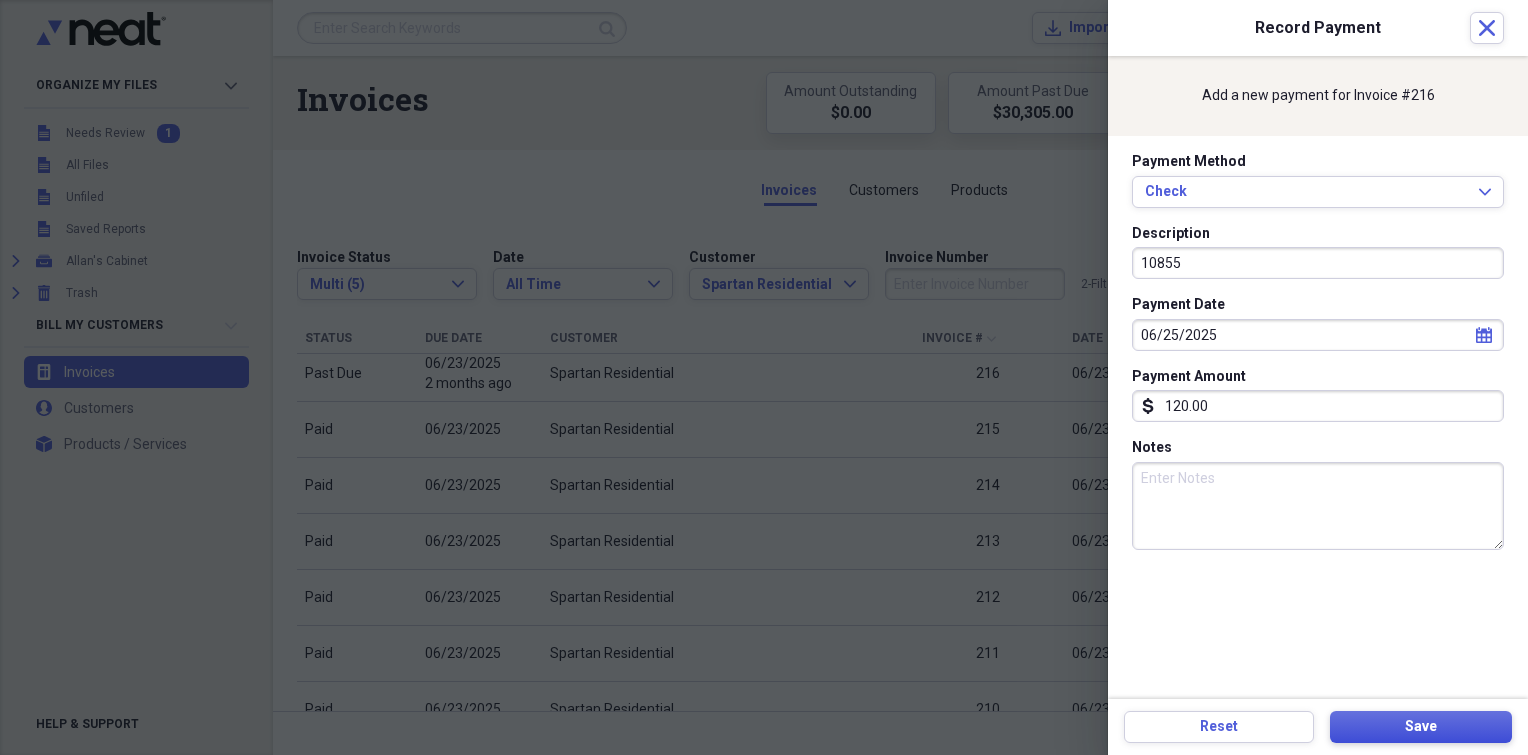 click on "Save" at bounding box center [1421, 727] 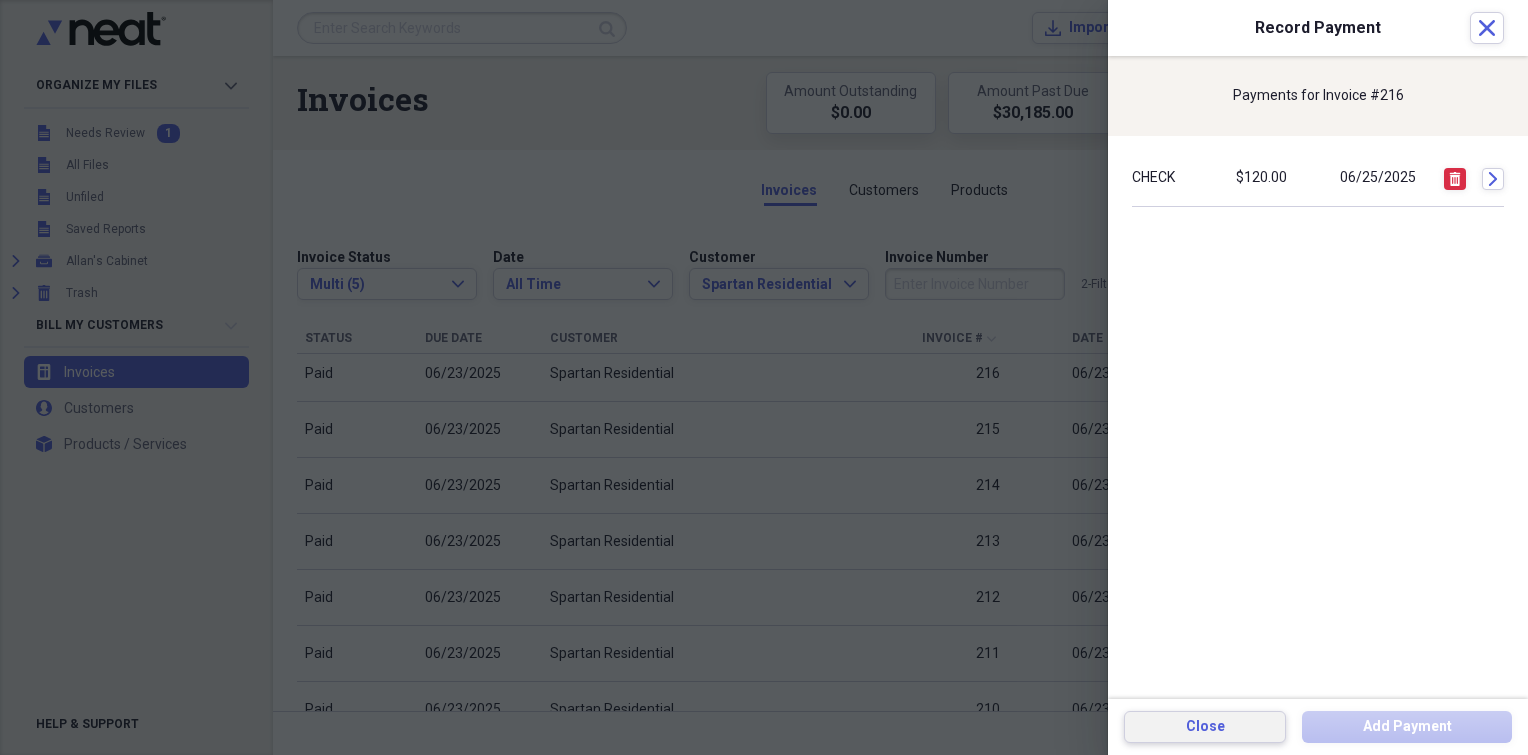 click on "Close" at bounding box center (1205, 727) 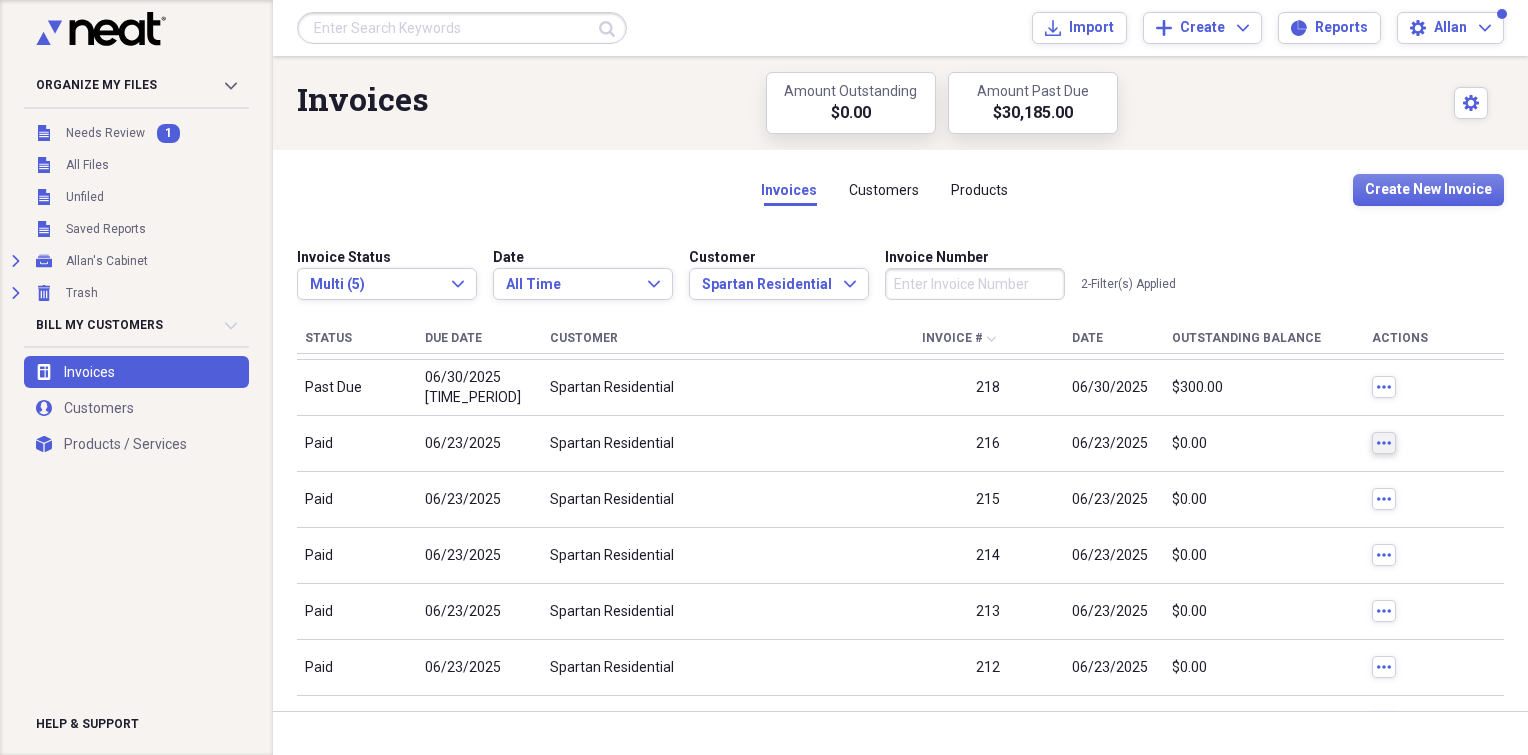 scroll, scrollTop: 300, scrollLeft: 0, axis: vertical 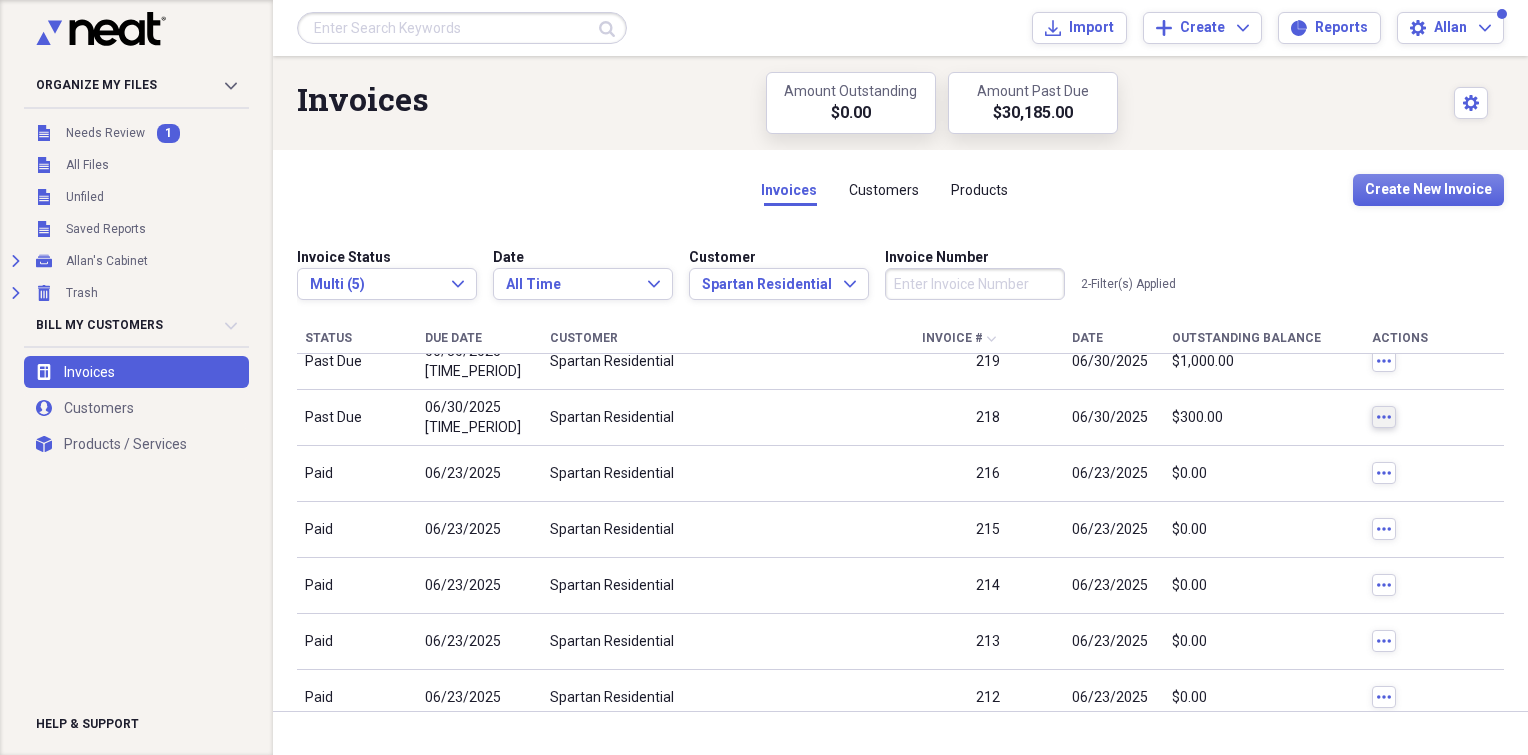 click on "more" 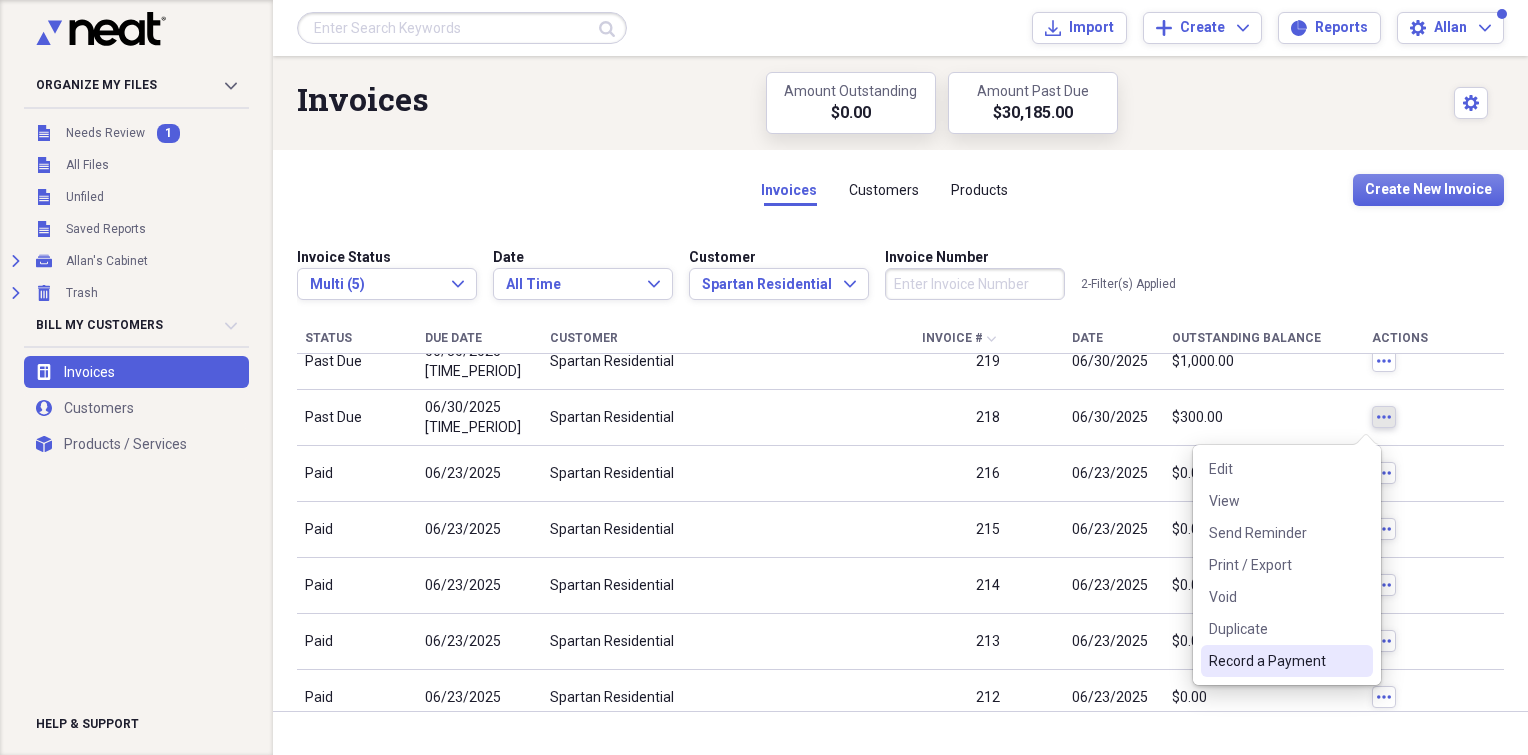 click on "Record a Payment" at bounding box center [1275, 661] 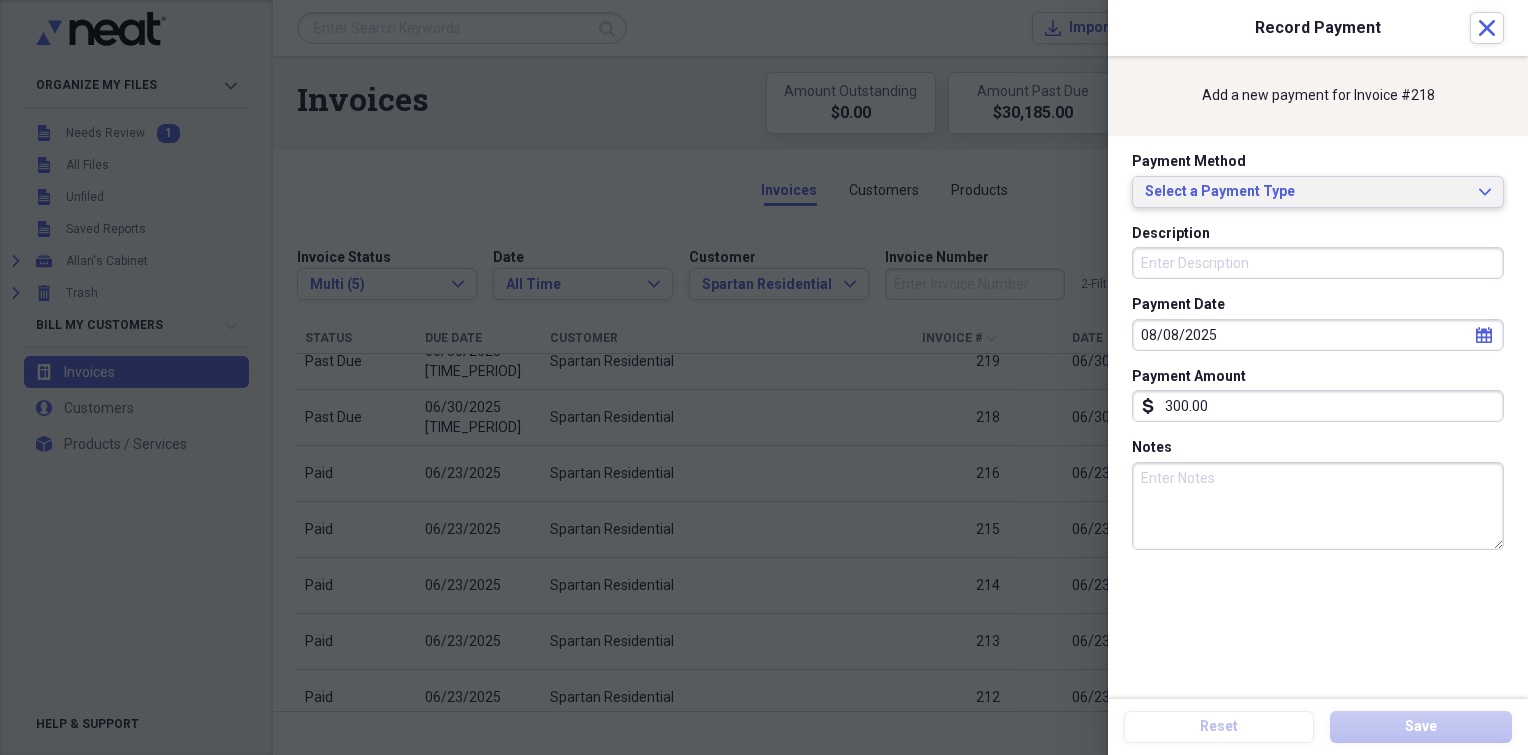 click on "Select a Payment Type" at bounding box center (1306, 192) 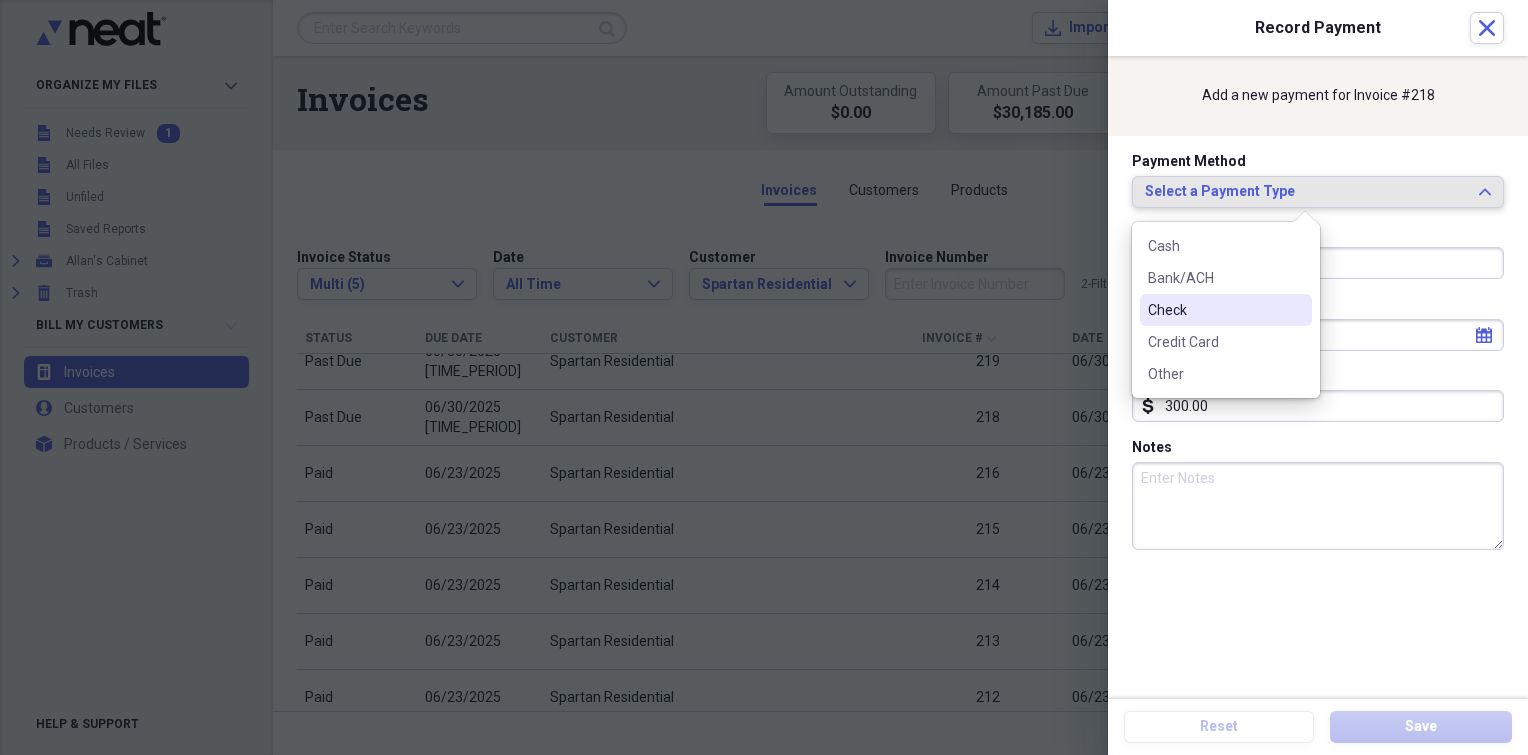 click on "Check" at bounding box center [1226, 310] 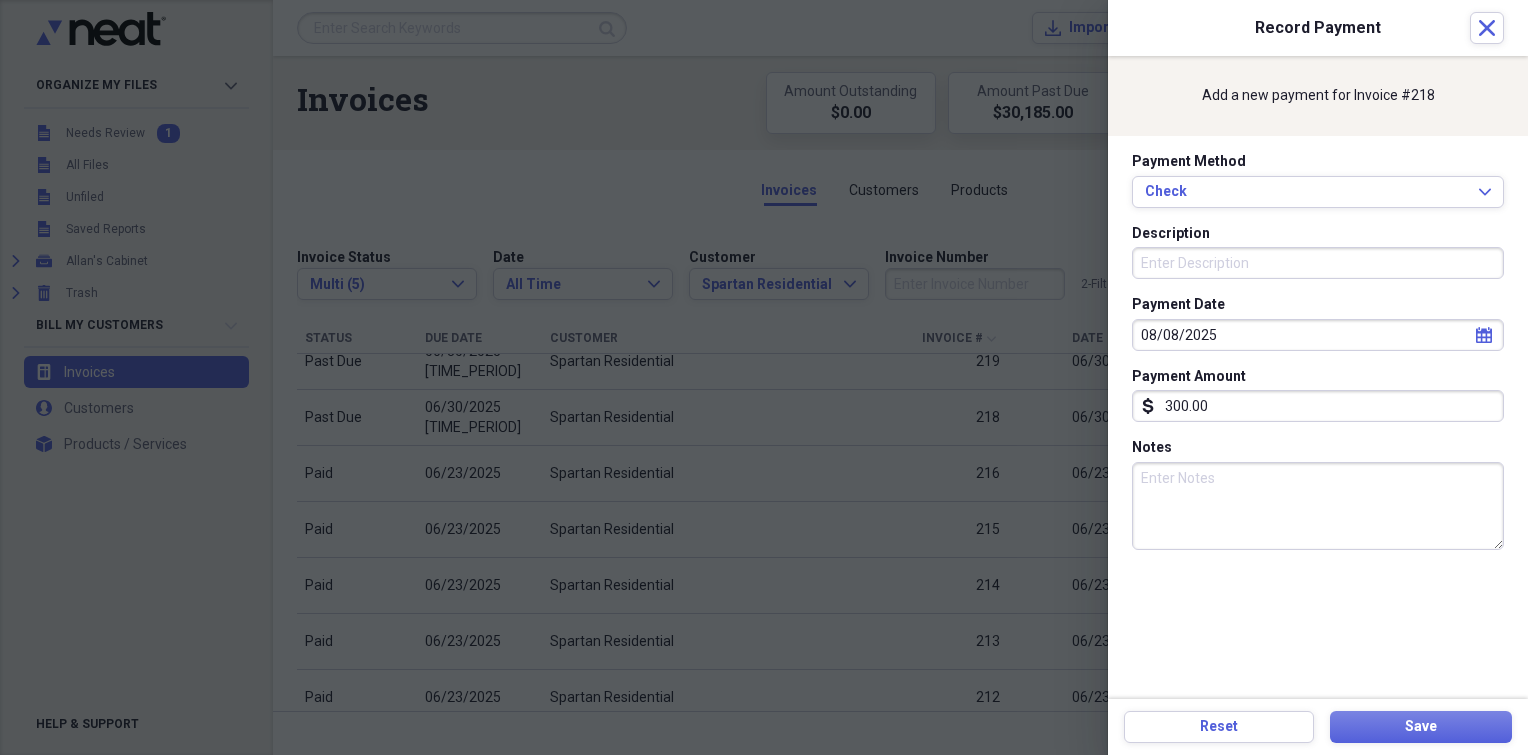 click on "Description" at bounding box center (1318, 263) 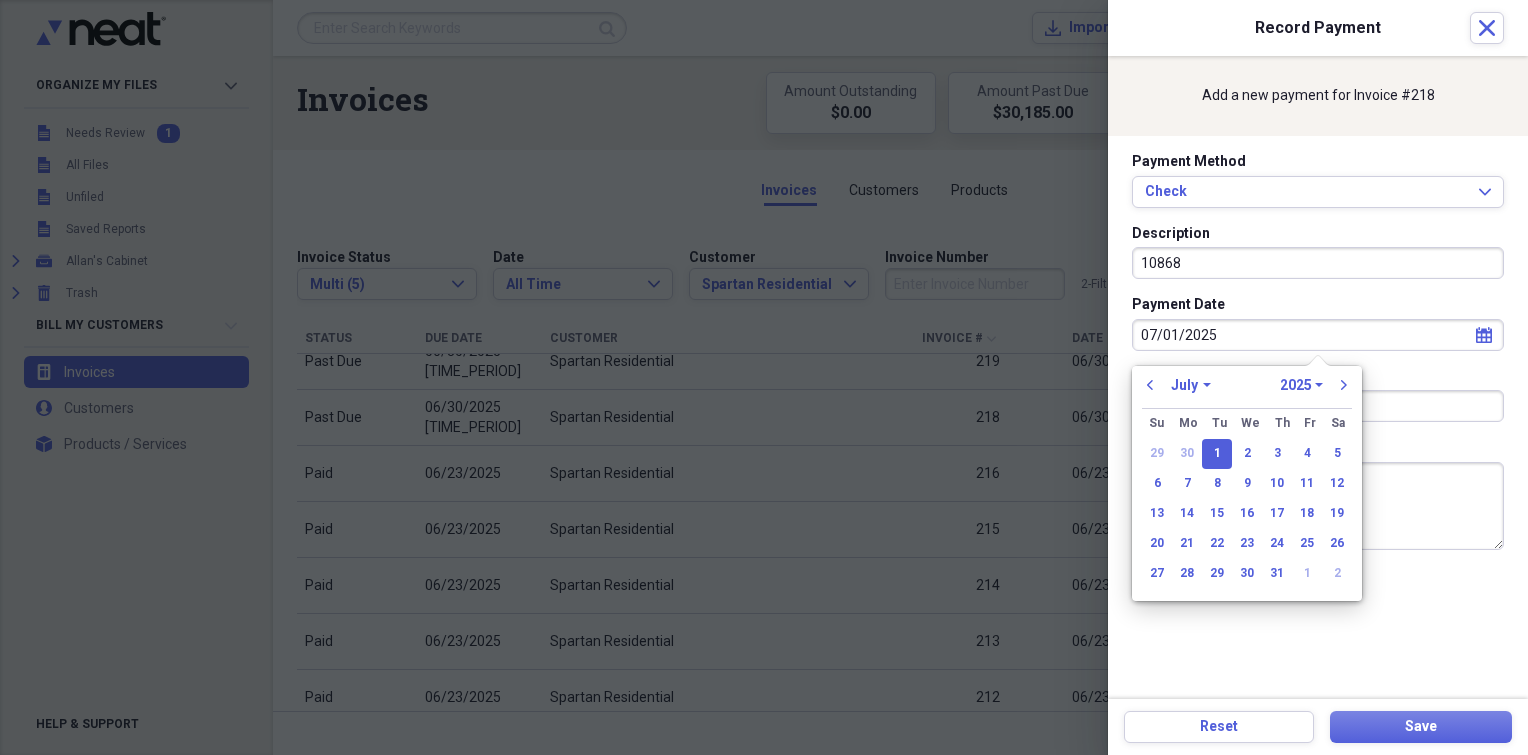 click on "Payment Date [DATE] calendar Calendar Payment Amount dollar-sign [AMOUNT] Notes" at bounding box center (1318, 417) 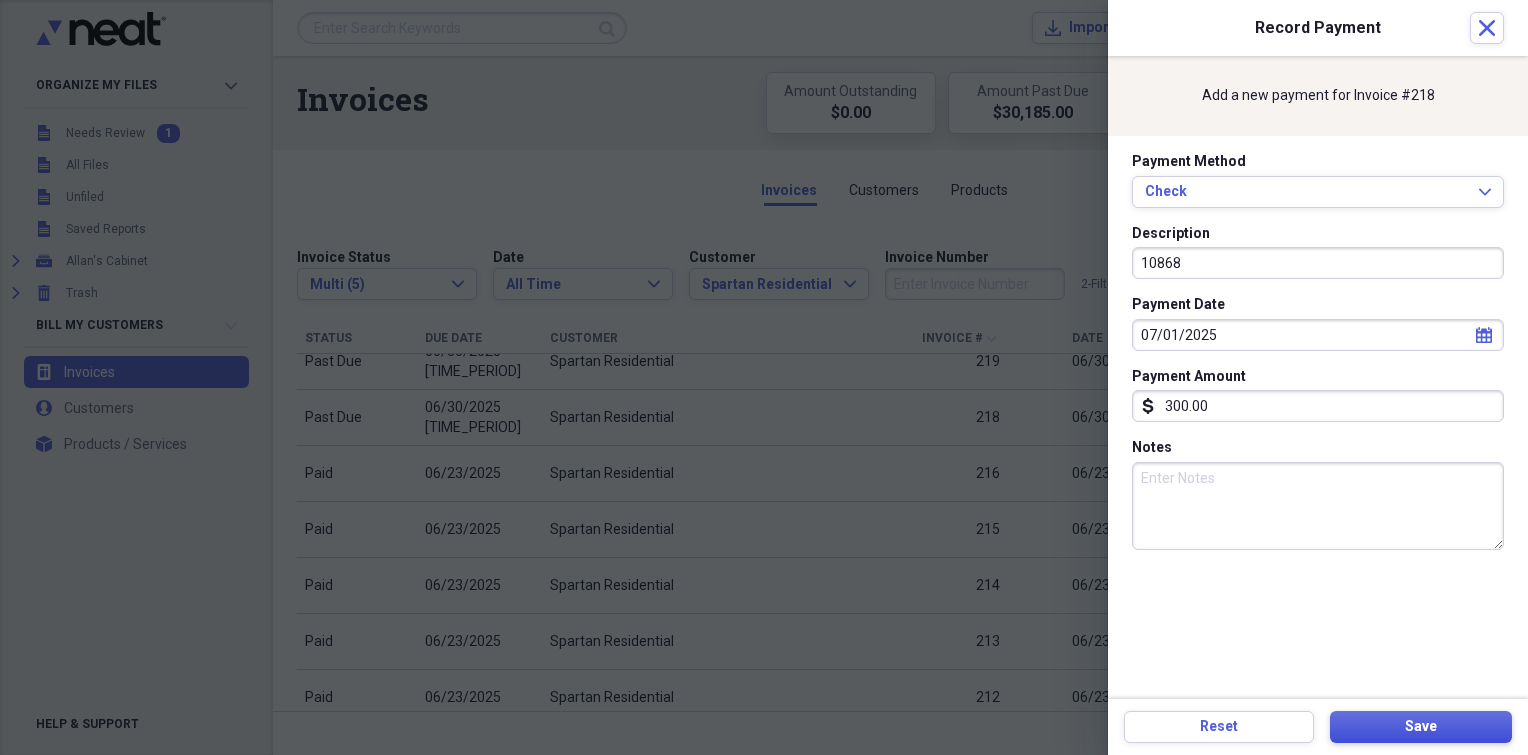 click on "Save" at bounding box center [1421, 727] 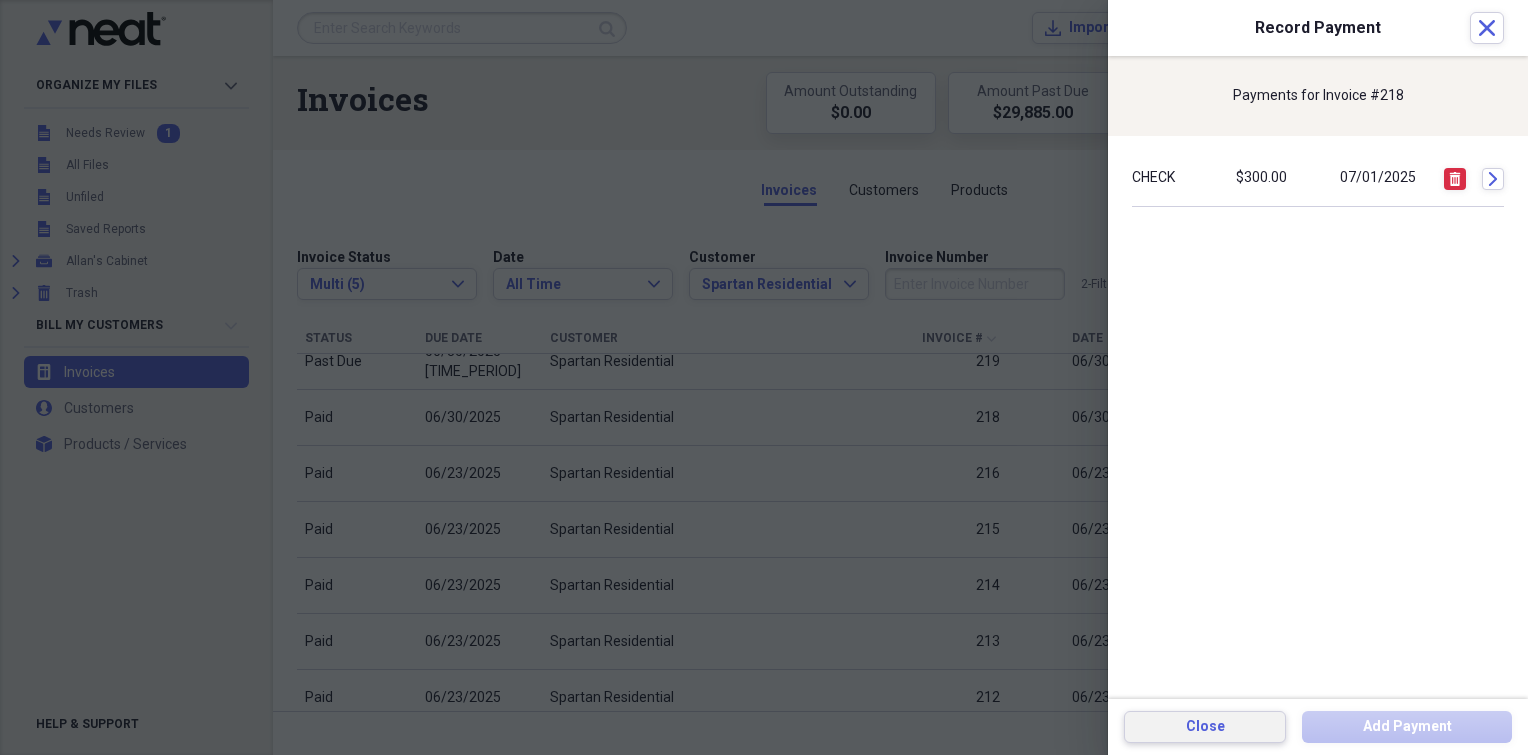 drag, startPoint x: 1254, startPoint y: 728, endPoint x: 1266, endPoint y: 723, distance: 13 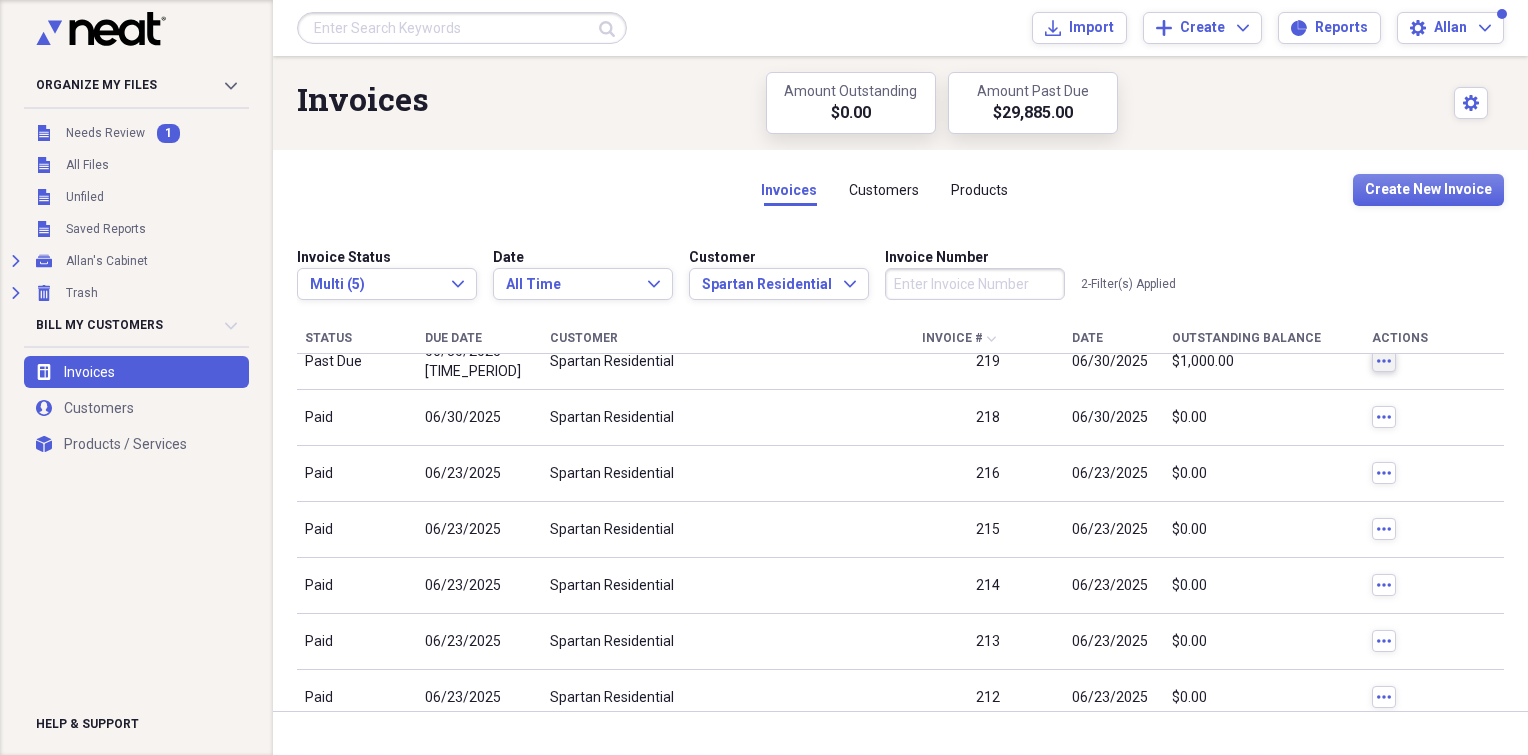 click on "more" 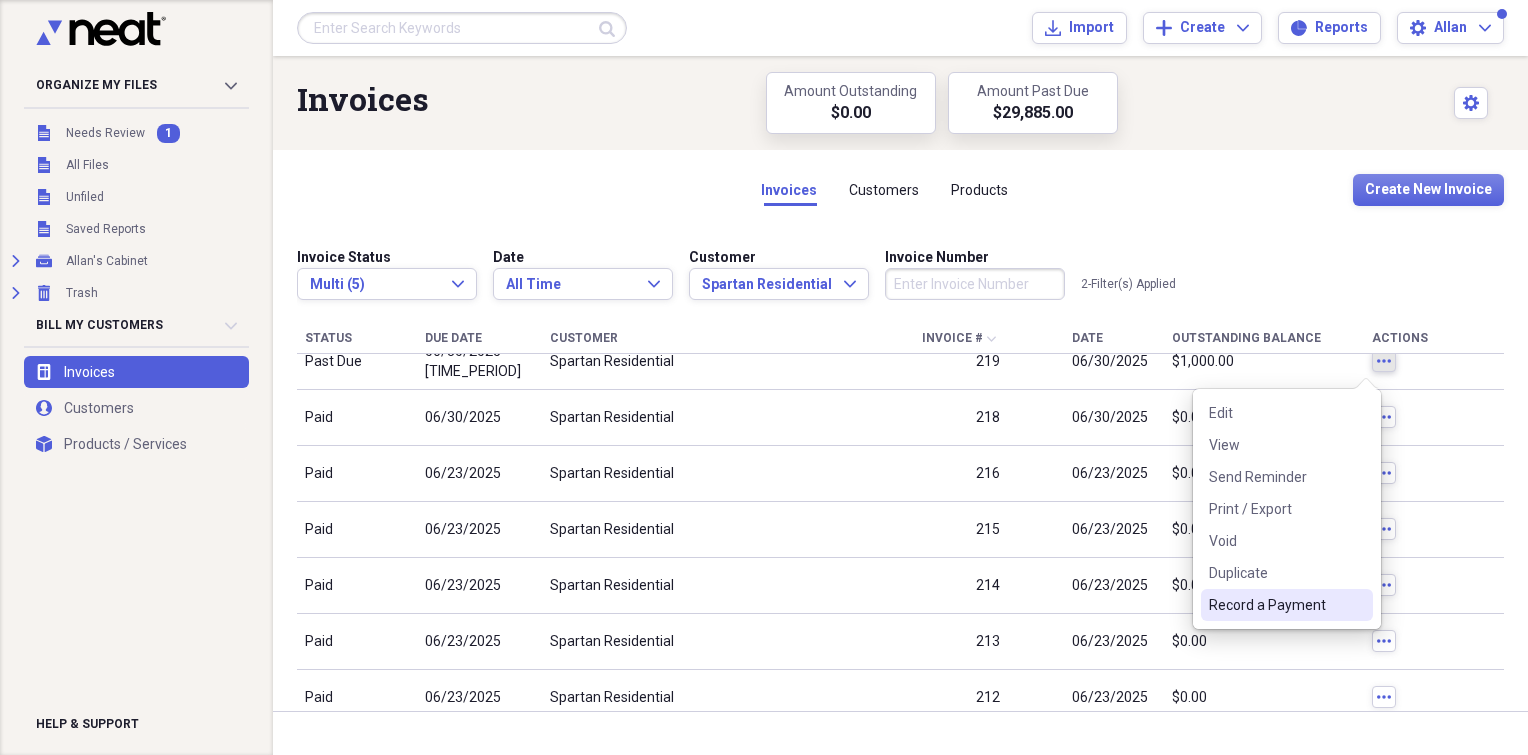 click on "Record a Payment" at bounding box center [1275, 605] 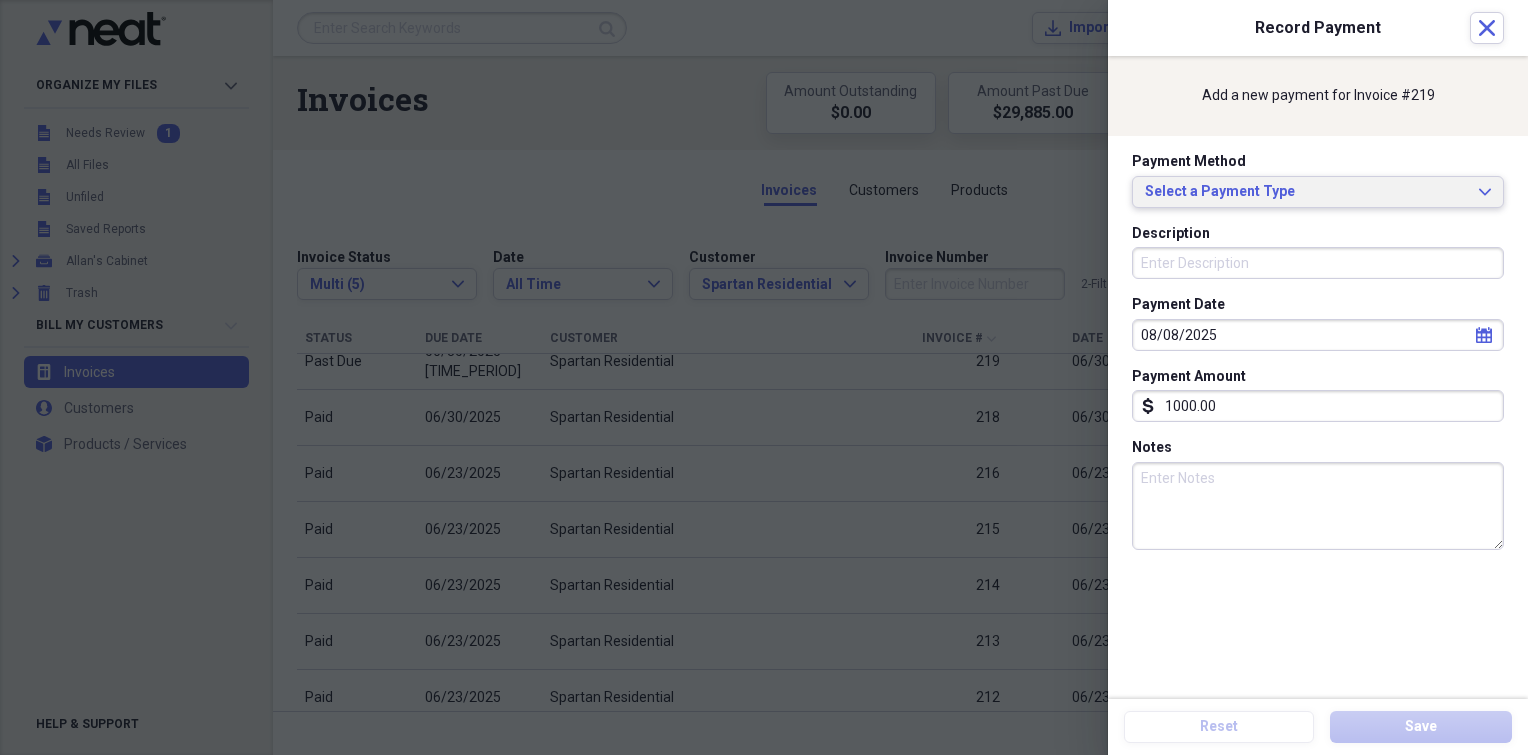 click on "Select a Payment Type" at bounding box center (1306, 192) 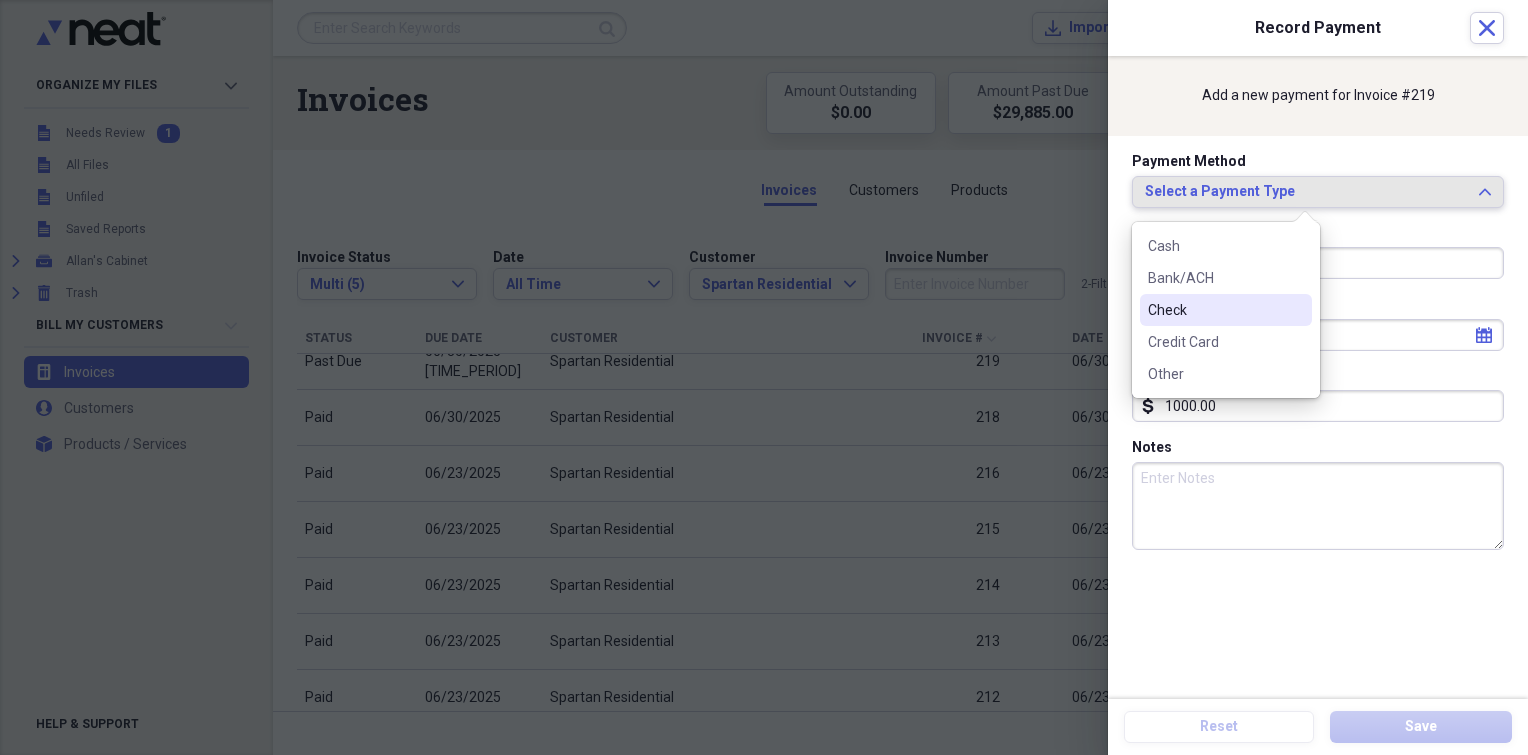 click on "Check" at bounding box center (1214, 310) 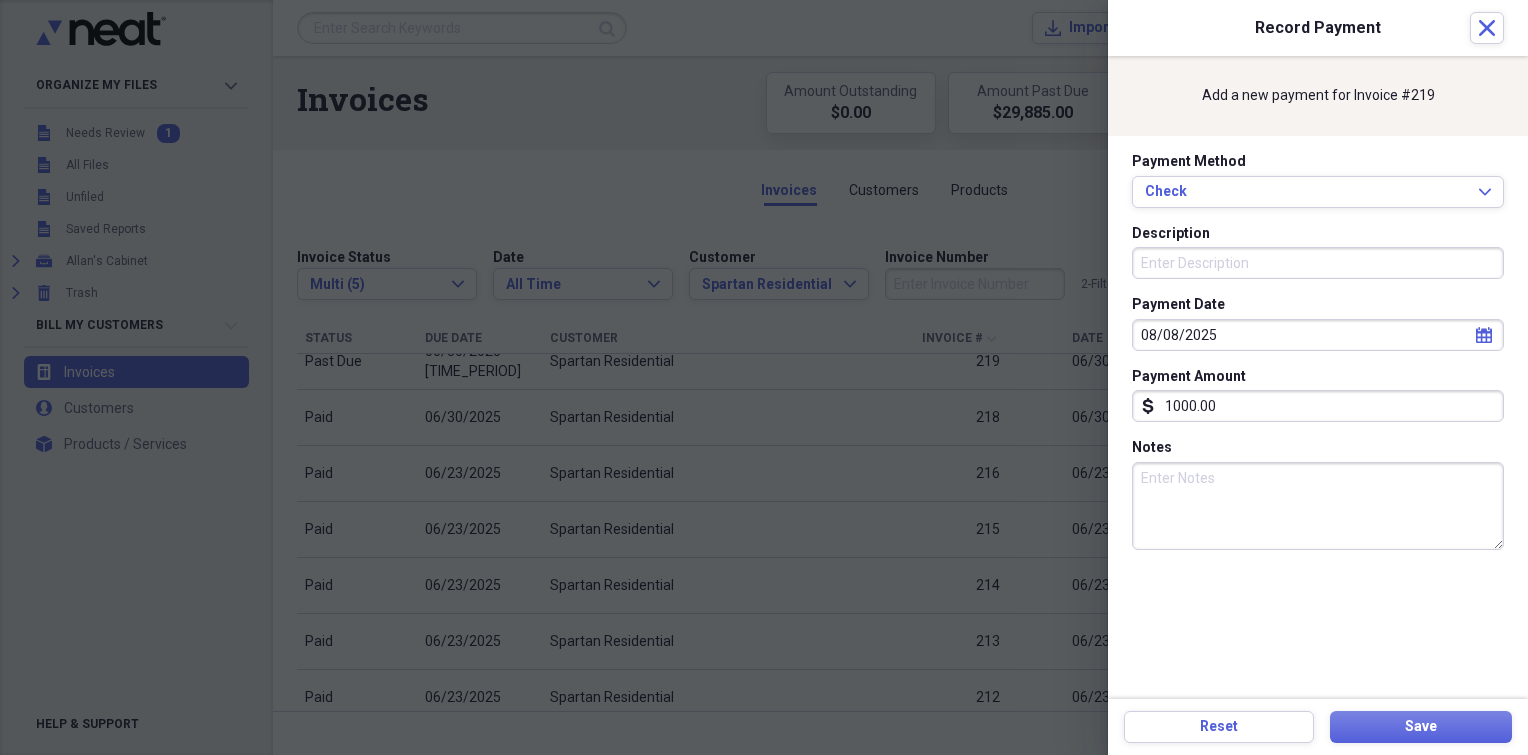 click on "Description" at bounding box center [1318, 263] 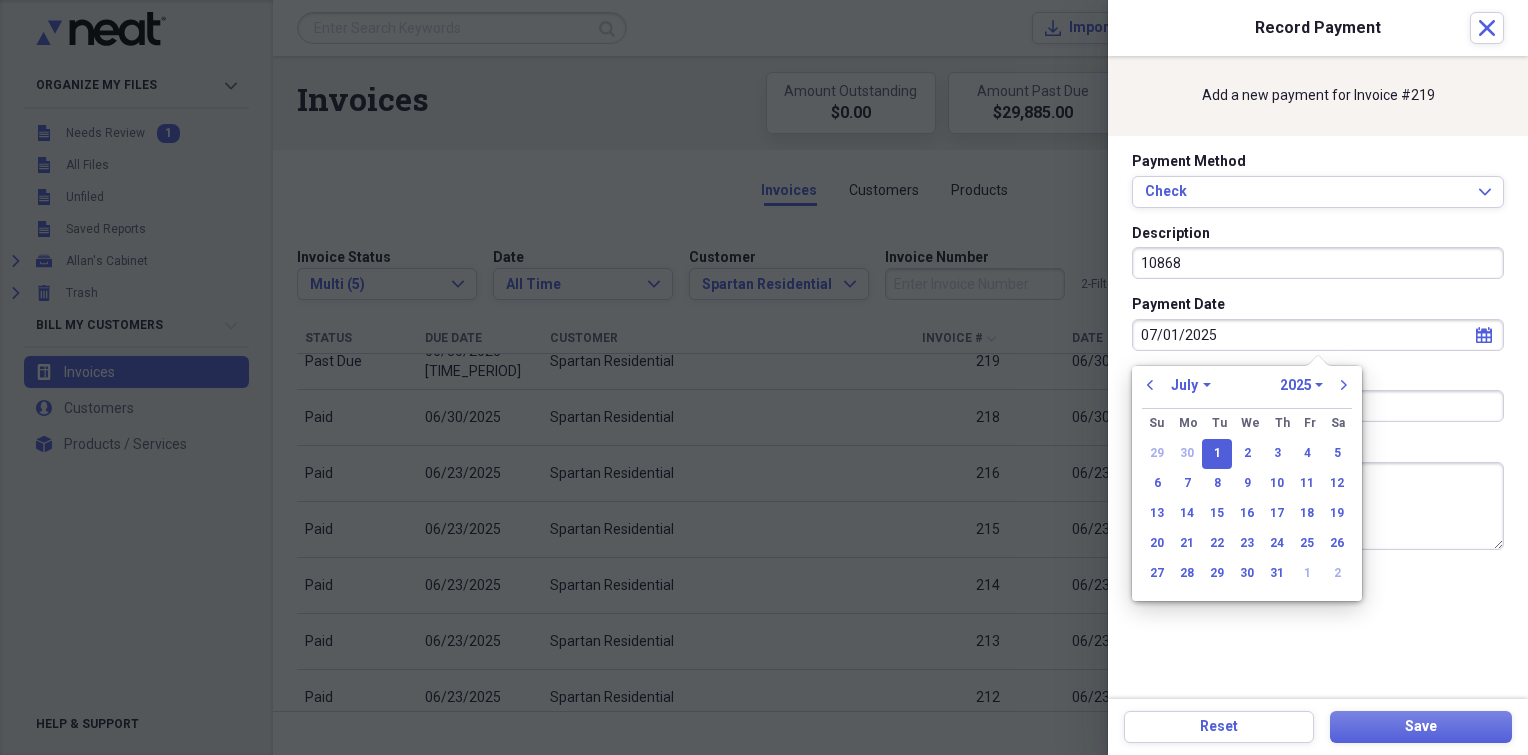 click on "Payment Date [DATE] calendar Calendar Payment Amount dollar-sign [AMOUNT] Notes" at bounding box center (1318, 417) 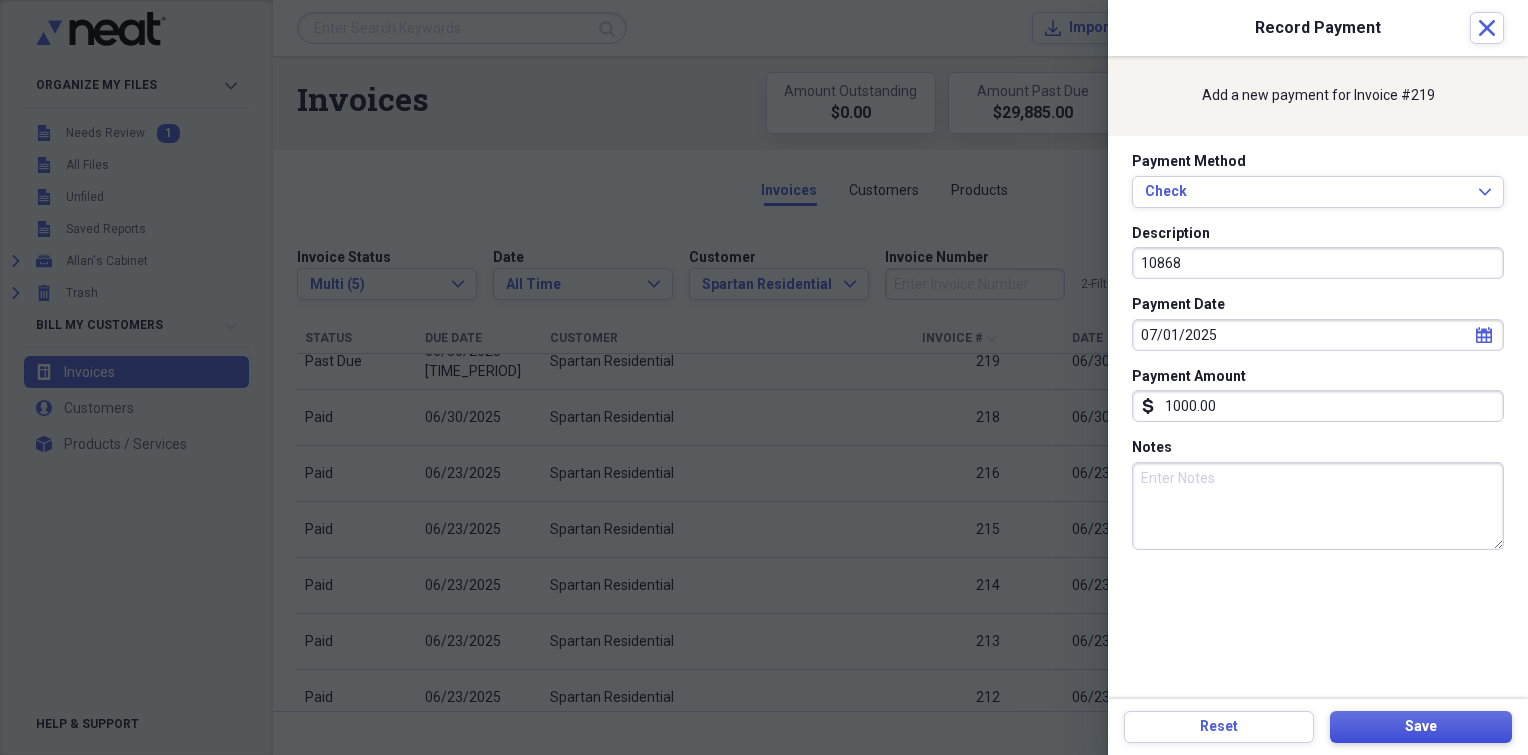 click on "Save" at bounding box center [1421, 727] 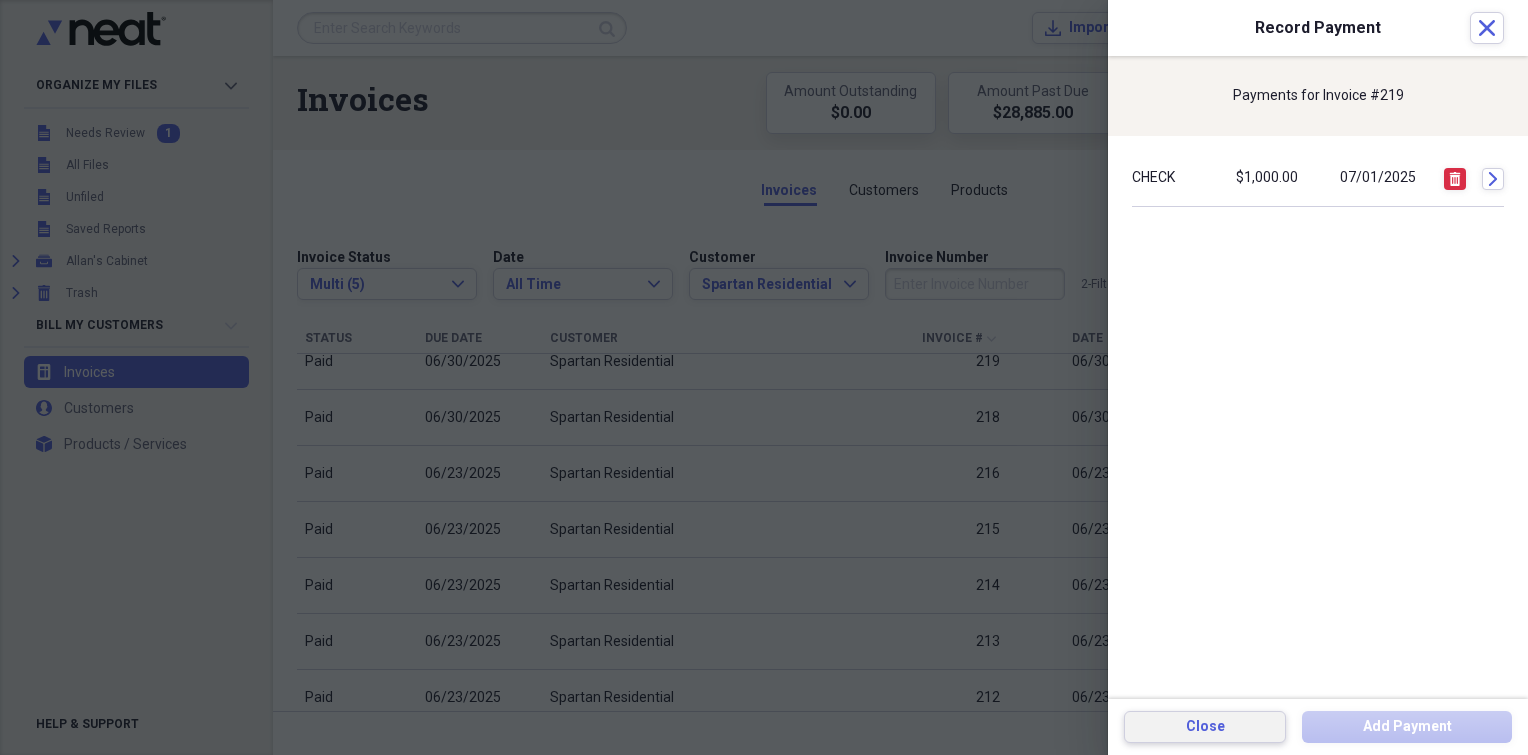 click on "Close" at bounding box center [1205, 727] 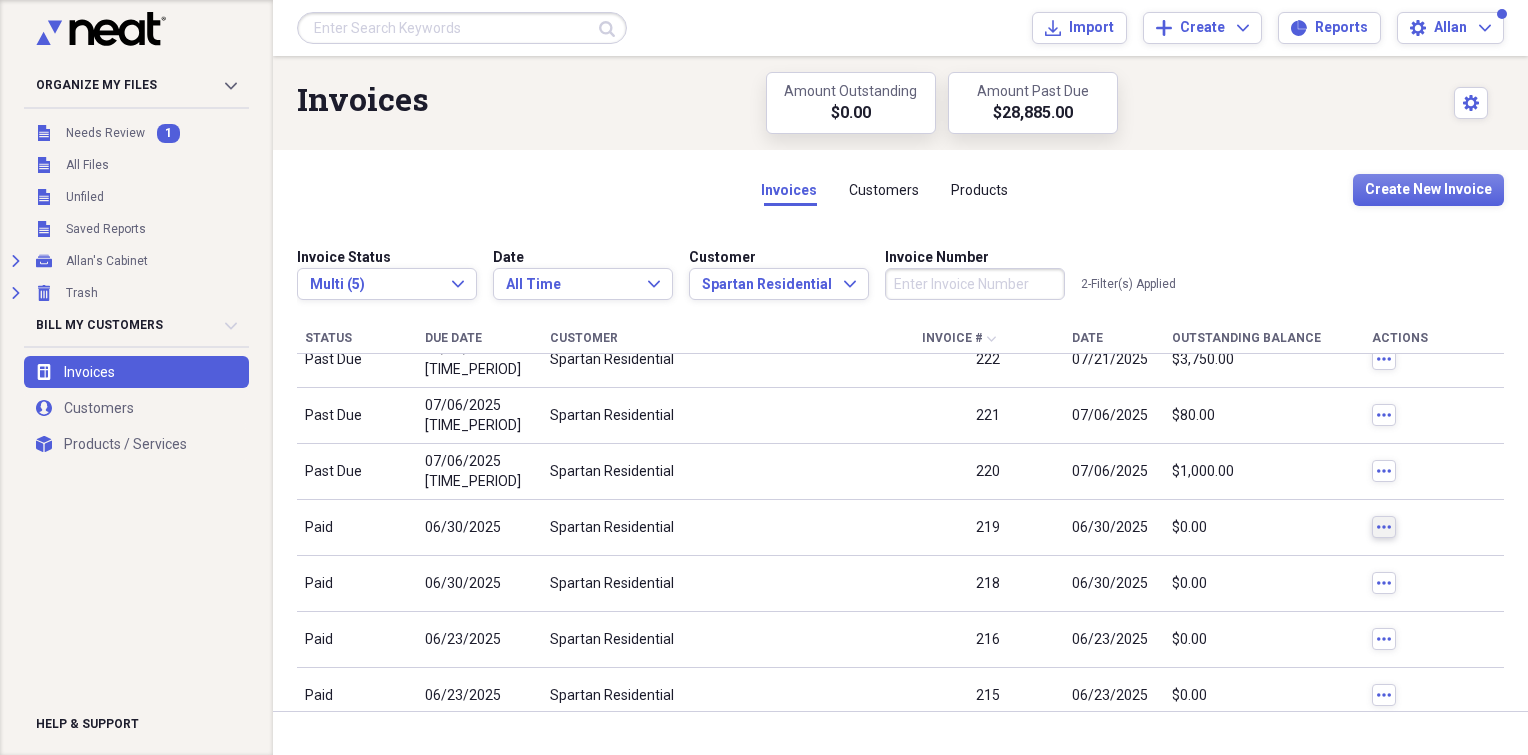 scroll, scrollTop: 100, scrollLeft: 0, axis: vertical 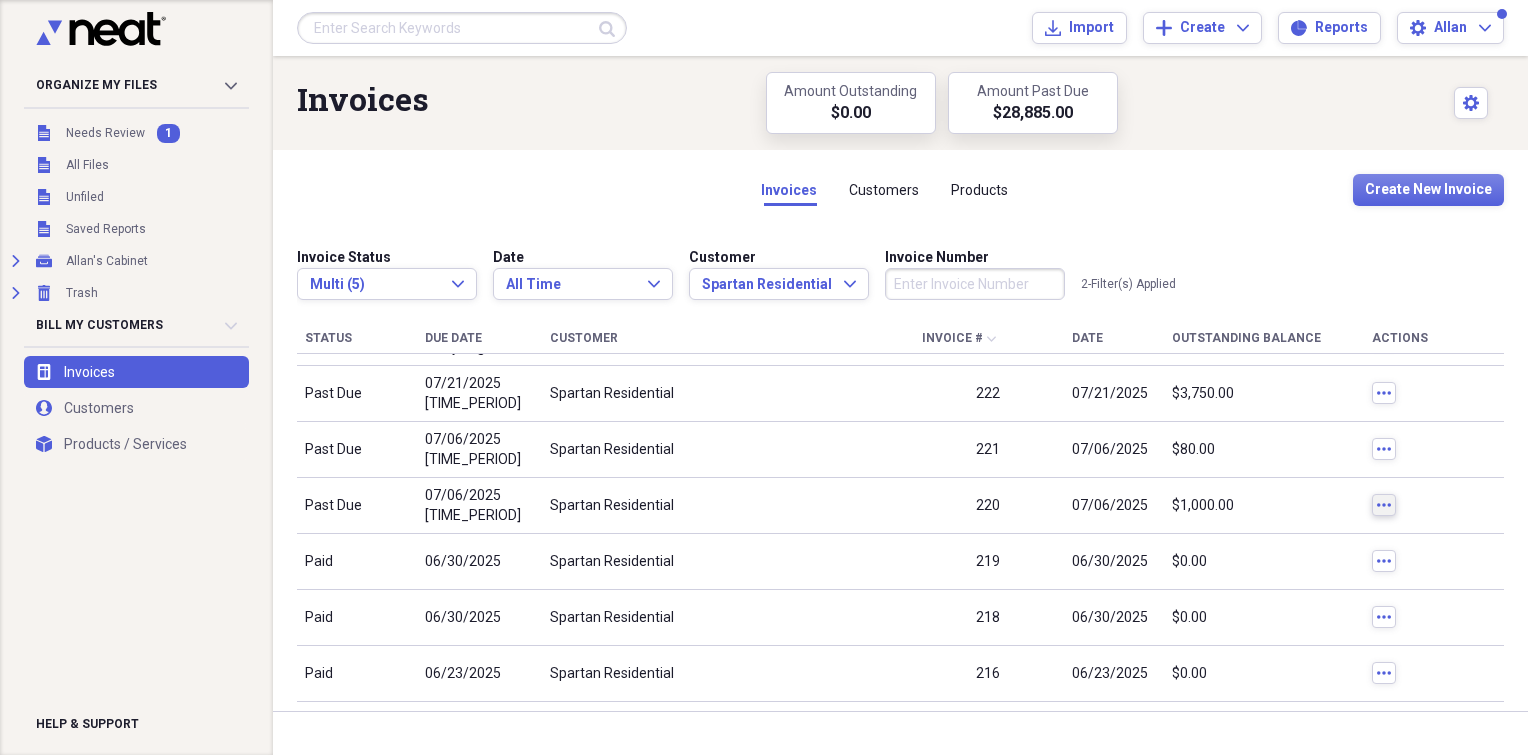 click on "more" 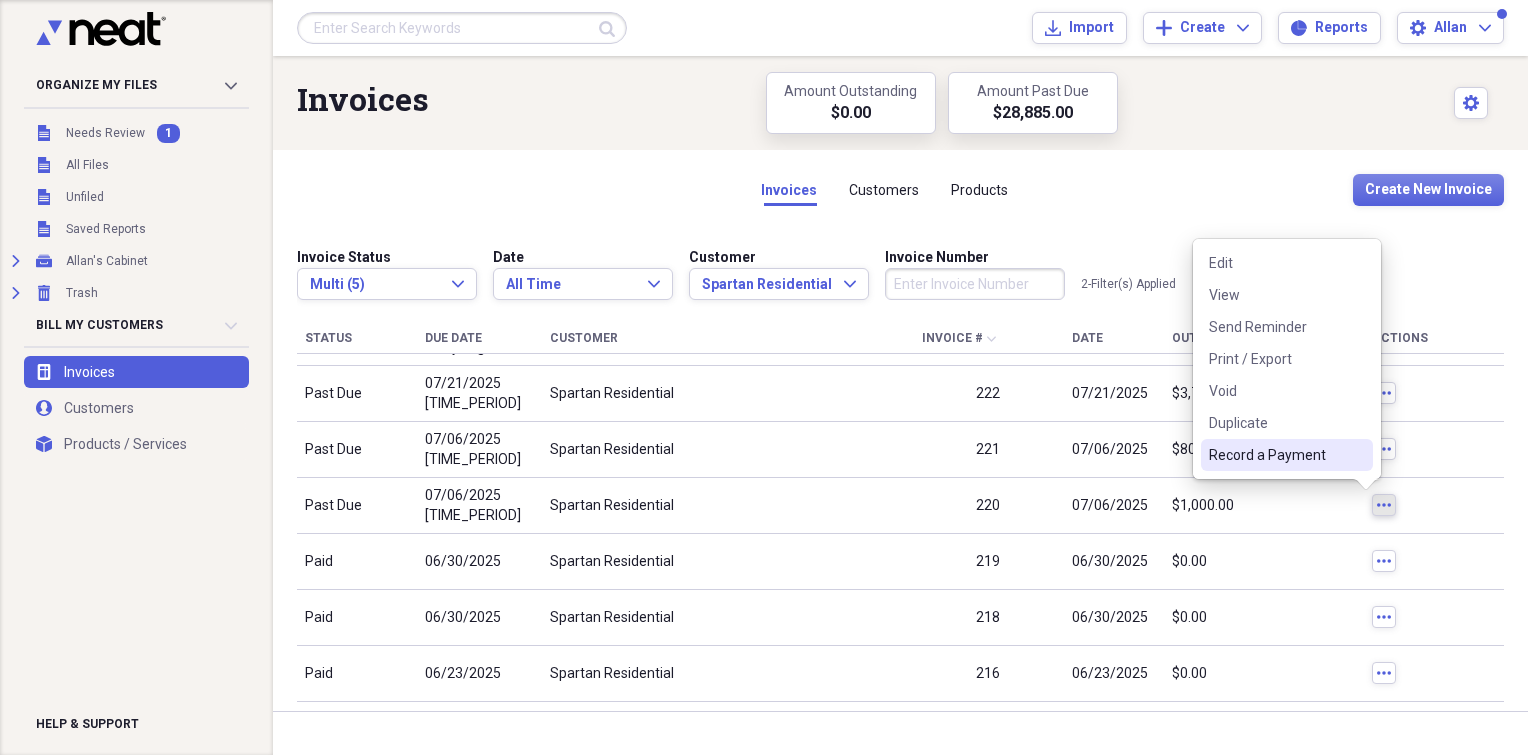 click on "Record a Payment" at bounding box center (1275, 455) 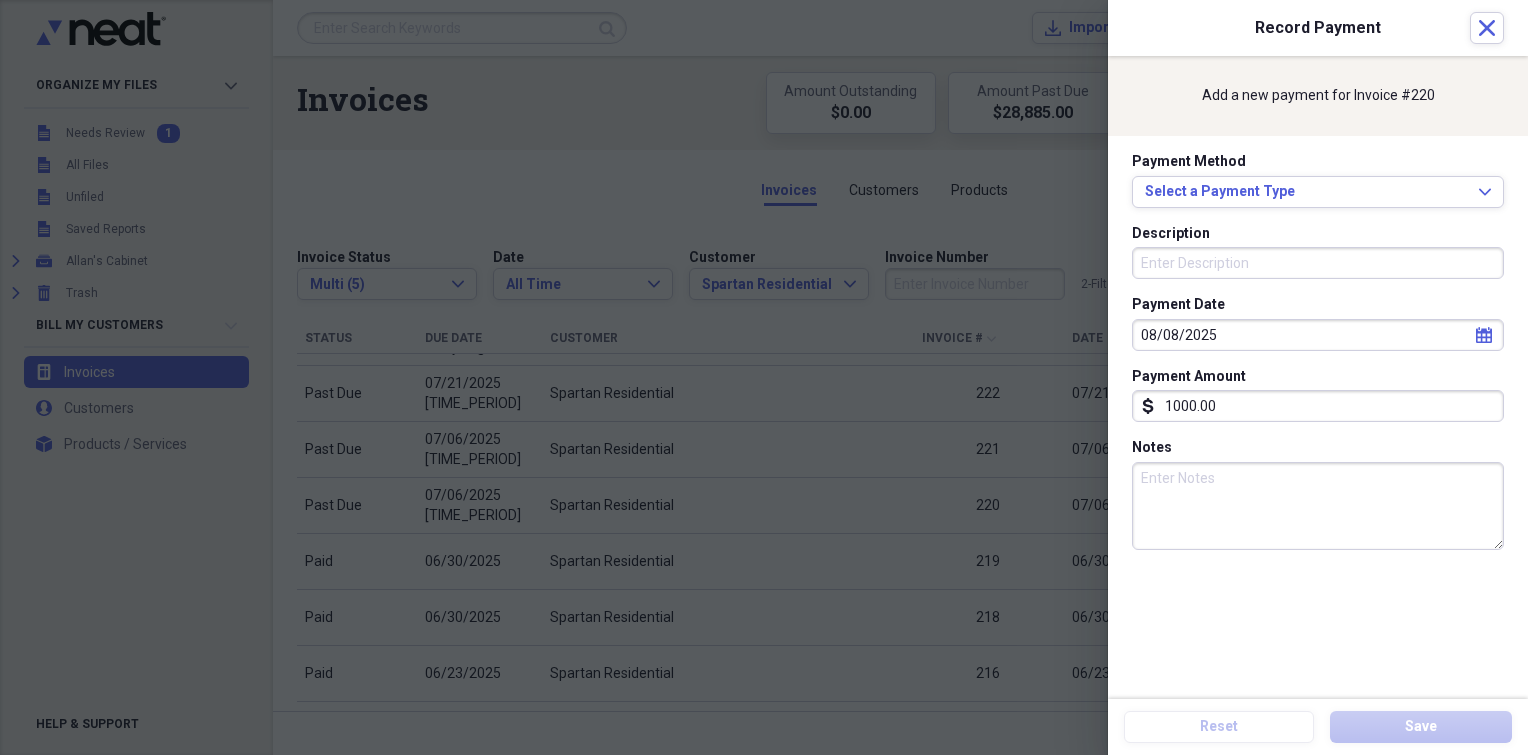 click on "Payment Date [DATE] calendar Calendar Payment Amount dollar-sign [AMOUNT] more Past Due [DATE] [TIME_PERIOD] [CUSTOMER] [INVOICE_NUM] [AMOUNT] more Past Due [DATE] [TIME_PERIOD] [CUSTOMER] [INVOICE_NUM] [AMOUNT] more Past Due [DATE] [TIME_PERIOD] [CUSTOMER] [INVOICE_NUM] [AMOUNT] more Paid [DATE] [INVOICE_NUM] [AMOUNT]" at bounding box center (764, 377) 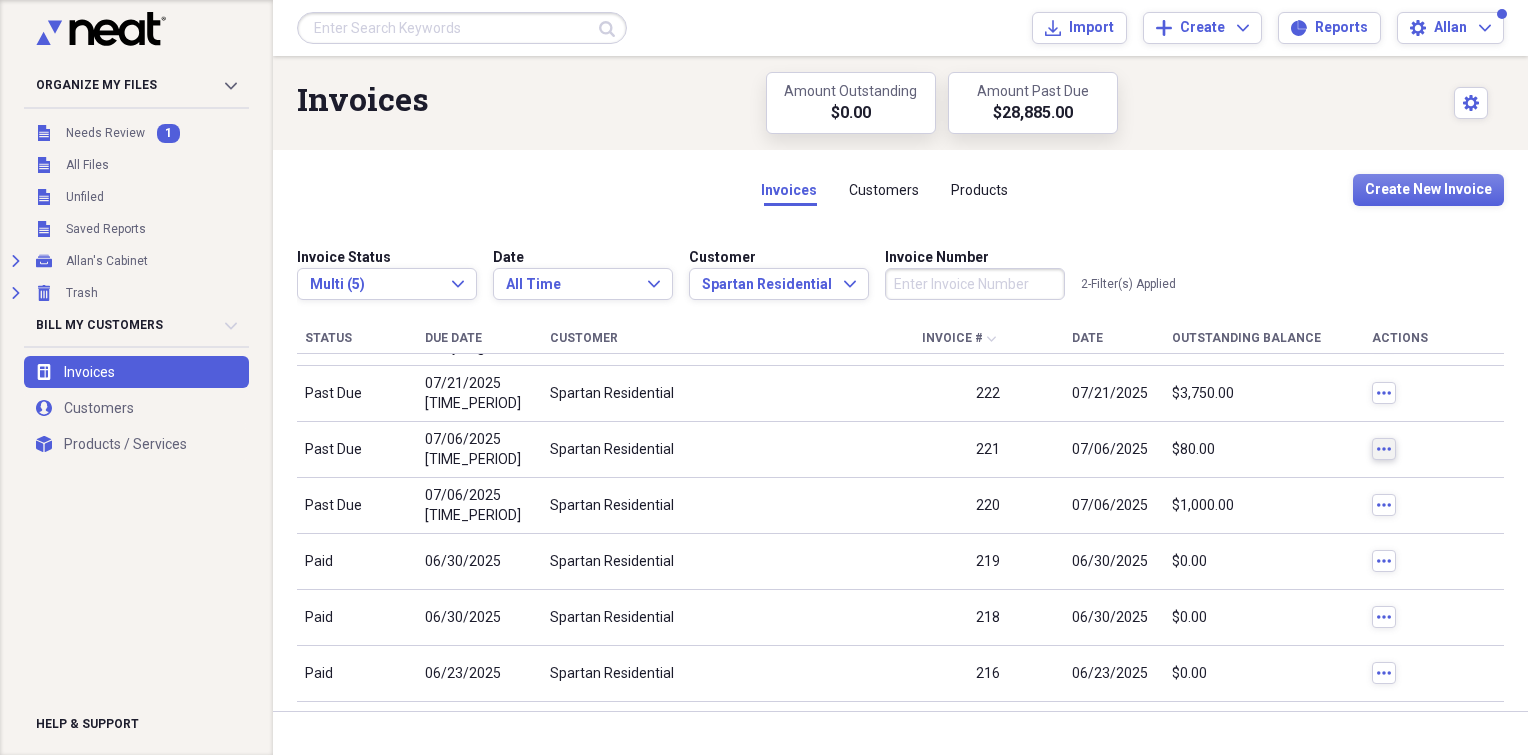 click on "more" 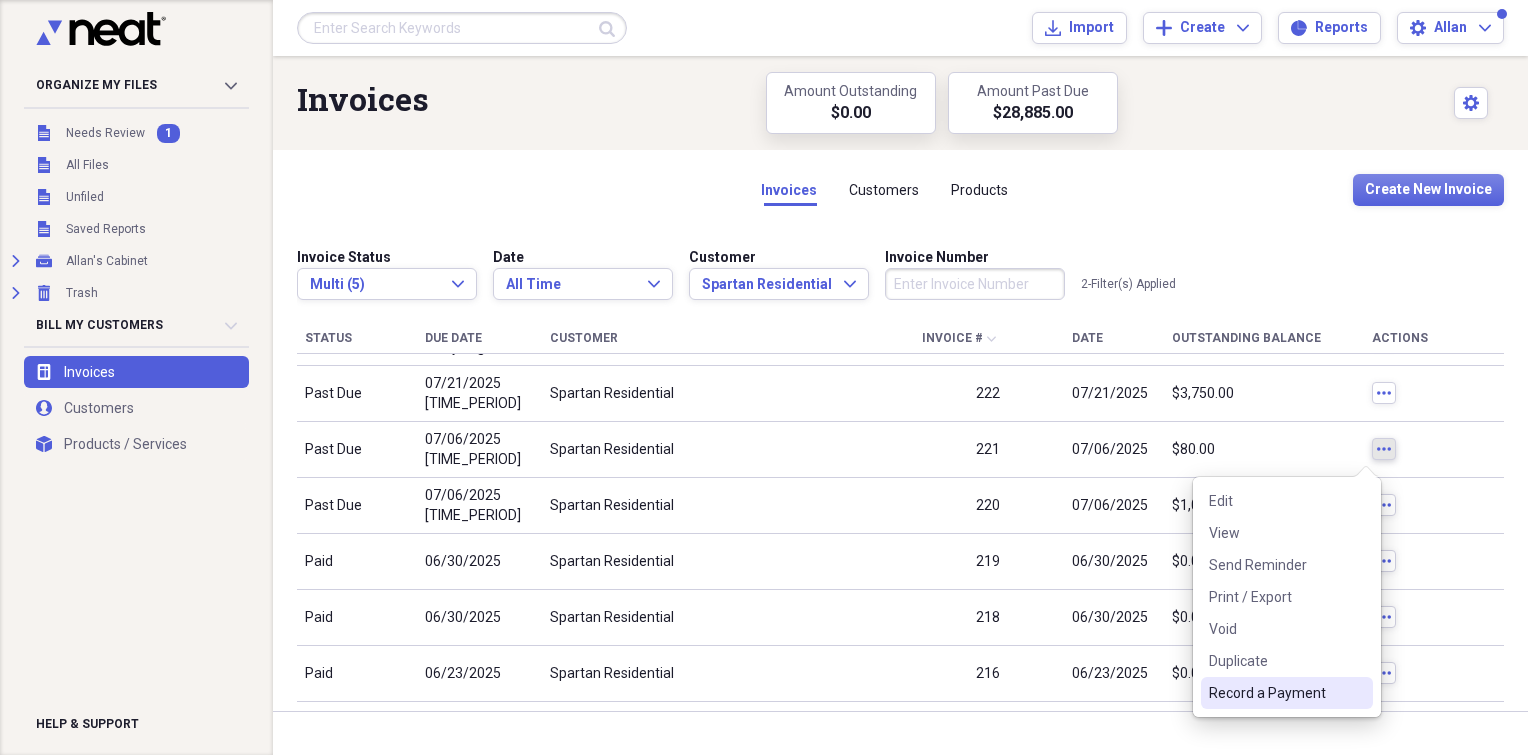 click on "Record a Payment" at bounding box center [1287, 693] 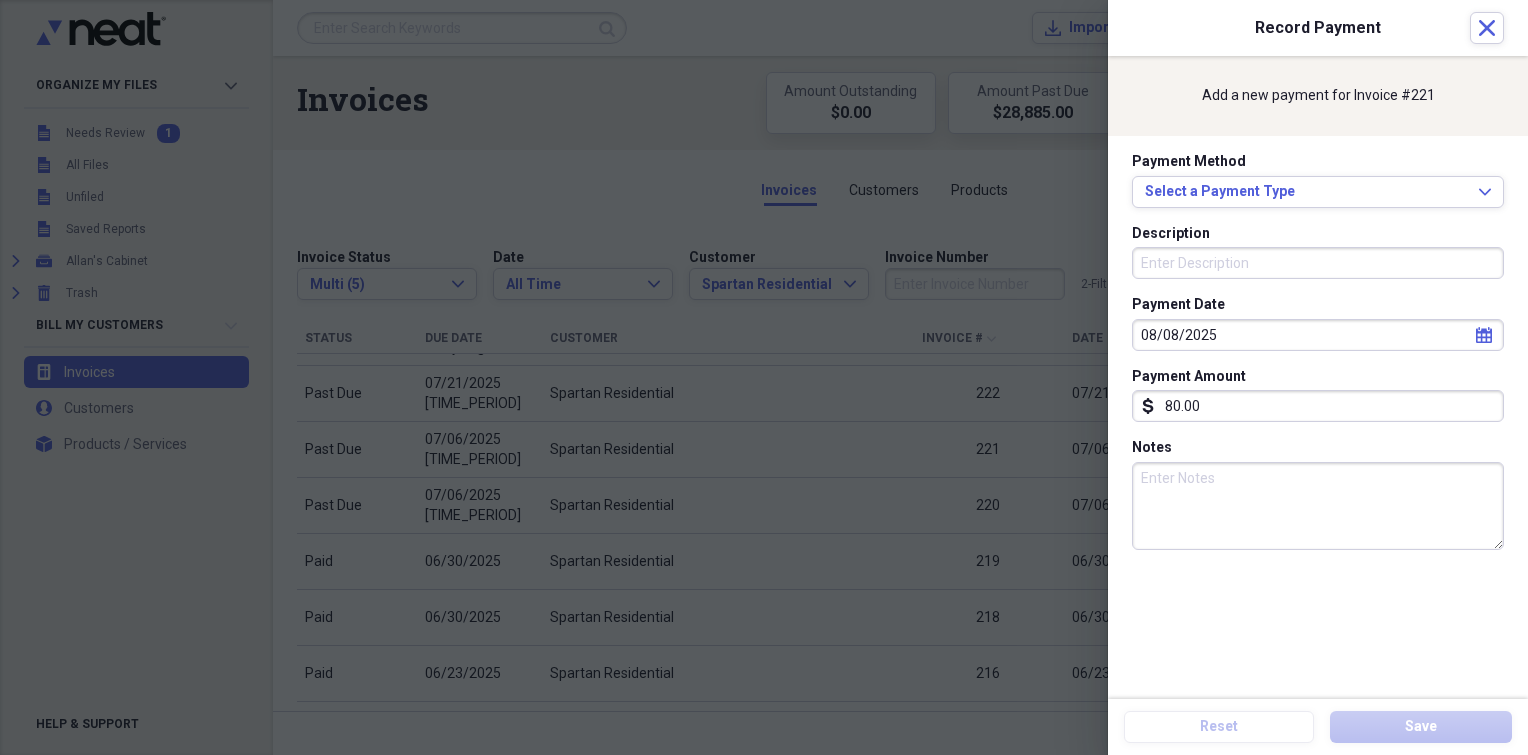 click on "Payment Date [DATE] calendar Calendar Payment Amount dollar-sign [AMOUNT] more Past Due [DATE] [TIME_PERIOD] [CUSTOMER] [INVOICE_NUM] [AMOUNT] more Past Due [DATE] [TIME_PERIOD] [CUSTOMER] [INVOICE_NUM] [AMOUNT] more Past Due [DATE] [TIME_PERIOD] [CUSTOMER] [INVOICE_NUM] [AMOUNT] more Paid [DATE] [INVOICE_NUM] [AMOUNT]" at bounding box center [764, 377] 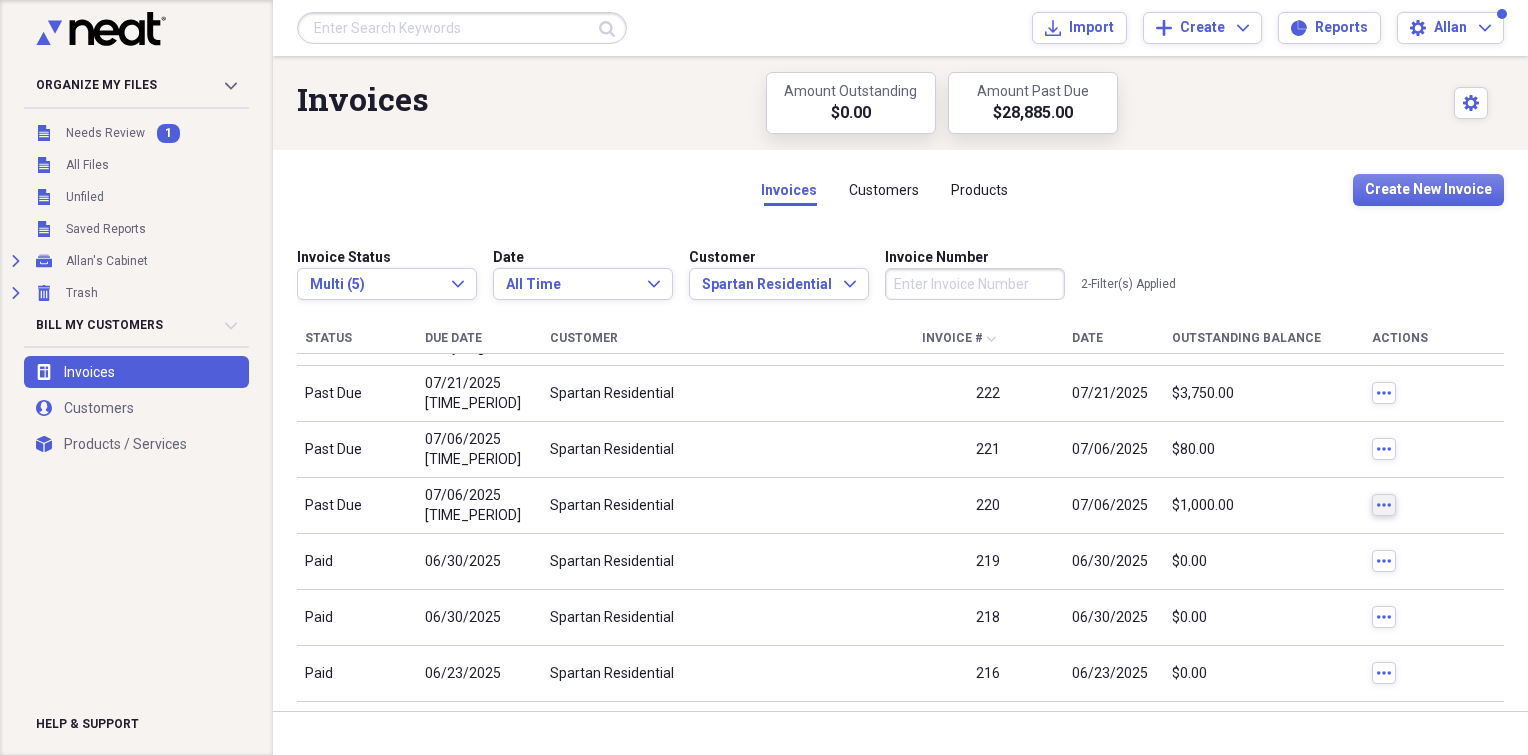 click 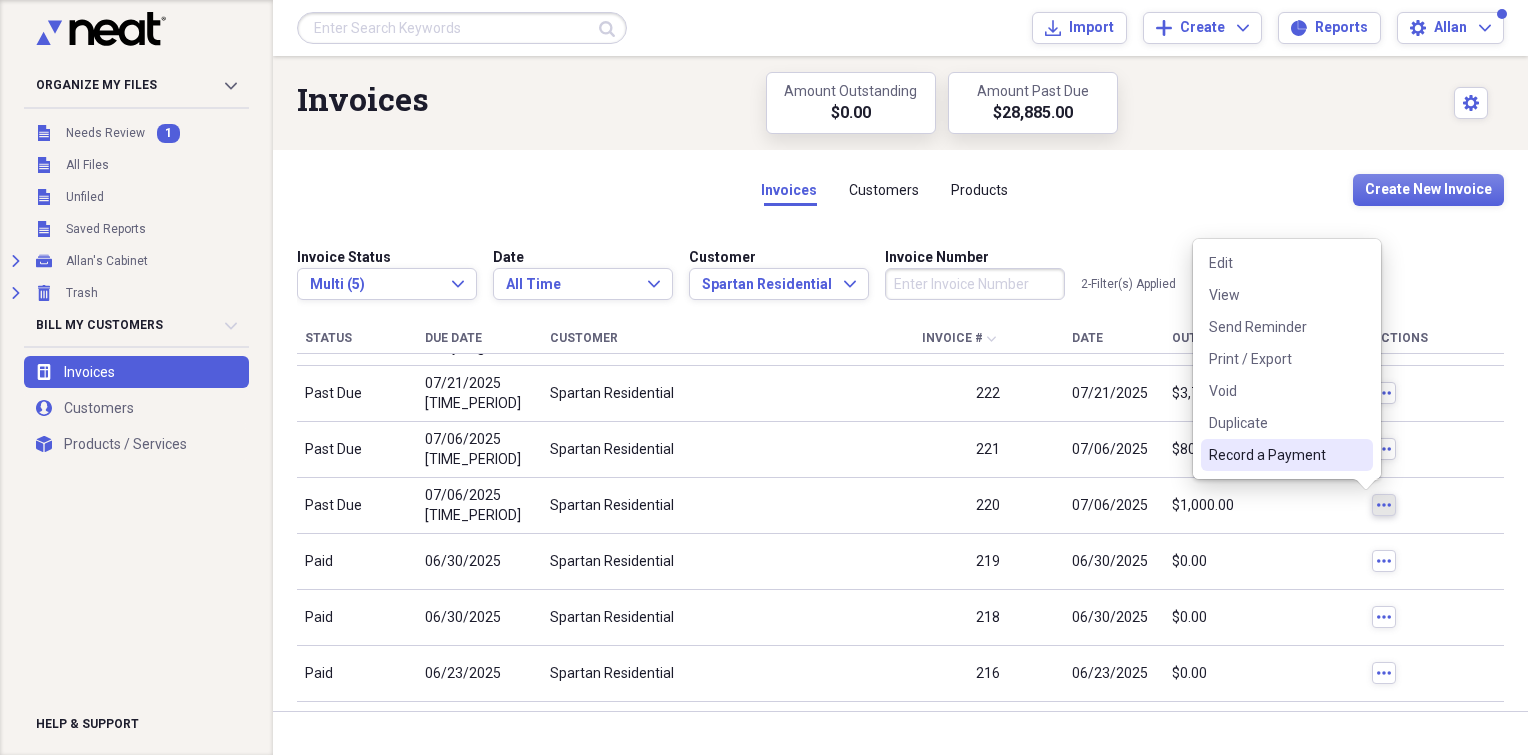 click on "Record a Payment" at bounding box center (1275, 455) 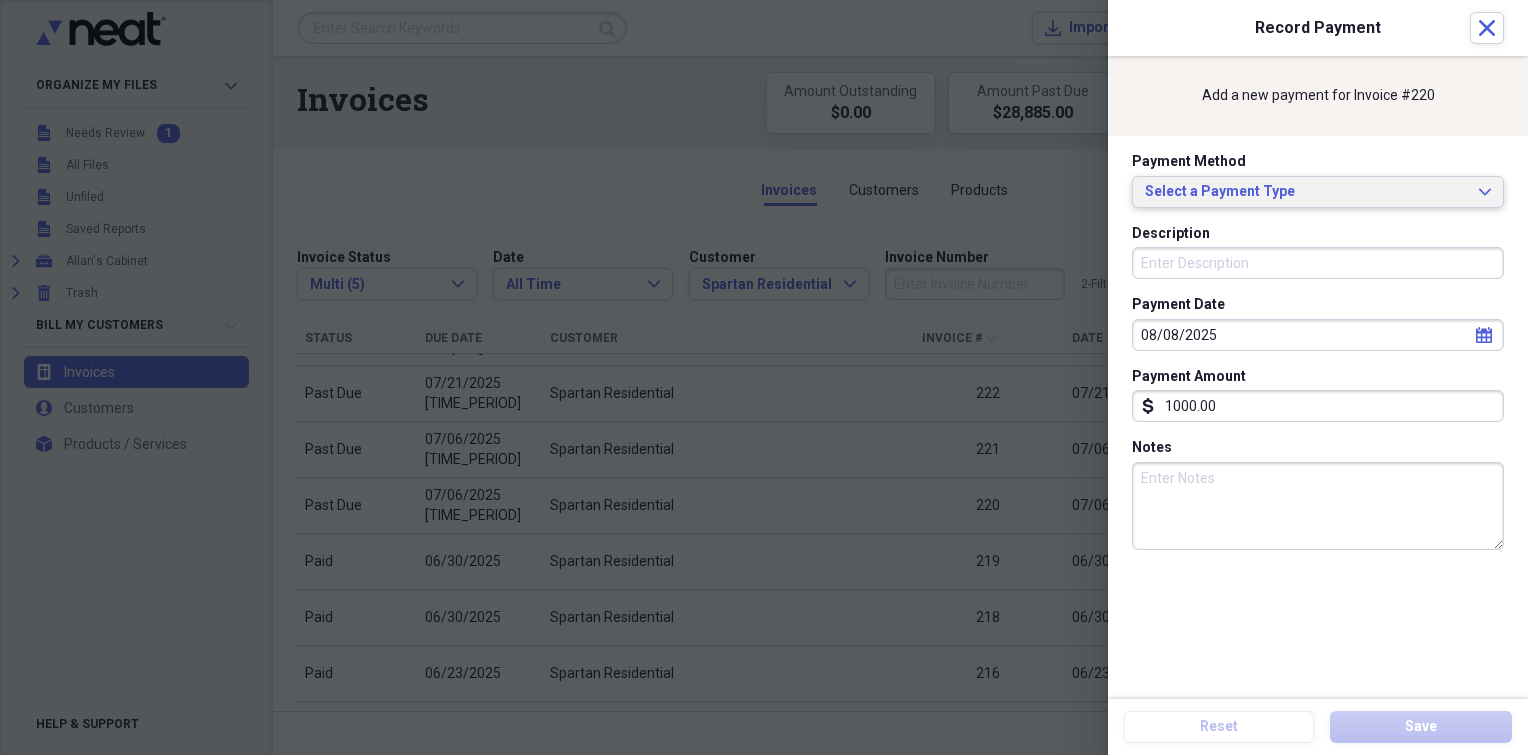 click on "Select a Payment Type" at bounding box center (1306, 192) 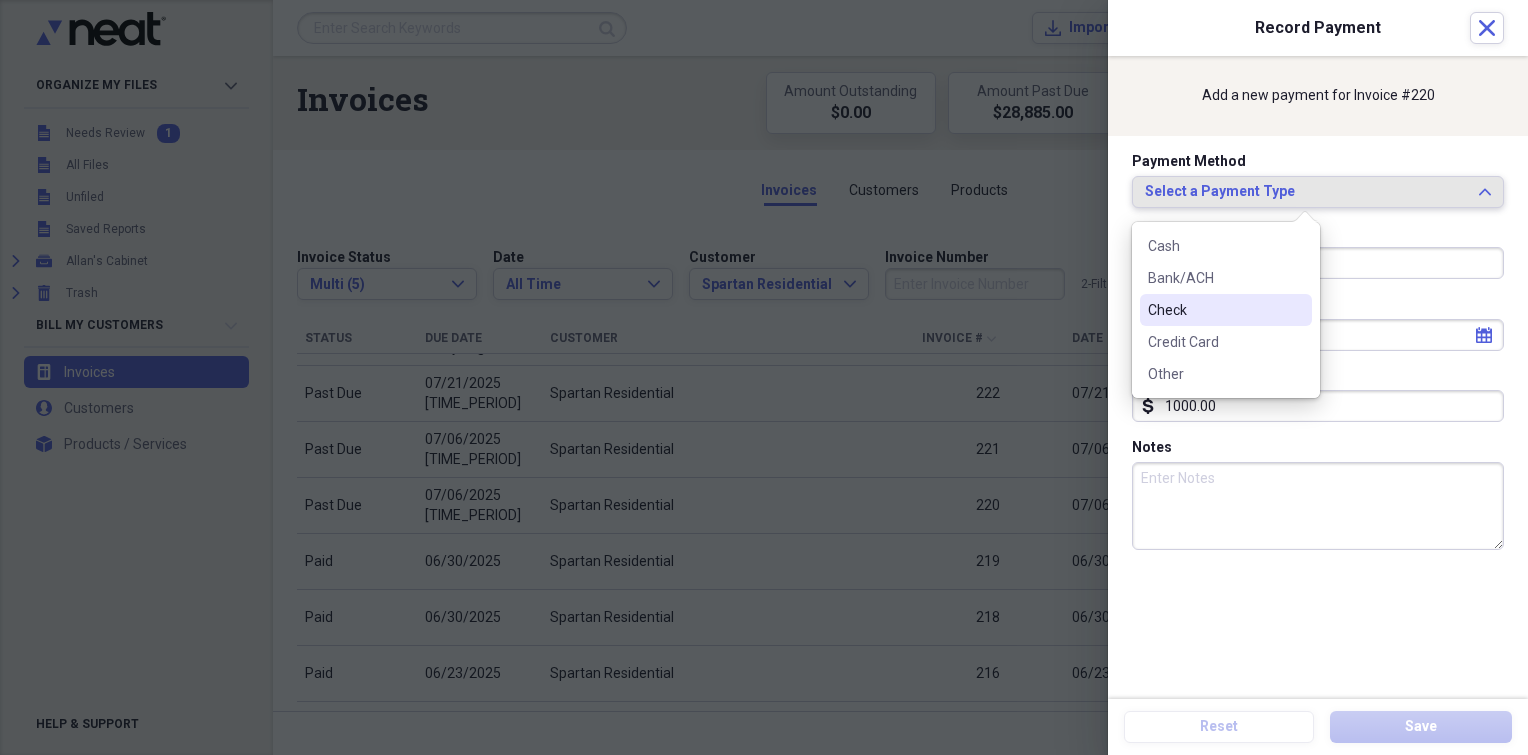 click on "Check" at bounding box center (1226, 310) 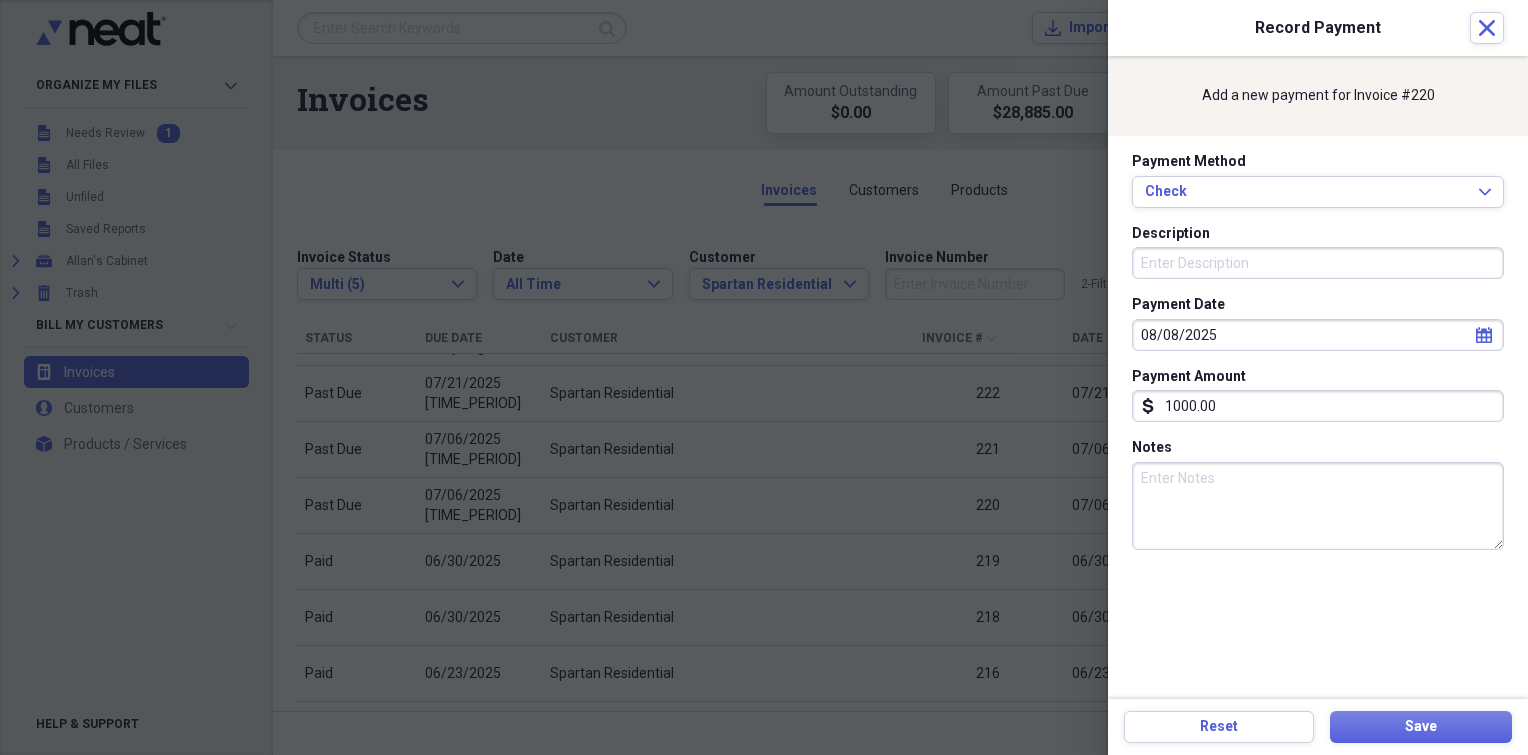 click on "Description" at bounding box center (1318, 263) 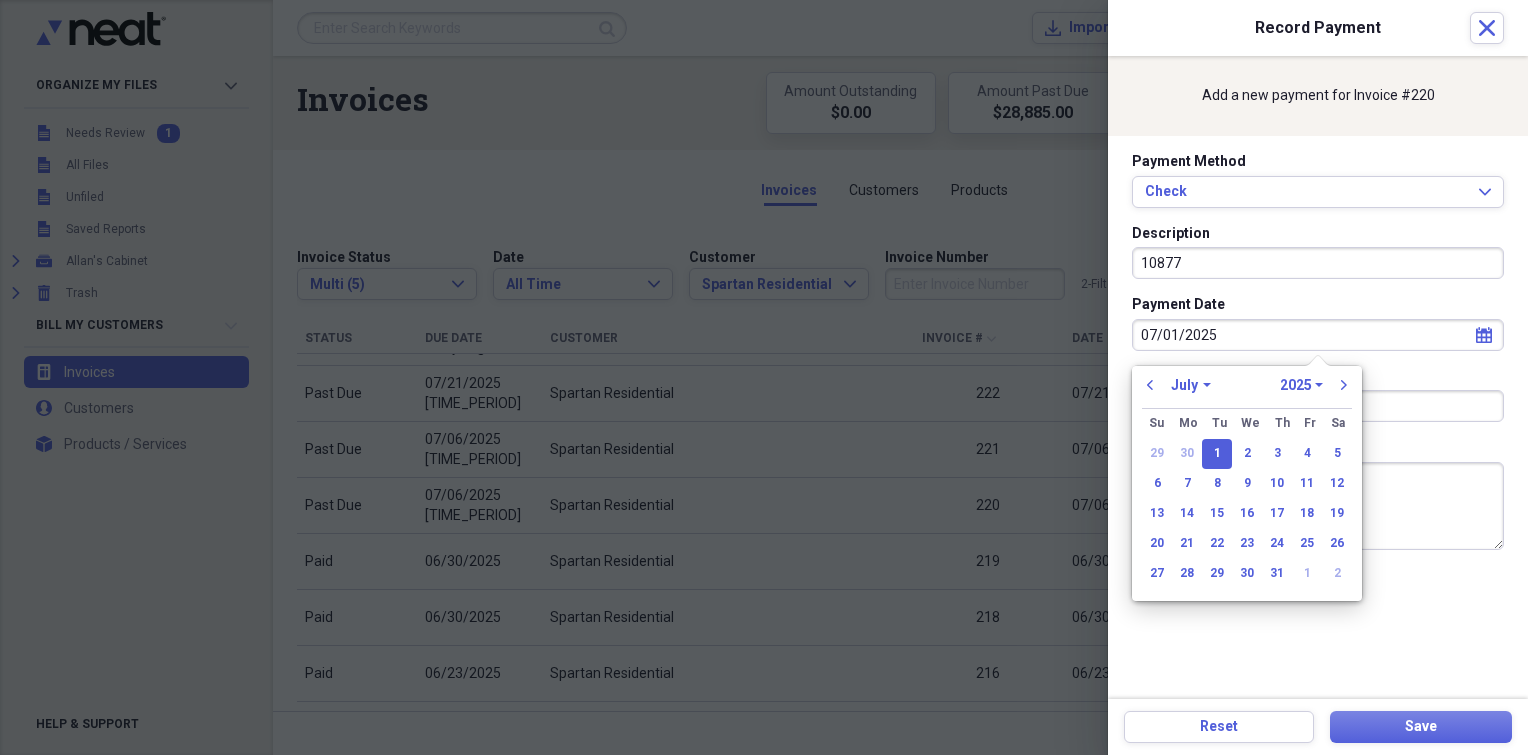 click on "1" at bounding box center [1217, 454] 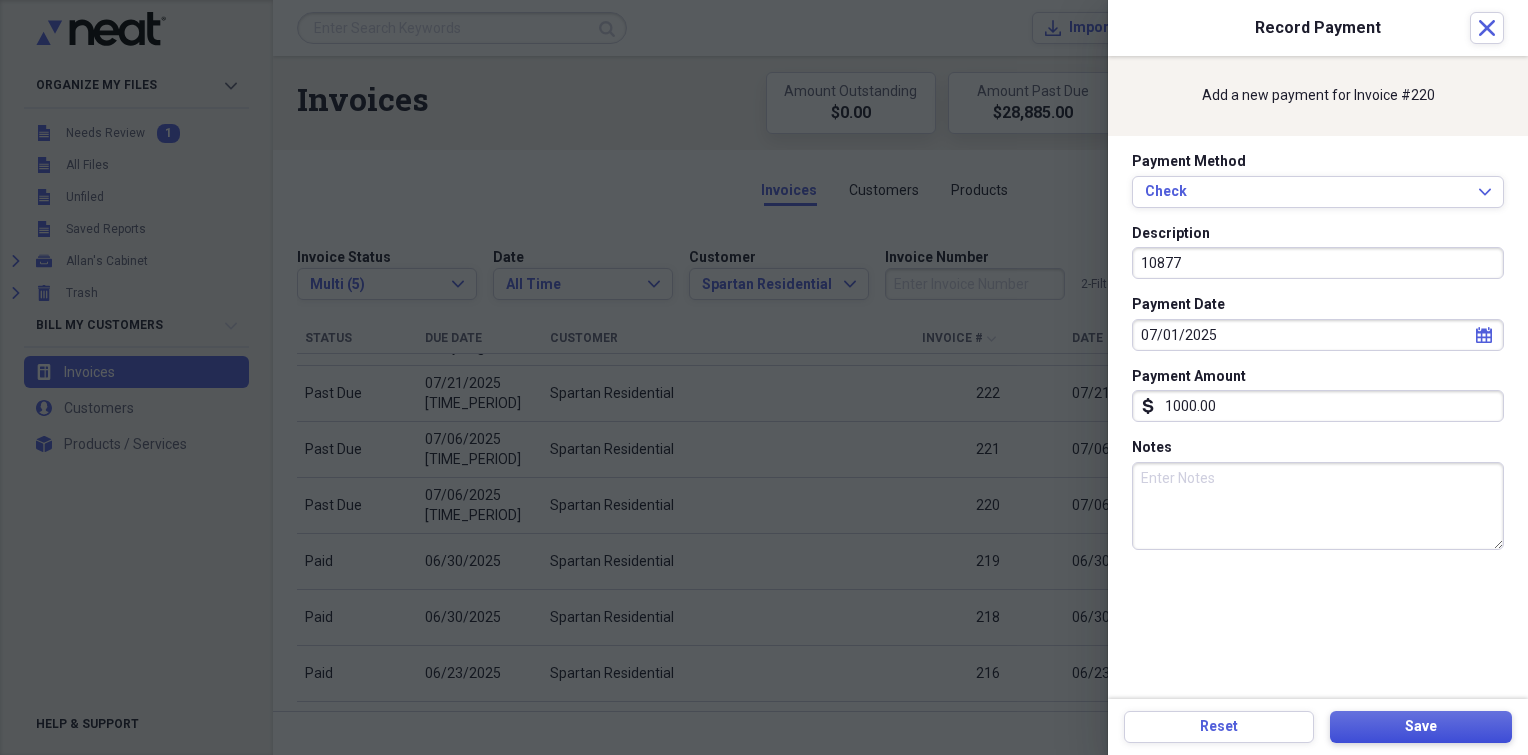 click on "Save" at bounding box center [1421, 727] 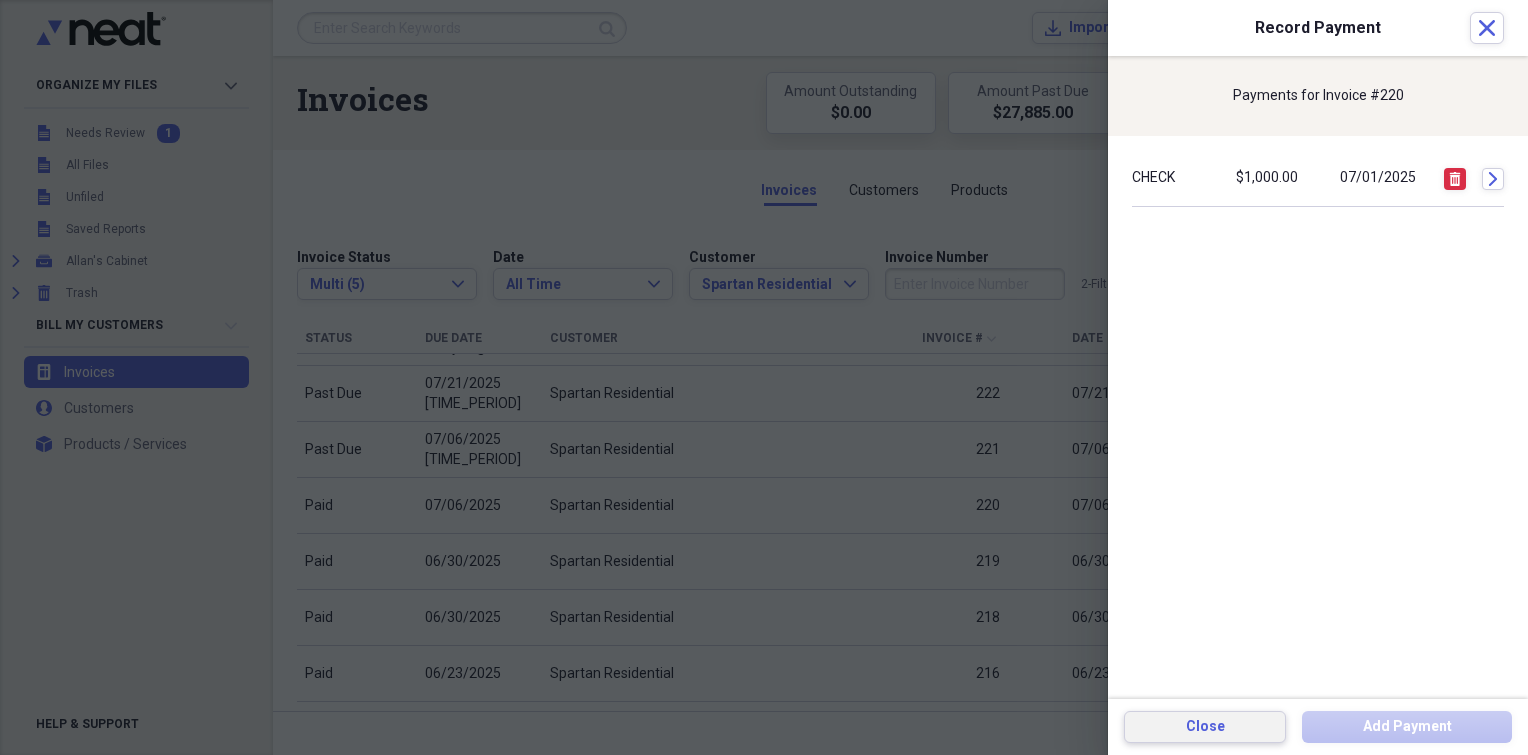 click on "Close" at bounding box center [1205, 727] 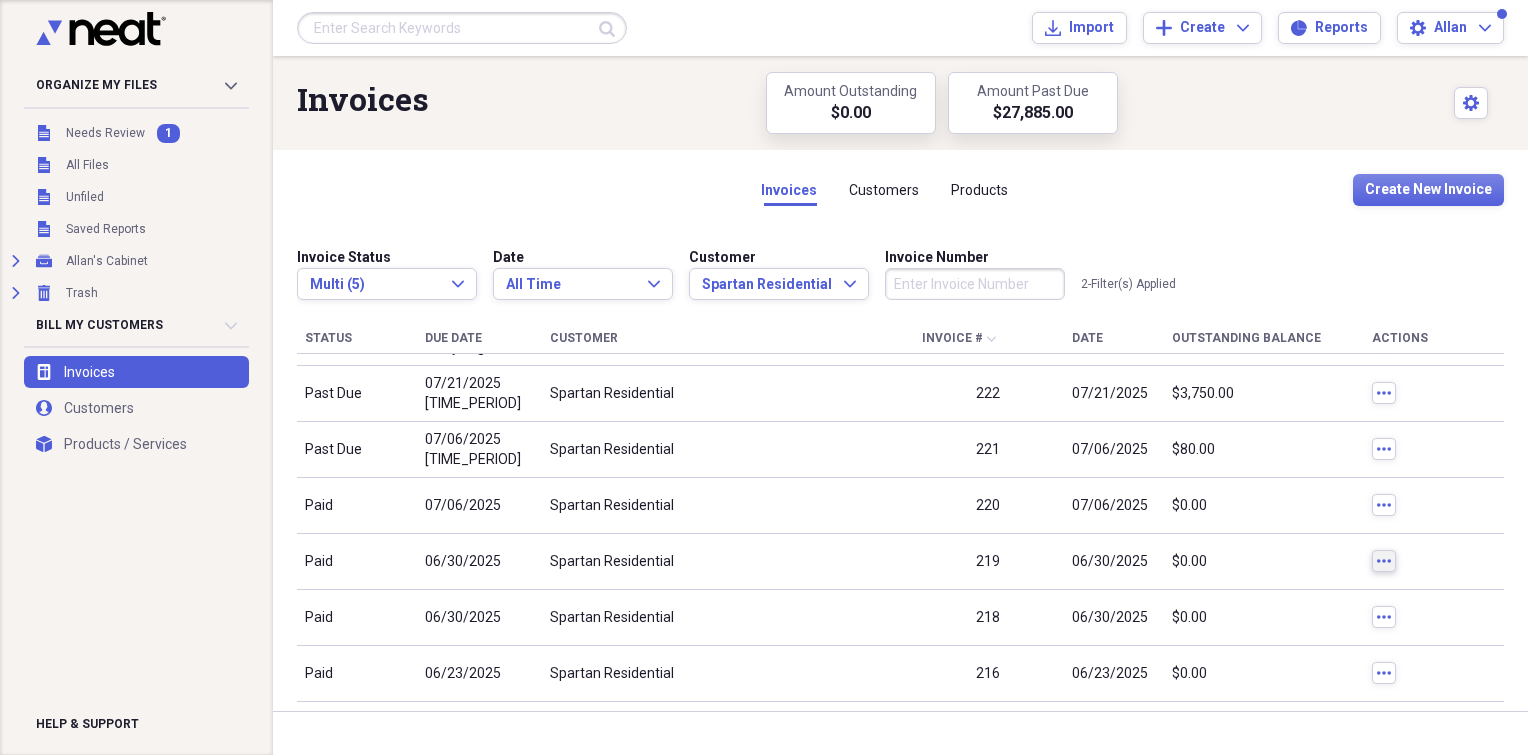 click 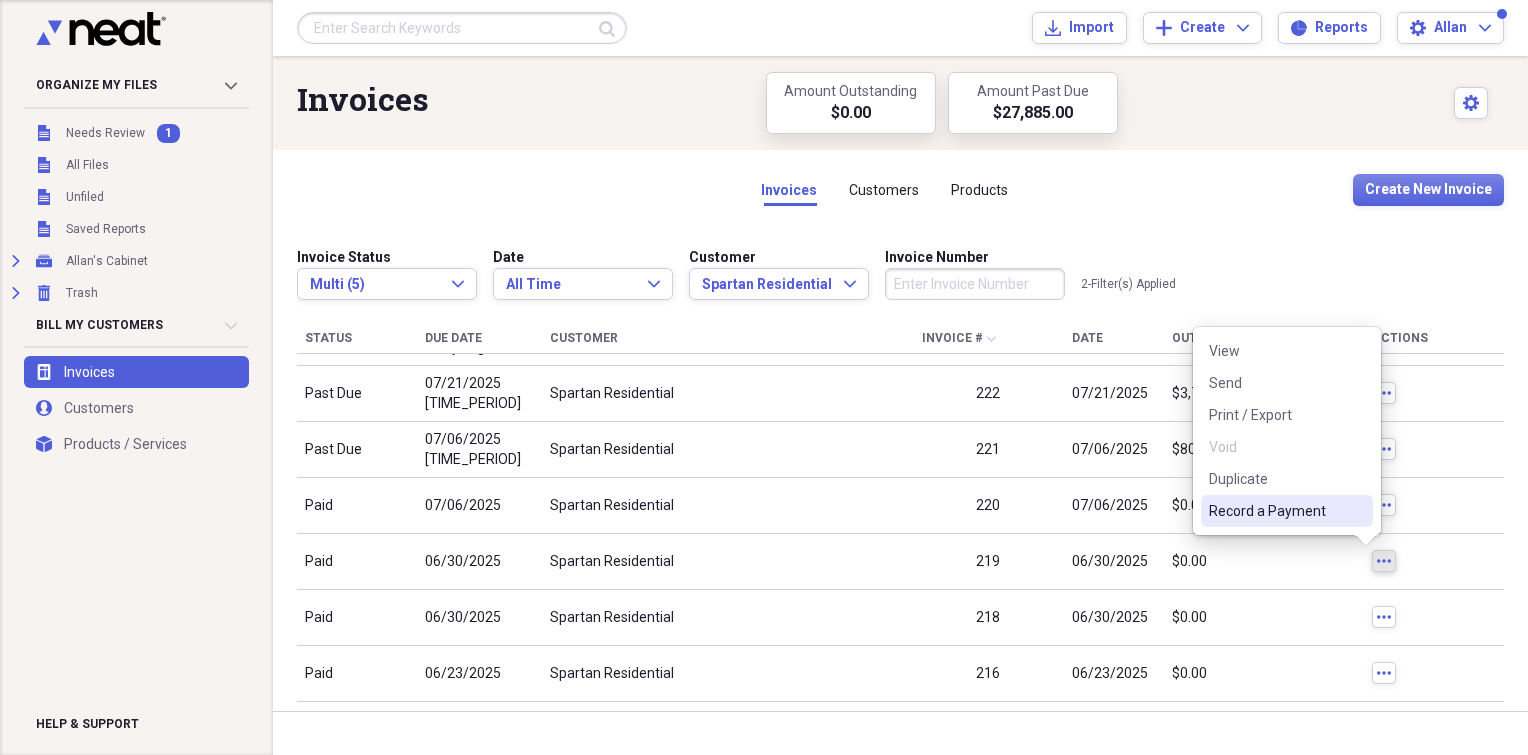 click on "Record a Payment" at bounding box center (1275, 511) 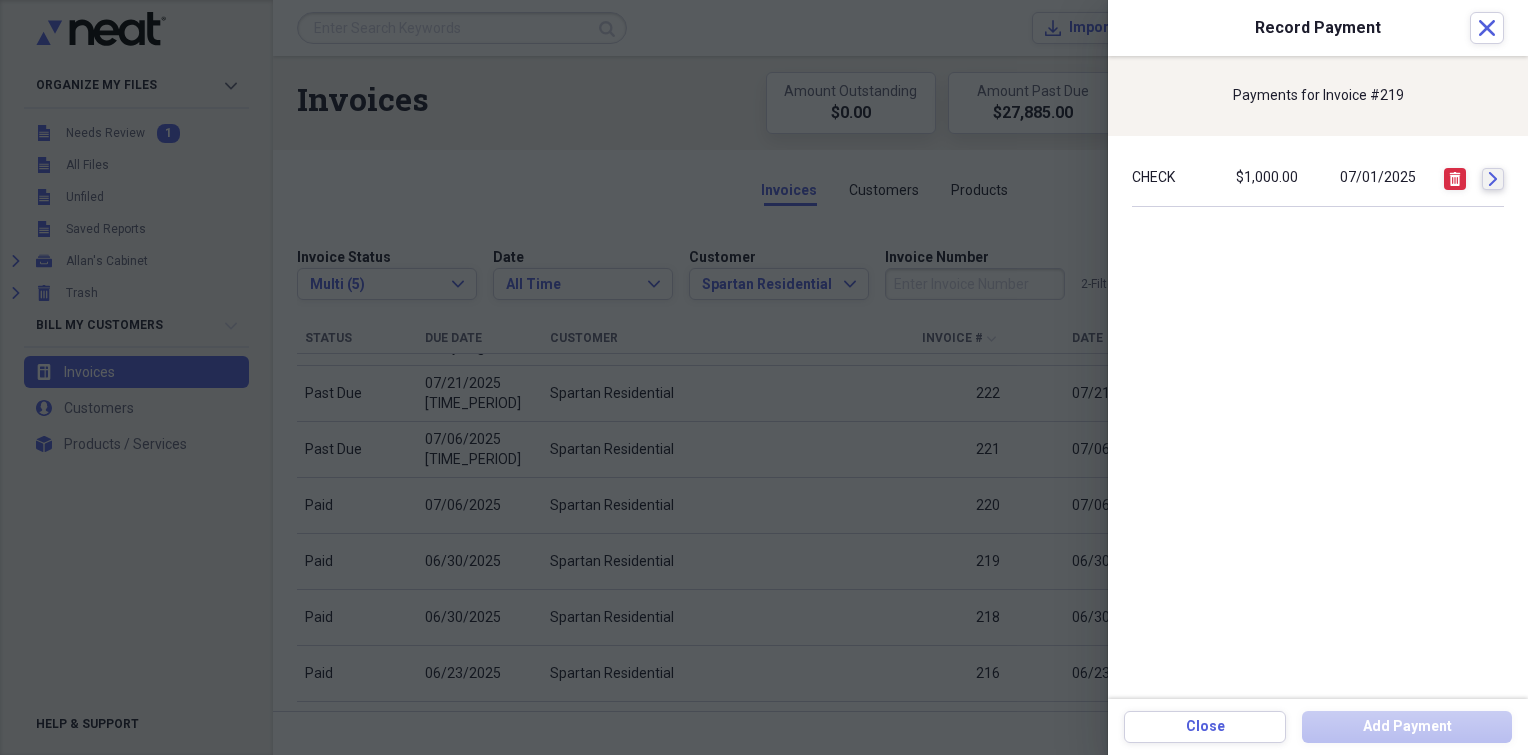 click 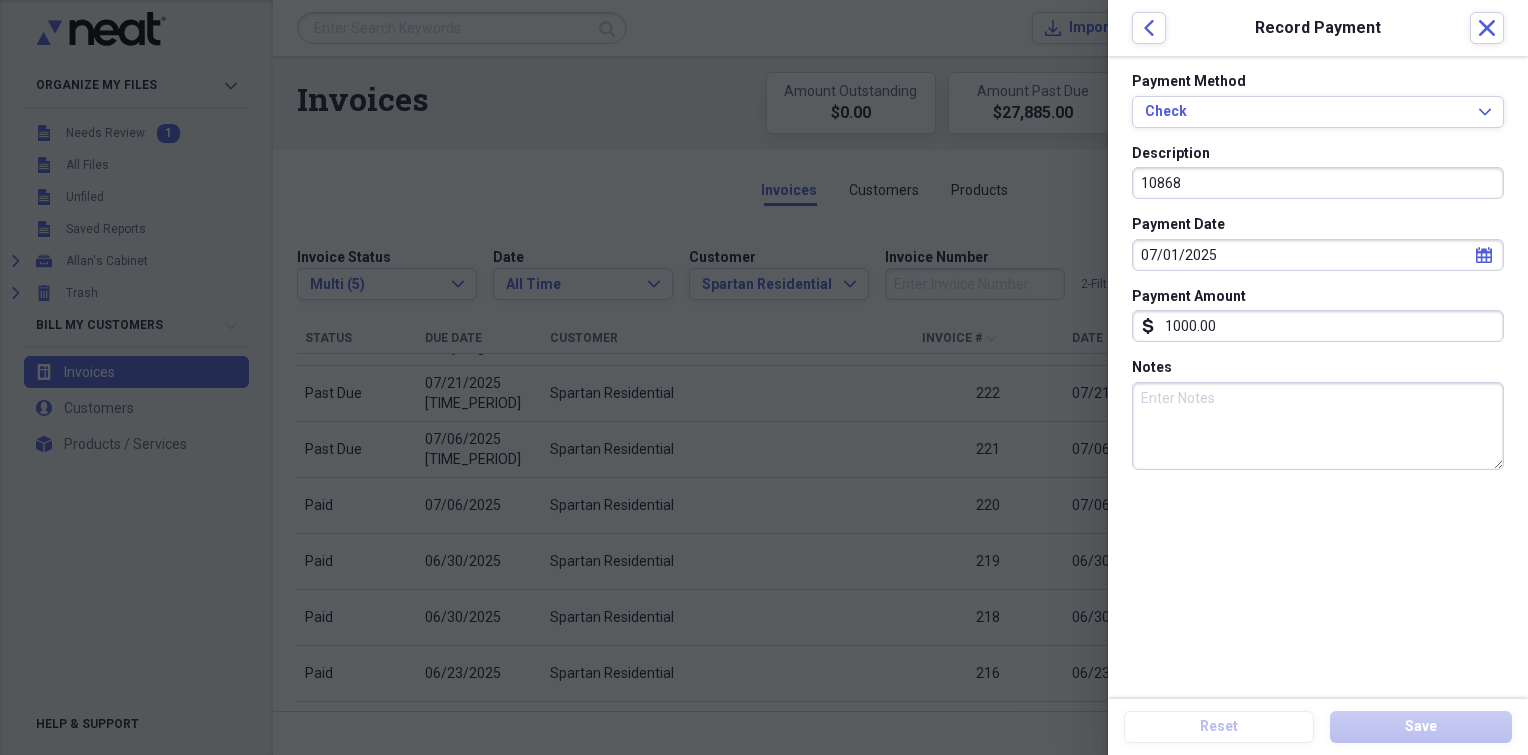 click on "Payment Date [DATE] calendar Calendar Payment Amount dollar-sign [AMOUNT] more Past Due [DATE] [TIME_PERIOD] [CUSTOMER] [INVOICE_NUM] [AMOUNT] more Past Due [DATE] [TIME_PERIOD] [CUSTOMER] [INVOICE_NUM] [AMOUNT] more Past Due [DATE] [TIME_PERIOD] [CUSTOMER] [INVOICE_NUM] [AMOUNT] more Paid [DATE] [INVOICE_NUM] [AMOUNT]" at bounding box center [764, 377] 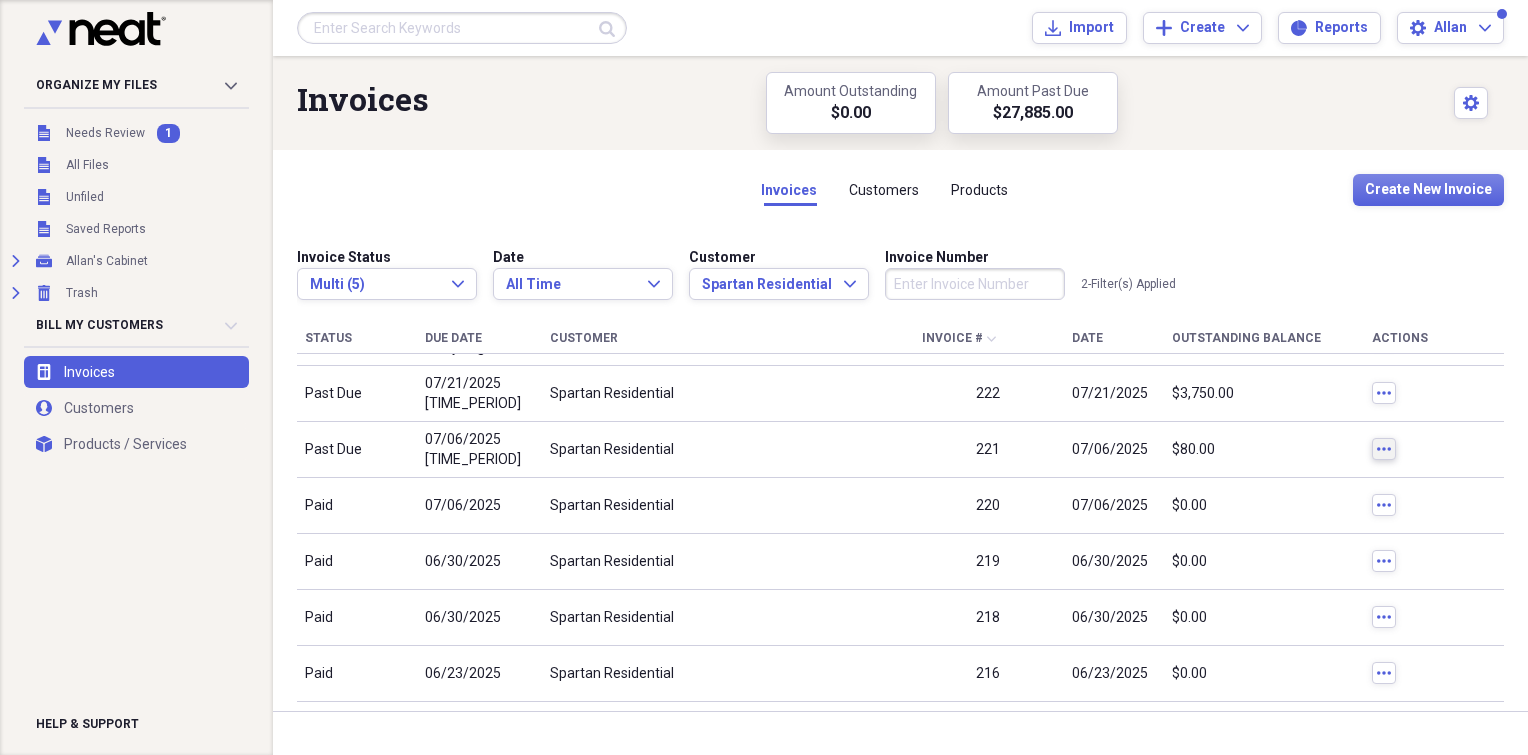 click on "more" at bounding box center (1384, 449) 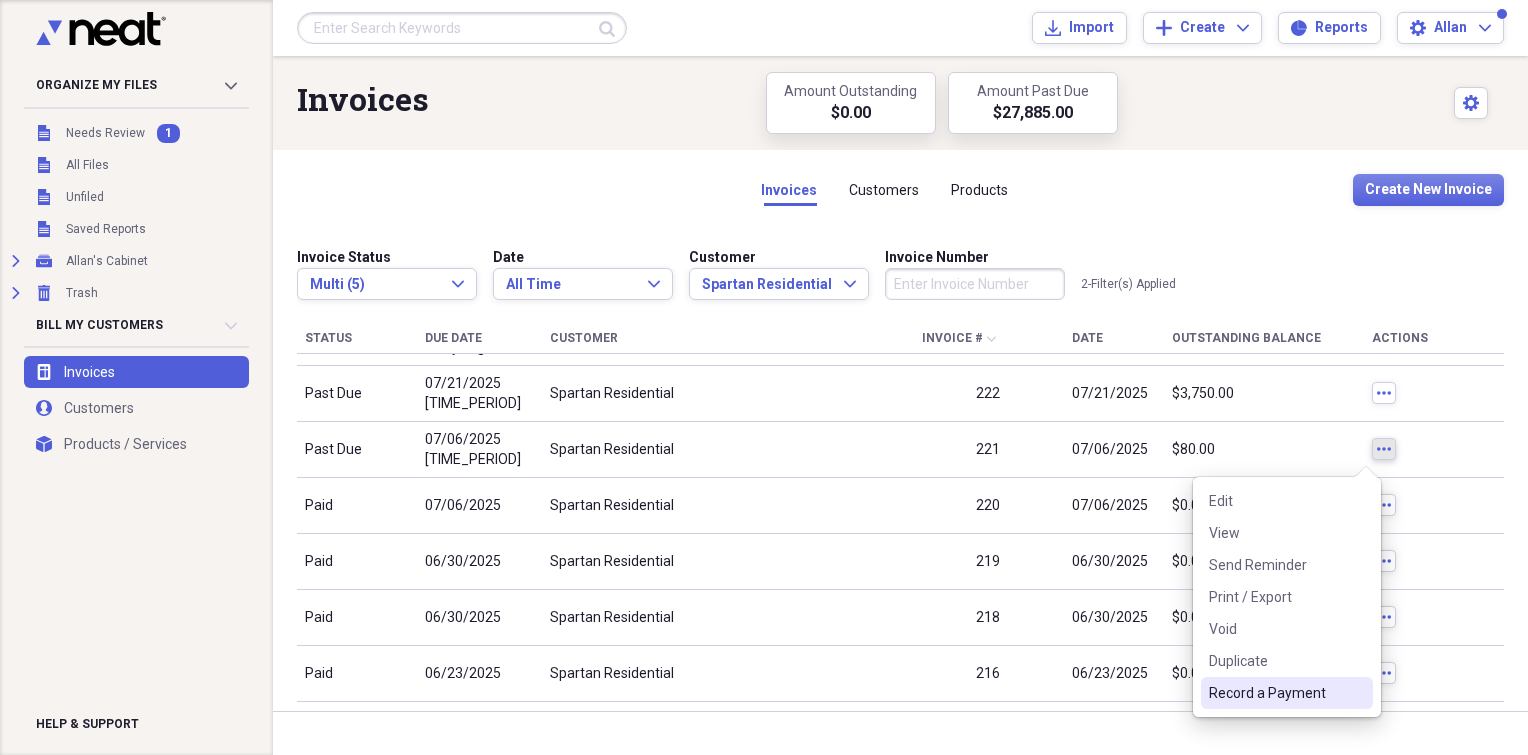click on "Record a Payment" at bounding box center [1275, 693] 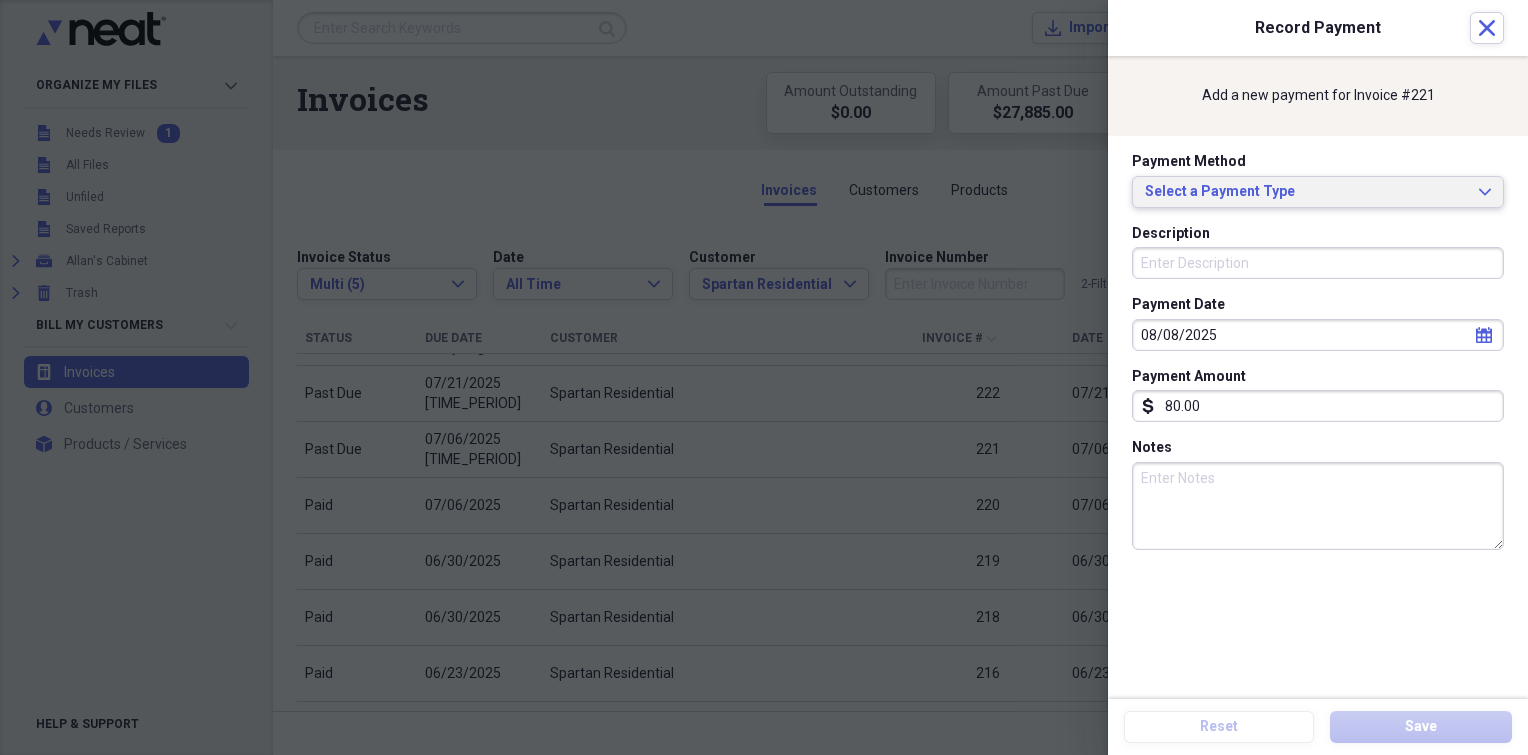 click on "Select a Payment Type" at bounding box center [1306, 192] 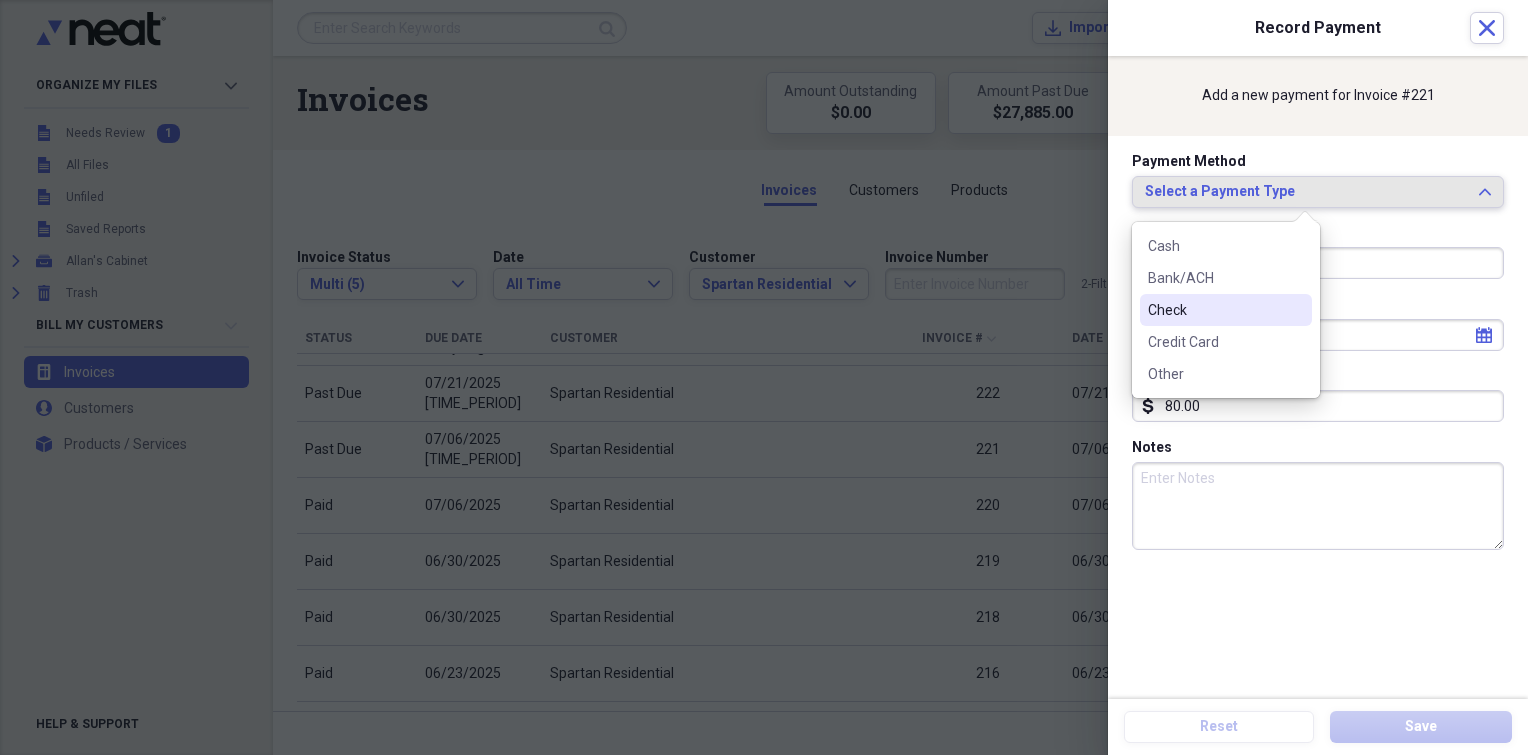 click on "Check" at bounding box center [1214, 310] 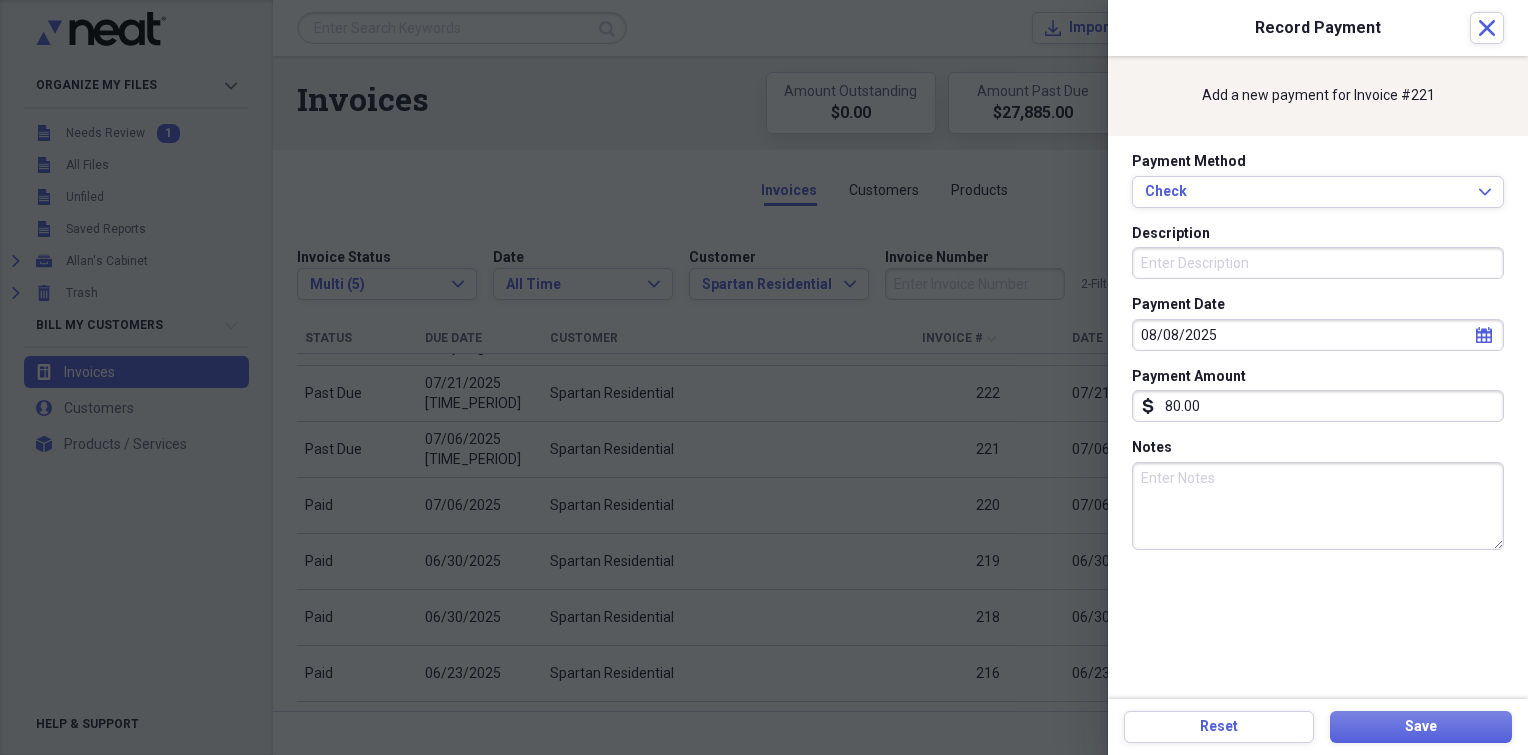 click on "Description" at bounding box center [1318, 263] 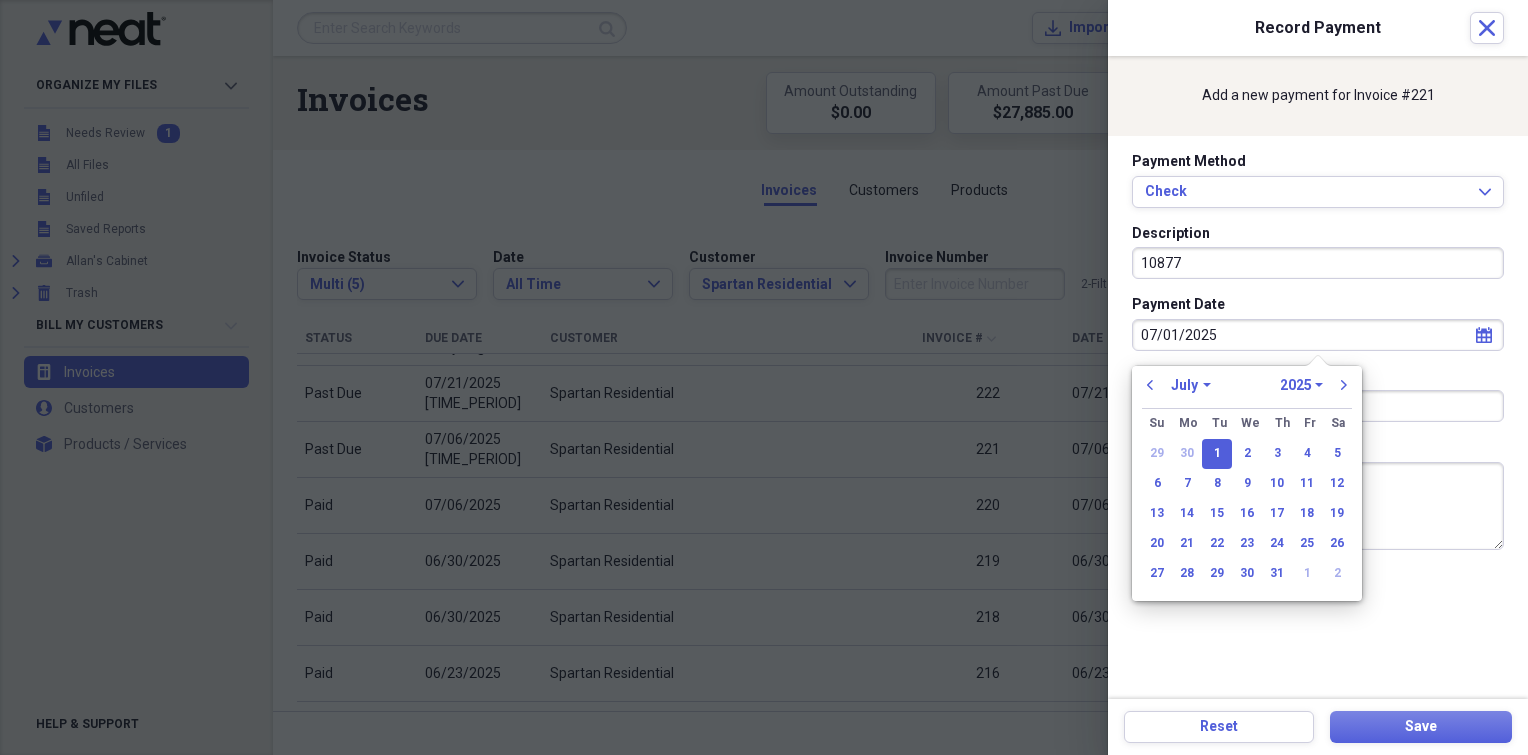 click on "1" at bounding box center (1217, 454) 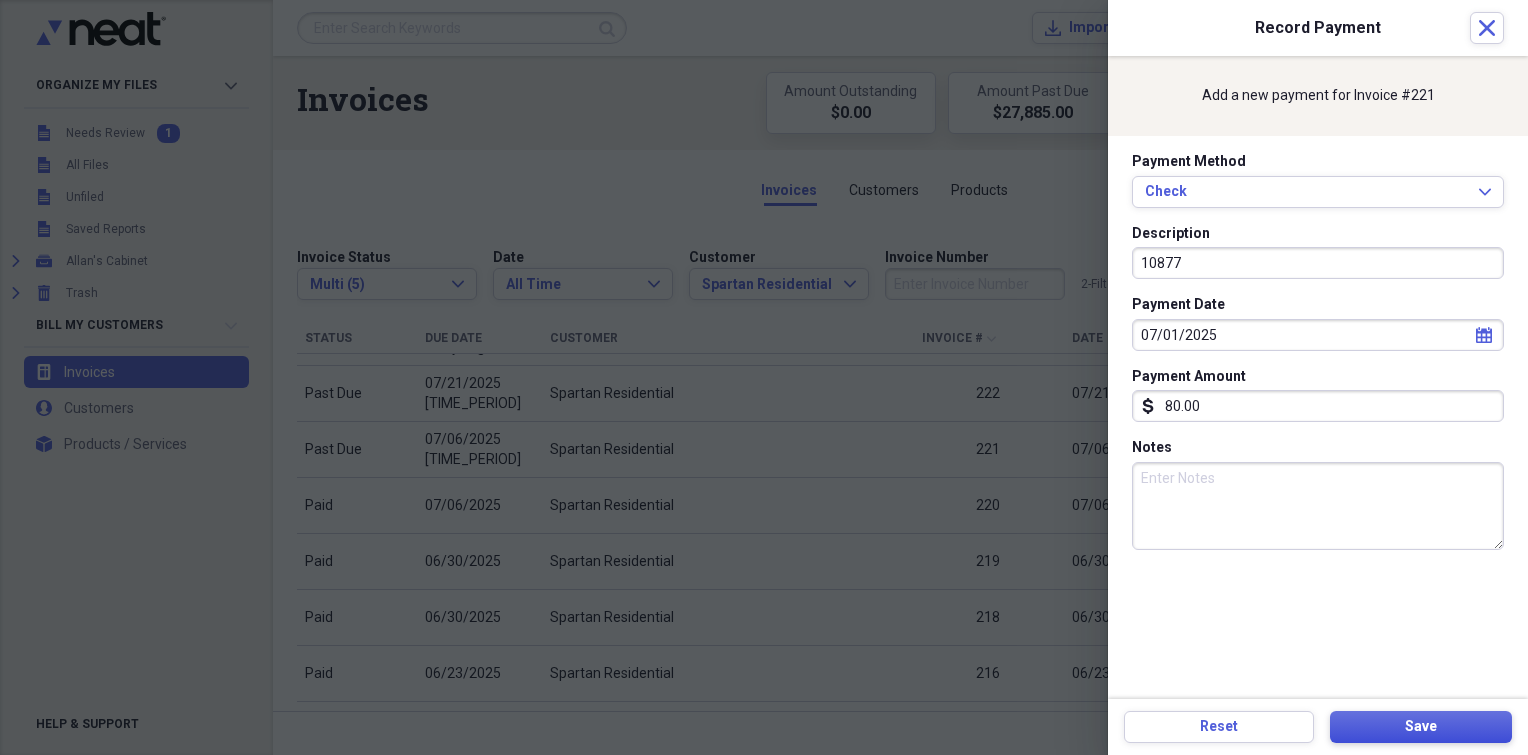 click on "Save" at bounding box center (1421, 727) 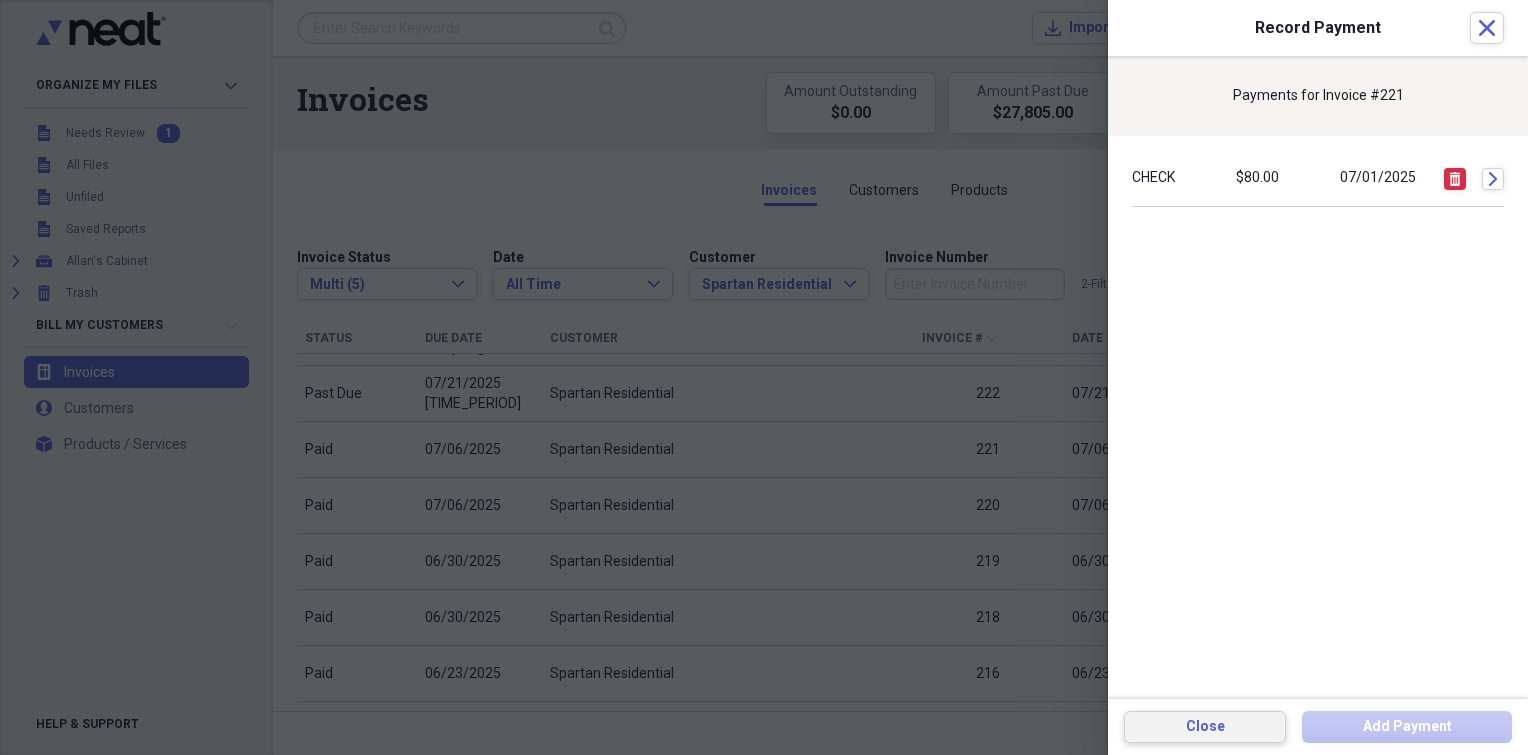 click on "Close" at bounding box center (1205, 727) 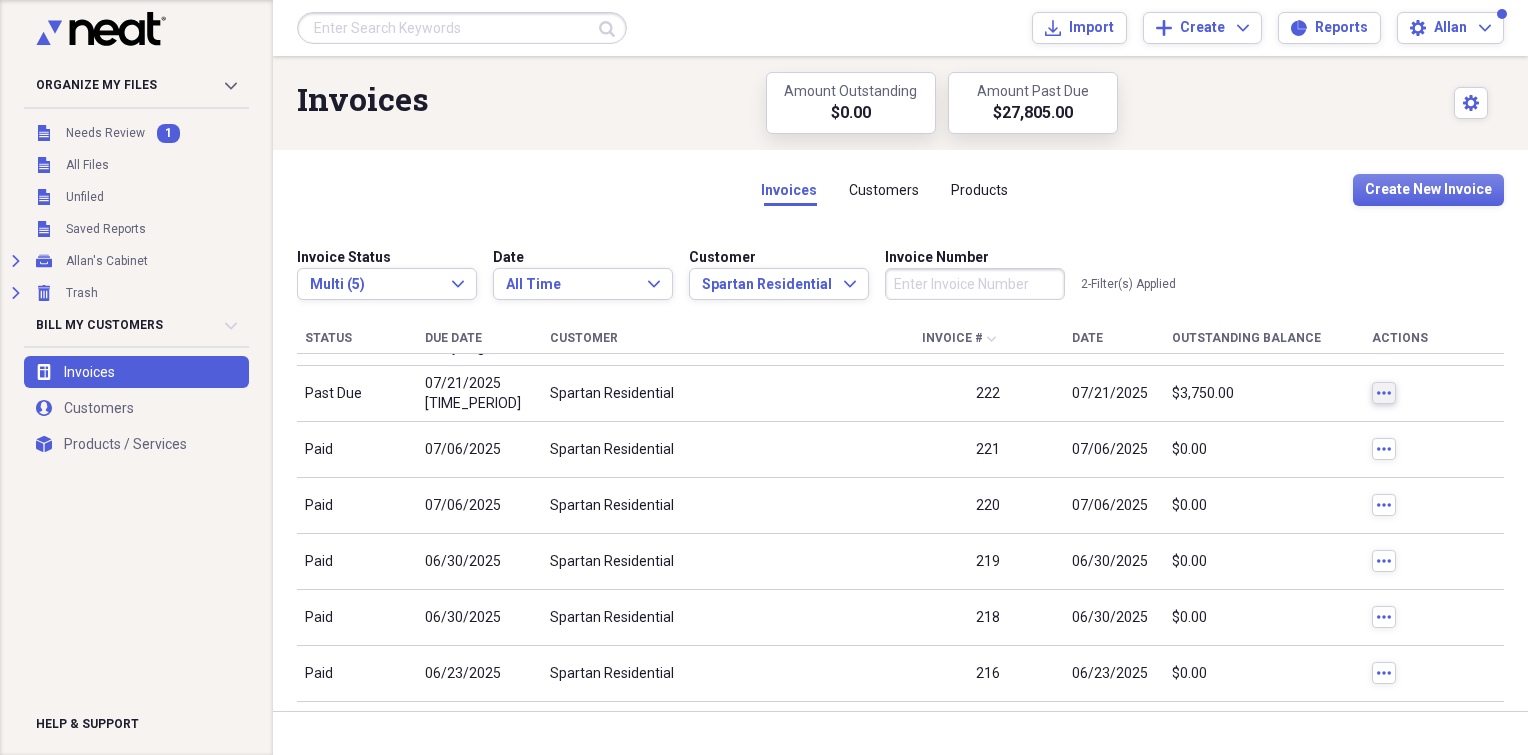 click on "more" 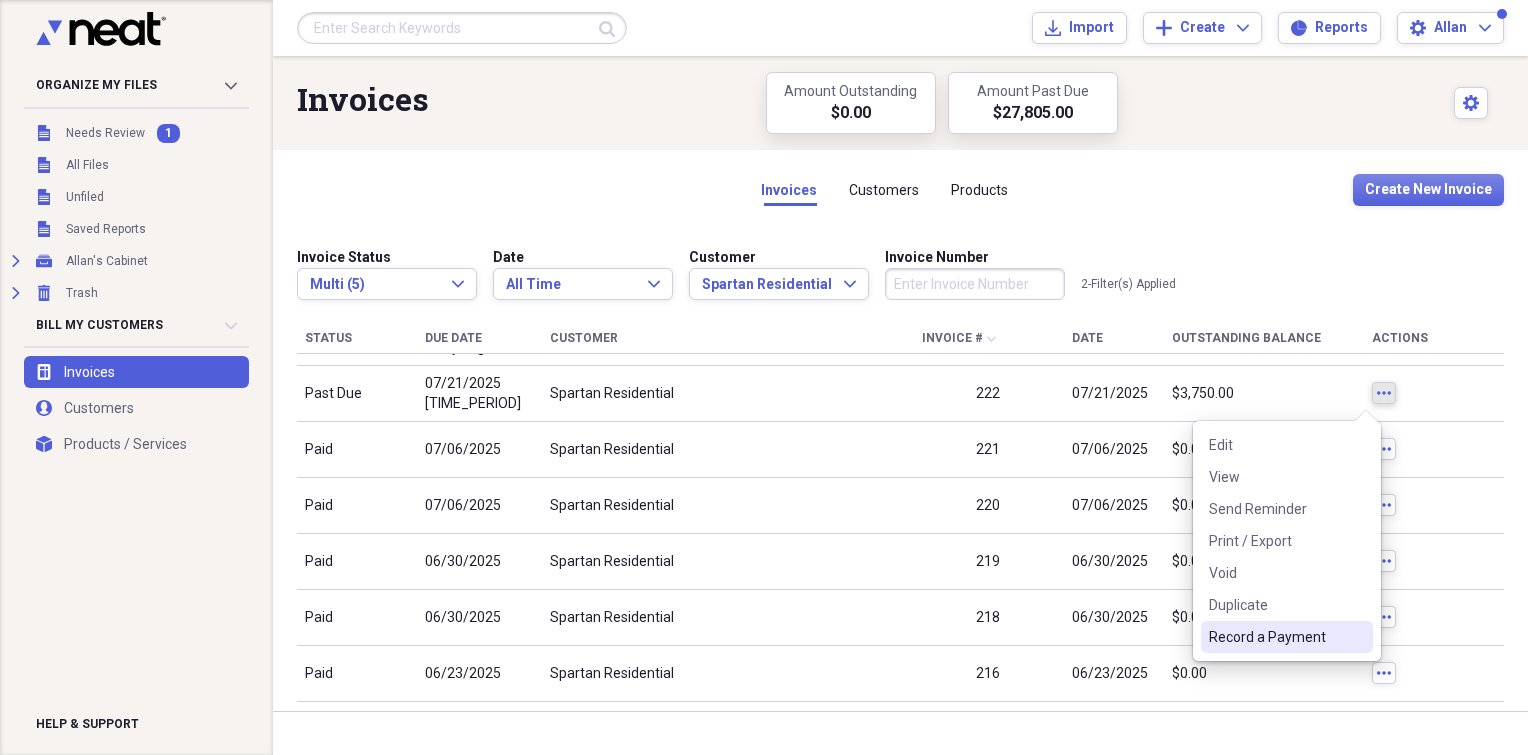 click on "Record a Payment" at bounding box center [1275, 637] 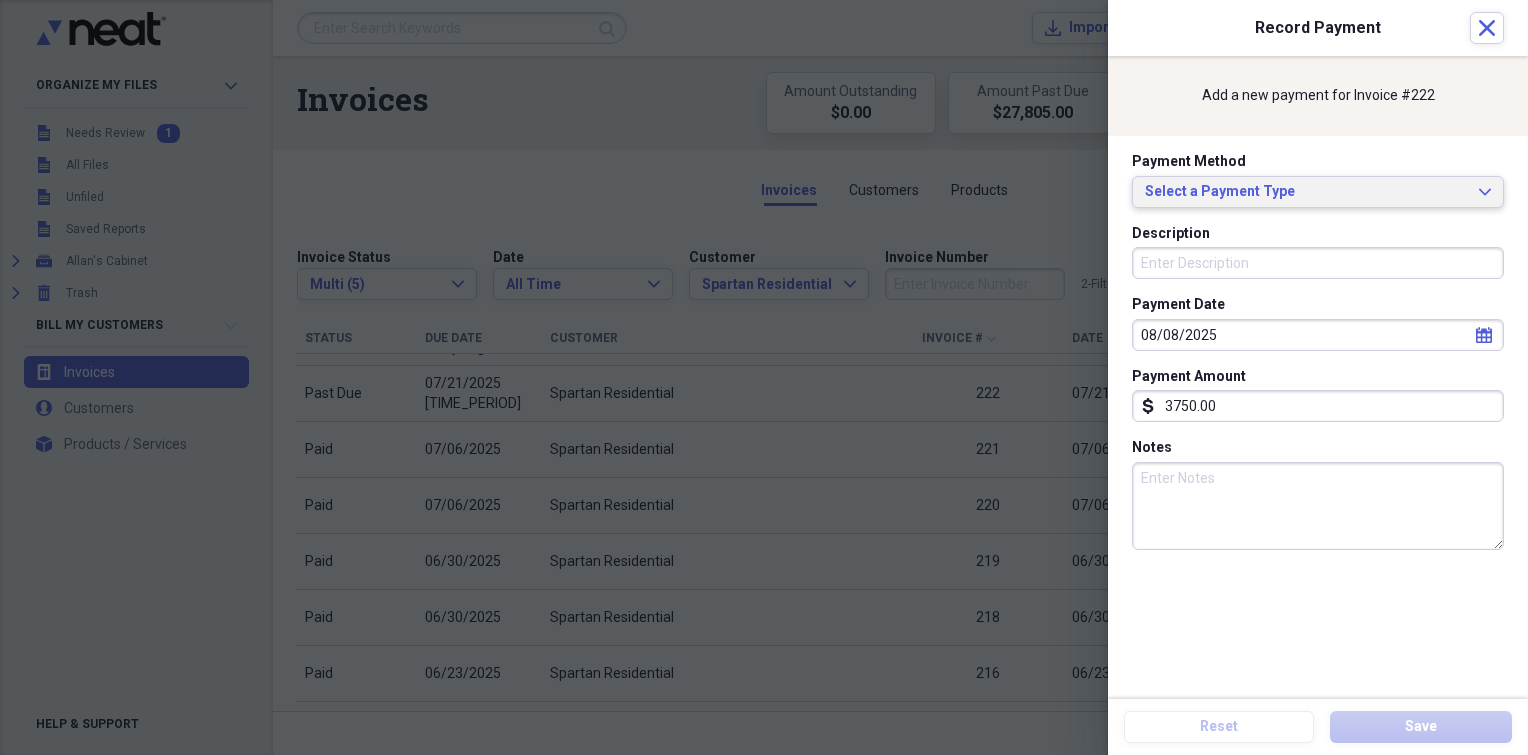 click on "Select a Payment Type" at bounding box center [1306, 192] 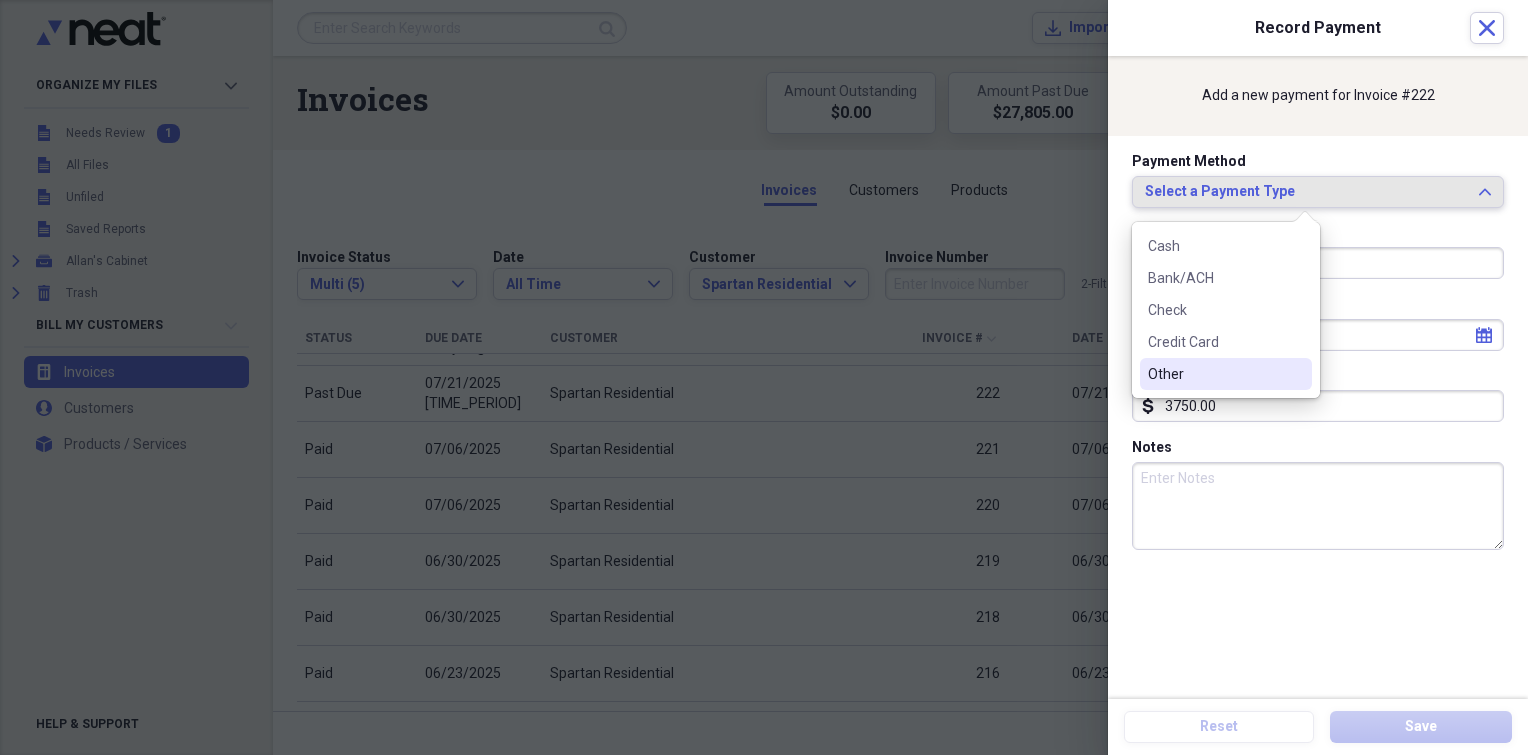 click on "Other" at bounding box center (1226, 374) 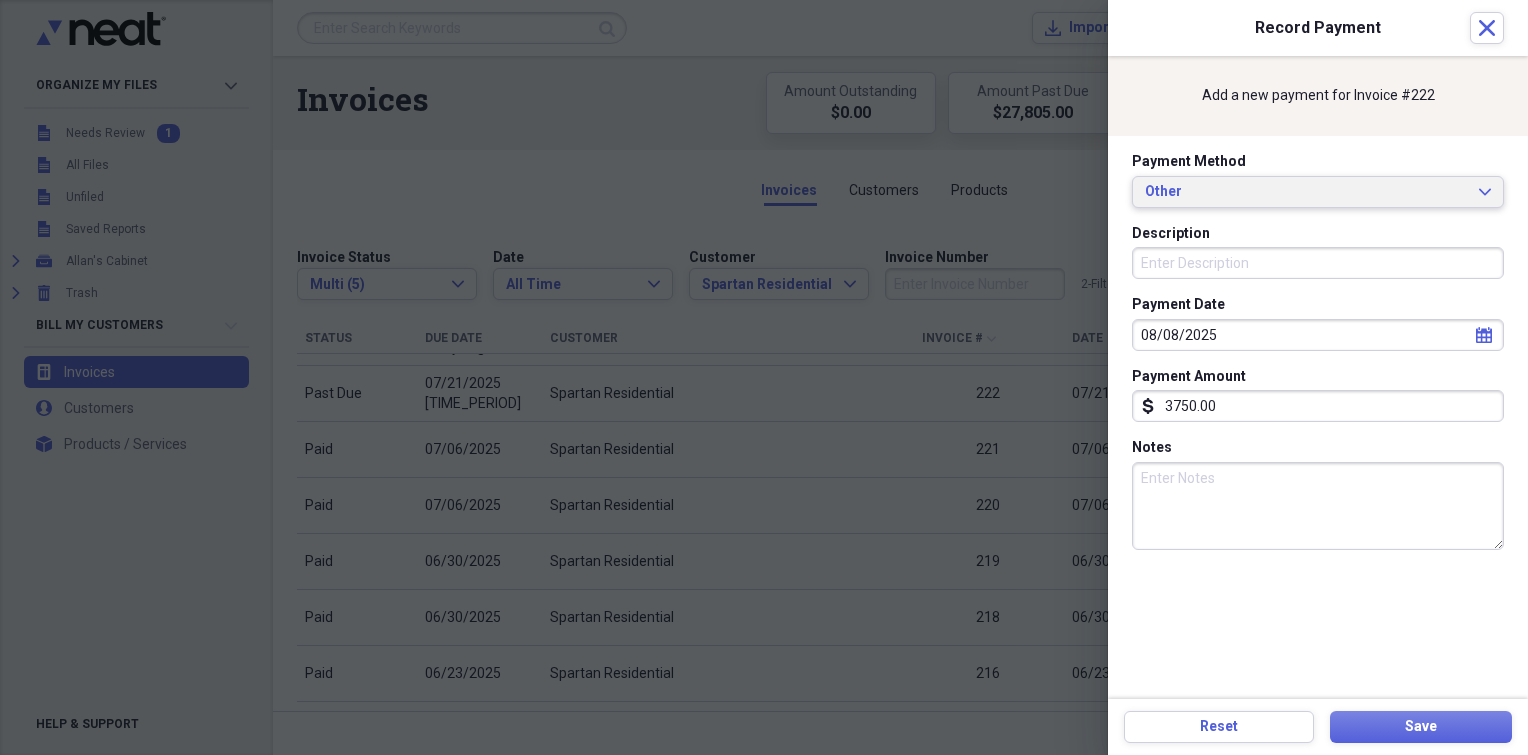 click on "Other" at bounding box center [1306, 192] 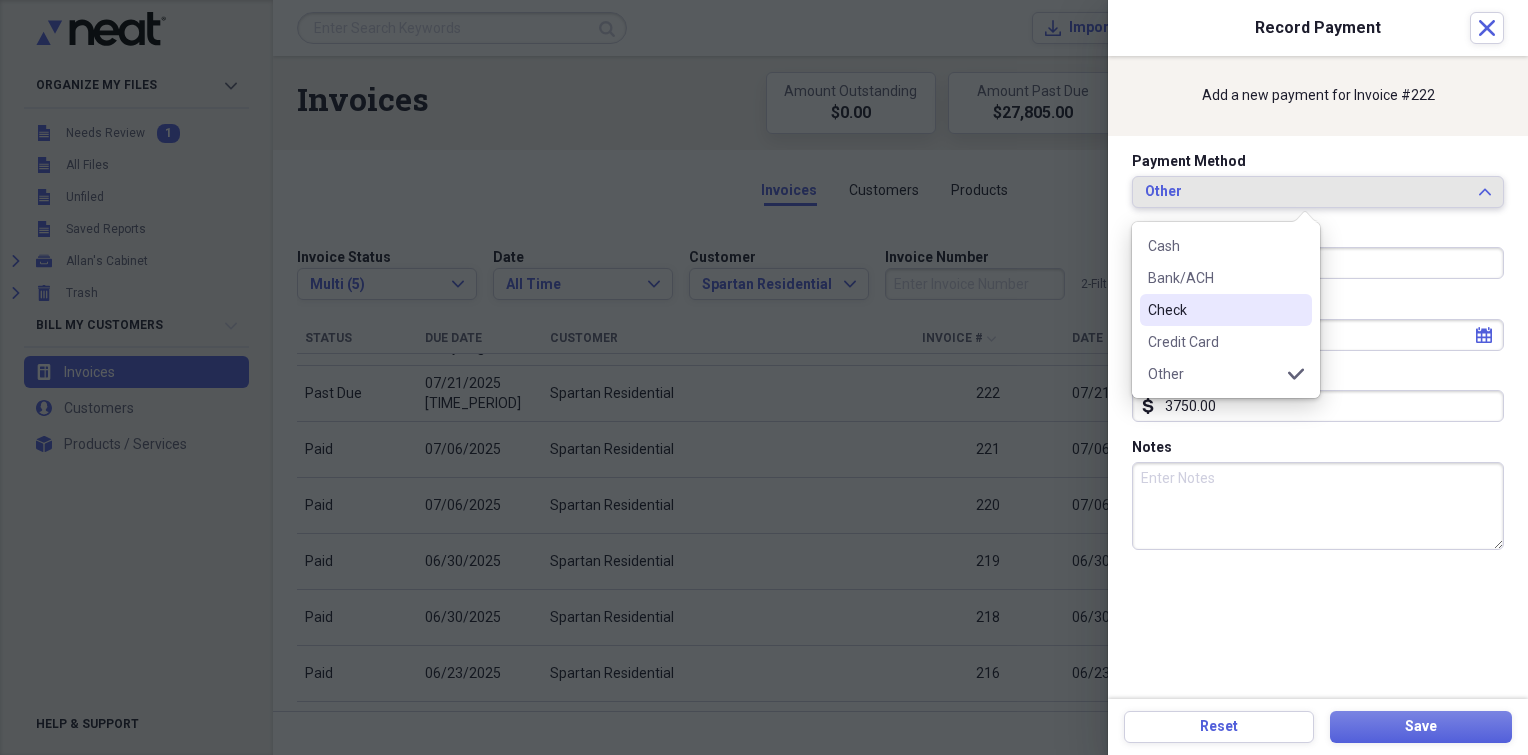 click on "Check" at bounding box center (1214, 310) 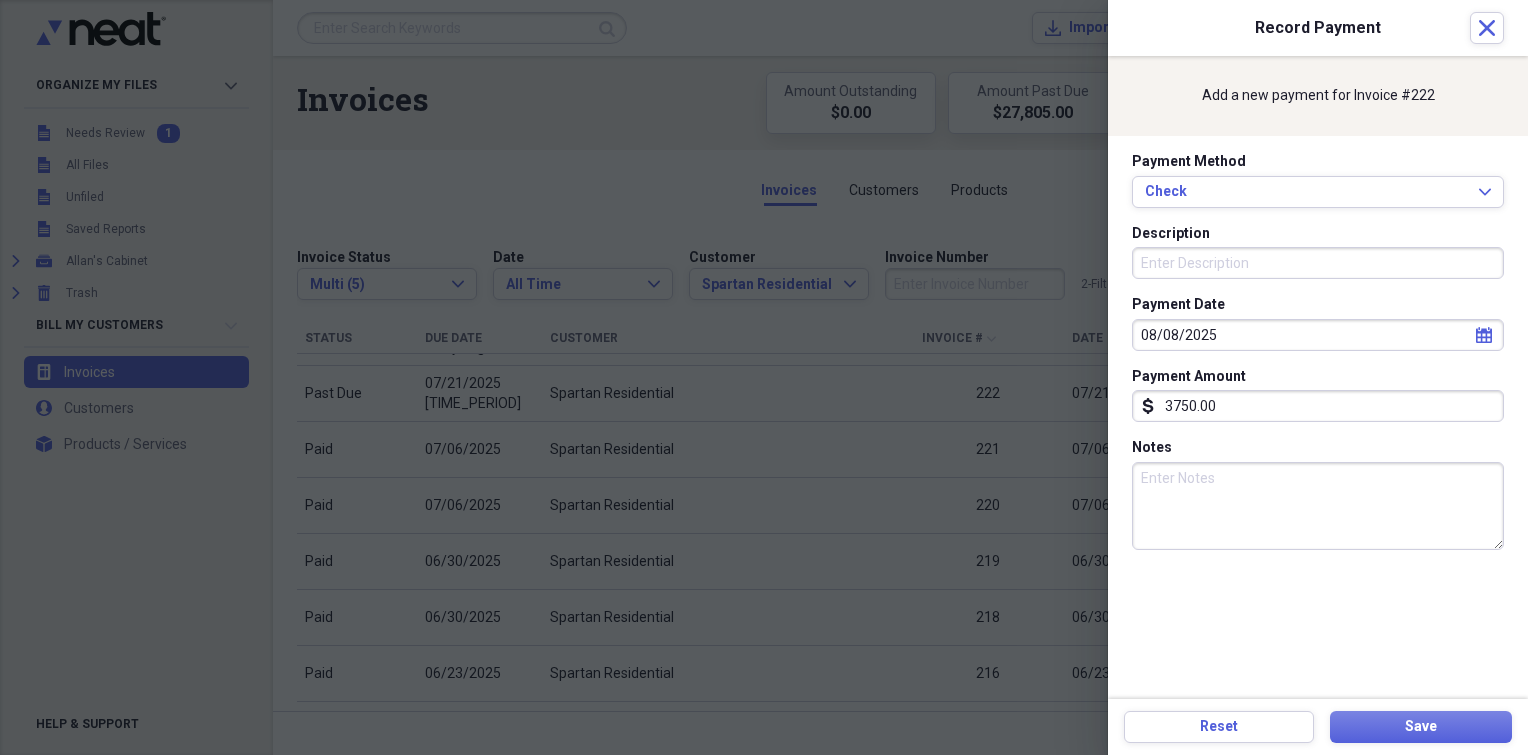 click on "Description" at bounding box center (1318, 263) 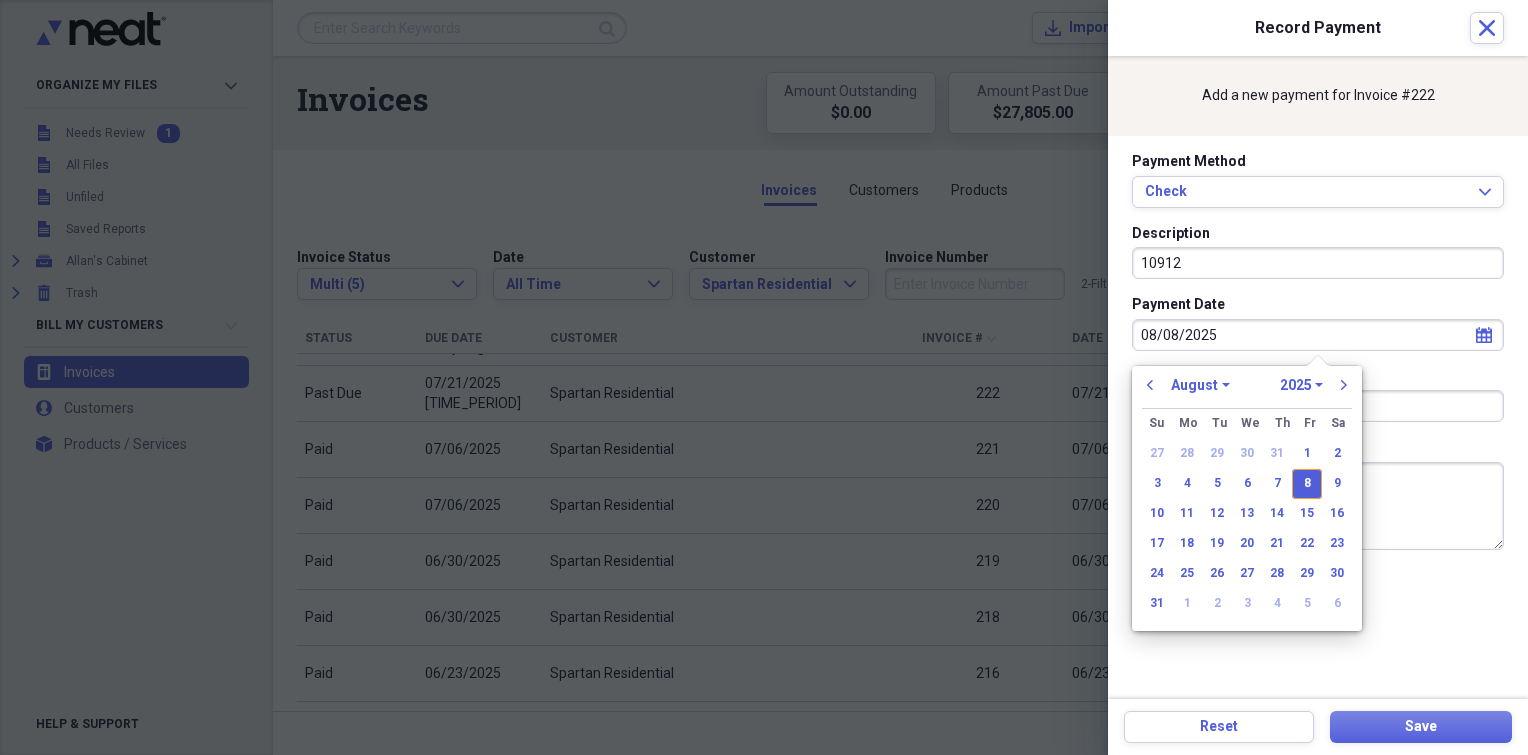 click on "08/08/2025" at bounding box center (1318, 335) 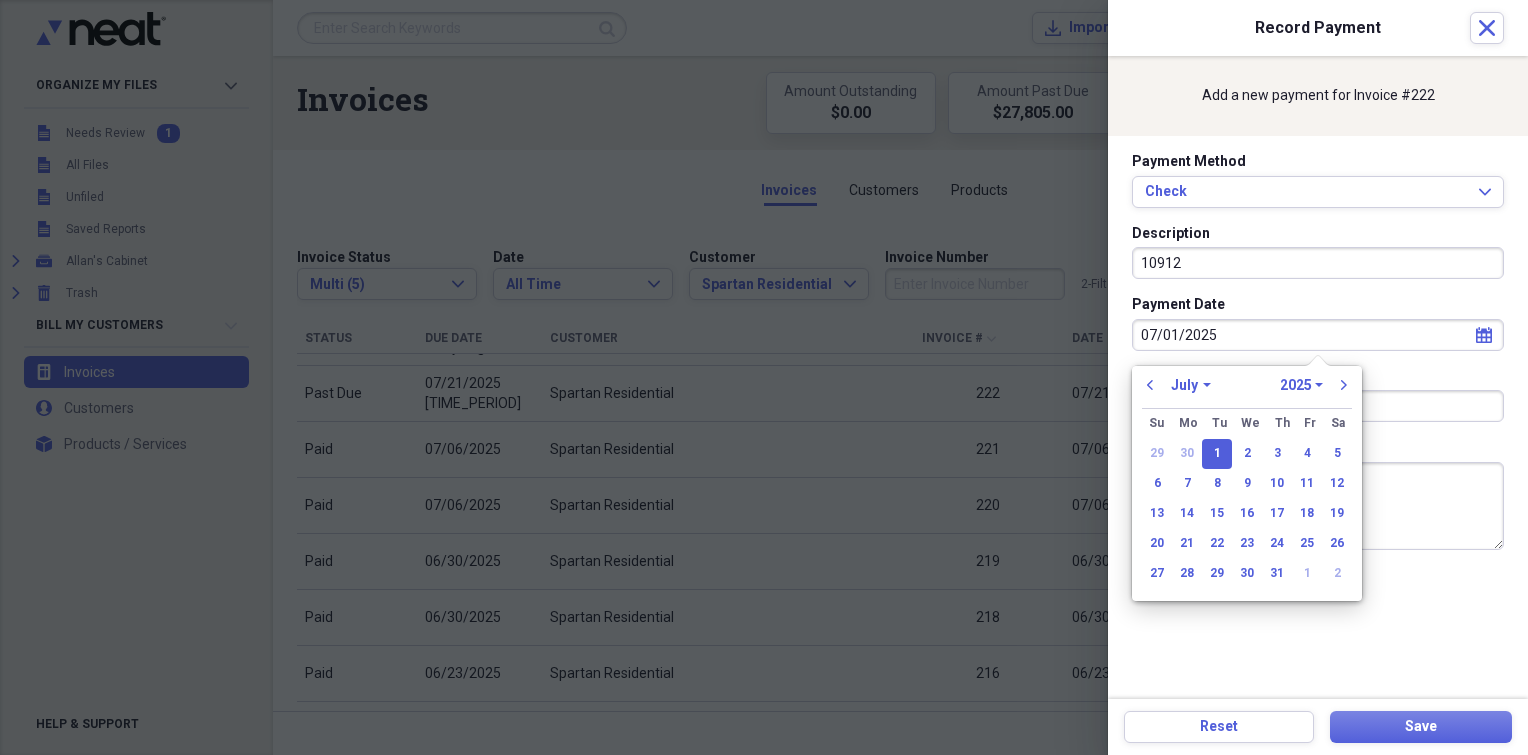 click on "1" at bounding box center [1217, 454] 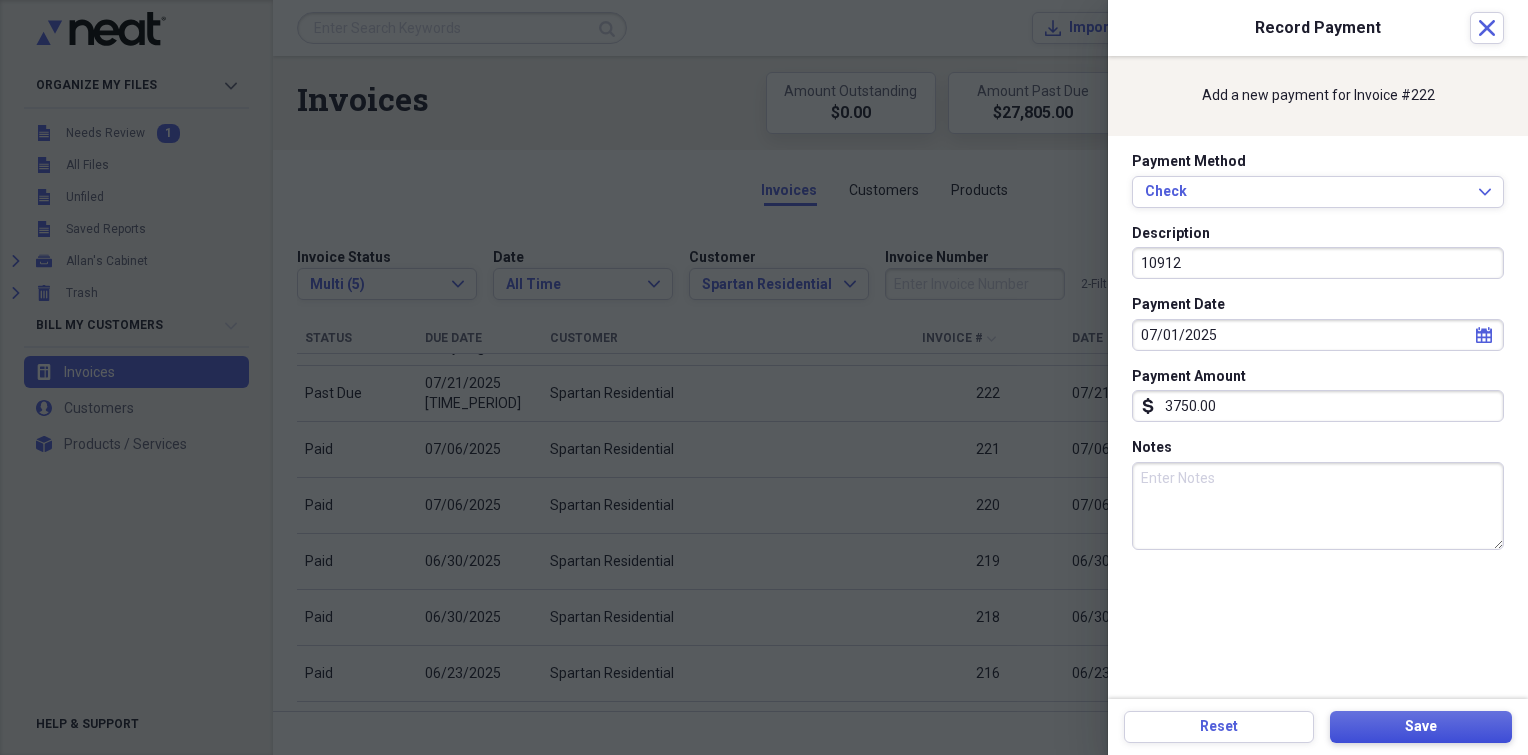 click on "Save" at bounding box center (1421, 727) 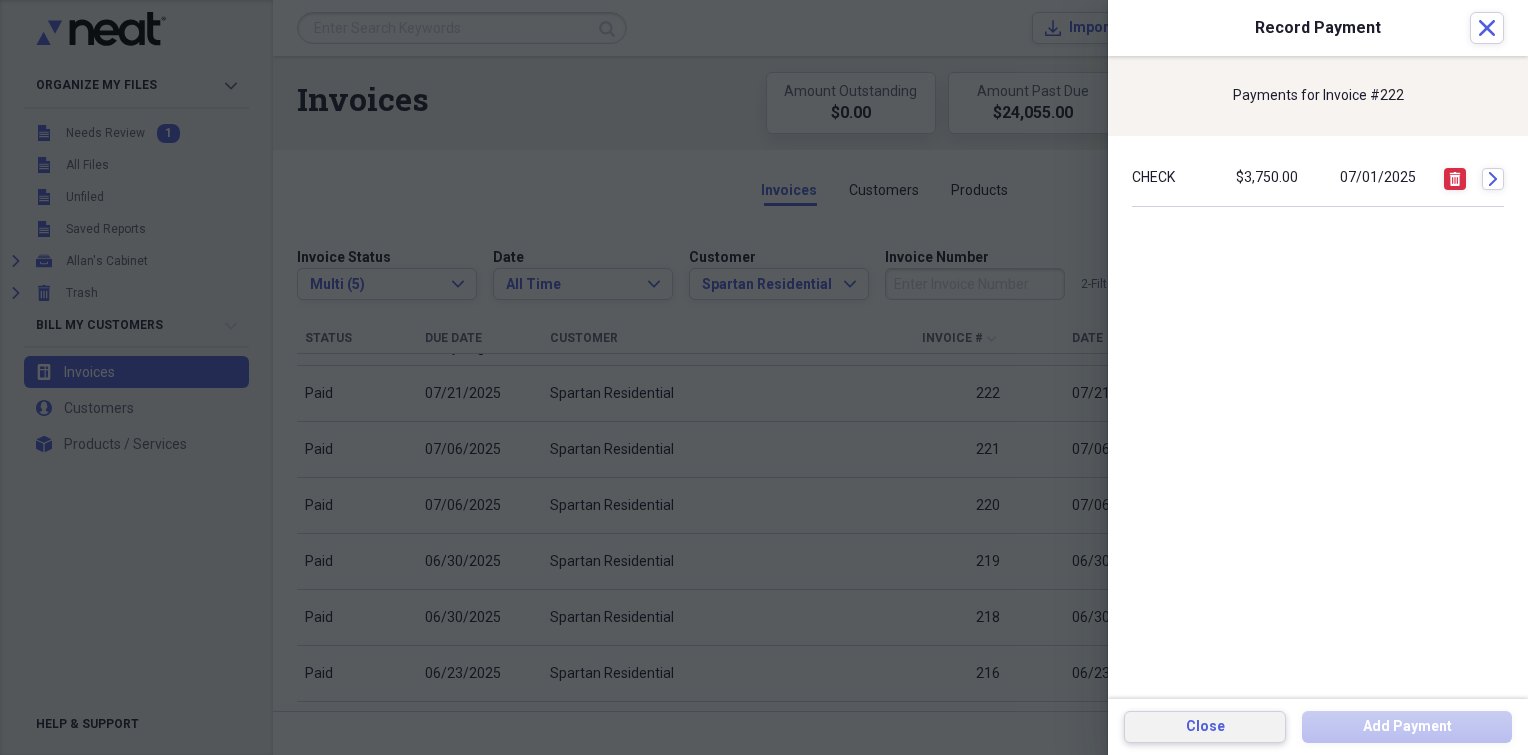 click on "Close" at bounding box center [1205, 727] 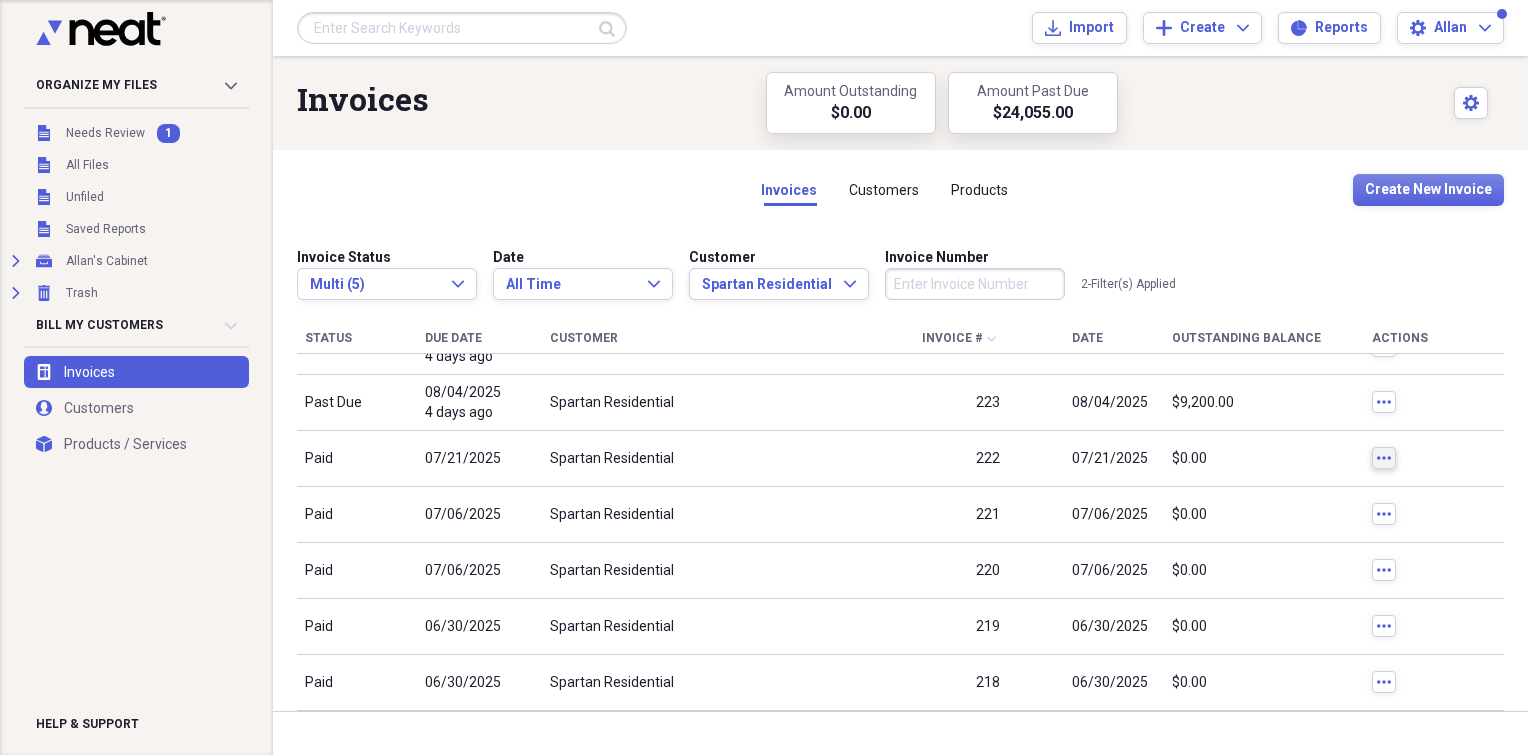 scroll, scrollTop: 0, scrollLeft: 0, axis: both 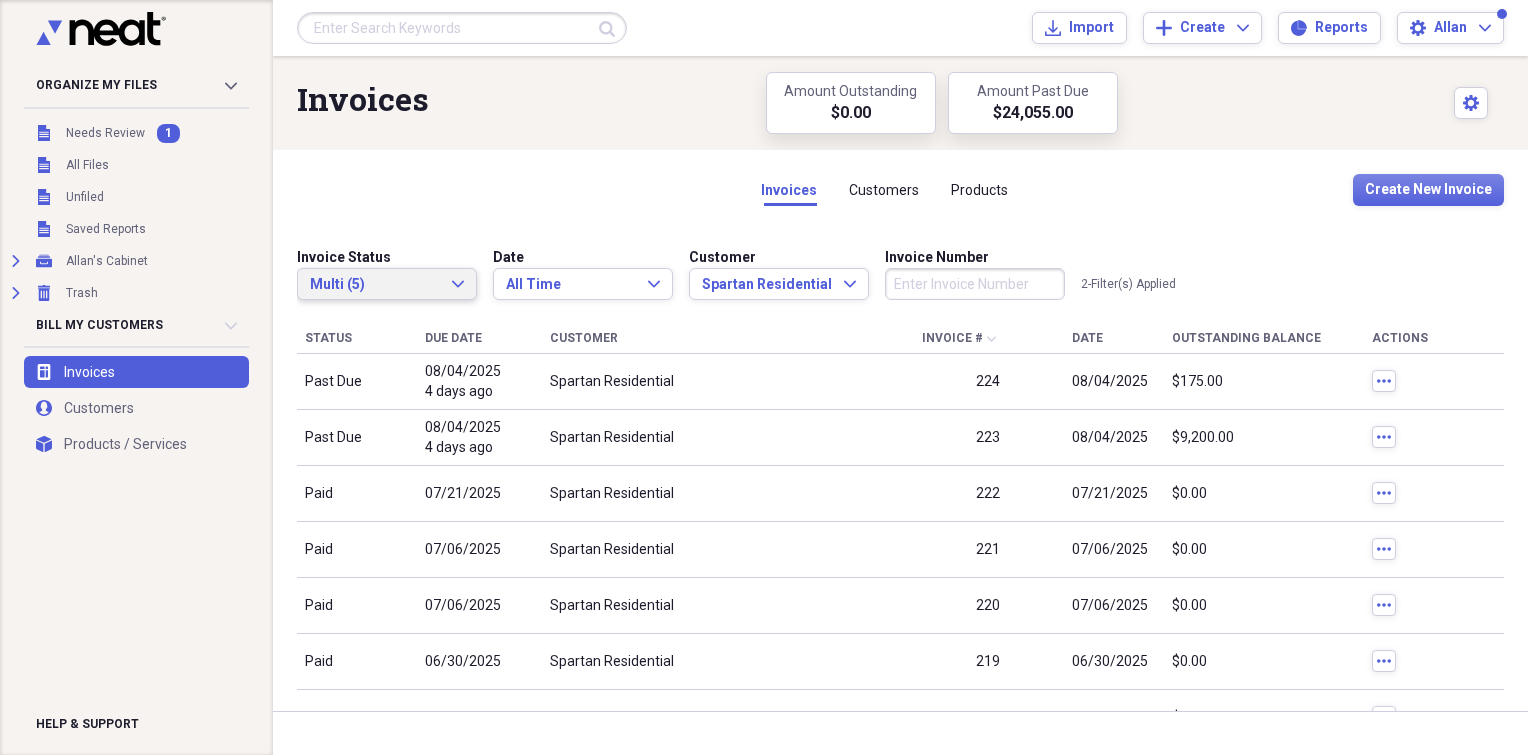 click on "Multi (5)" at bounding box center (375, 285) 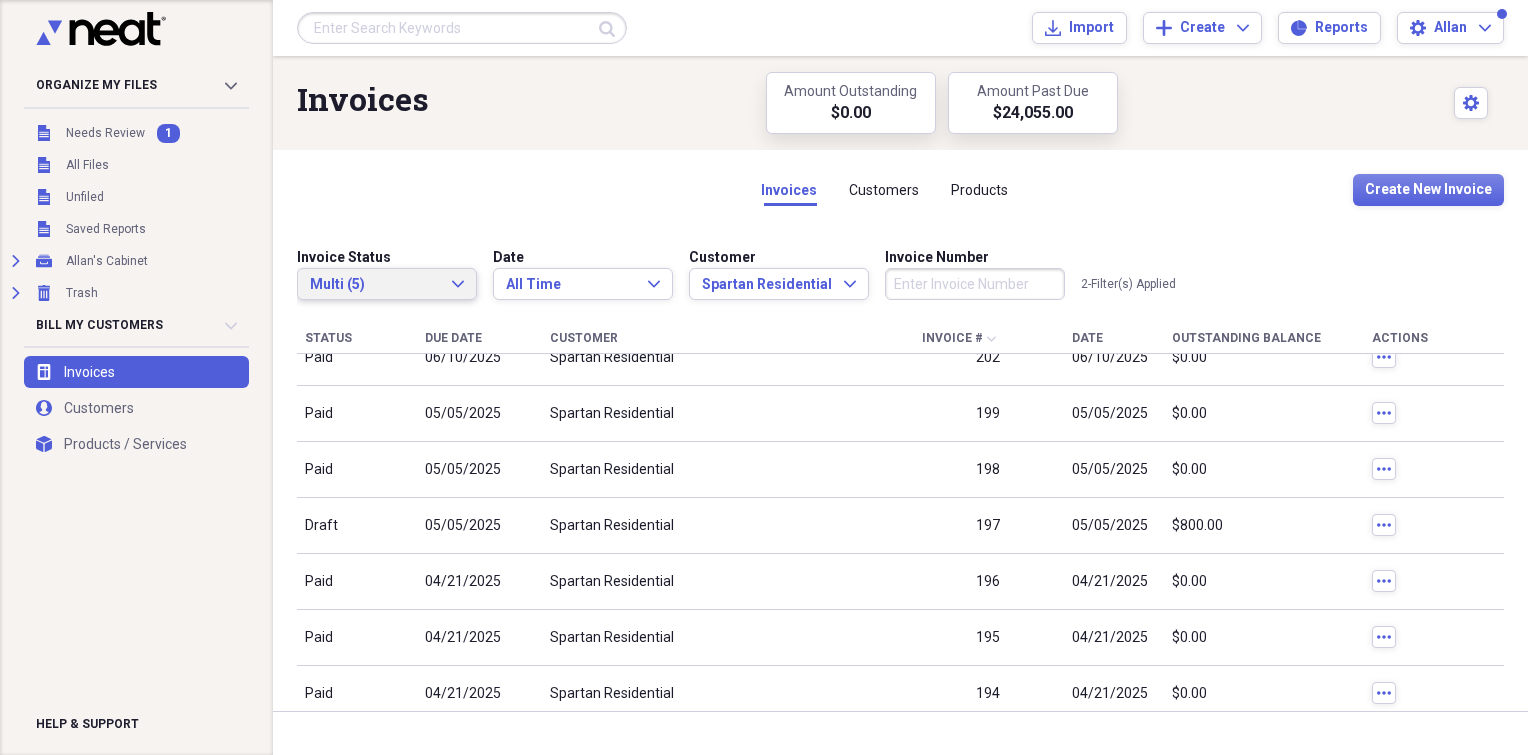 scroll, scrollTop: 1100, scrollLeft: 0, axis: vertical 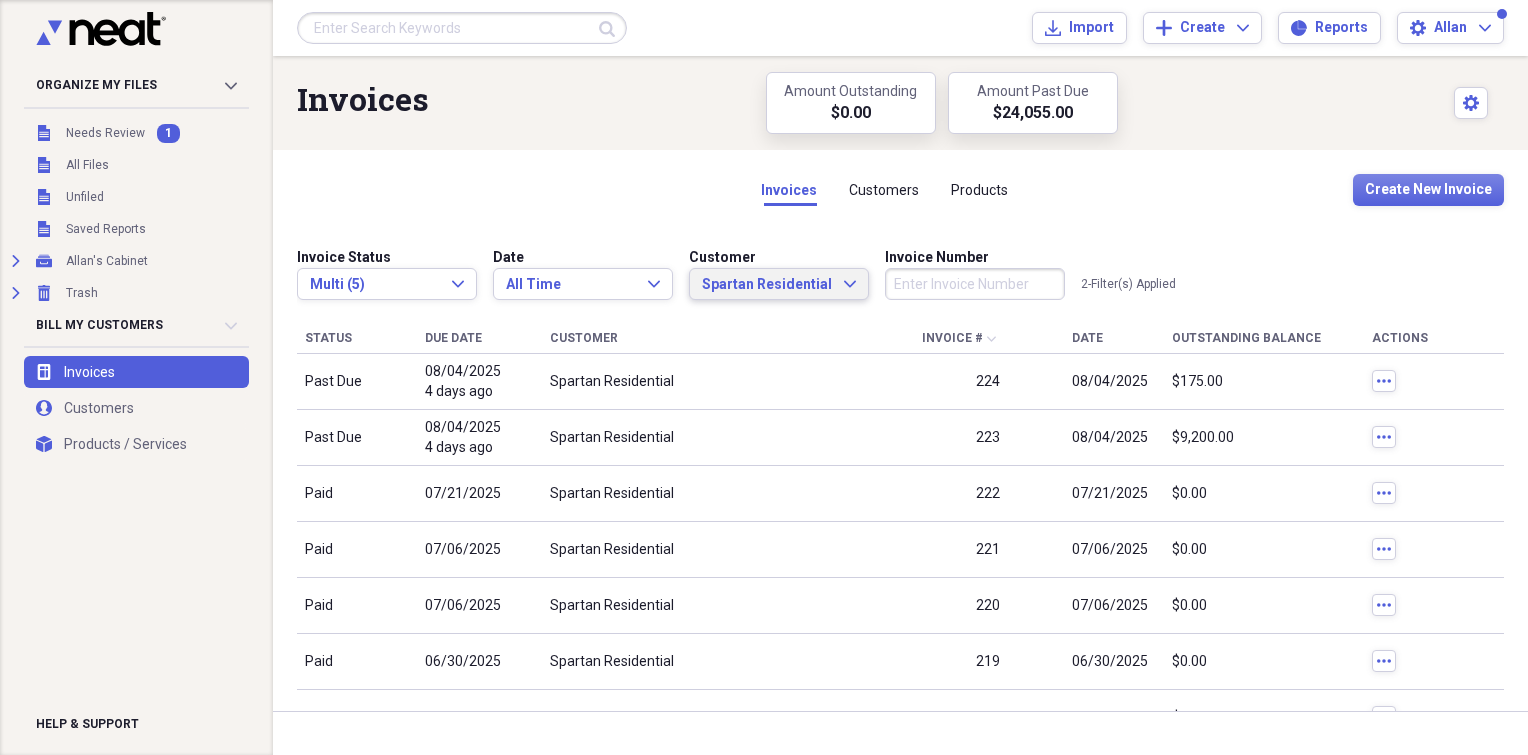 click on "Spartan Residential" at bounding box center (767, 285) 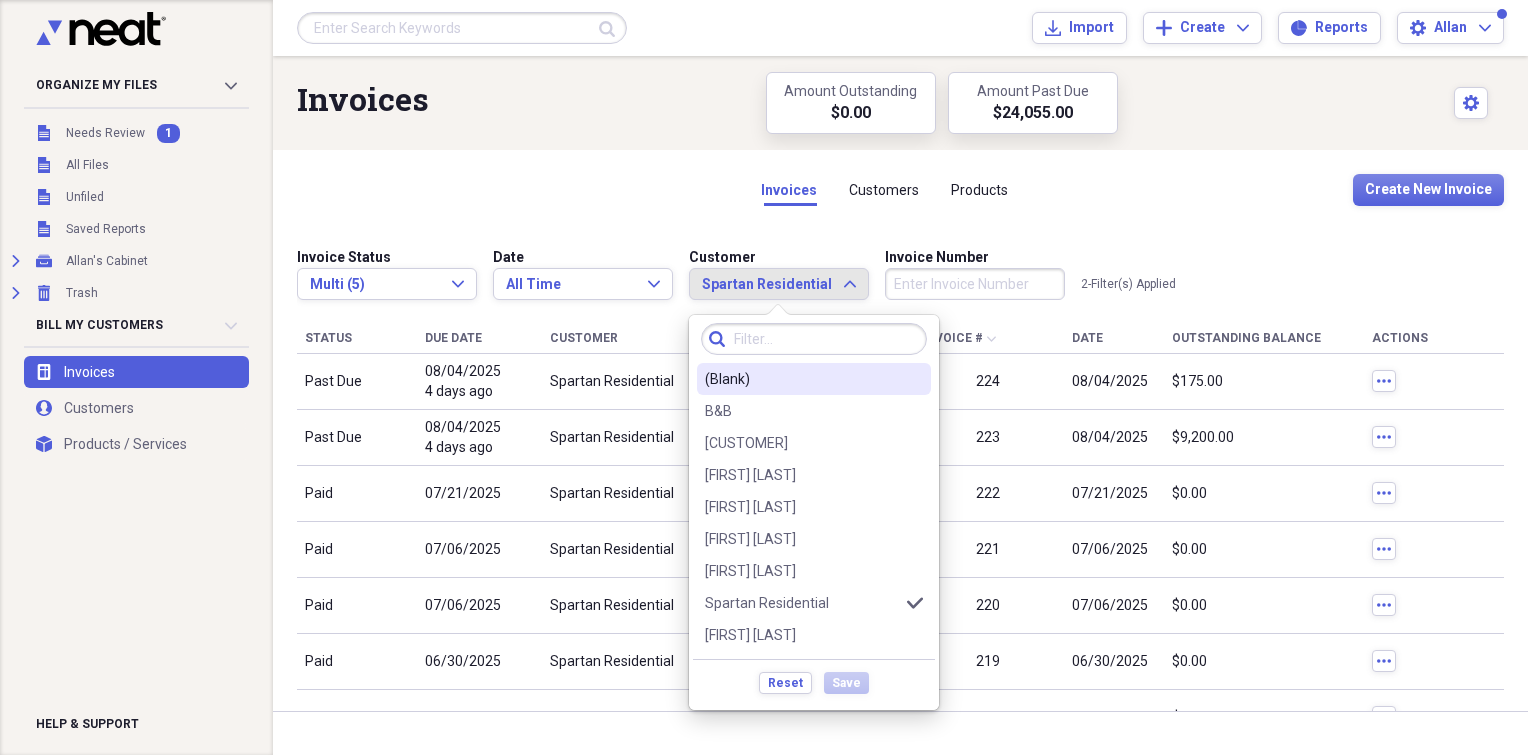 click on "(Blank)" at bounding box center (802, 379) 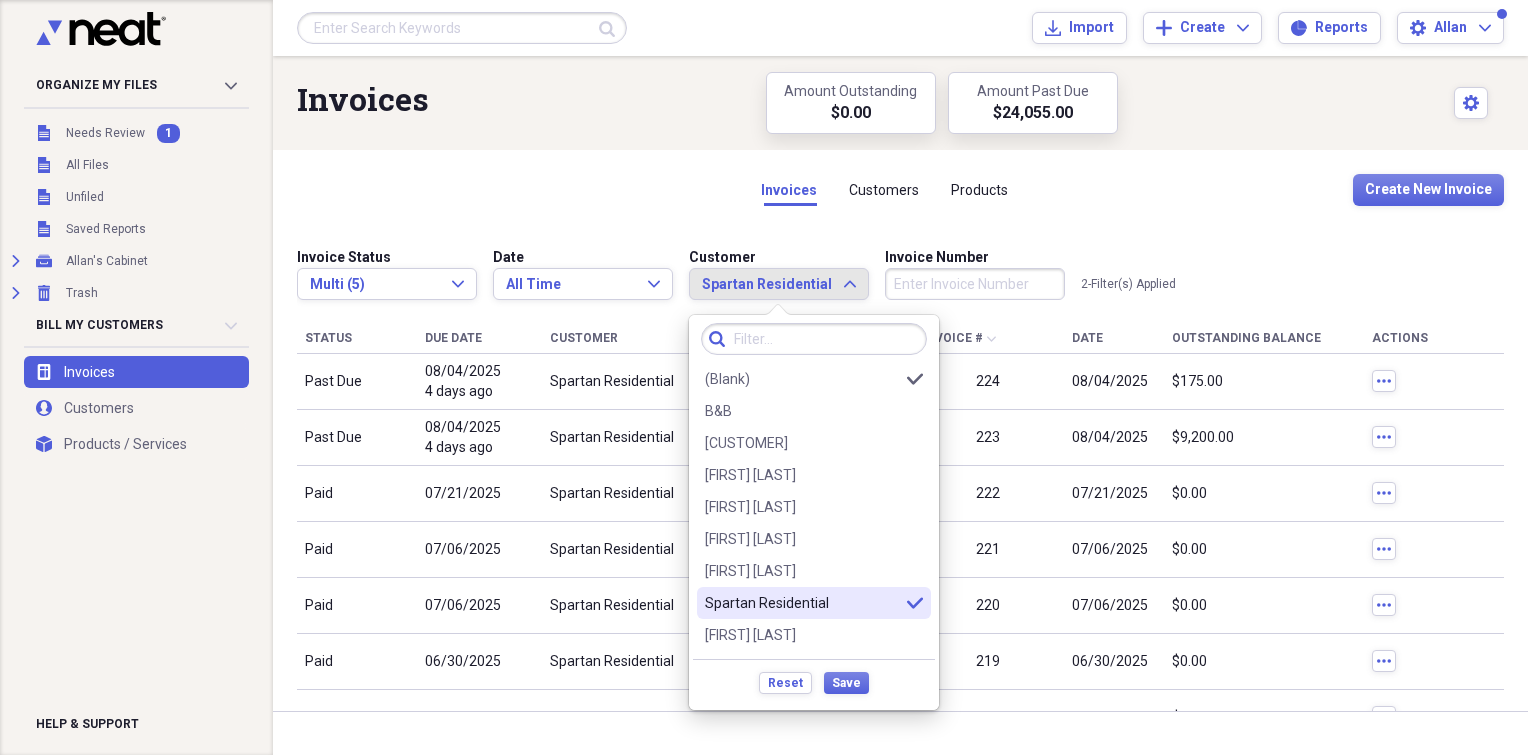 click on "Spartan Residential selected" at bounding box center (814, 603) 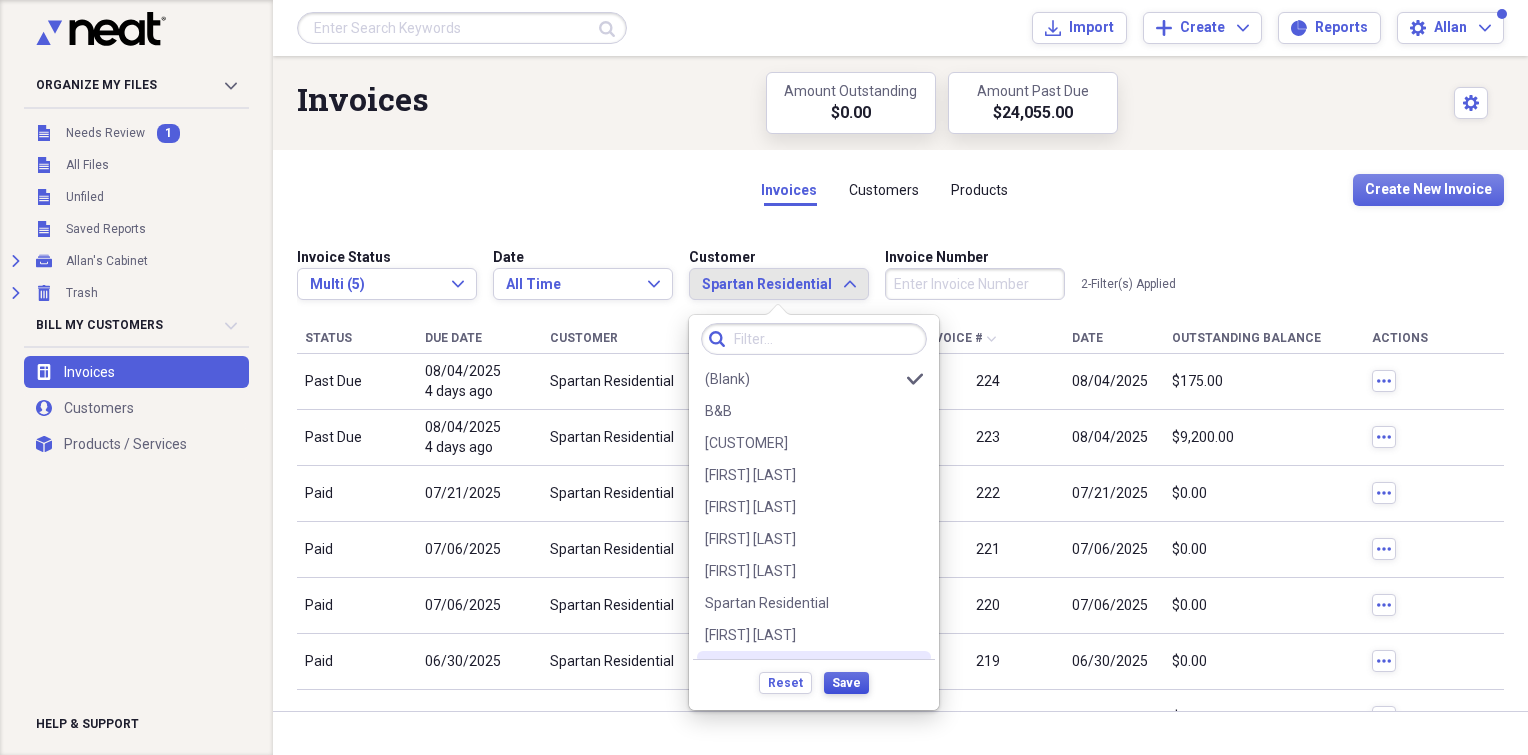 click on "Save" at bounding box center (846, 683) 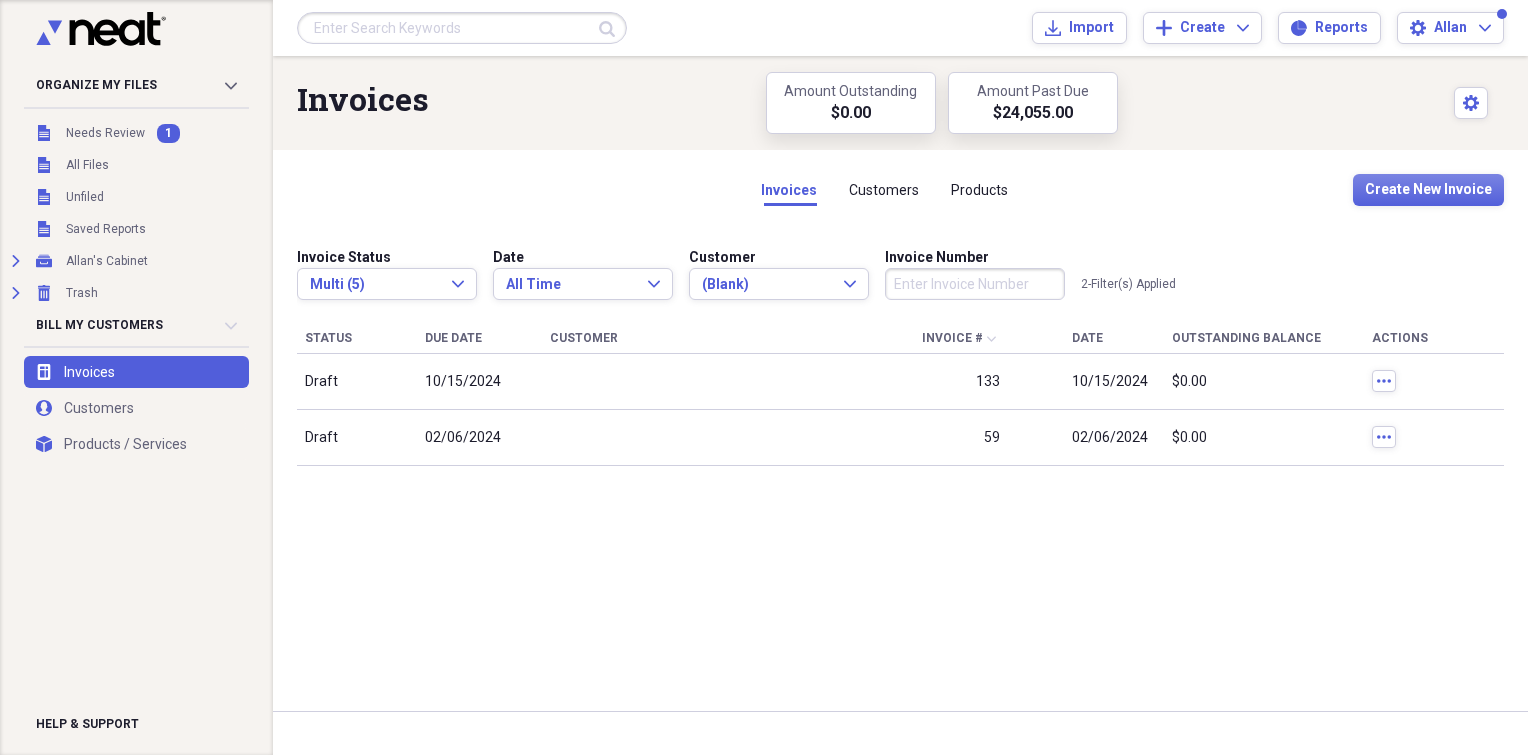 click on "Customer (Blank) Expand" at bounding box center (779, 273) 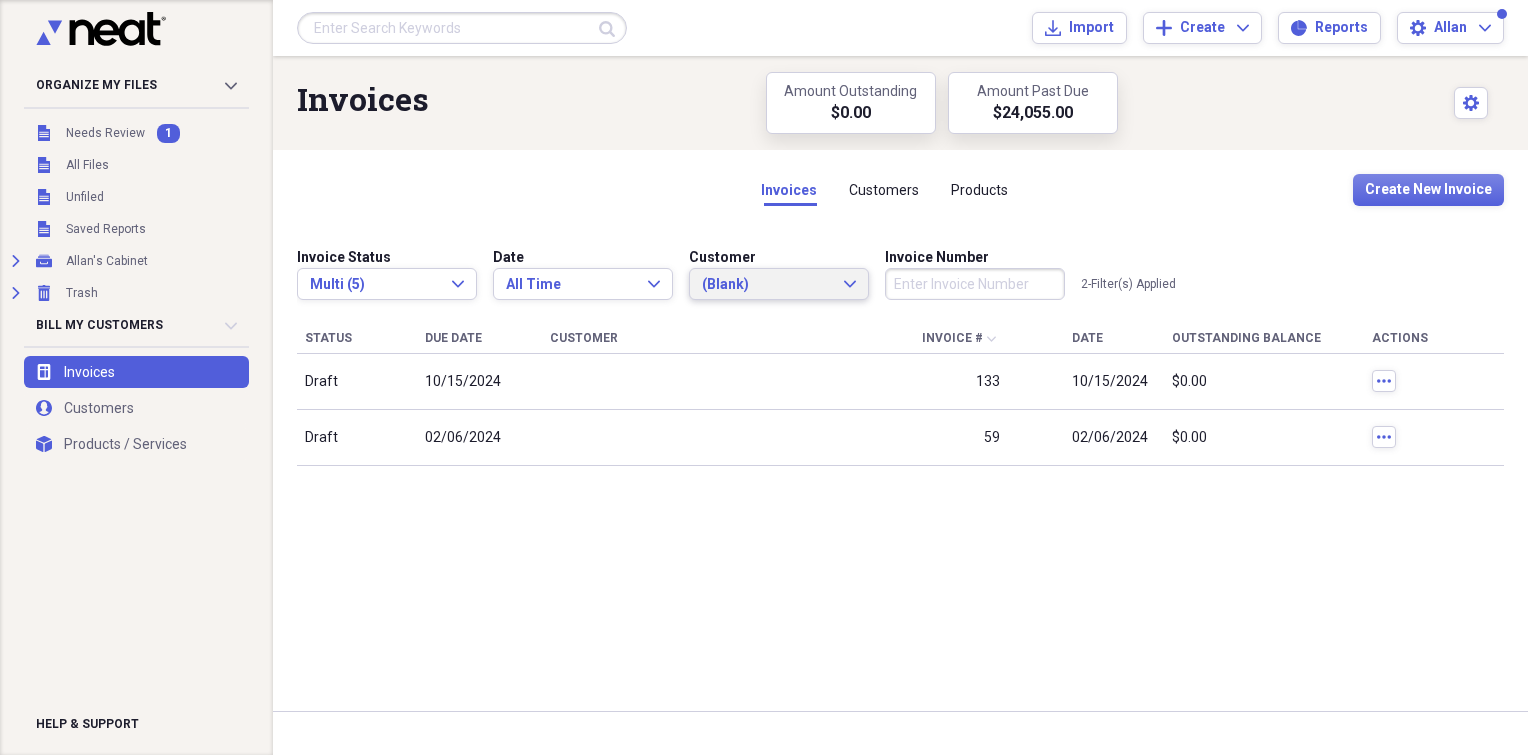 click on "(Blank)" at bounding box center (767, 285) 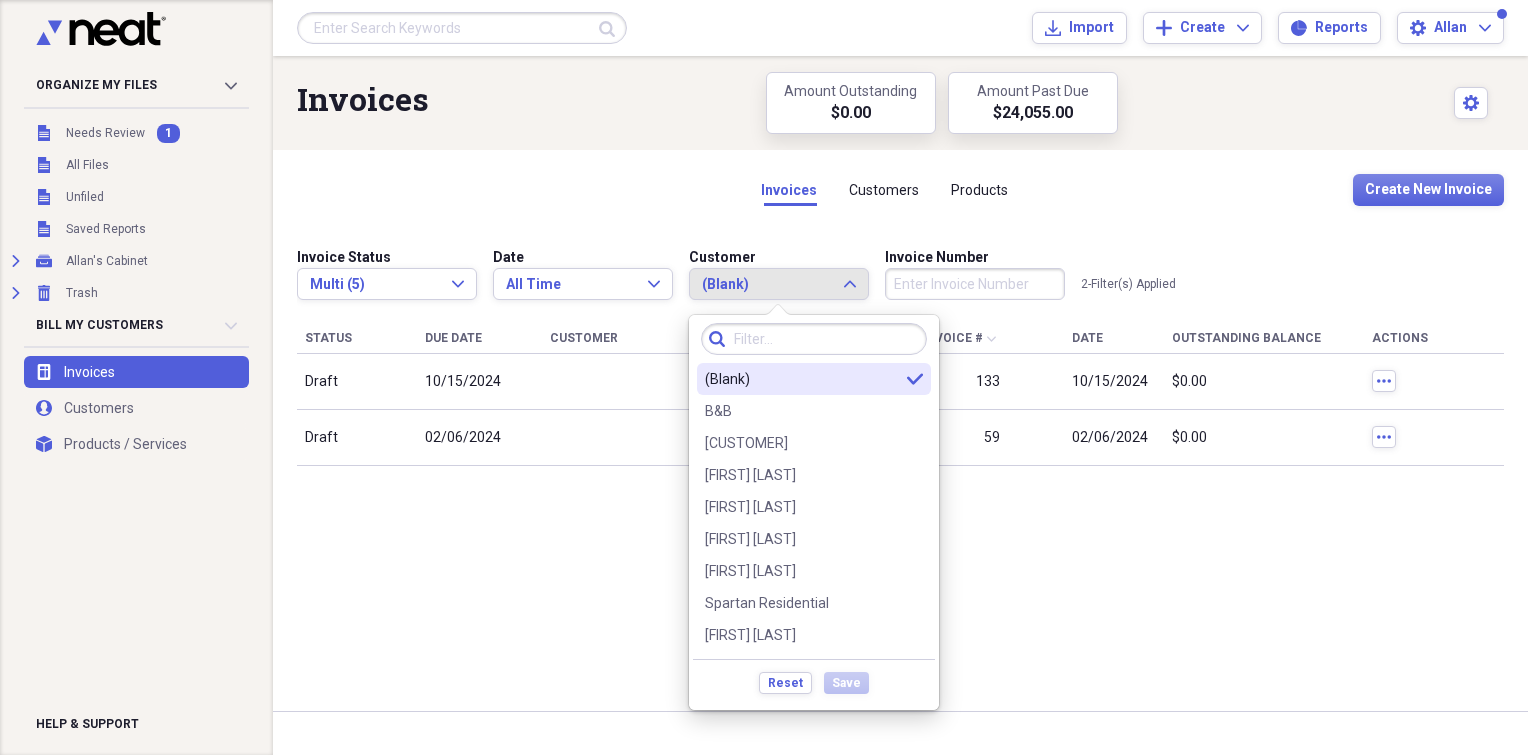 click on "(Blank)" at bounding box center (802, 379) 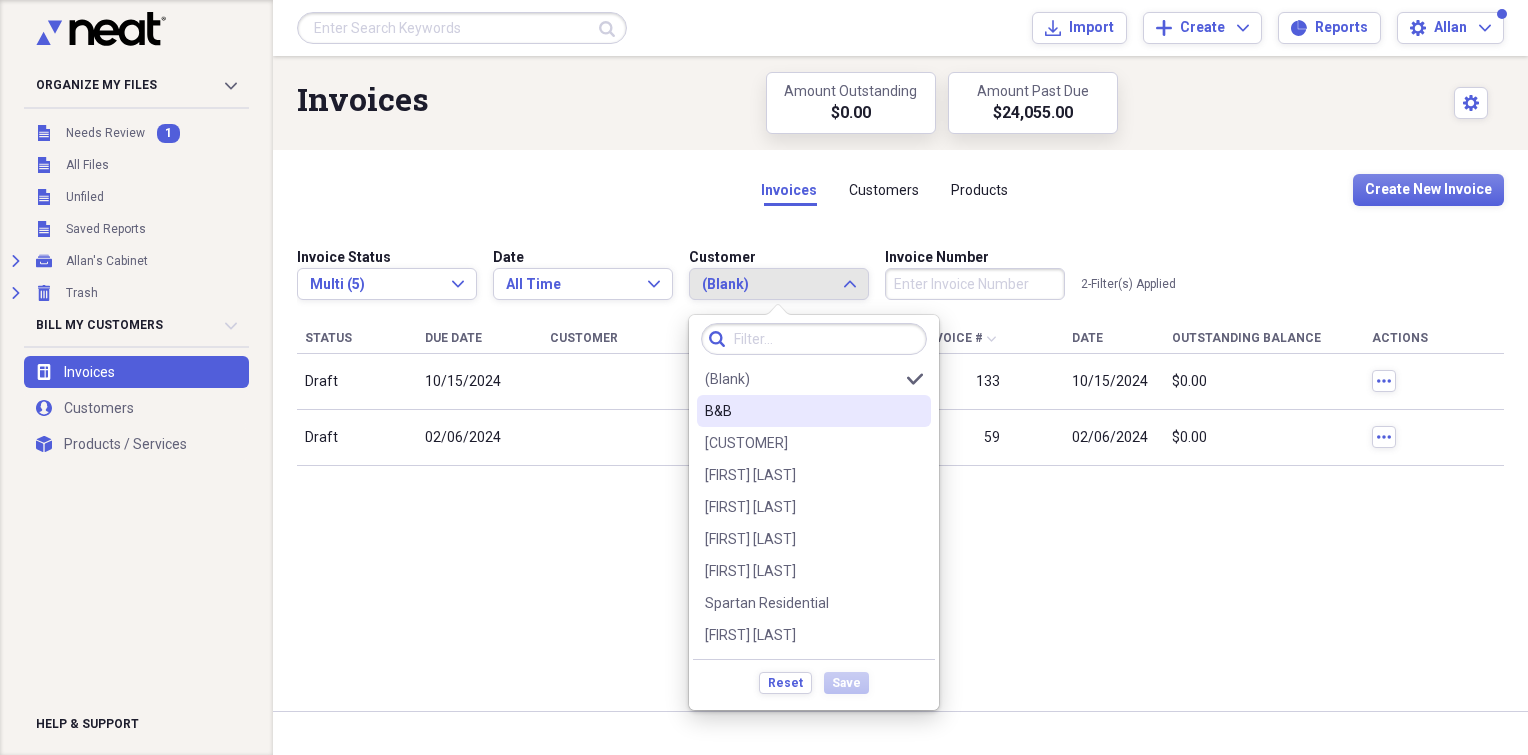 click on "B&B" at bounding box center [802, 411] 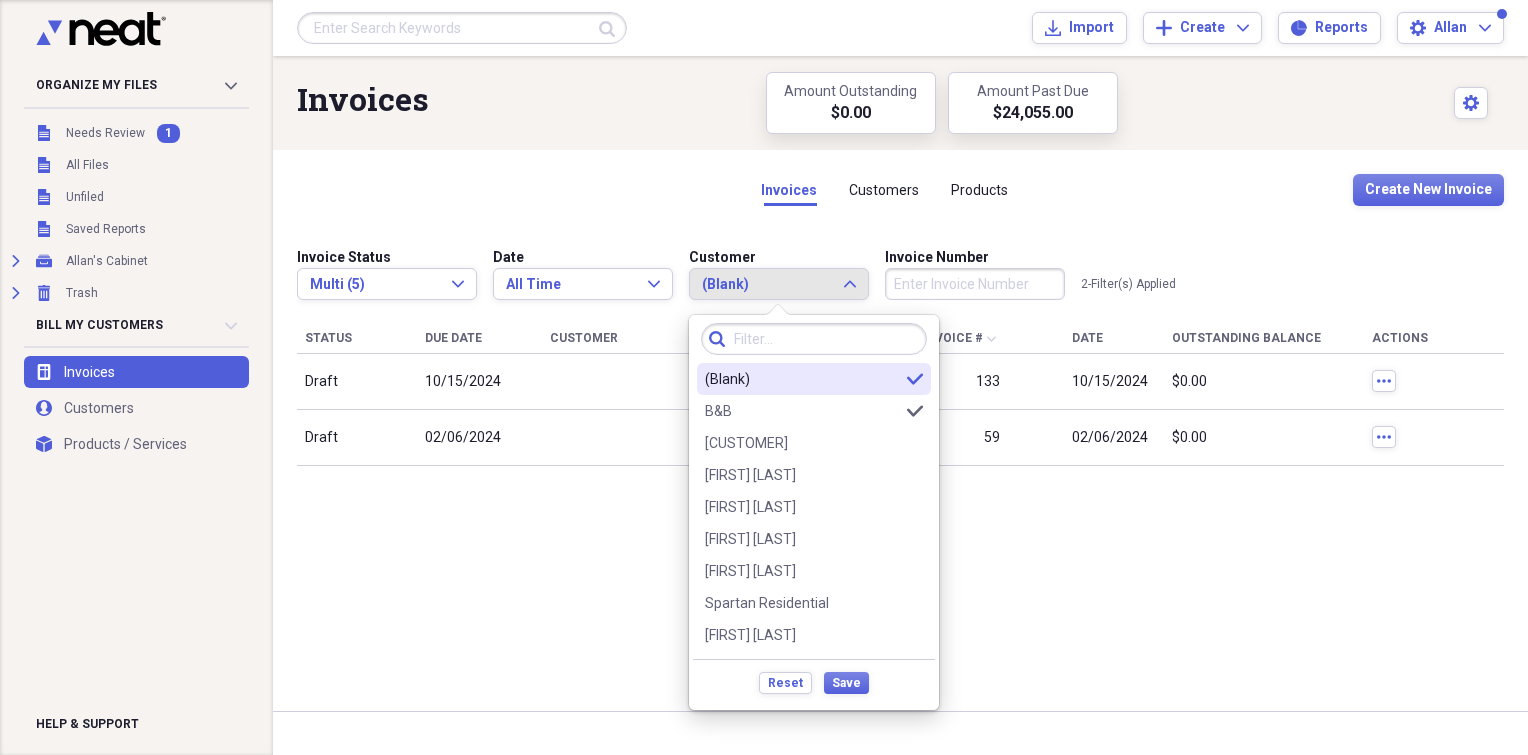 click on "(Blank) selected" at bounding box center (814, 379) 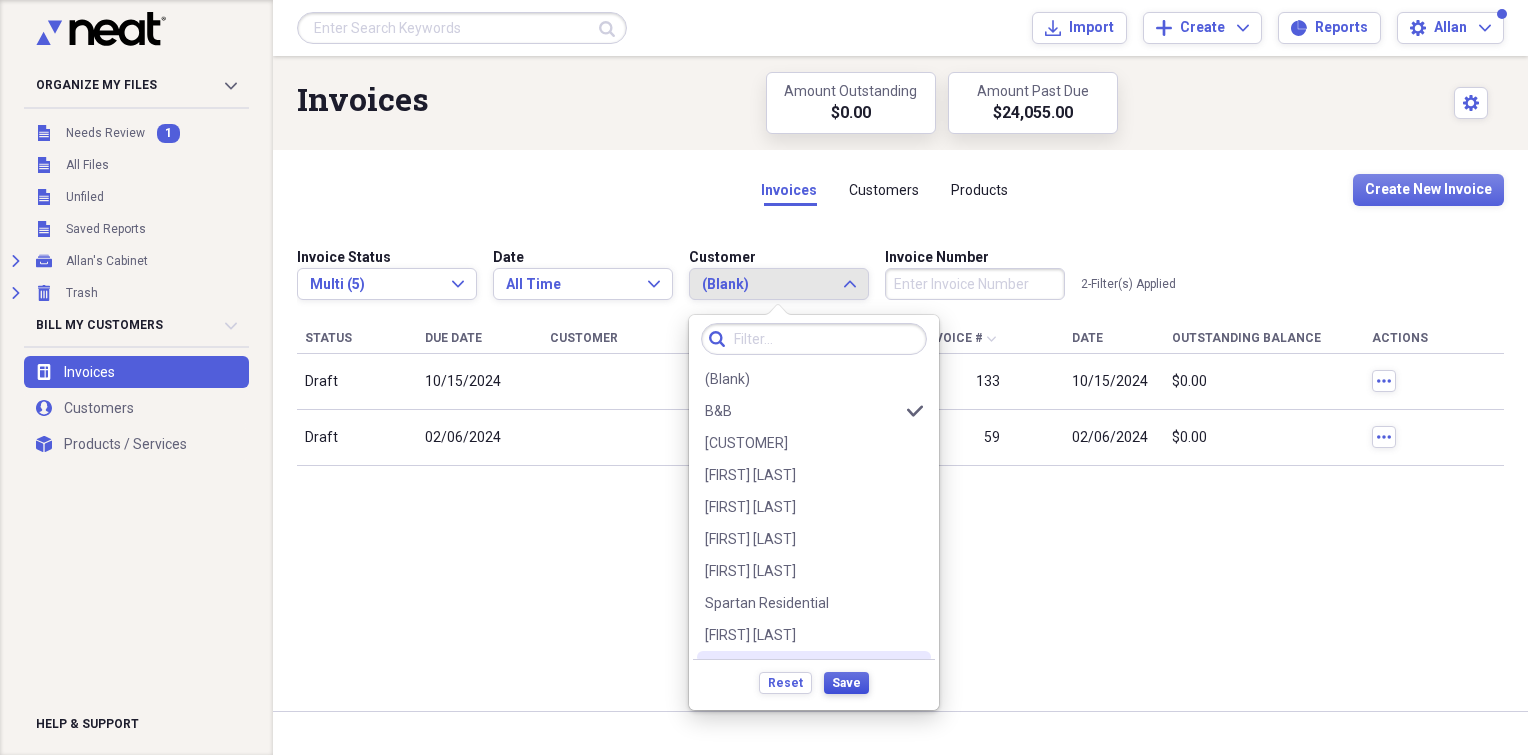 click on "Save" at bounding box center [846, 683] 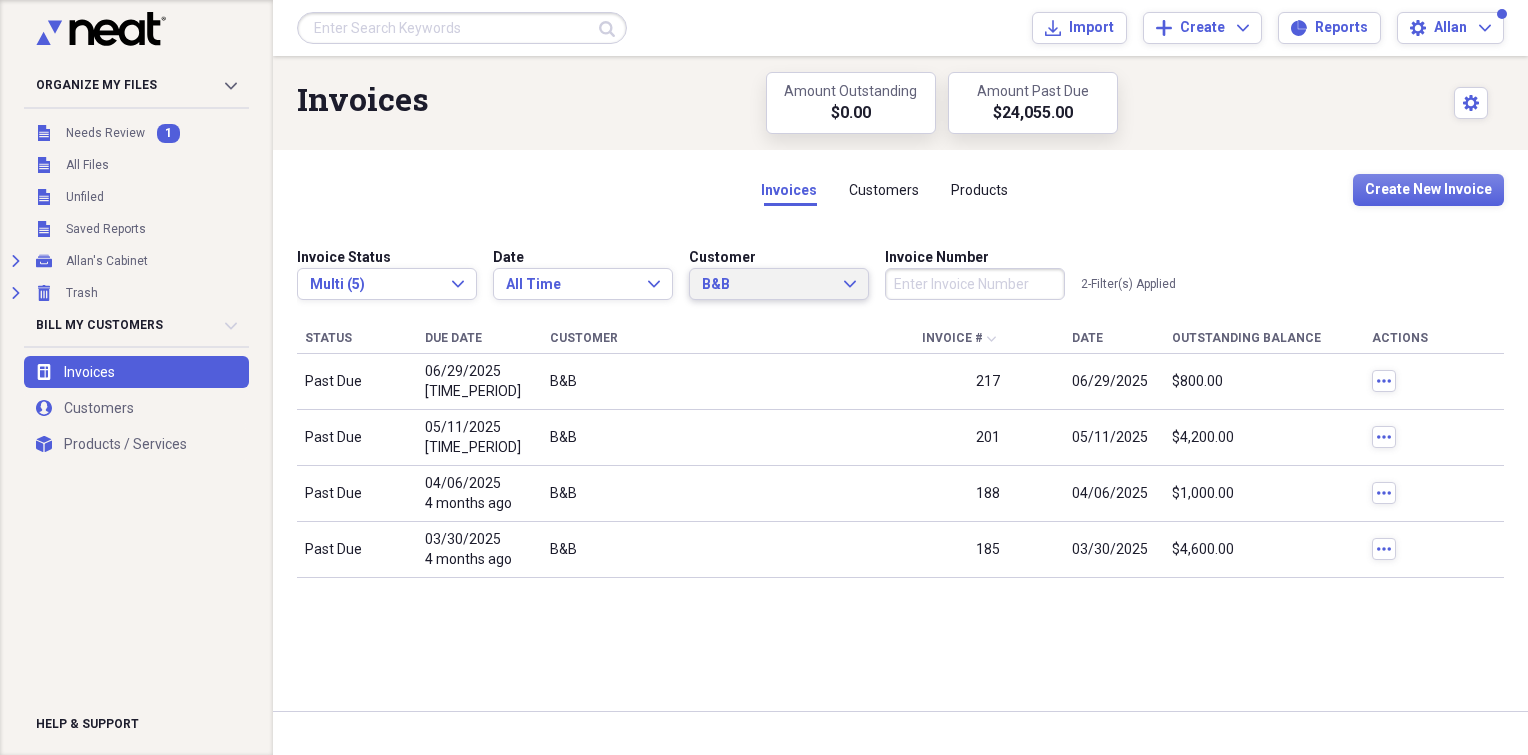 click on "B&B" at bounding box center [767, 285] 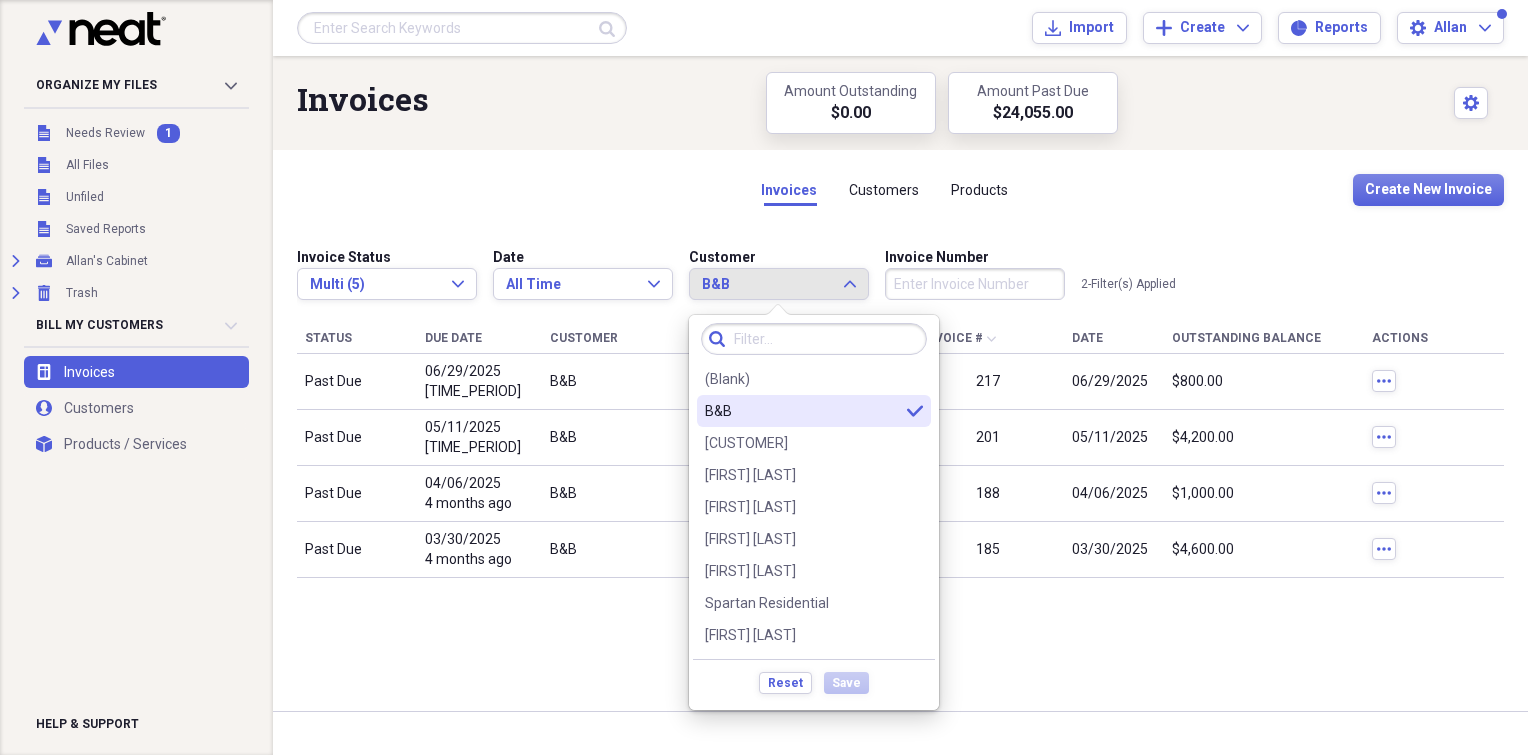 click on "B&B" at bounding box center (802, 411) 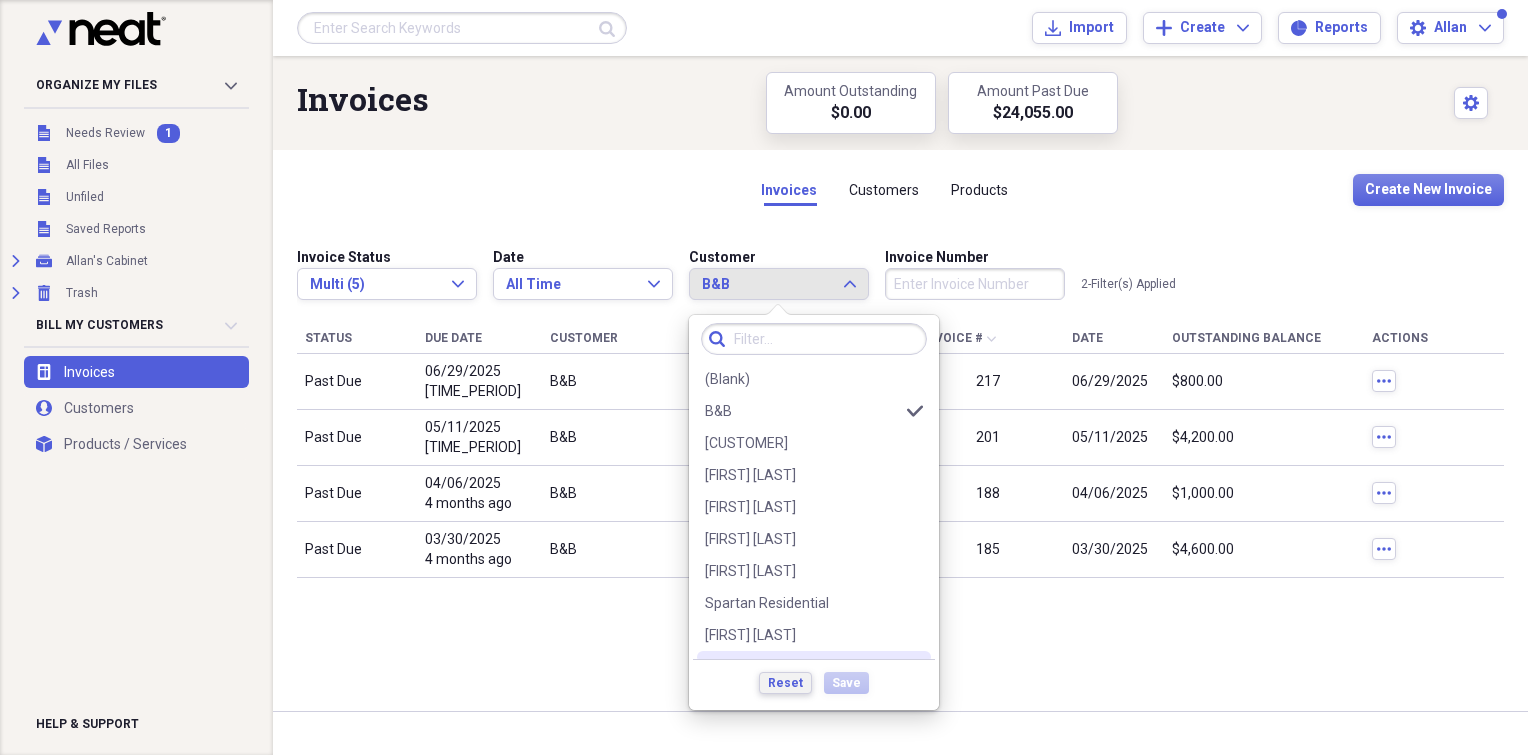 click on "Reset" at bounding box center (785, 683) 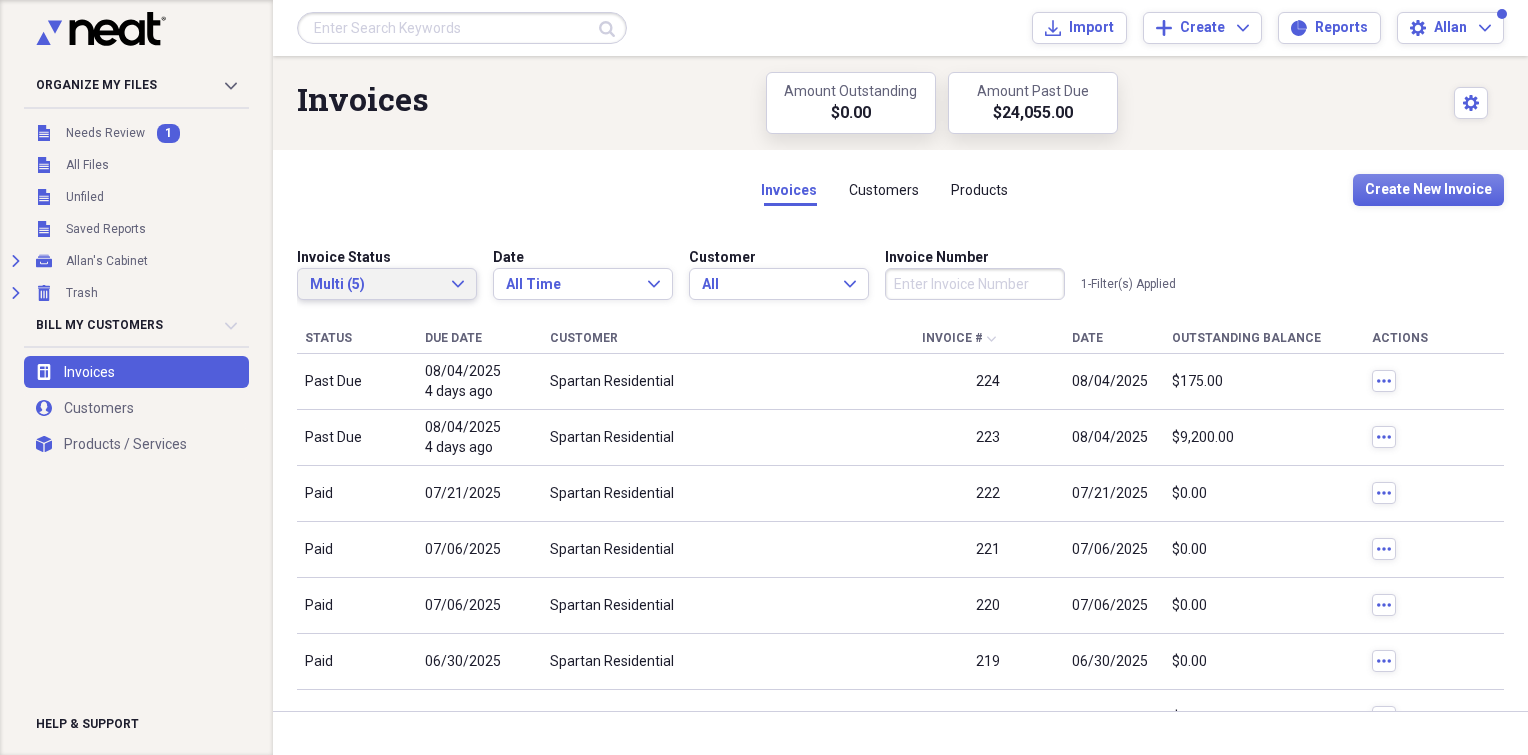 click on "Multi (5) Expand" at bounding box center [387, 284] 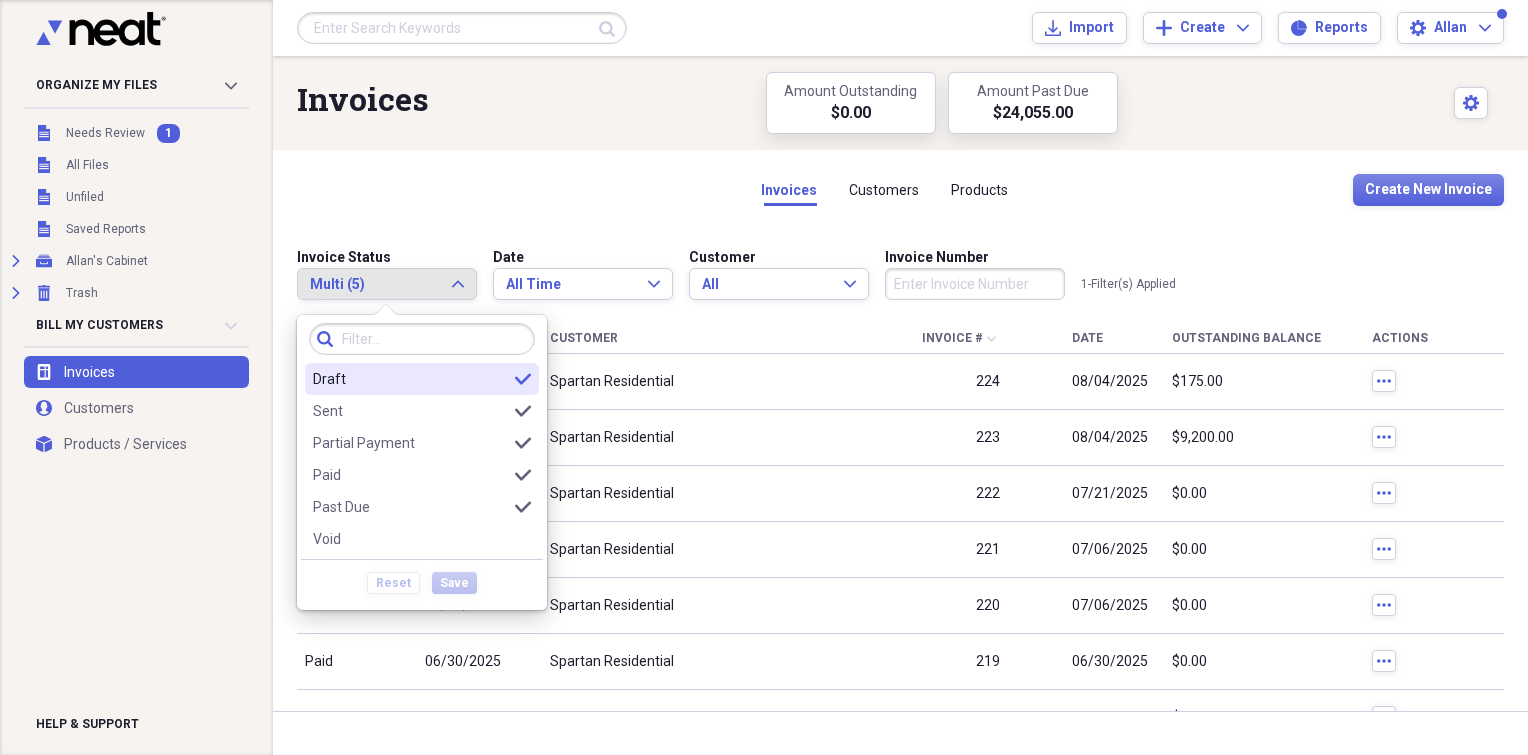 click on "Draft" at bounding box center (410, 379) 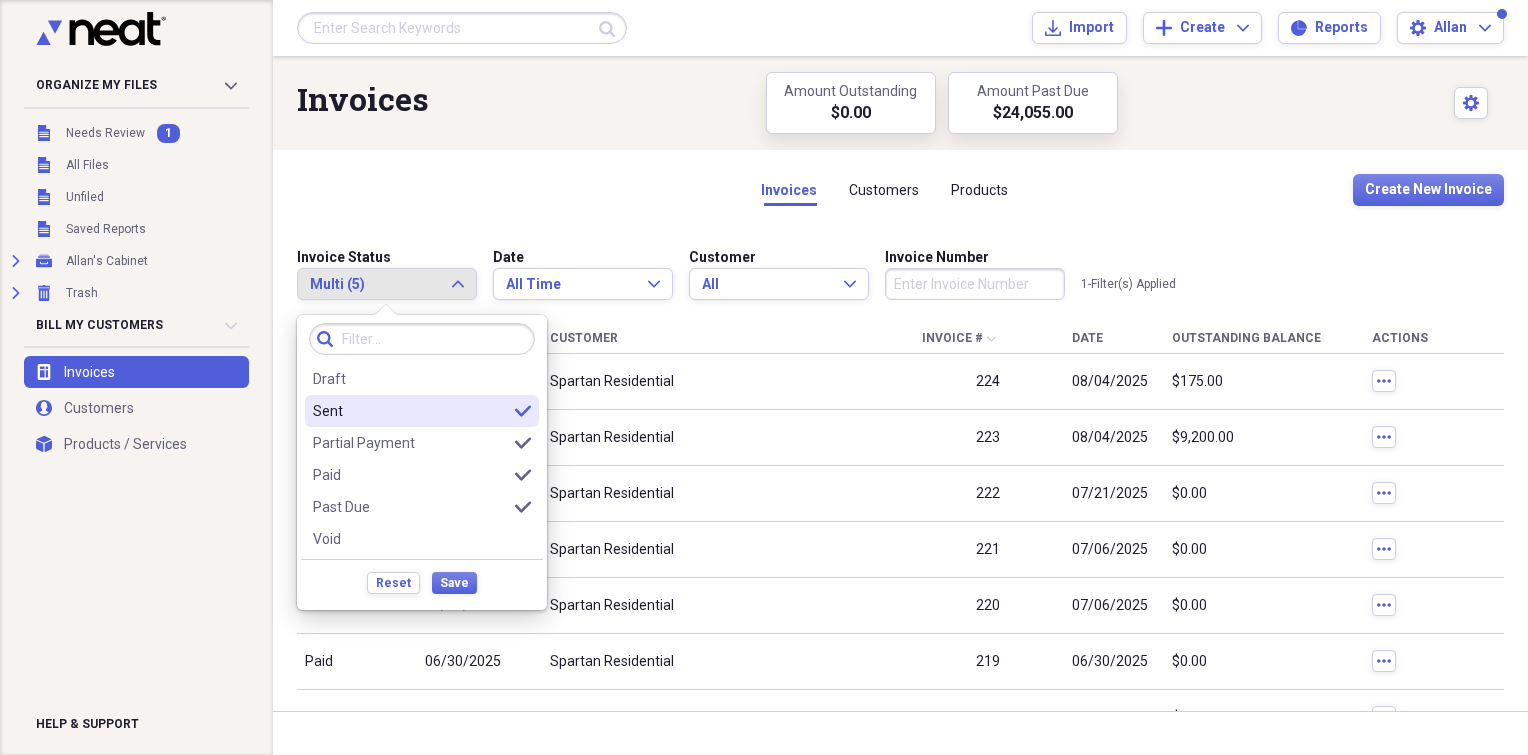 click on "Sent selected" at bounding box center [422, 411] 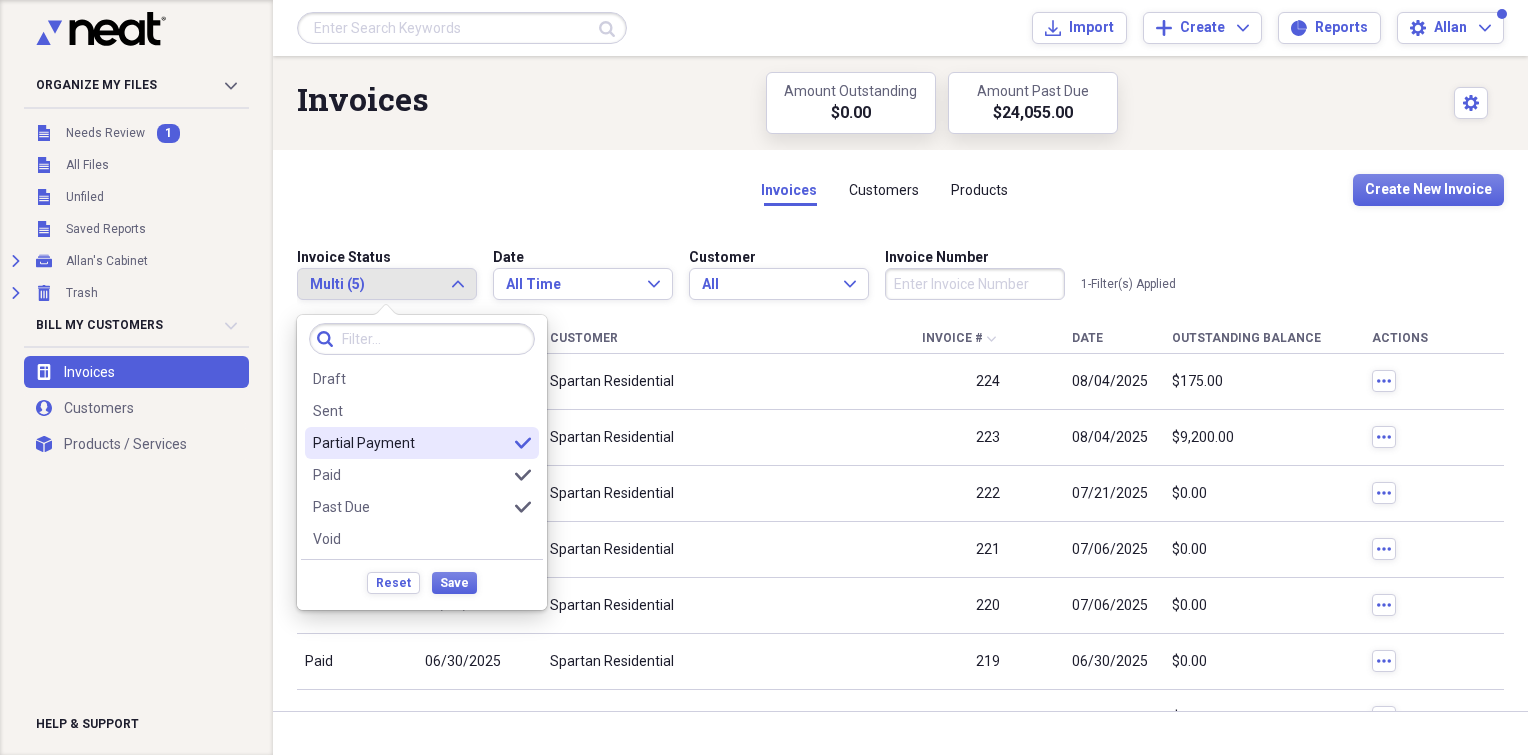 click on "Partial Payment" at bounding box center [410, 443] 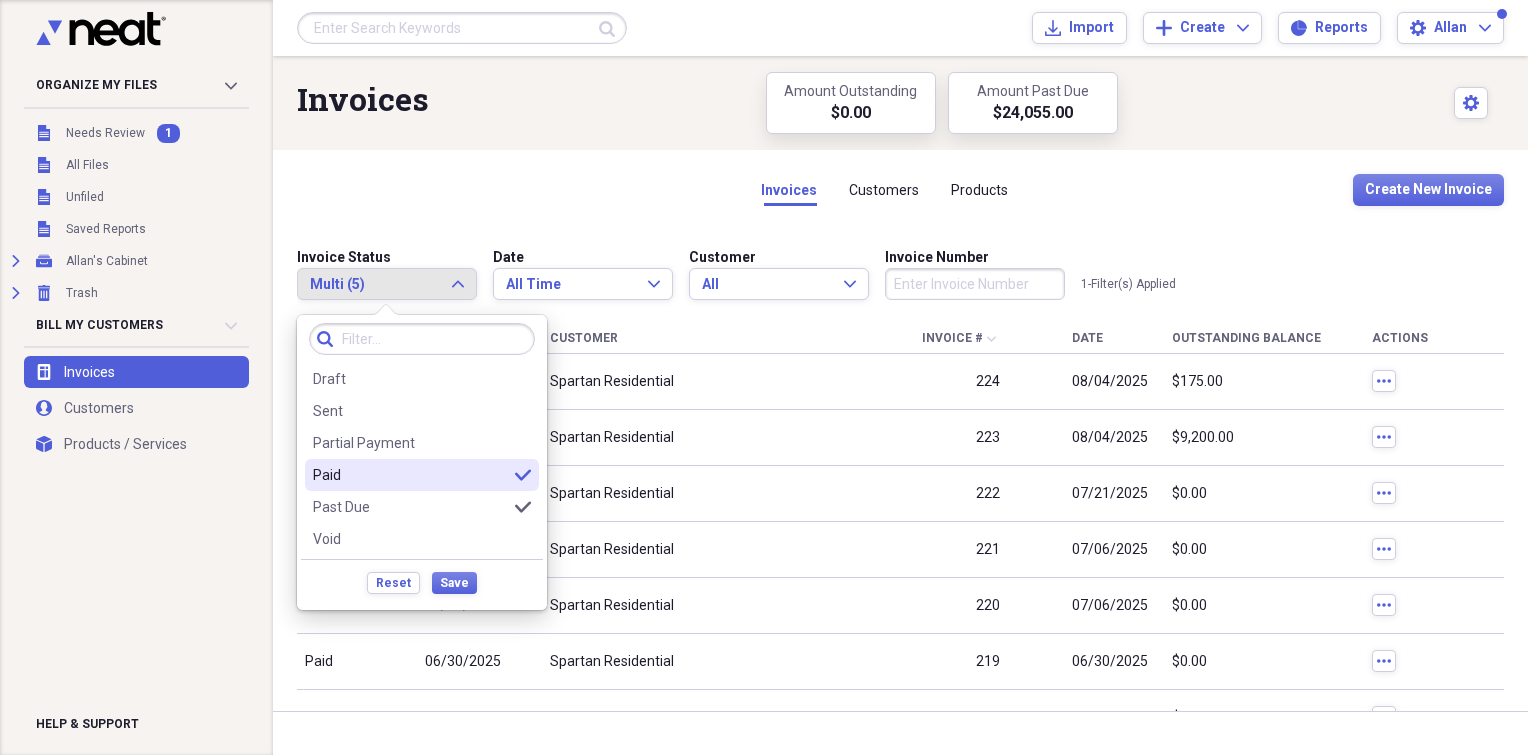 click on "Paid" at bounding box center (410, 475) 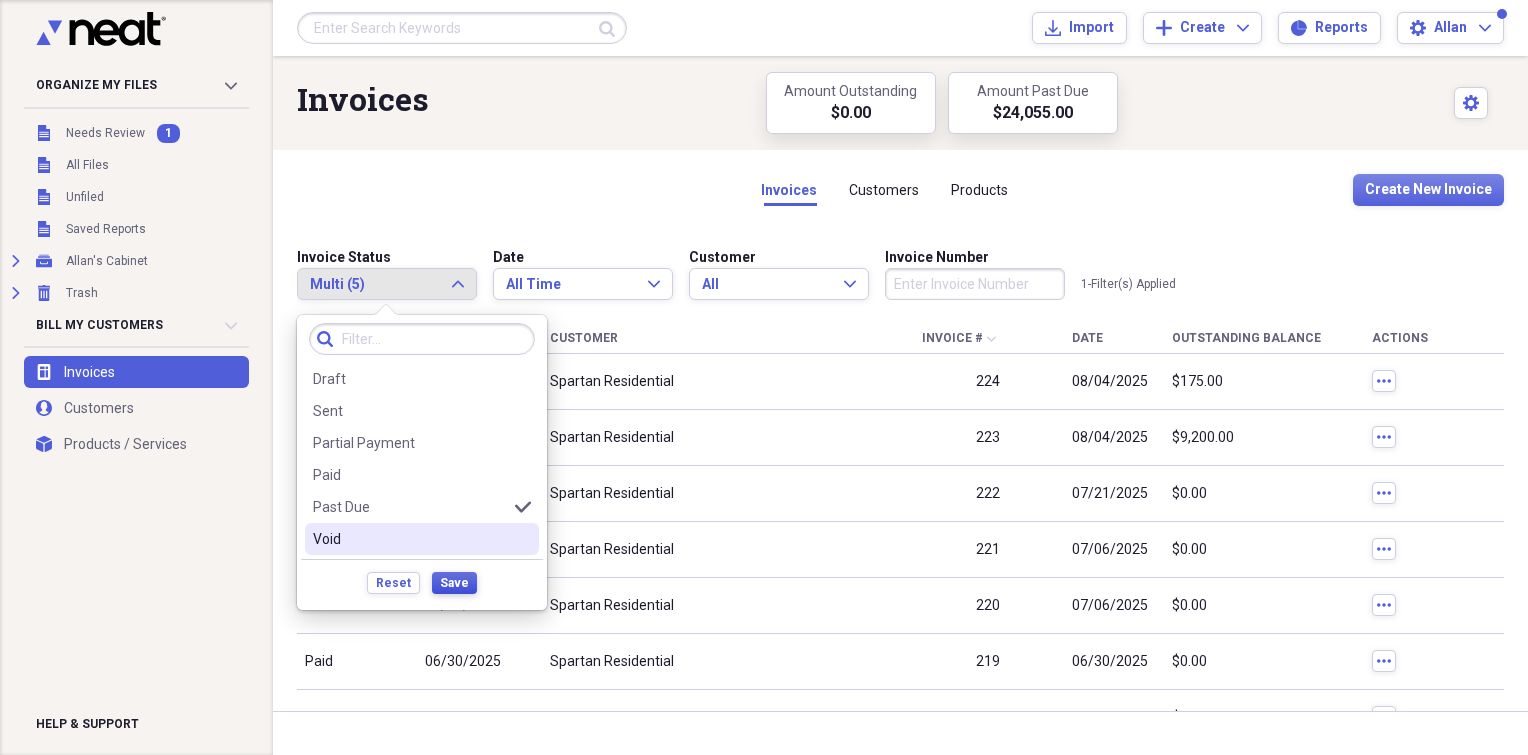 click on "Save" at bounding box center (454, 583) 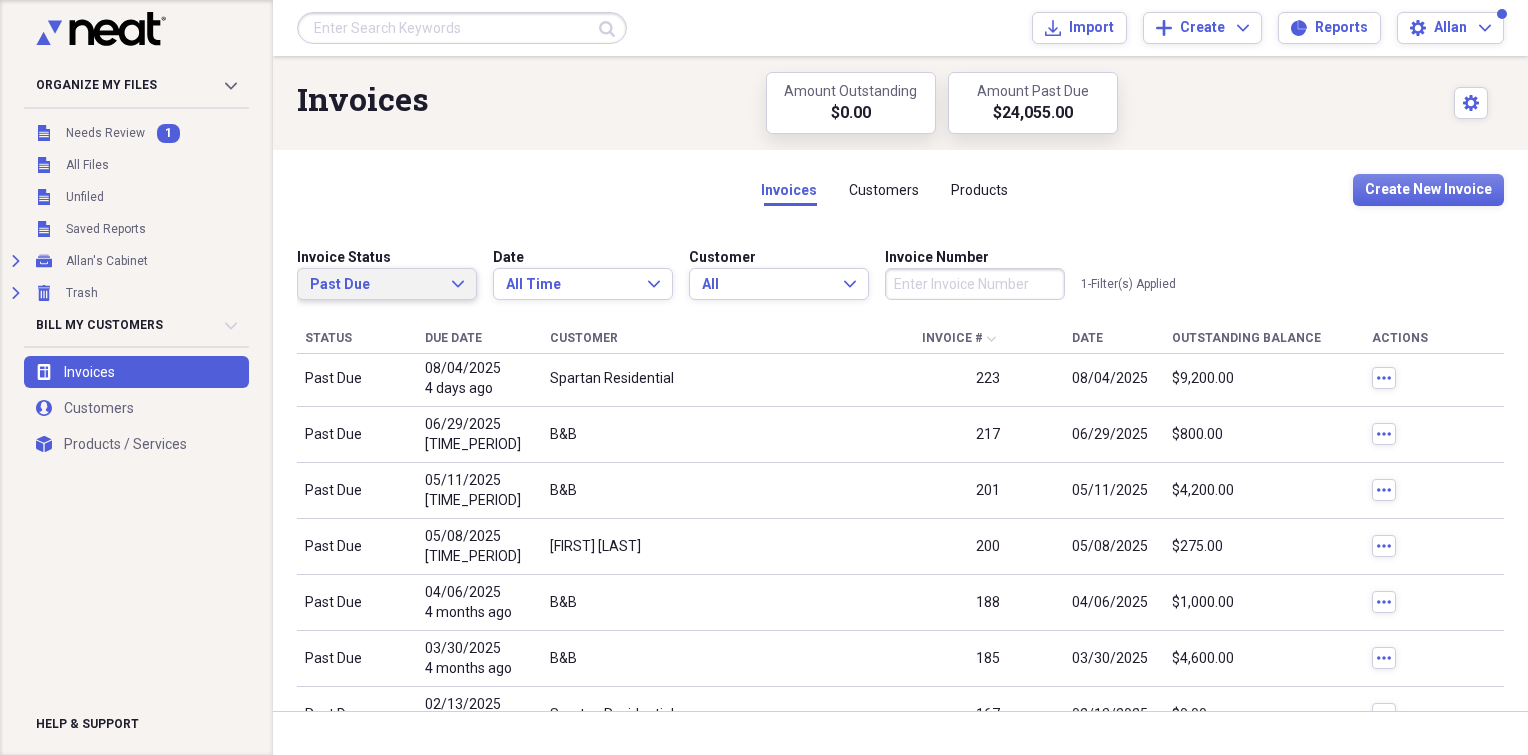 scroll, scrollTop: 0, scrollLeft: 0, axis: both 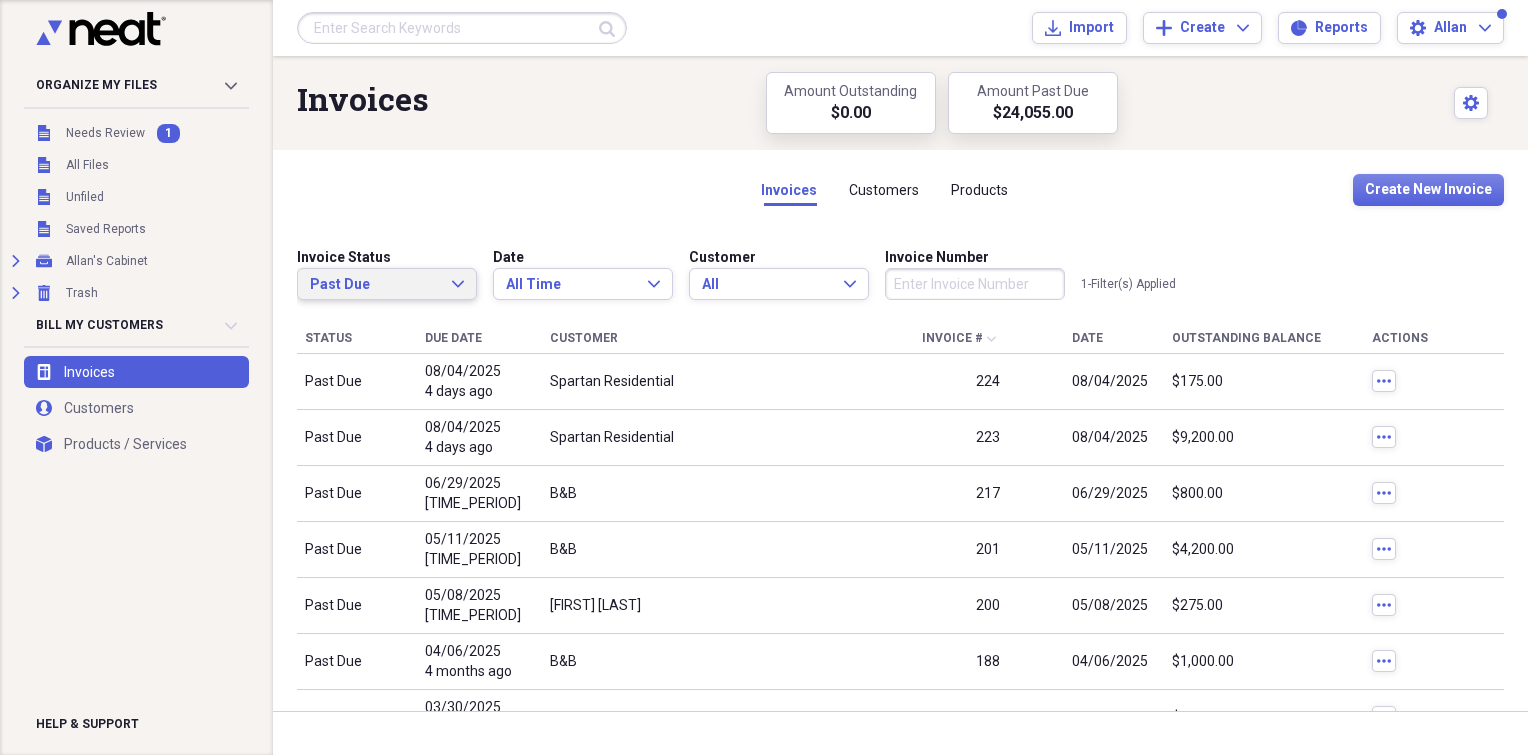 click on "Past Due" at bounding box center [375, 285] 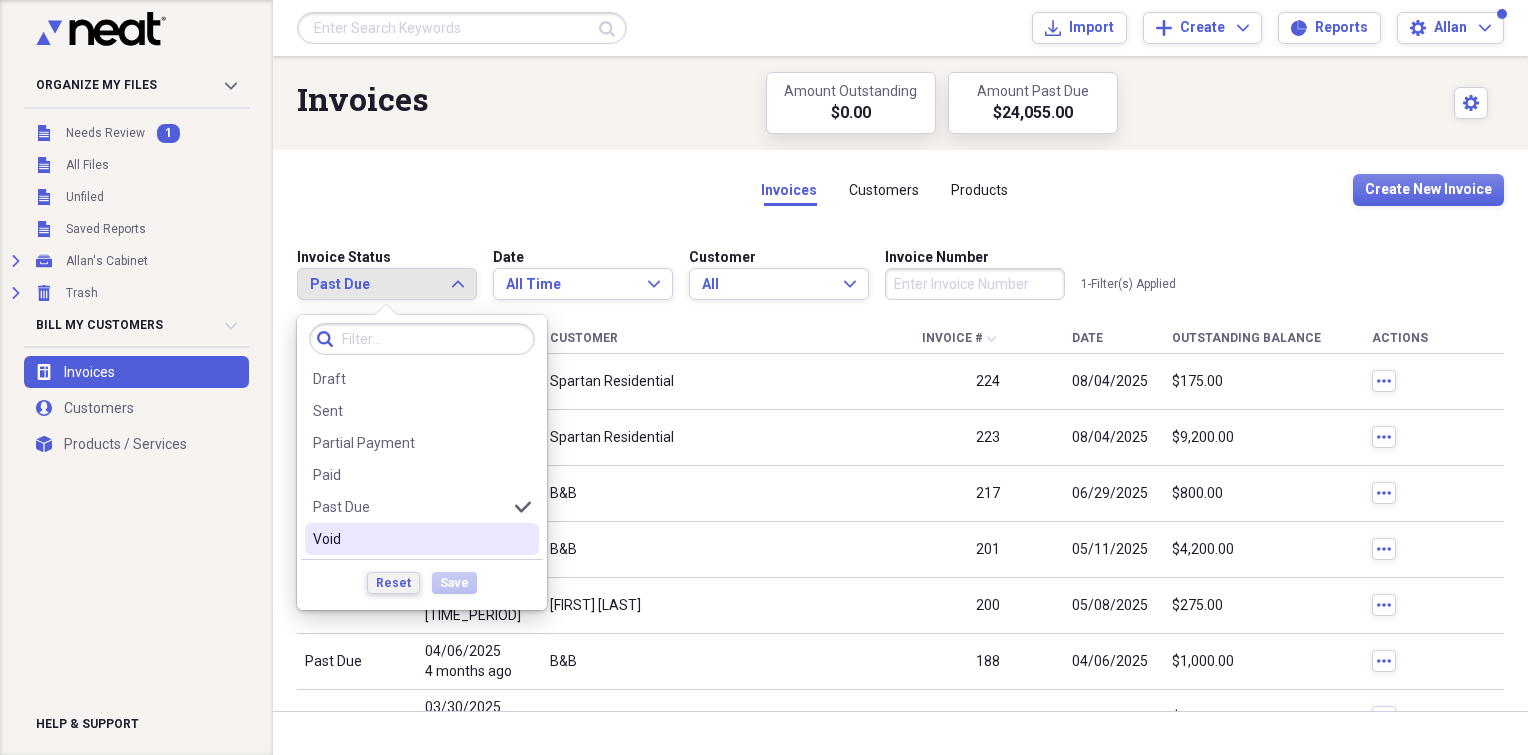 click on "Reset" at bounding box center (393, 583) 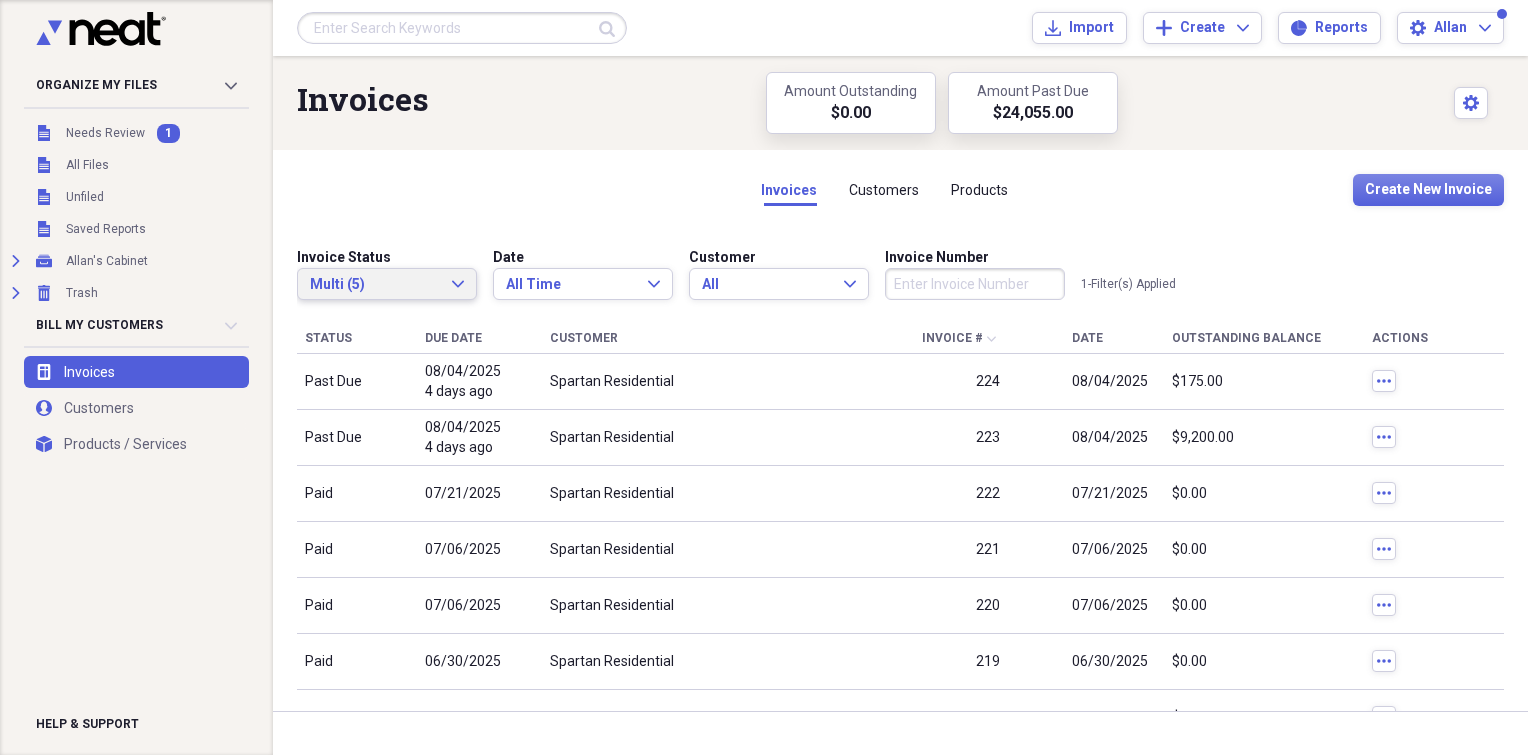 click on "Multi (5)" at bounding box center (375, 285) 